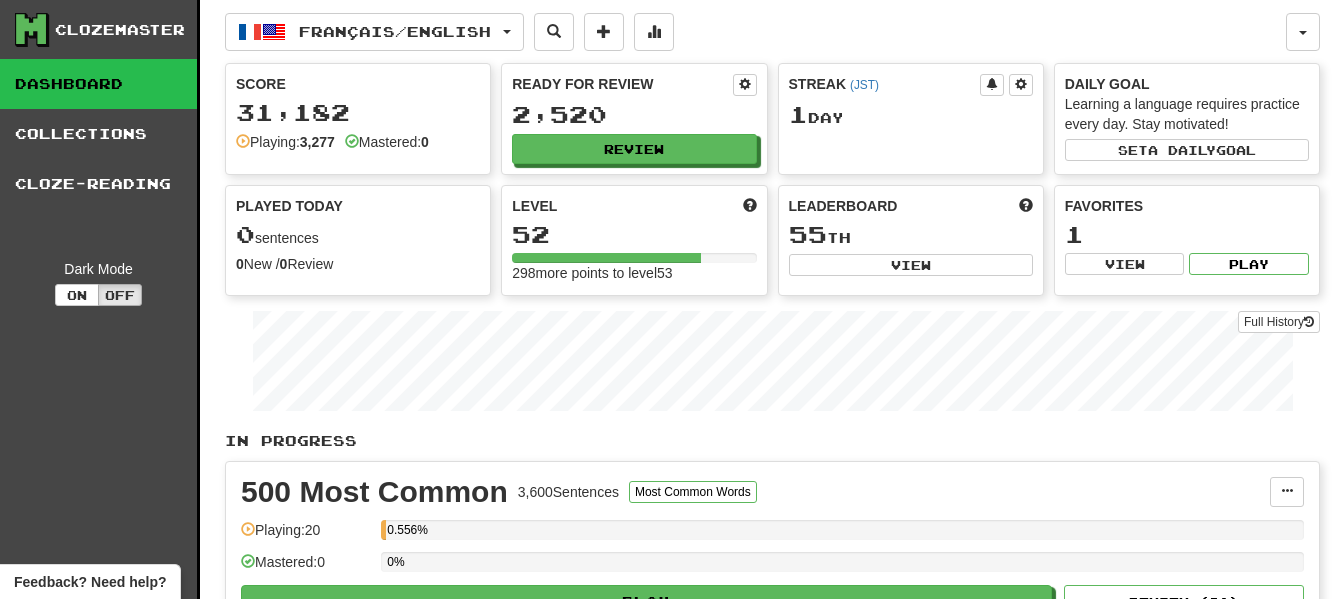 scroll, scrollTop: 0, scrollLeft: 0, axis: both 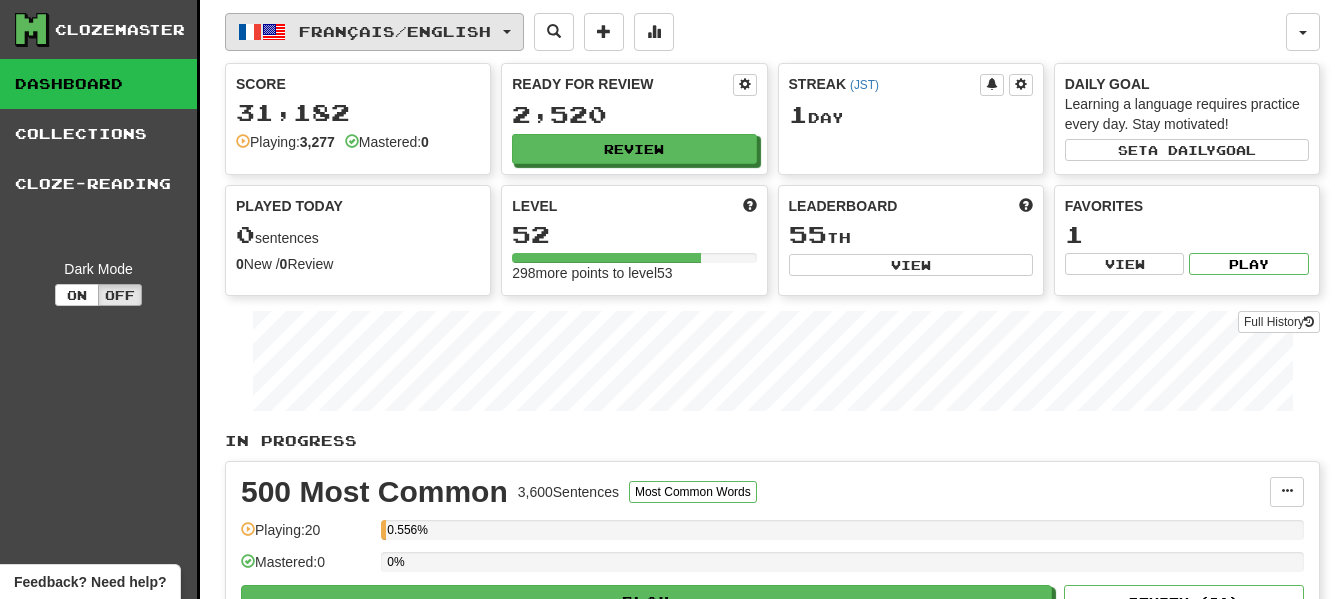 click on "Français  /  English" at bounding box center (395, 31) 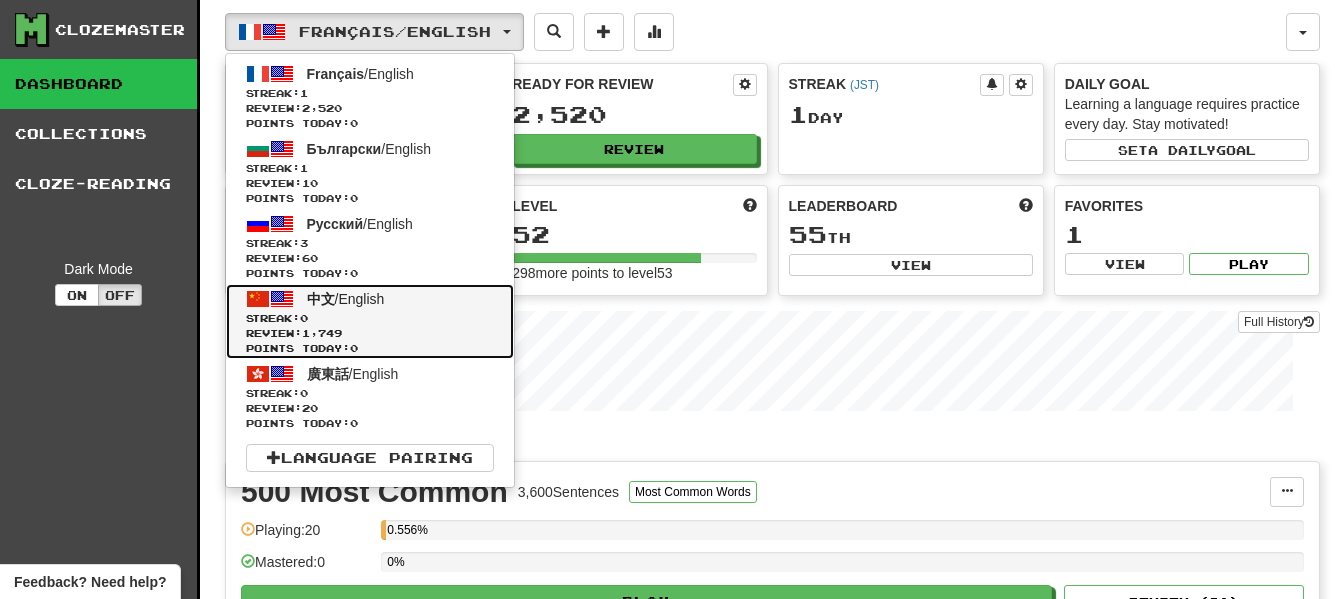 click on "Streak:  0" at bounding box center (370, 318) 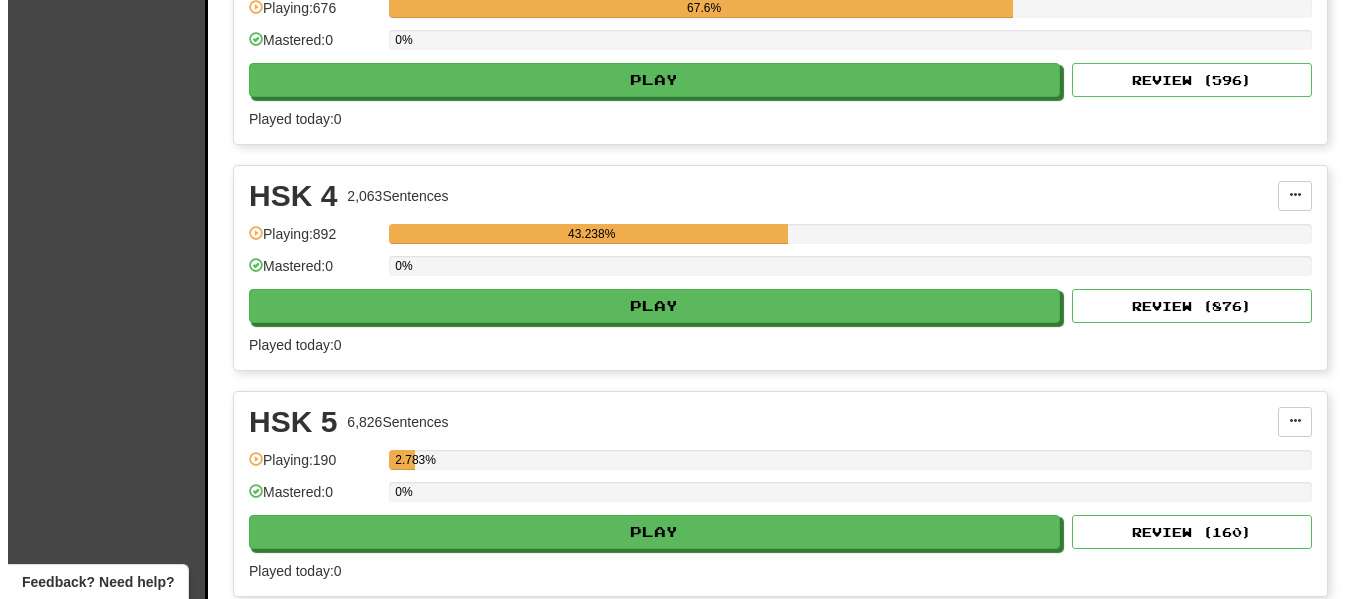 scroll, scrollTop: 1000, scrollLeft: 0, axis: vertical 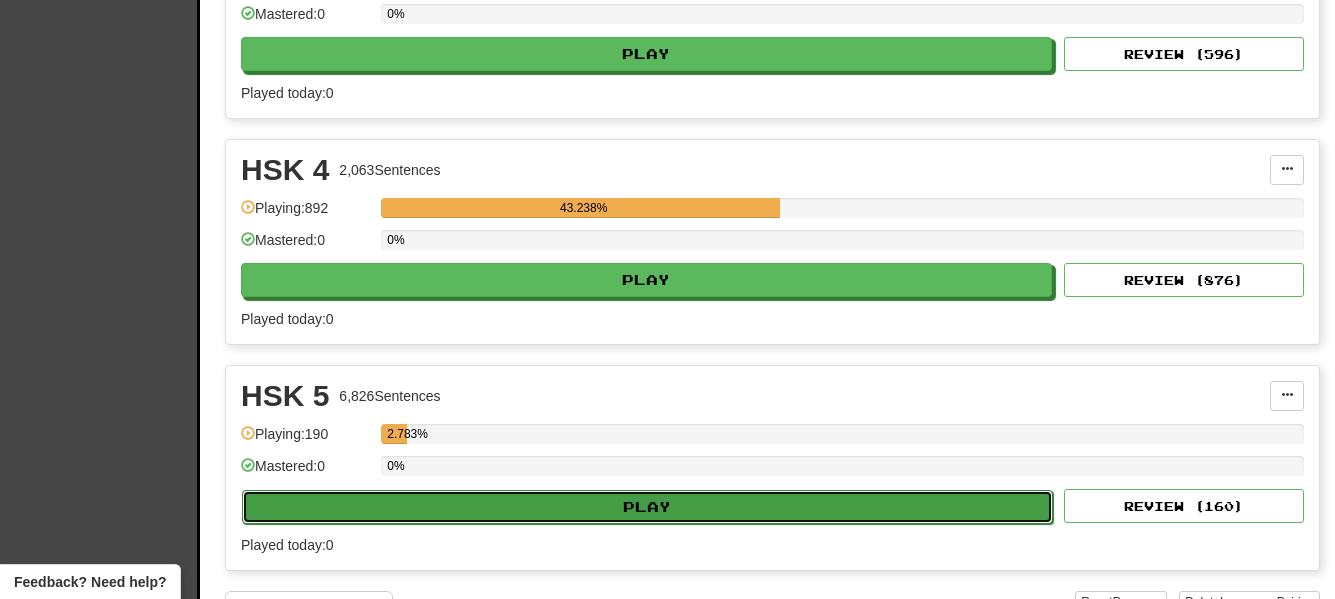 click on "Play" at bounding box center [647, 507] 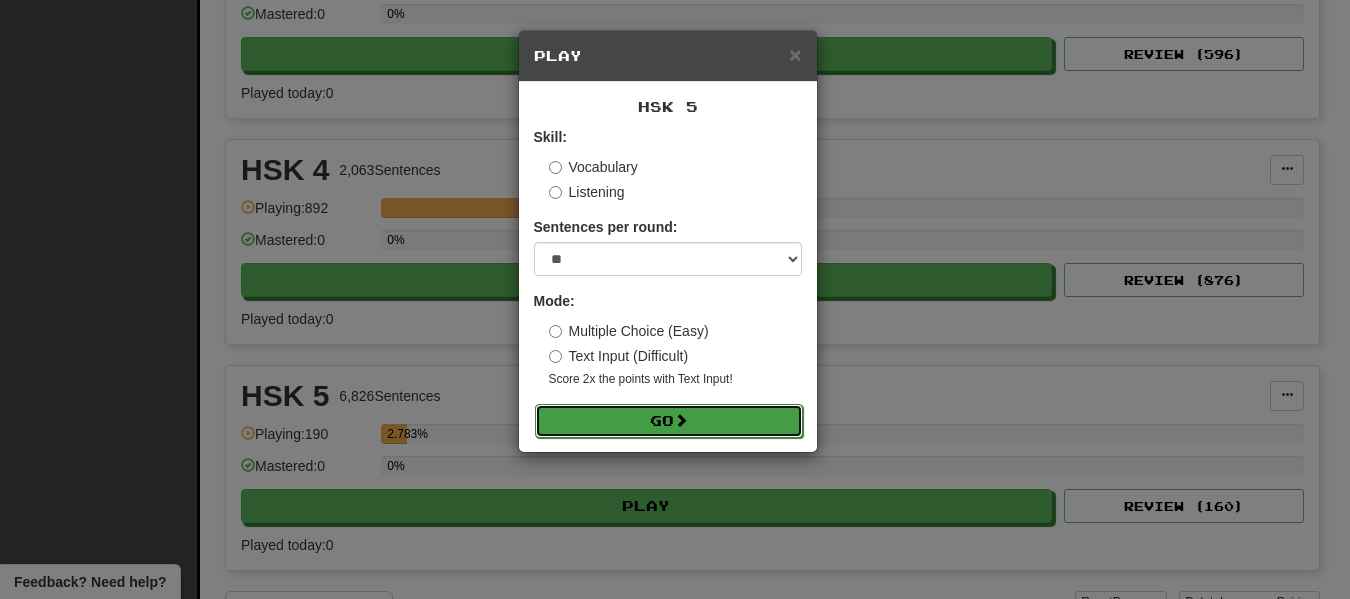 click on "Go" at bounding box center [669, 421] 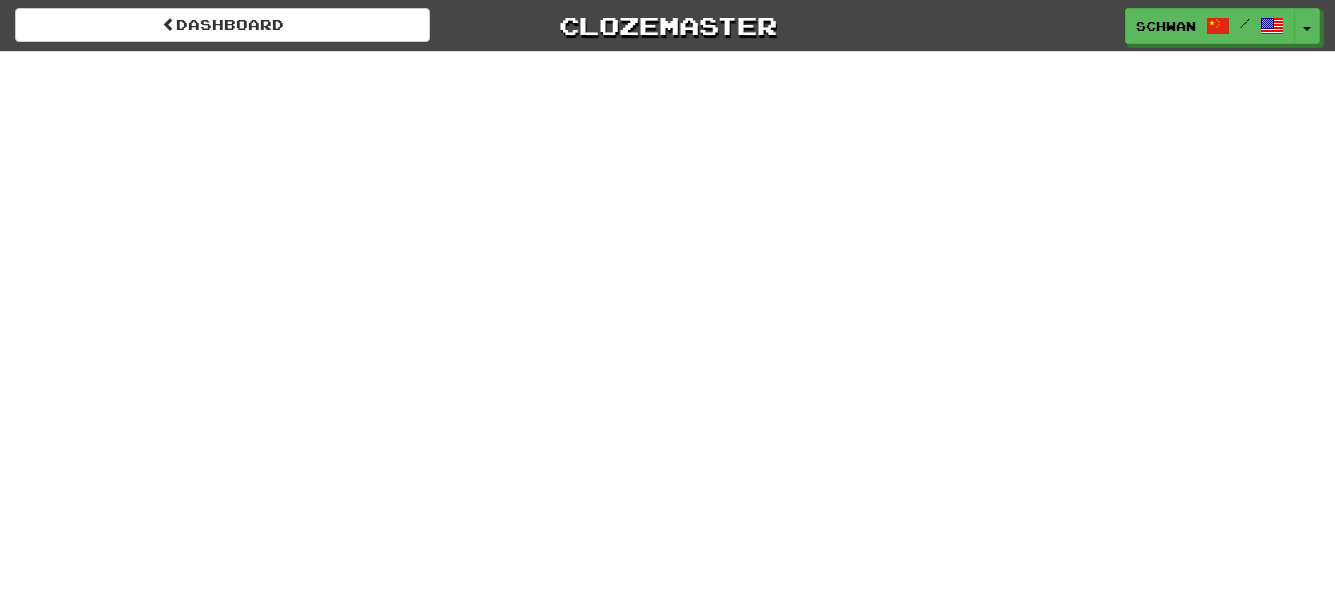 scroll, scrollTop: 0, scrollLeft: 0, axis: both 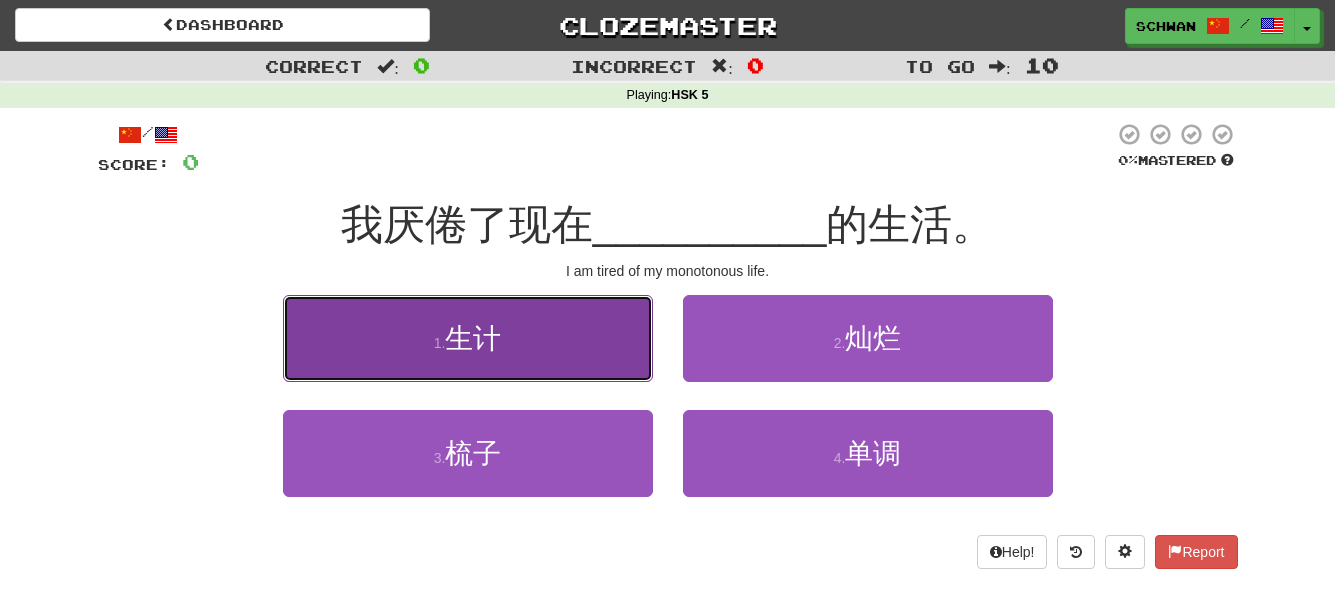 click on "1 .  生计" at bounding box center [468, 338] 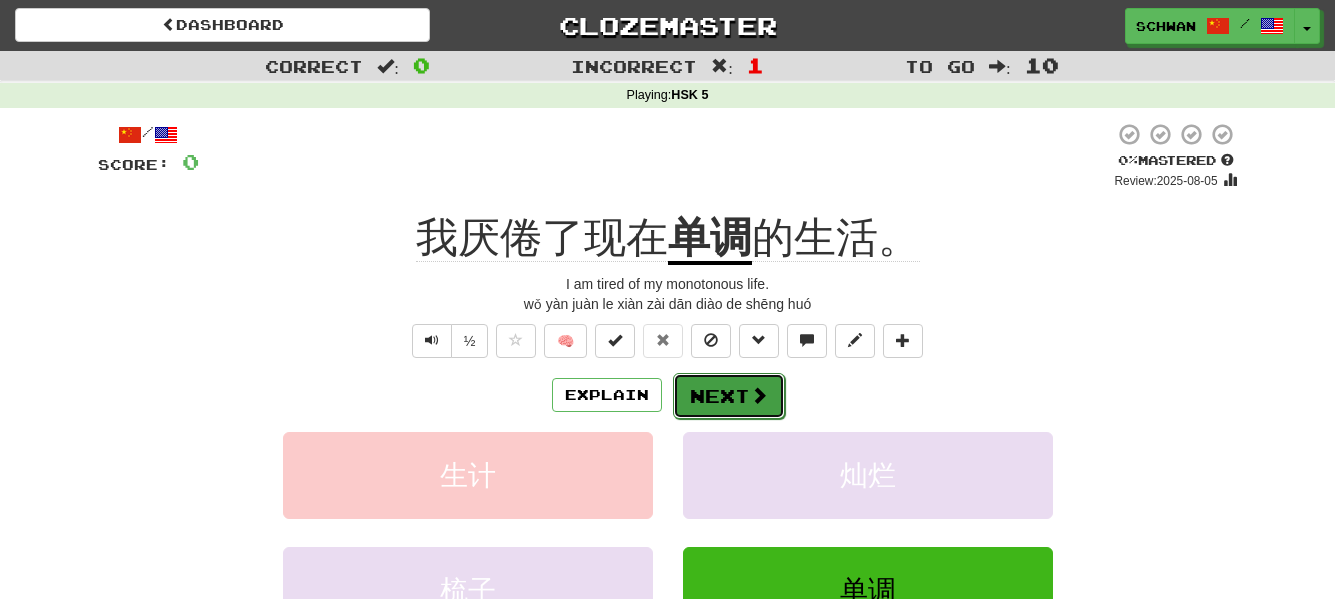 click on "Next" at bounding box center (729, 396) 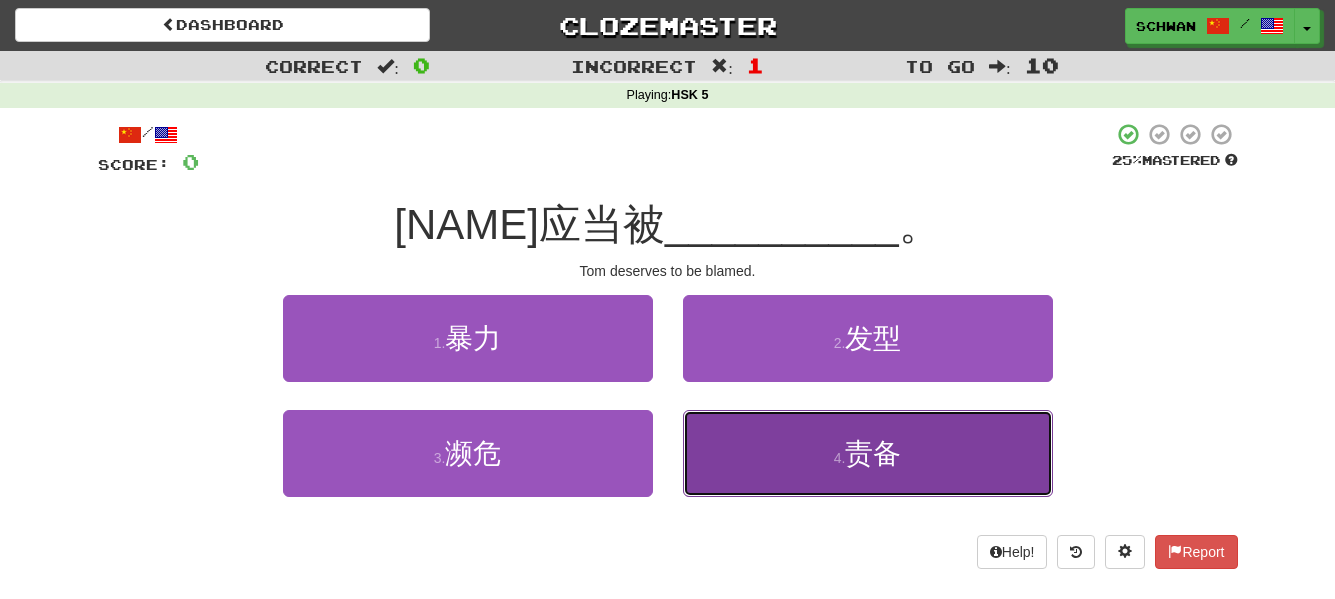 click on "4 .  责备" at bounding box center (868, 453) 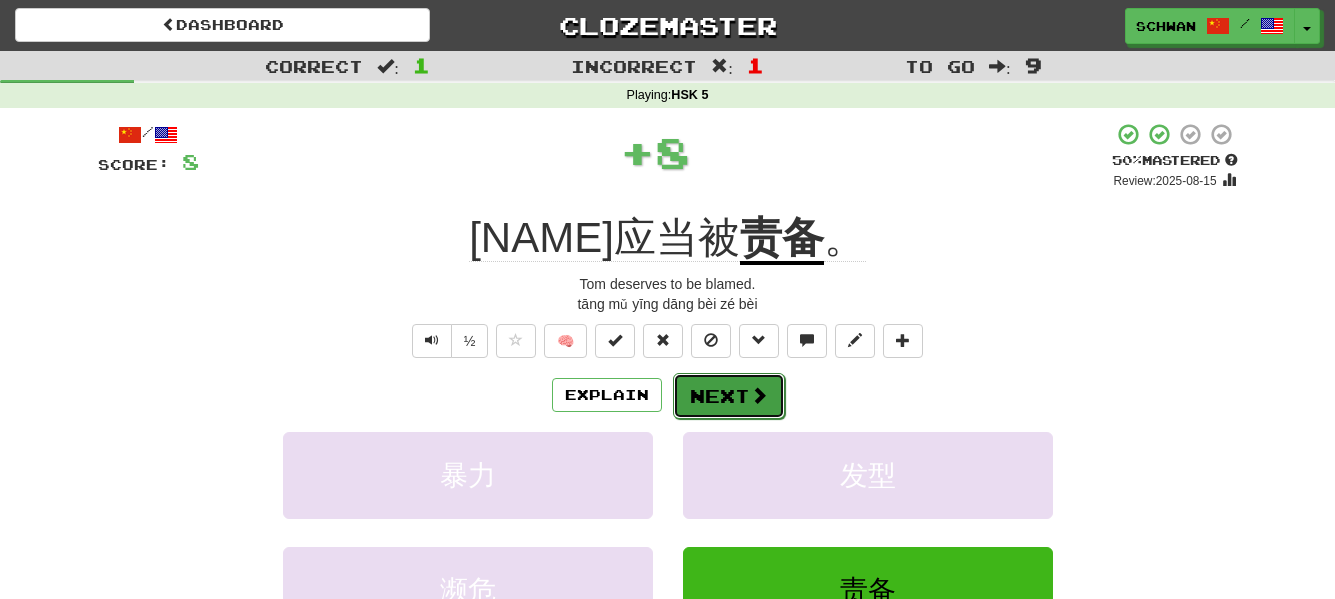 click on "Next" at bounding box center (729, 396) 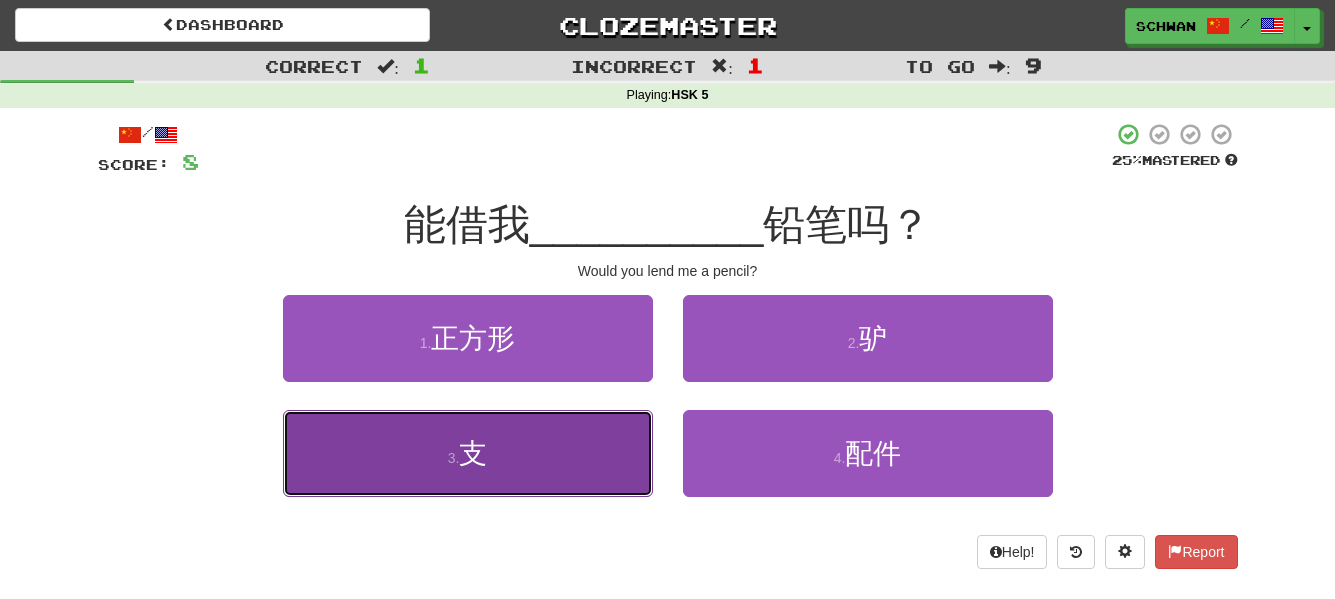 click on "3 .  支" at bounding box center (468, 453) 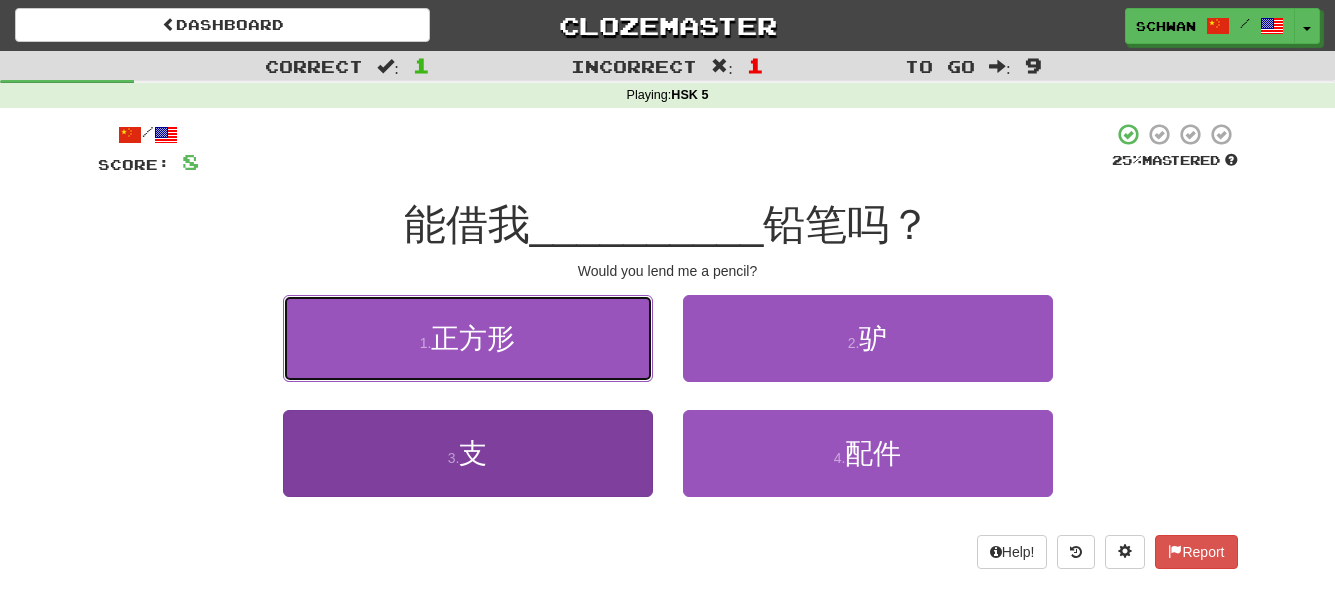 click on "1 .  正方形" at bounding box center (468, 338) 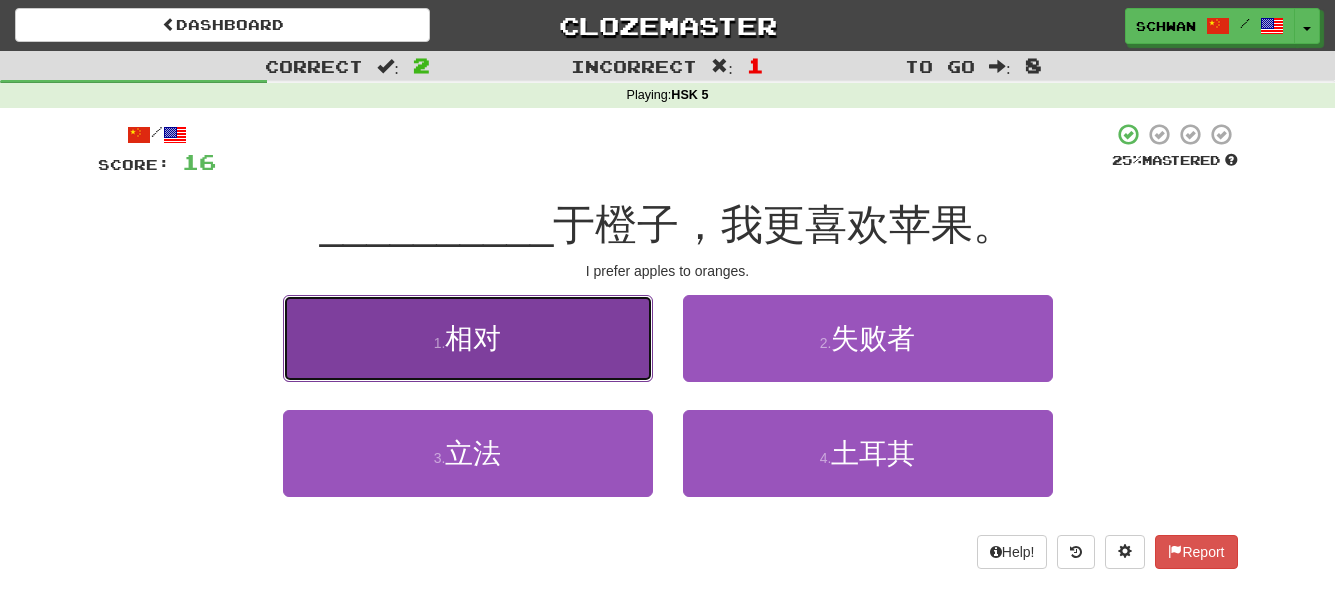 click on "1 .  相对" at bounding box center [468, 338] 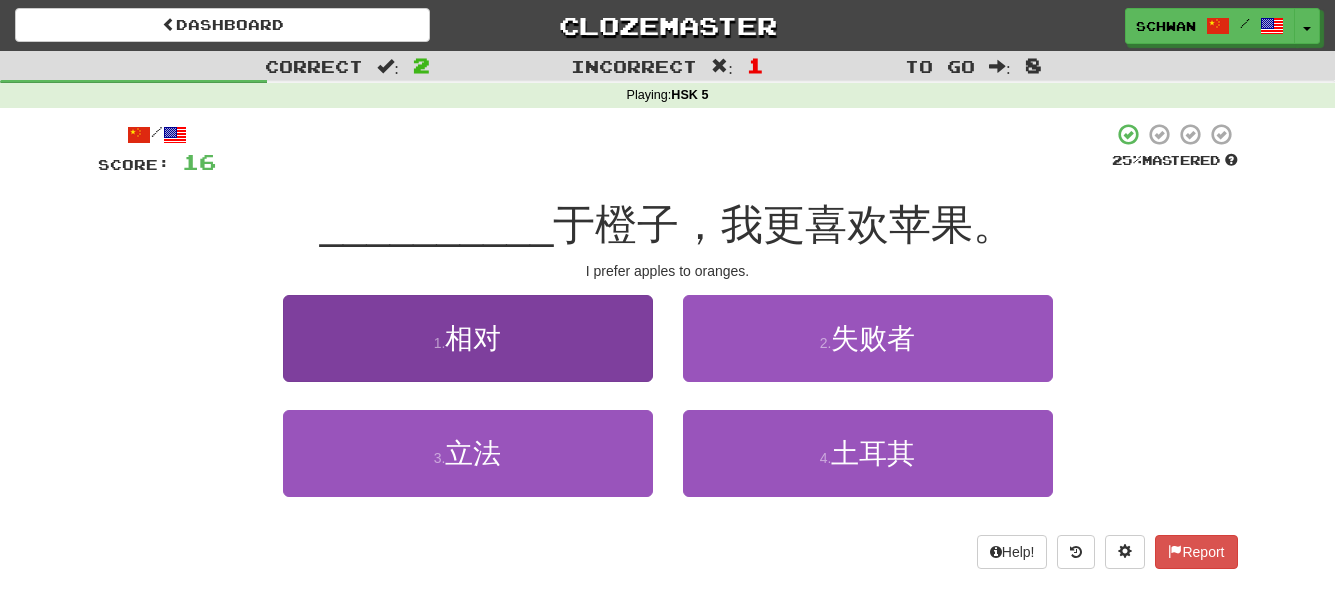 click on "/  Score:   16 25 %  Mastered __________ 于橙子，我更喜欢苹果。 I prefer apples to oranges. 1 .  相对 2 .  失败者 3 .  立法 4 .  土耳其  Help!  Report" at bounding box center (668, 345) 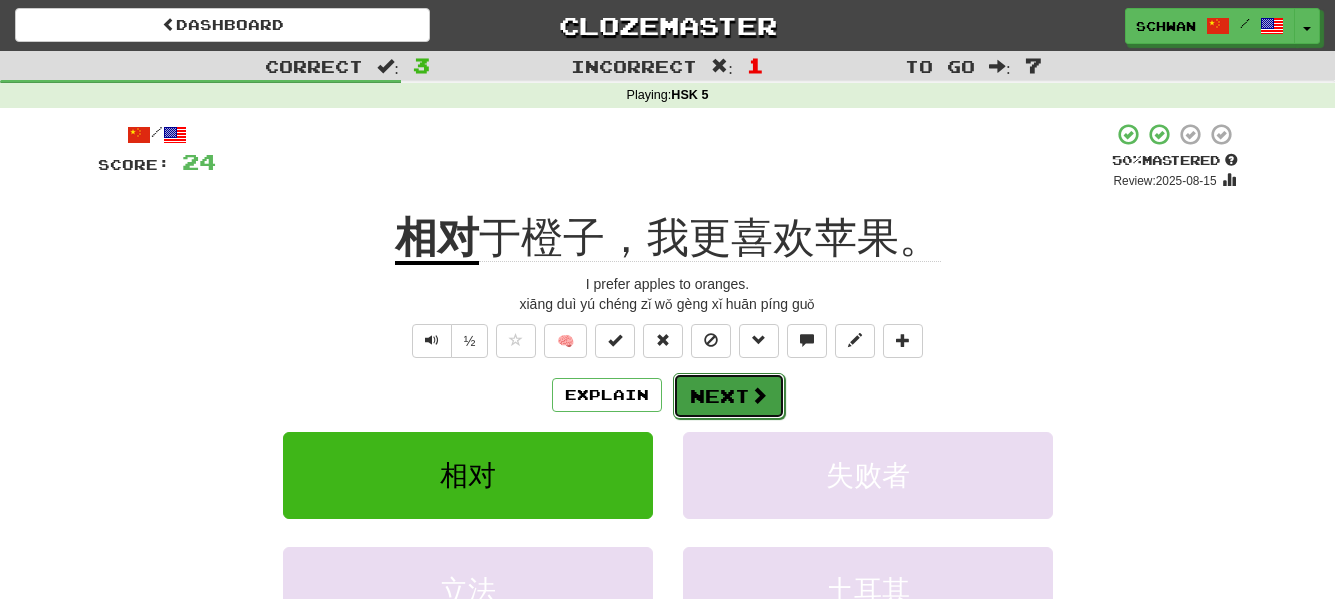 click on "Next" at bounding box center [729, 396] 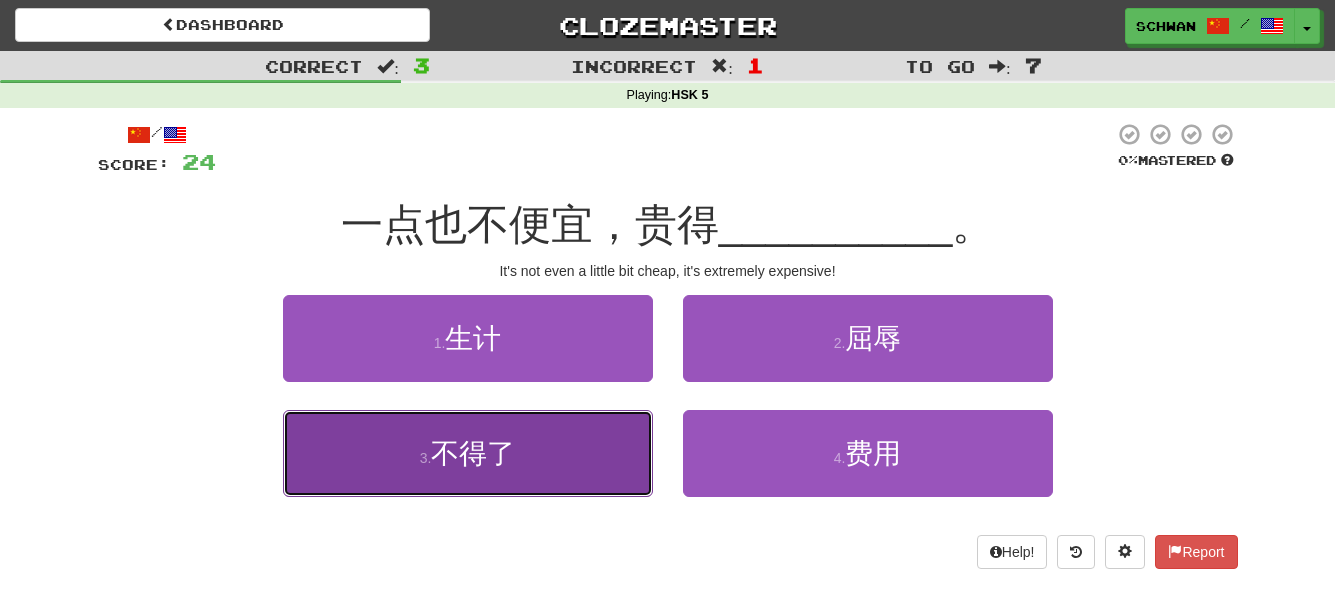 click on "3 .  不得了" at bounding box center [468, 453] 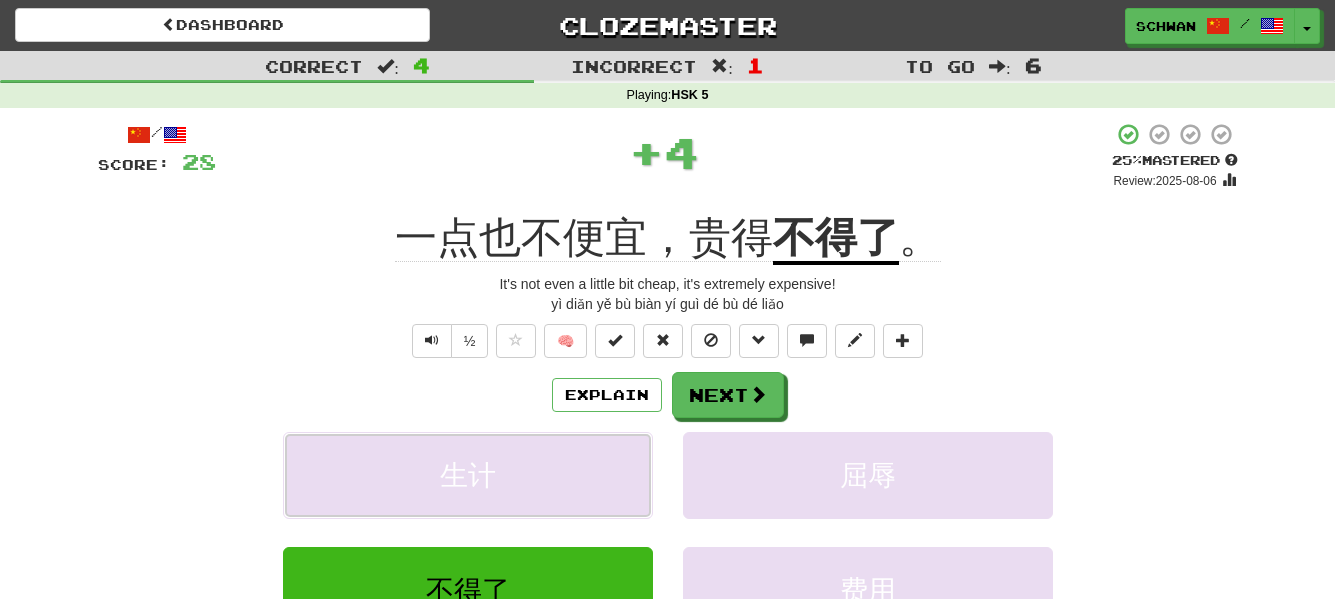 click on "生计" at bounding box center [468, 475] 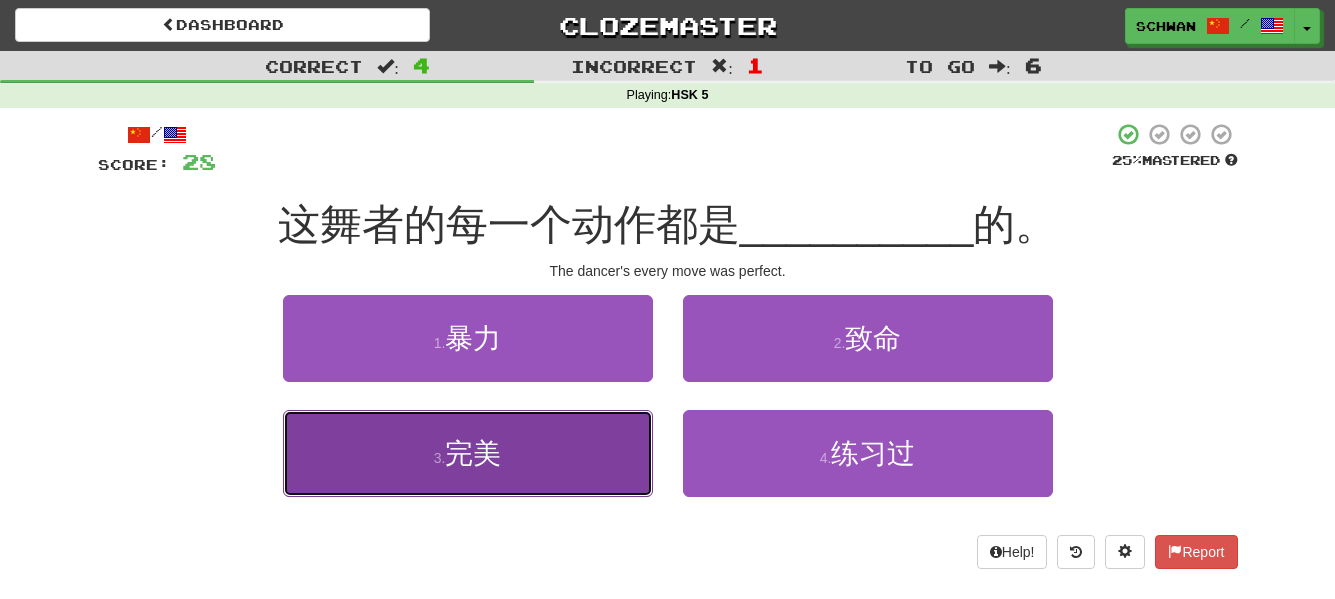 click on "完美" at bounding box center (473, 453) 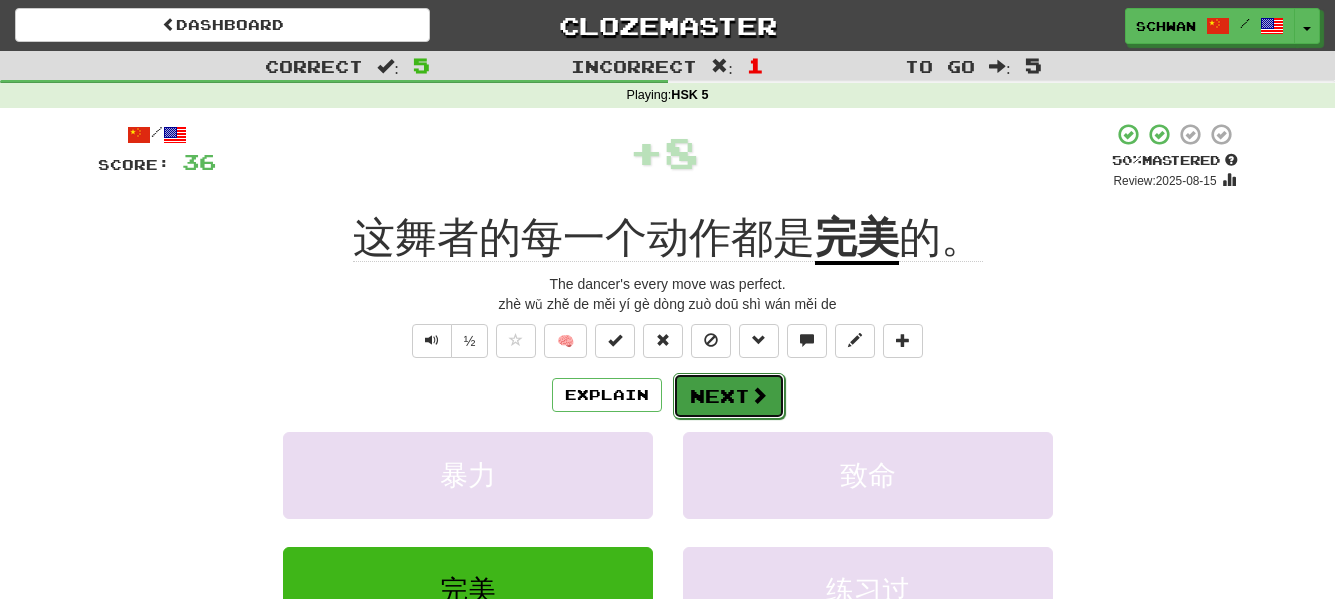 click on "Next" at bounding box center [729, 396] 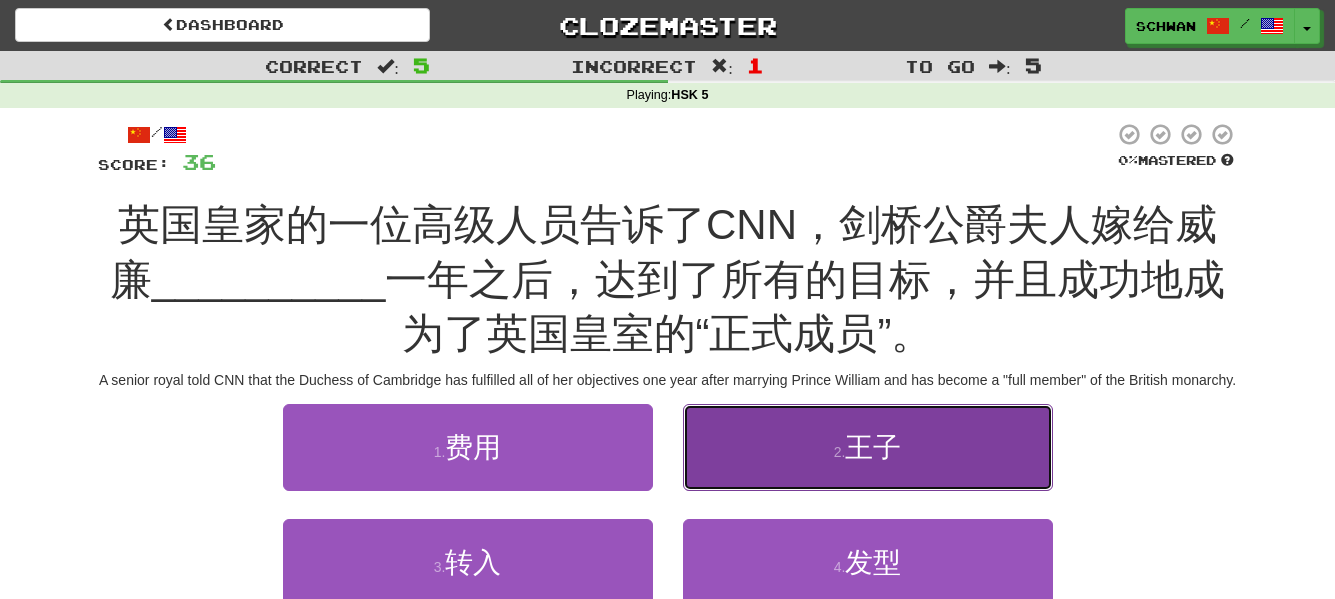 click on "2 .  王子" at bounding box center (868, 447) 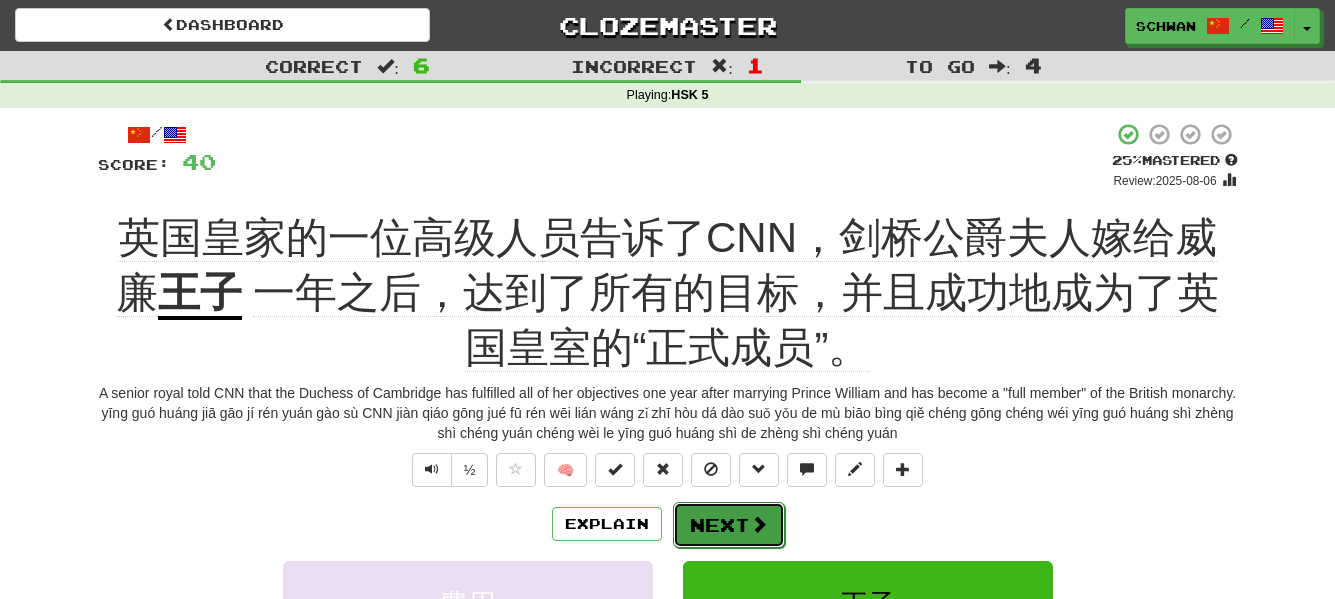 click on "Next" at bounding box center [729, 525] 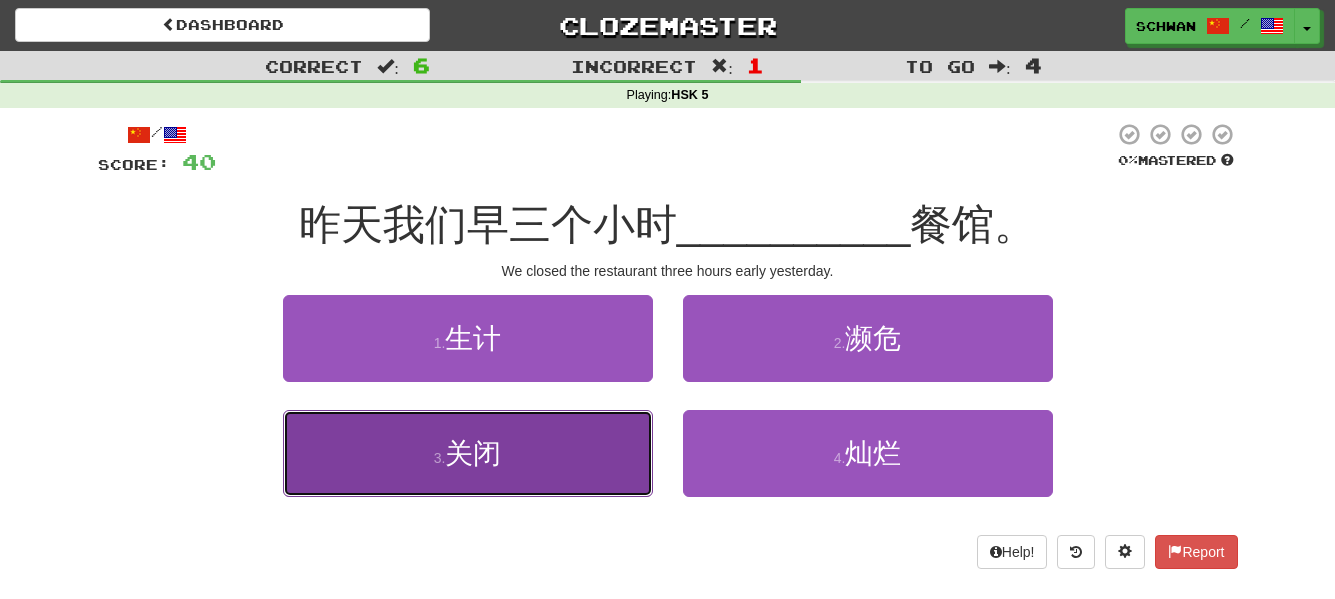 click on "关闭" at bounding box center [473, 453] 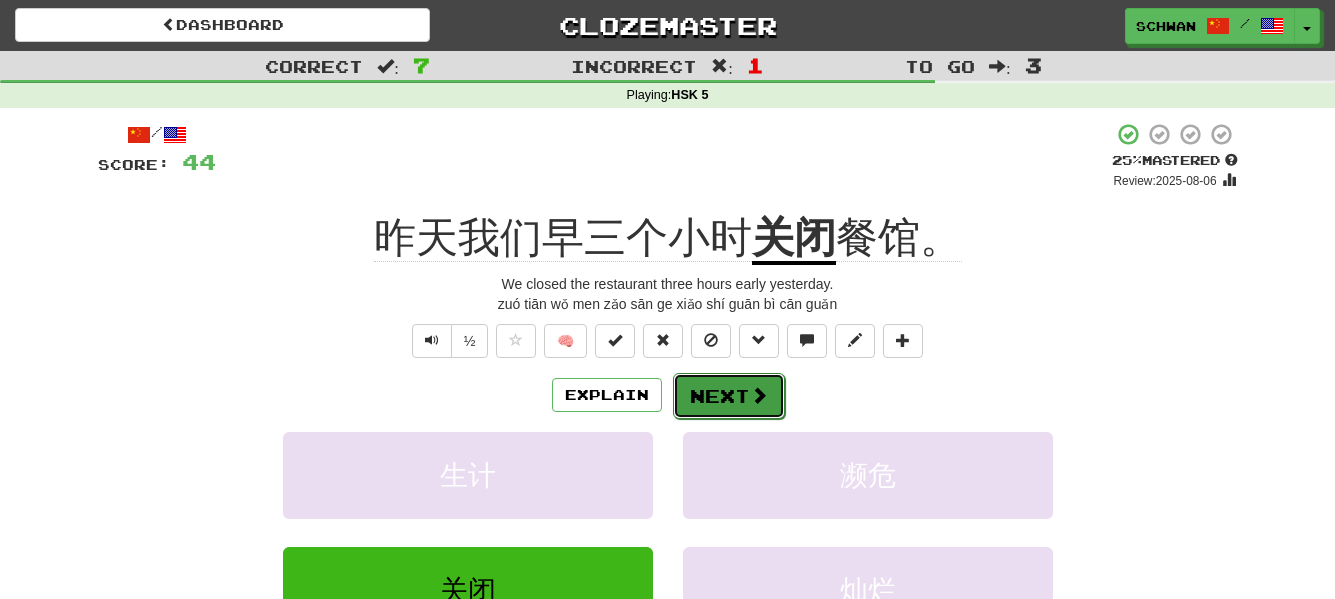click at bounding box center (759, 395) 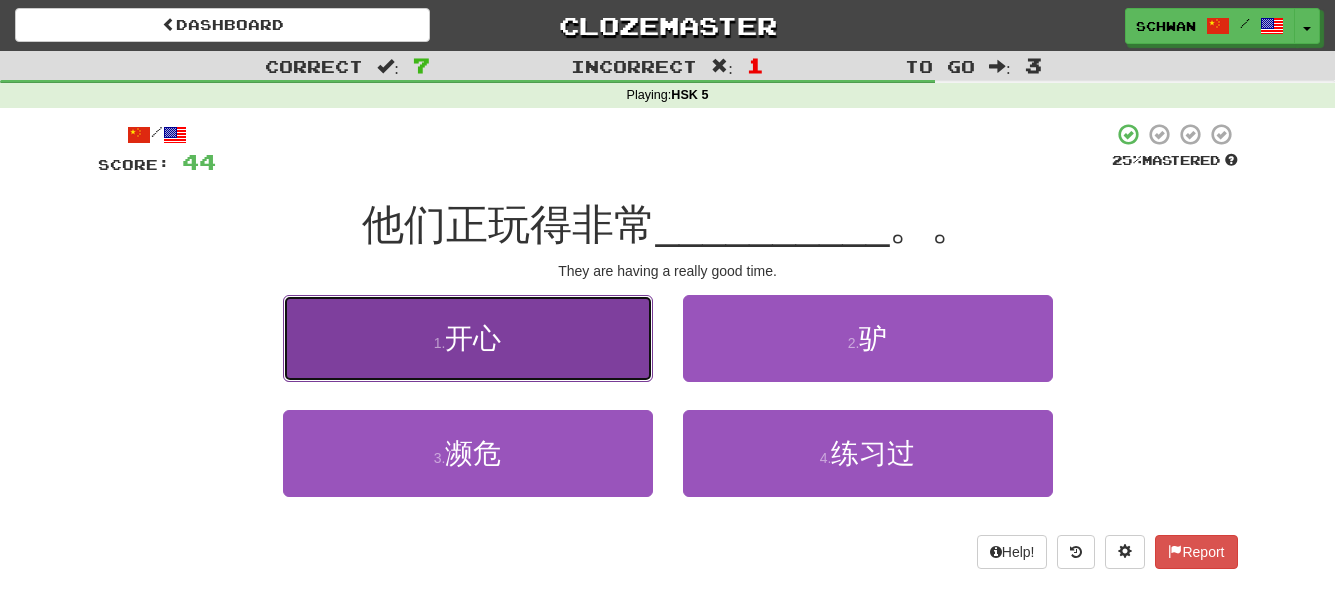 click on "1 .  开心" at bounding box center (468, 338) 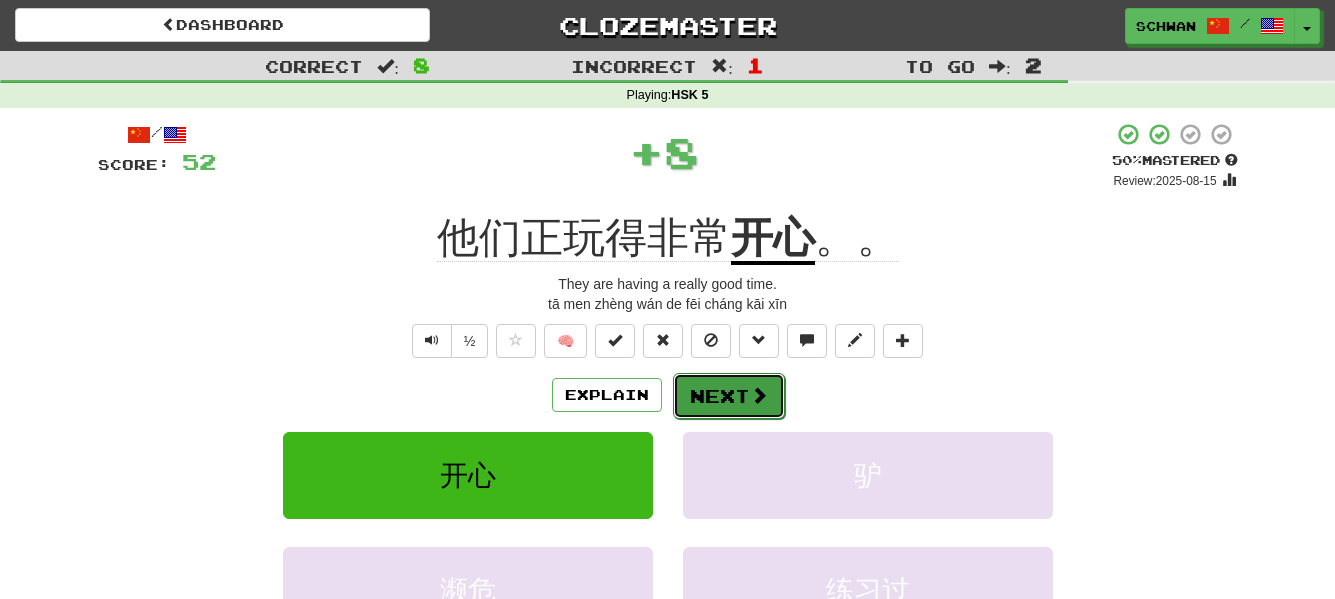 click at bounding box center [759, 395] 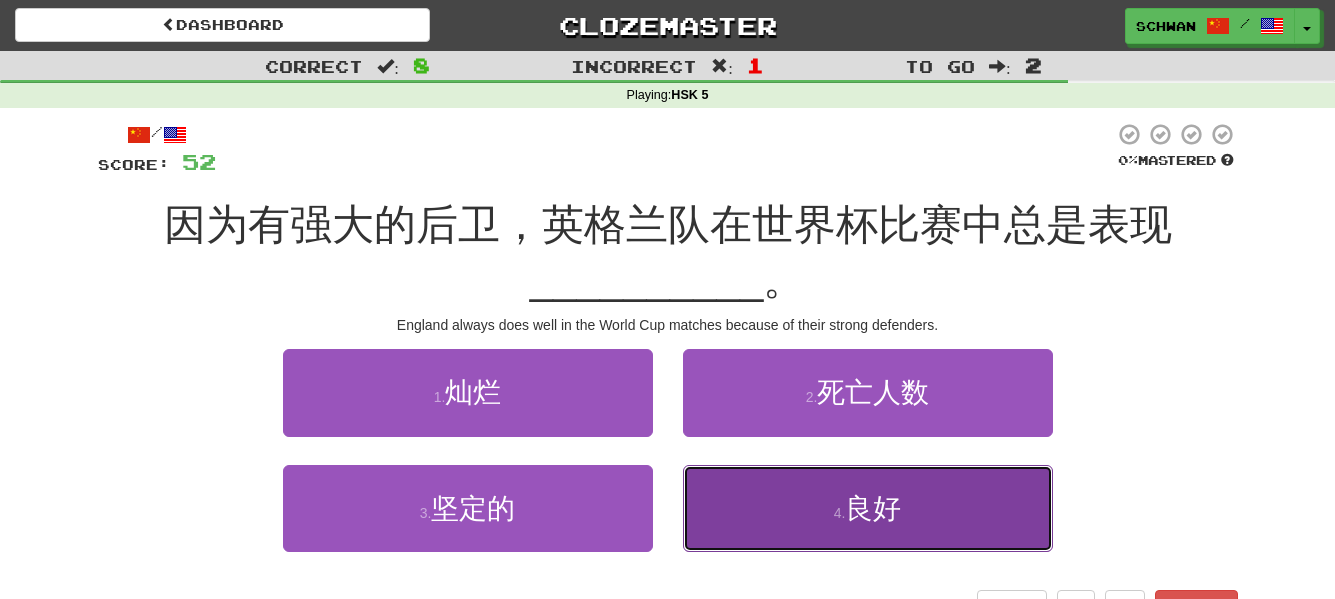 click on "4 .  良好" at bounding box center (868, 508) 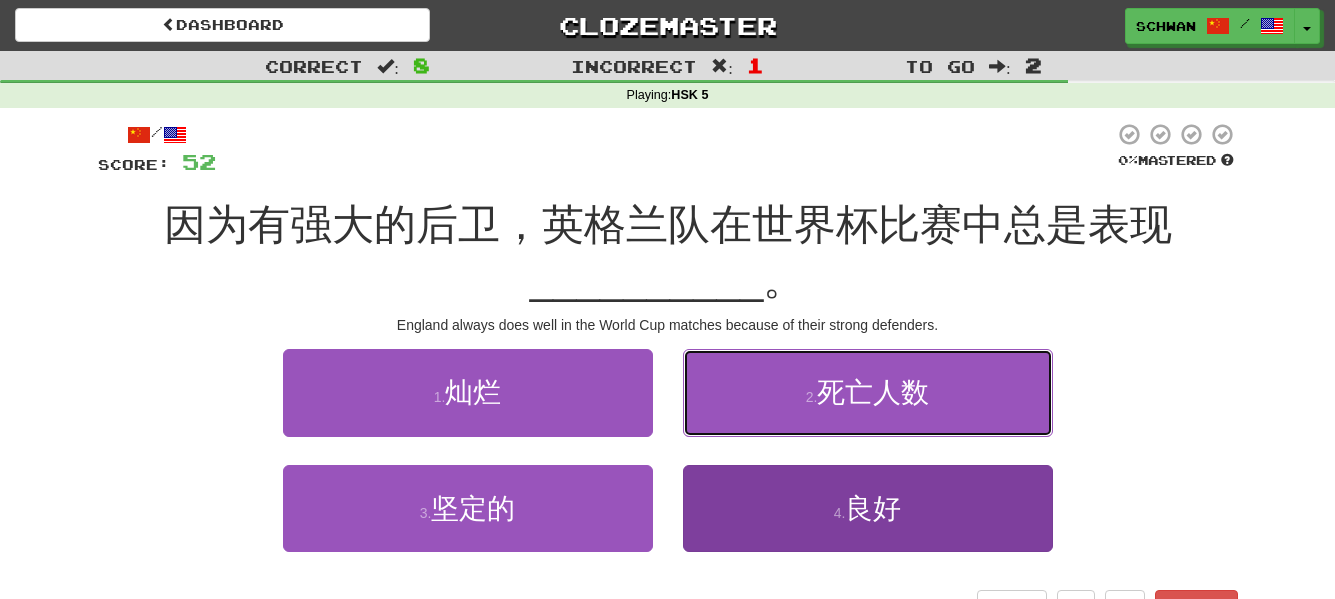 click on "2 .  死亡人数" at bounding box center [868, 392] 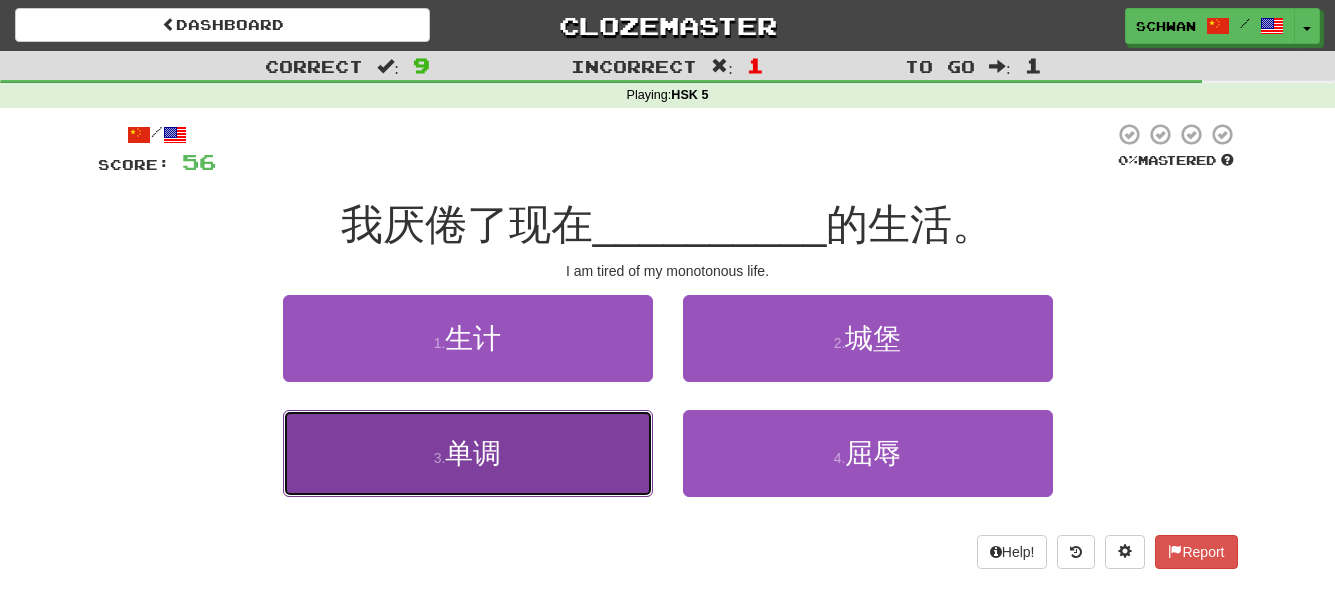 click on "单调" at bounding box center [473, 453] 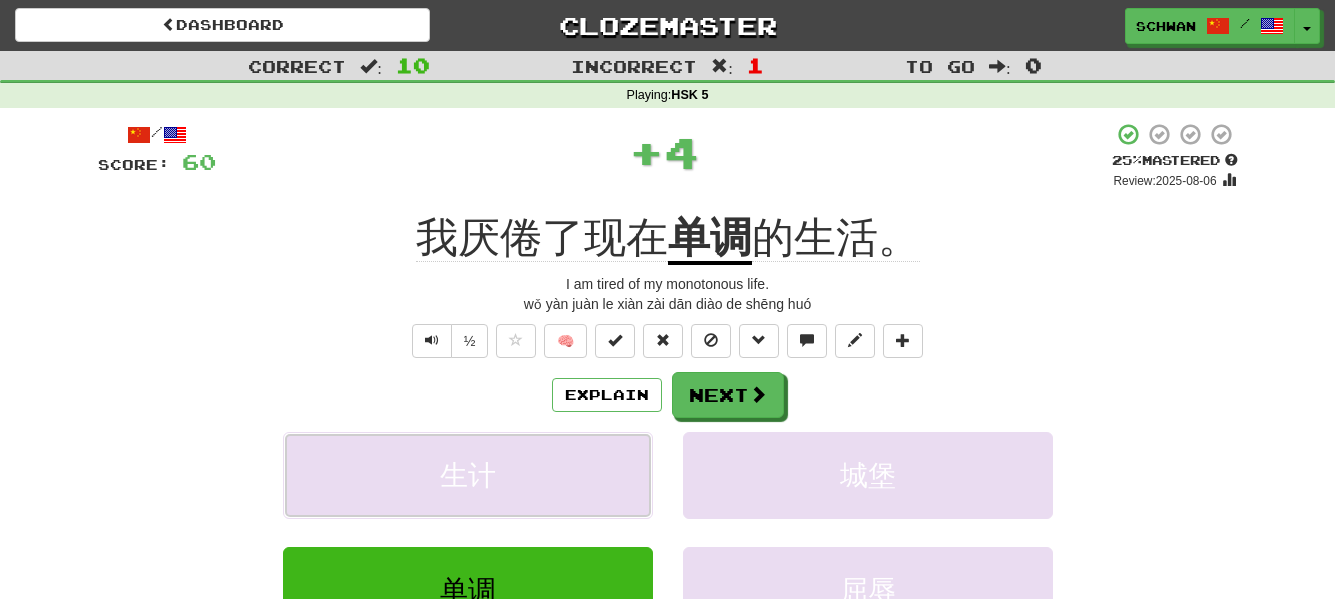 click on "生计" at bounding box center (468, 475) 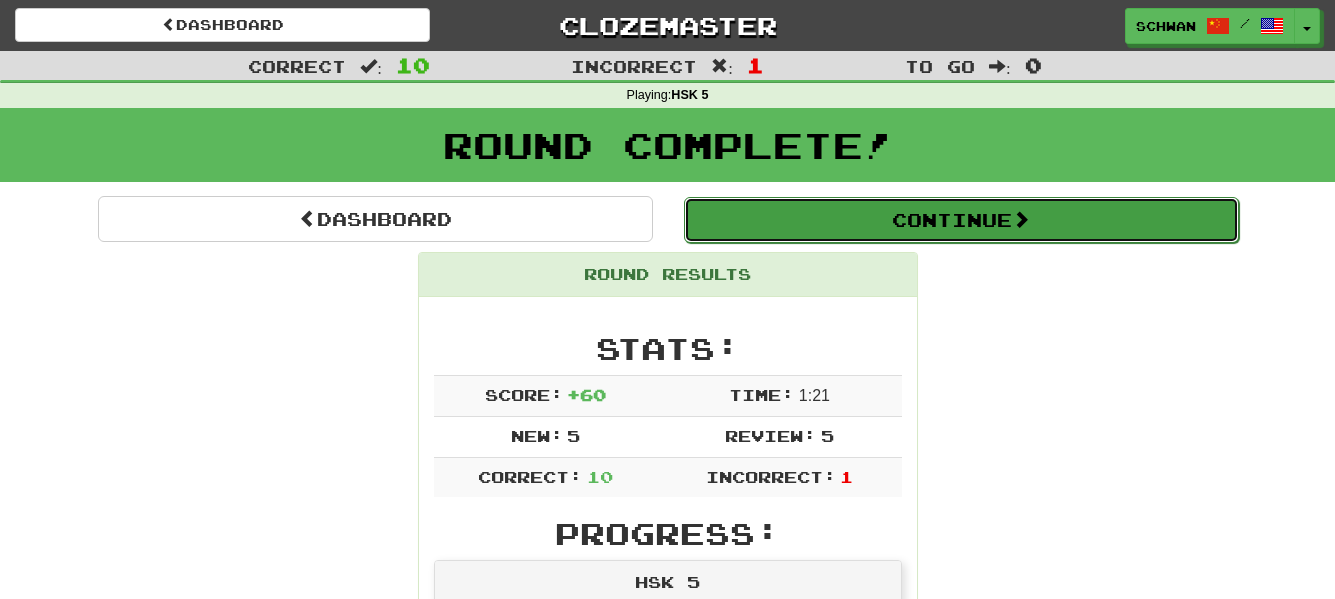 click on "Continue" at bounding box center (961, 220) 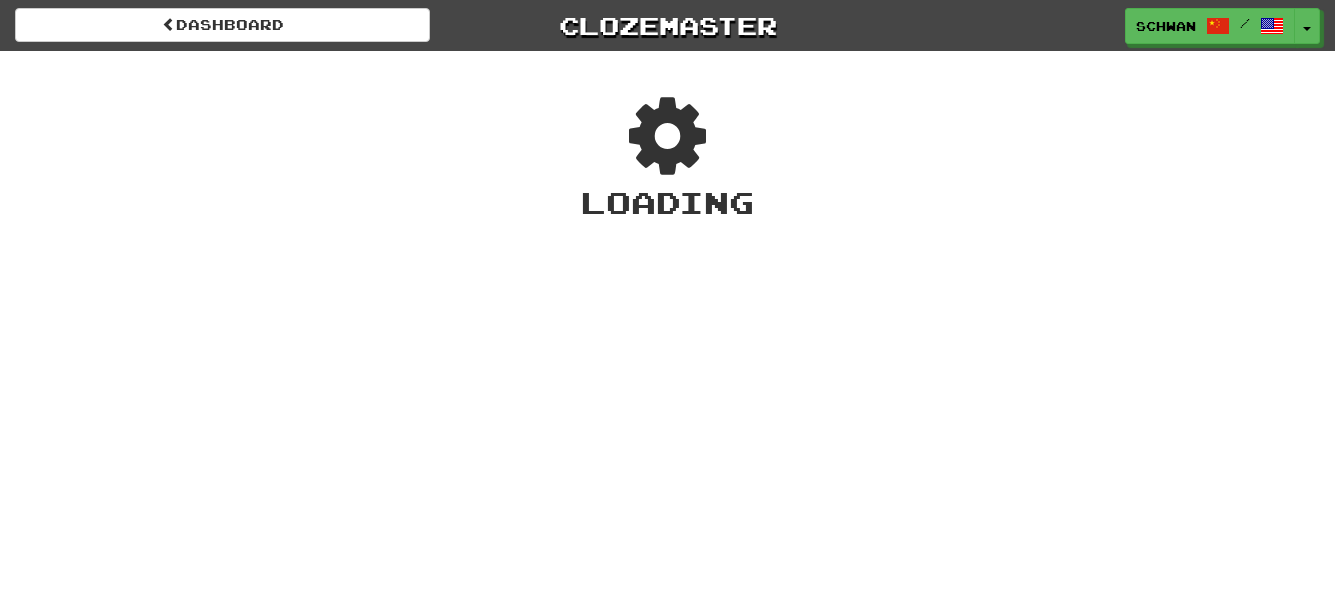 click on "Loading" at bounding box center (667, 202) 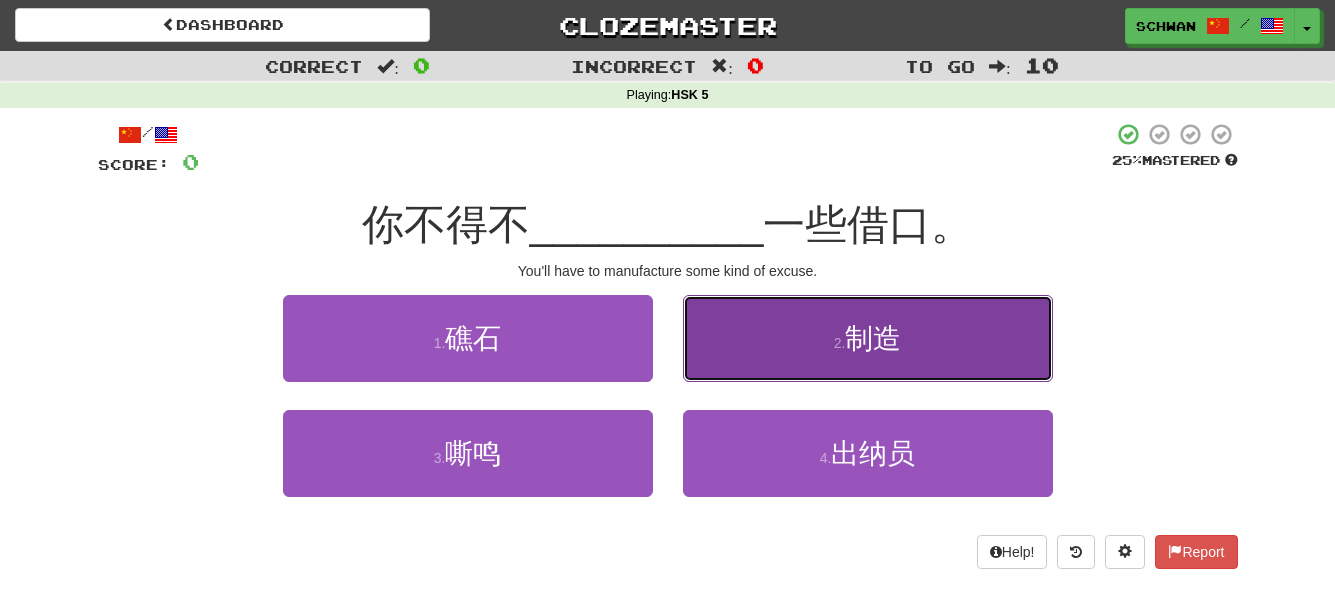 click on "2 .  制造" at bounding box center (868, 338) 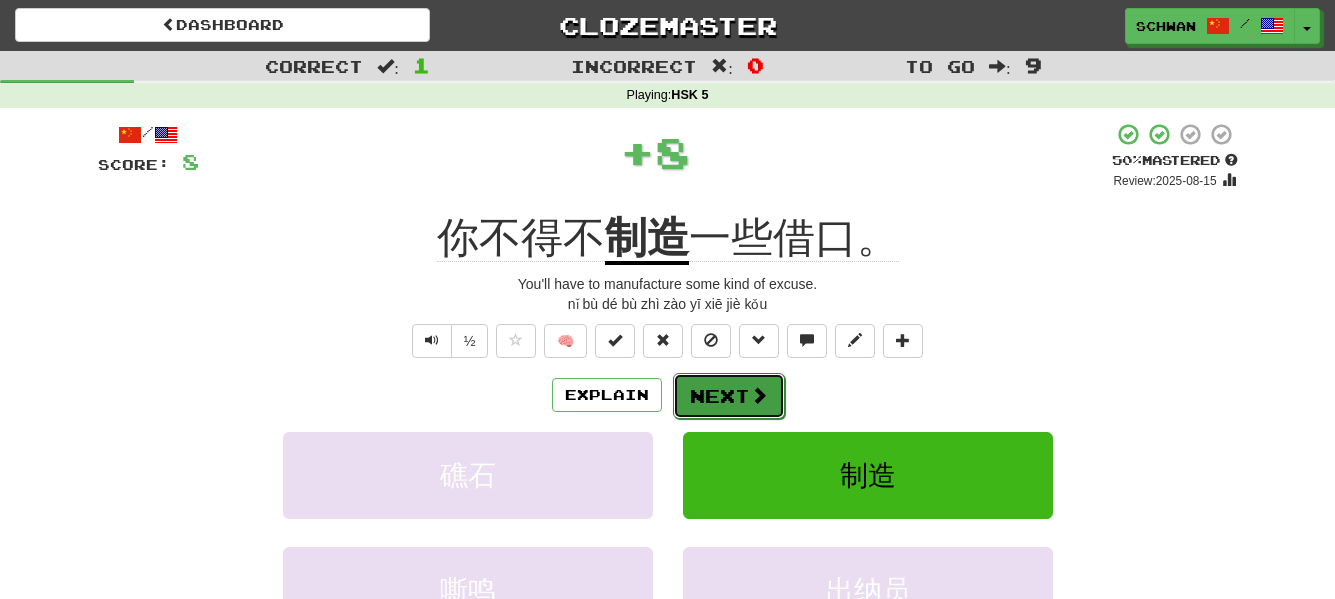 click on "Next" at bounding box center (729, 396) 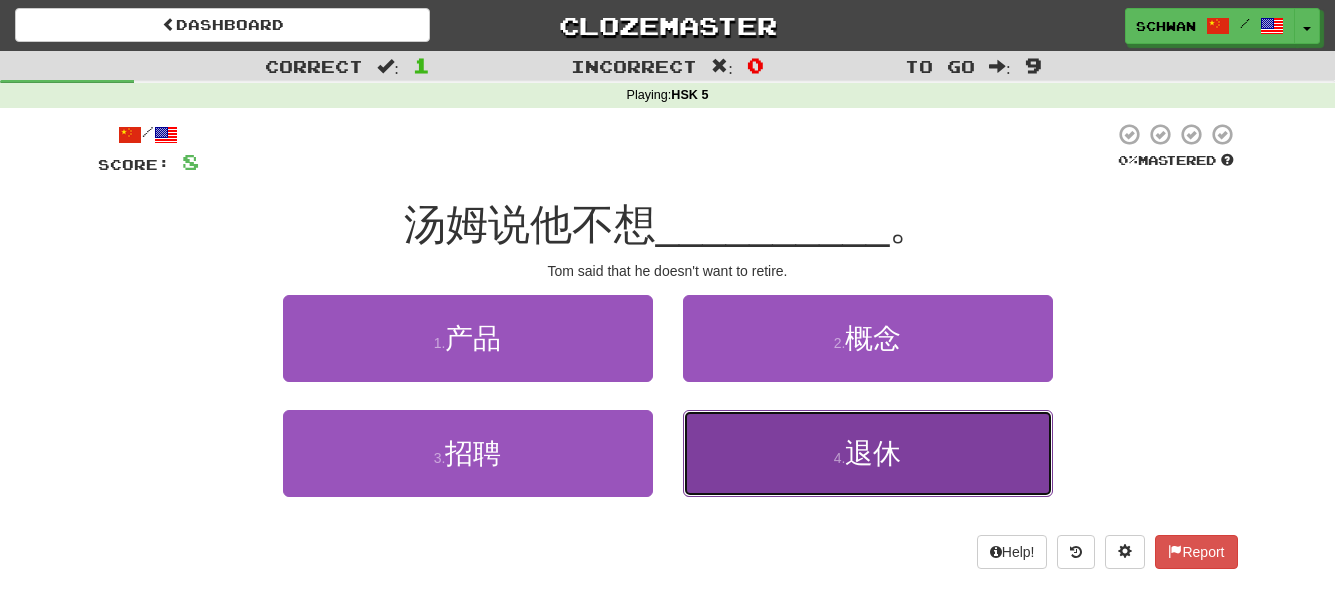 click on "4 .  退休" at bounding box center [868, 453] 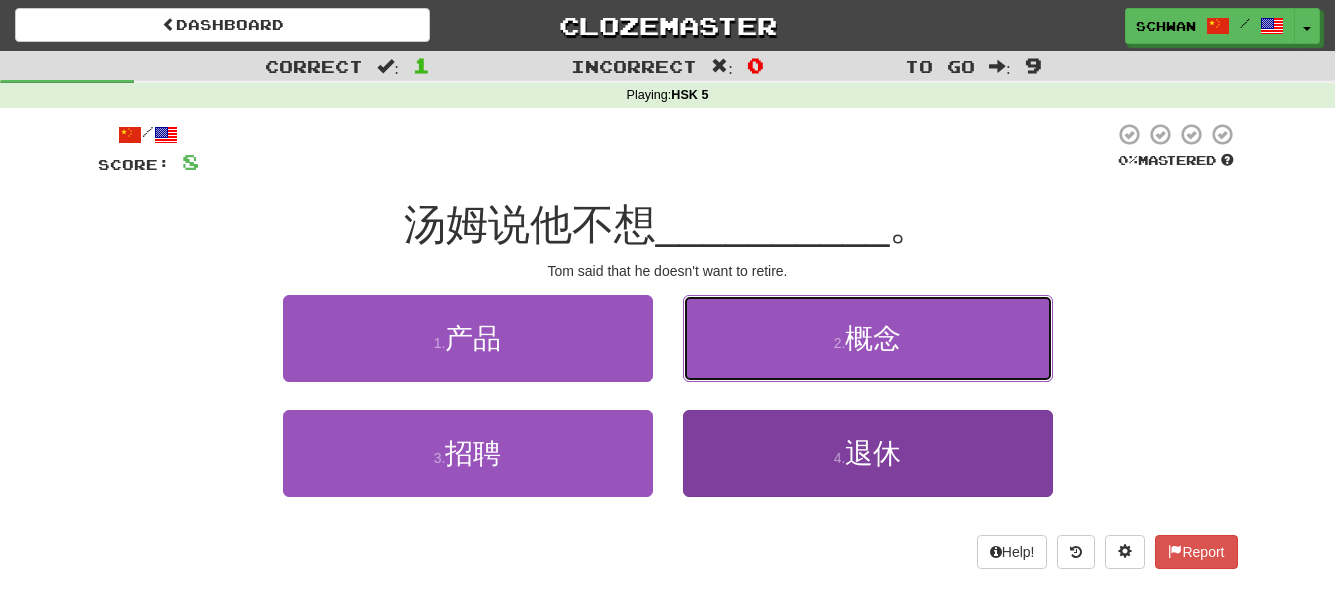 click on "2 .  概念" at bounding box center [868, 338] 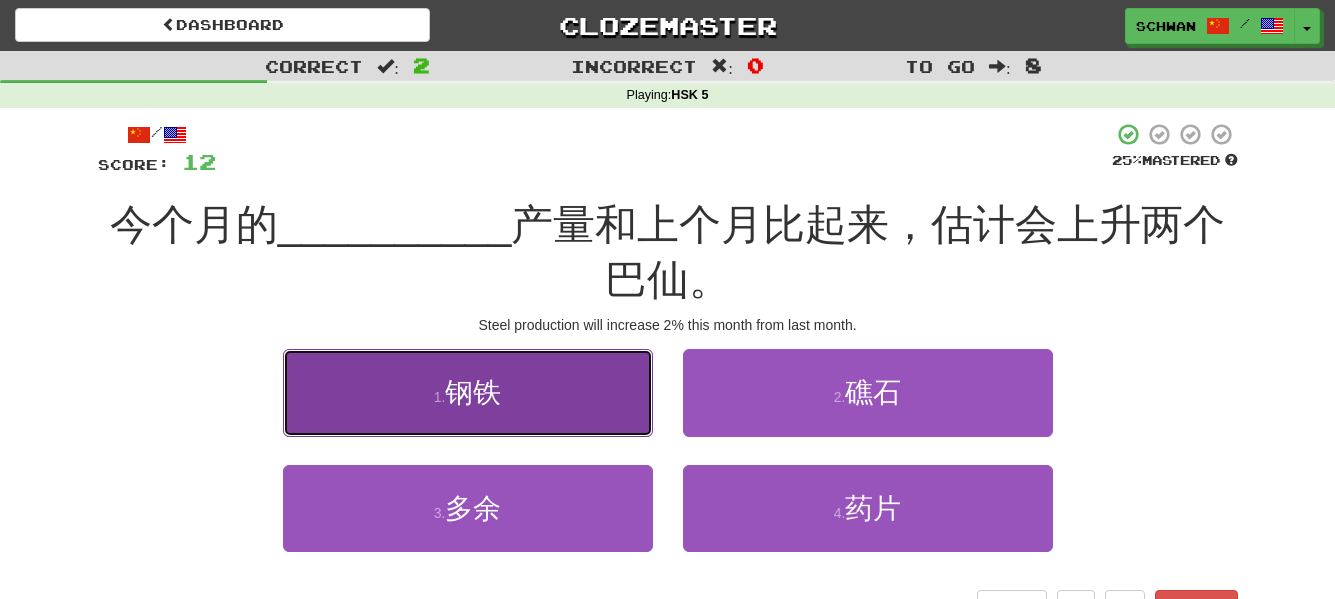 click on "1 .  钢铁" at bounding box center [468, 392] 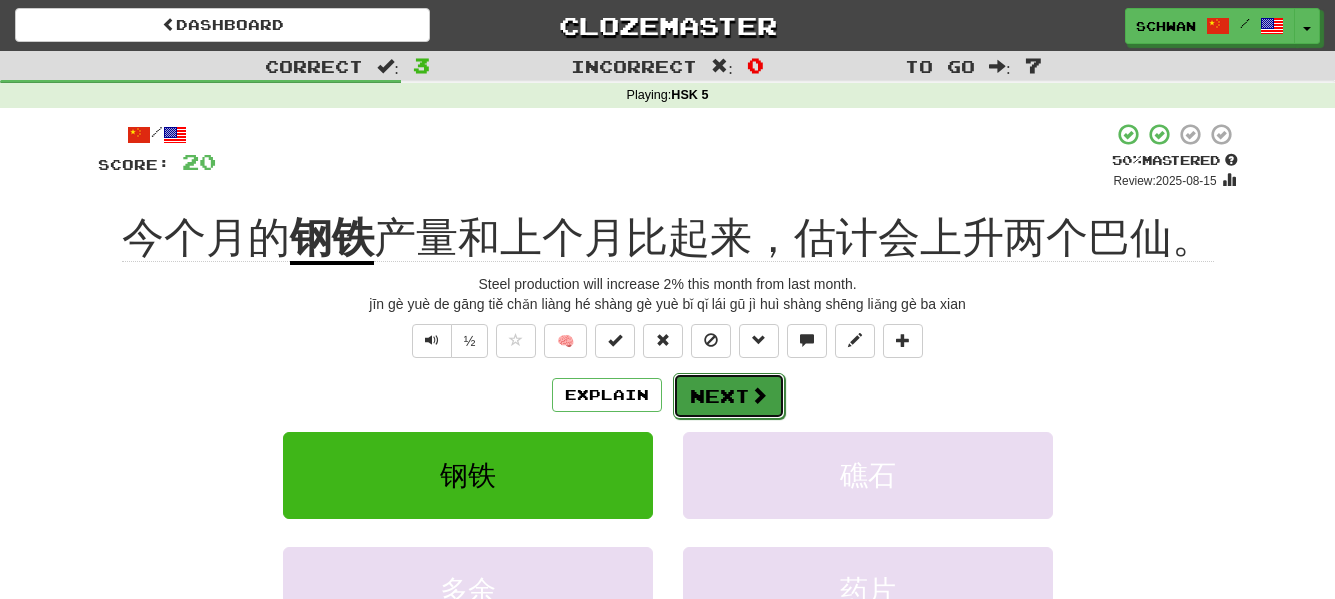 click on "Next" at bounding box center [729, 396] 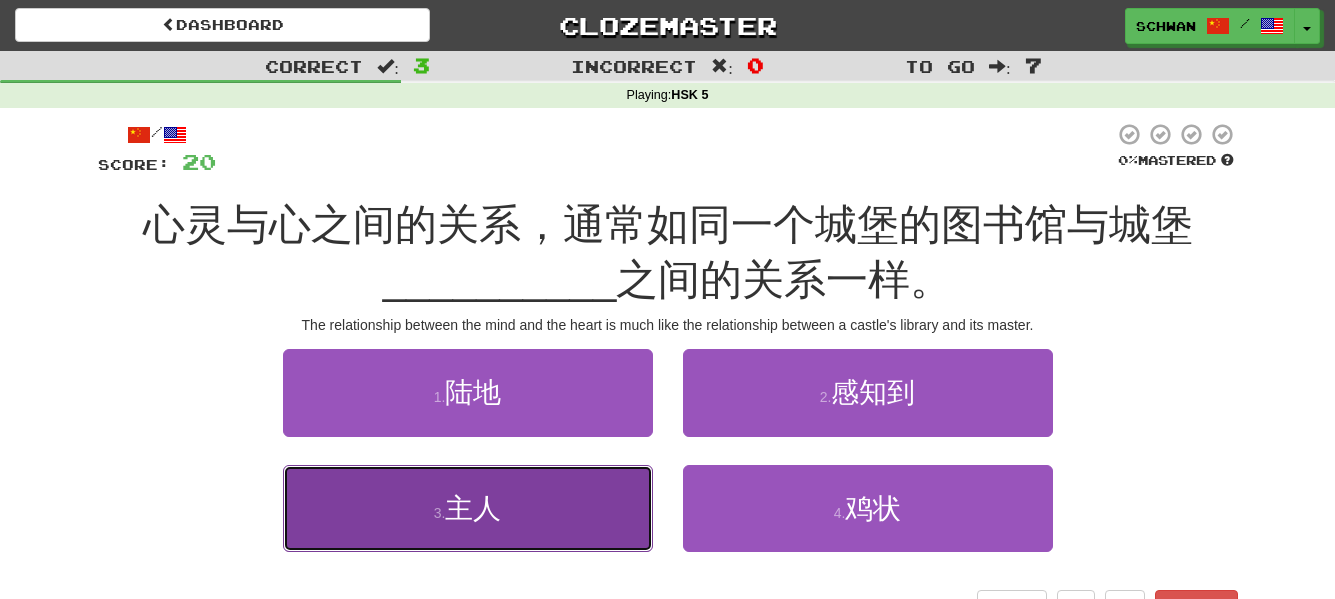 click on "3 .  主人" at bounding box center [468, 508] 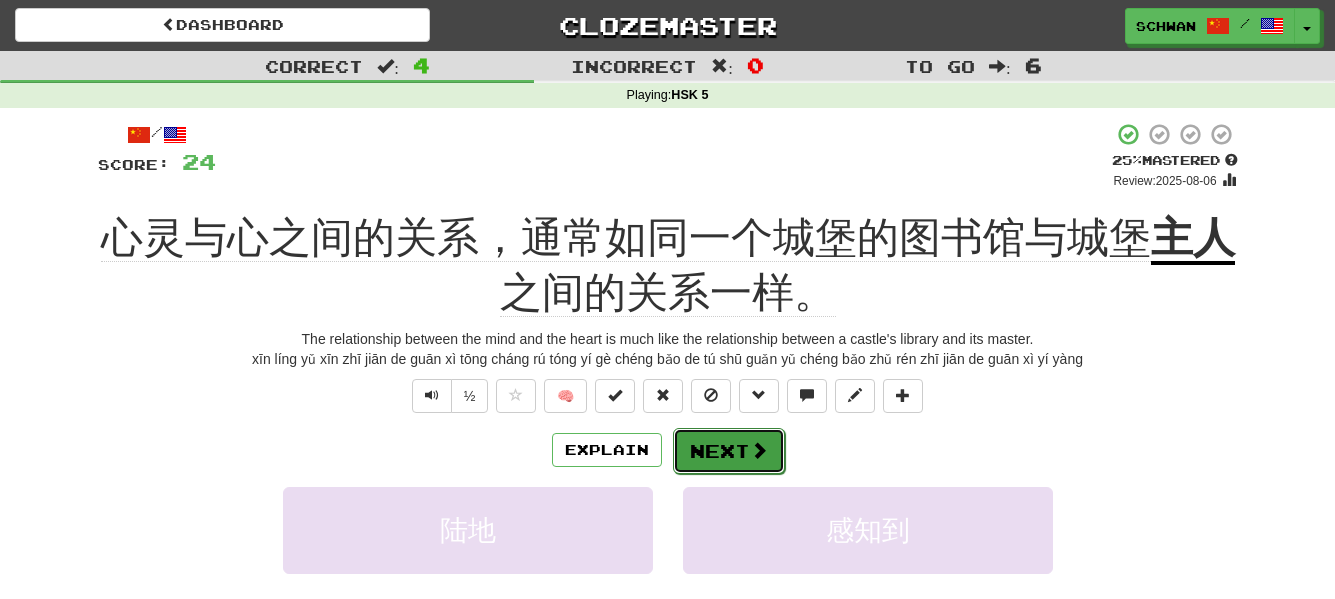 click on "Next" at bounding box center [729, 451] 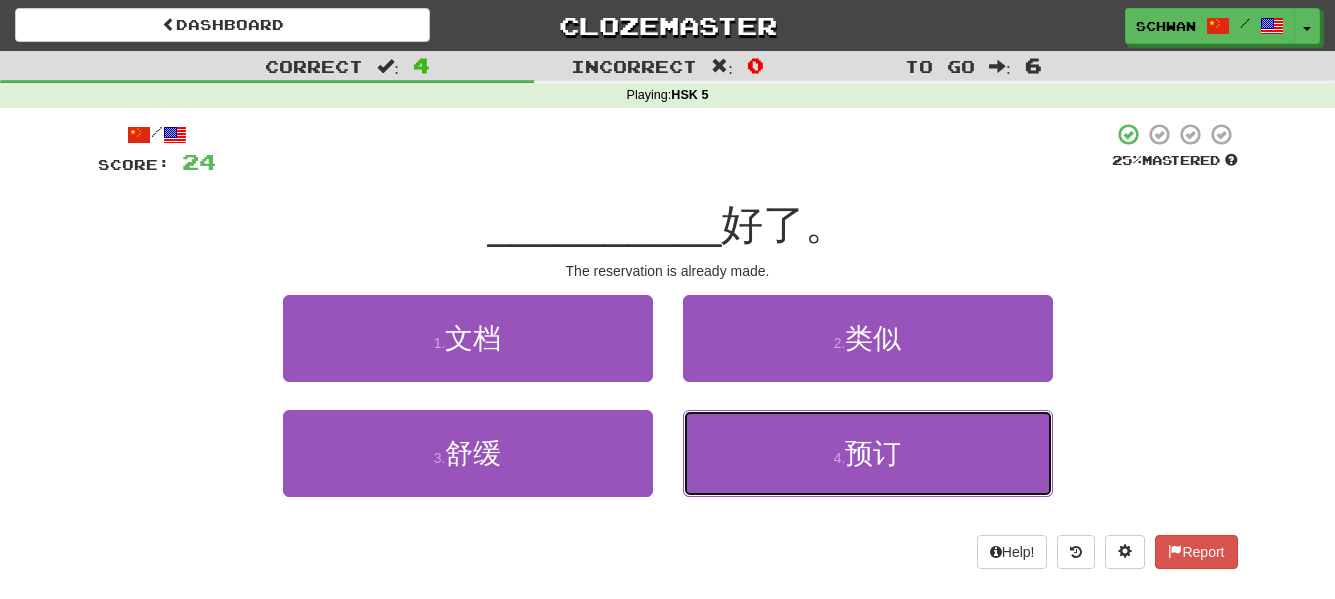 click on "4 .  预订" at bounding box center [868, 453] 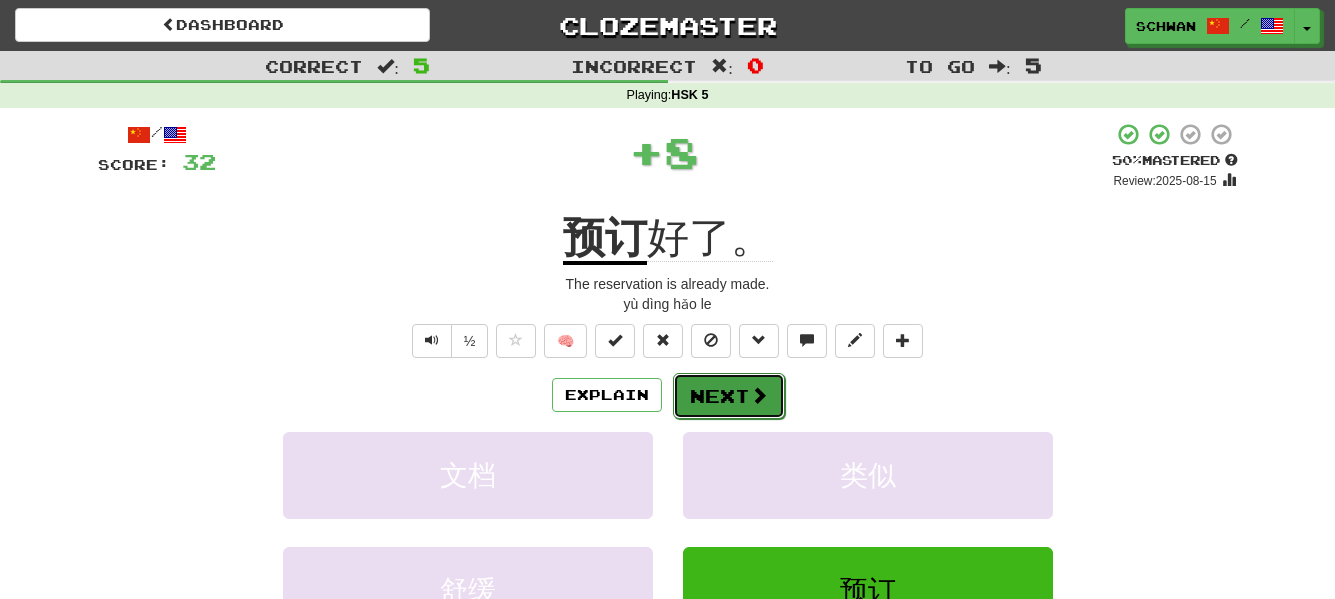 click on "Next" at bounding box center [729, 396] 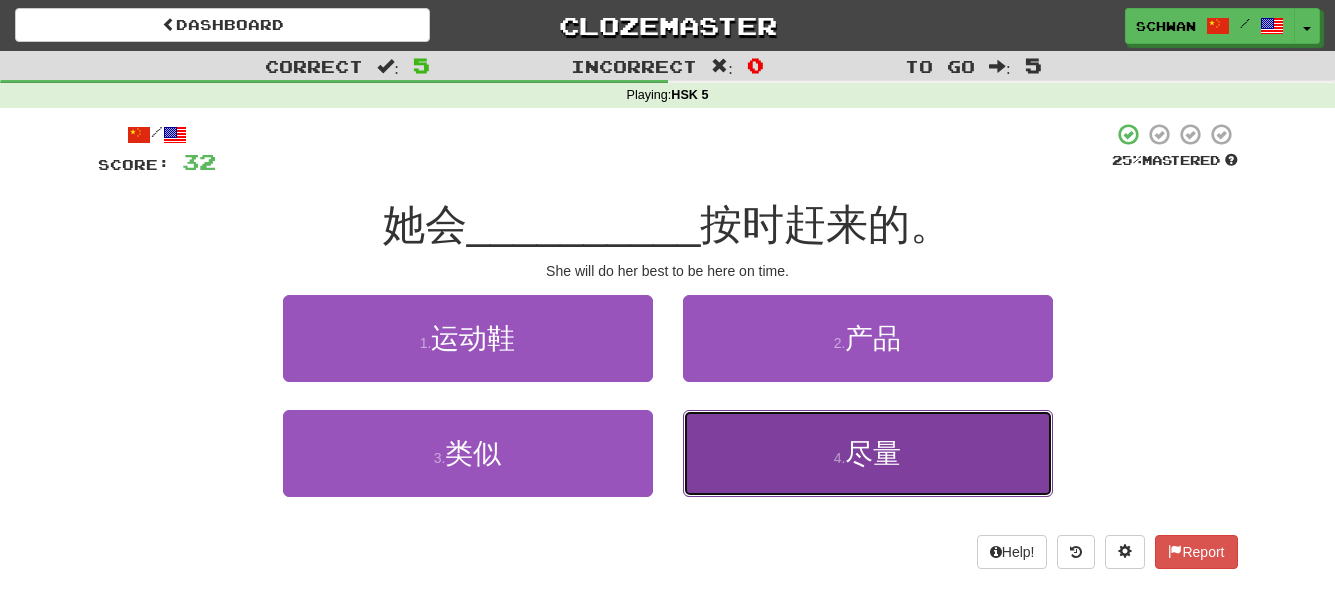 click on "4 .  尽量" at bounding box center [868, 453] 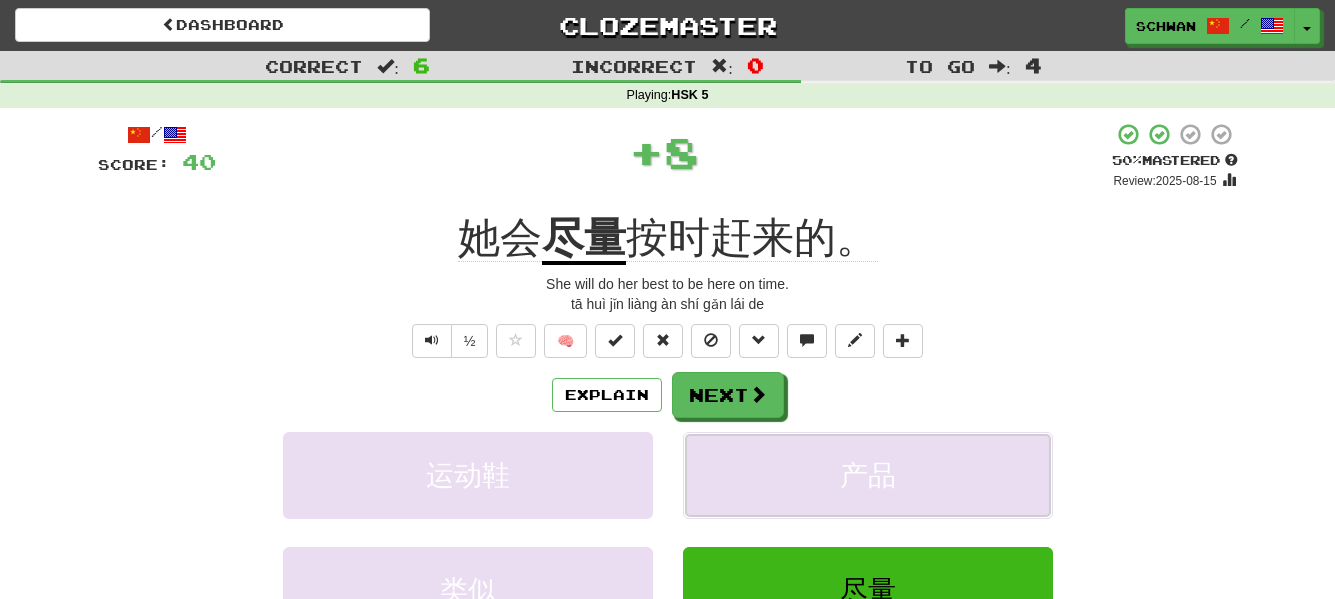 click on "产品" at bounding box center [868, 475] 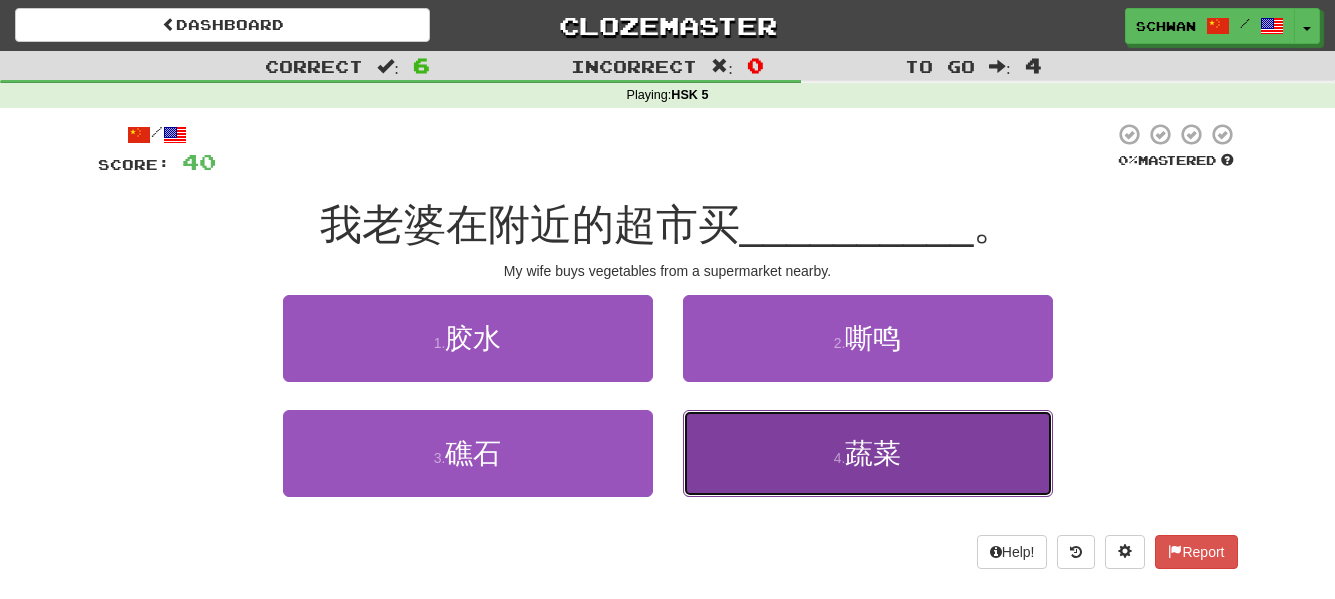 click on "4 .  蔬菜" at bounding box center [868, 453] 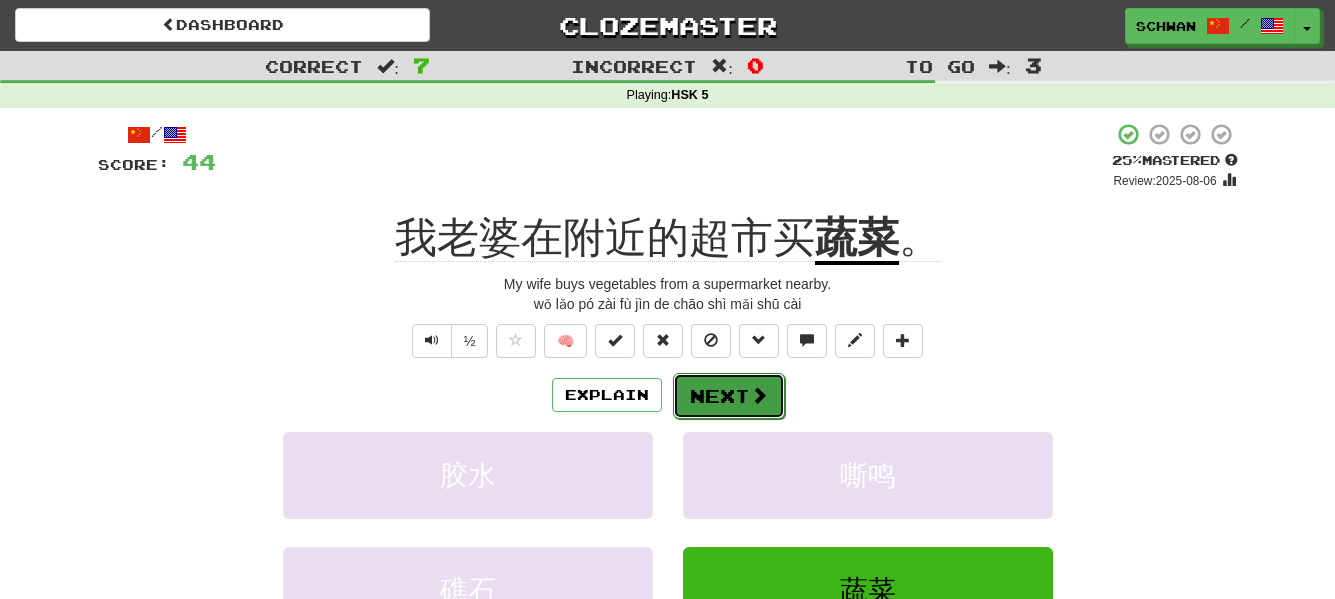 click on "Next" at bounding box center (729, 396) 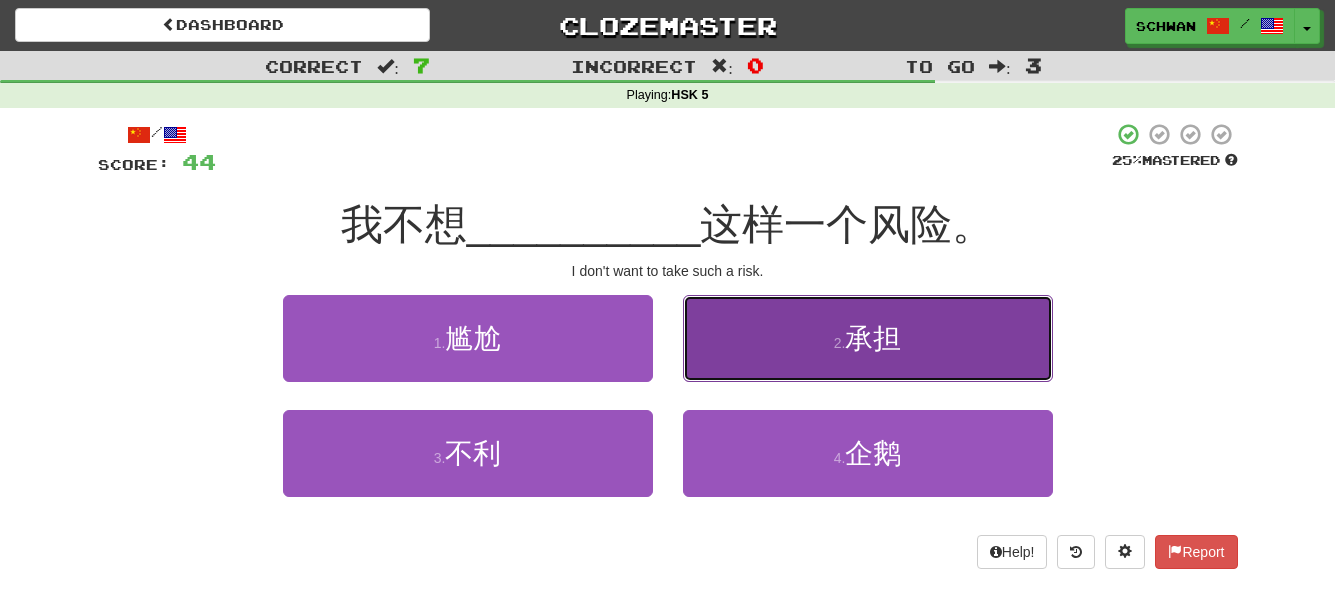 click on "2 .  承担" at bounding box center [868, 338] 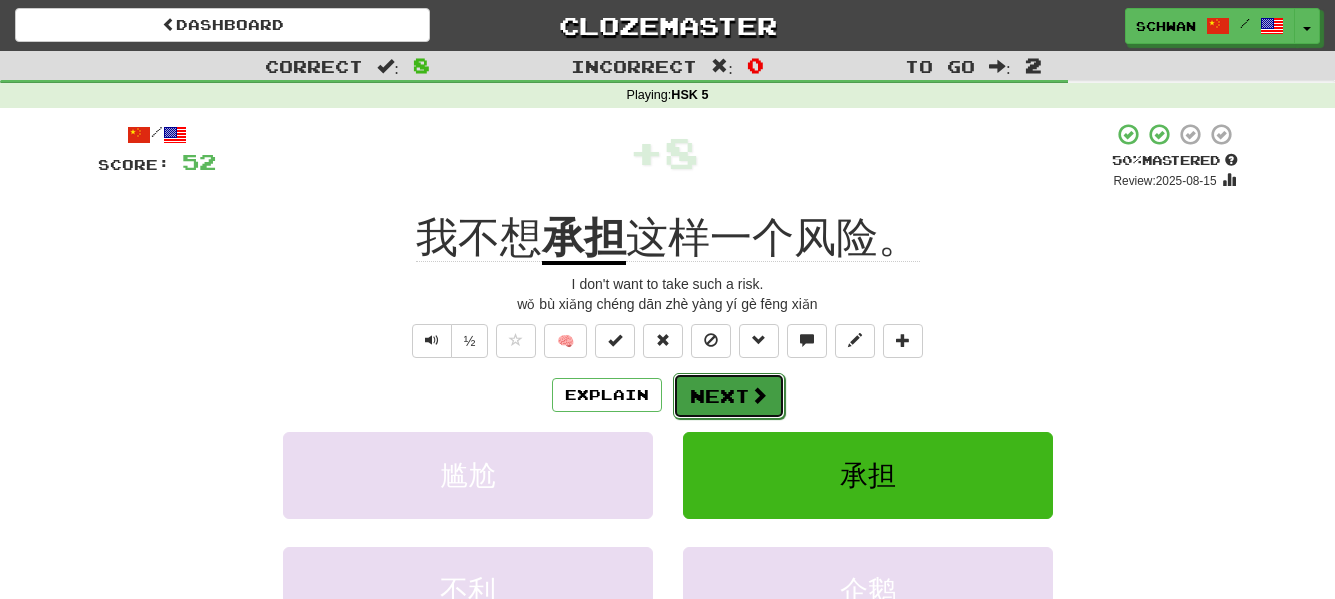 click on "Next" at bounding box center [729, 396] 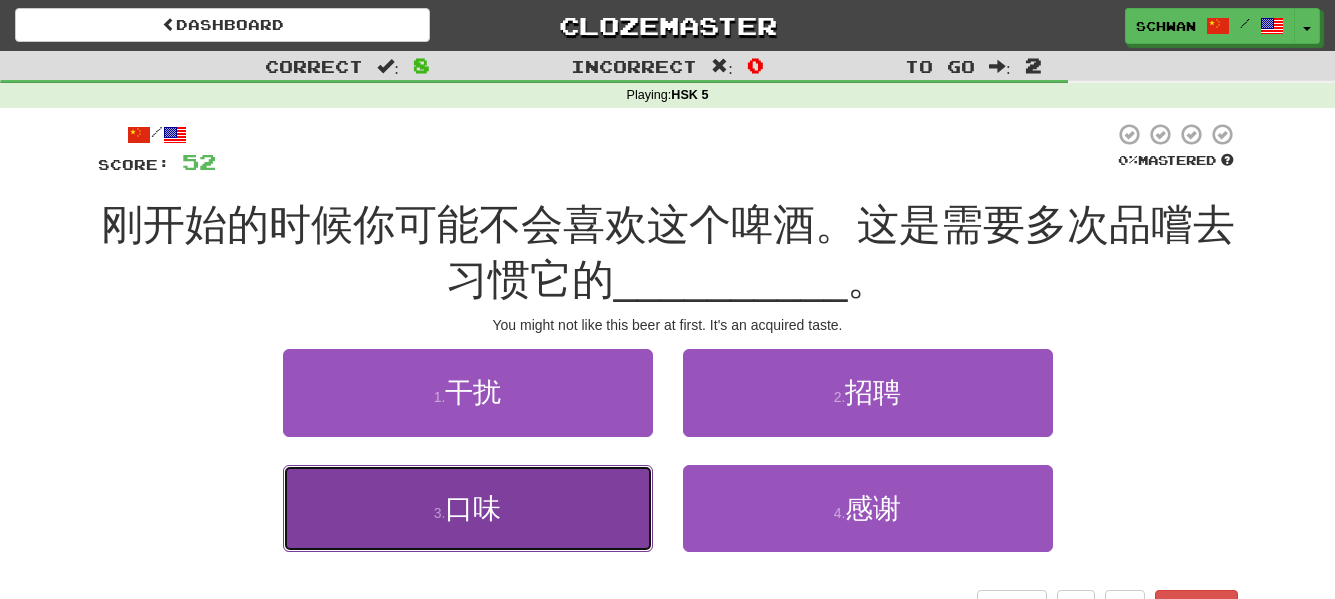click on "3 .  口味" at bounding box center (468, 508) 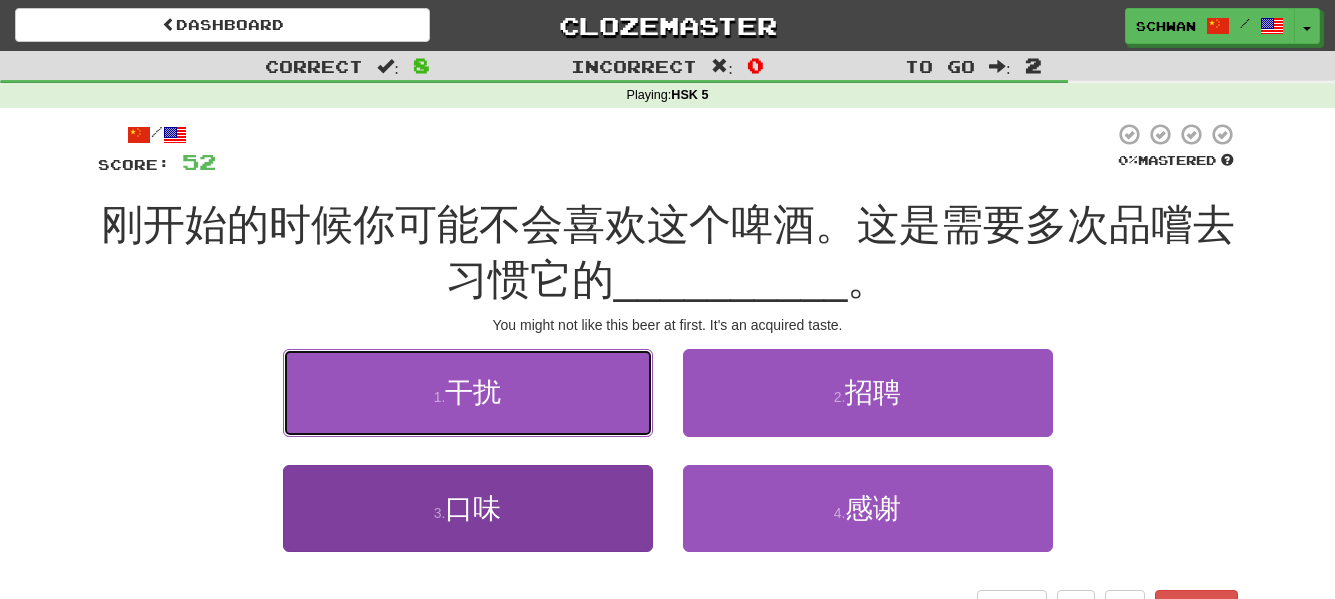 click on "1 .  干扰" at bounding box center (468, 392) 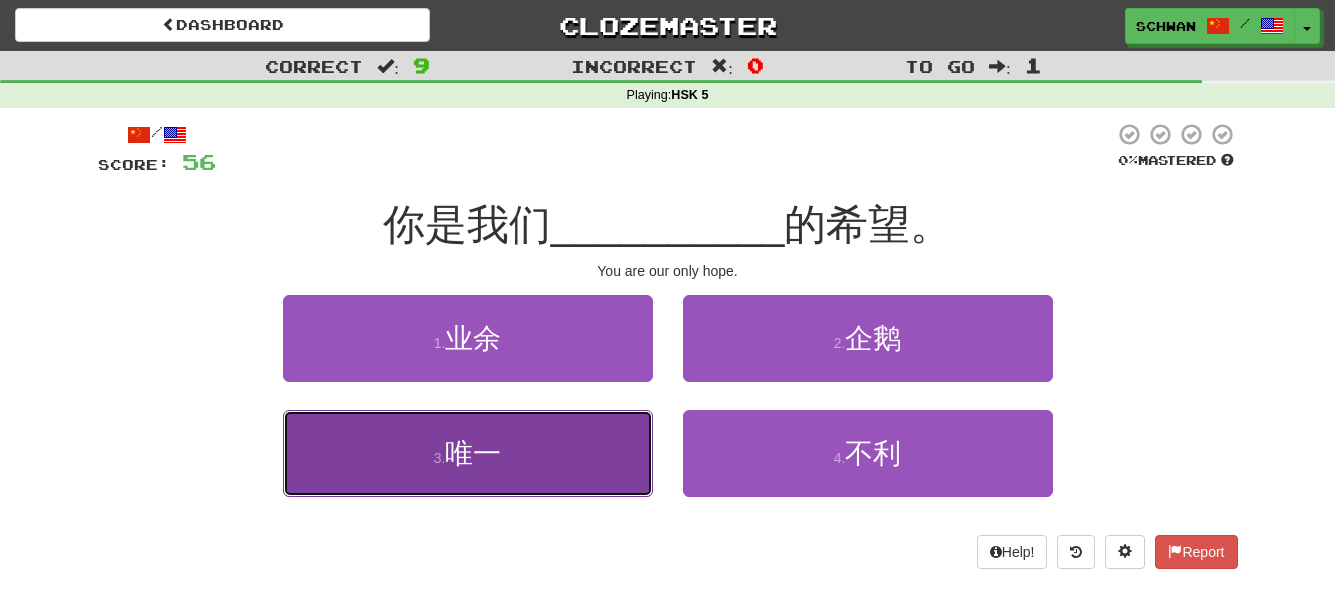 click on "3 .  唯一" at bounding box center (468, 453) 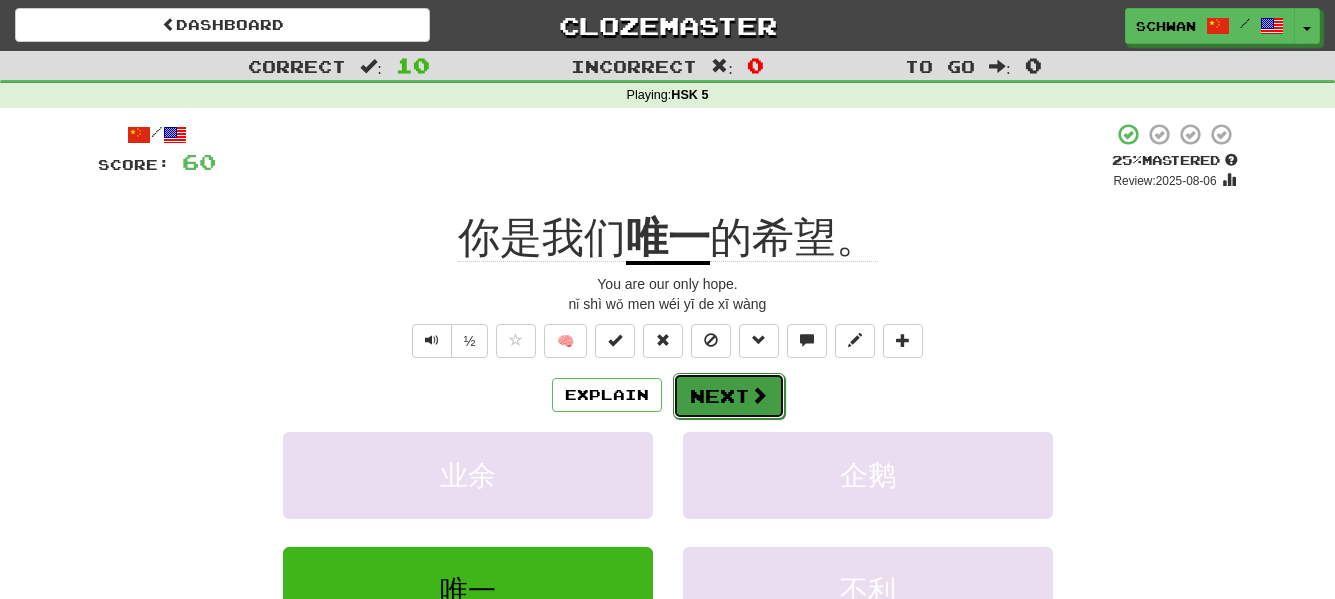 click on "Next" at bounding box center [729, 396] 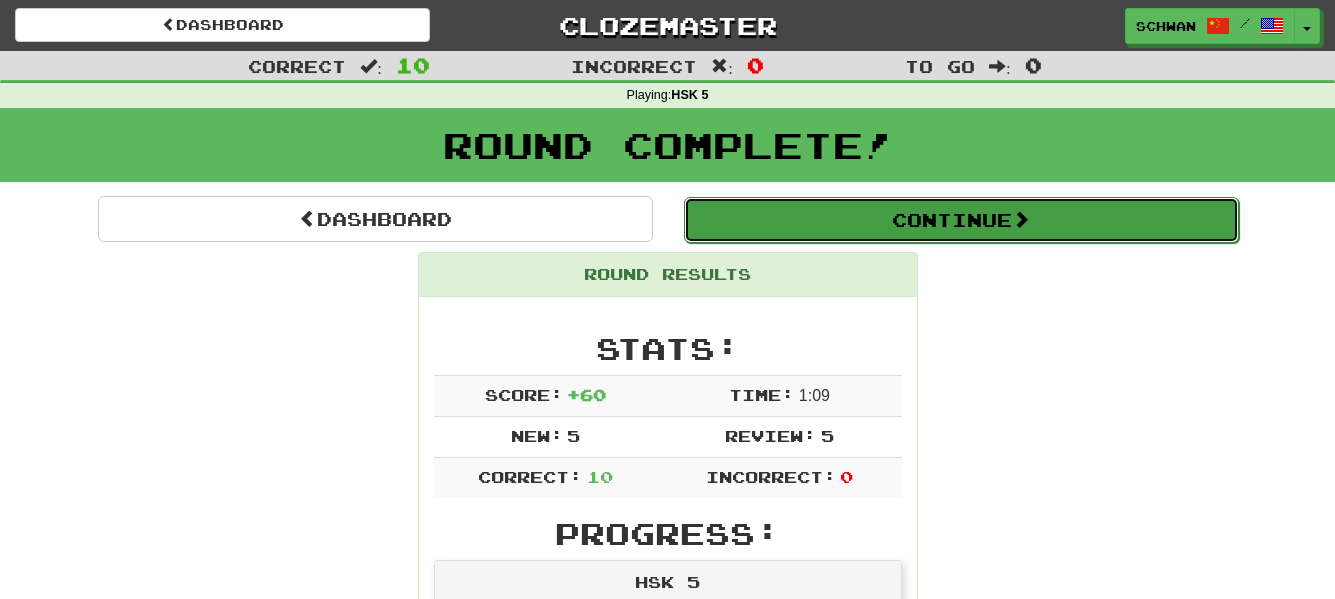 click on "Continue" at bounding box center (961, 220) 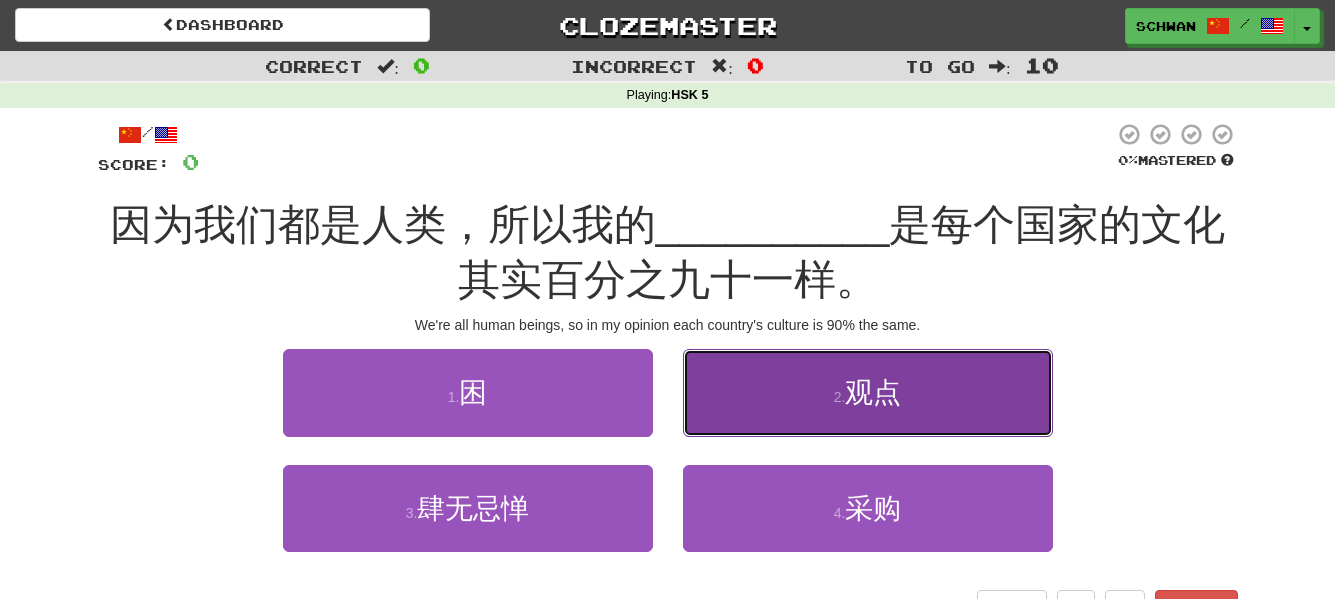 click on "2 .  观点" at bounding box center (868, 392) 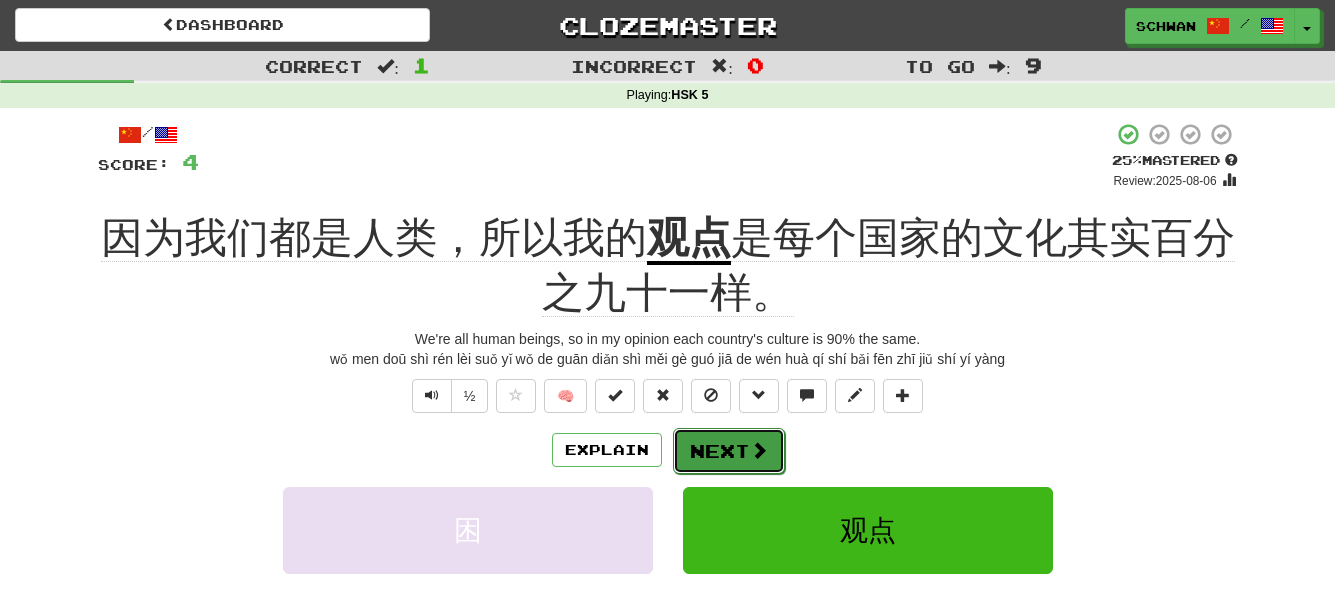 click on "Next" at bounding box center [729, 451] 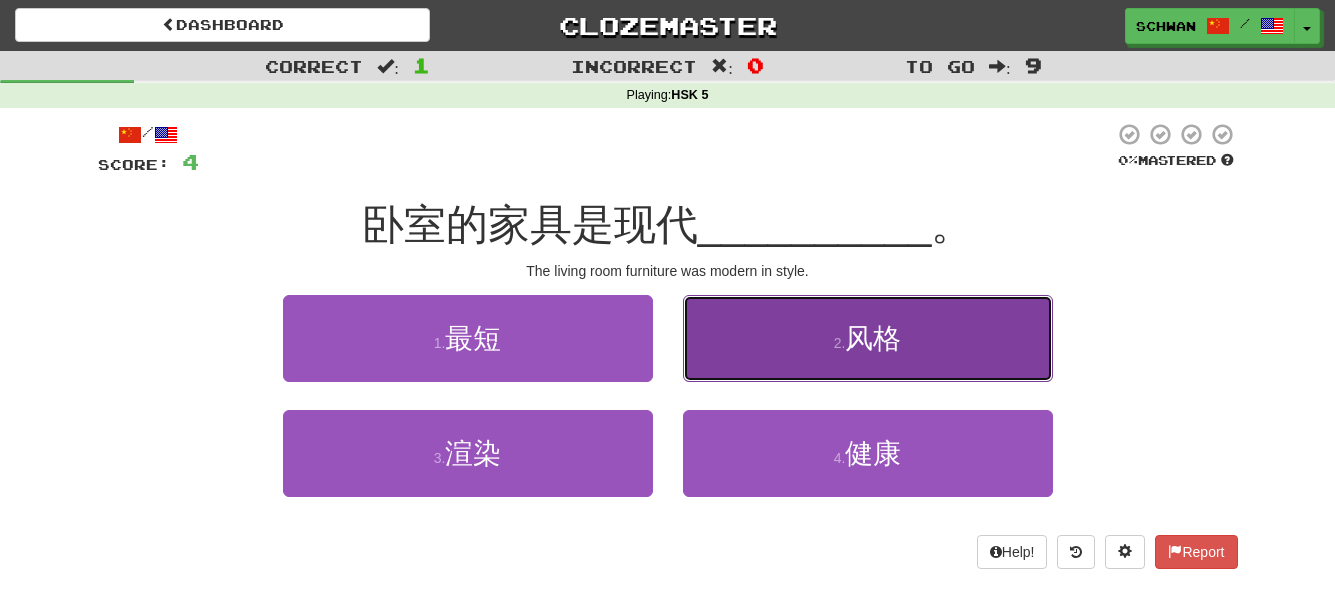 click on "2 .  风格" at bounding box center [868, 338] 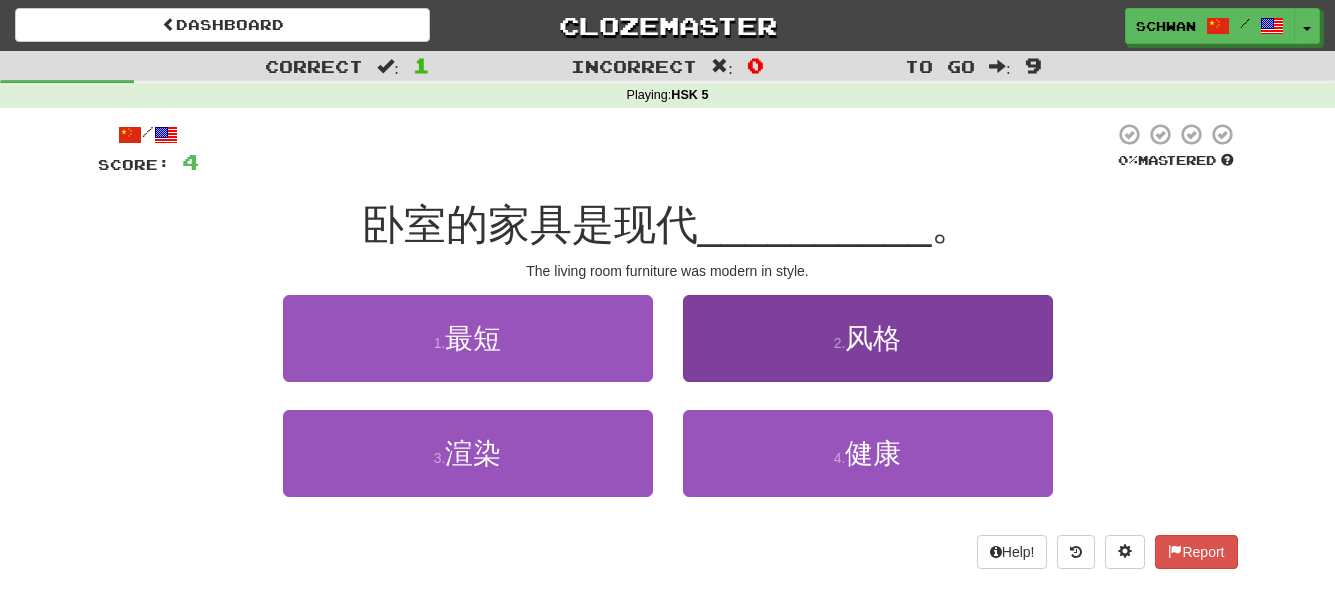 click on "/  Score:   4 0 %  Mastered 卧室的家具是现代 __________ 。 The living room furniture was modern in style. 1 .  最短 2 .  风格 3 .  渲染 4 .  健康  Help!  Report" at bounding box center (668, 345) 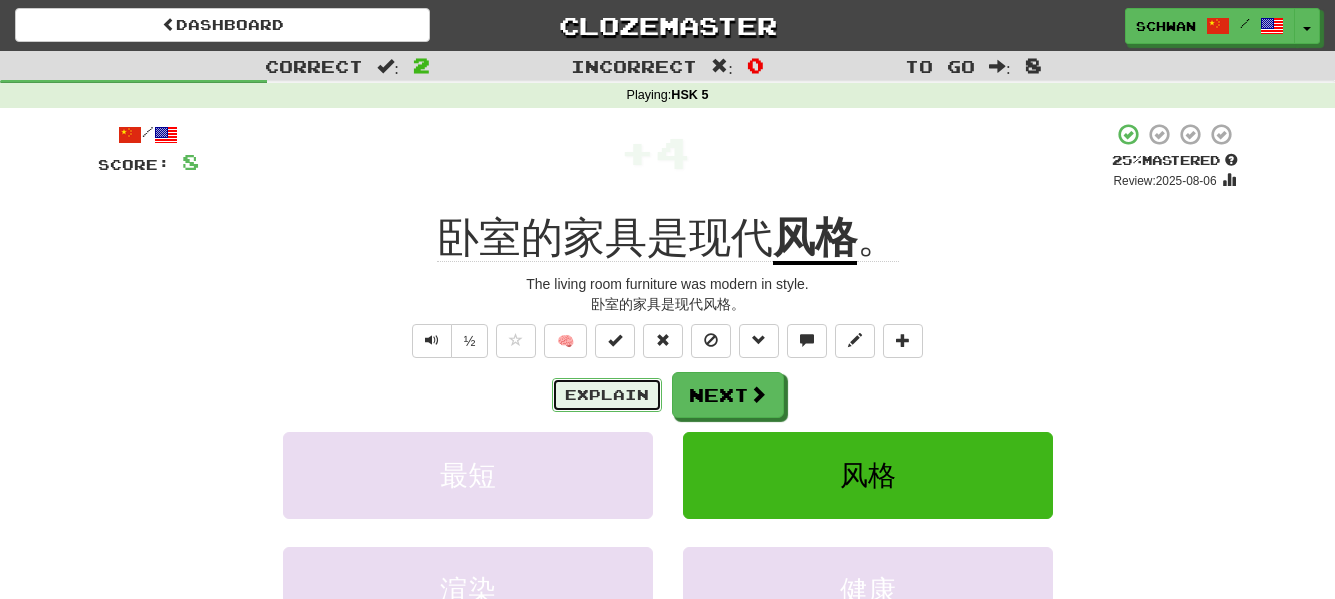 click on "Explain" at bounding box center [607, 395] 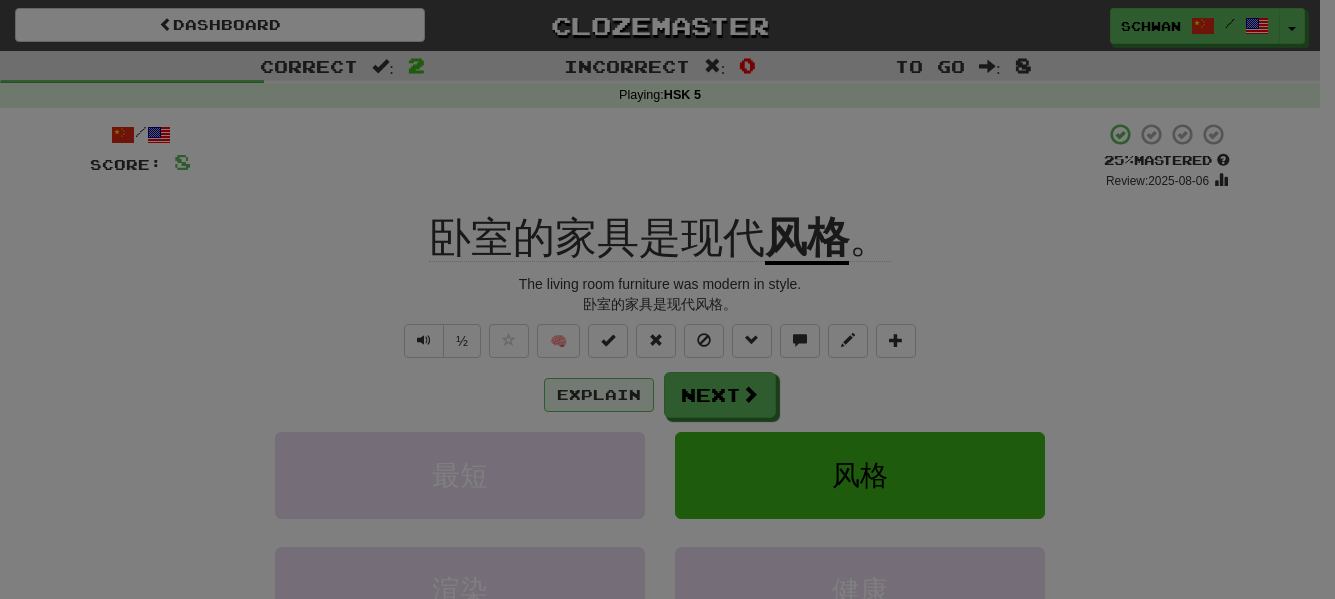 click at bounding box center [667, 299] 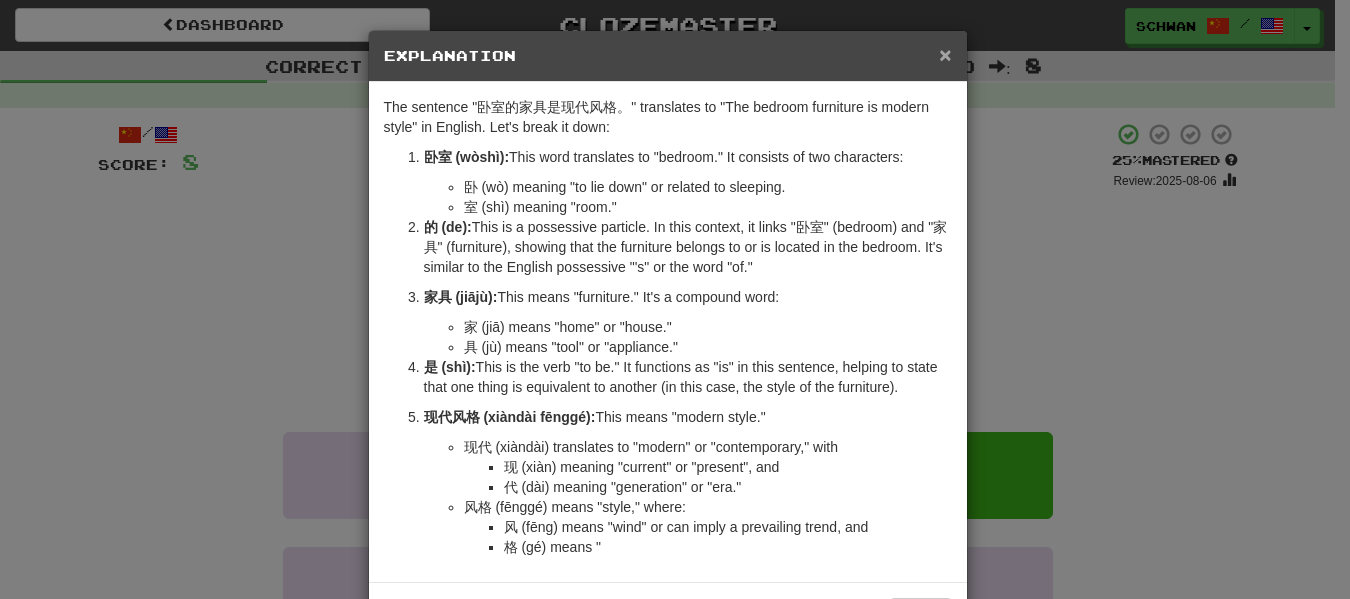 click on "×" at bounding box center [945, 54] 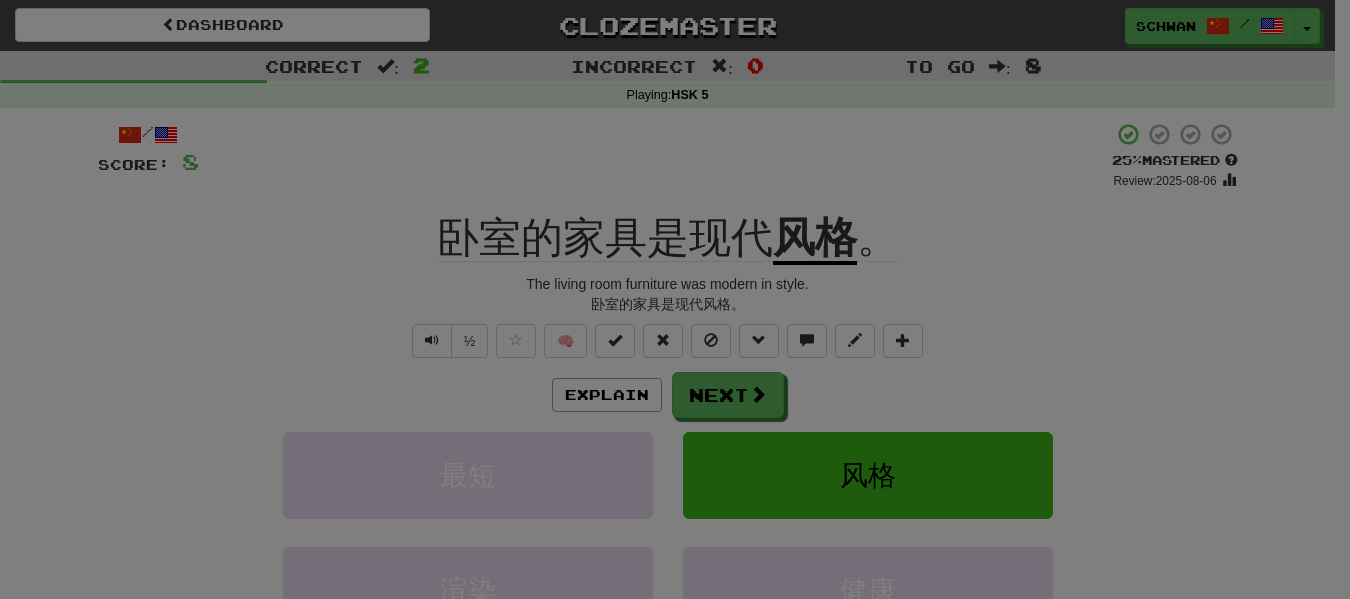 click on "The sentence "卧室的家具是现代风格。" translates to "The bedroom furniture is modern style" in English. Let's break it down:
卧室 (wòshì):  This word translates to "bedroom." It consists of two characters:
卧 (wò) meaning "to lie down" or related to sleeping.
室 (shì) meaning "room."
的 (de):  This is a possessive particle. In this context, it links "卧室" (bedroom) and "家具" (furniture), showing that the furniture belongs to or is located in the bedroom. It's similar to the English possessive "'s" or the word "of."
家具 (jiājù):  This means "furniture." It's a compound word:
家 (jiā) means "home" or "house."
具 (jù) means "tool" or "appliance."
是 (shì):  This is the verb "to be." It functions as "is" in this sentence, helping to state that one thing is equivalent to another (in this case, the style of the furniture).
现代风格 (xiàndài fēnggé):  This means "modern style."
格 (gé) means "" at bounding box center (668, 178) 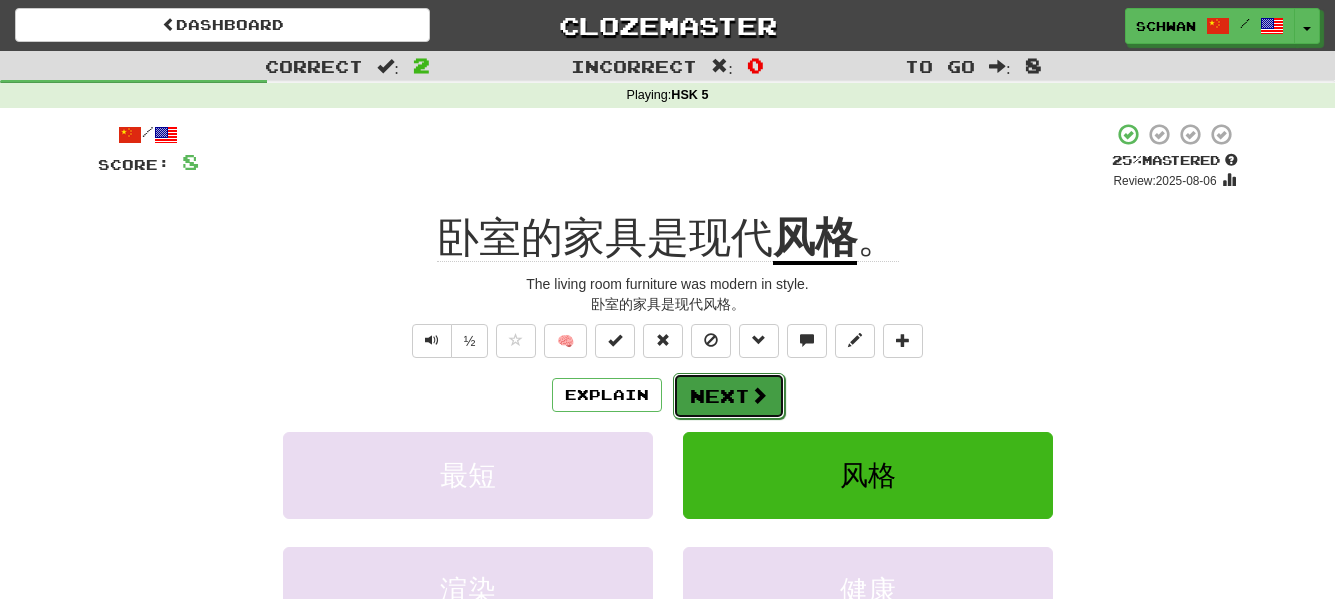 click on "Next" at bounding box center [729, 396] 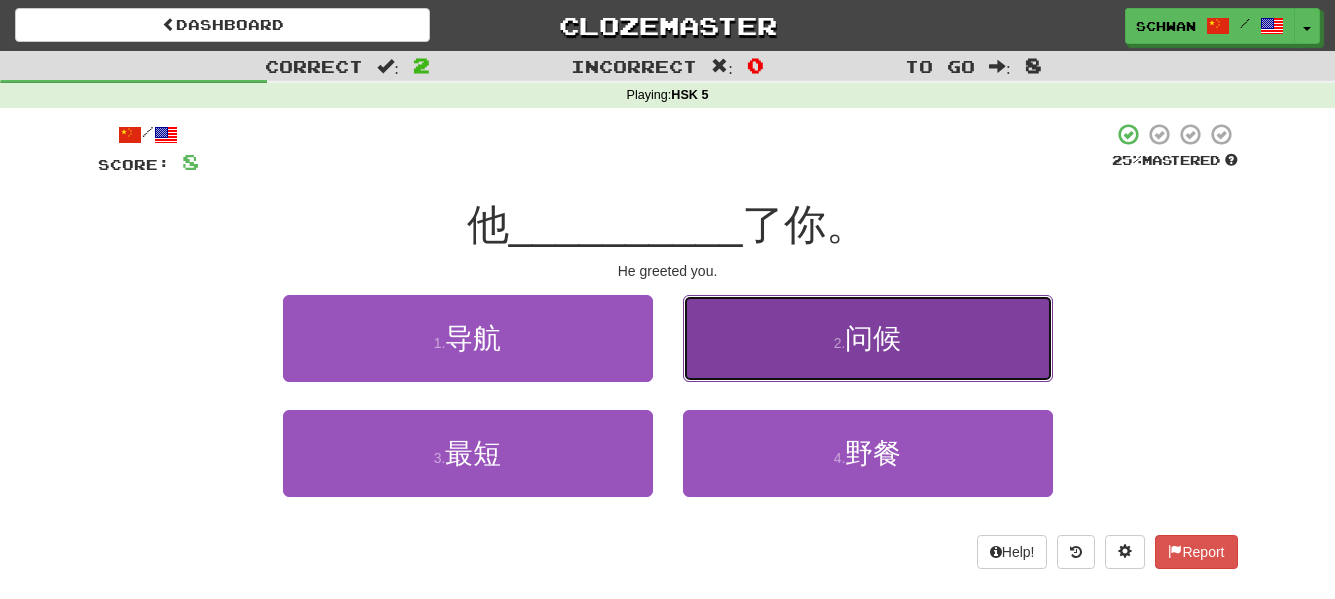 click on "2 .  问候" at bounding box center [868, 338] 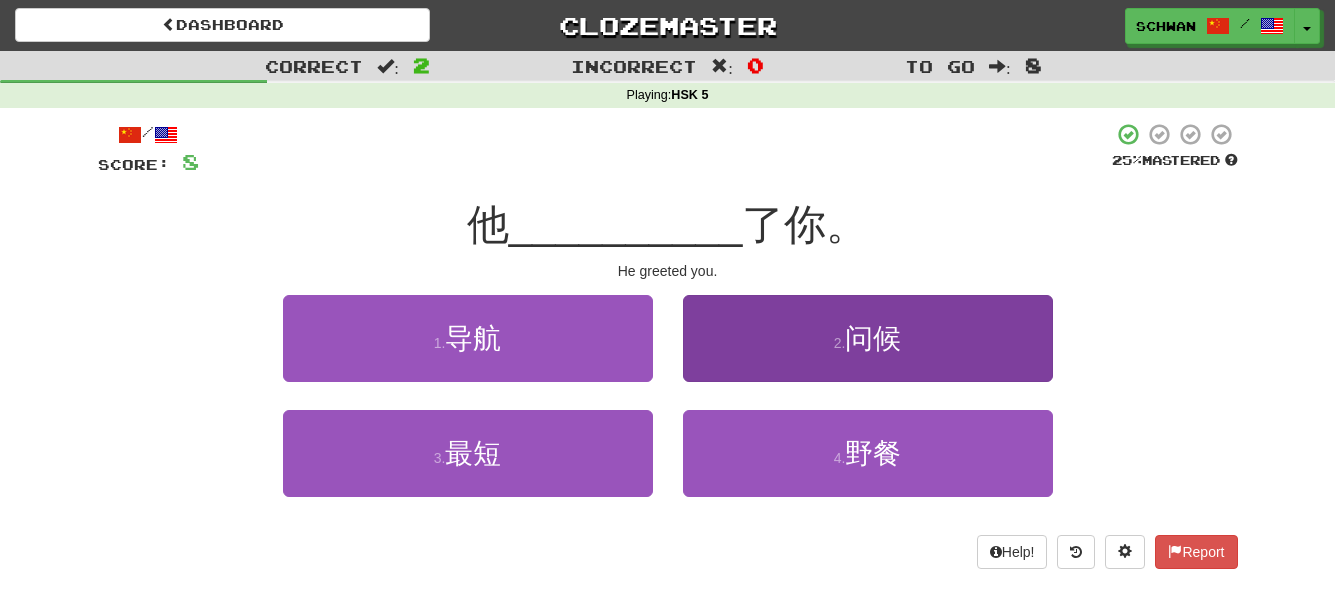 click at bounding box center (668, 291) 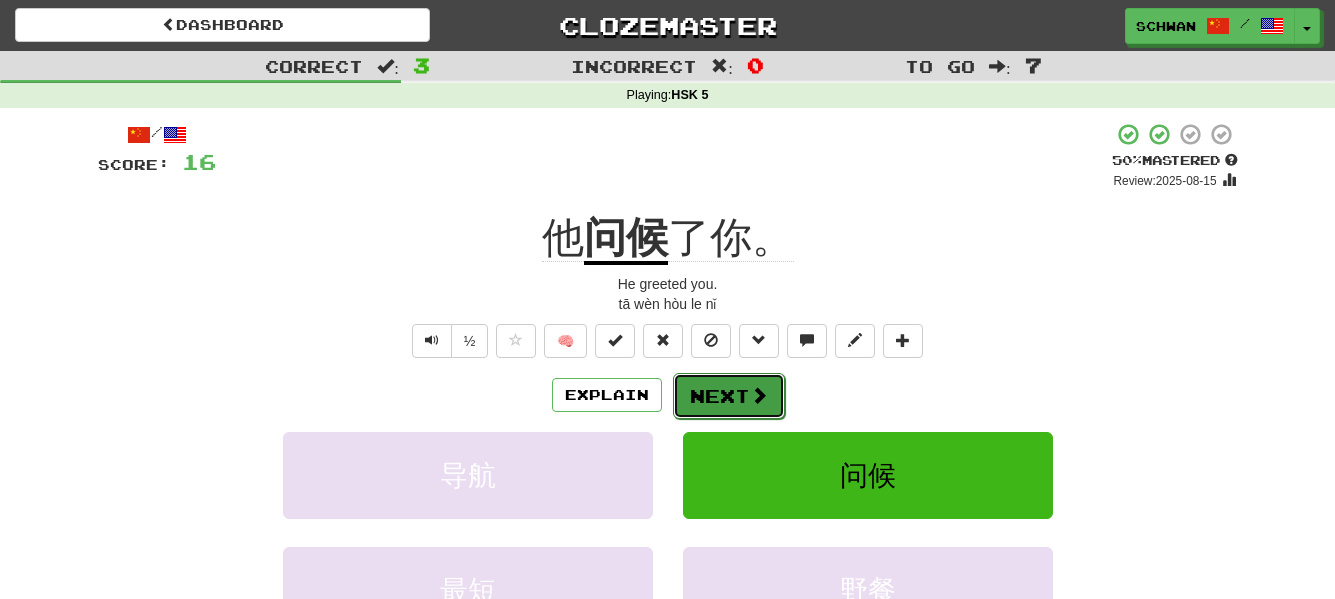 click on "Next" at bounding box center [729, 396] 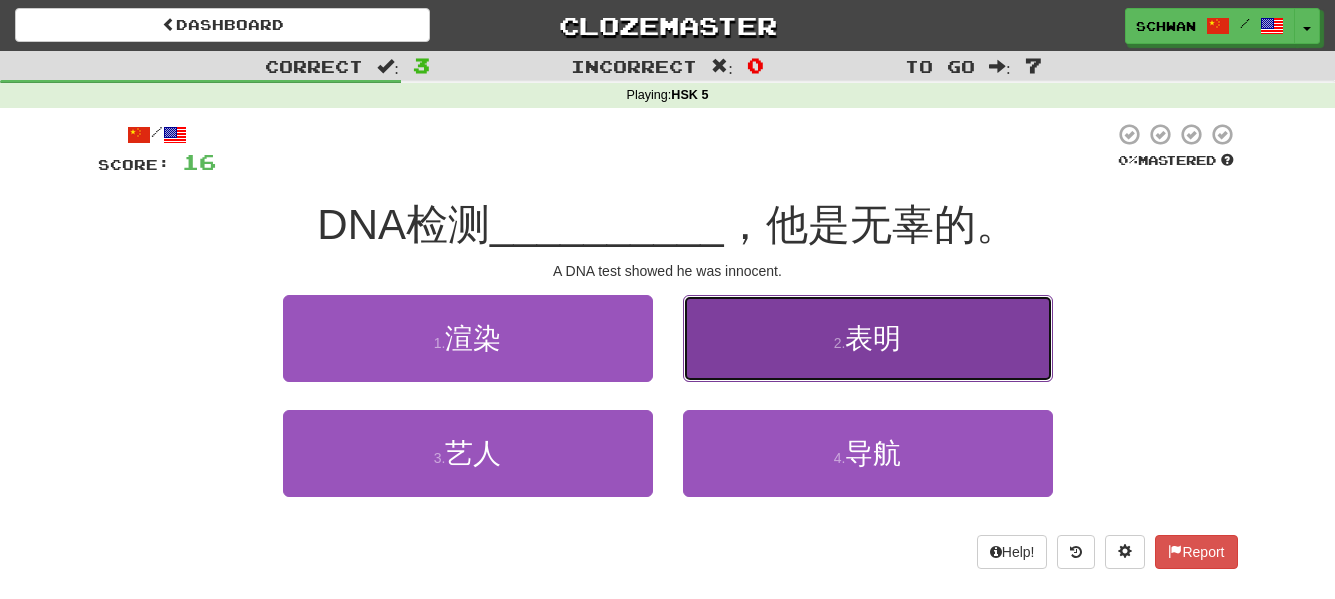 click on "2 .  表明" at bounding box center (868, 338) 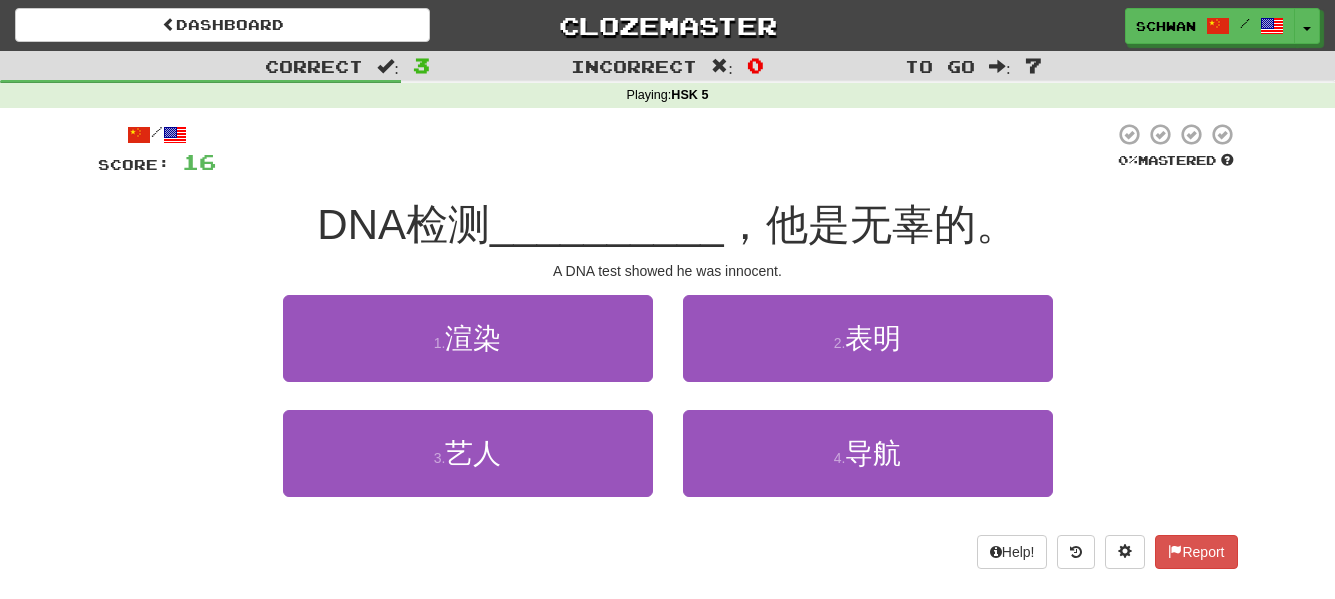 click on "/  Score:   16 0 %  Mastered DNA检测 __________ ，他是无辜的。 A DNA test showed he was innocent. 1 .  渲染 2 .  表明 3 .  艺人 4 .  导航  Help!  Report" at bounding box center (668, 345) 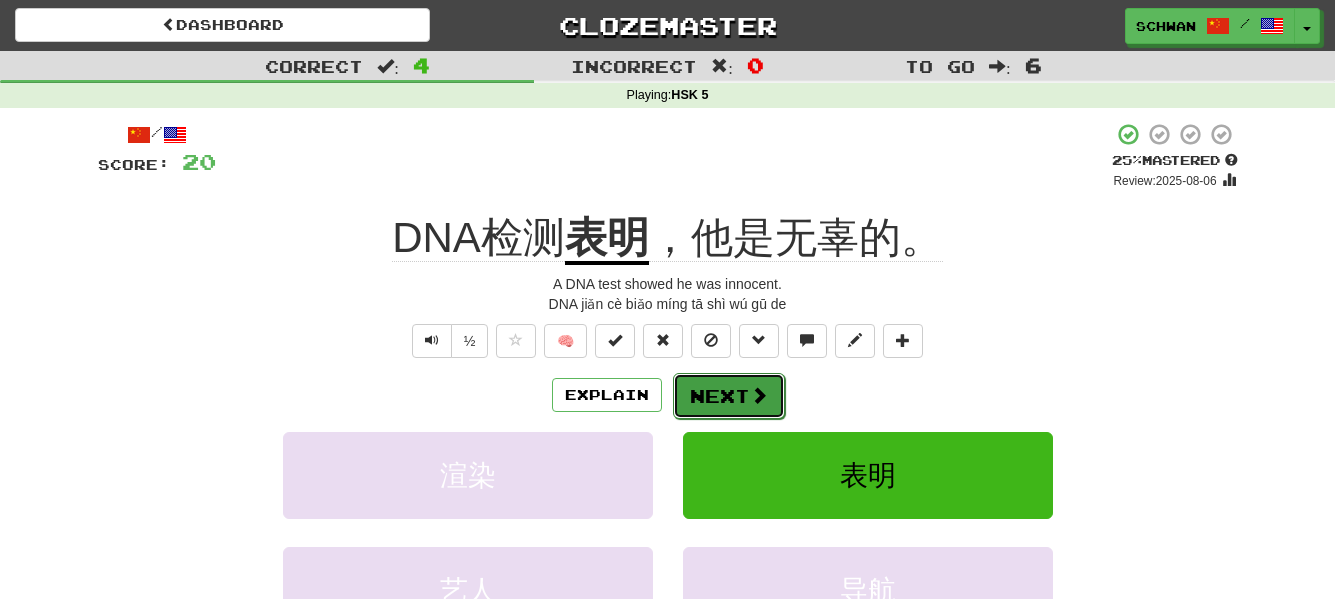 click on "Next" at bounding box center (729, 396) 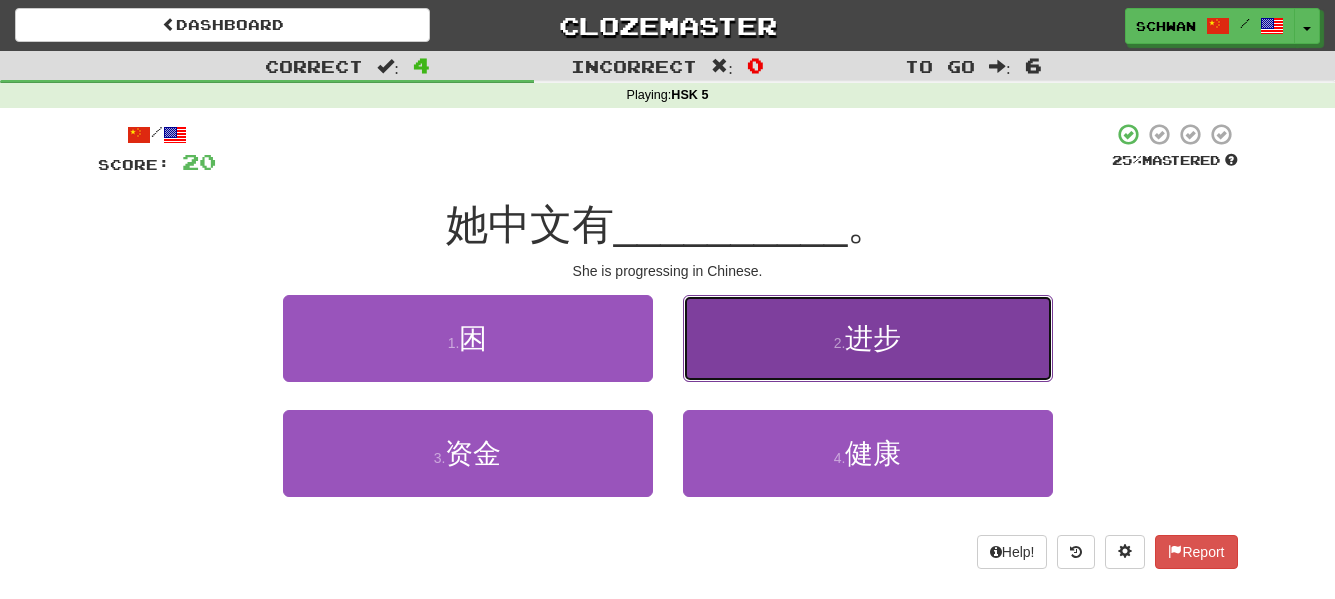 click on "2 .  进步" at bounding box center (868, 338) 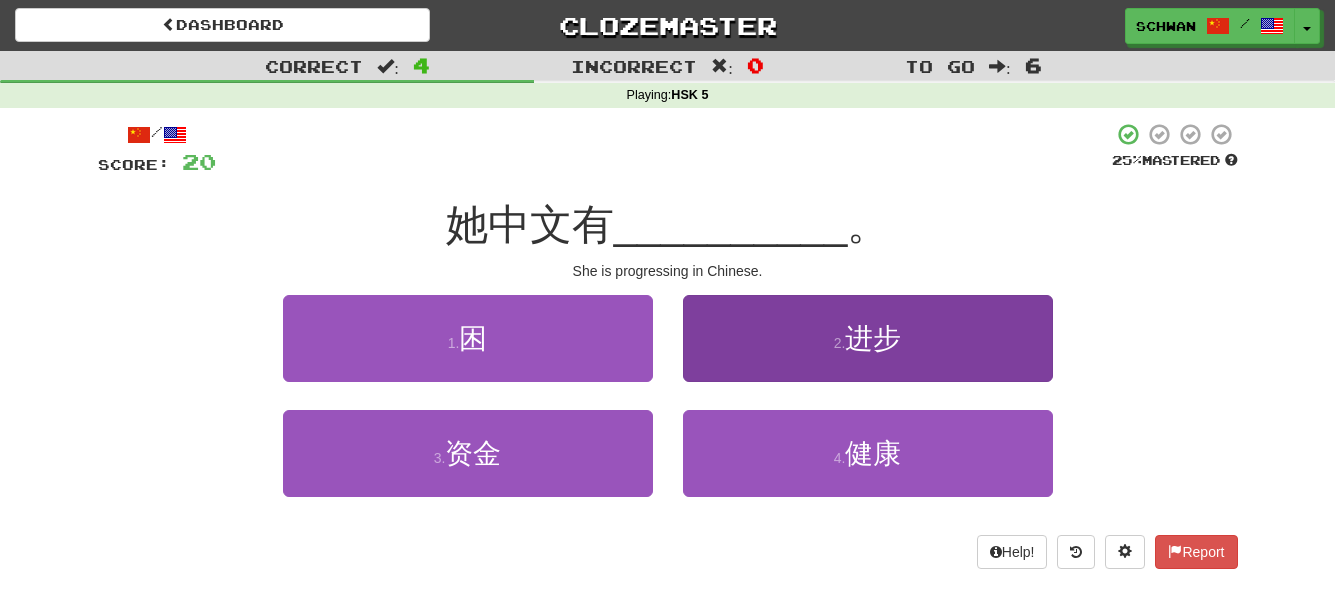click on "/  Score:   20 25 %  Mastered 她中文有 __________ 。 She is progressing in Chinese. 1 .  困 2 .  进步 3 .  资金 4 .  健康  Help!  Report" at bounding box center (668, 345) 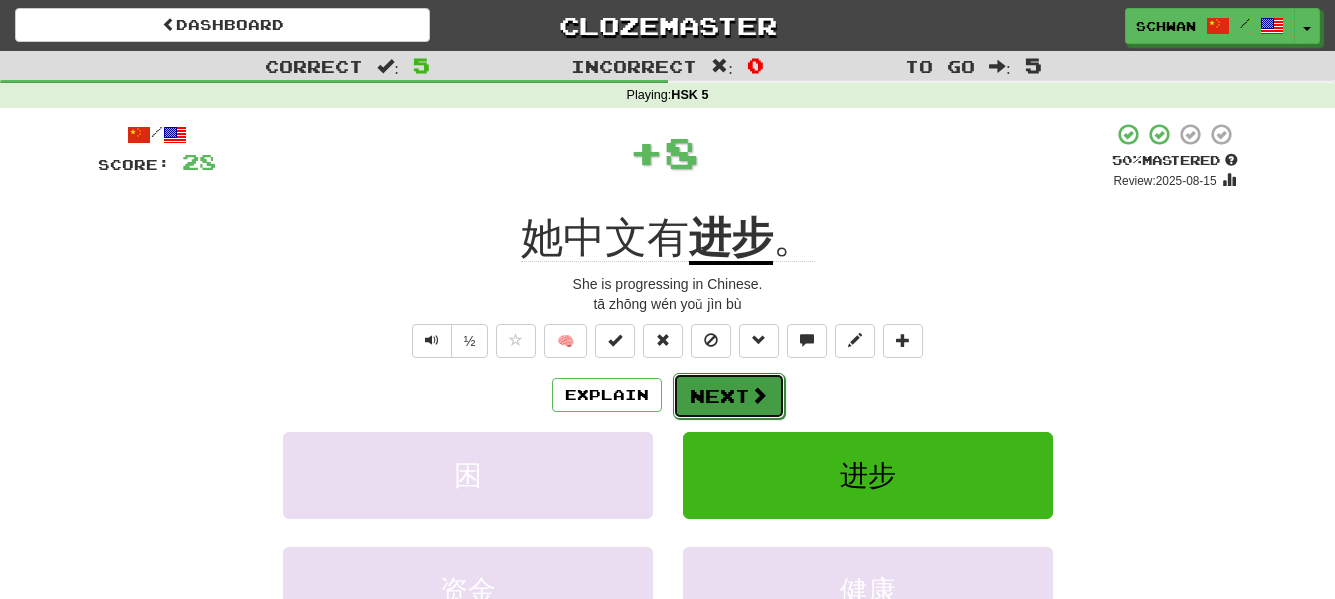 click on "Next" at bounding box center [729, 396] 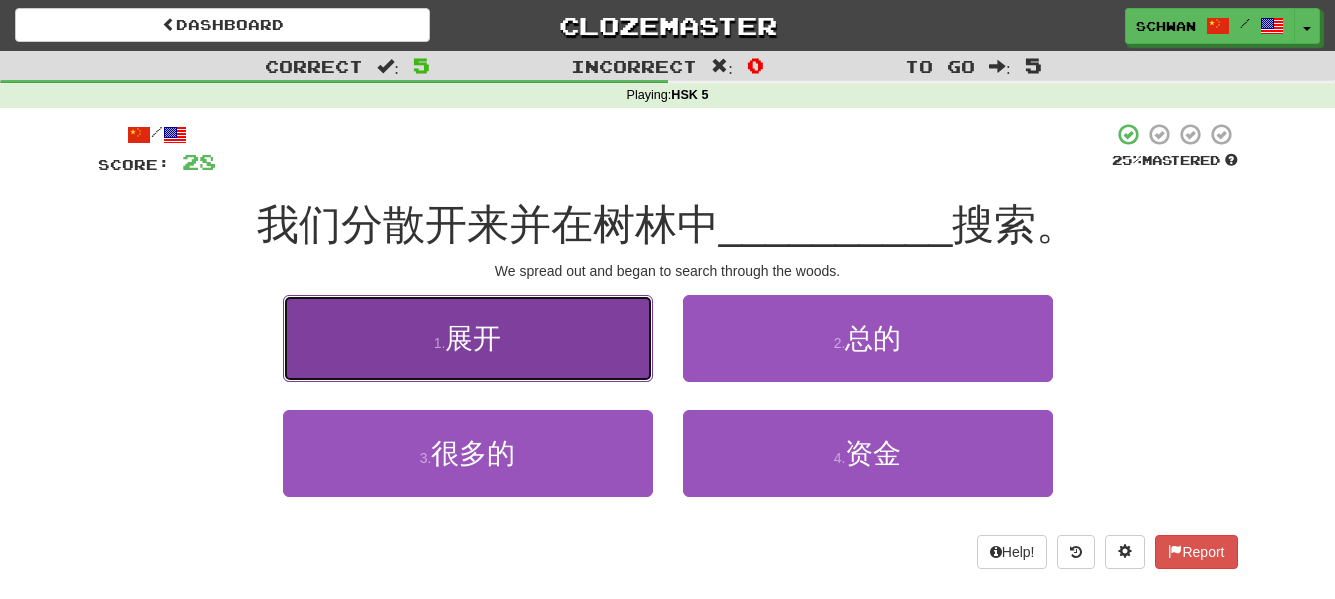 click on "1 .  展开" at bounding box center [468, 338] 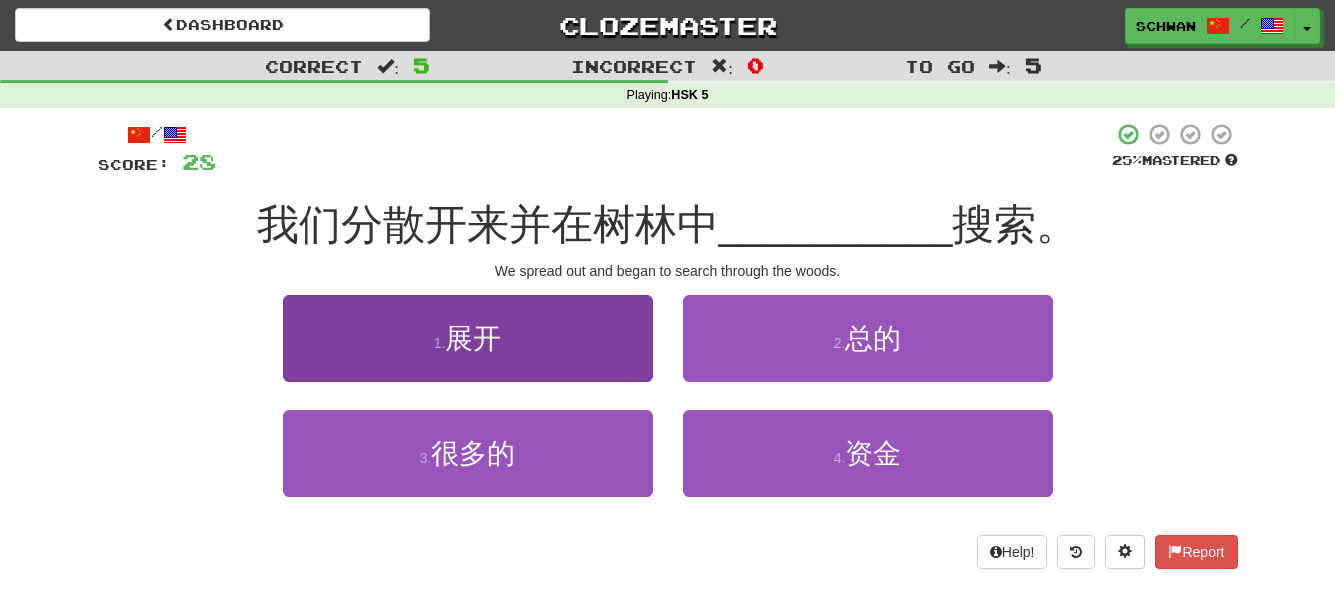 click on "/  Score:   28 25 %  Mastered 我们分散开来并在树林中 __________ 搜索。 We spread out and began to search through the woods. 1 .  展开 2 .  总的 3 .  很多的 4 .  资金  Help!  Report" at bounding box center [668, 345] 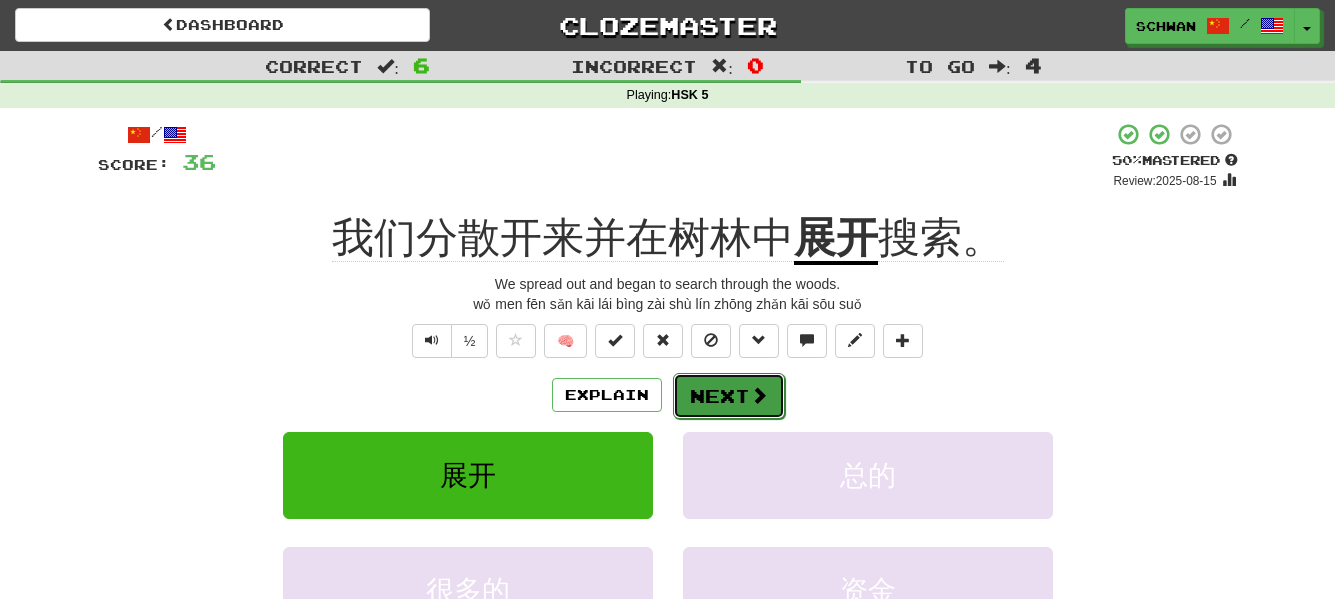 click on "Next" at bounding box center [729, 396] 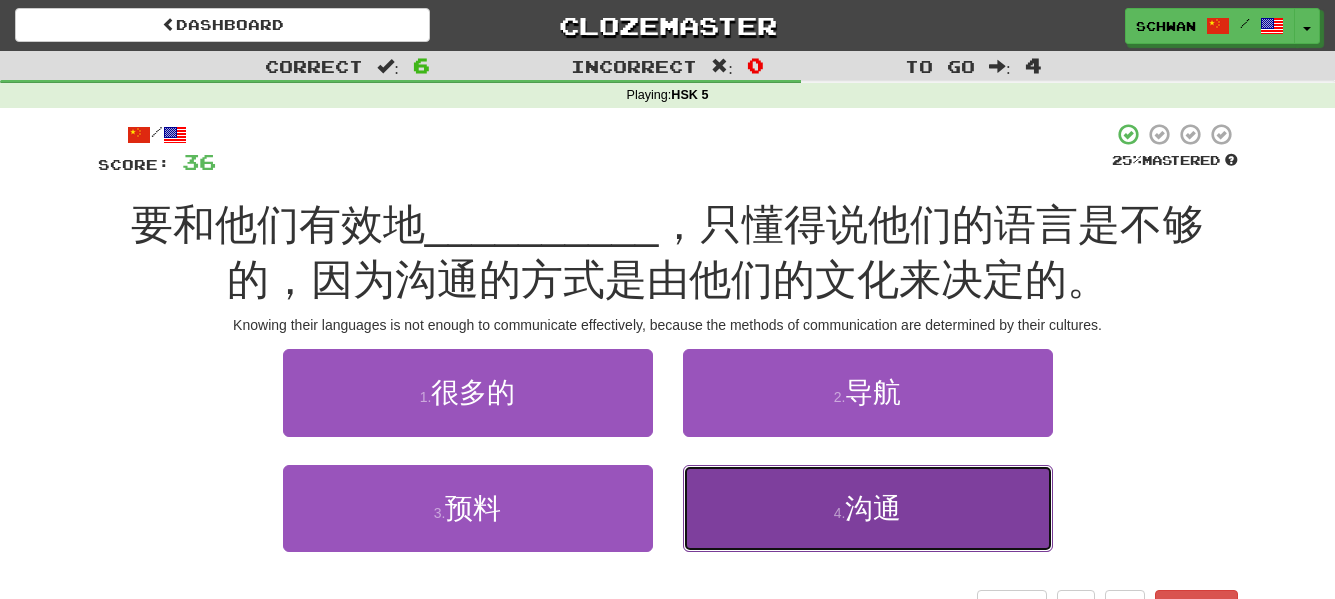 click on "4 .  沟通" at bounding box center [868, 508] 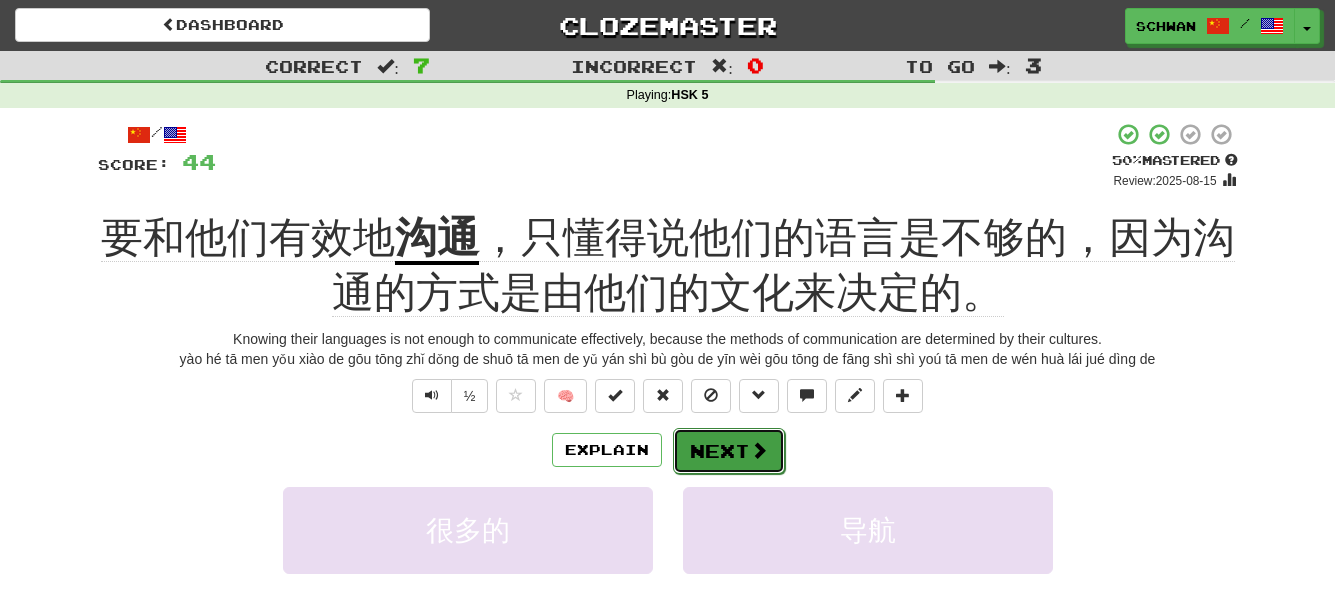 click on "Next" at bounding box center (729, 451) 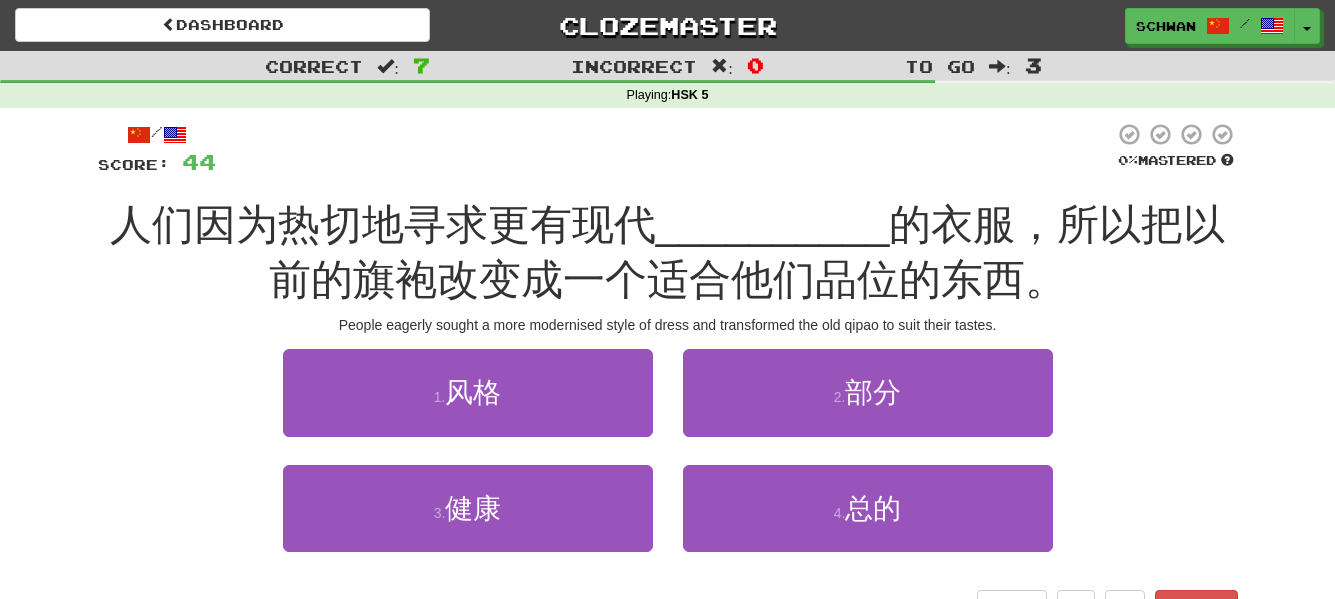 click on "1 .  风格" at bounding box center (468, 406) 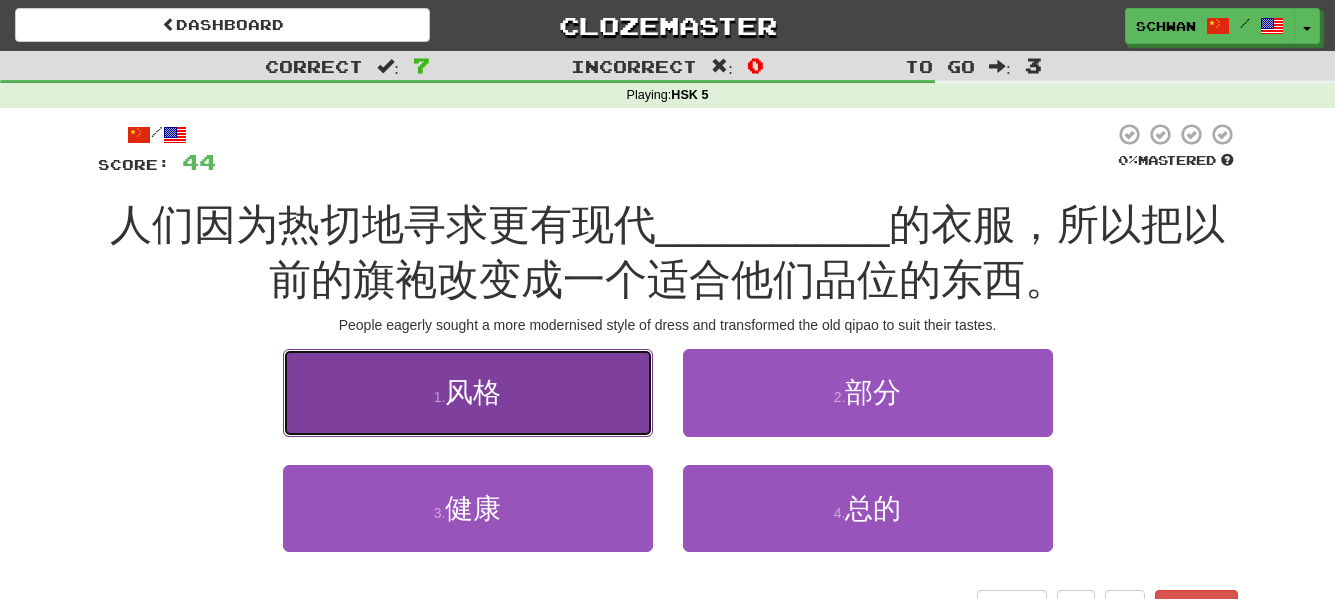 click on "1 .  风格" at bounding box center [468, 392] 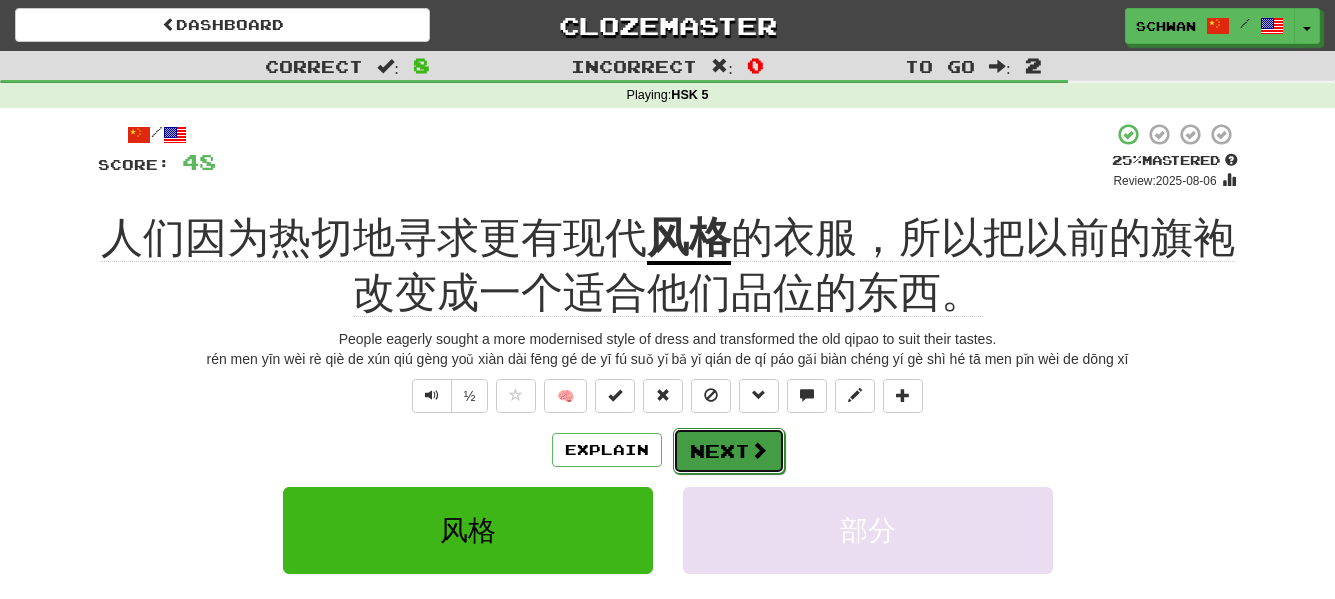 click on "Next" at bounding box center (729, 451) 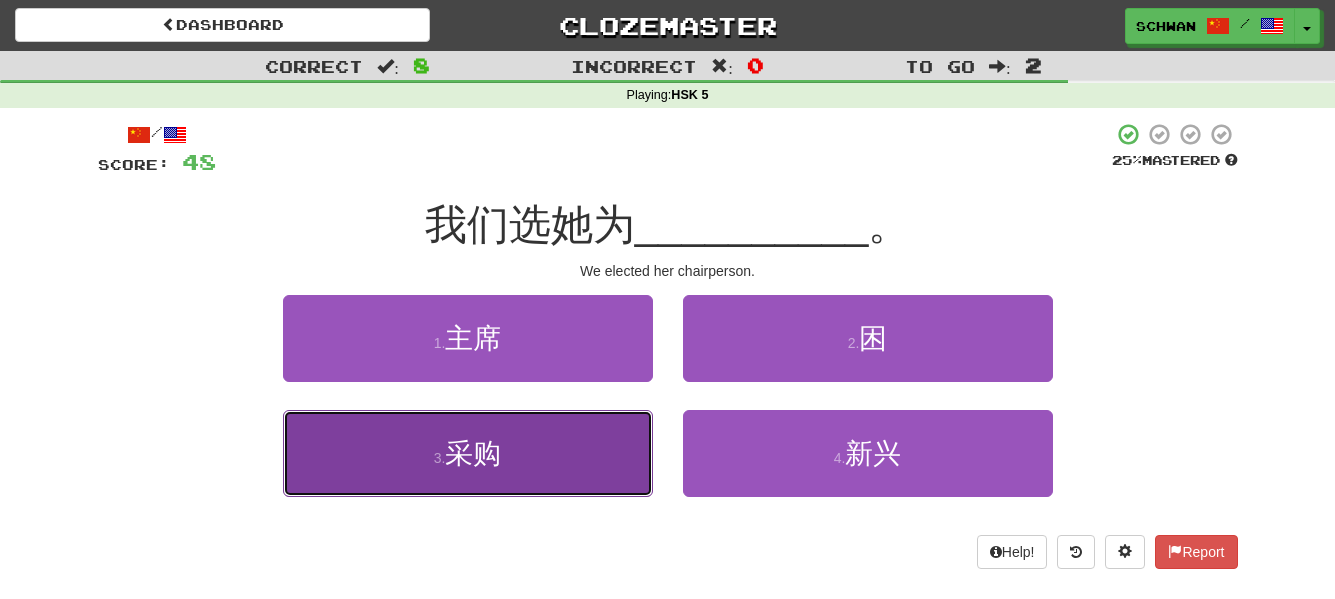 click on "3 .  采购" at bounding box center [468, 453] 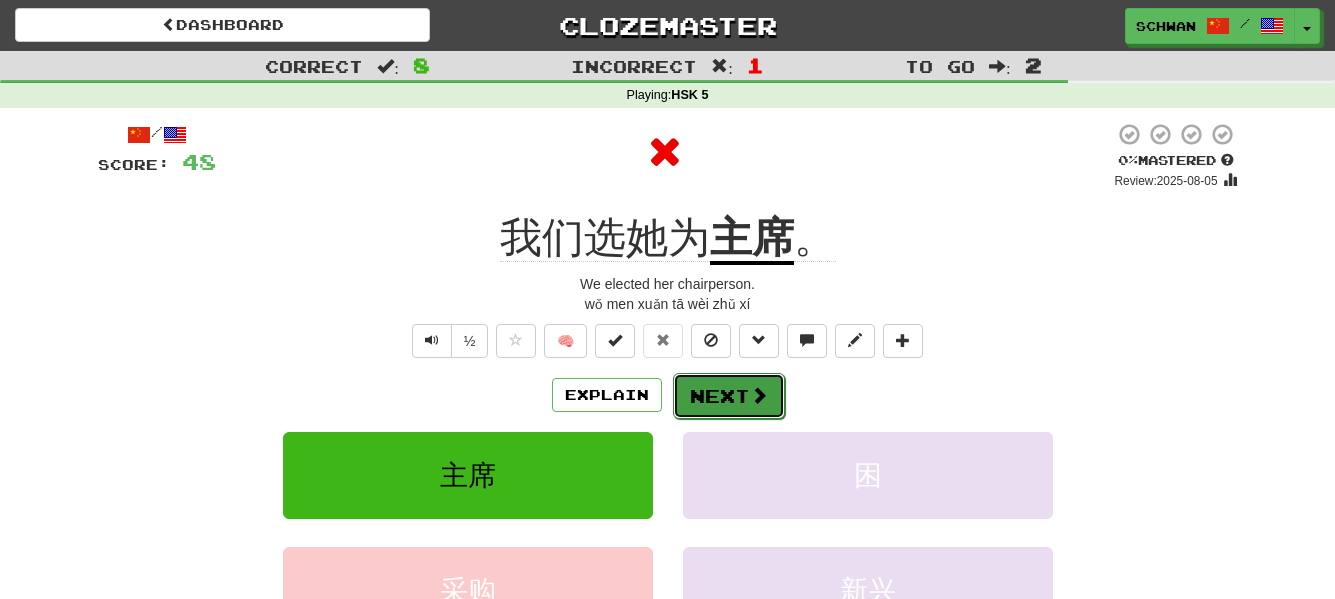 click on "Next" at bounding box center [729, 396] 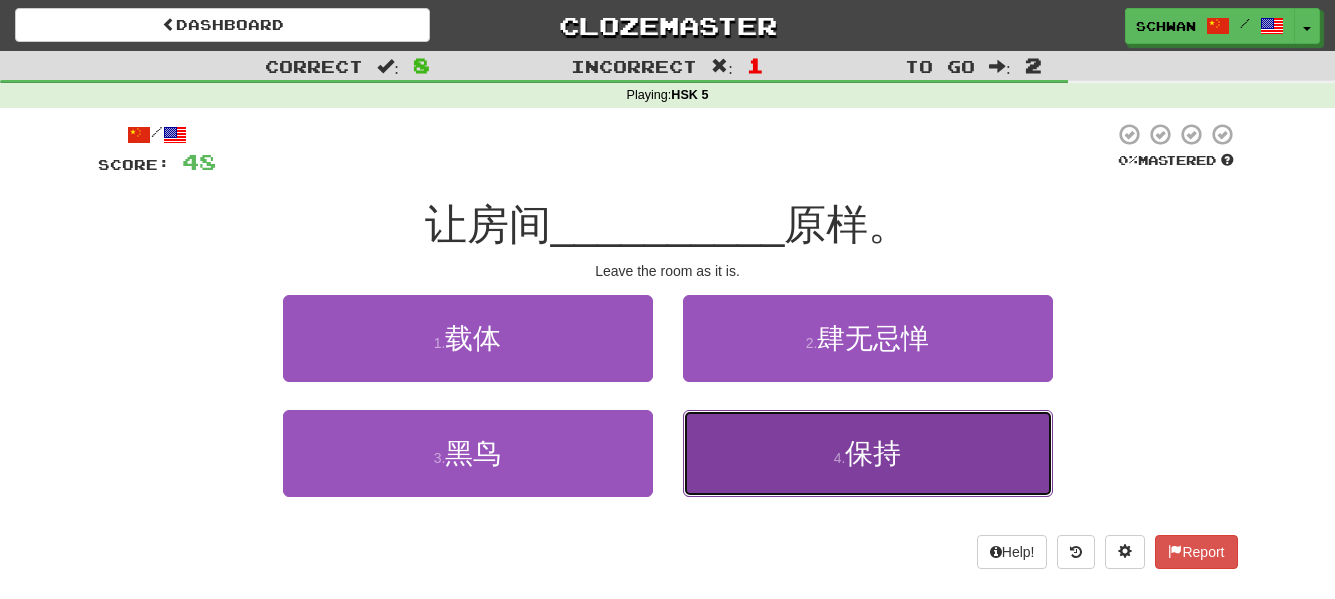 click on "4 .  保持" at bounding box center [868, 453] 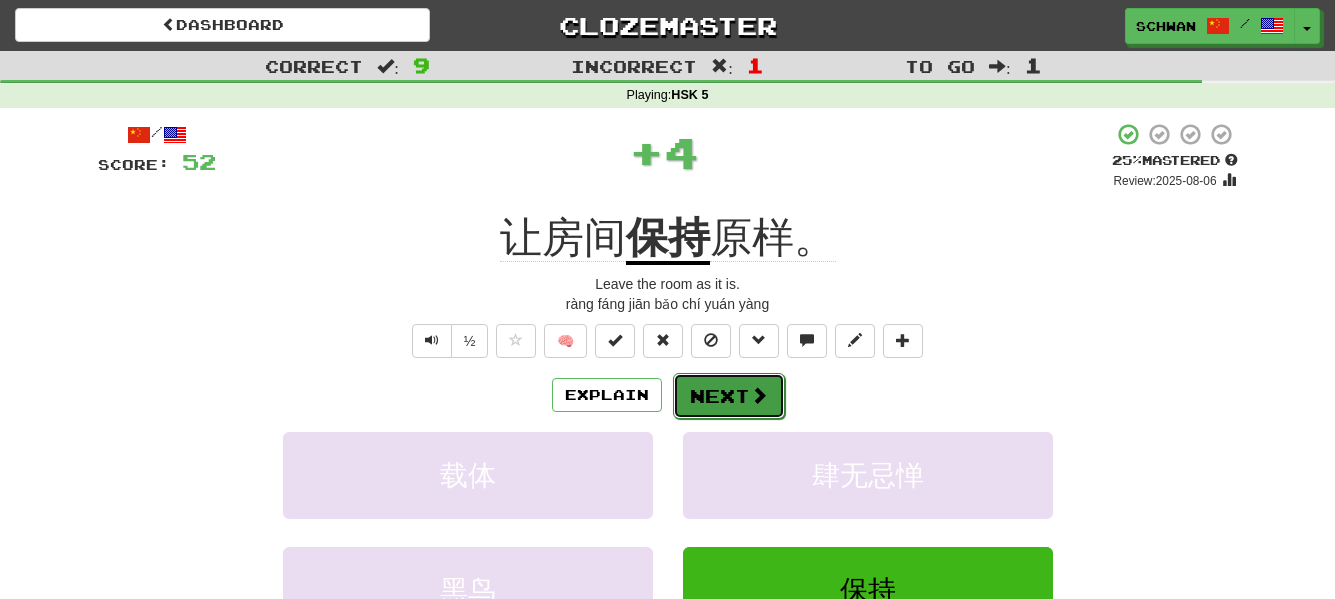 click on "Next" at bounding box center (729, 396) 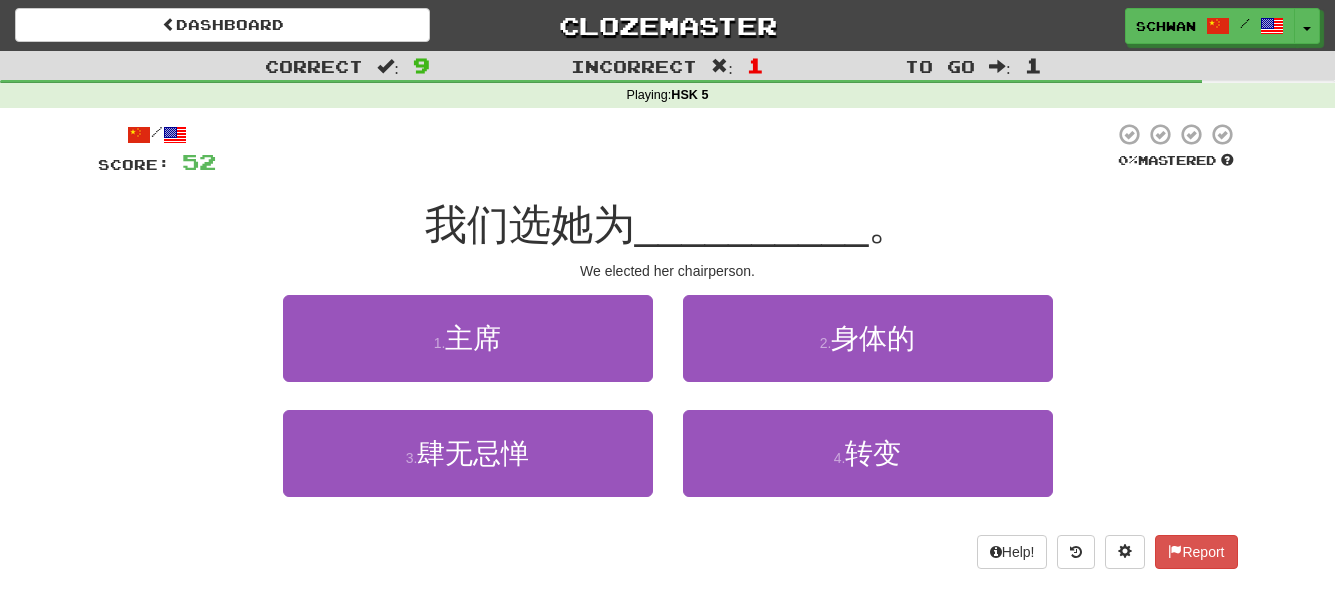 click on "2 .  身体的" at bounding box center [868, 352] 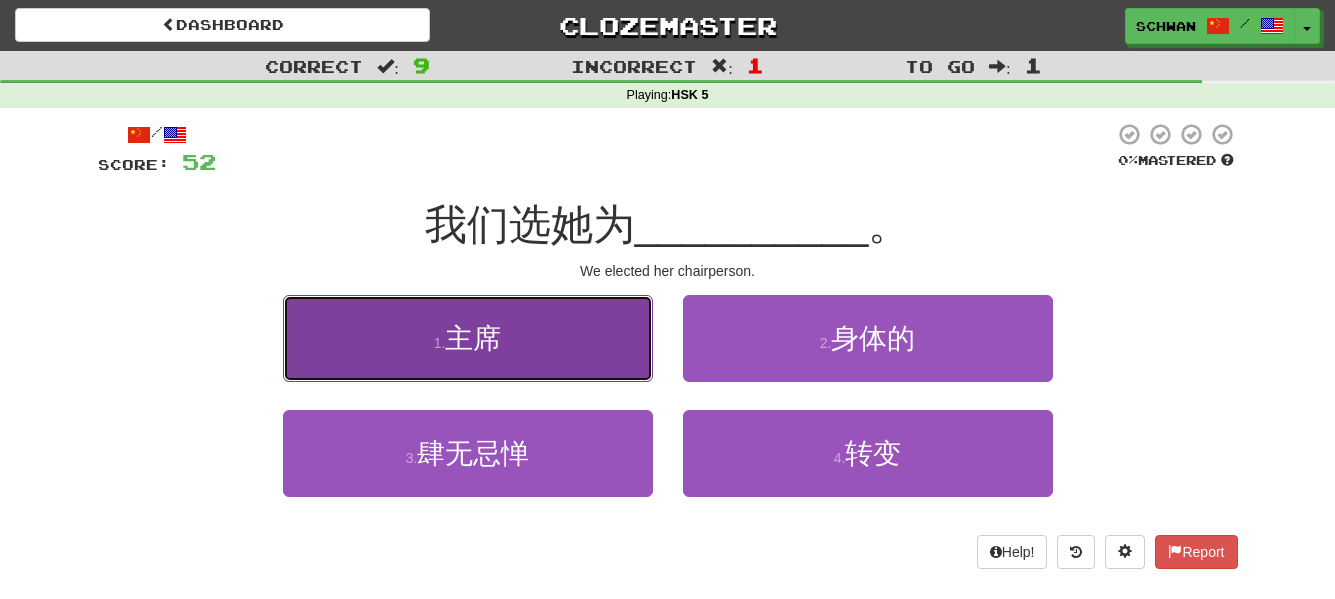 click on "1 .  主席" at bounding box center (468, 338) 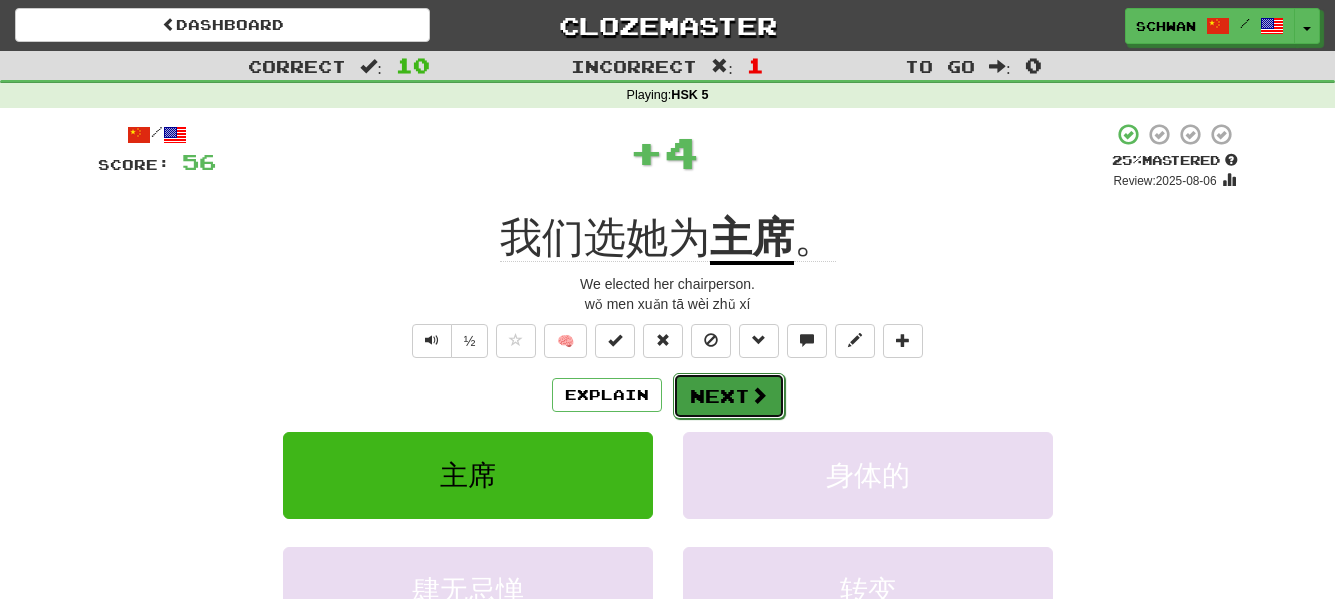 click on "Next" at bounding box center (729, 396) 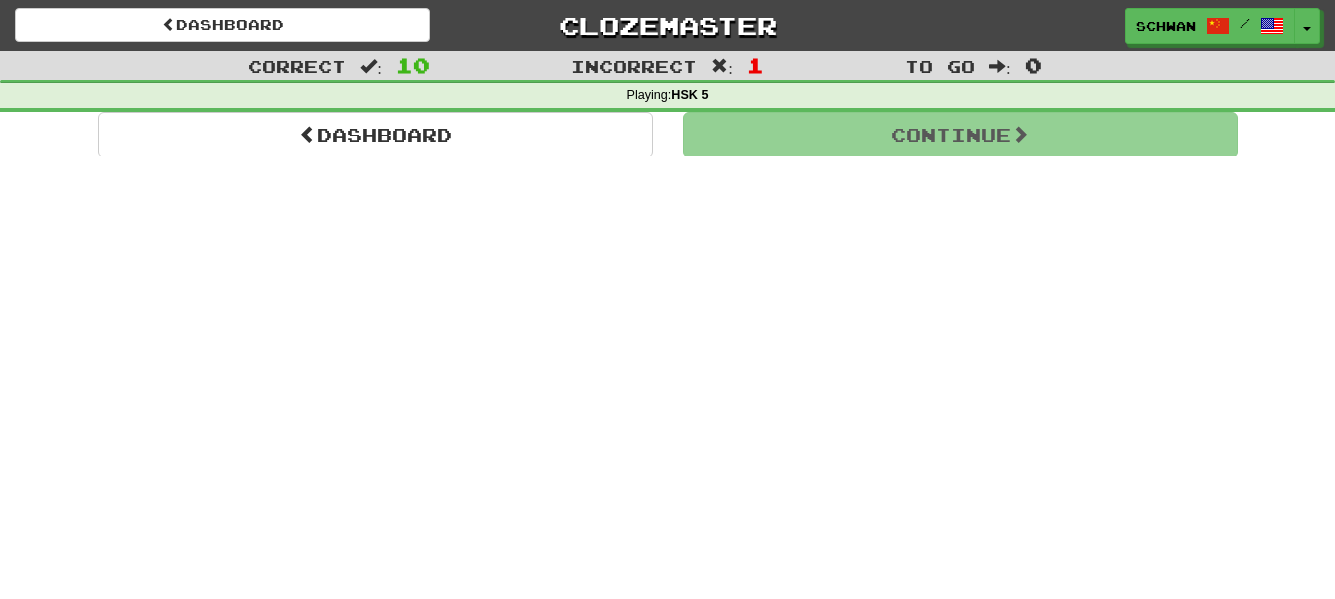 click on "Dashboard
Clozemaster
schwan
/
Toggle Dropdown
Dashboard
Leaderboard
Activity Feed
Notifications
Profile
Discussions
Français
/
English
Streak:
1
Review:
2,520
Points Today: 0
Български
/
English
Streak:
1
Review:
10
Points Today: 0
Русский
/
English
Streak:
3
Review:
60
Points Today: 0
中文
/
English
Streak:
0
Review:
1,749
Points Today: 0
廣東話
/
English
Streak:
0
Review:
20
Points Today: 0
Languages
Account
Logout
schwan
/
Toggle Dropdown
Dashboard
Leaderboard
Activity Feed
Notifications
Profile
Discussions" at bounding box center (667, 299) 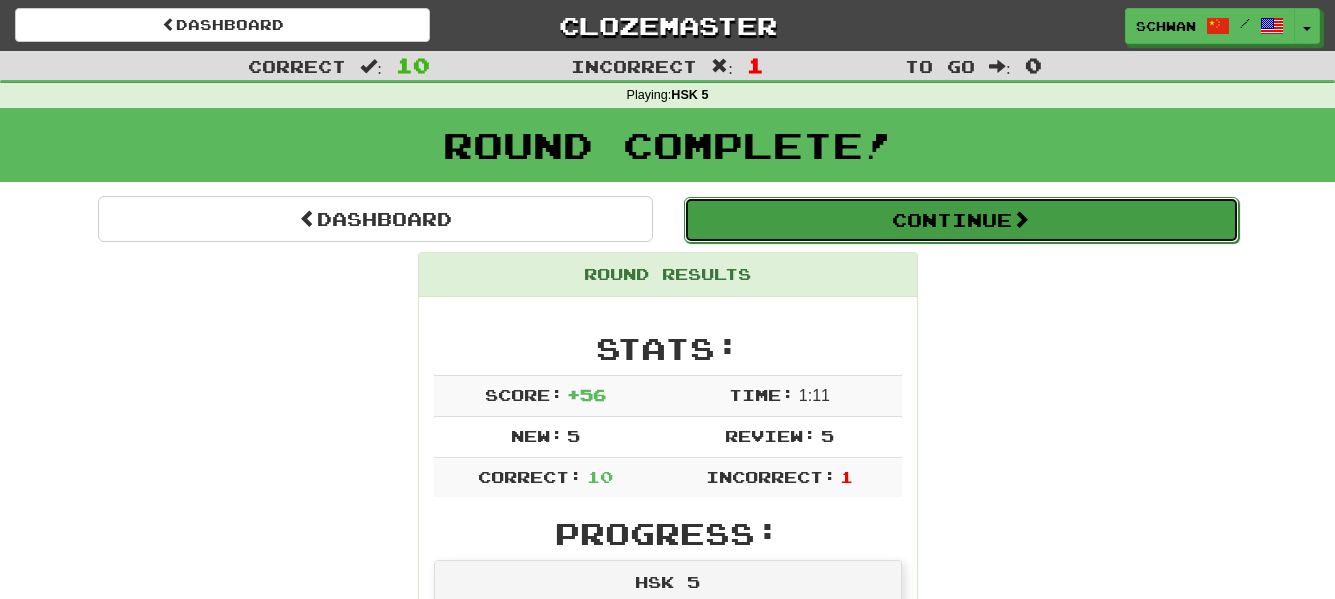 click on "Continue" at bounding box center [961, 220] 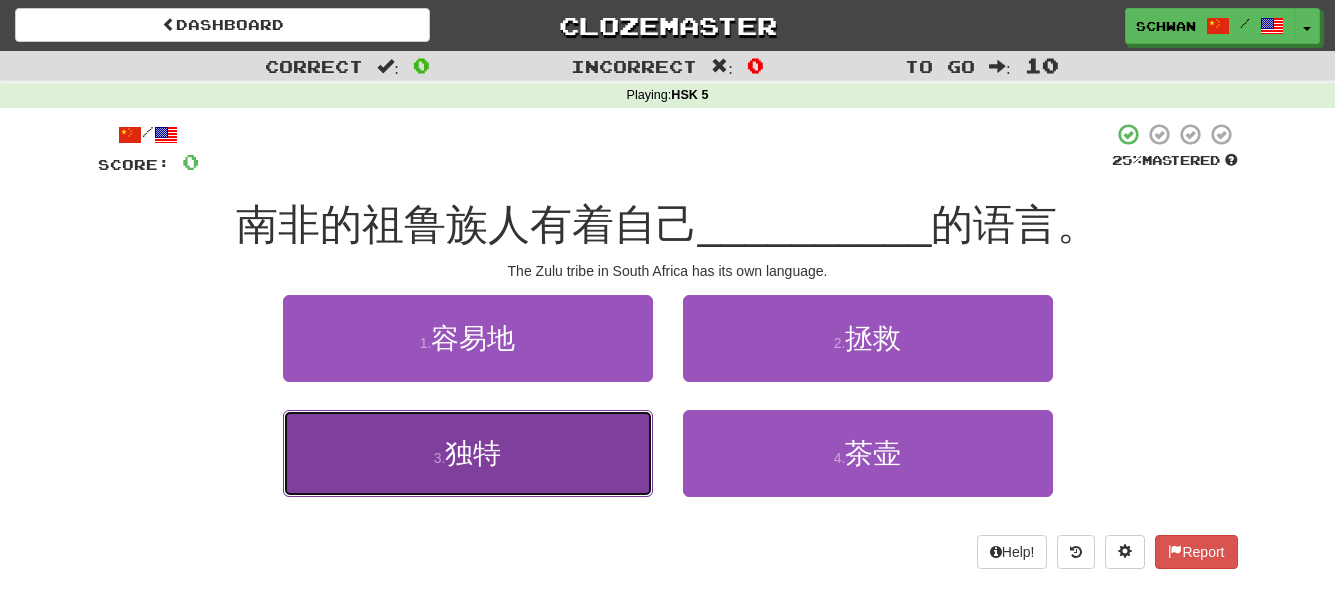 click on "3 .  独特" at bounding box center [468, 453] 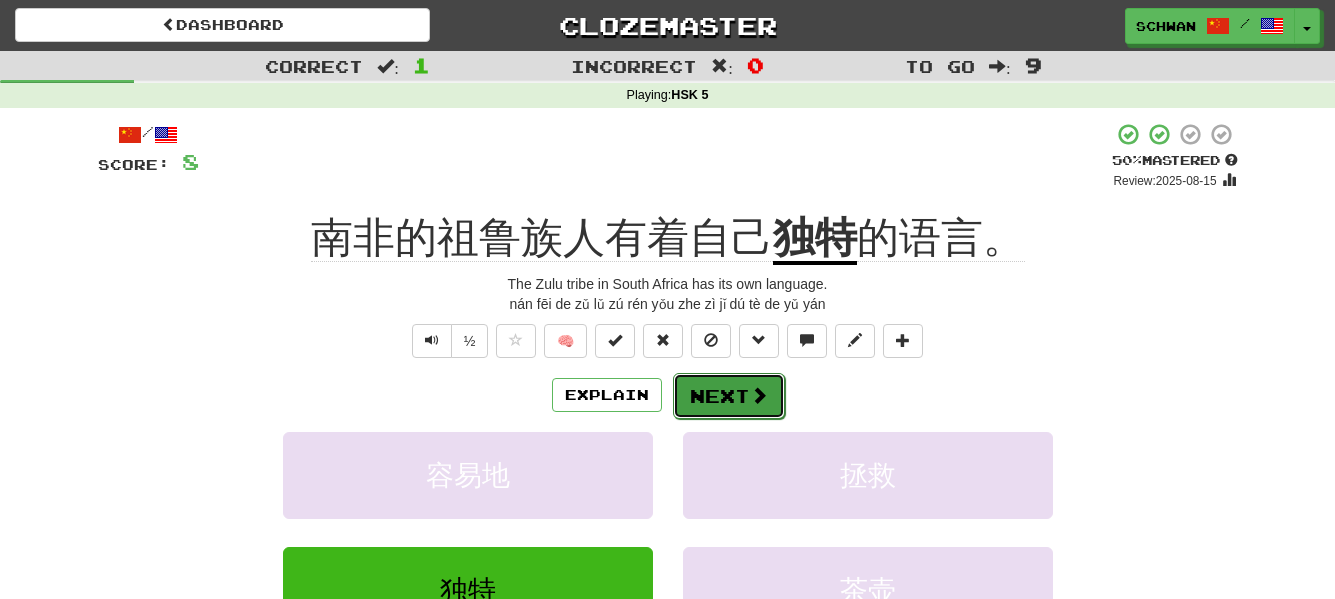 click on "Next" at bounding box center [729, 396] 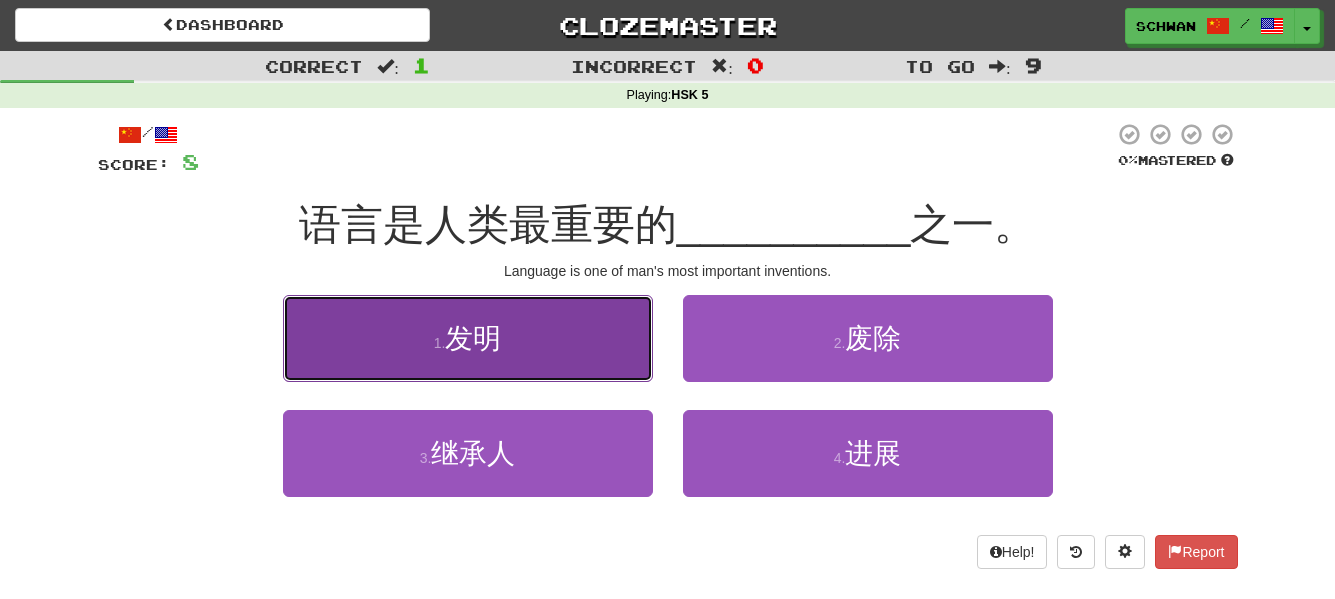 click on "1 .  发明" at bounding box center [468, 338] 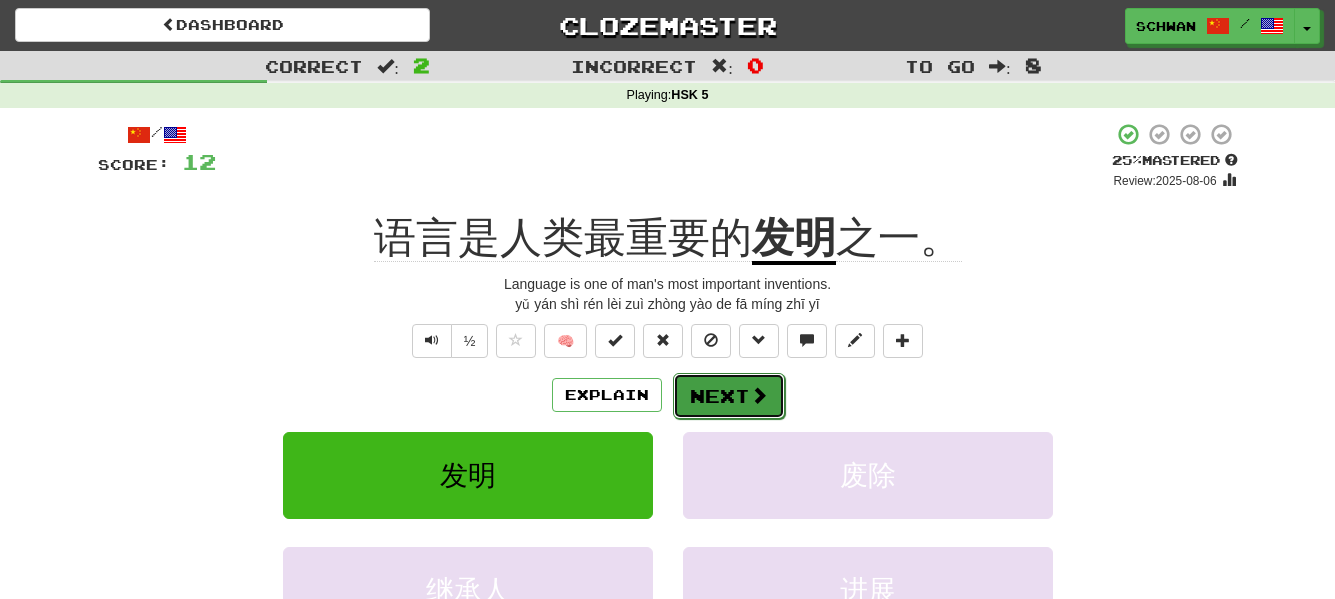 click on "Next" at bounding box center (729, 396) 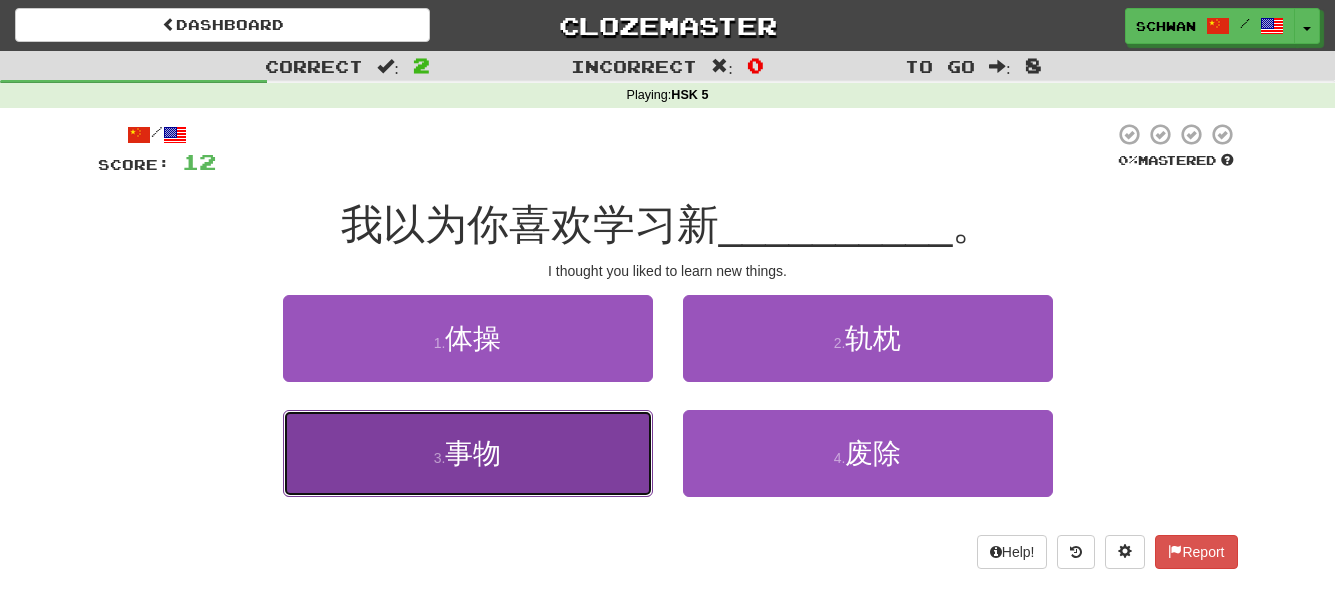 click on "3 .  事物" at bounding box center [468, 453] 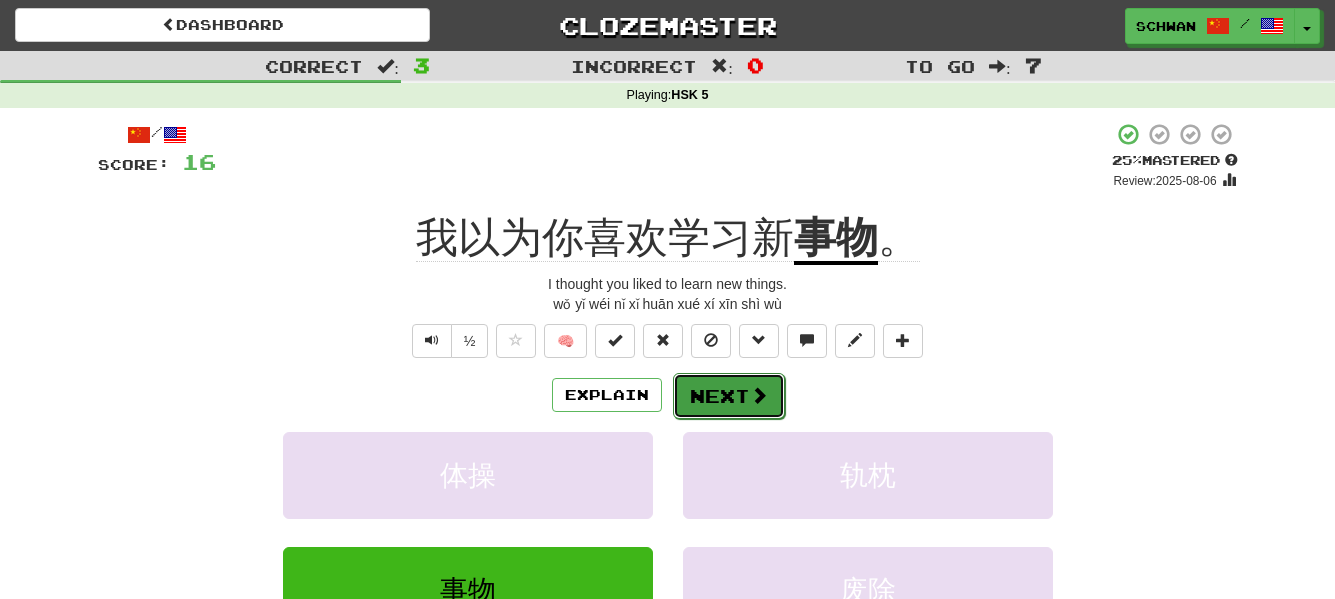 click on "Next" at bounding box center (729, 396) 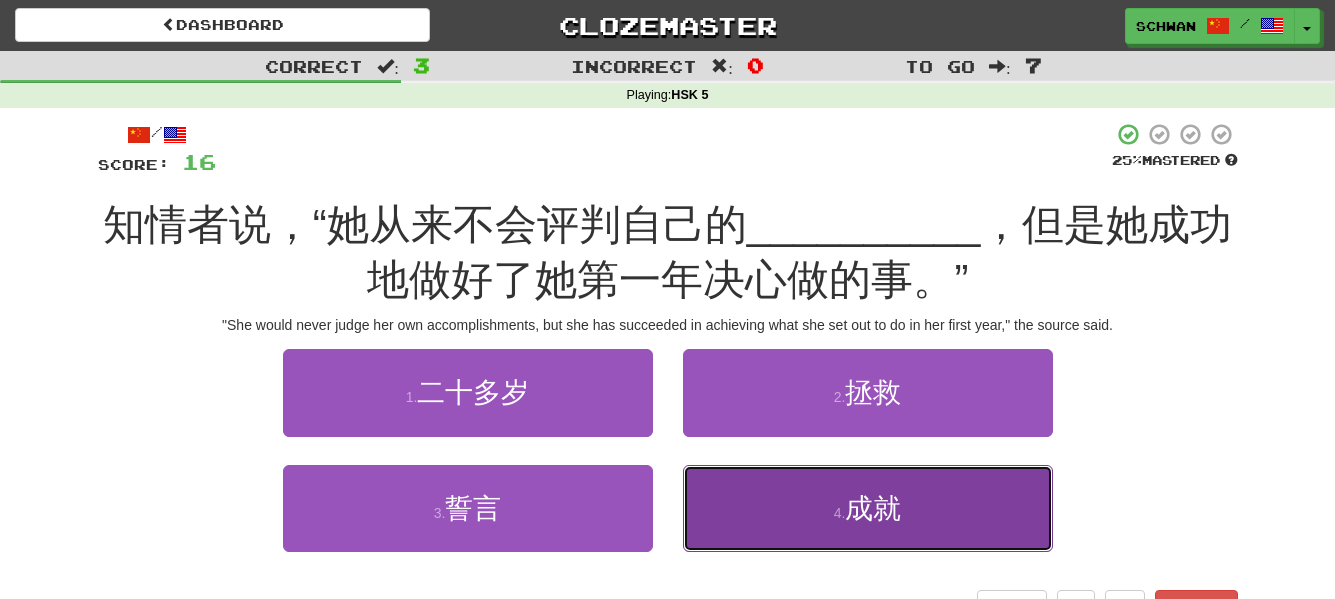 click on "4 .  成就" at bounding box center [868, 508] 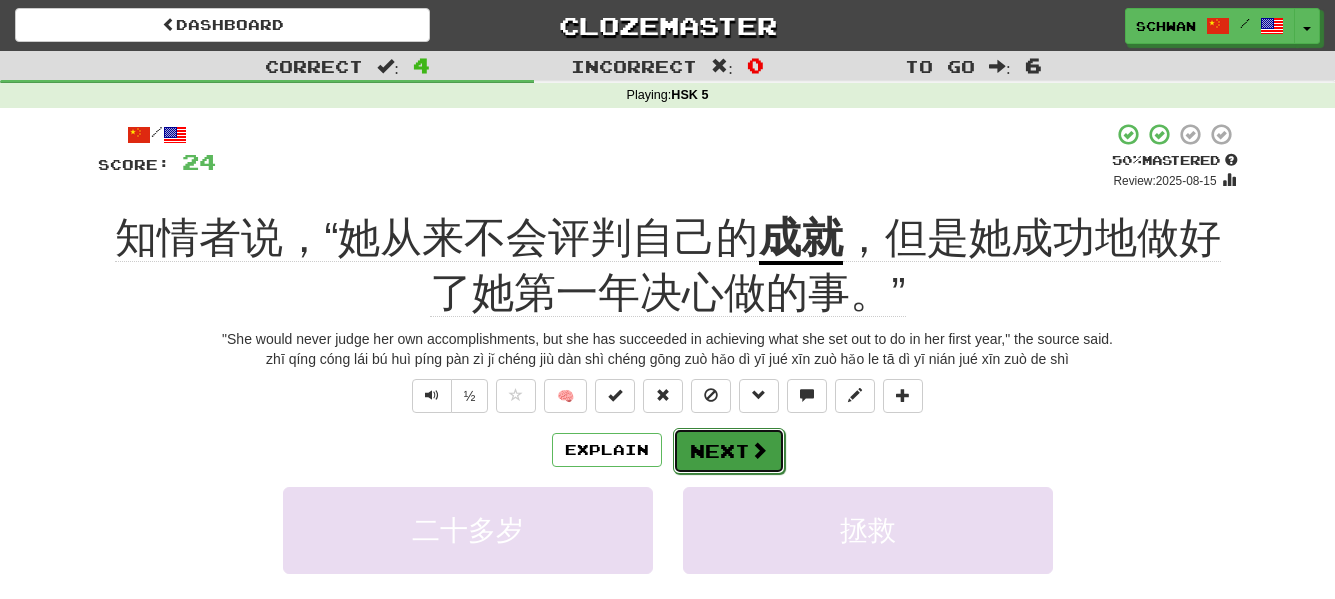 click on "Next" at bounding box center (729, 451) 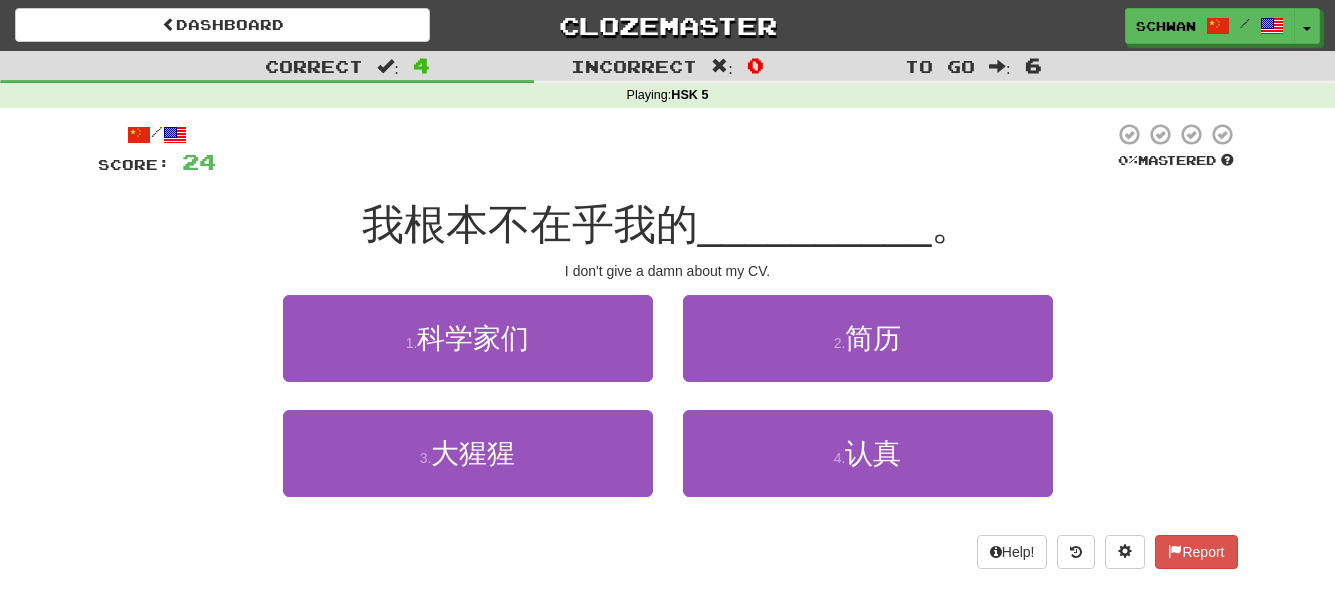 click on "2 .  简历" at bounding box center (868, 352) 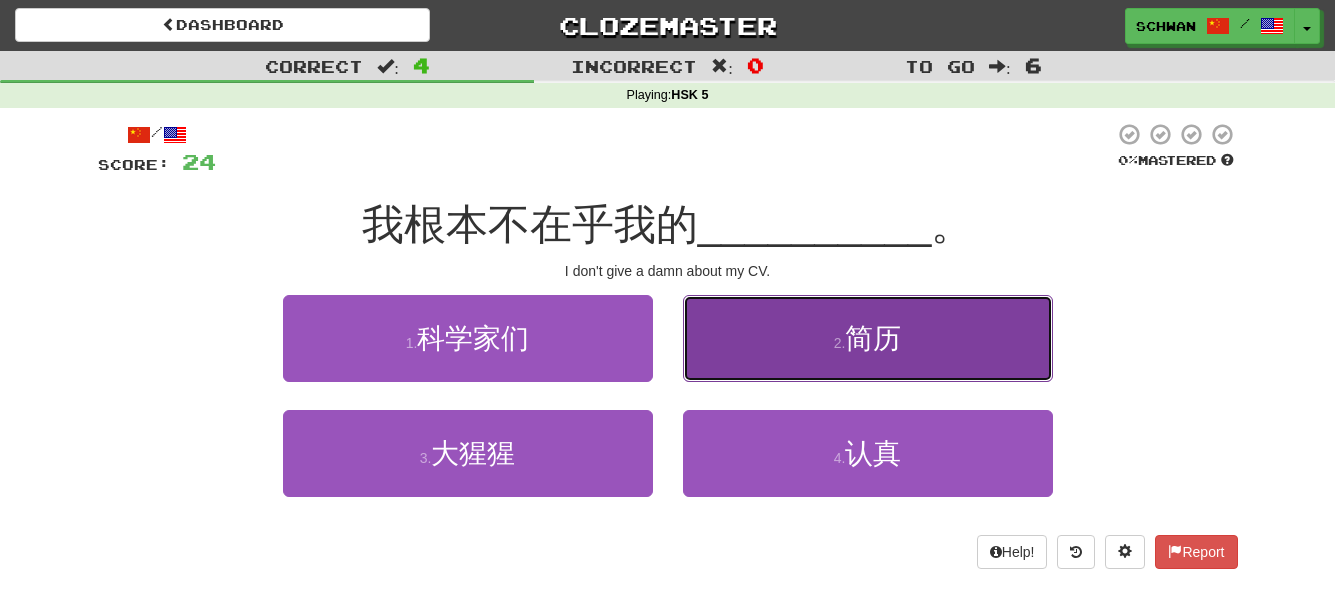 click on "2 .  简历" at bounding box center (868, 338) 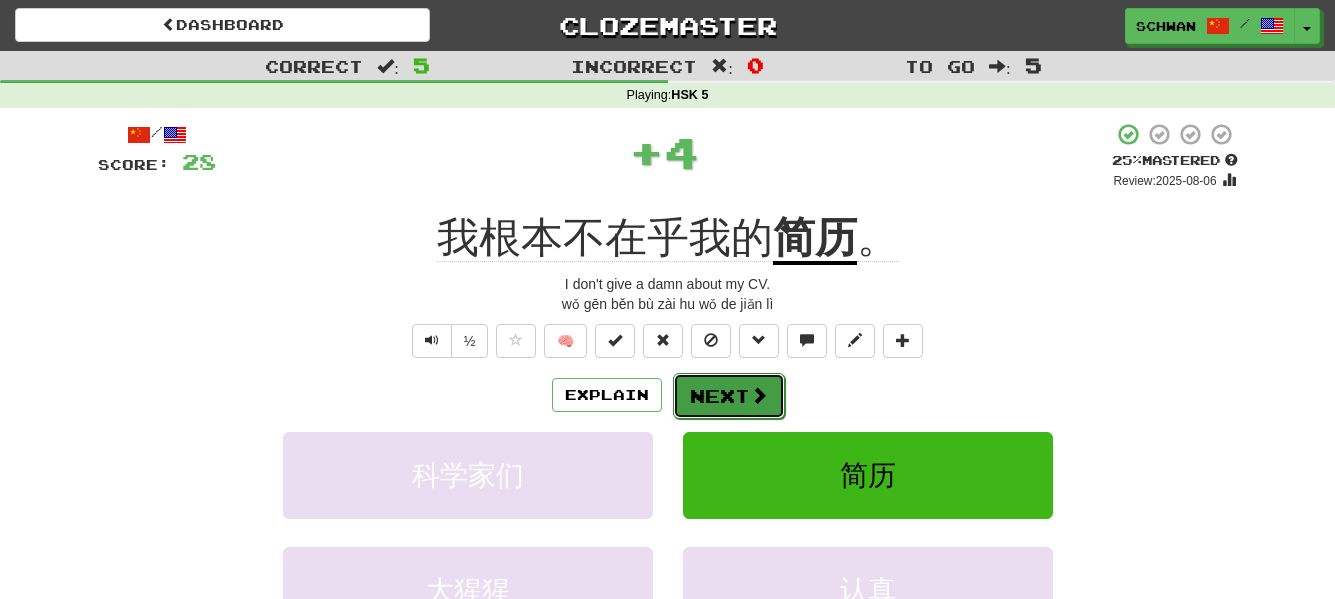 click on "Next" at bounding box center [729, 396] 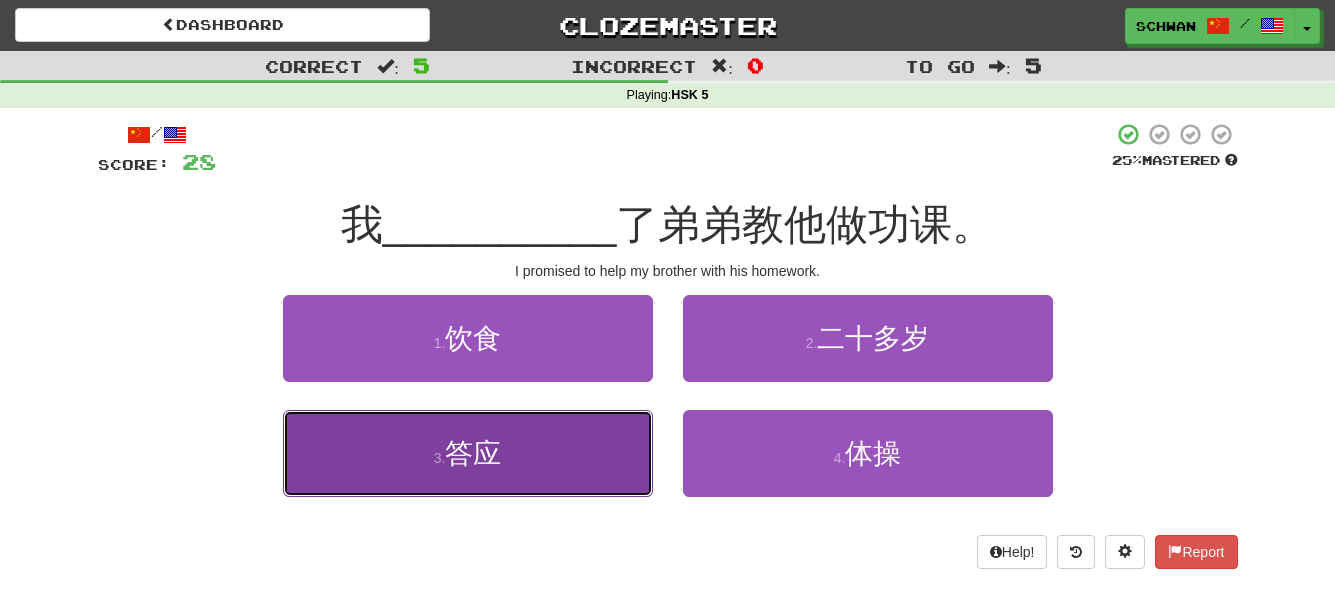click on "3 .  答应" at bounding box center [468, 453] 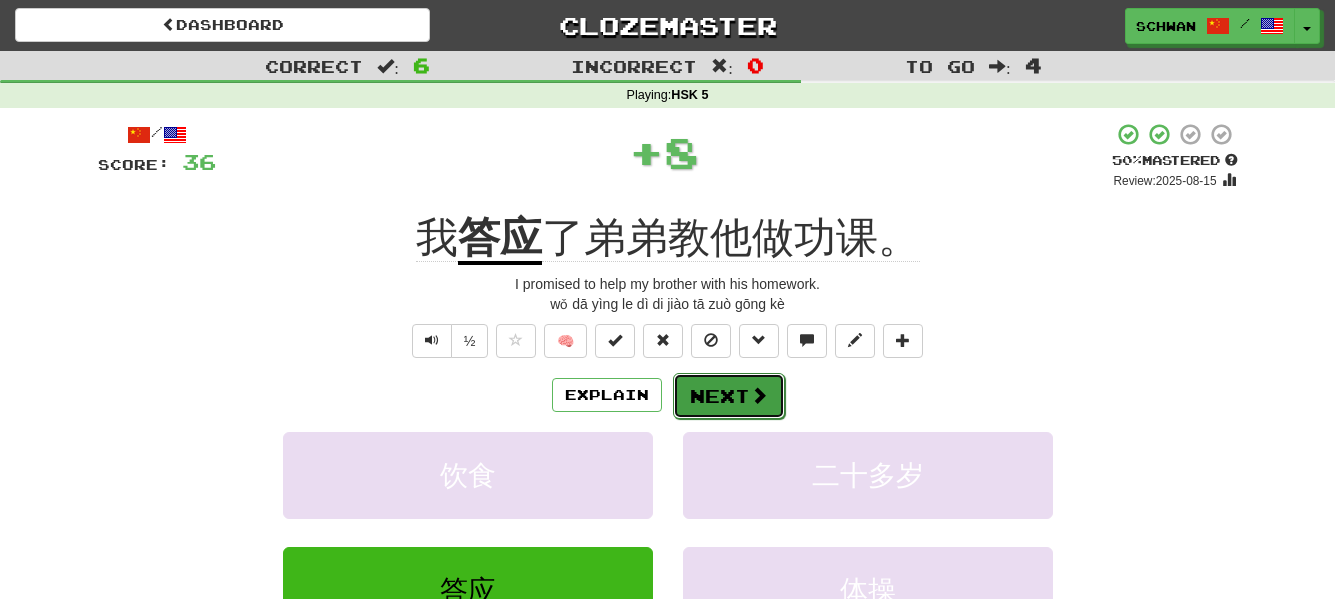click on "Next" at bounding box center (729, 396) 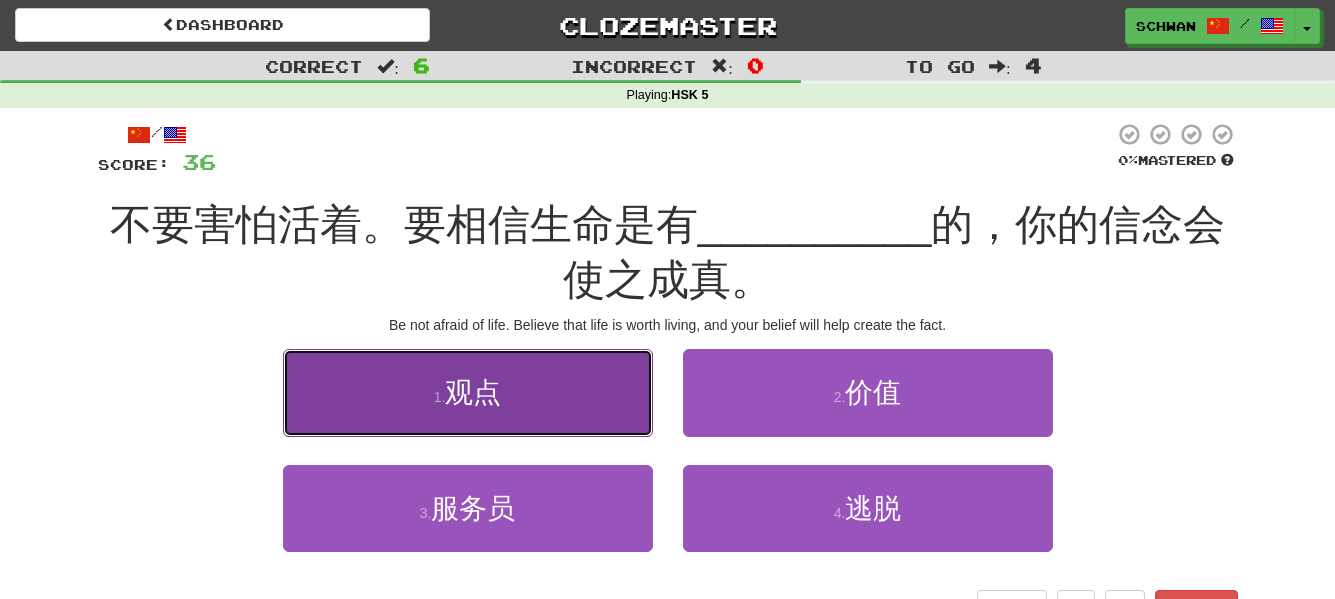 click on "1 .  观点" at bounding box center (468, 392) 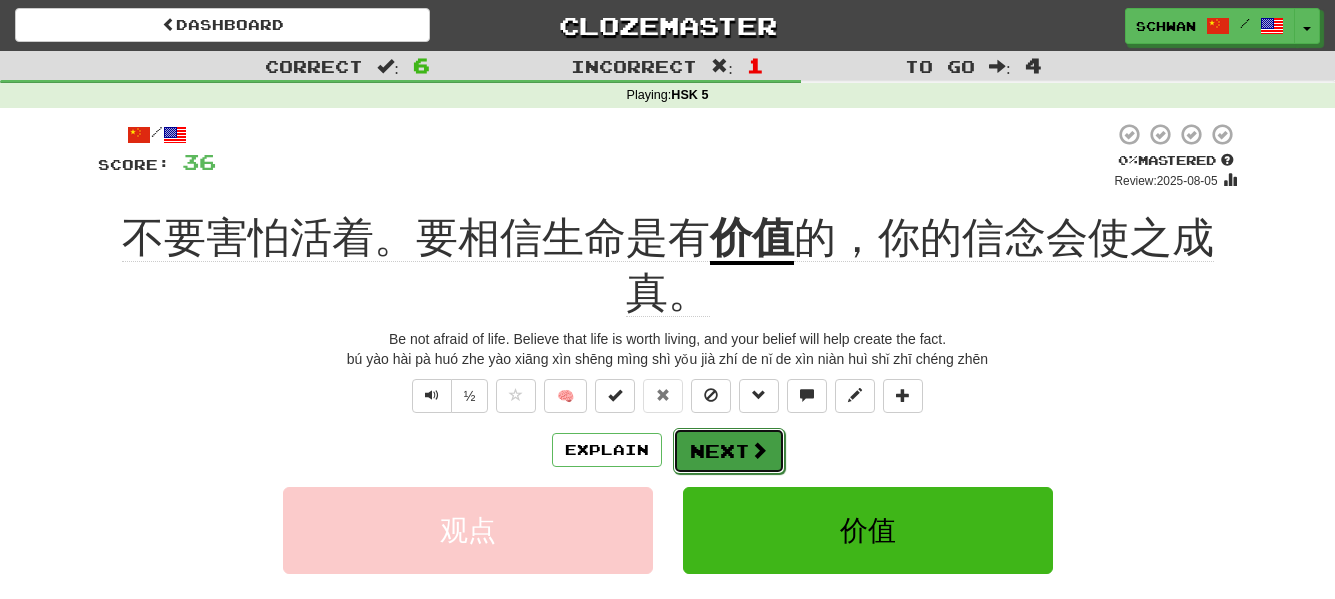 click on "Next" at bounding box center (729, 451) 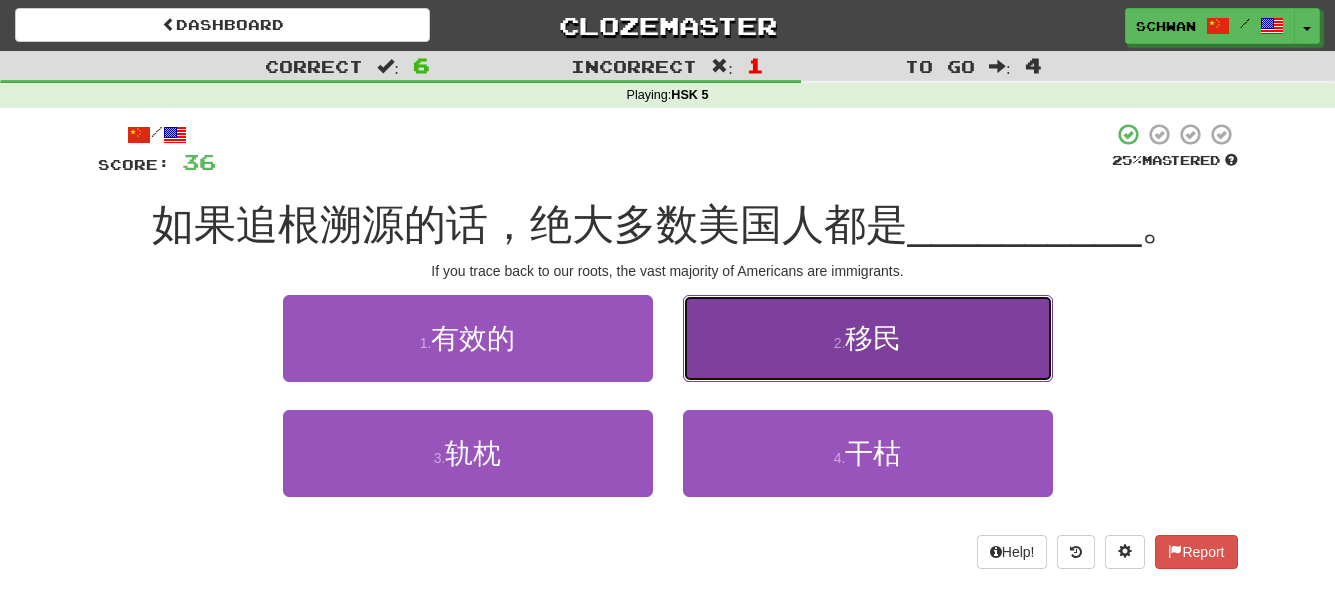 click on "2 .  移民" at bounding box center (868, 338) 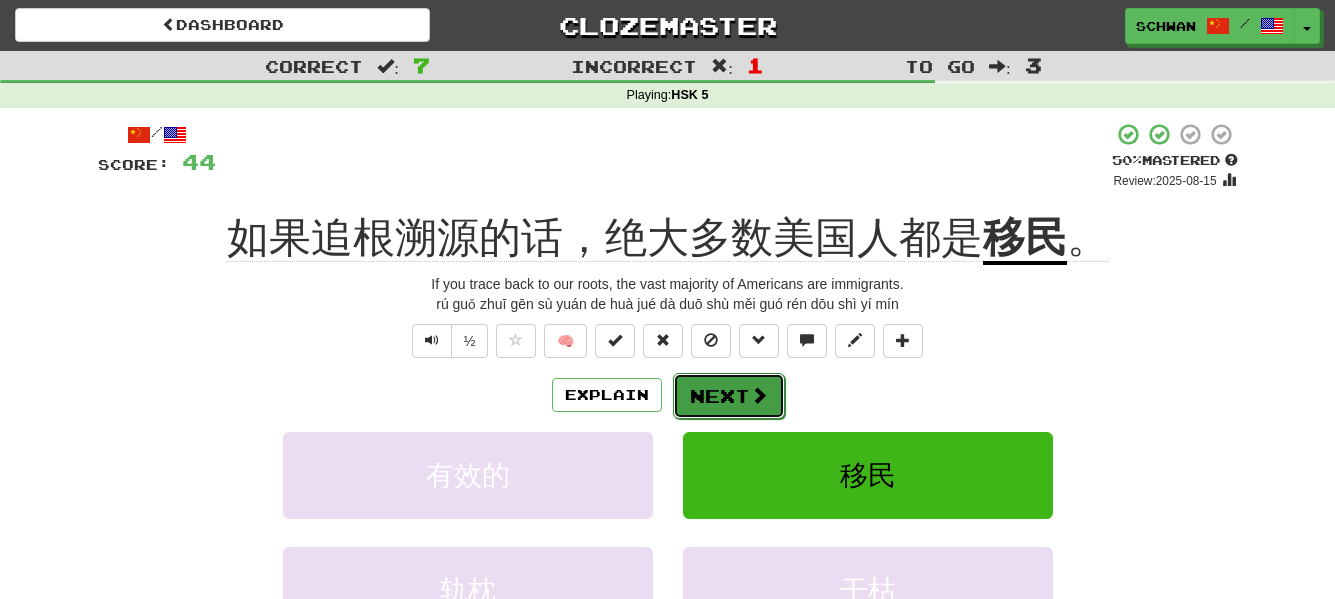 click on "Next" at bounding box center (729, 396) 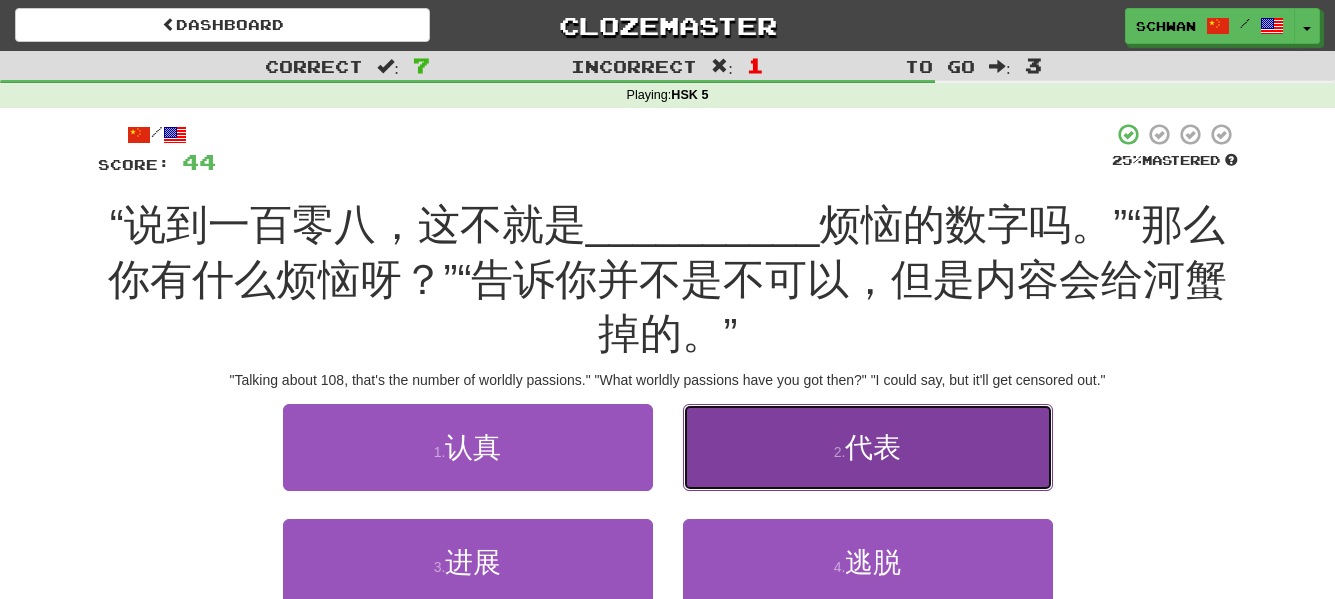 click on "2 .  代表" at bounding box center (868, 447) 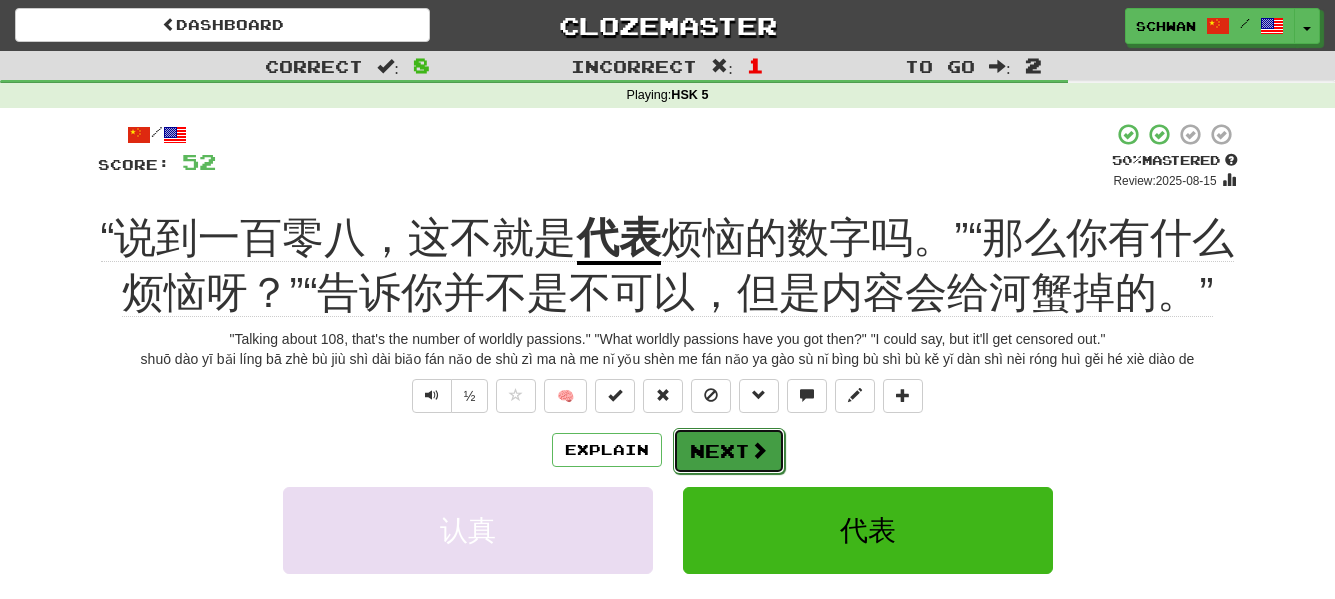 click on "Next" at bounding box center [729, 451] 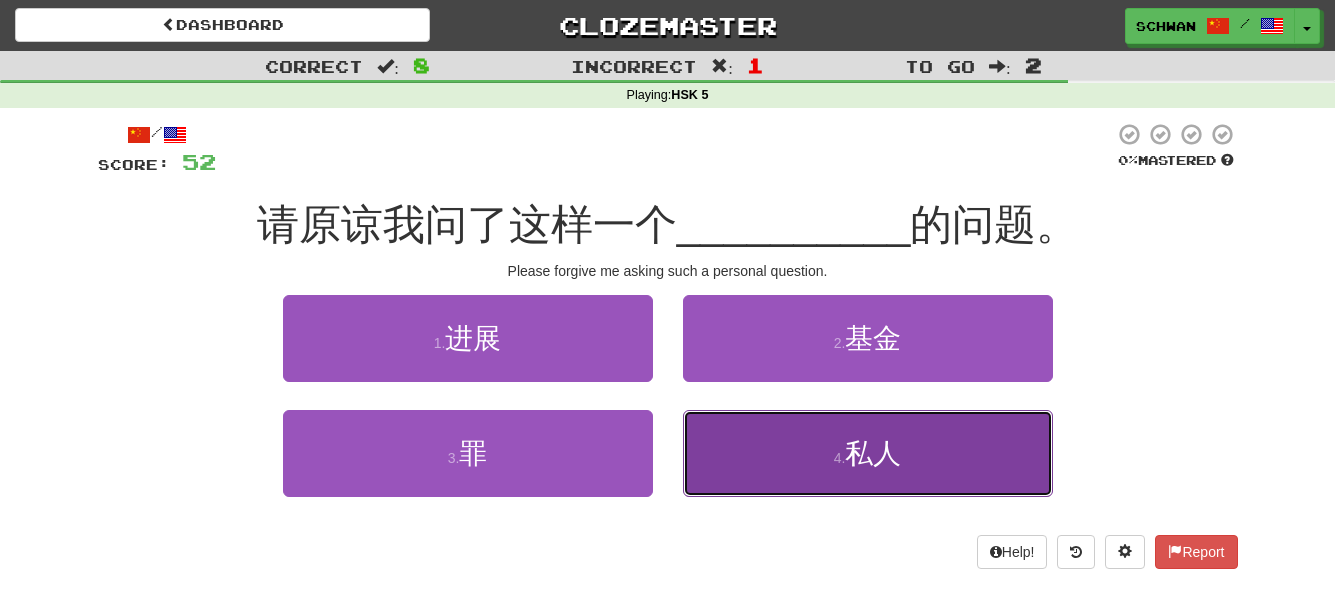 click on "4 .  私人" at bounding box center [868, 453] 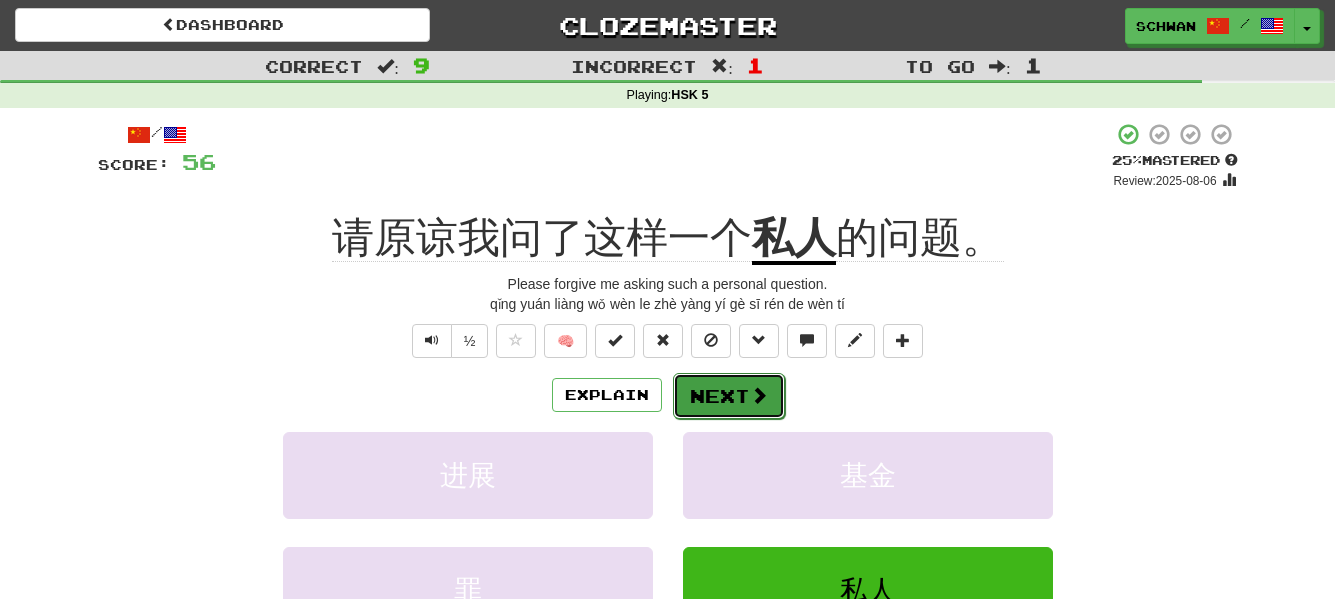 click on "Next" at bounding box center (729, 396) 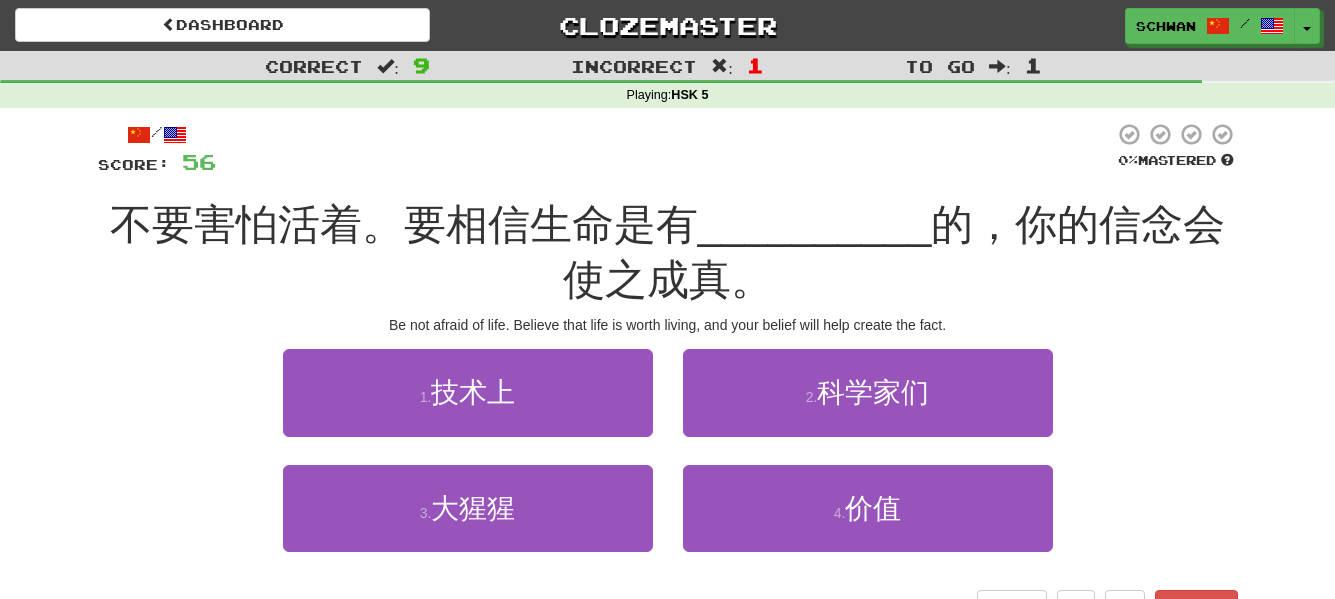 click on "4 .  价值" at bounding box center [868, 522] 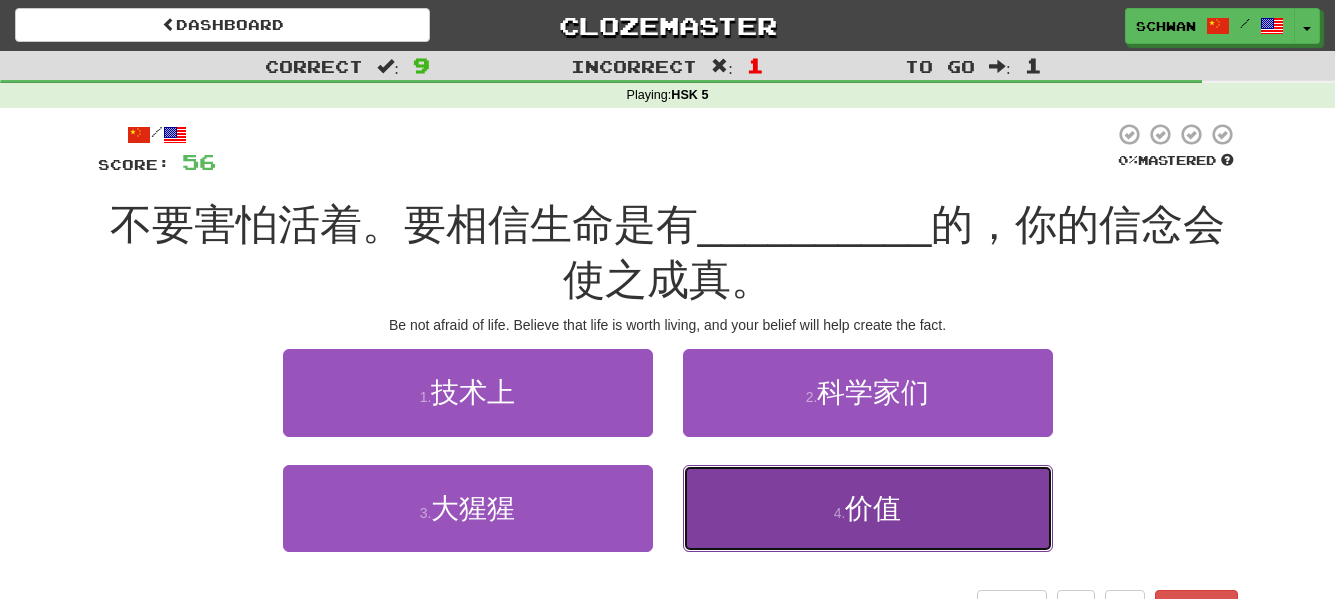 click on "4 .  价值" at bounding box center [868, 508] 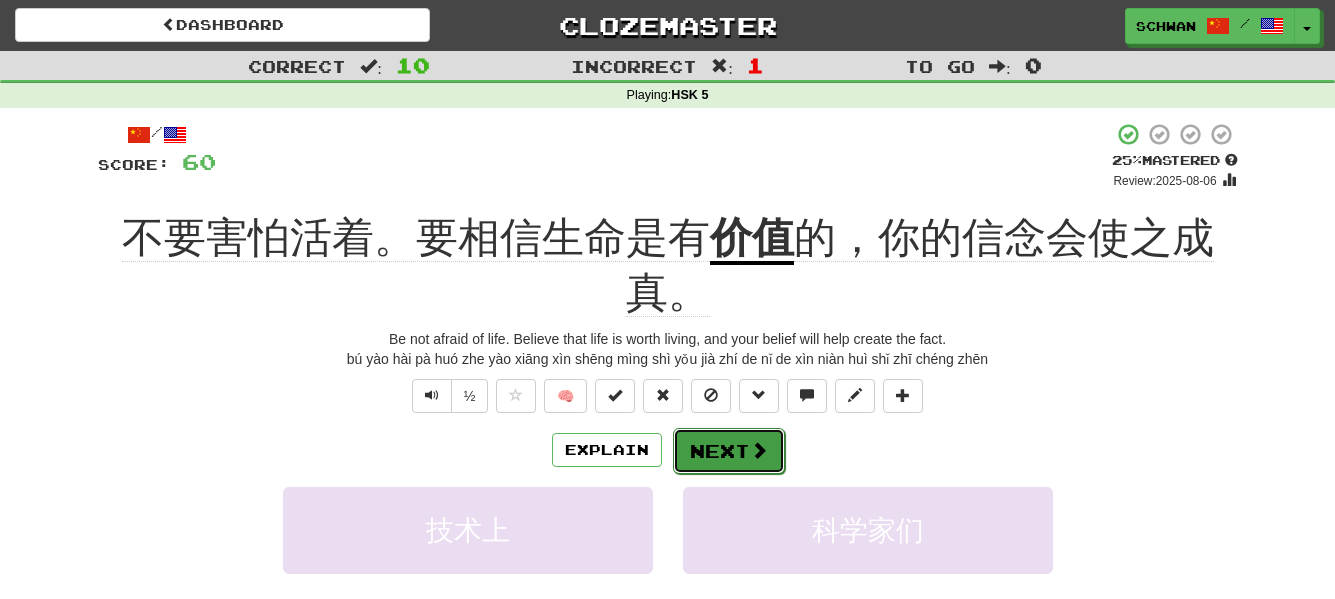 click on "Next" at bounding box center (729, 451) 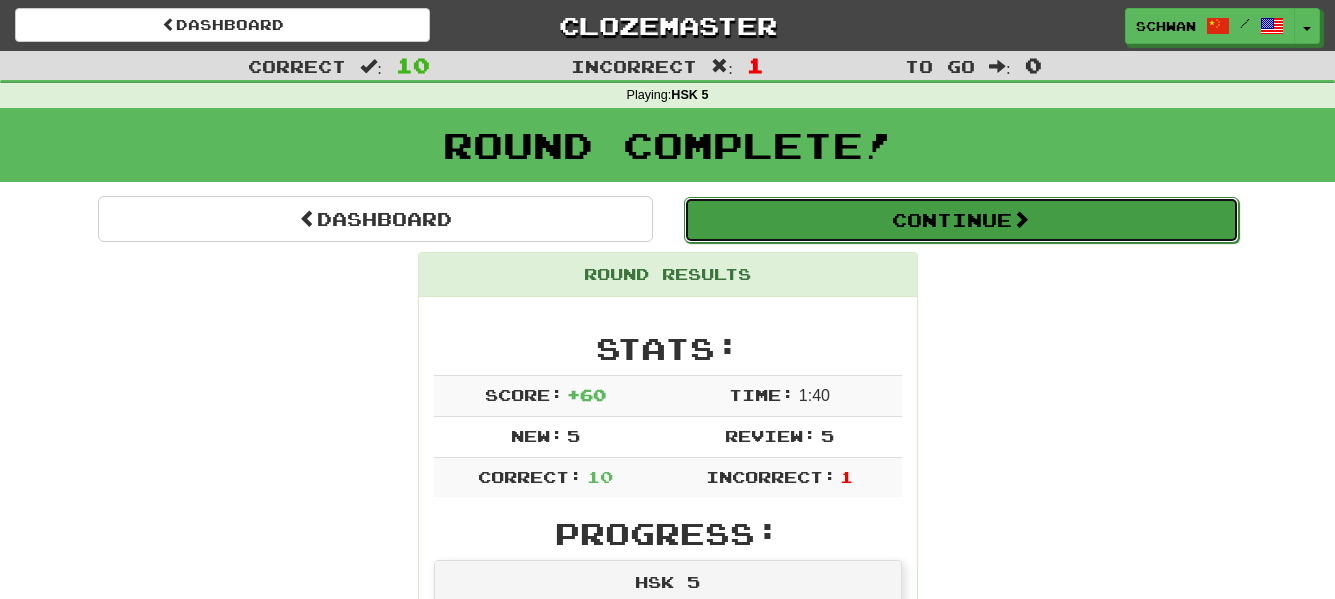 click on "Continue" at bounding box center (961, 220) 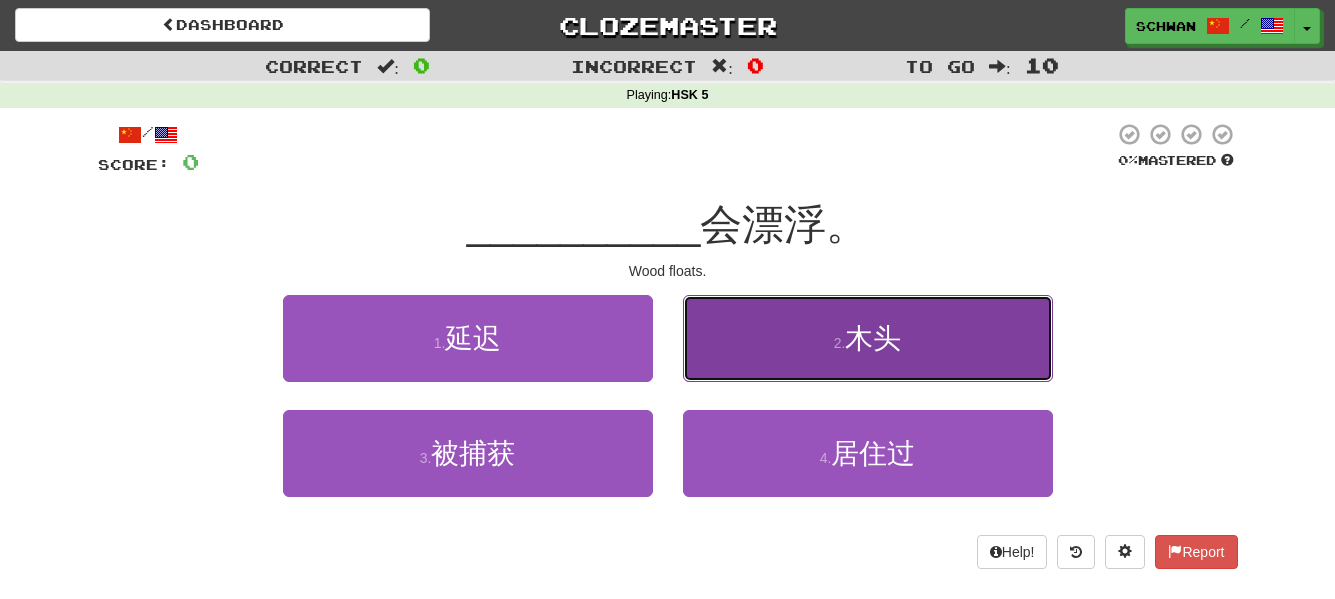 click on "2 .  木头" at bounding box center [868, 338] 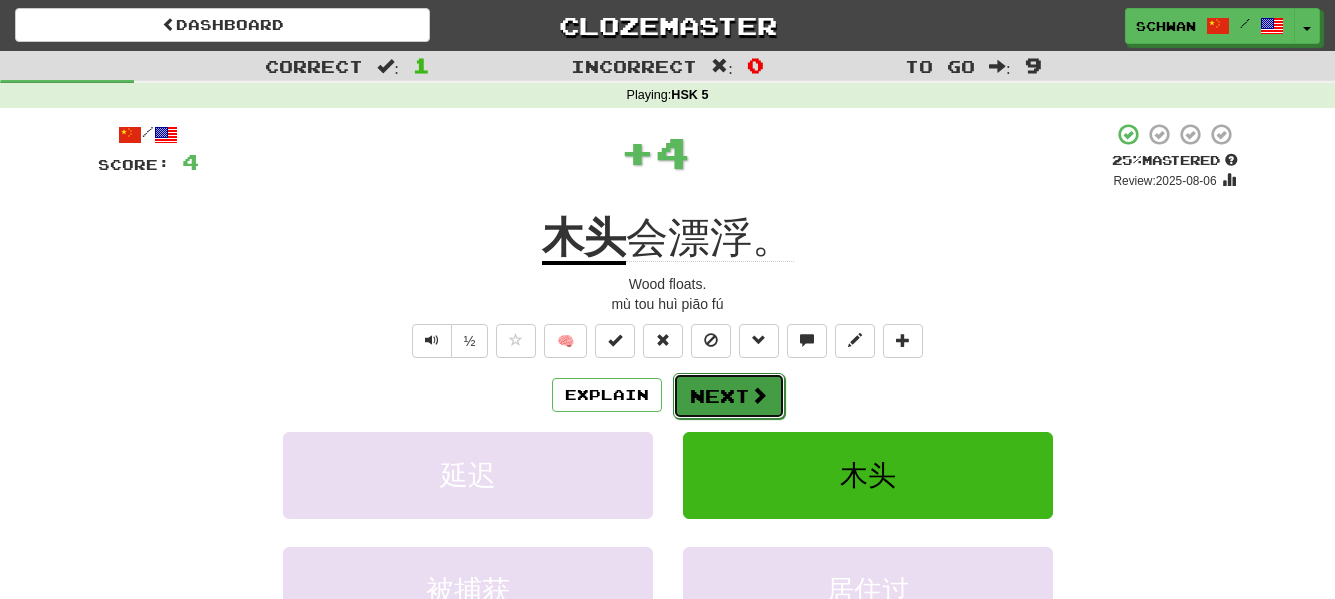 click on "Next" at bounding box center (729, 396) 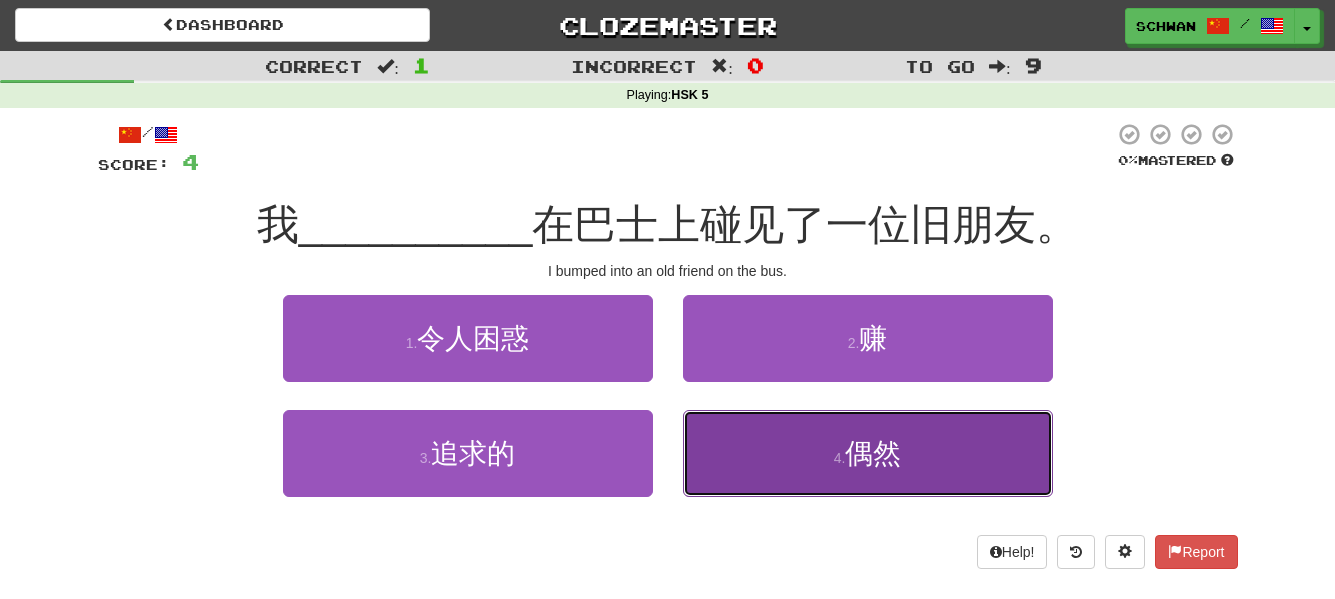 click on "4 .  偶然" at bounding box center (868, 453) 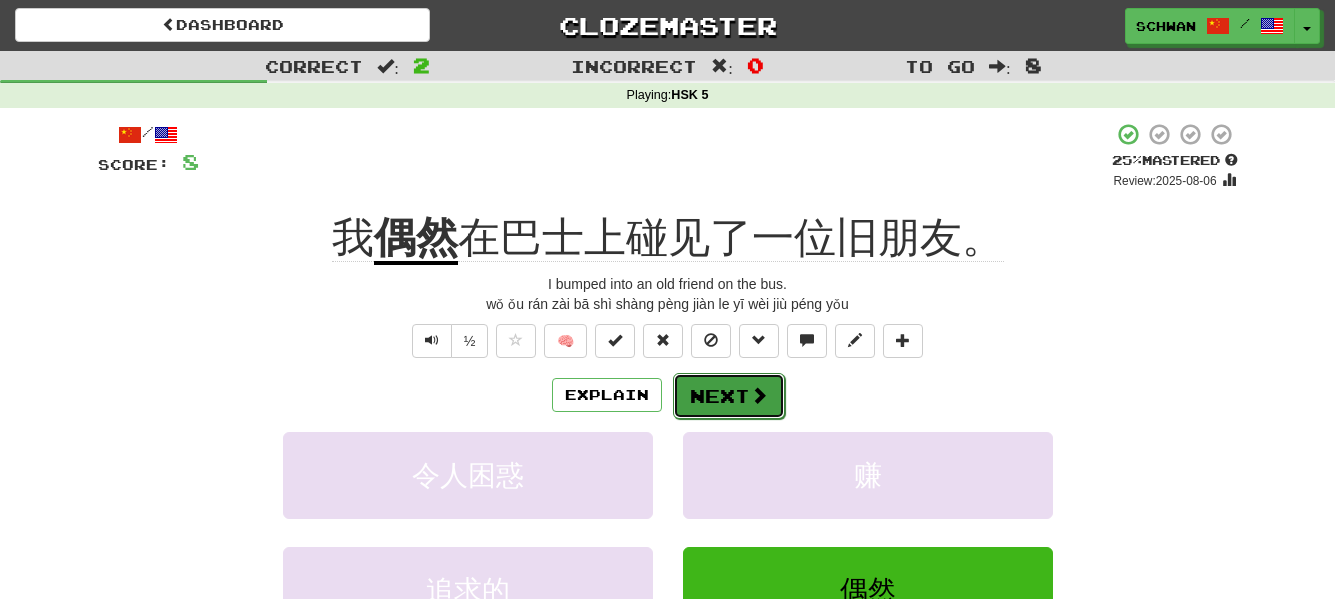 click on "Next" at bounding box center (729, 396) 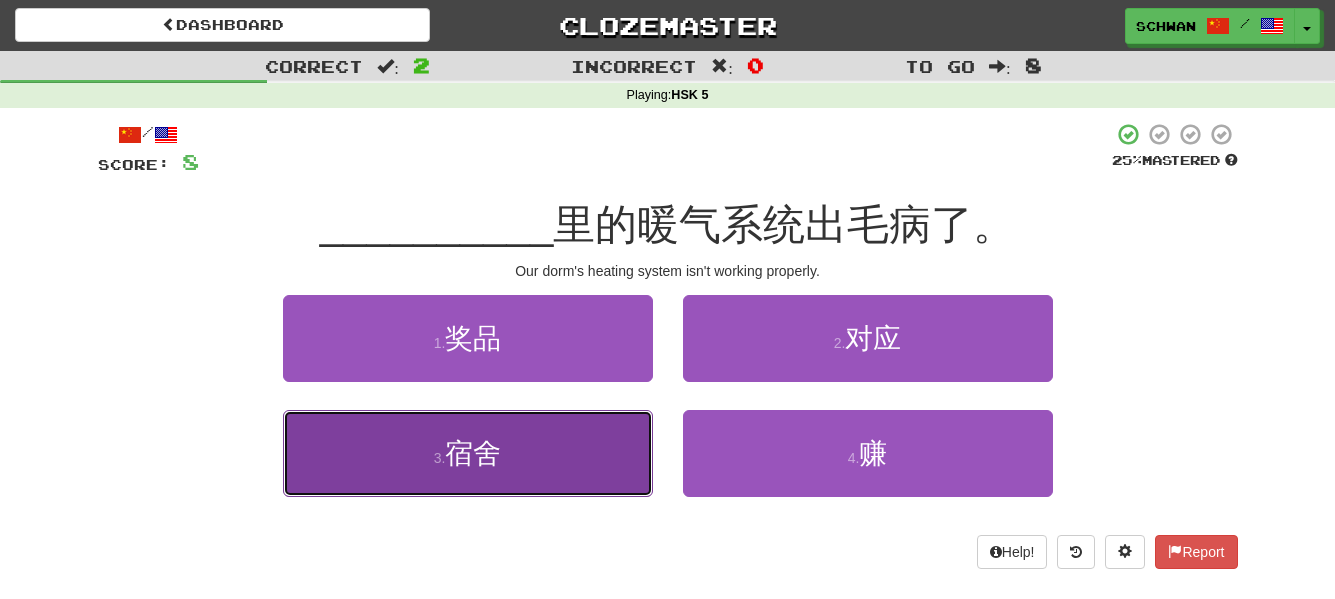 click on "3 .  宿舍" at bounding box center (468, 453) 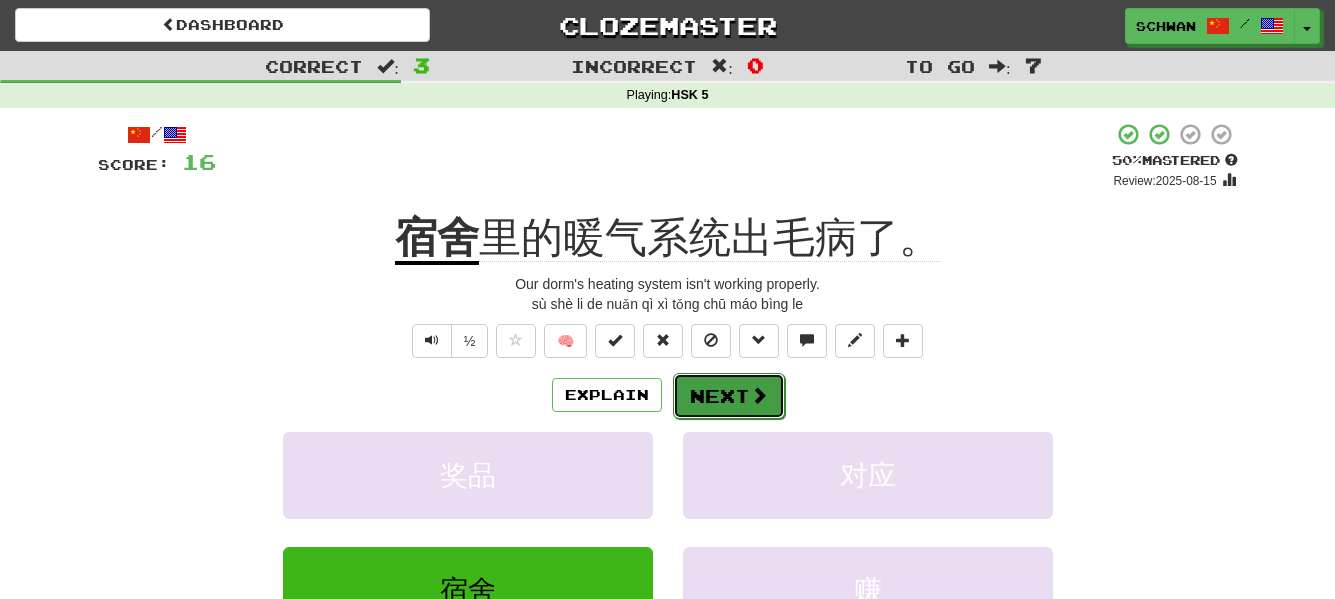 click on "Next" at bounding box center (729, 396) 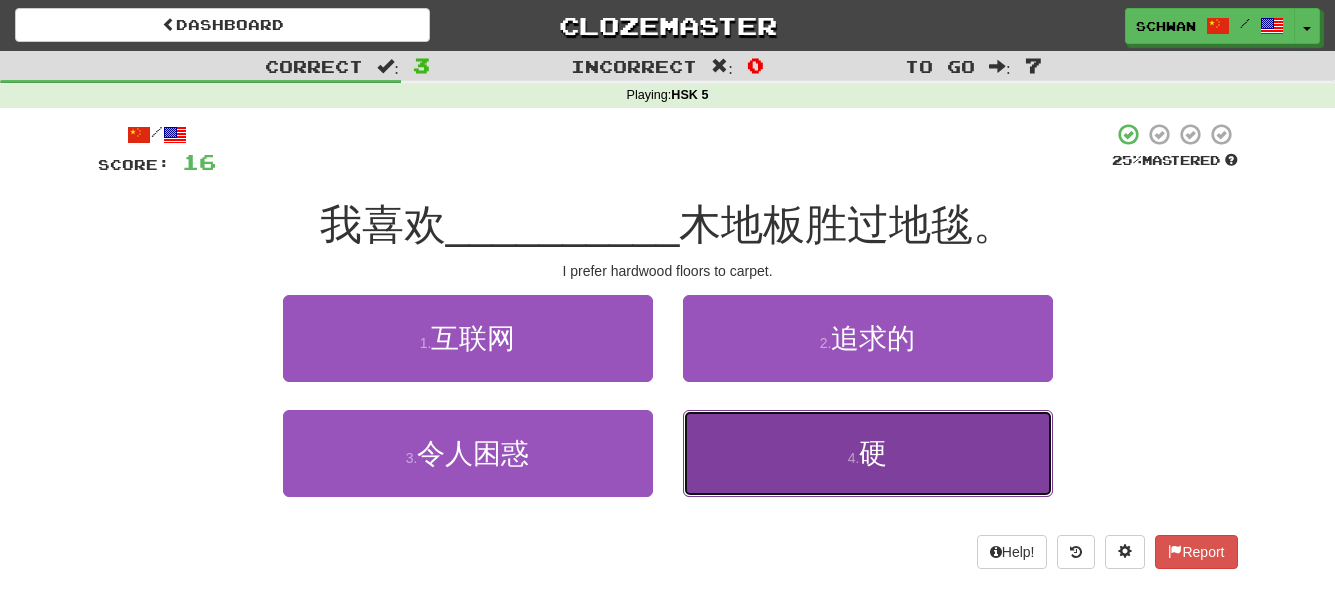 click on "4 .  硬" at bounding box center (868, 453) 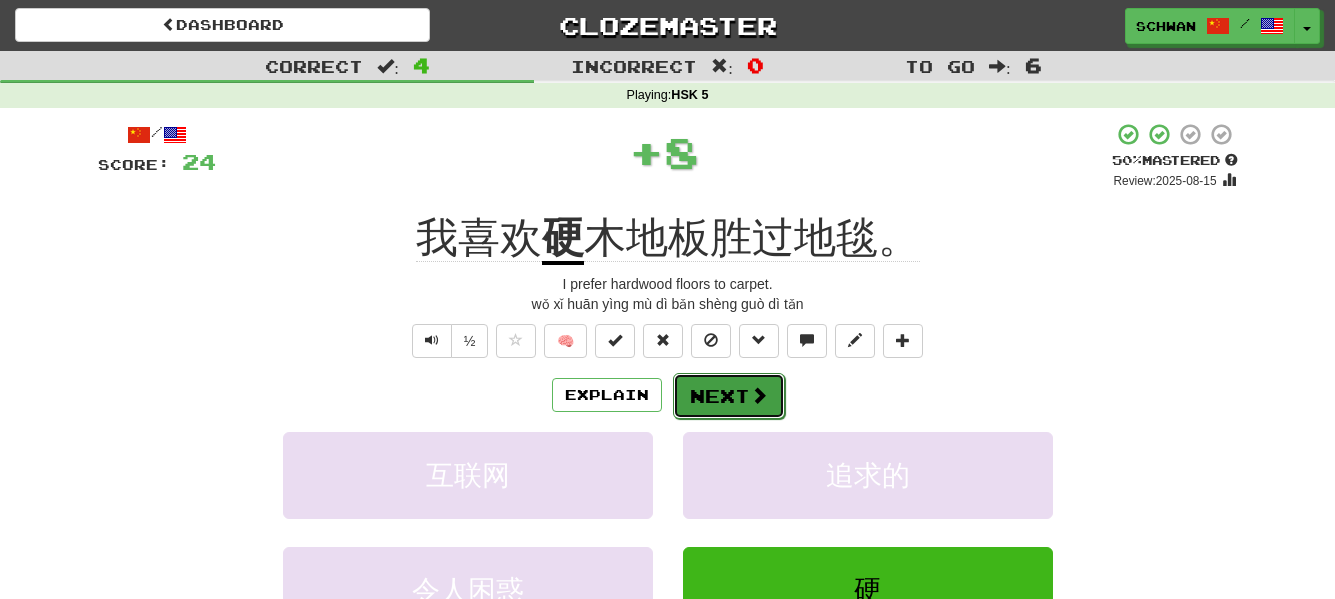 click on "Next" at bounding box center [729, 396] 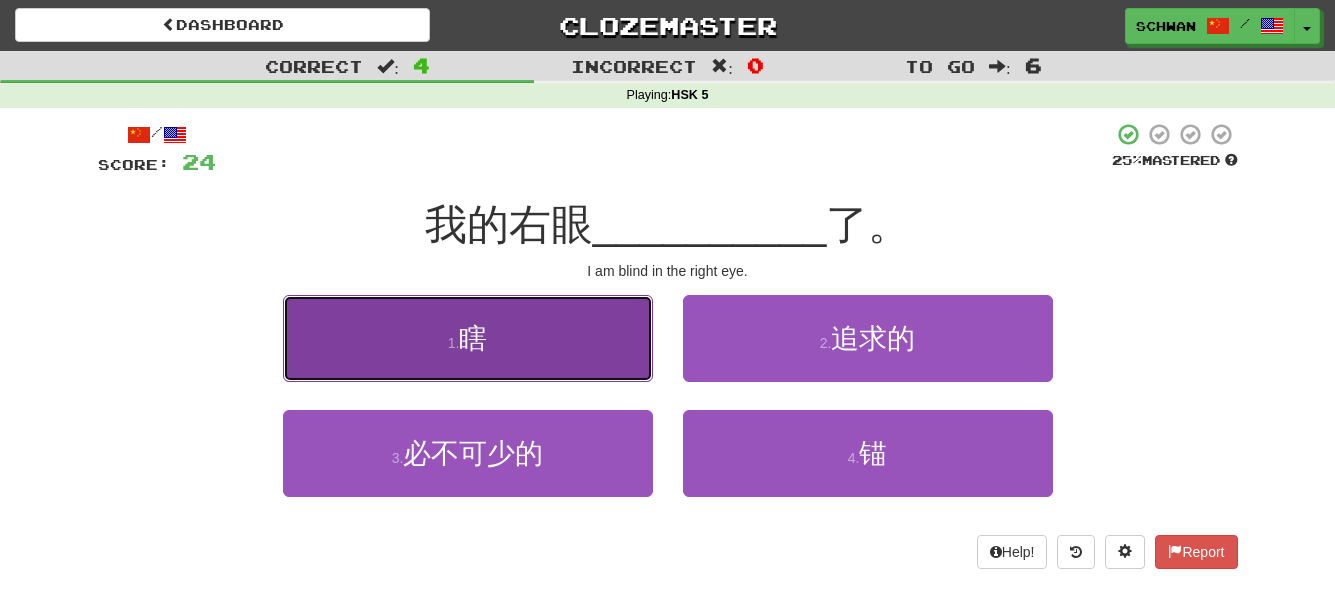 click on "1 .  瞎" at bounding box center (468, 338) 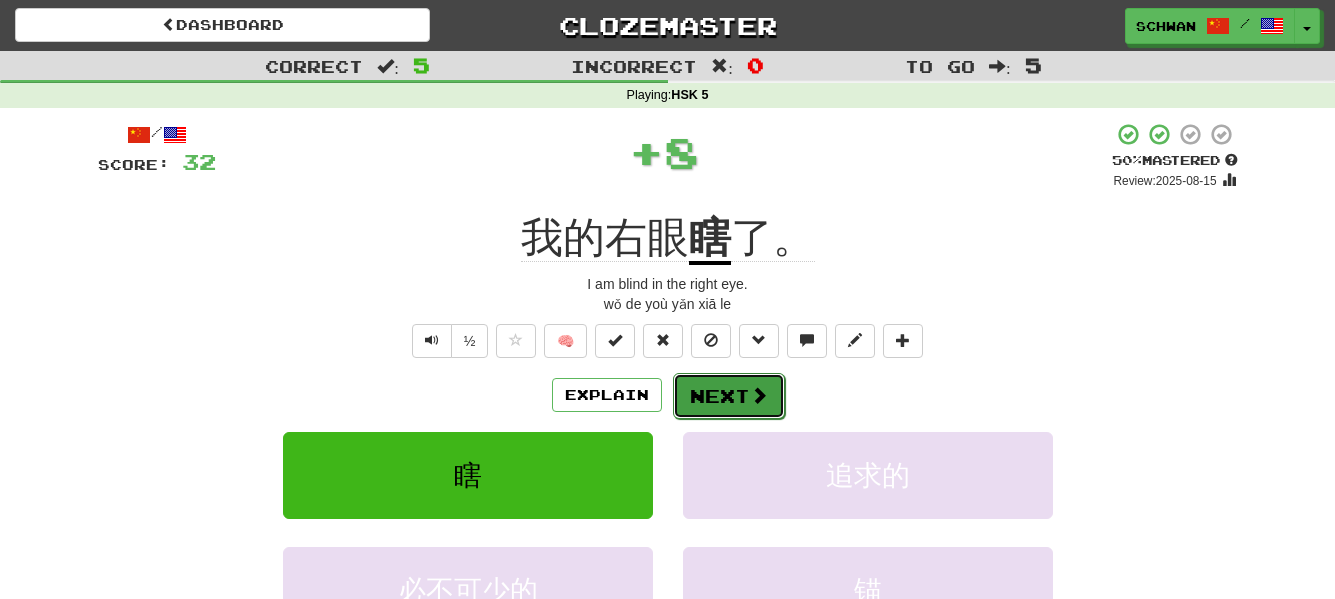 click on "Next" at bounding box center [729, 396] 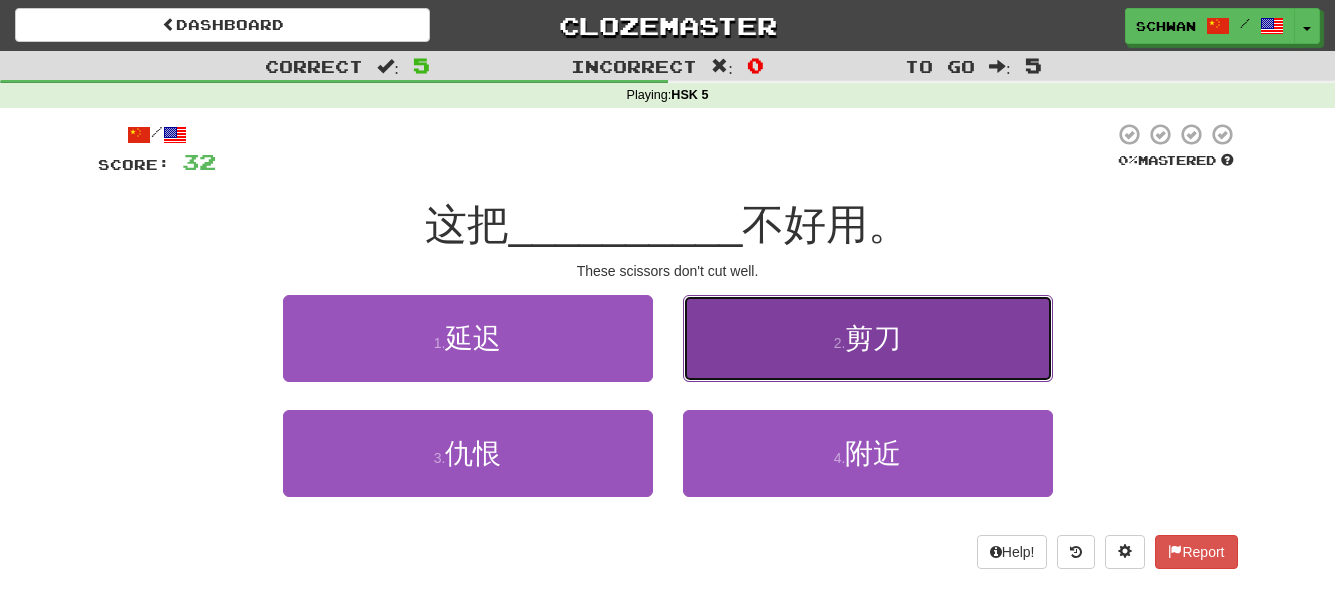 click on "2 .  剪刀" at bounding box center [868, 338] 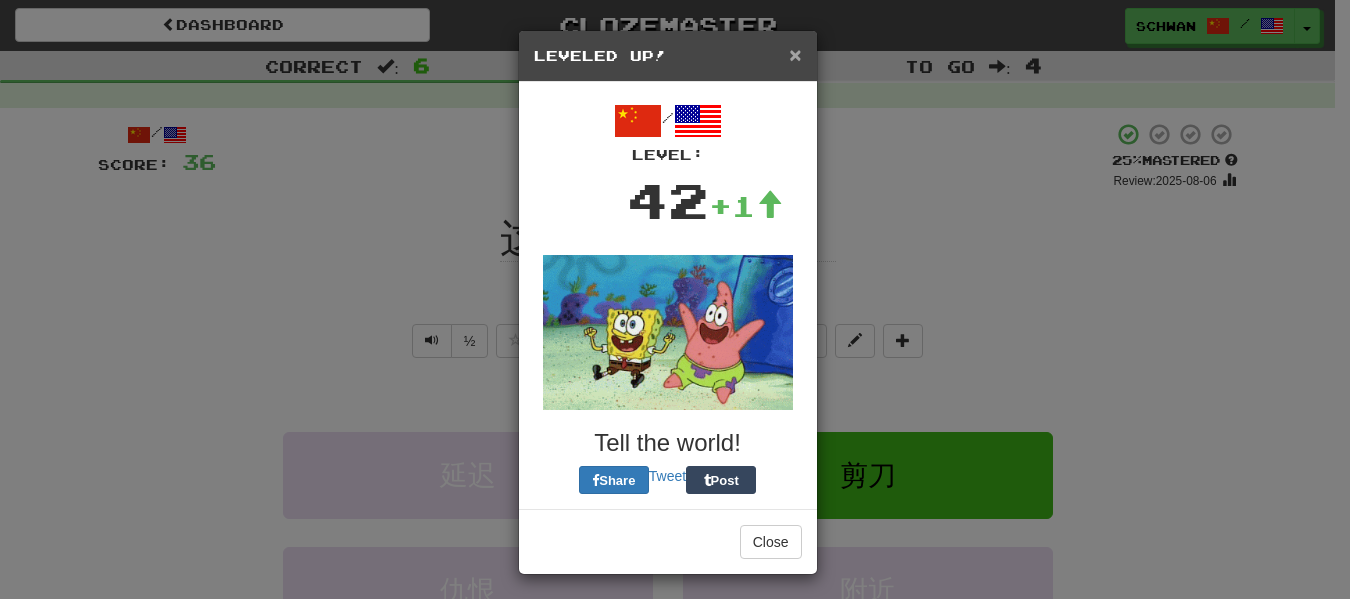 click on "×" at bounding box center (795, 54) 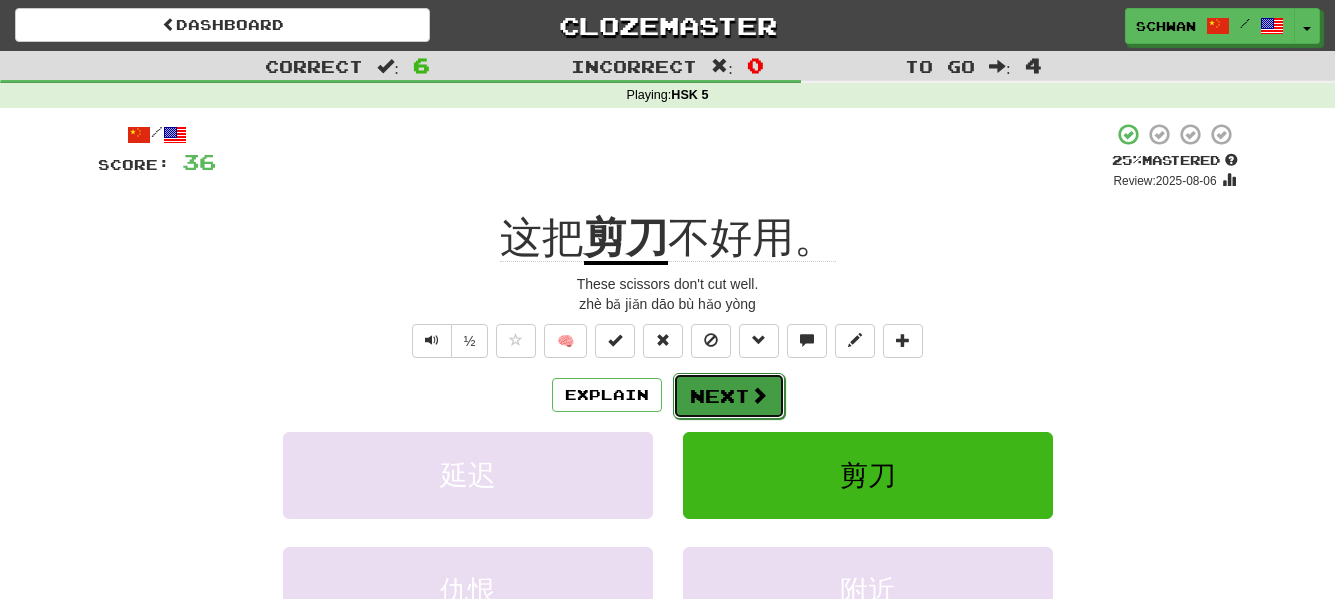 click on "Next" at bounding box center (729, 396) 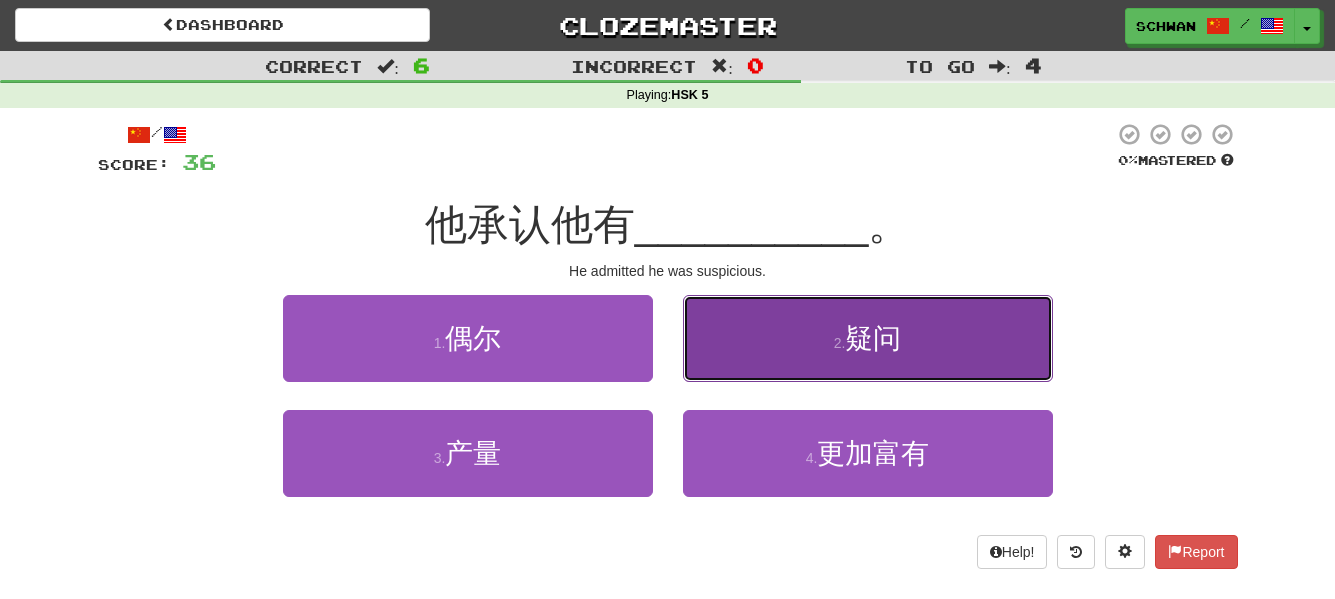 click on "疑问" at bounding box center (873, 338) 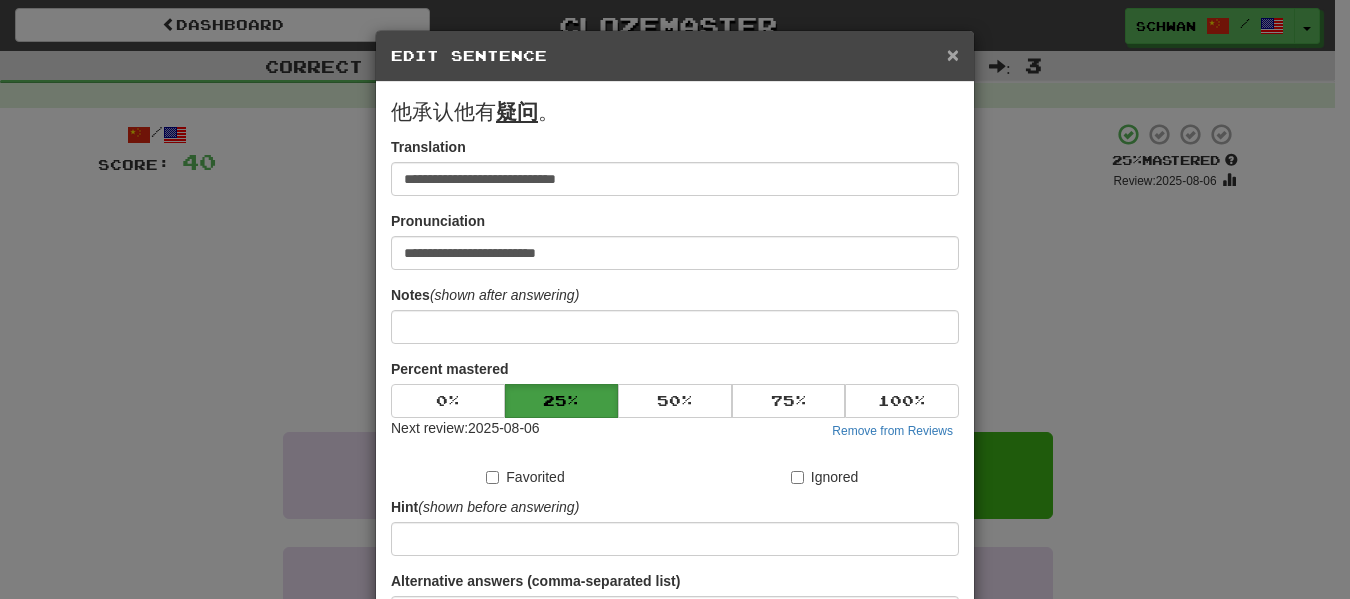 click on "×" at bounding box center (953, 54) 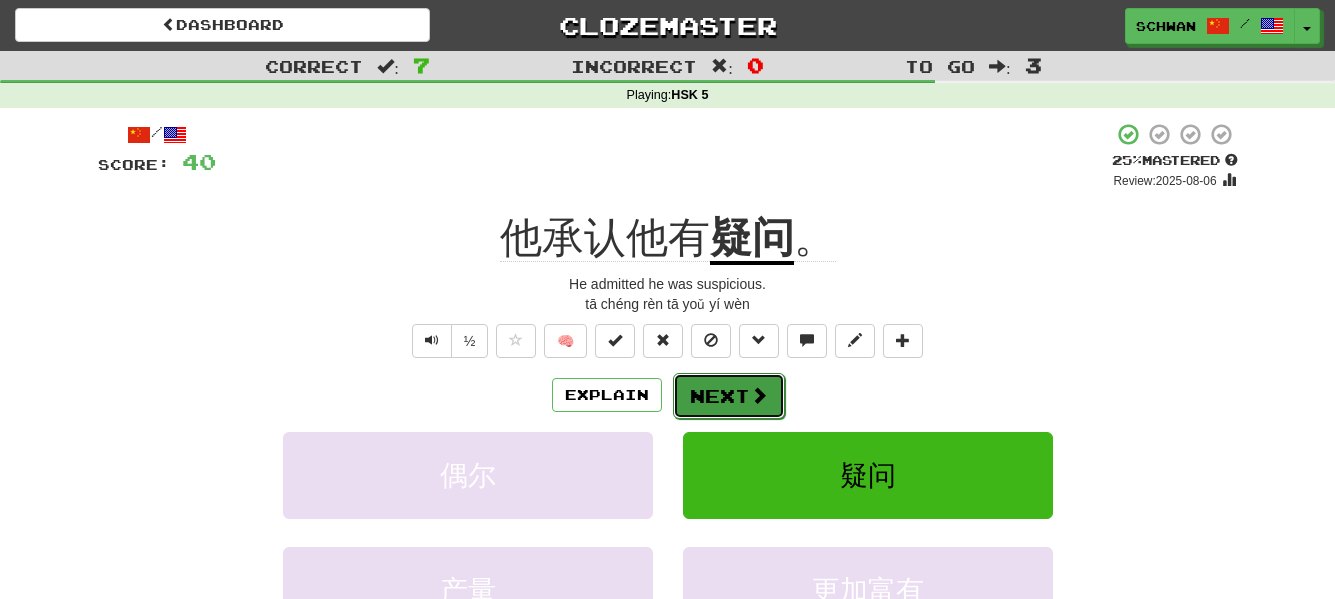 click at bounding box center [759, 395] 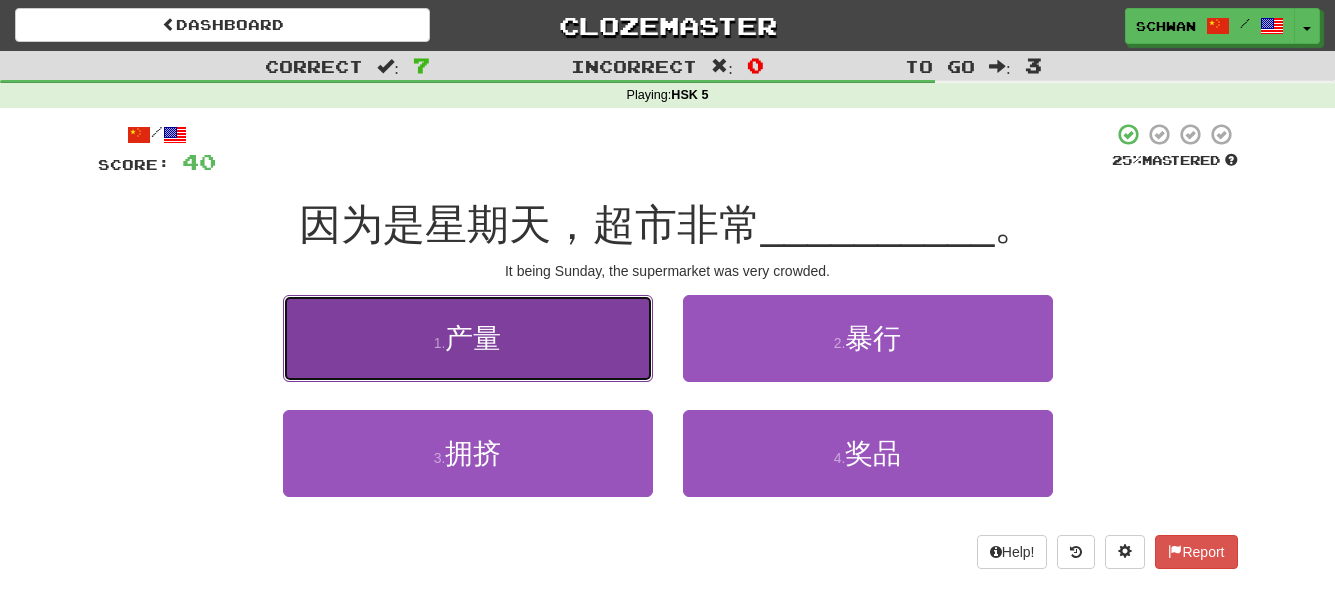 click on "1 .  产量" at bounding box center (468, 338) 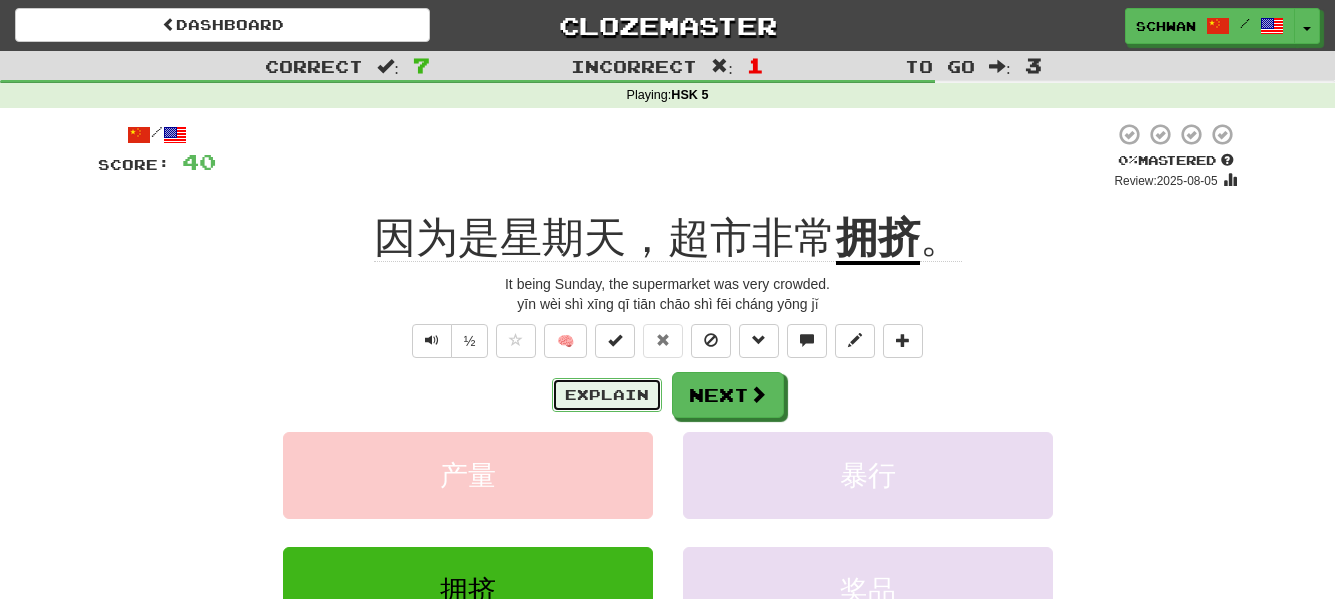 click on "Explain" at bounding box center [607, 395] 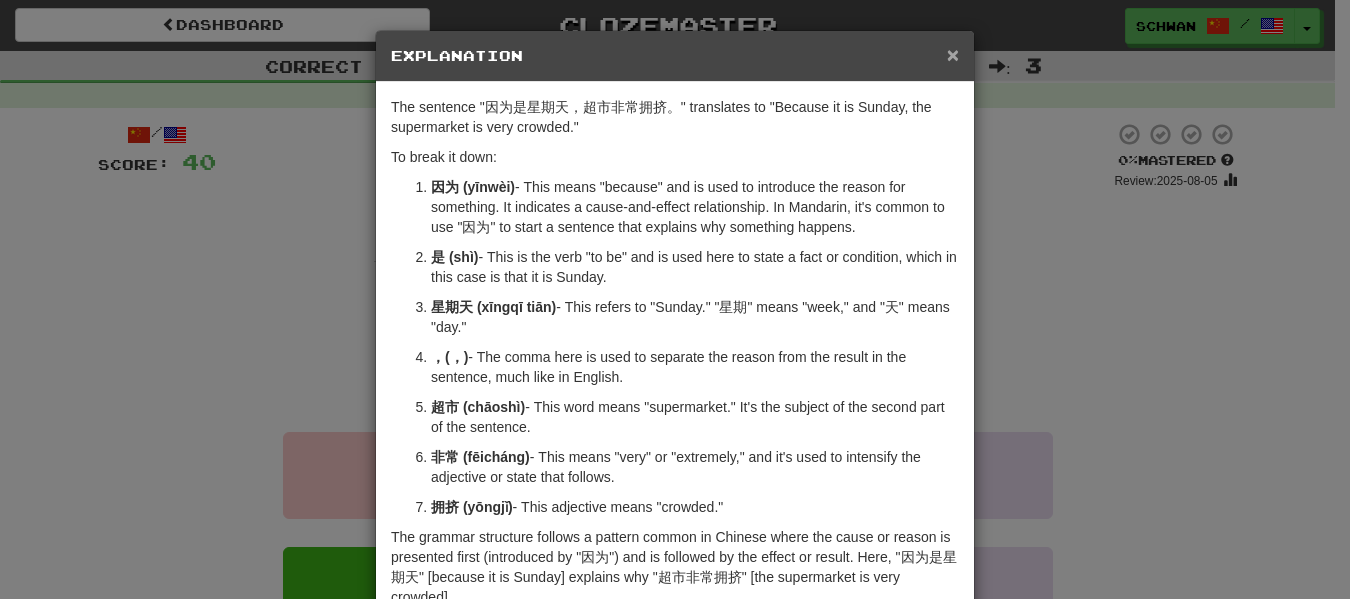 click on "×" at bounding box center (953, 54) 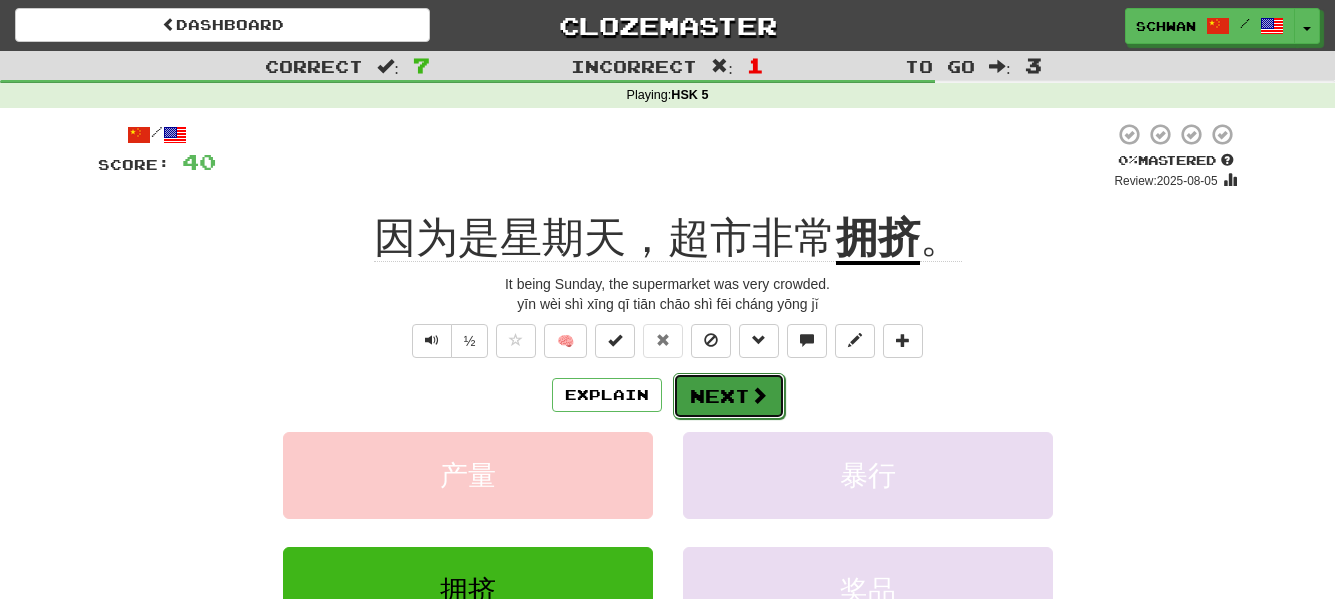 click on "Next" at bounding box center (729, 396) 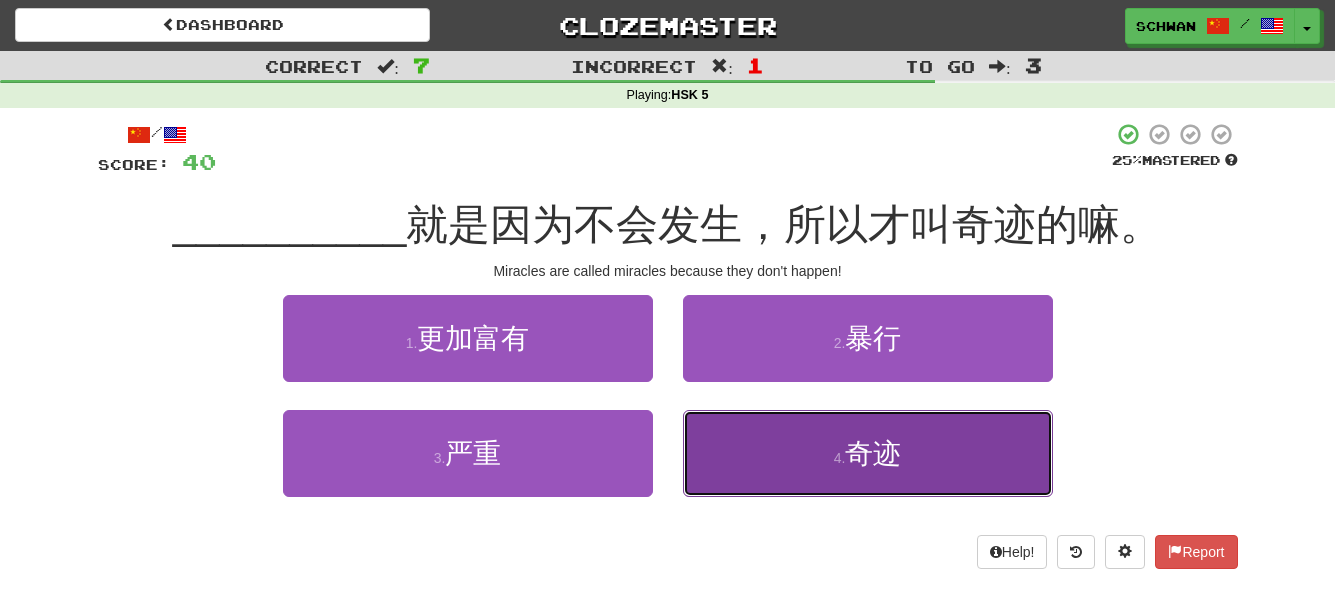 click on "4 .  奇迹" at bounding box center [868, 453] 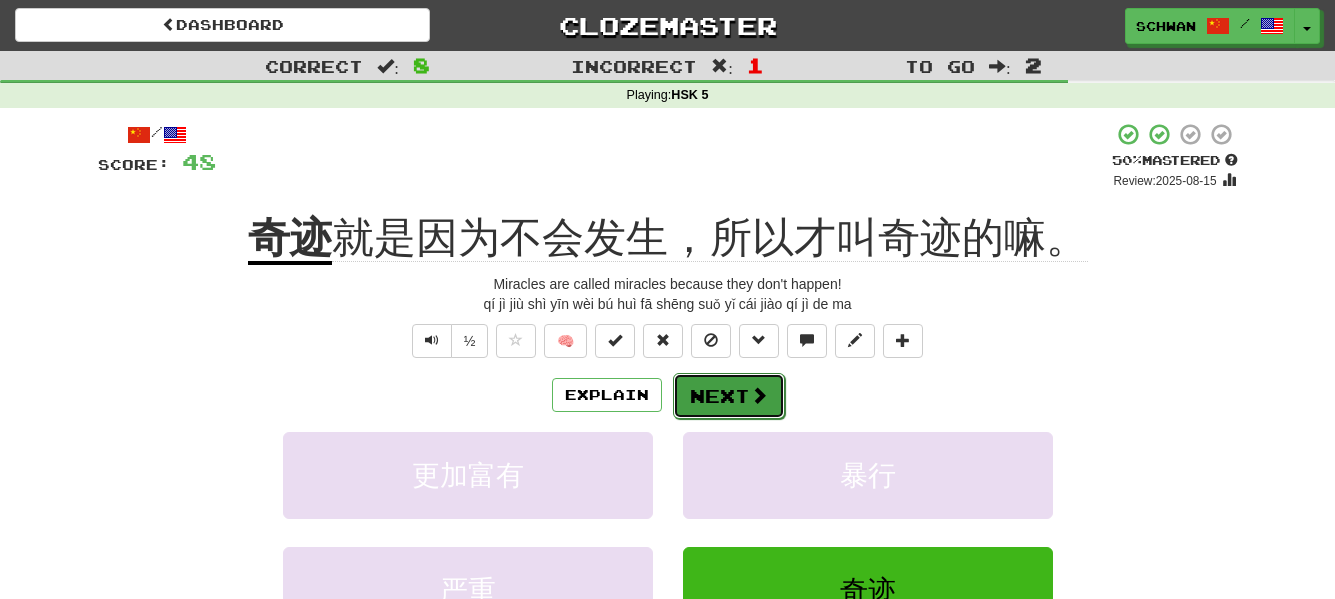 click at bounding box center [759, 395] 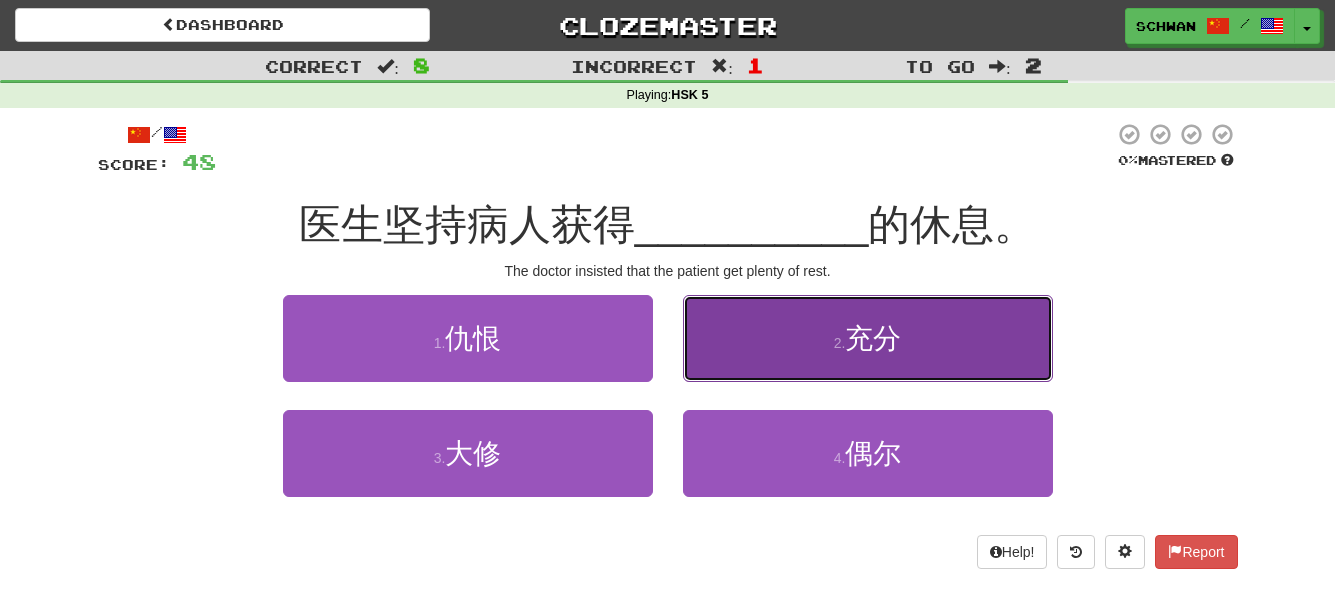 click on "2 .  充分" at bounding box center (868, 338) 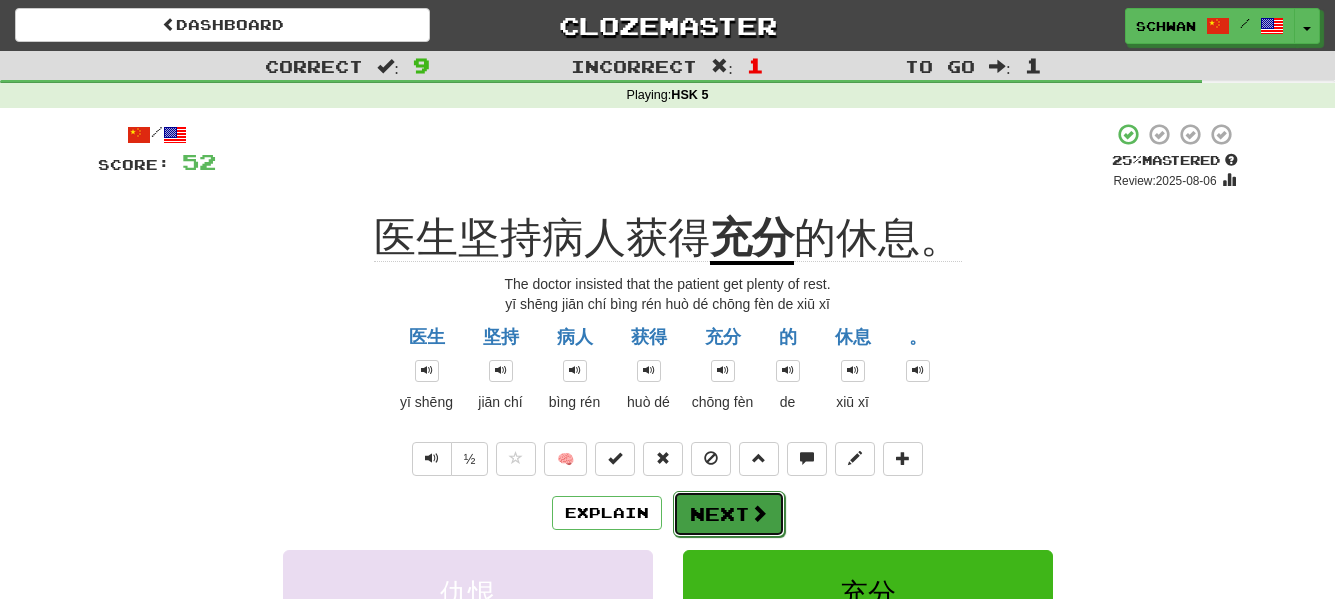 click on "Next" at bounding box center (729, 514) 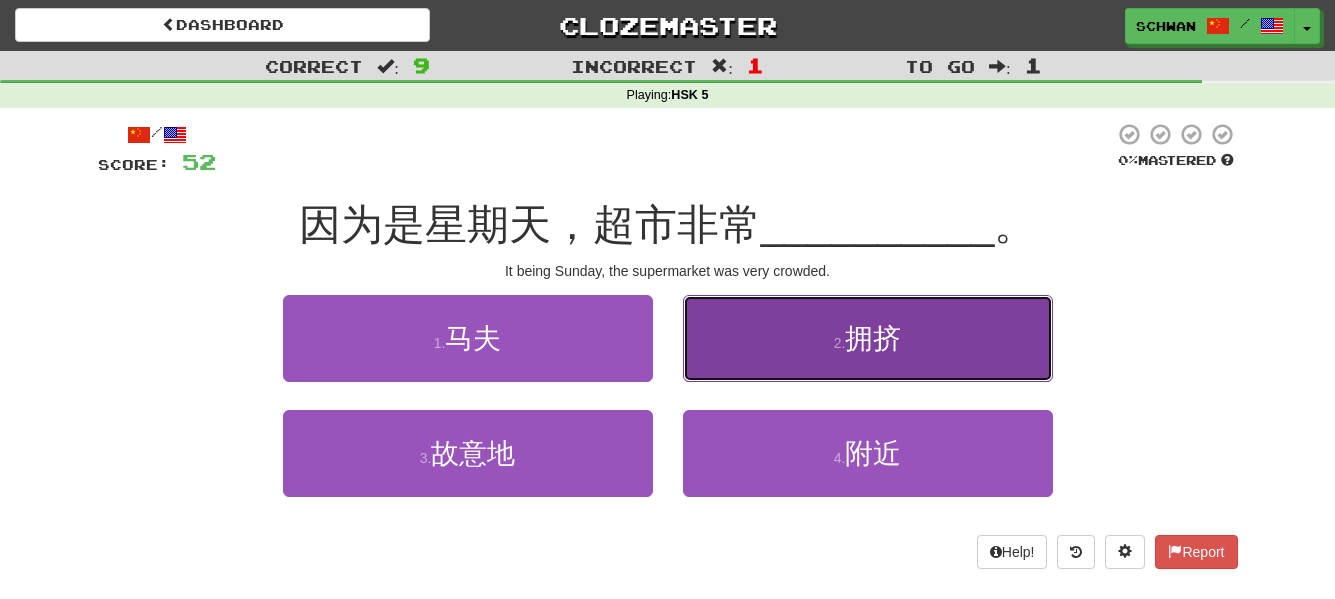 click on "2 .  拥挤" at bounding box center [868, 338] 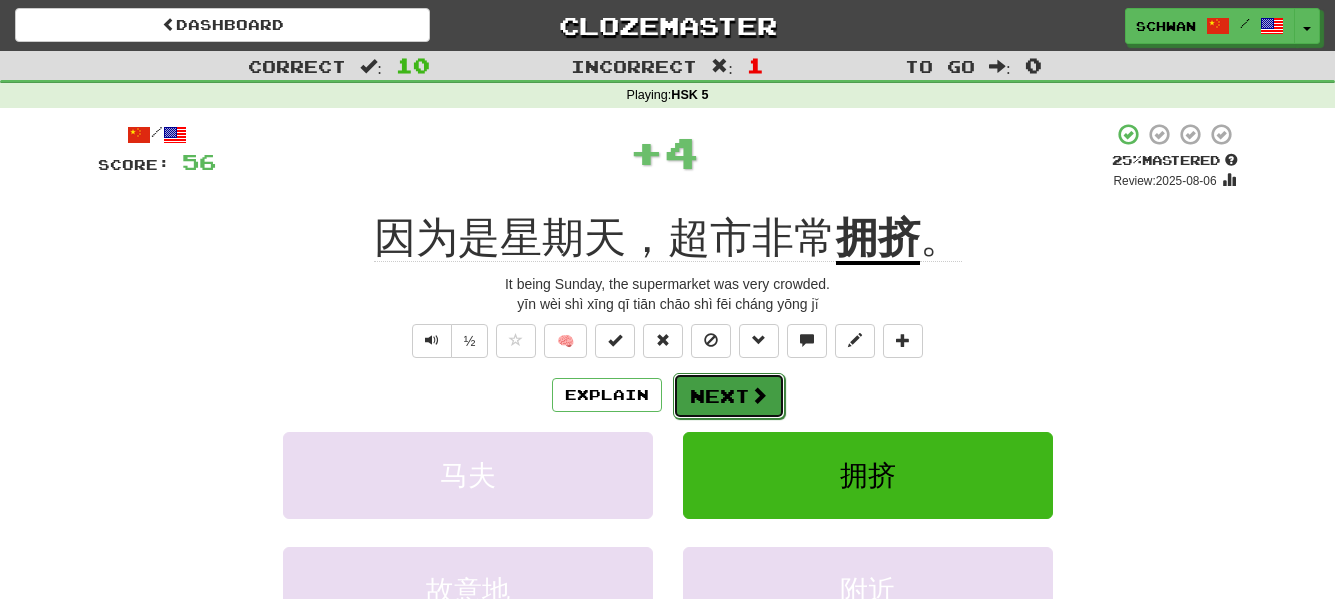click on "Next" at bounding box center [729, 396] 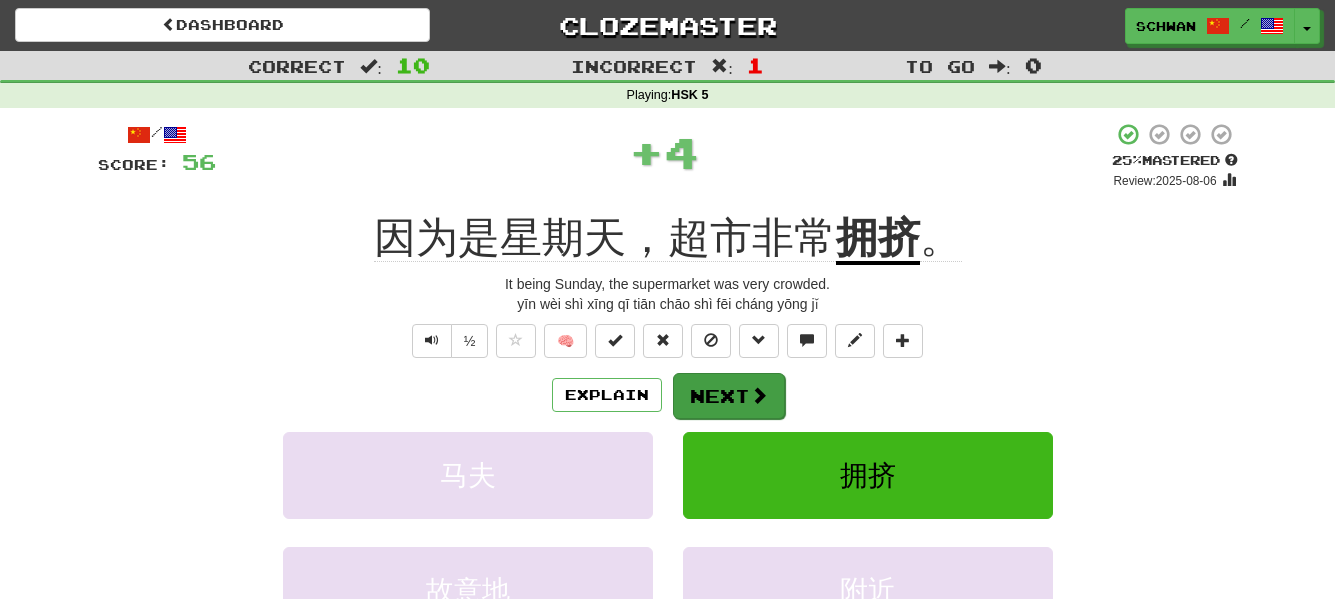 click on "Dashboard
Clozemaster
schwan
/
Toggle Dropdown
Dashboard
Leaderboard
Activity Feed
Notifications
Profile
Discussions
Français
/
English
Streak:
1
Review:
2,520
Points Today: 0
Български
/
English
Streak:
1
Review:
10
Points Today: 0
Русский
/
English
Streak:
3
Review:
60
Points Today: 0
中文
/
English
Streak:
0
Review:
1,749
Points Today: 0
廣東話
/
English
Streak:
0
Review:
20
Points Today: 0
Languages
Account
Logout
schwan
/
Toggle Dropdown
Dashboard
Leaderboard
Activity Feed
Notifications
Profile
Discussions" at bounding box center [667, 398] 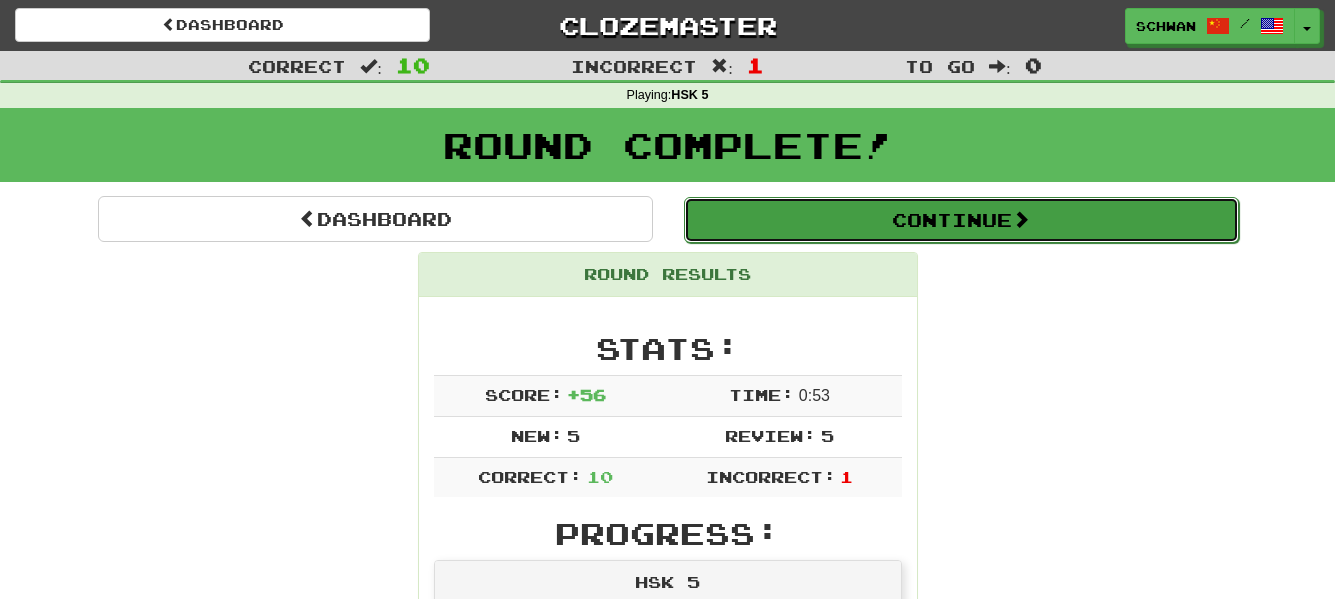 click on "Continue" at bounding box center (961, 220) 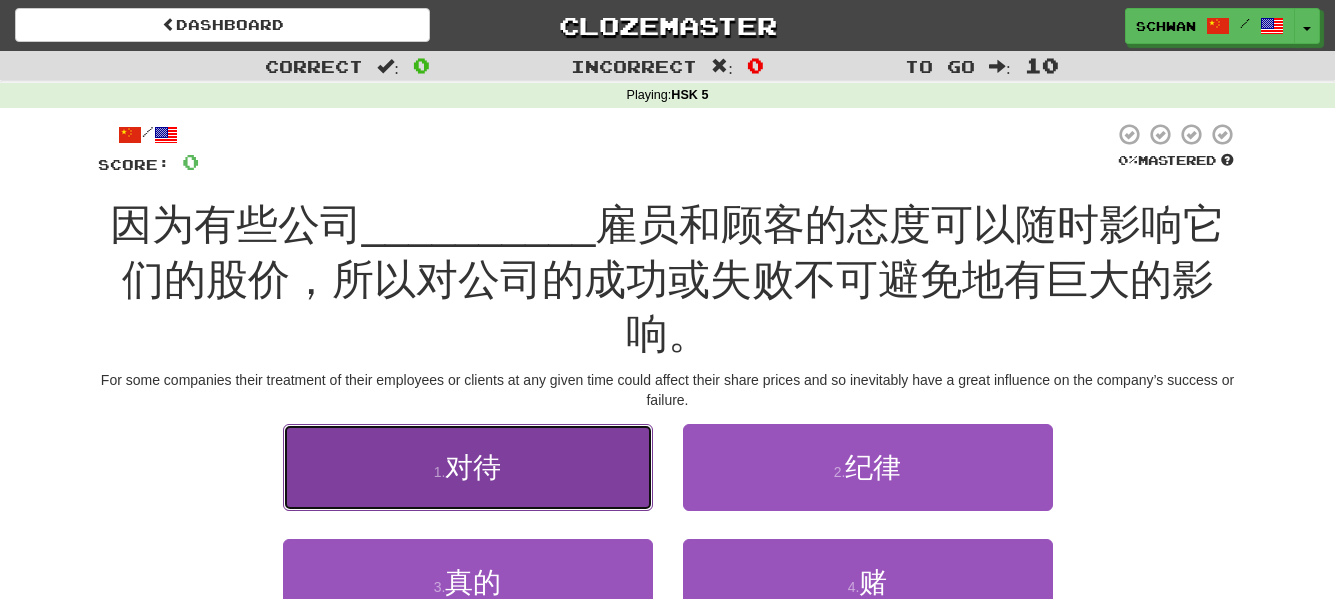 click on "1 .  对待" at bounding box center (468, 467) 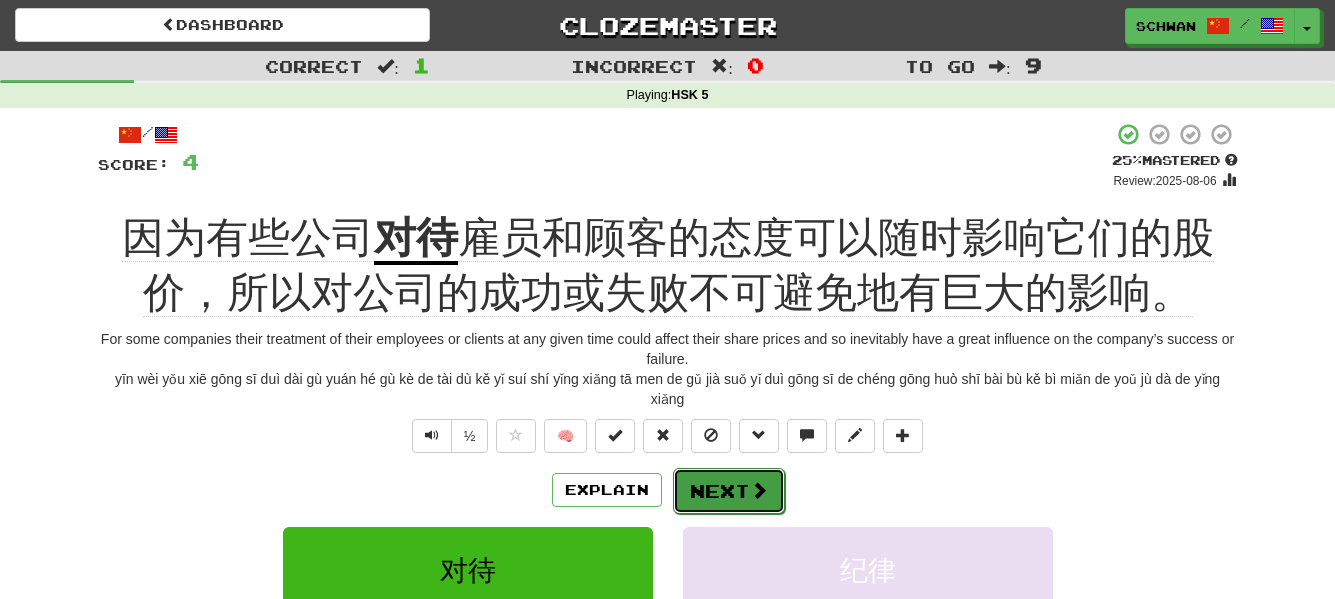 click on "Next" at bounding box center [729, 491] 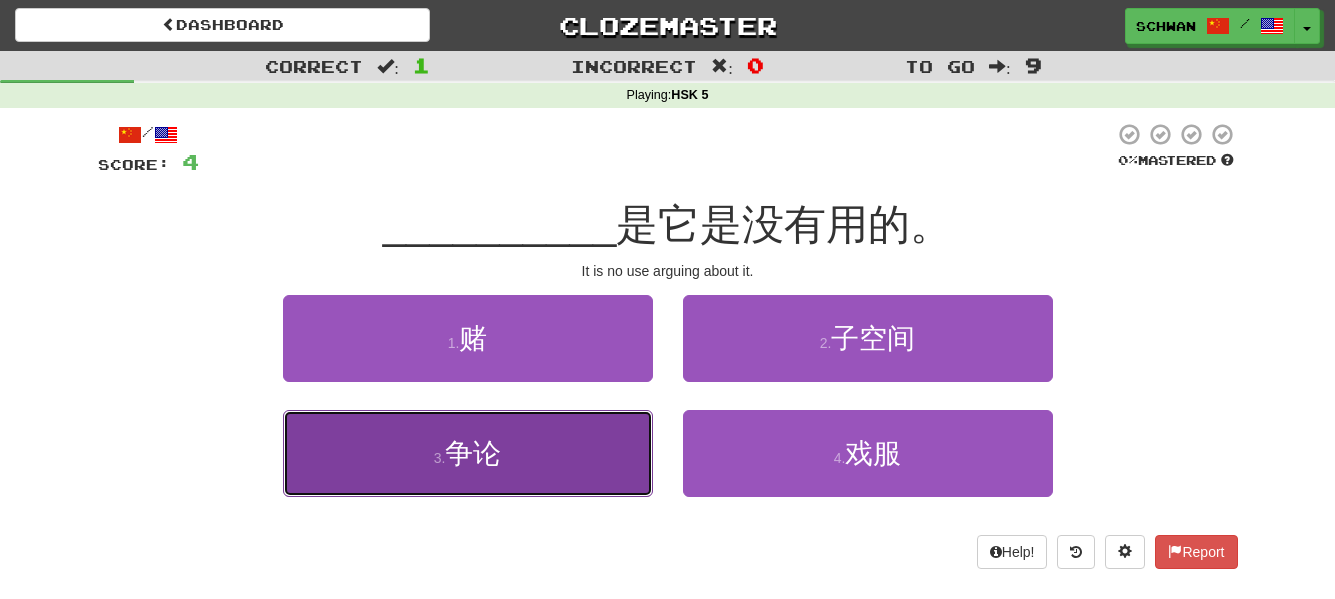 click on "3 .  争论" at bounding box center [468, 453] 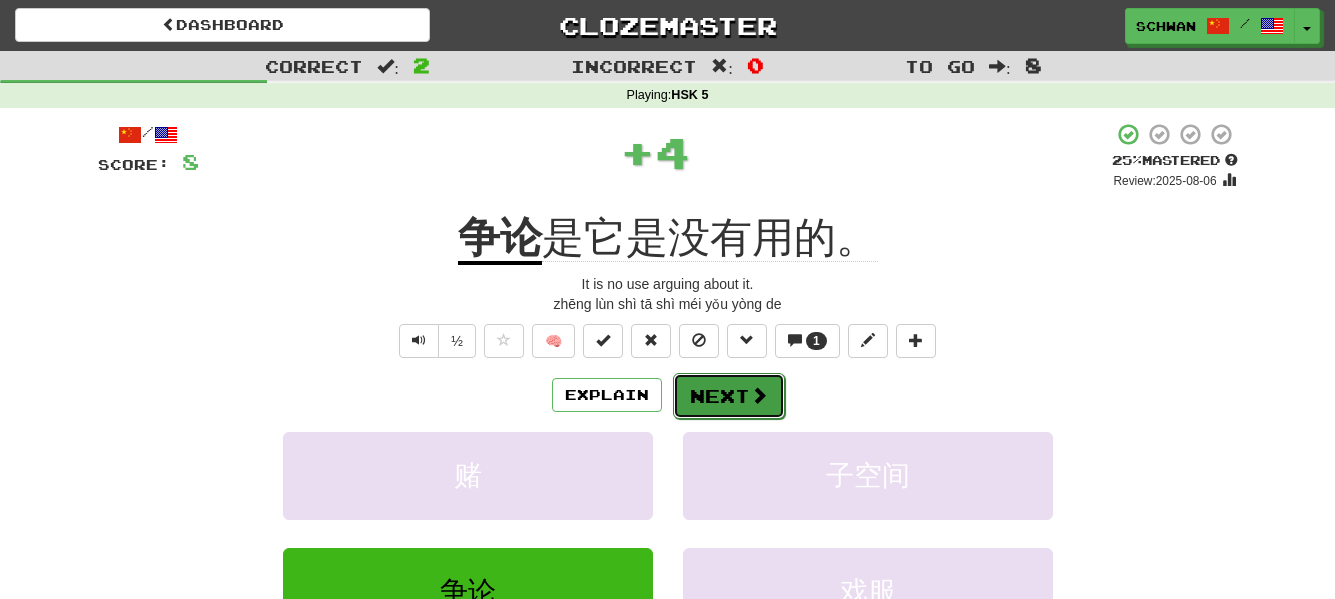 click on "Next" at bounding box center (729, 396) 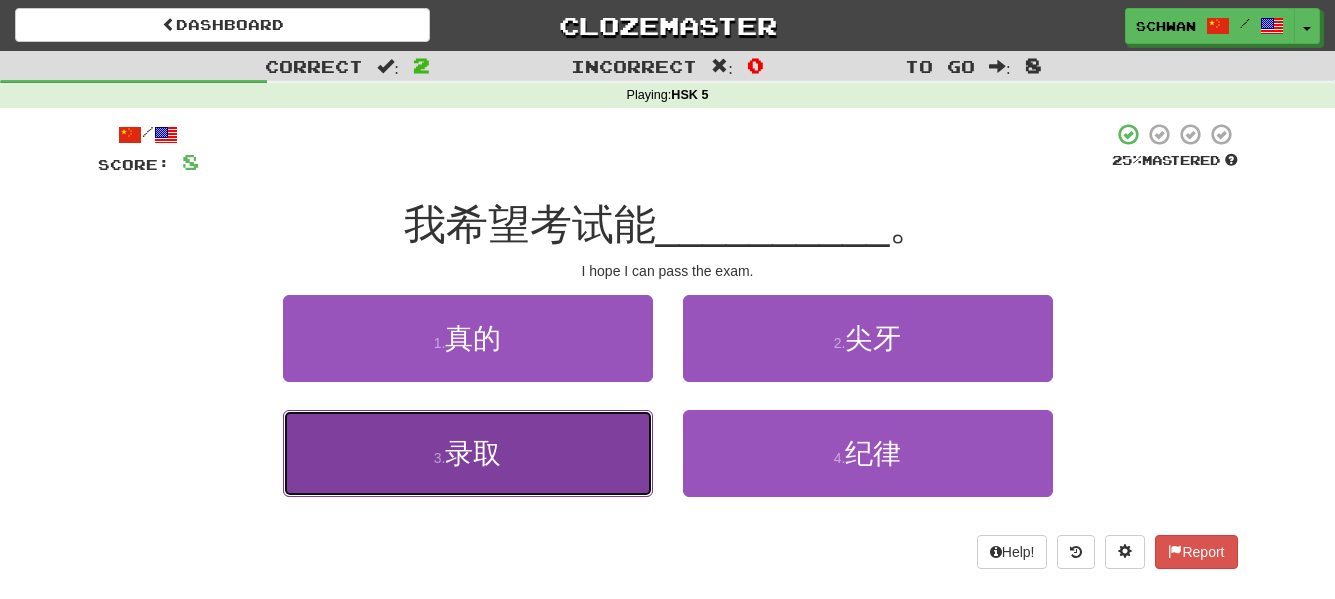 click on "3 .  录取" at bounding box center [468, 453] 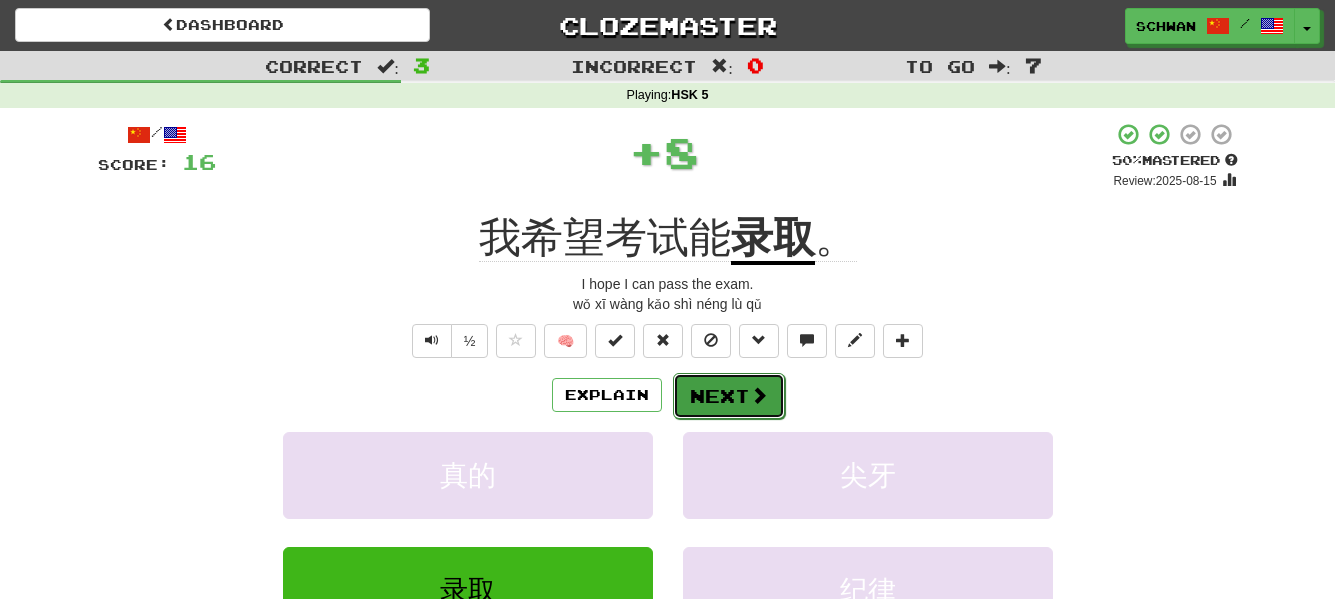 click on "Next" at bounding box center [729, 396] 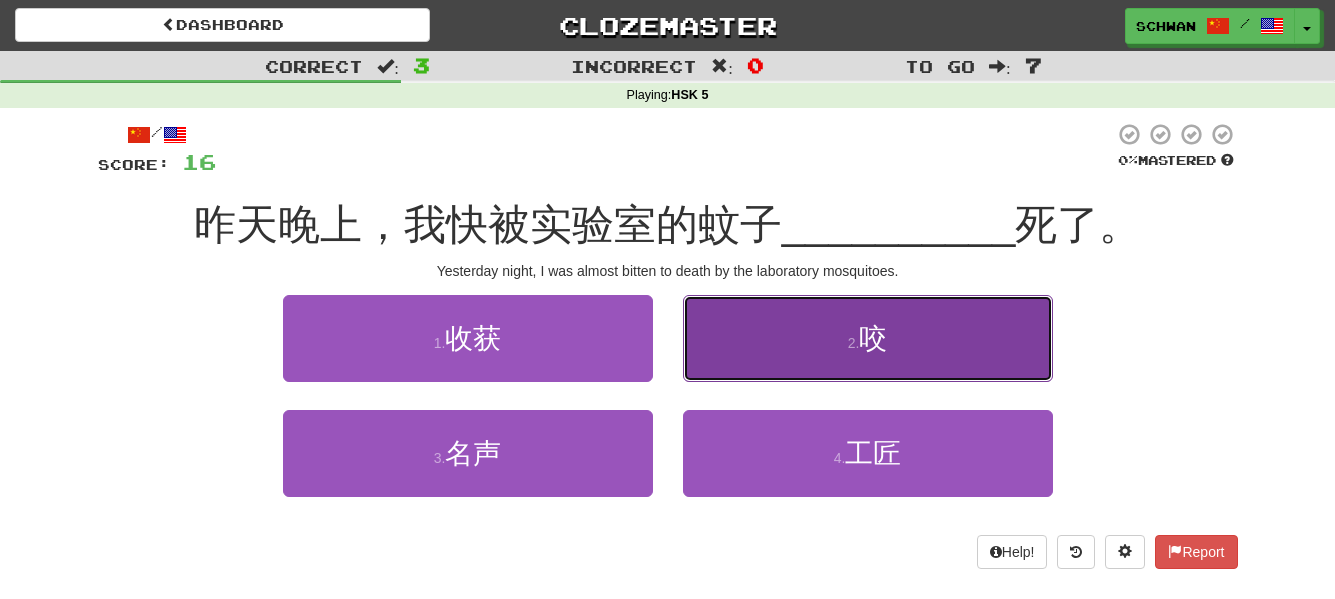 click on "2 .  咬" at bounding box center [868, 338] 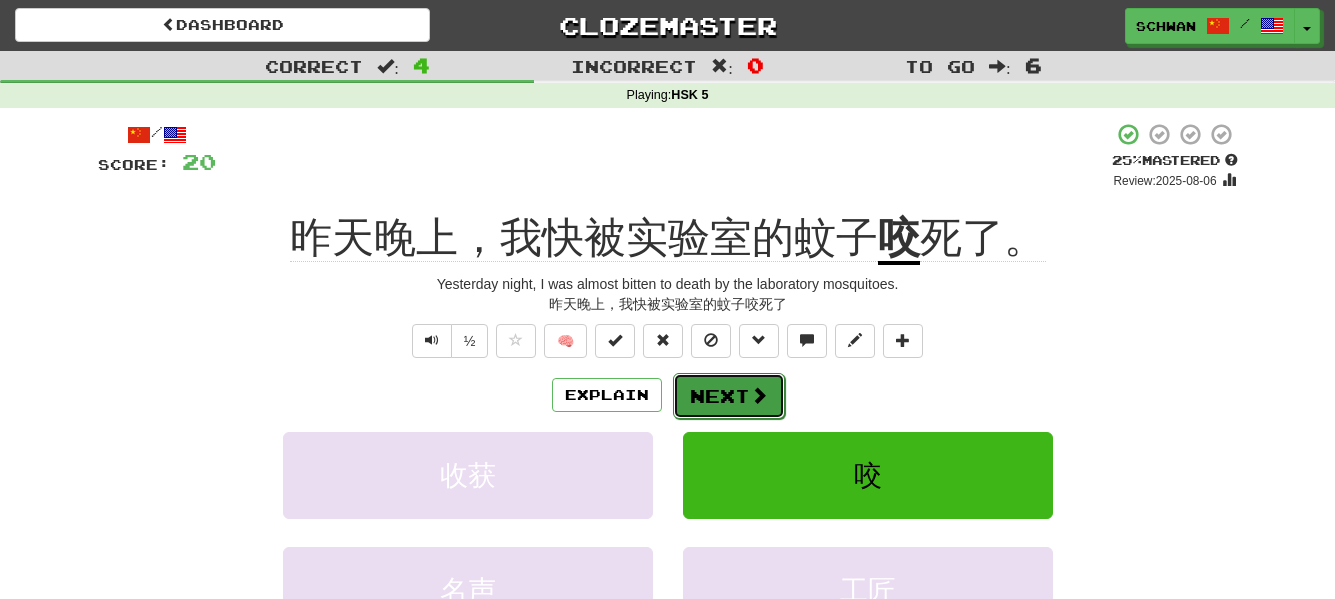 click on "Next" at bounding box center [729, 396] 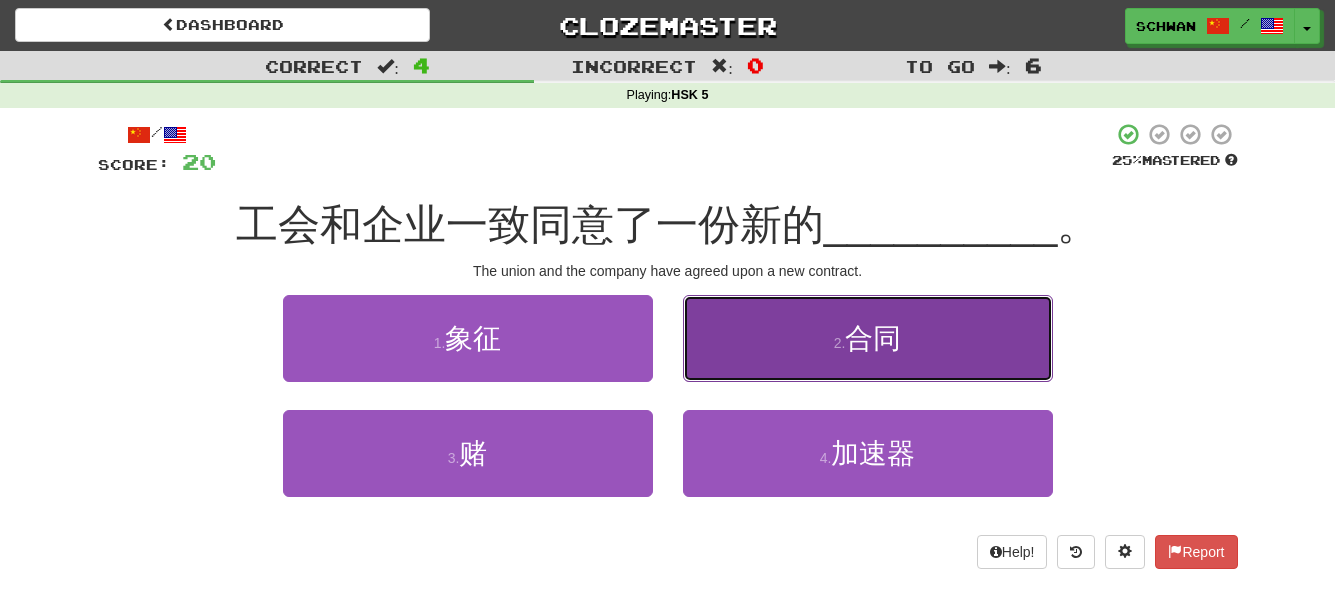 click on "2 .  合同" at bounding box center (868, 338) 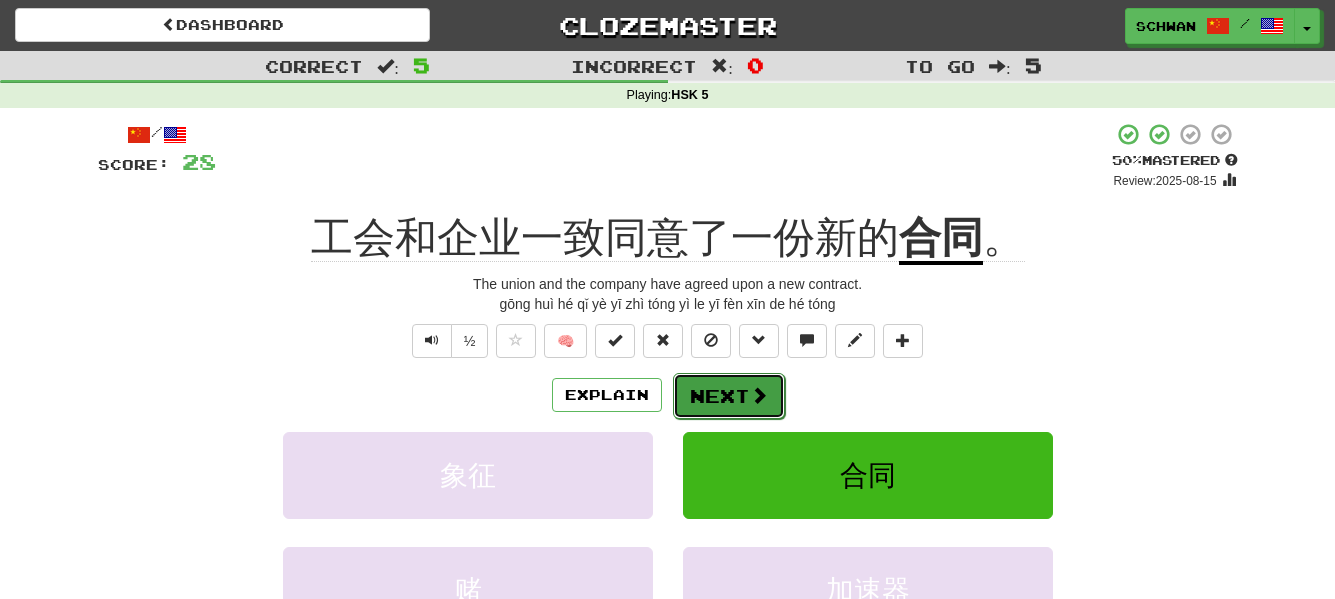 click at bounding box center [759, 395] 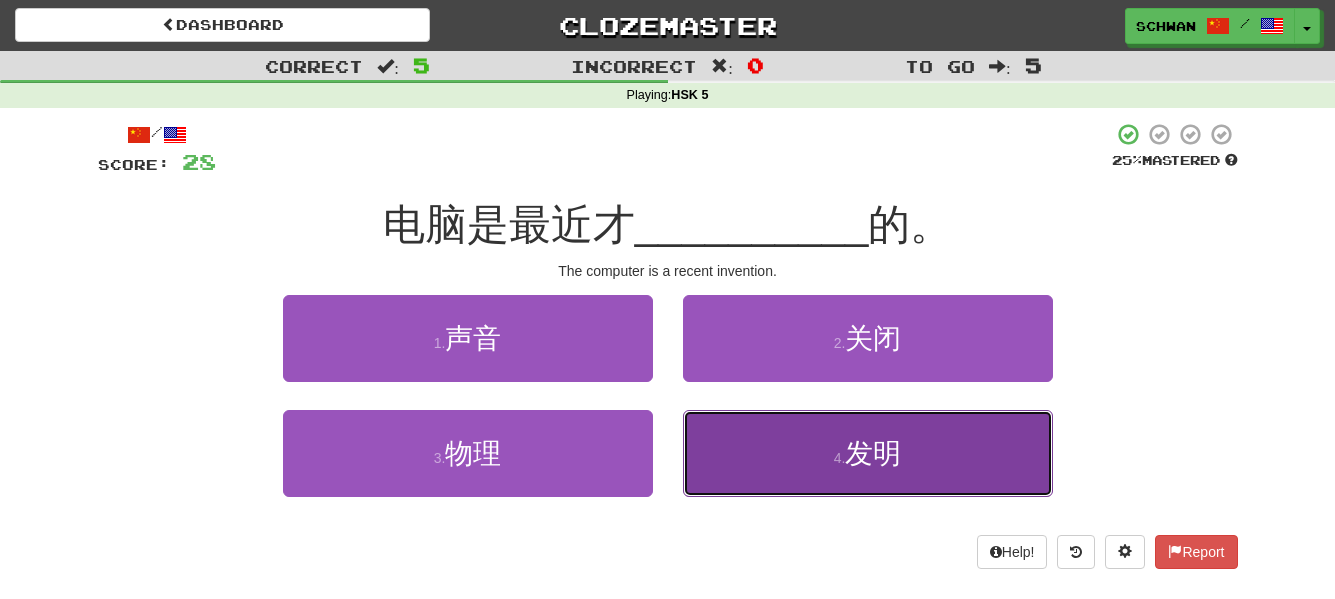click on "4 .  发明" at bounding box center (868, 453) 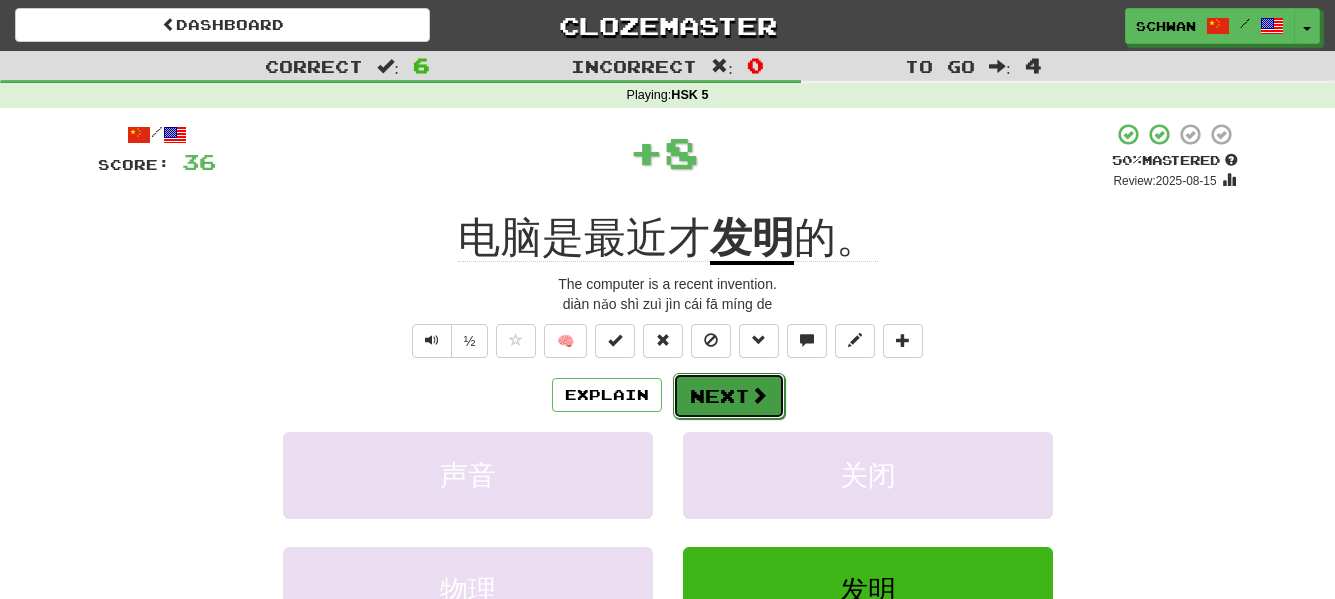 click on "Next" at bounding box center (729, 396) 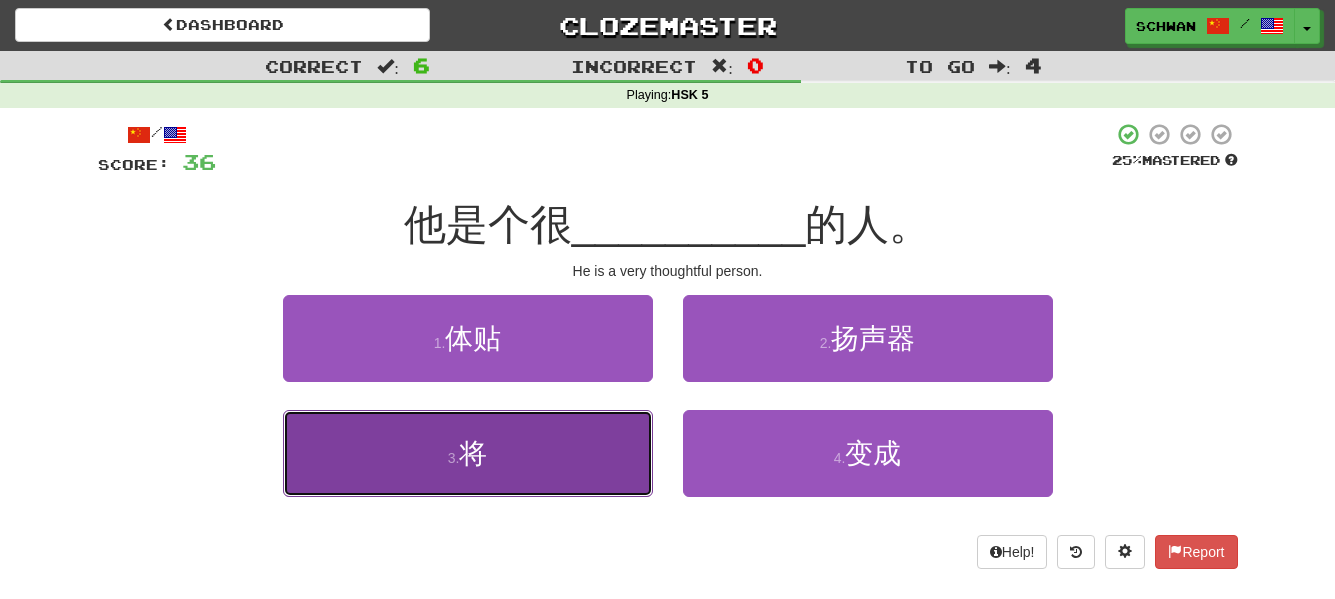 click on "3 .  将" at bounding box center (468, 453) 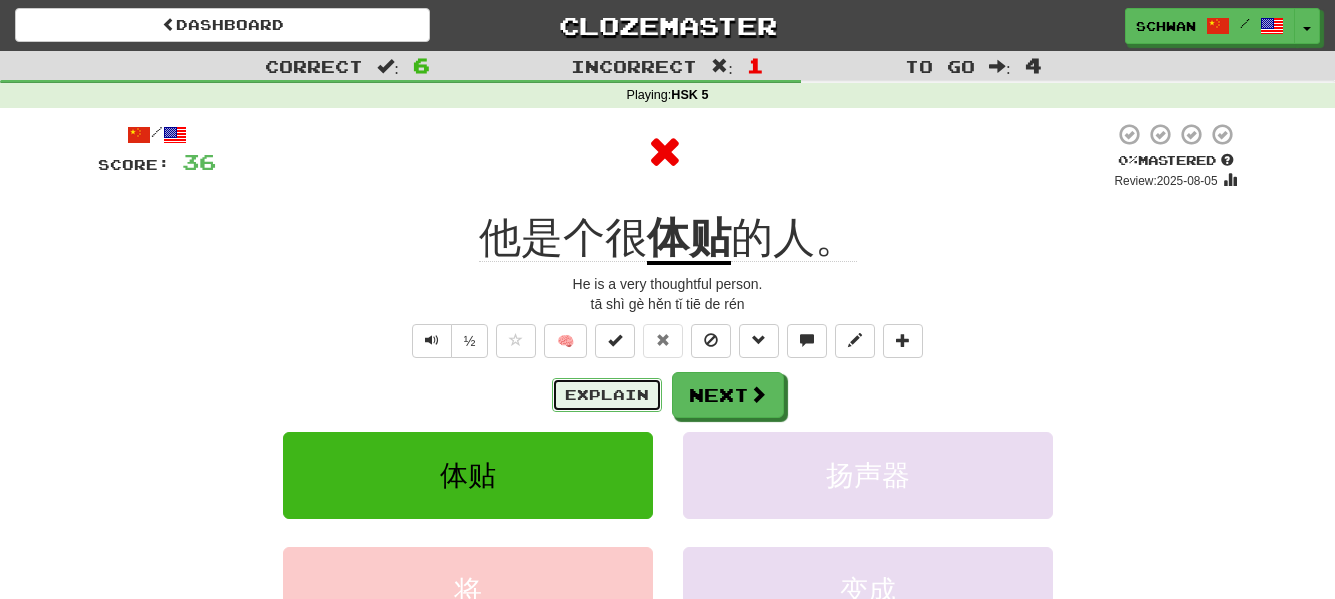 click on "Explain" at bounding box center (607, 395) 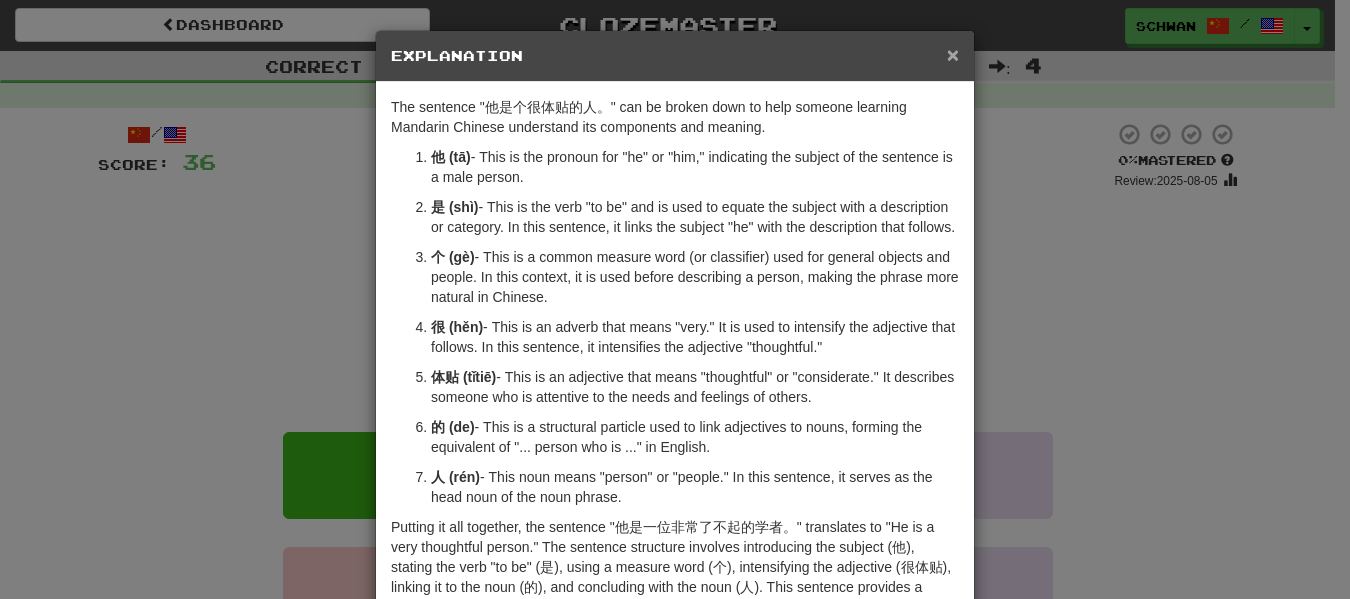 click on "×" at bounding box center [953, 54] 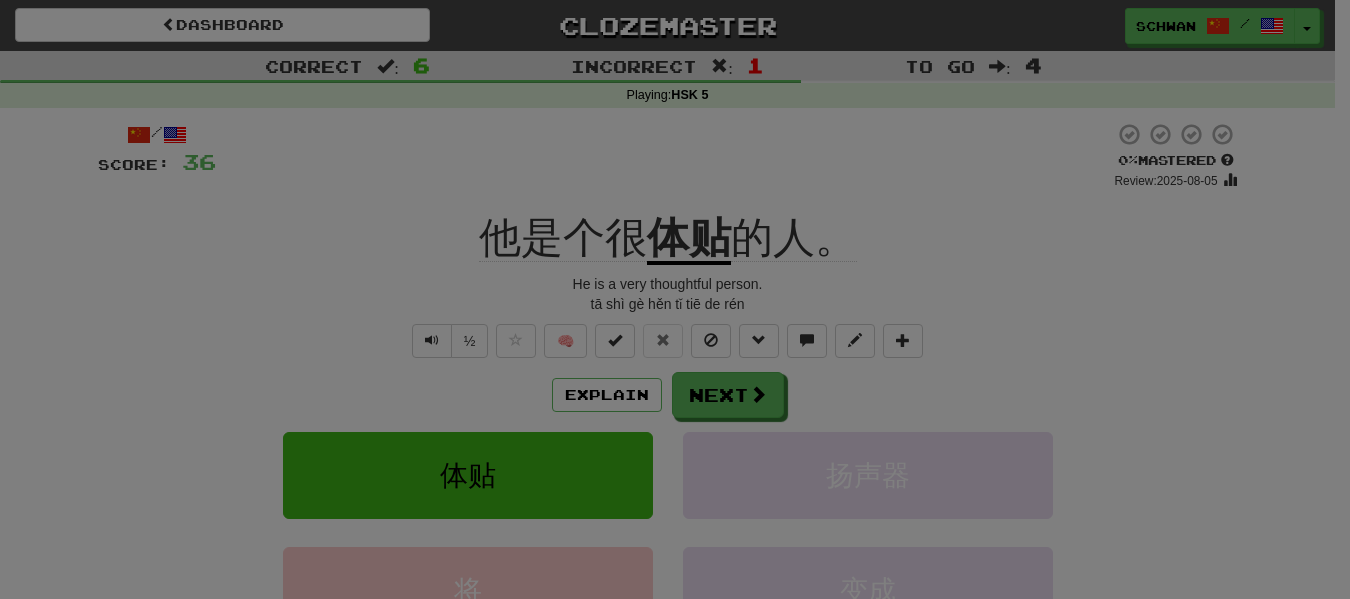 click on "The sentence "他是个很体贴的人。" can be broken down to help someone learning Mandarin Chinese understand its components and meaning.
他 (tā)  - This is the pronoun for "he" or "him," indicating the subject of the sentence is a male person.
是 (shì)  - This is the verb "to be" and is used to equate the subject with a description or category. In this sentence, it links the subject "he" with the description that follows.
个 (gè)  - This is a common measure word (or classifier) used for general objects and people. In this context, it is used before describing a person, making the phrase more natural in Chinese.
很 (hěn)  - This is an adverb that means "very." It is used to intensify the adjective that follows. In this sentence, it intensifies the adjective "thoughtful."
体贴 (tǐtiē)  - This is an adjective that means "thoughtful" or "considerate." It describes someone who is attentive to the needs and feelings of others.
的 (de)
人 (rén)" at bounding box center (675, 193) 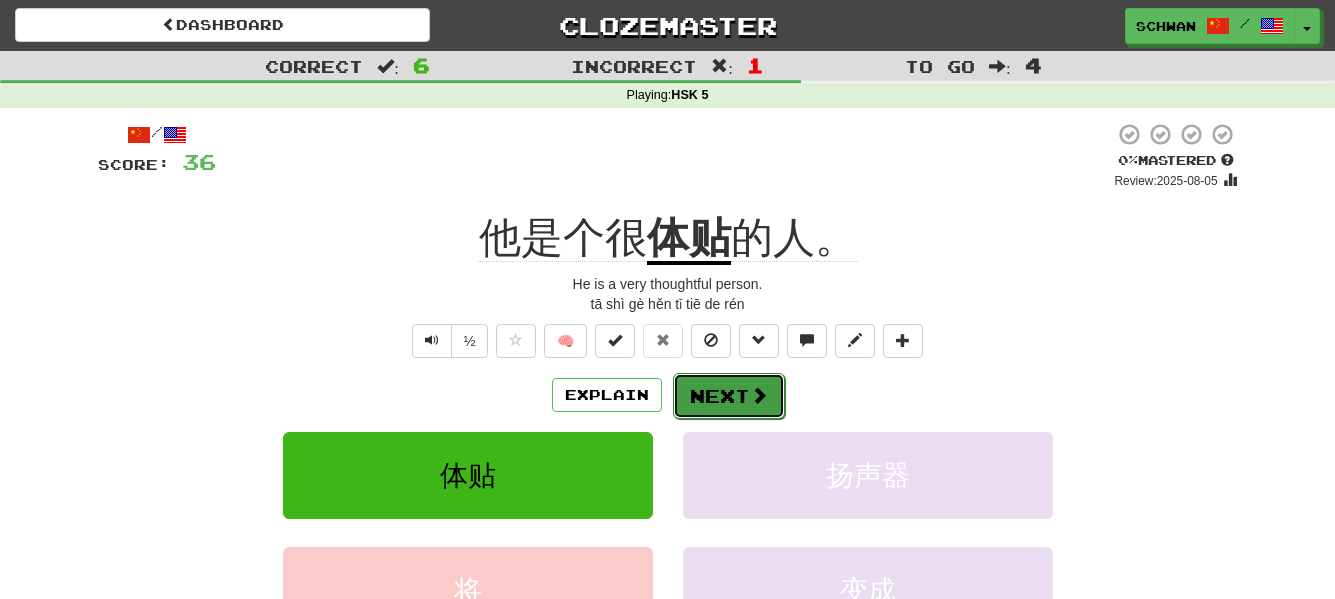 click on "Next" at bounding box center [729, 396] 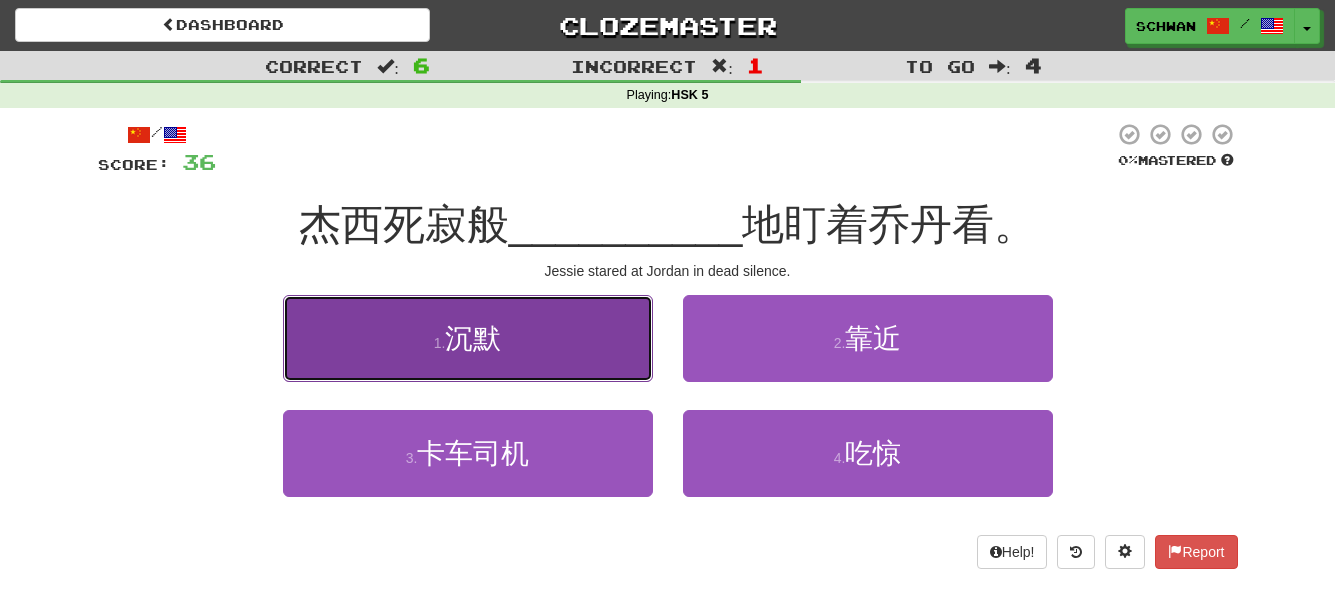 click on "1 .  沉默" at bounding box center (468, 338) 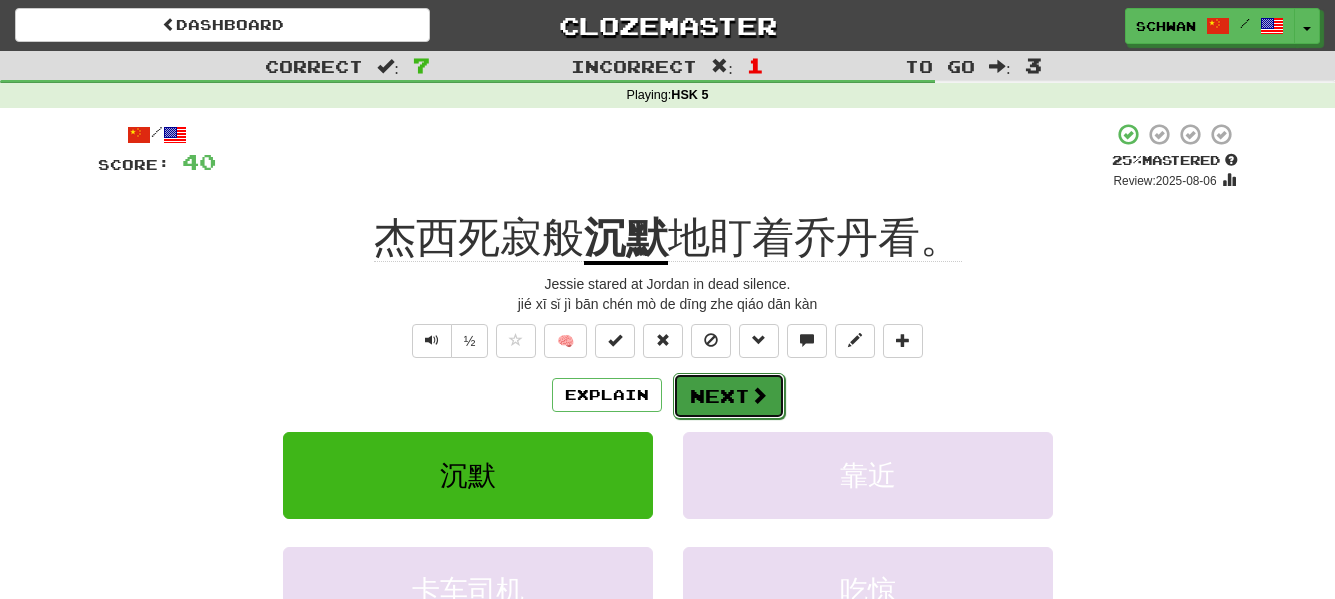 click on "Next" at bounding box center (729, 396) 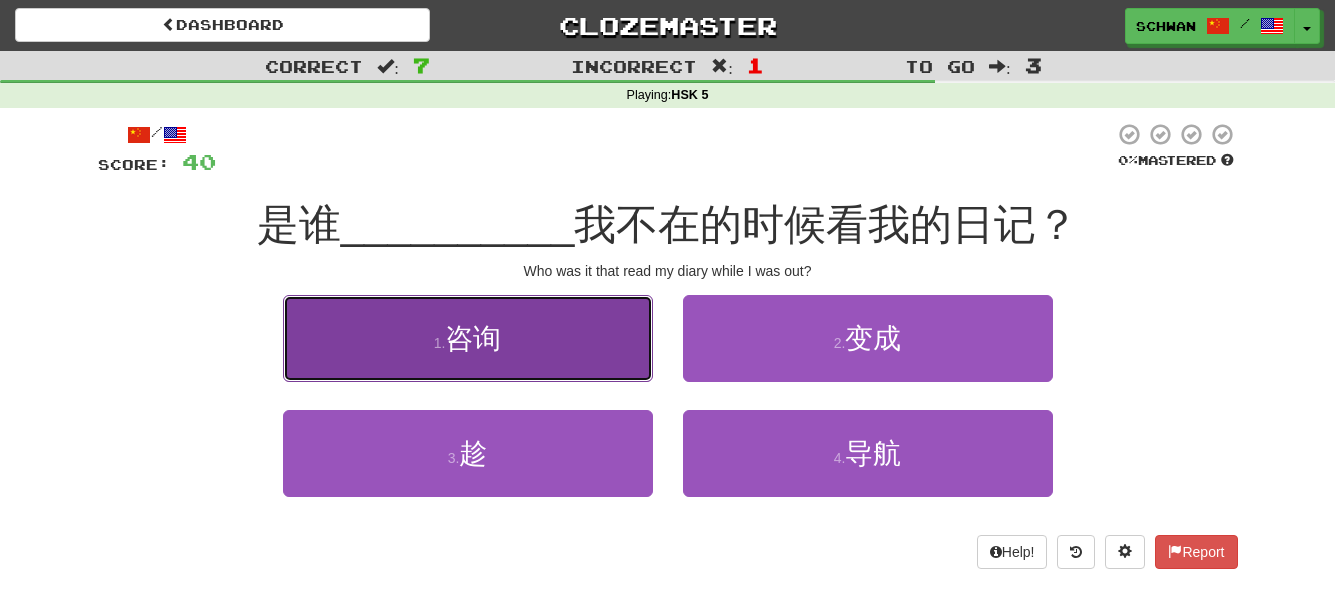 click on "1 .  咨询" at bounding box center (468, 338) 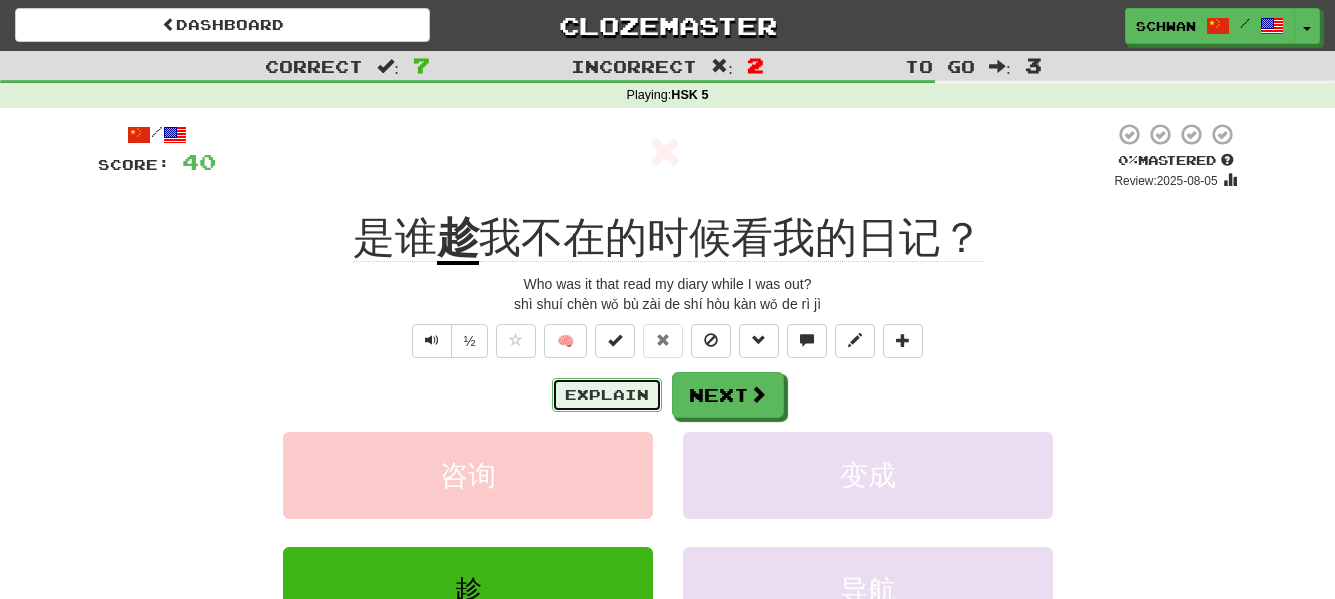 click on "Explain" at bounding box center (607, 395) 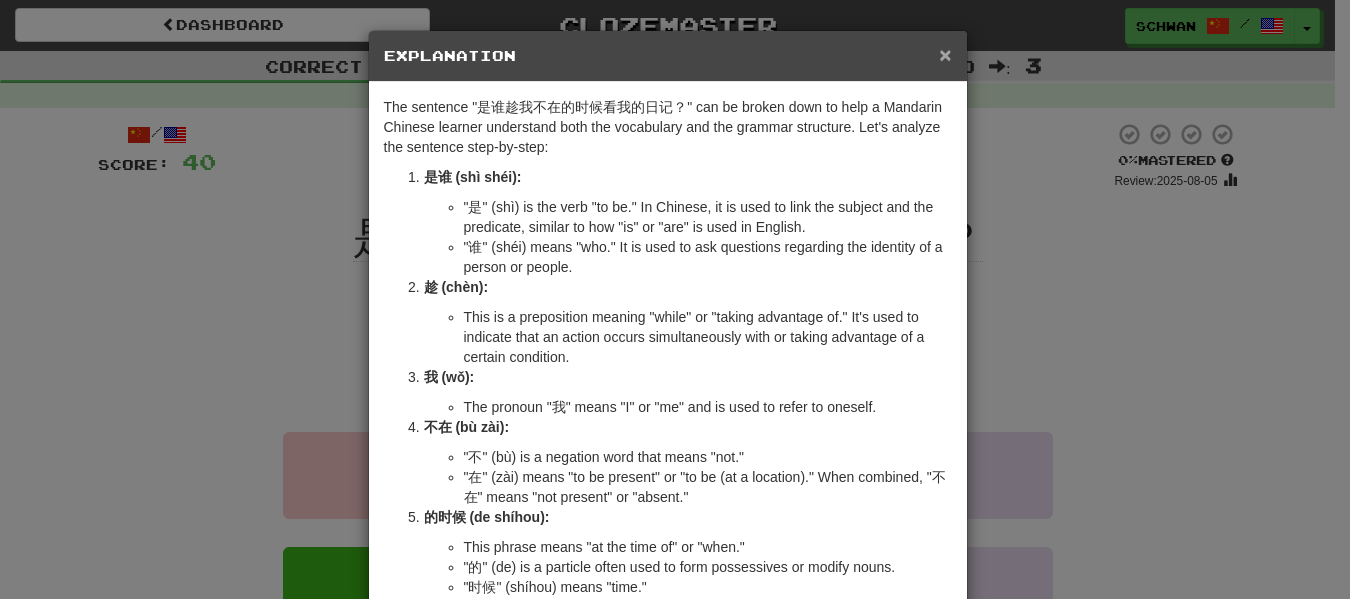 click on "×" at bounding box center [945, 54] 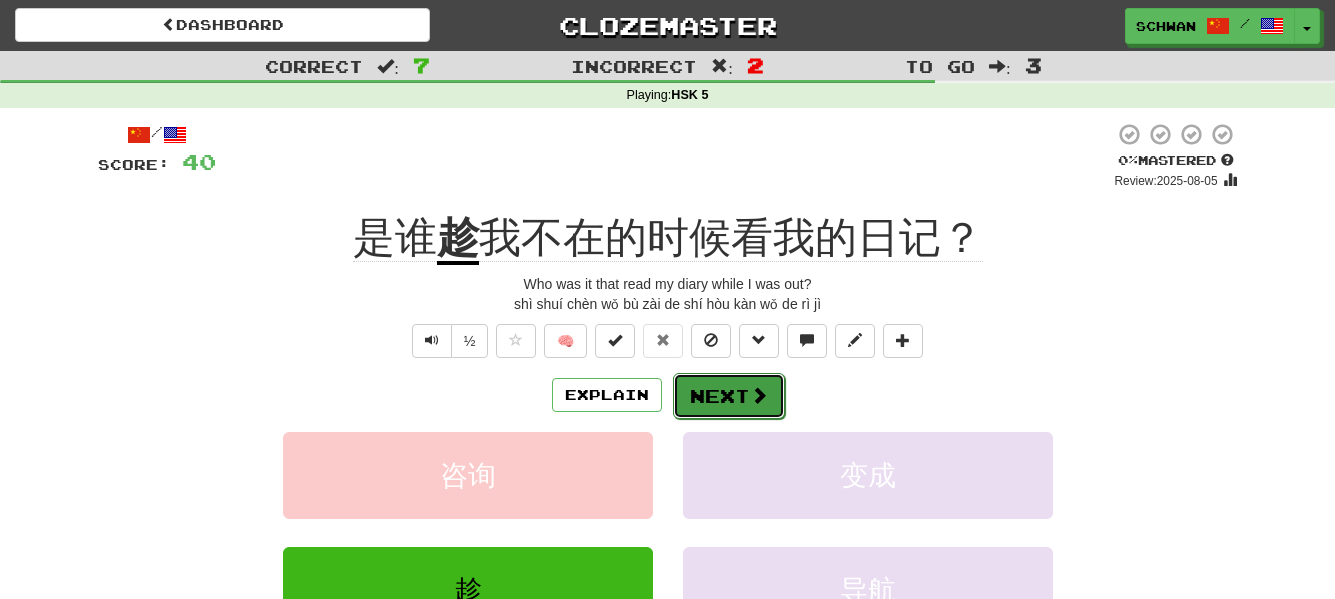 click on "Next" at bounding box center (729, 396) 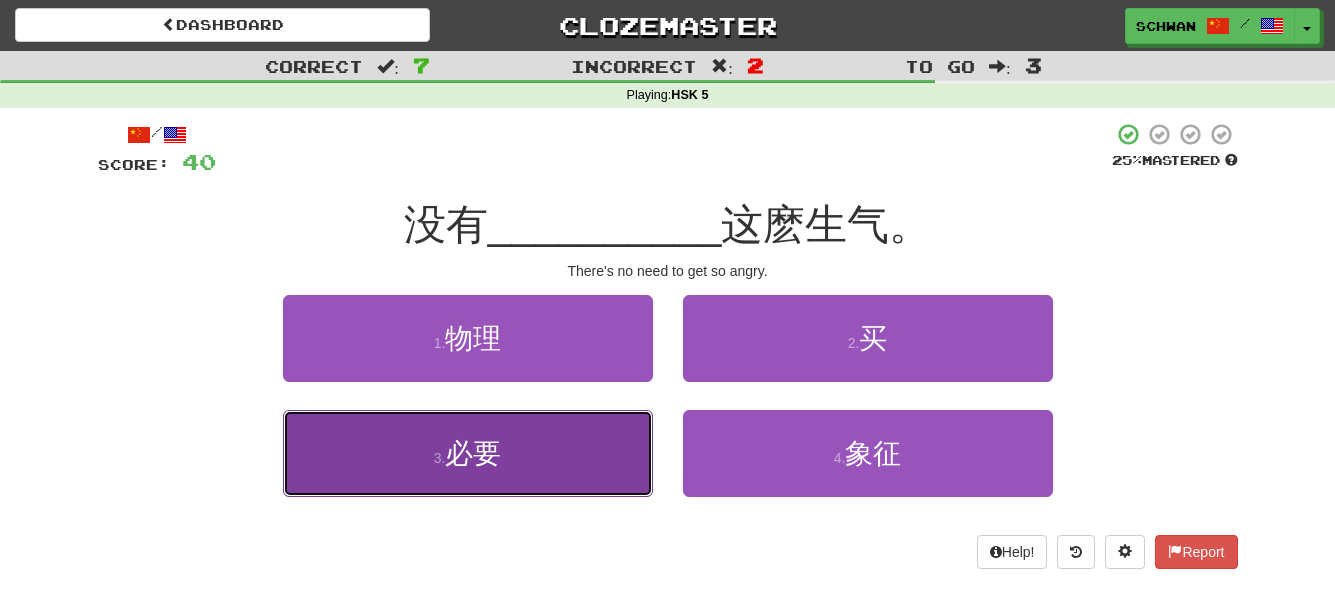 click on "3 .  必要" at bounding box center [468, 453] 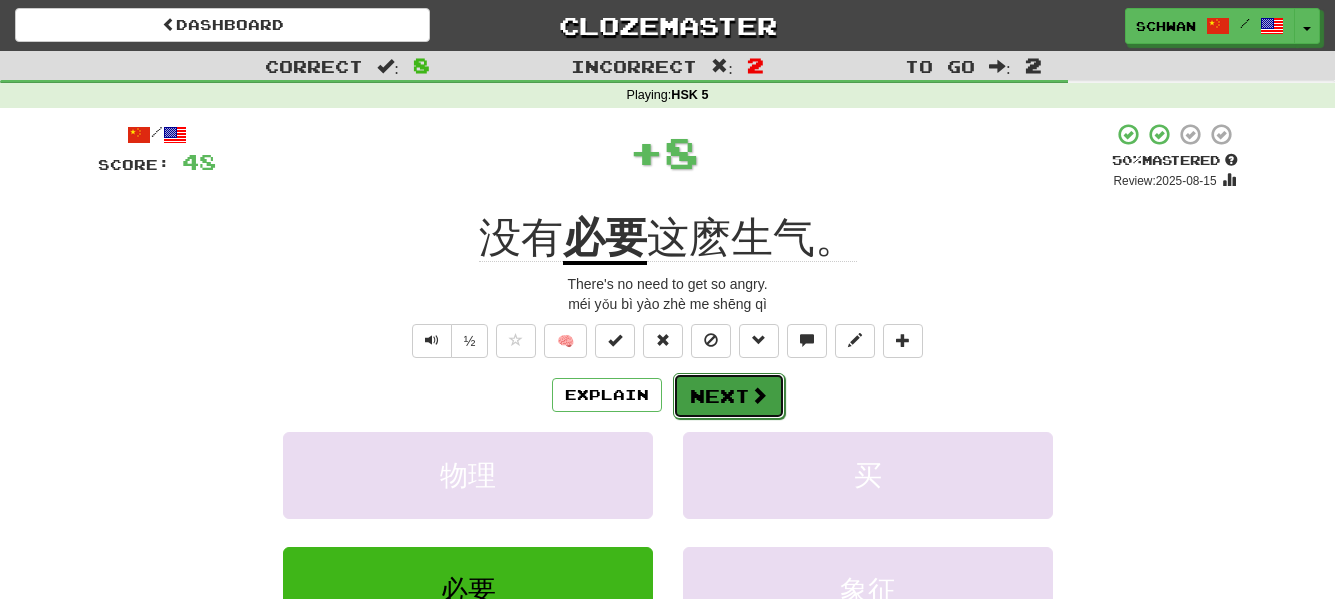 click on "Next" at bounding box center [729, 396] 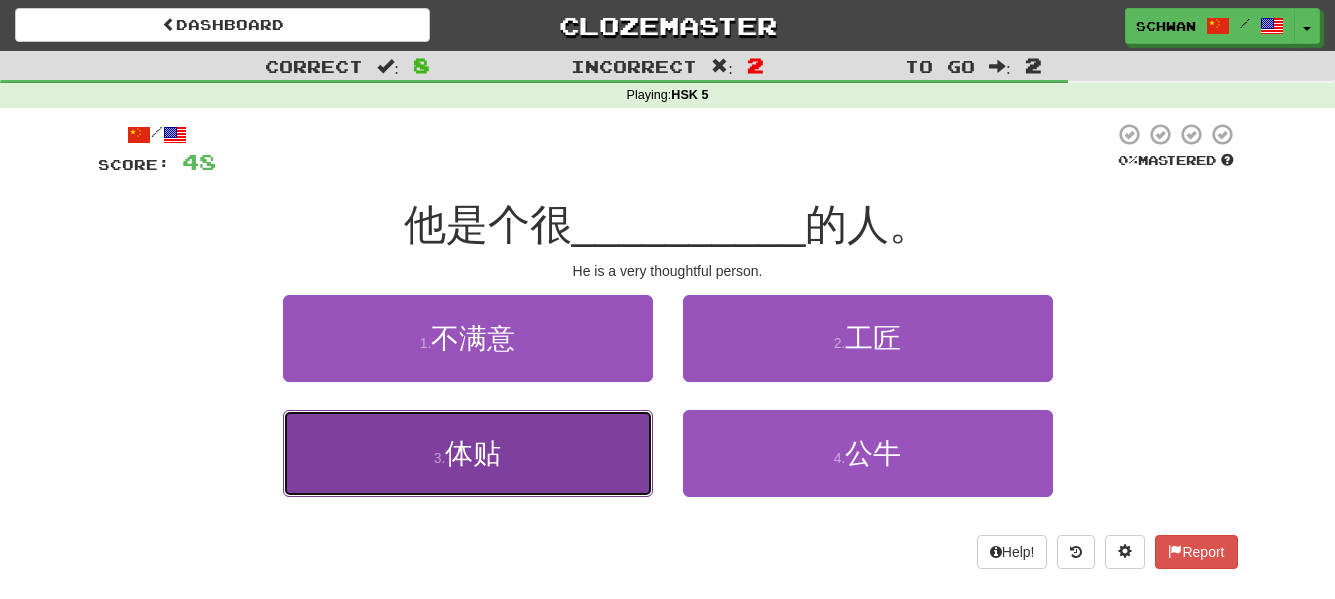 click on "3 .  体贴" at bounding box center [468, 453] 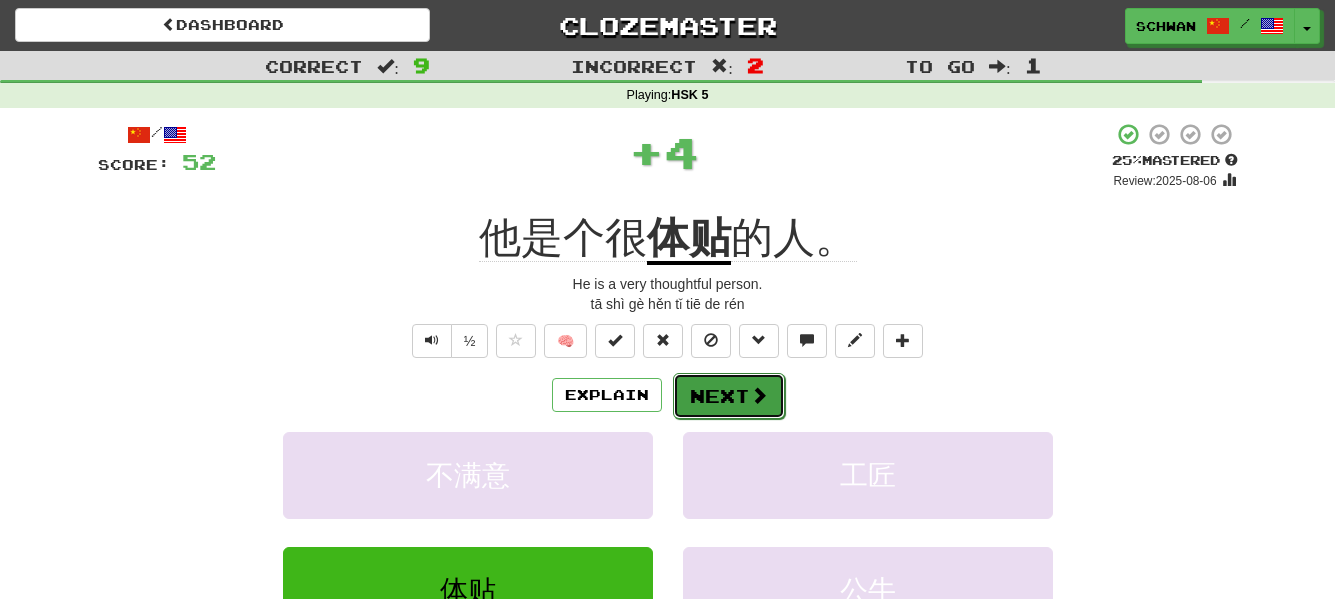 click on "Next" at bounding box center [729, 396] 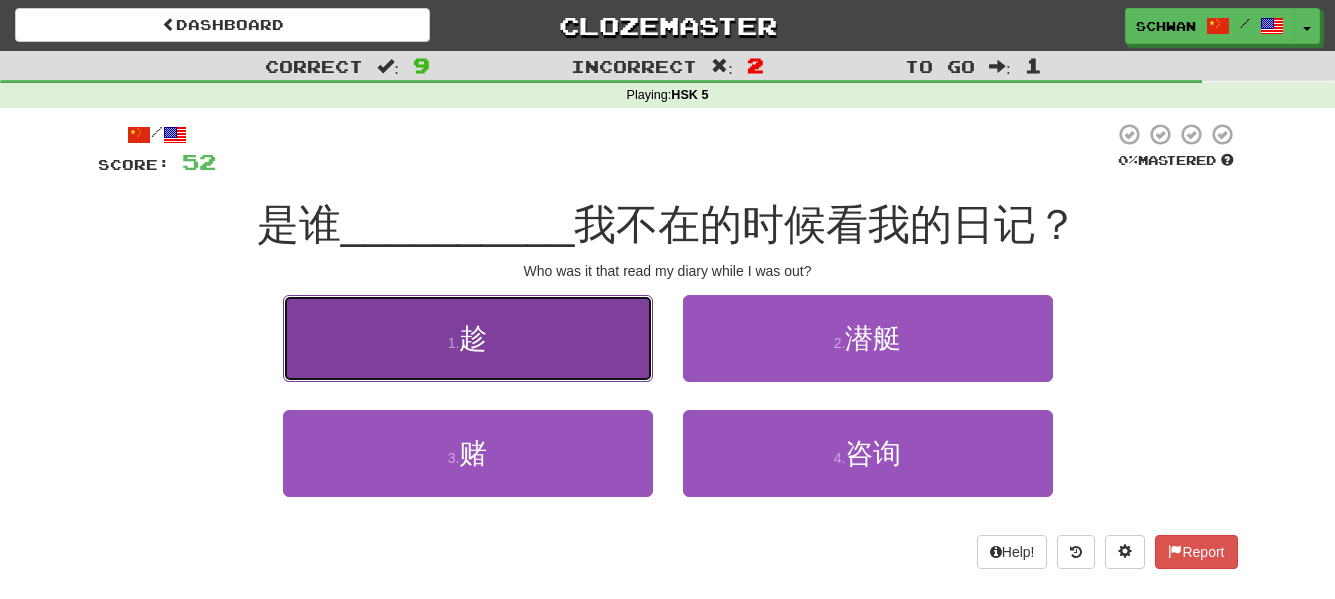 click on "1 .  趁" at bounding box center (468, 338) 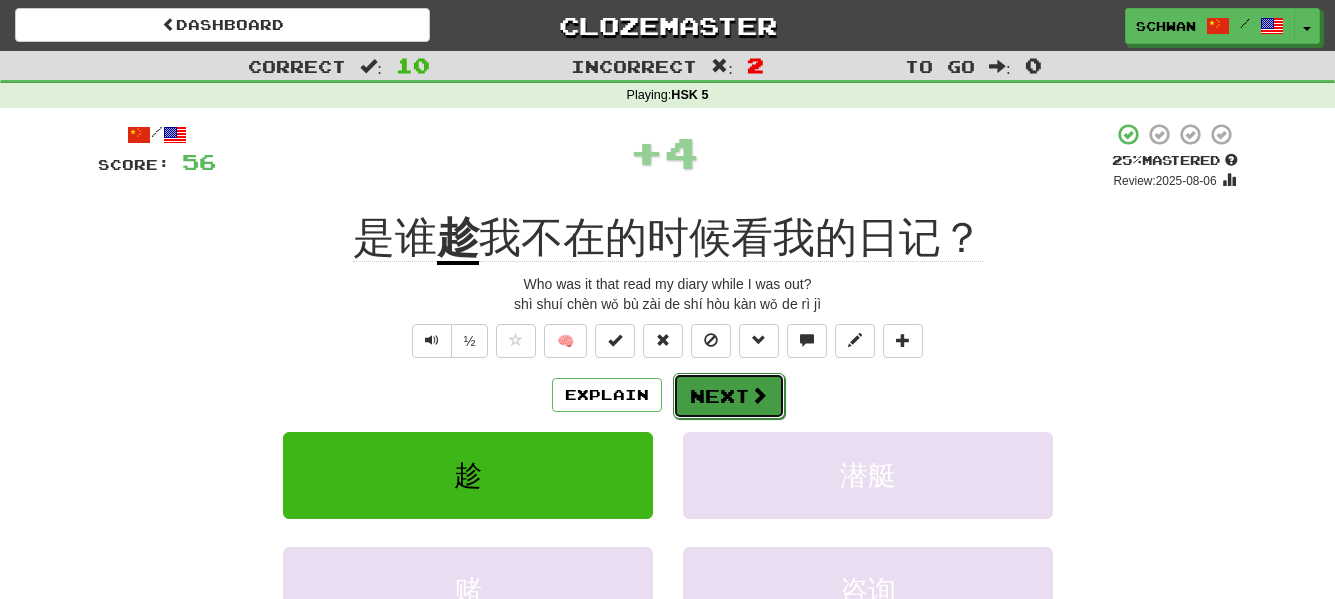 click on "Next" at bounding box center [729, 396] 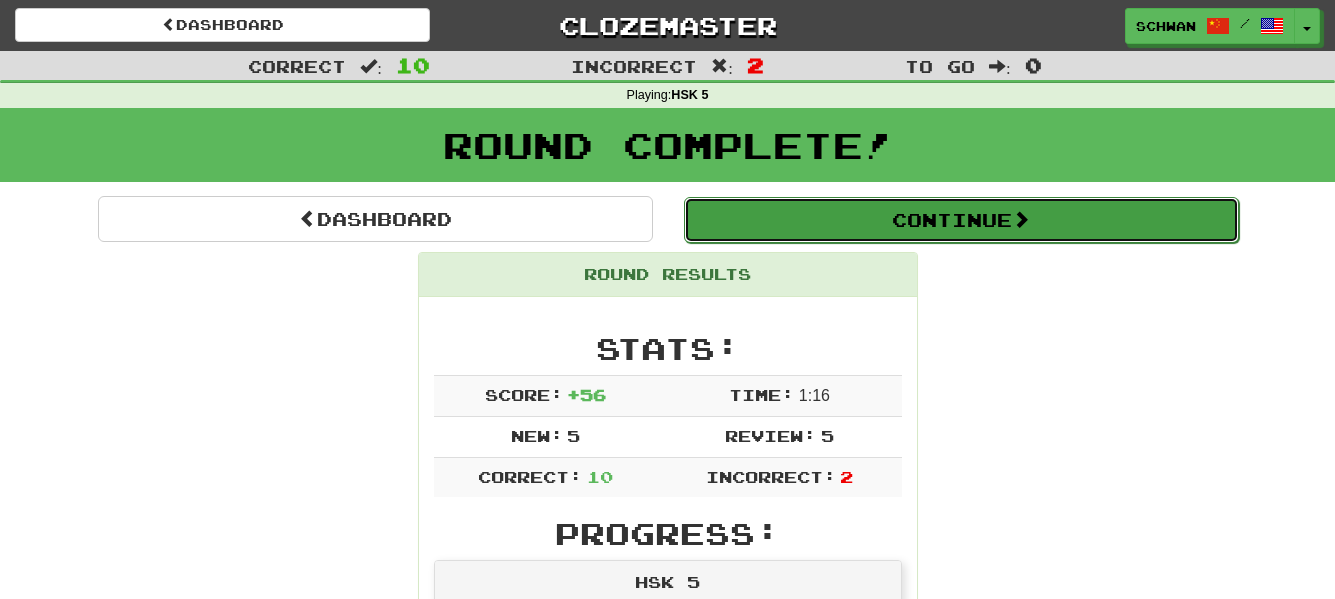 click on "Continue" at bounding box center [961, 220] 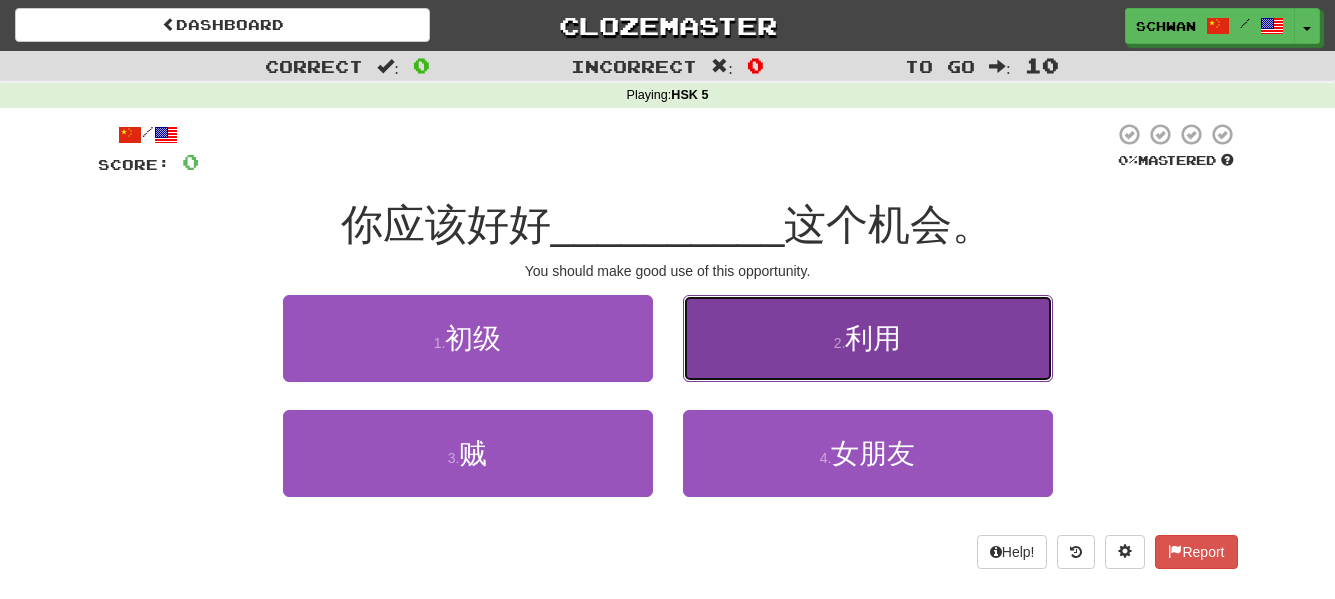 click on "2 .  利用" at bounding box center [868, 338] 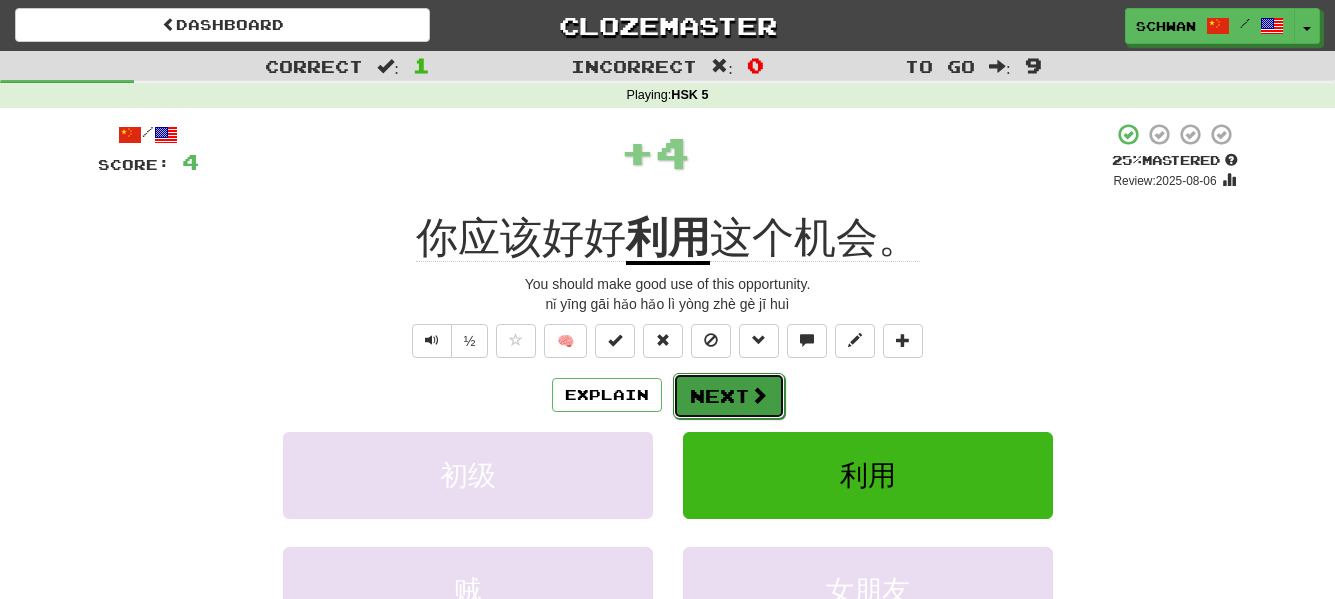 click on "Next" at bounding box center (729, 396) 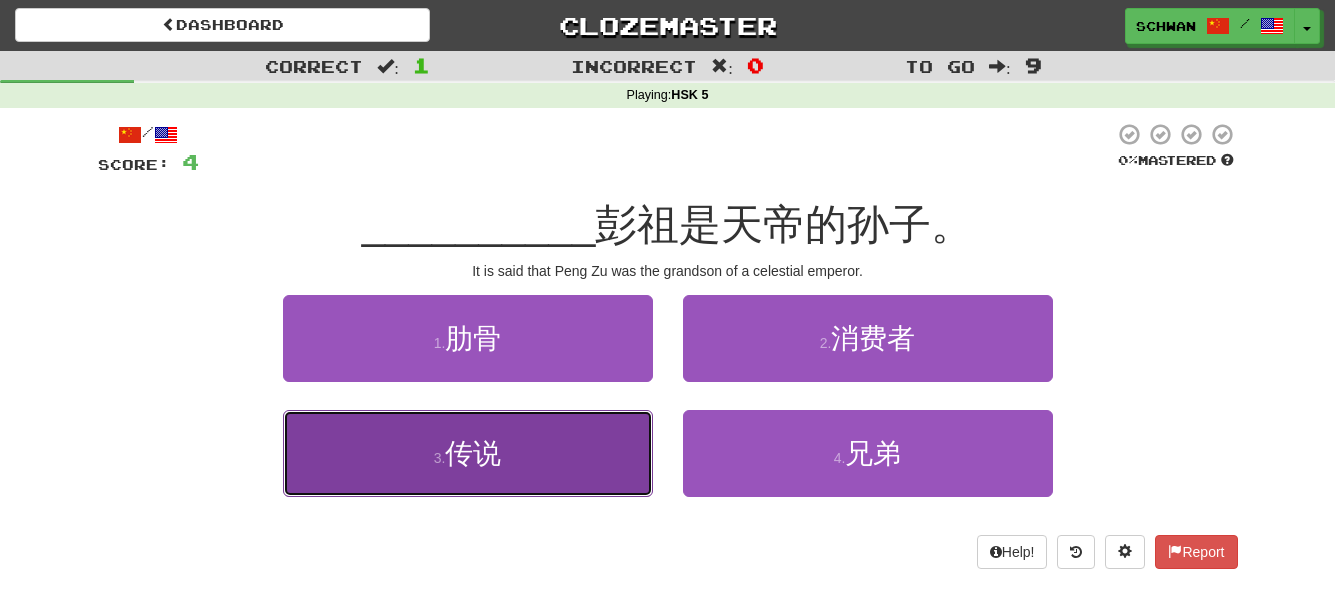 click on "3 .  传说" at bounding box center [468, 453] 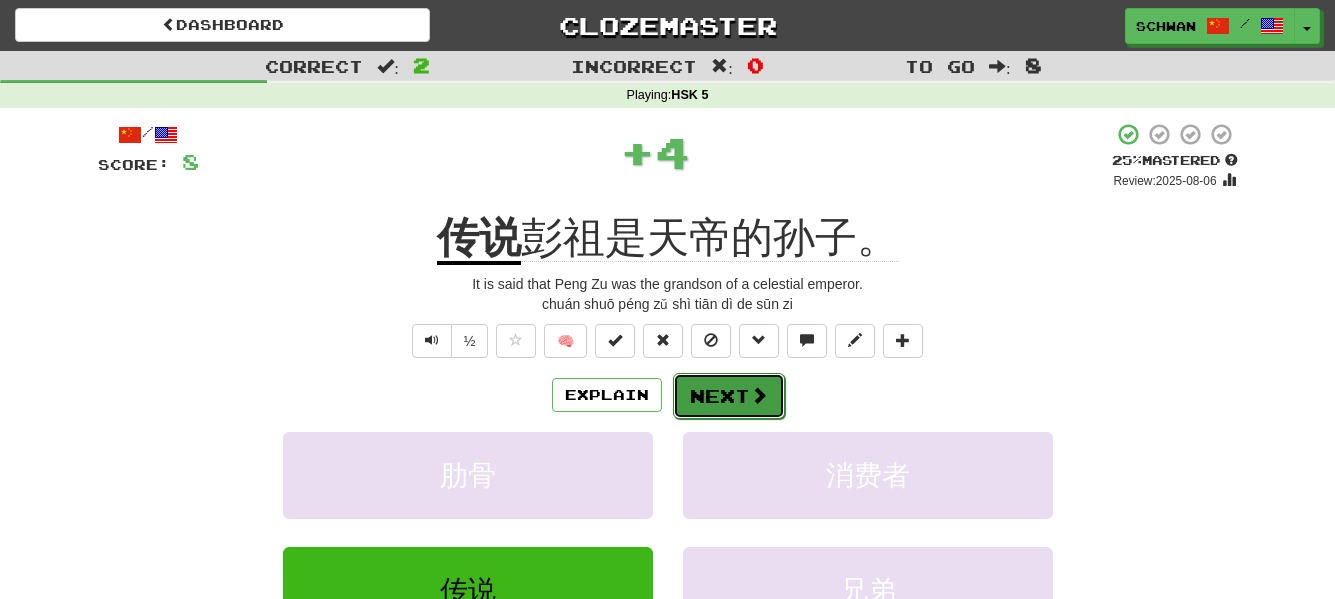 click on "Next" at bounding box center (729, 396) 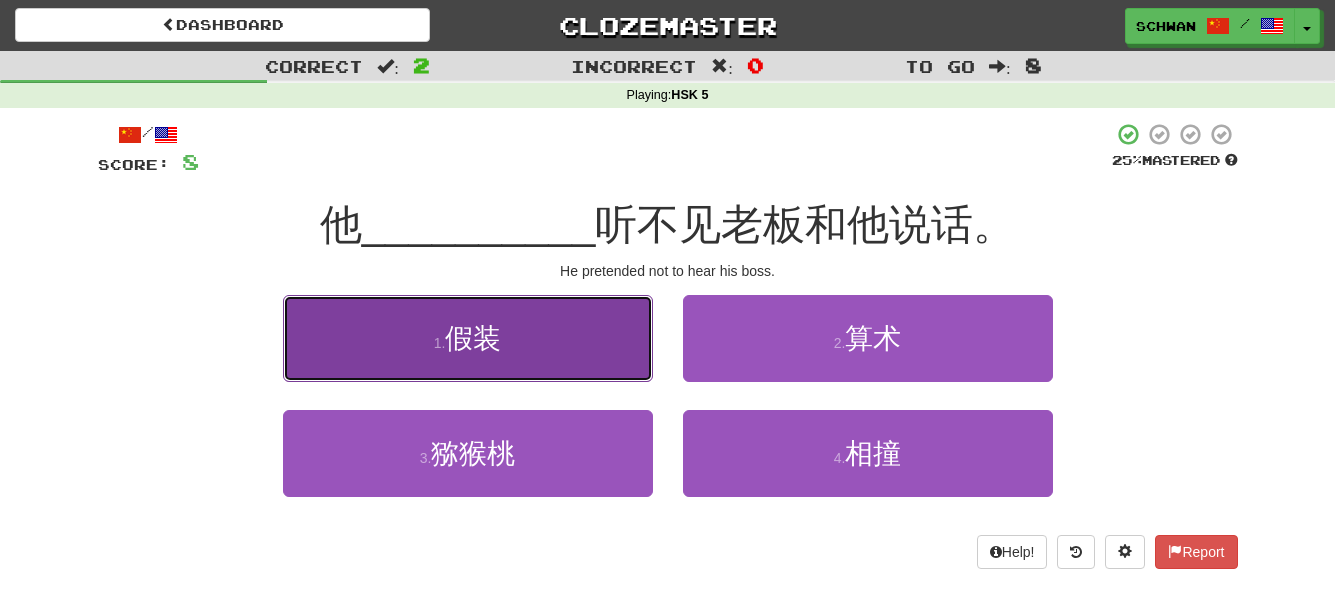 click on "1 .  假装" at bounding box center (468, 338) 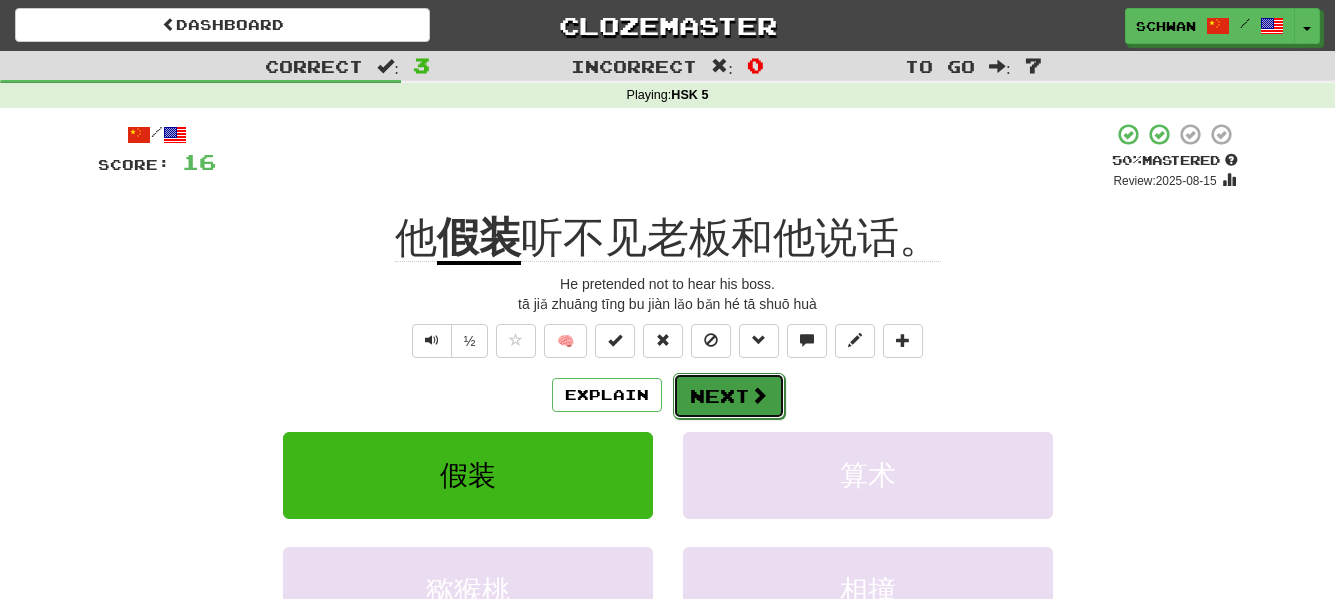 click on "Next" at bounding box center [729, 396] 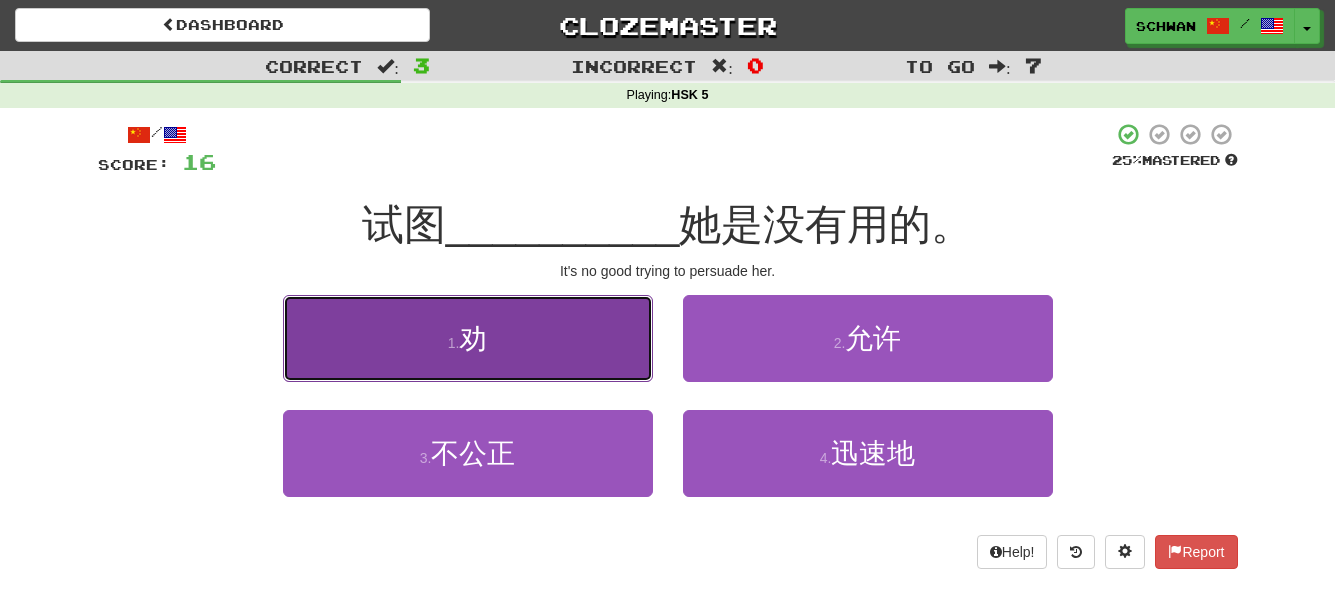 click on "1 .  劝" at bounding box center [468, 338] 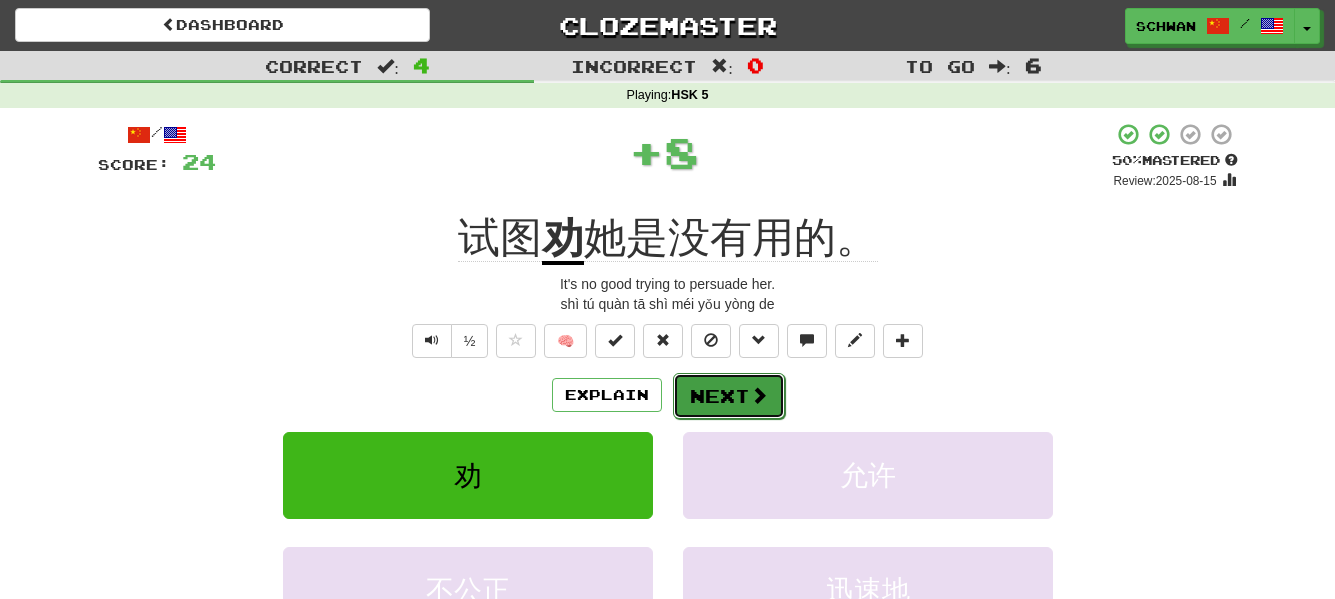 click on "Next" at bounding box center [729, 396] 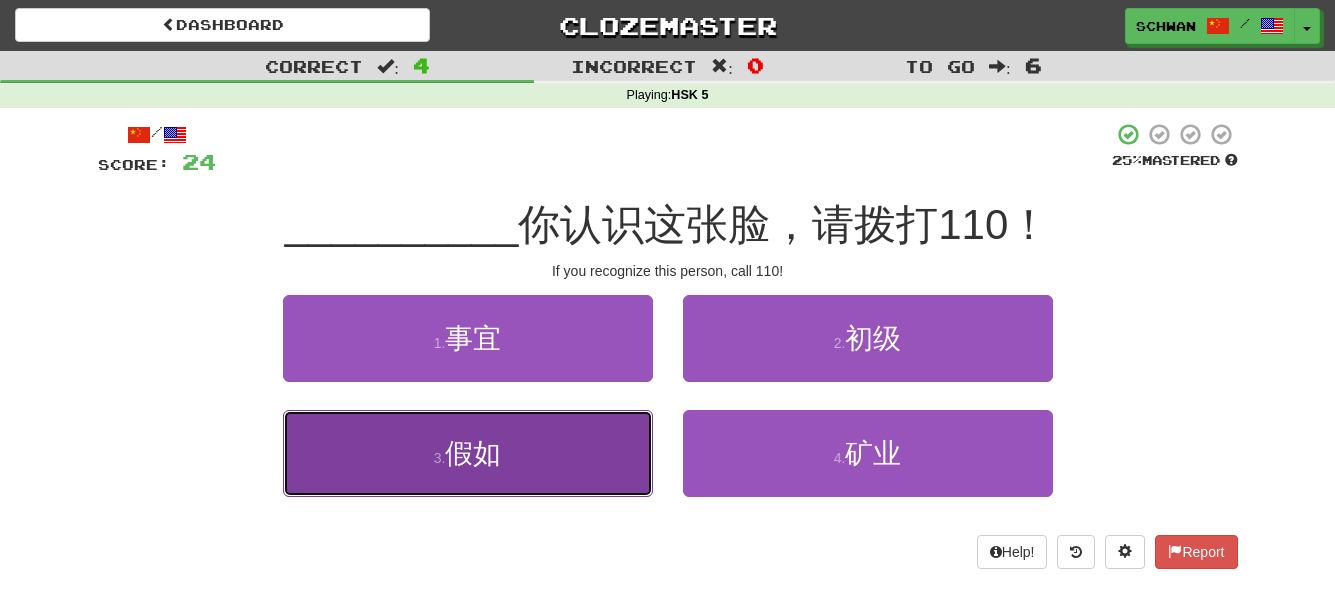 click on "3 .  假如" at bounding box center (468, 453) 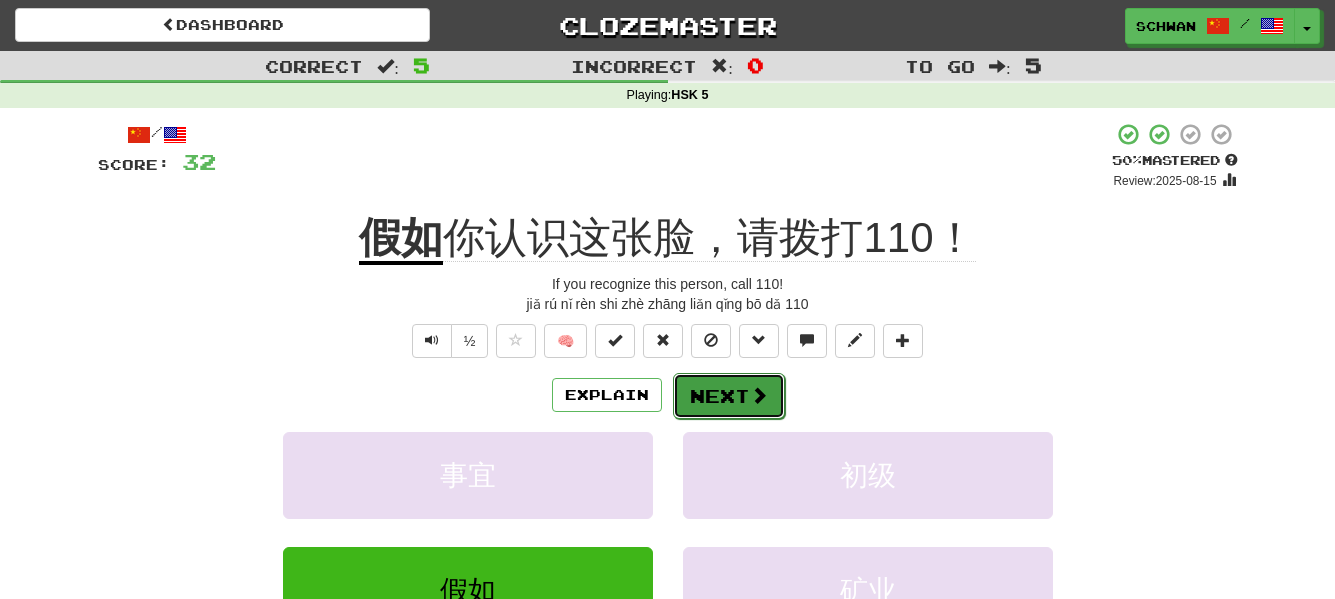 click on "Next" at bounding box center [729, 396] 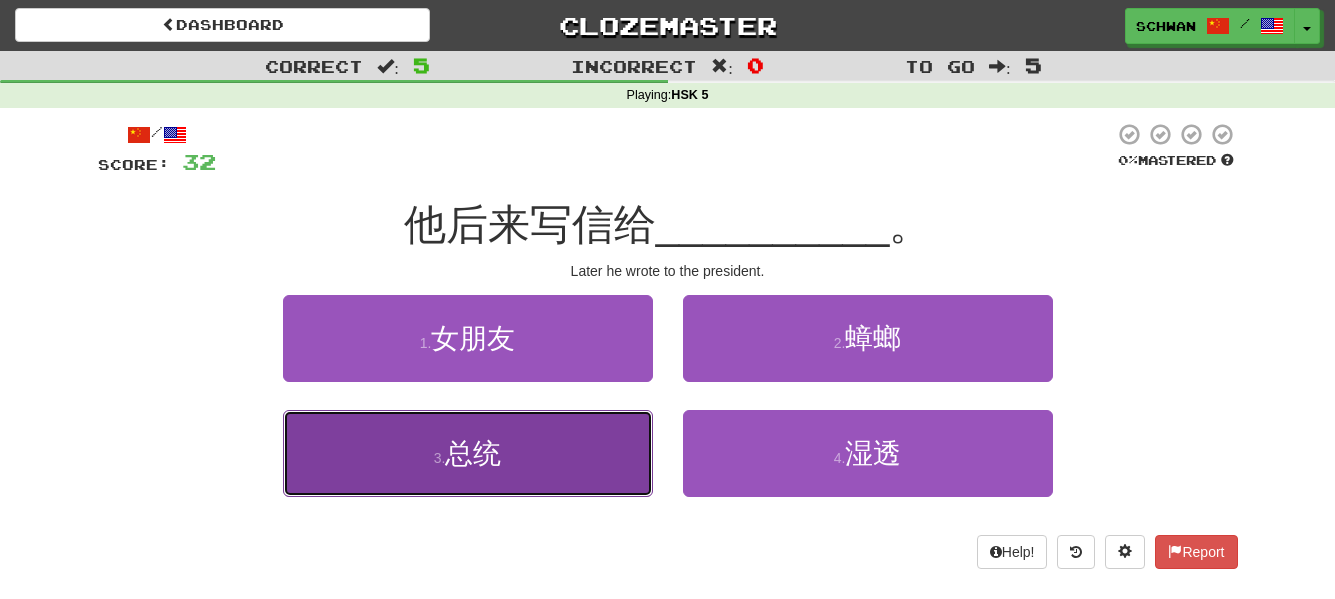 click on "3 .  总统" at bounding box center [468, 453] 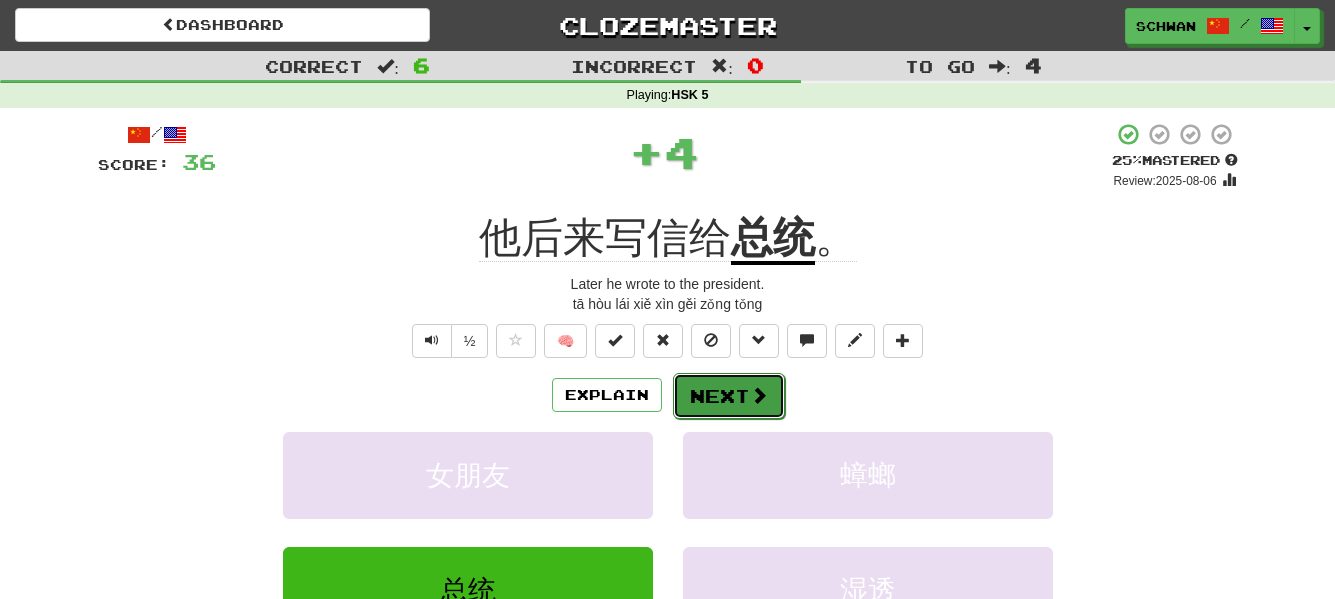 click at bounding box center [759, 395] 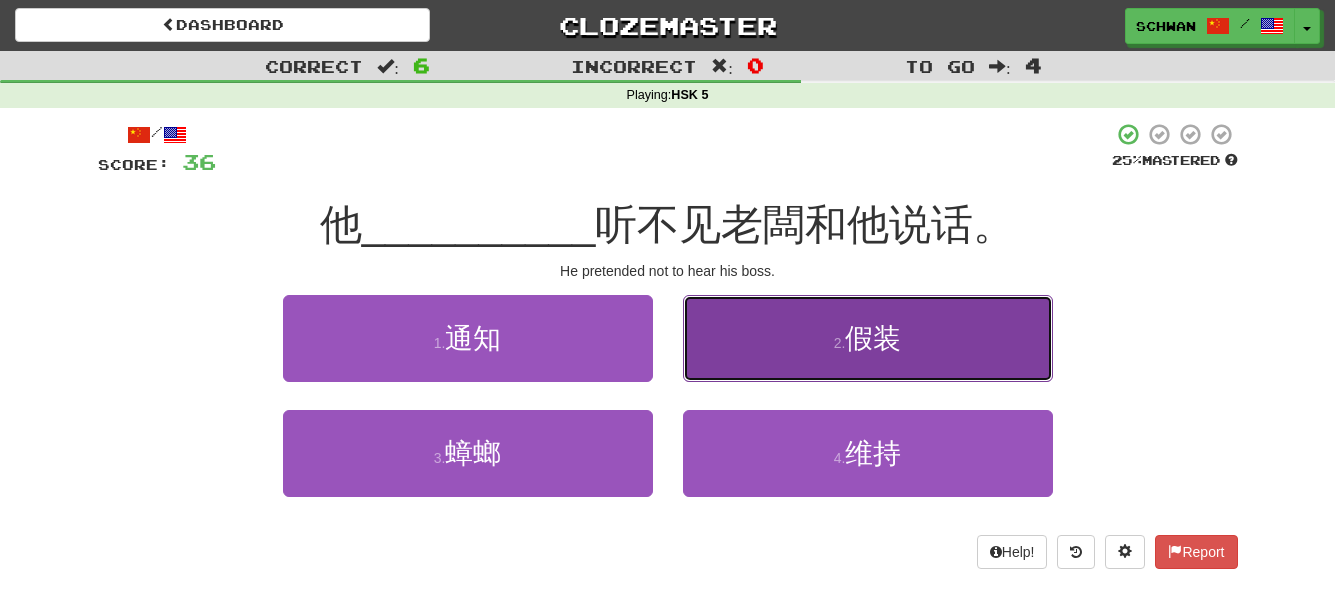 click on "2 .  假装" at bounding box center (868, 338) 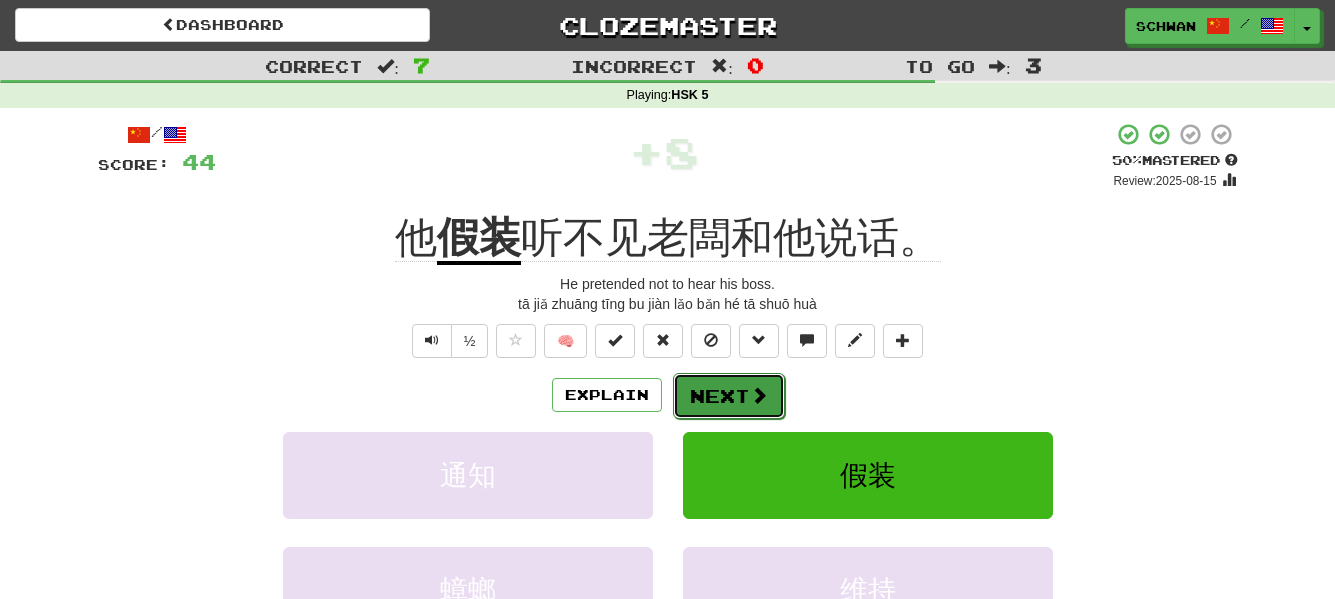 click on "Next" at bounding box center (729, 396) 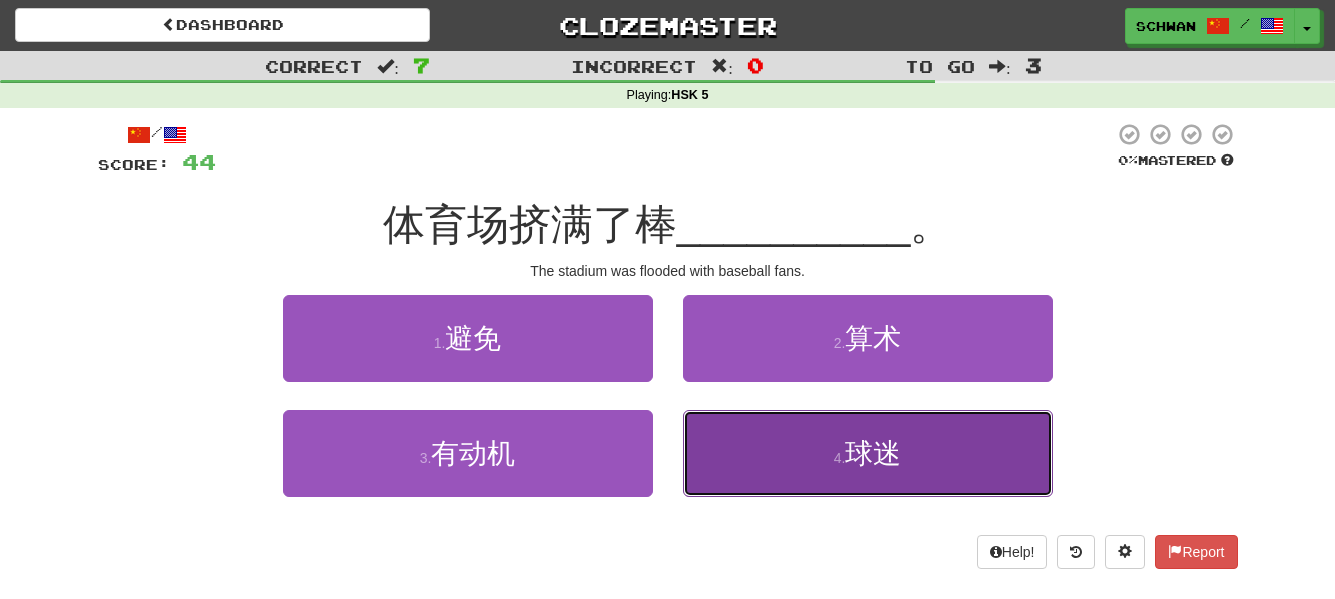 click on "4 .  球迷" at bounding box center [868, 453] 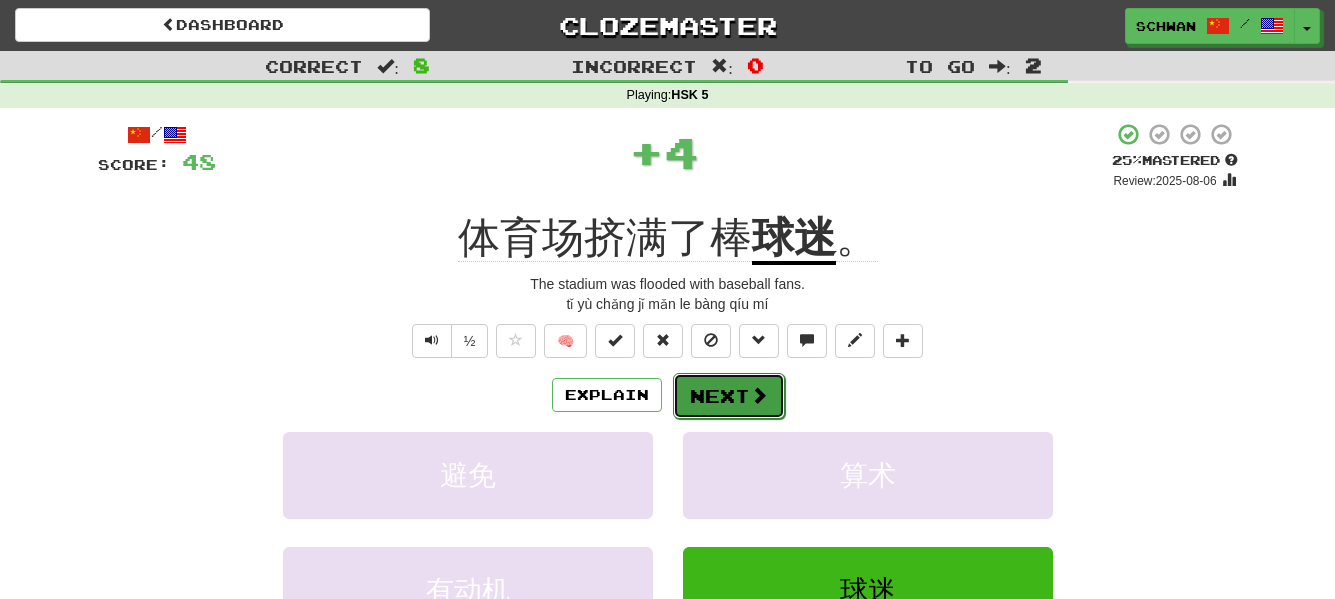 click on "Next" at bounding box center [729, 396] 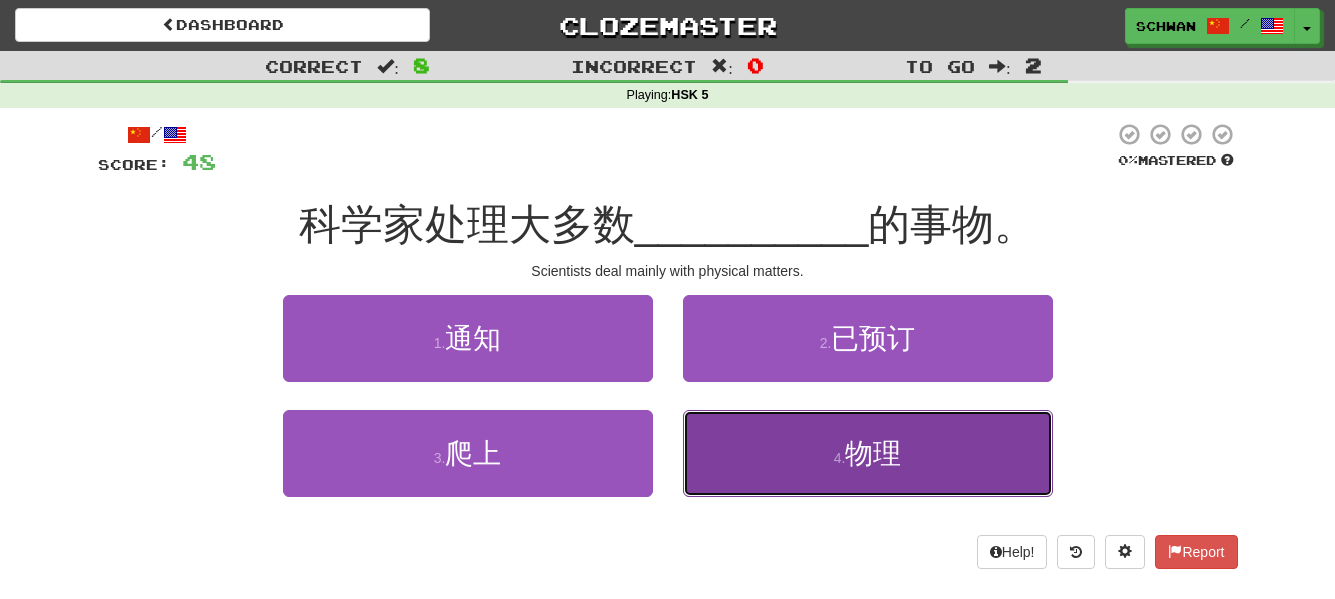 click on "4 .  物理" at bounding box center [868, 453] 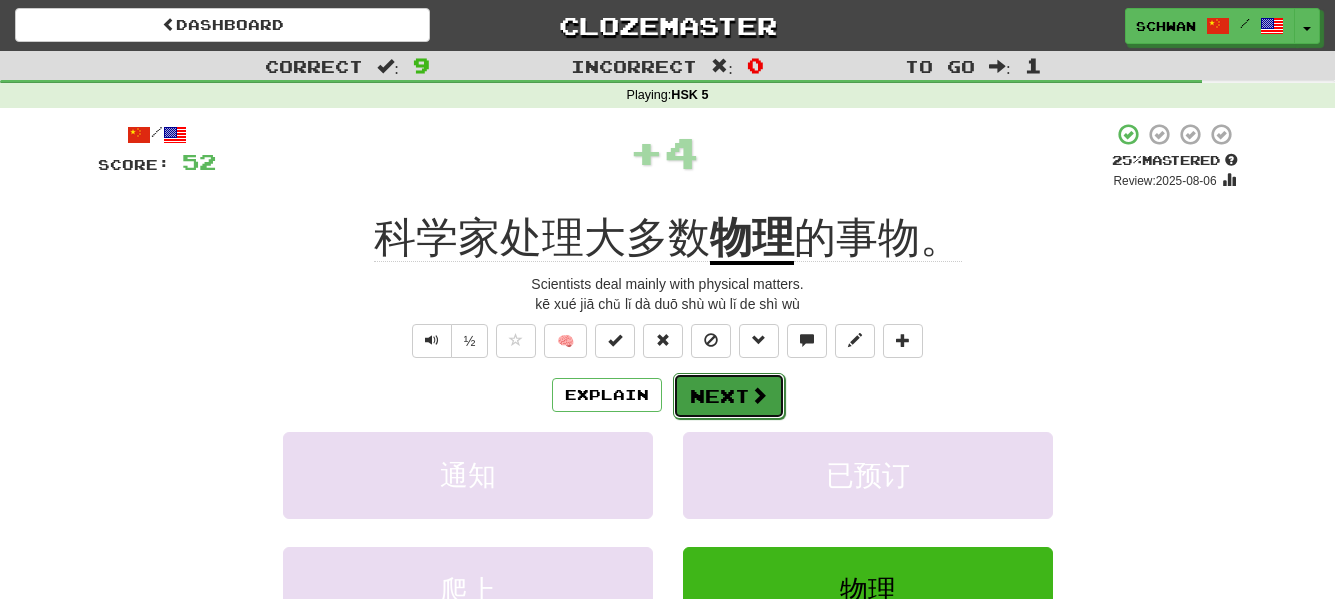 click on "Next" at bounding box center [729, 396] 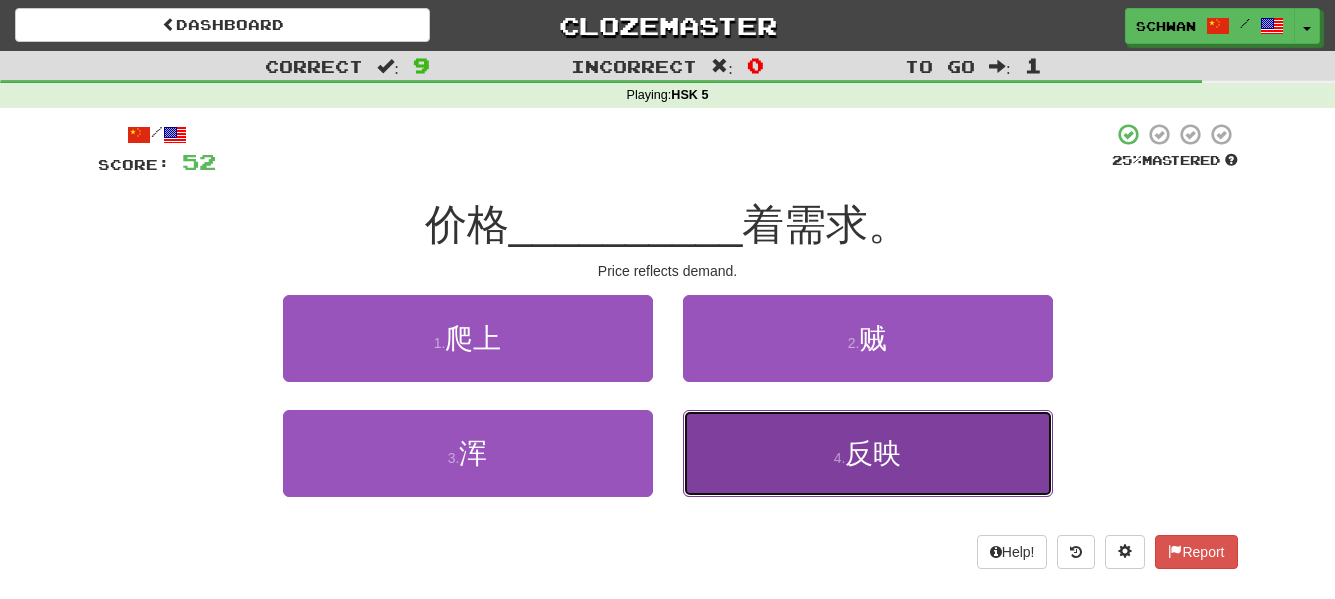 click on "4 .  反映" at bounding box center [868, 453] 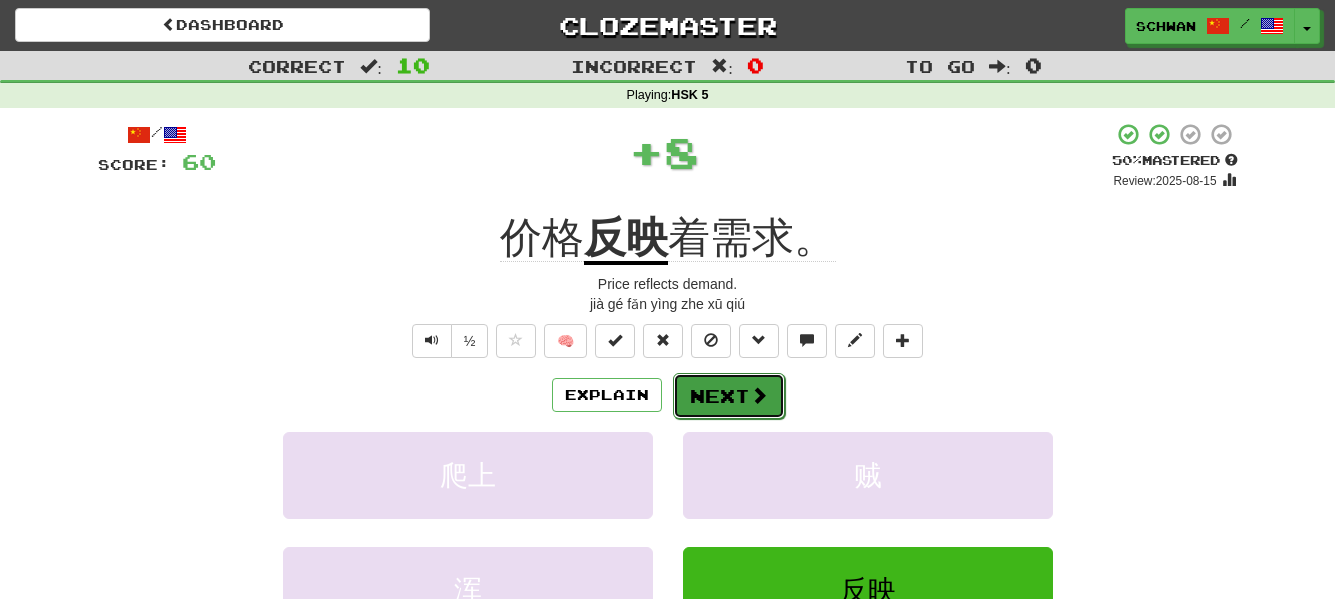 click on "Next" at bounding box center (729, 396) 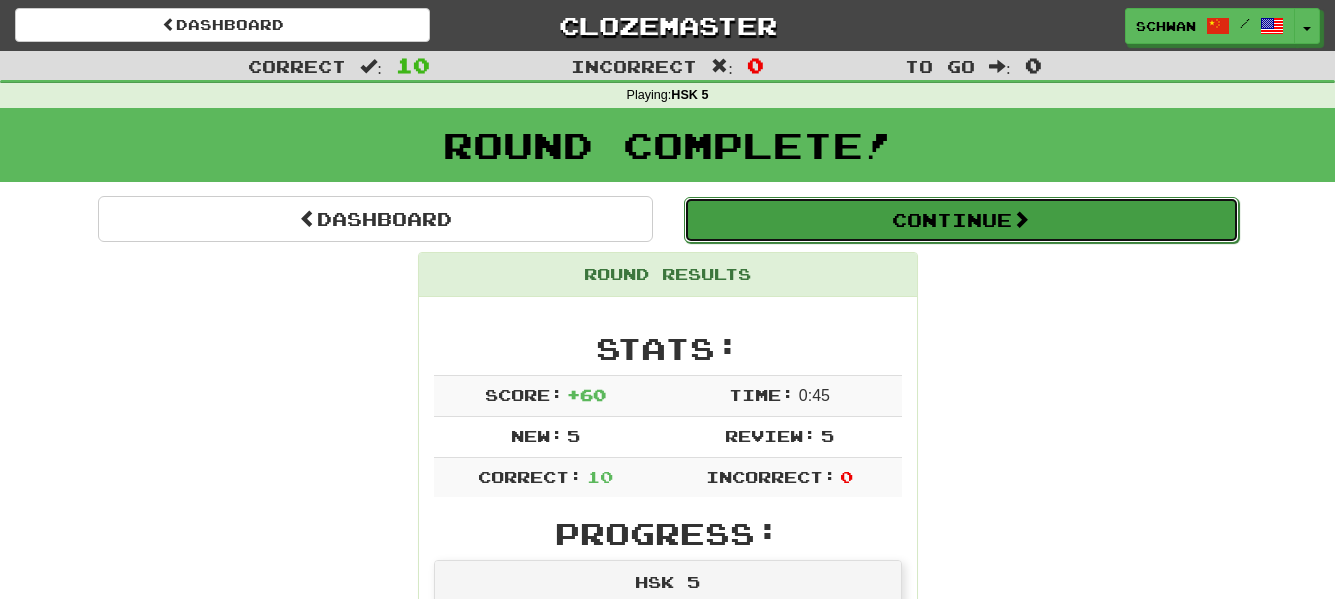 click on "Continue" at bounding box center [961, 220] 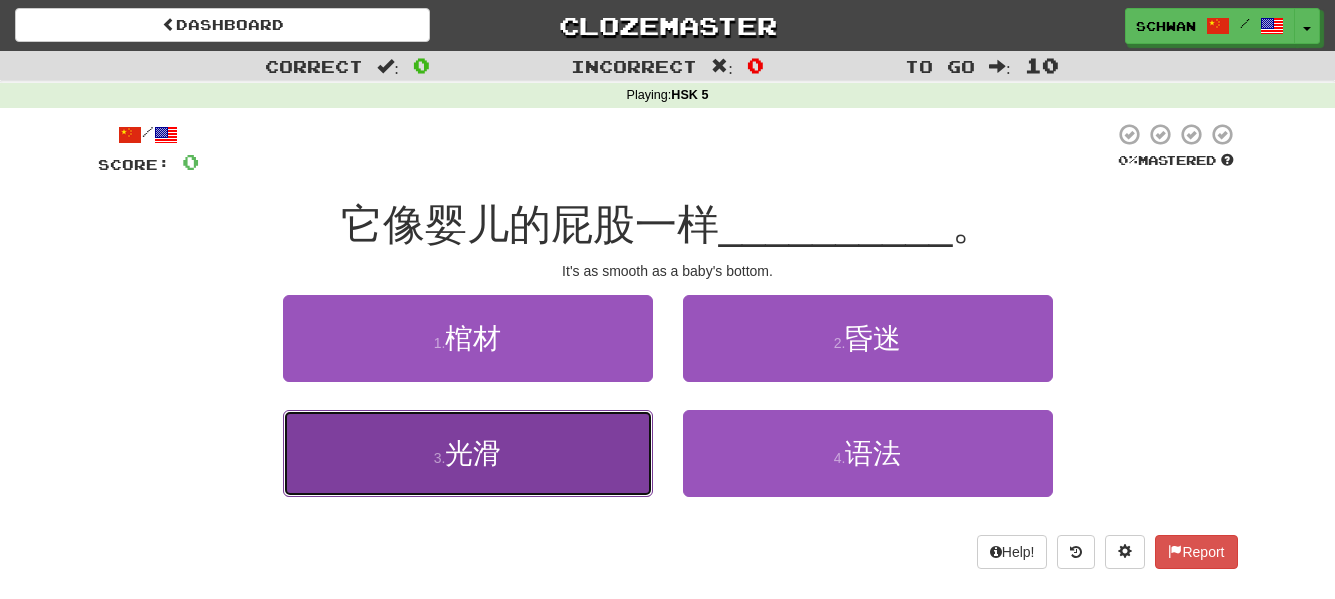 click on "3 .  光滑" at bounding box center (468, 453) 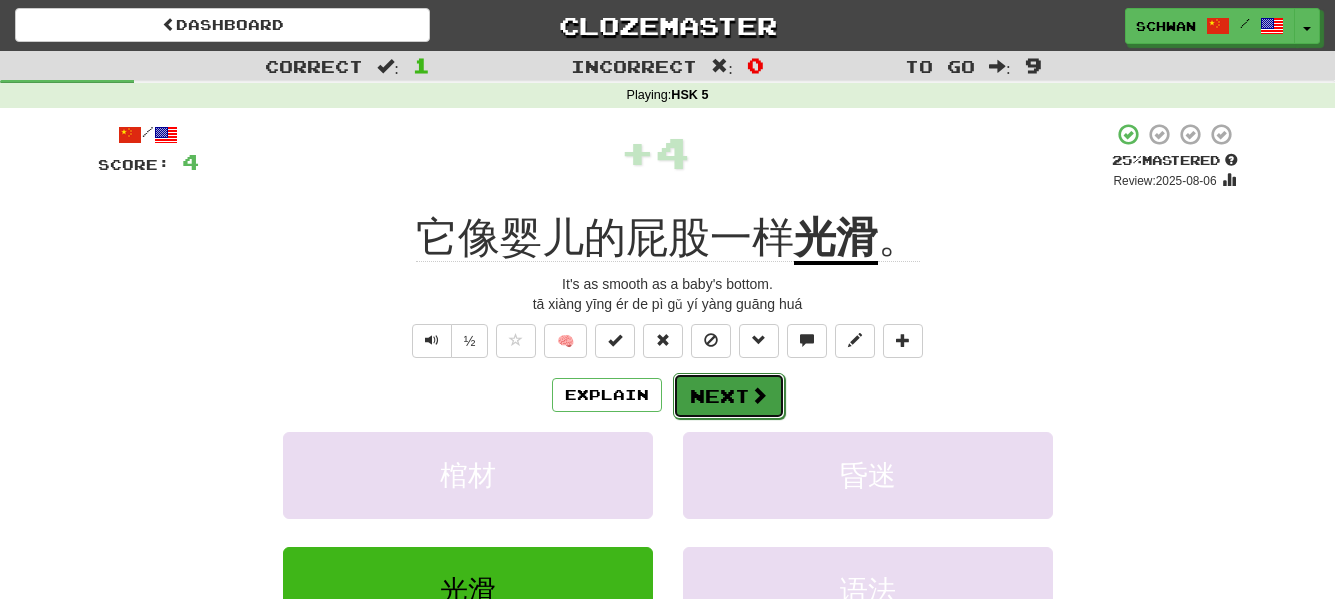 click on "Next" at bounding box center (729, 396) 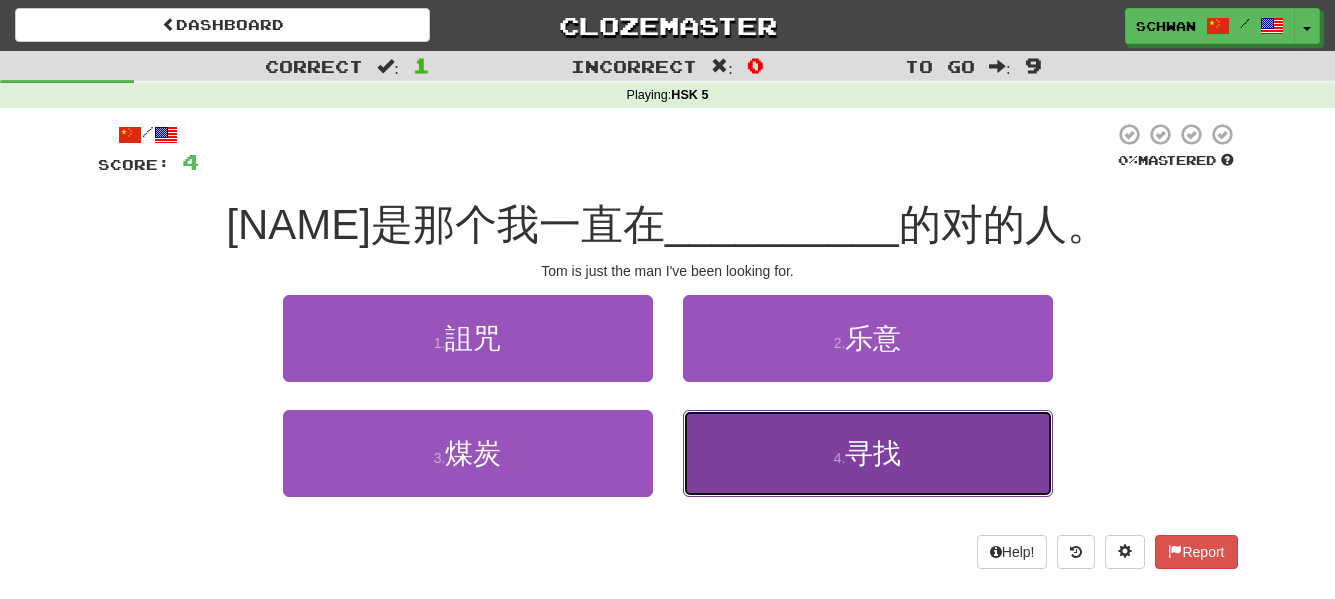 click on "4 .  寻找" at bounding box center [868, 453] 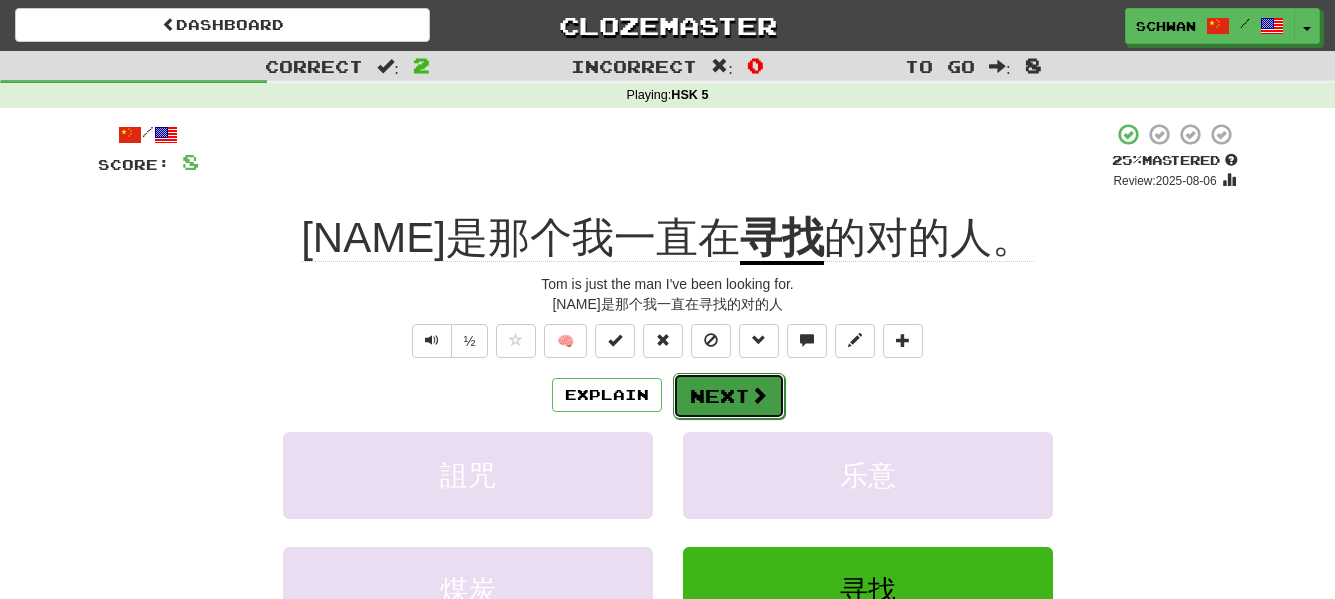 click on "Next" at bounding box center (729, 396) 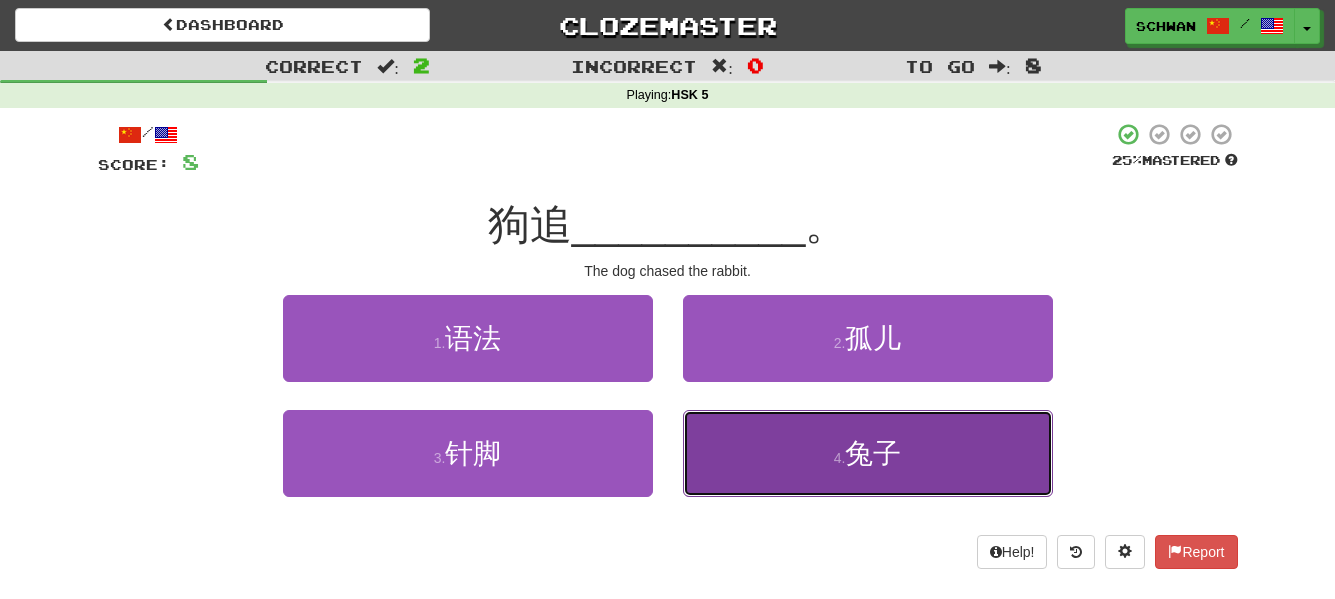 click on "4 .  兔子" at bounding box center (868, 453) 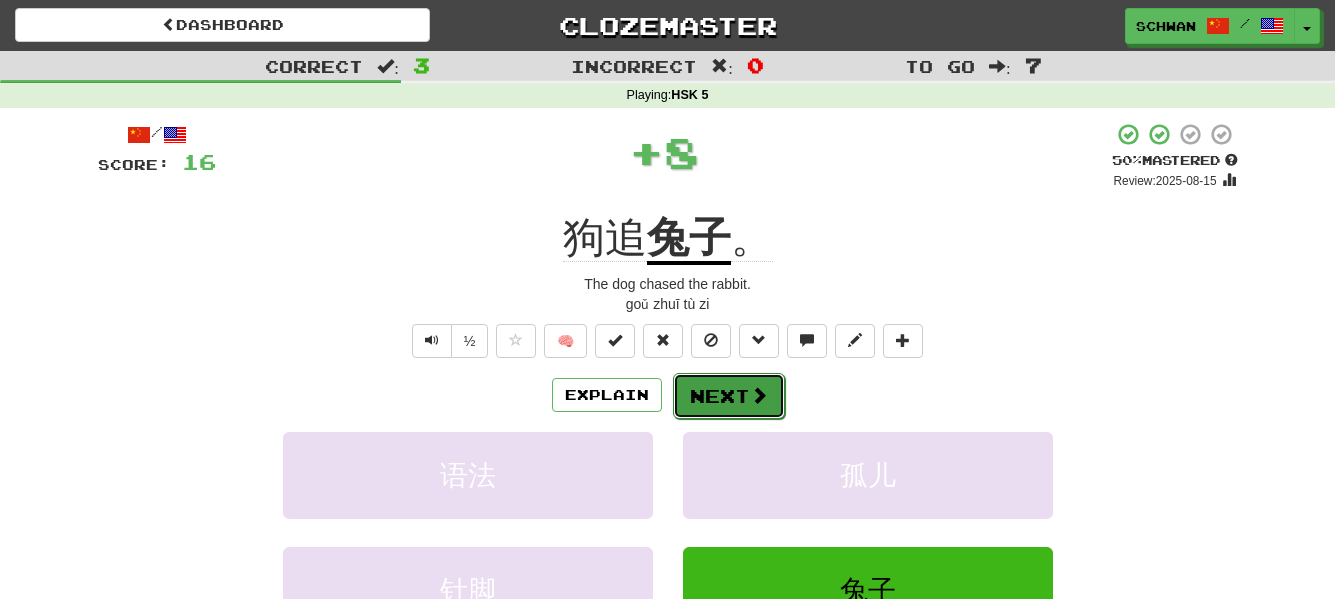 click on "Next" at bounding box center [729, 396] 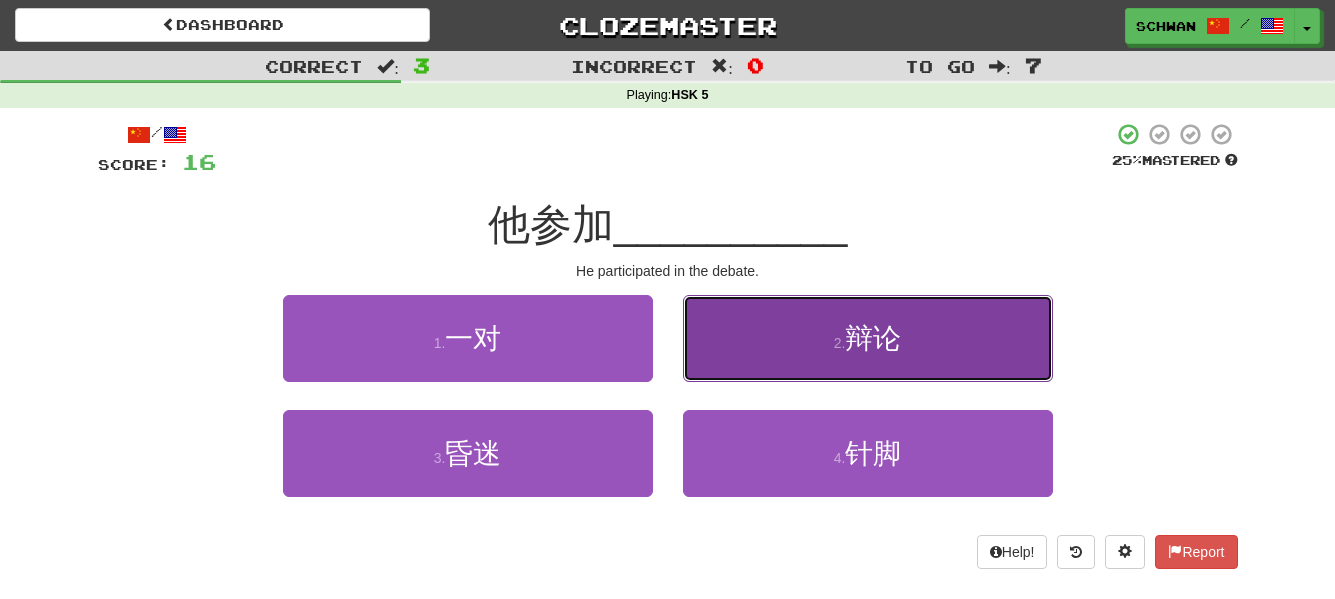 click on "2 .  辩论" at bounding box center (868, 338) 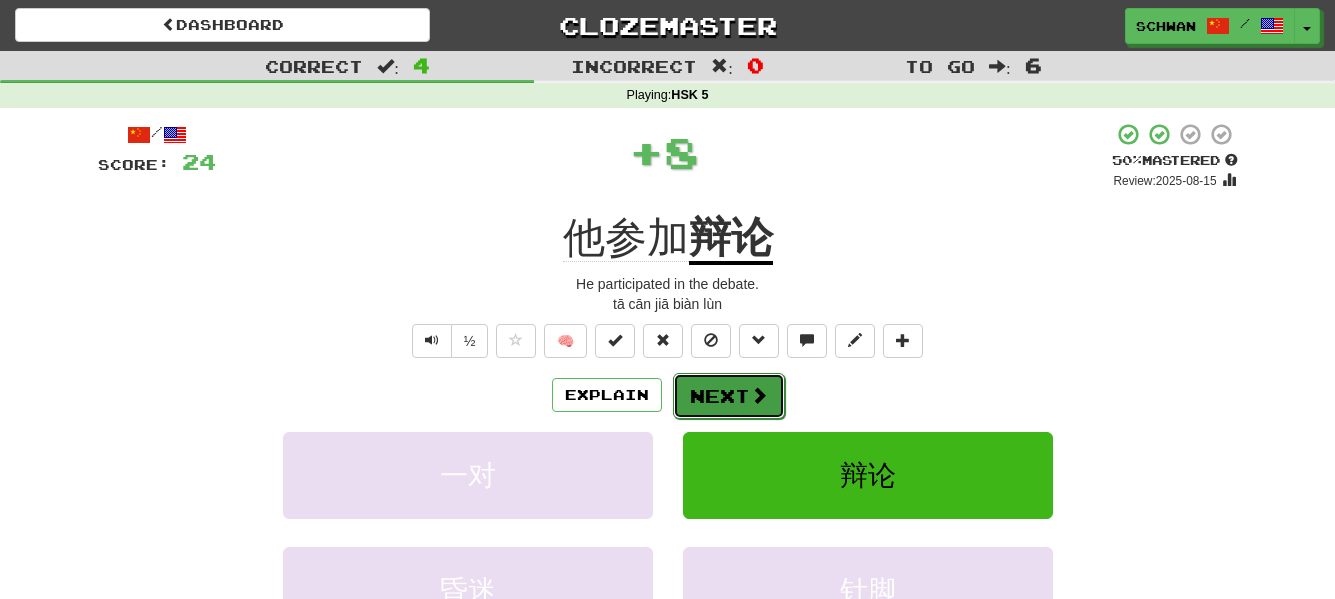 click on "Next" at bounding box center [729, 396] 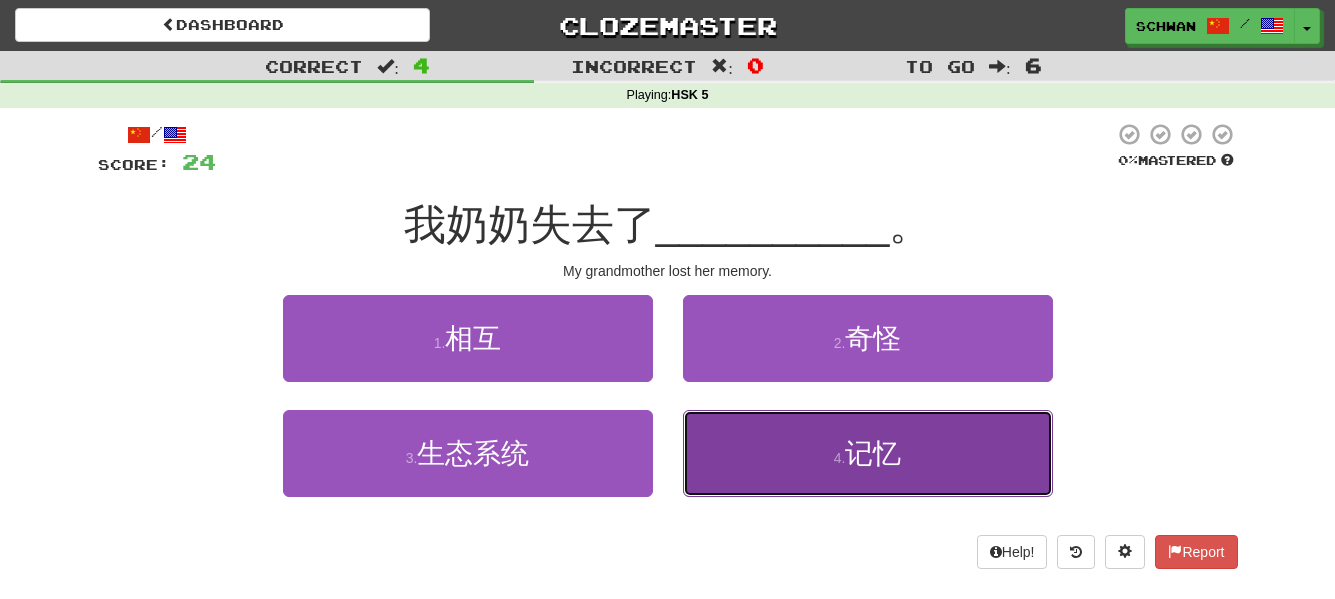 click on "4 .  记忆" at bounding box center [868, 453] 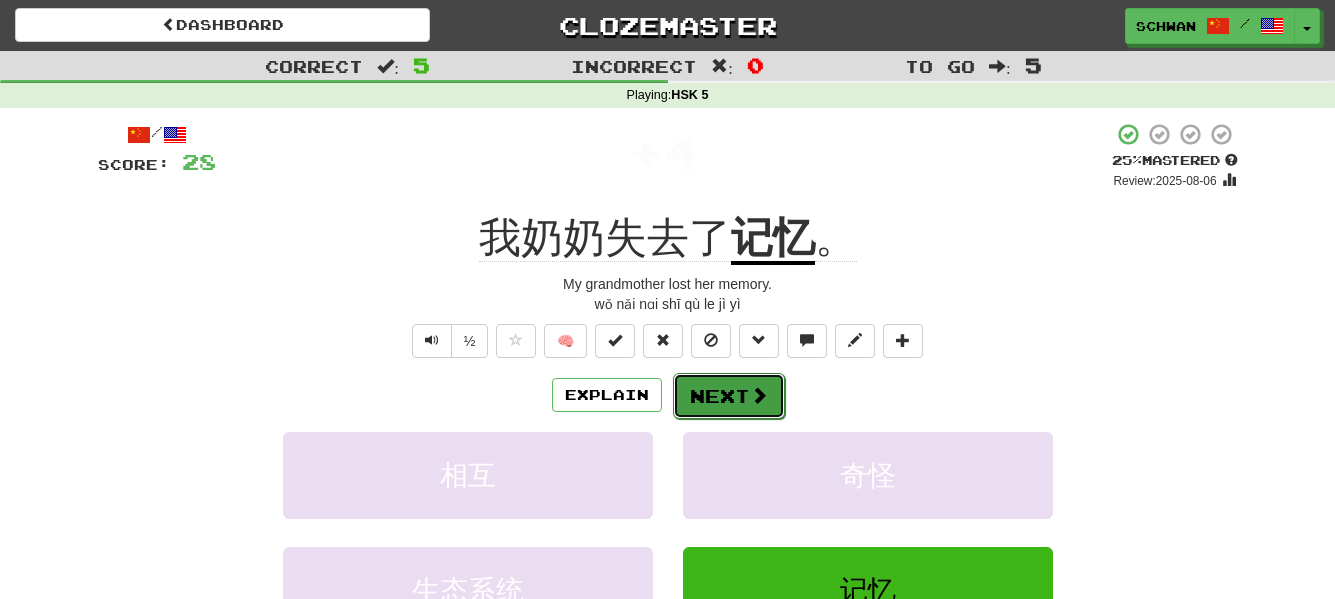 click on "Next" at bounding box center [729, 396] 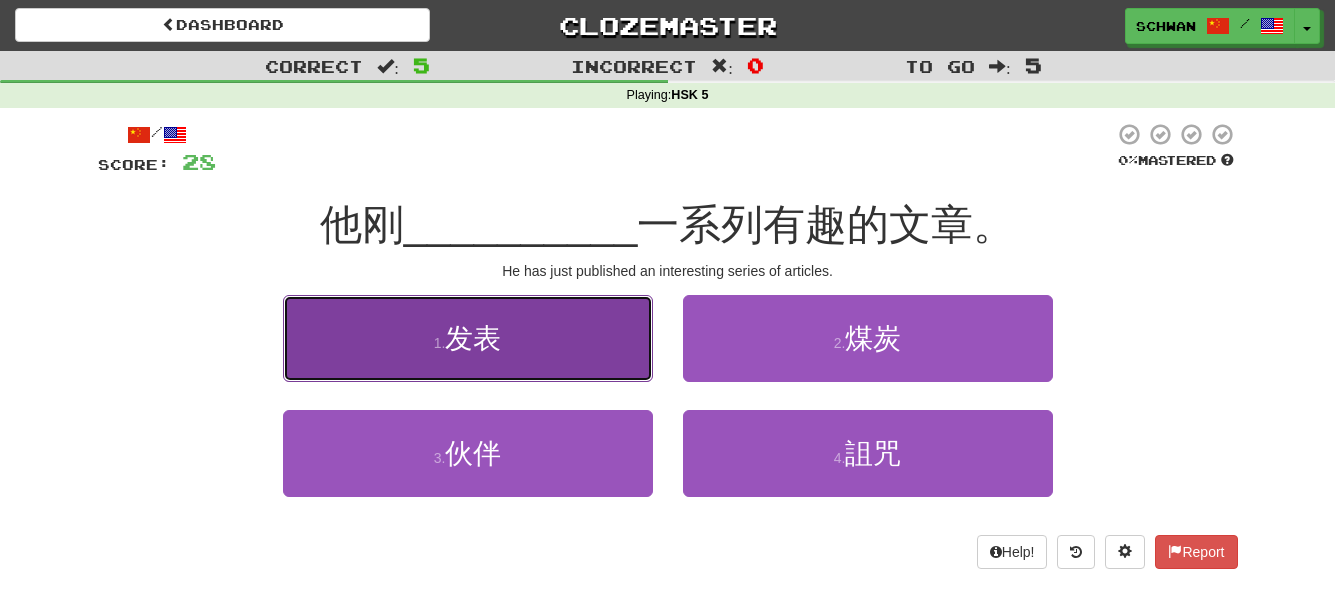 click on "1 .  发表" at bounding box center [468, 338] 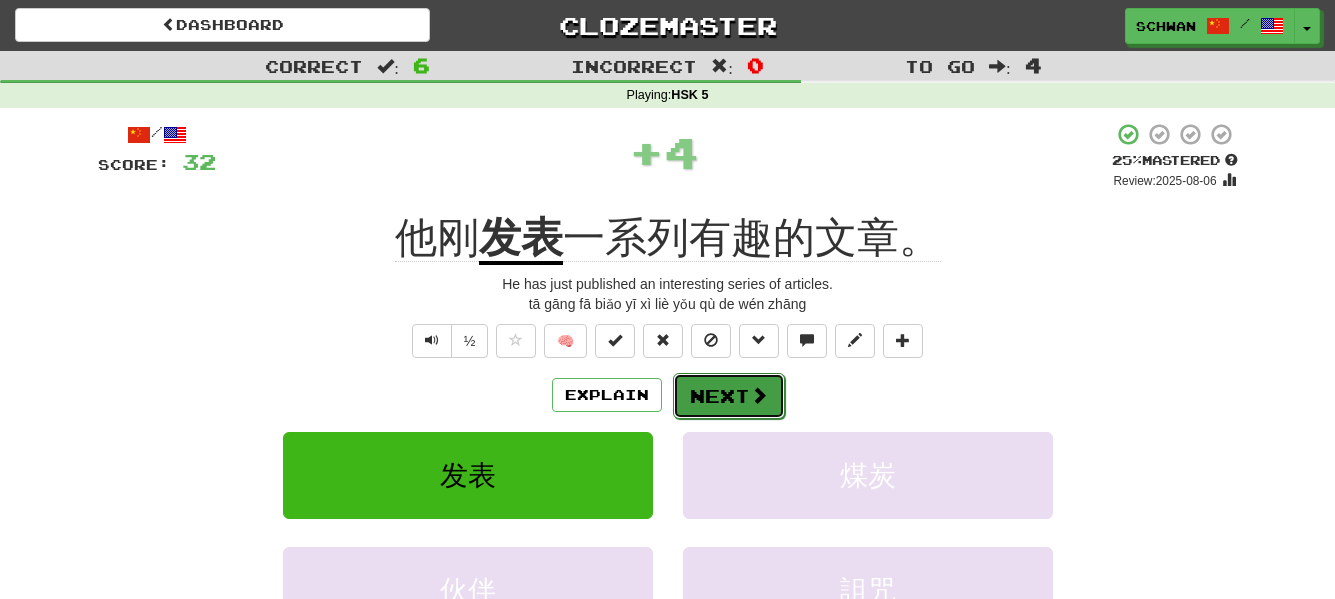 click on "Next" at bounding box center (729, 396) 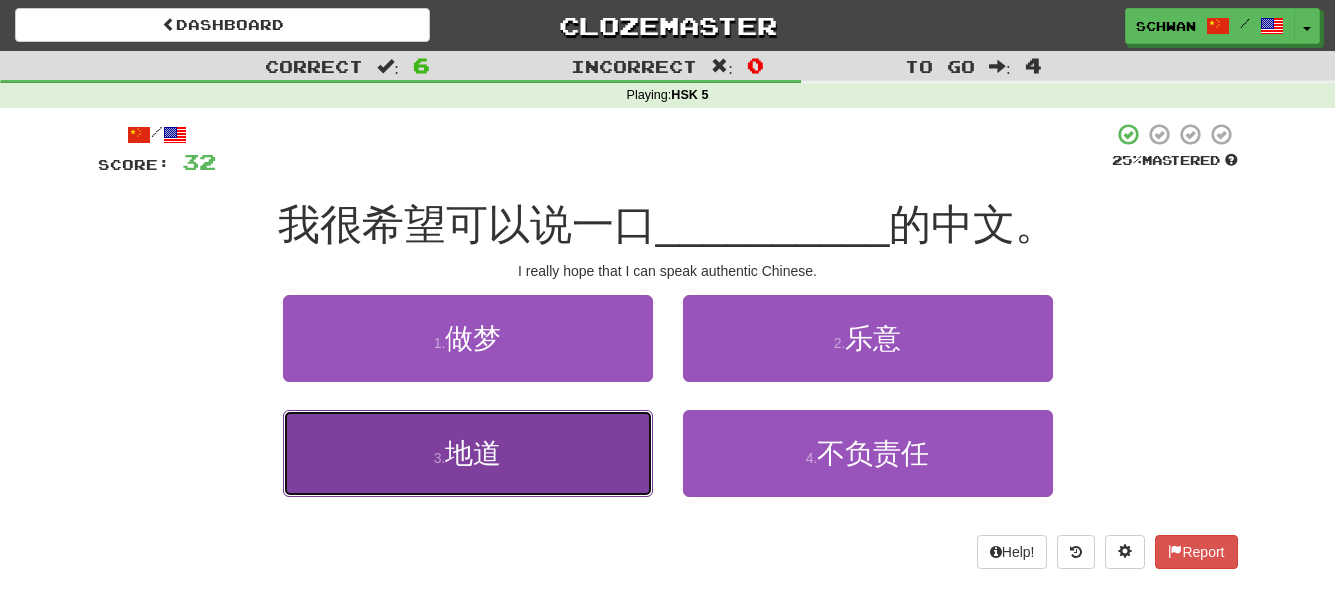 click on "3 .  地道" at bounding box center (468, 453) 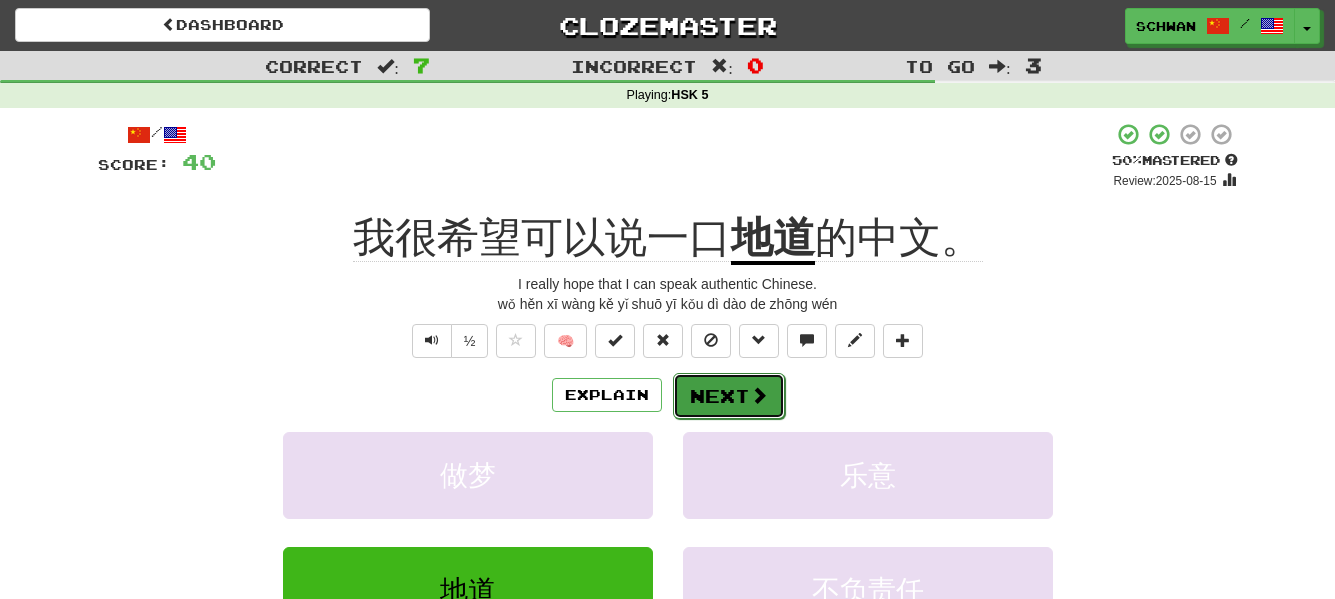 click on "Next" at bounding box center [729, 396] 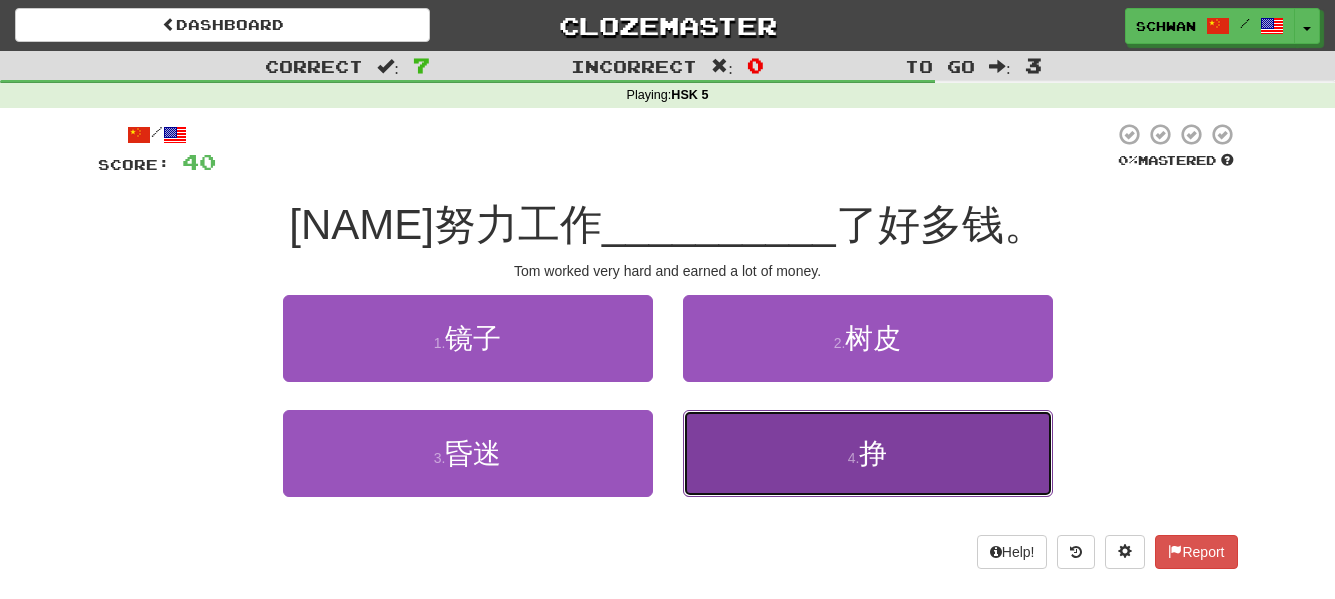 click on "4 .  挣" at bounding box center (868, 453) 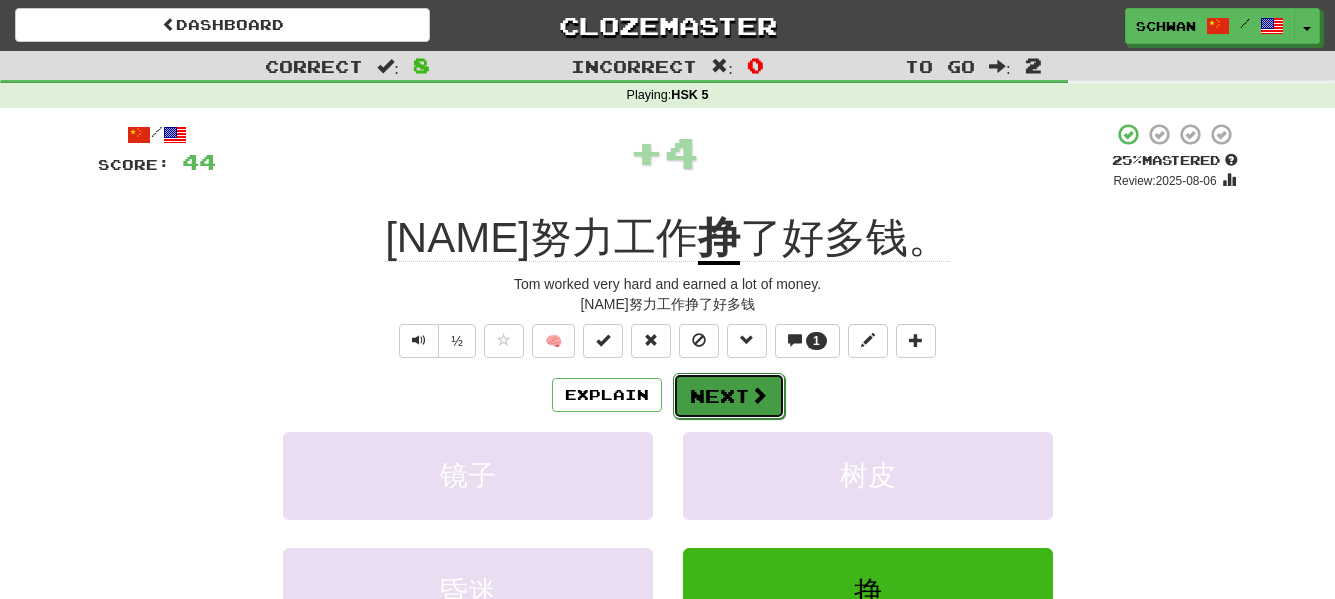 click on "Next" at bounding box center (729, 396) 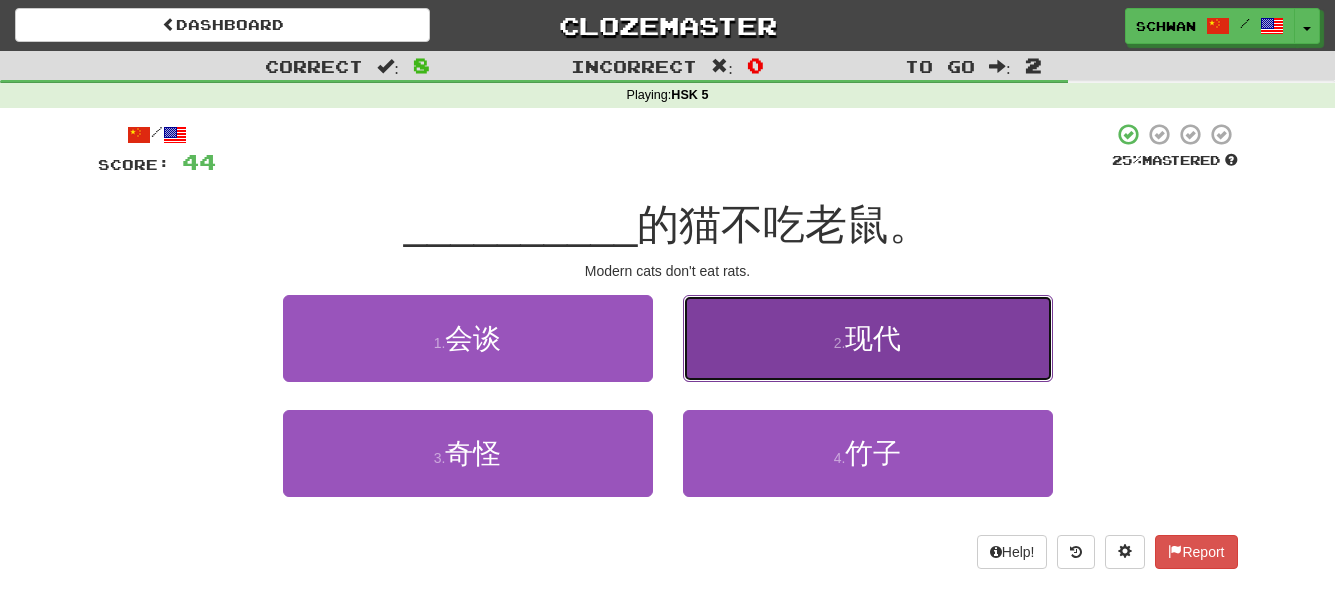 click on "2 .  现代" at bounding box center [868, 338] 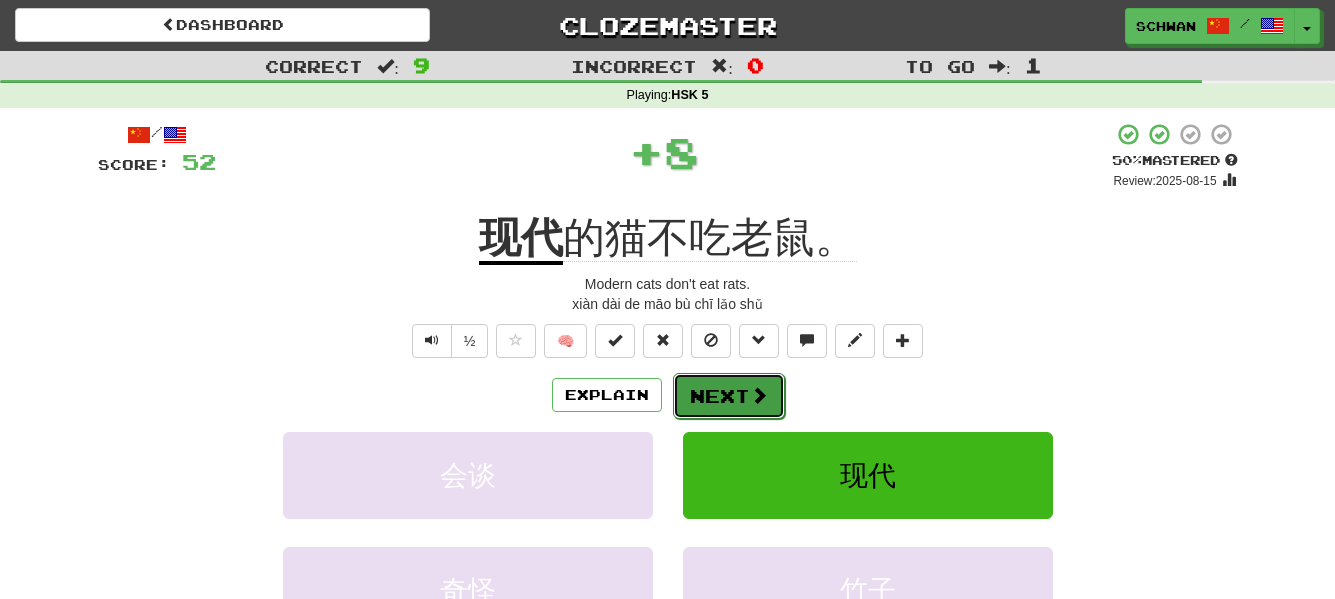 click on "Next" at bounding box center [729, 396] 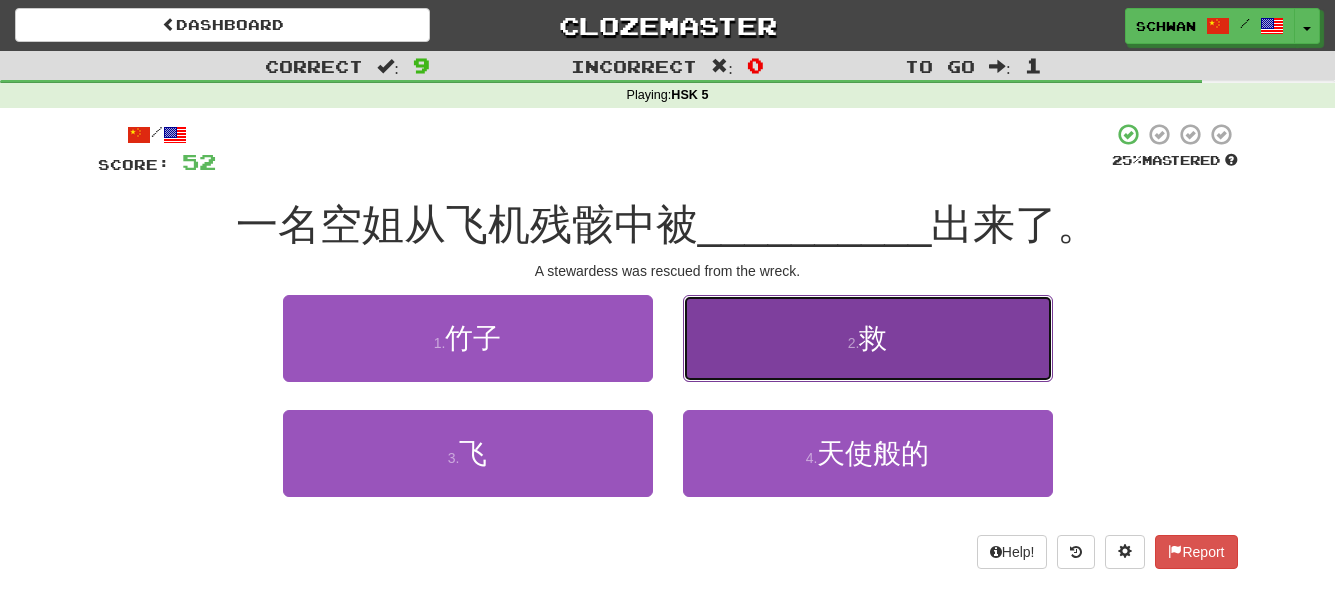 click on "2 .  救" at bounding box center [868, 338] 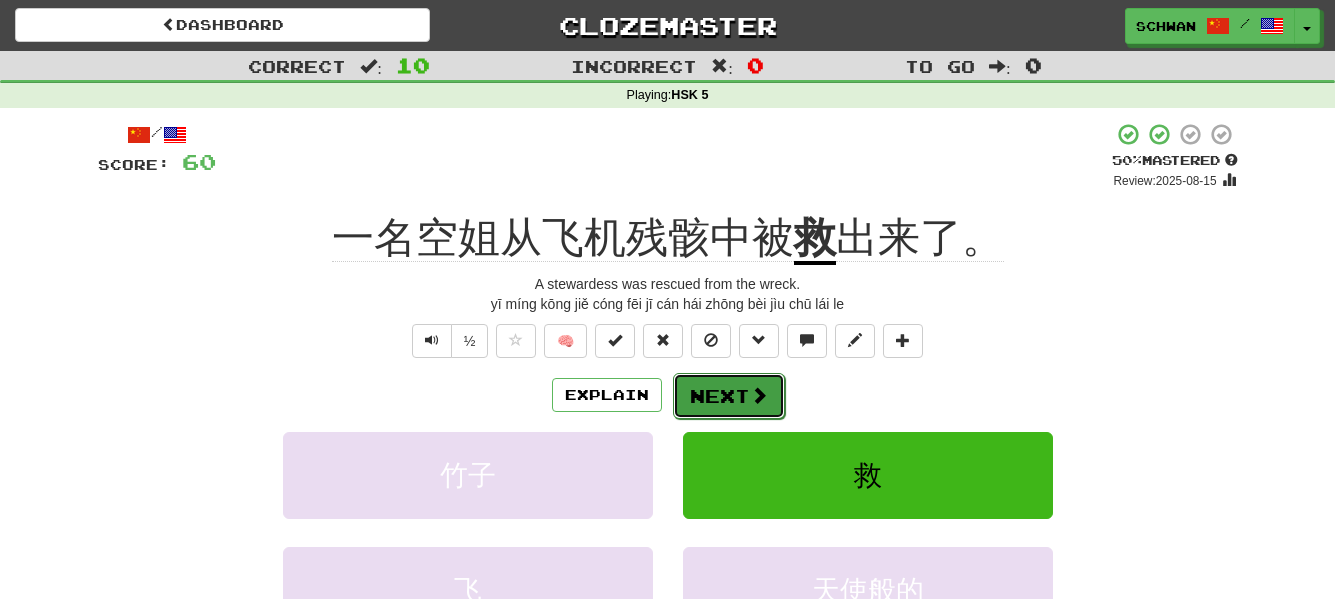 click on "Next" at bounding box center [729, 396] 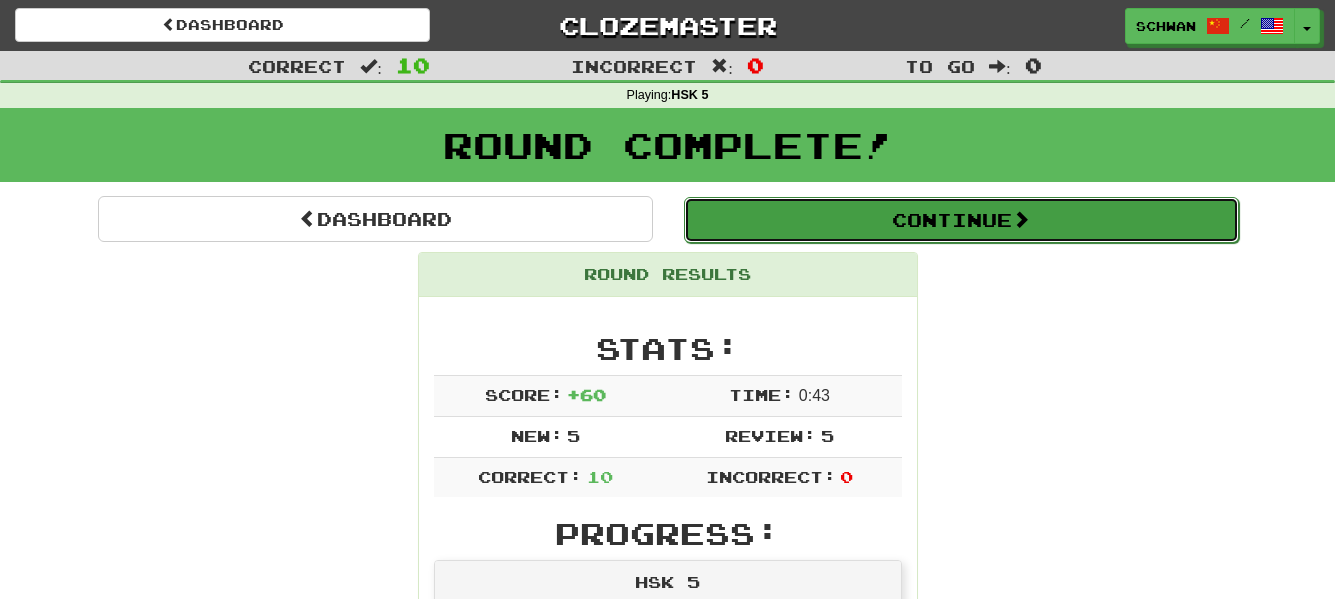 click on "Continue" at bounding box center [961, 220] 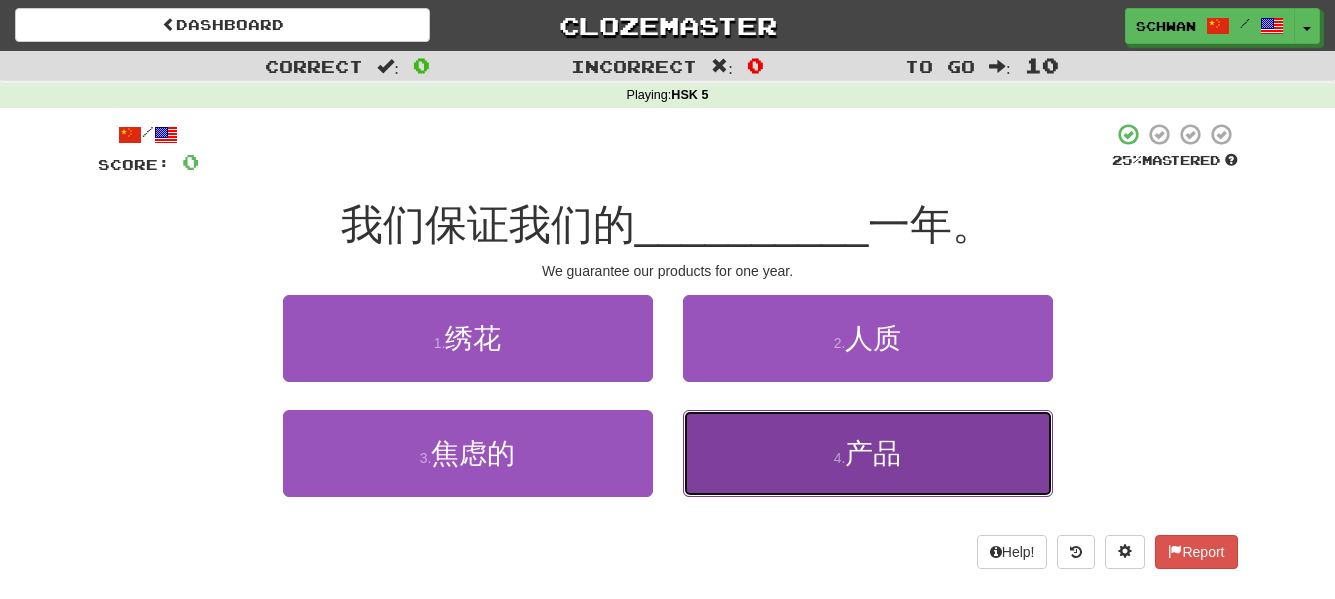 click on "4 .  产品" at bounding box center (868, 453) 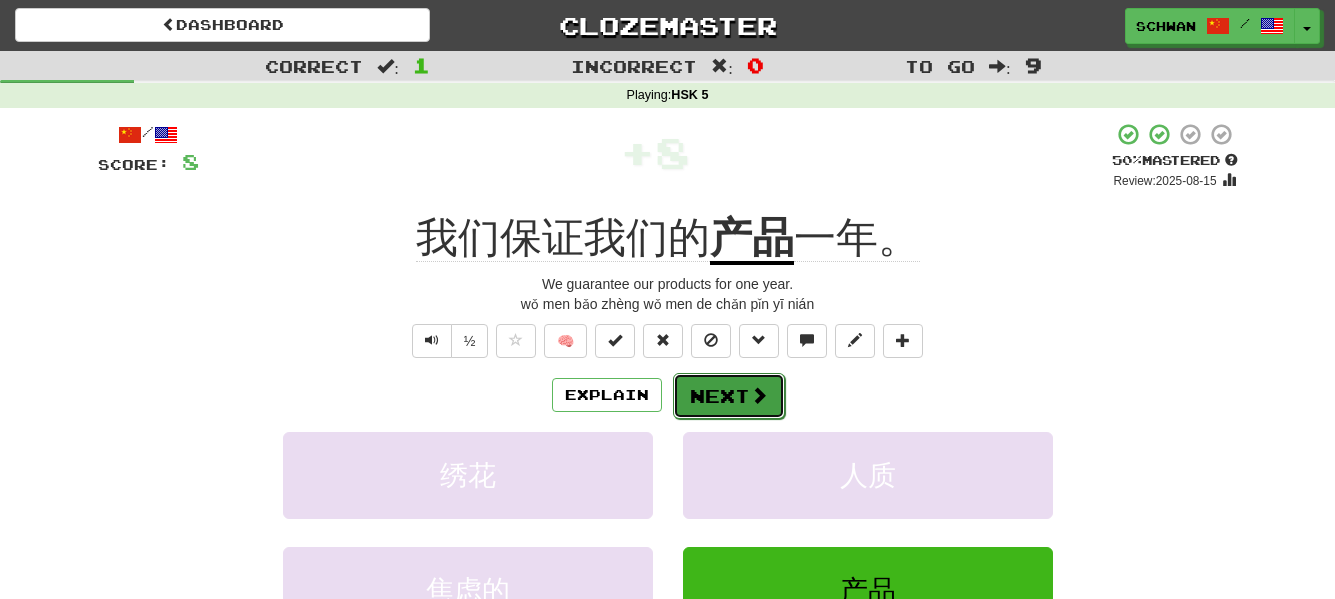 click on "Next" at bounding box center [729, 396] 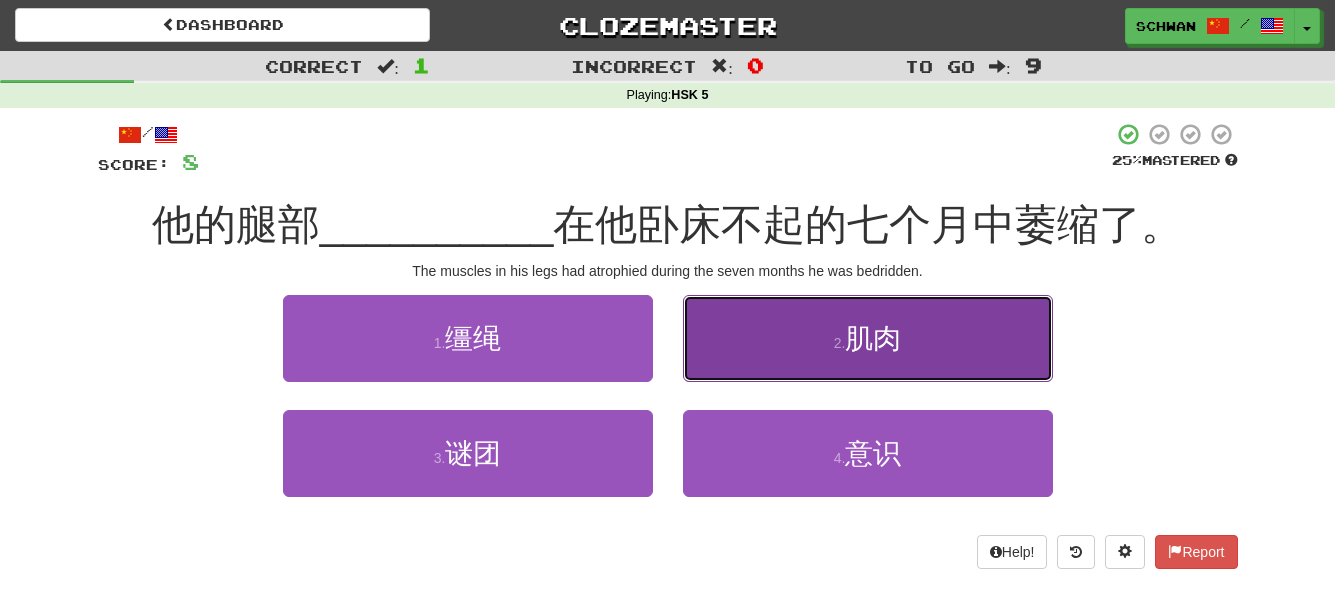 click on "2 .  肌肉" at bounding box center (868, 338) 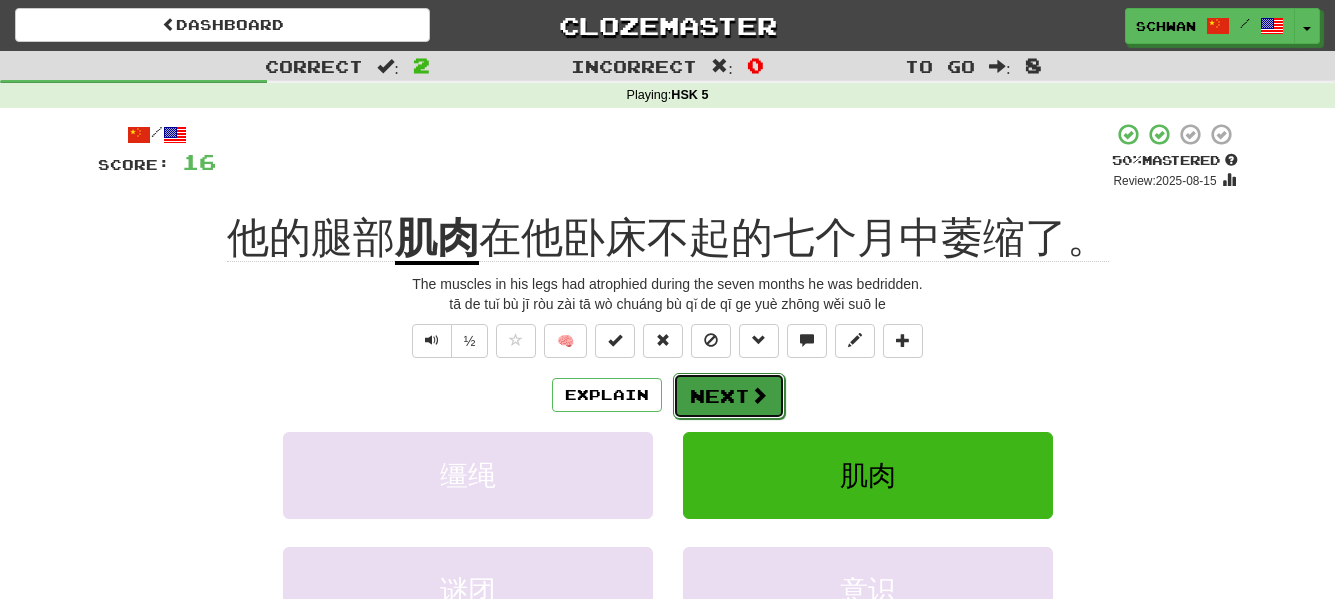 click on "Next" at bounding box center [729, 396] 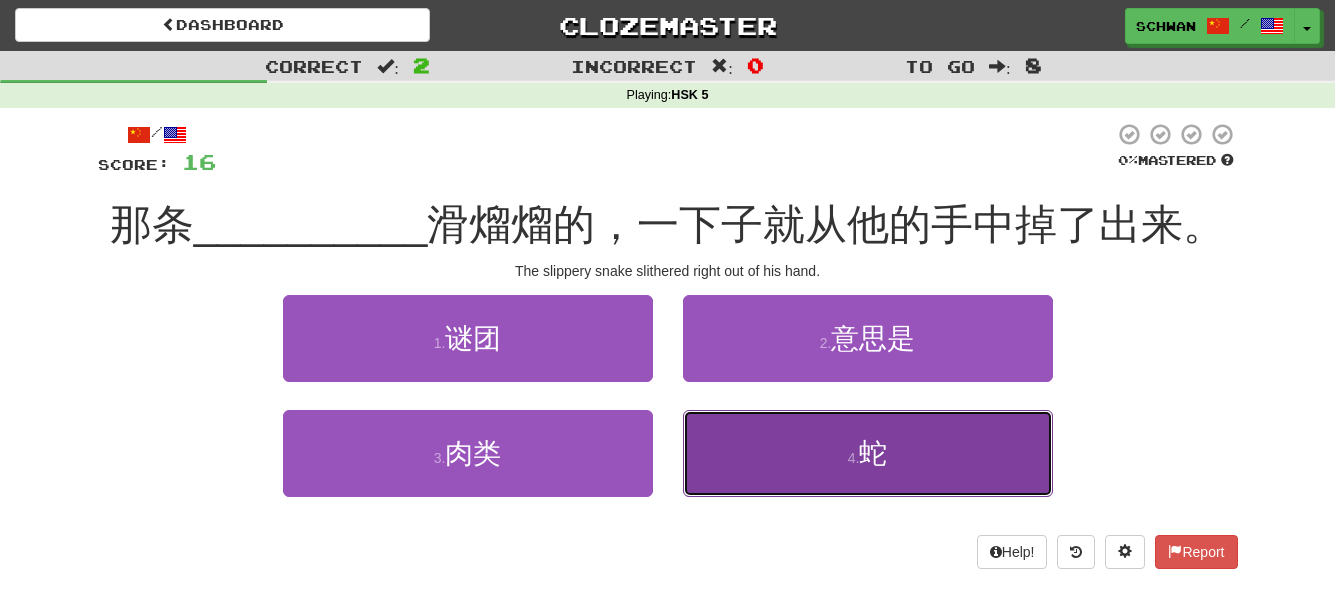click on "4 .  蛇" at bounding box center [868, 453] 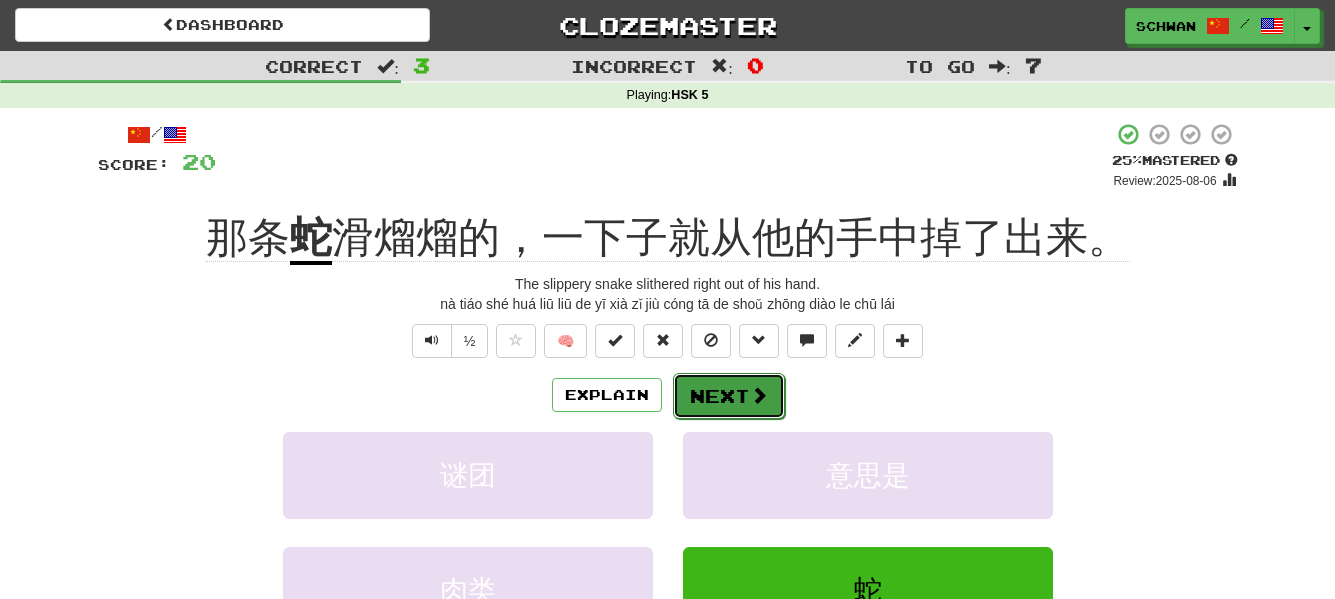 click at bounding box center [759, 395] 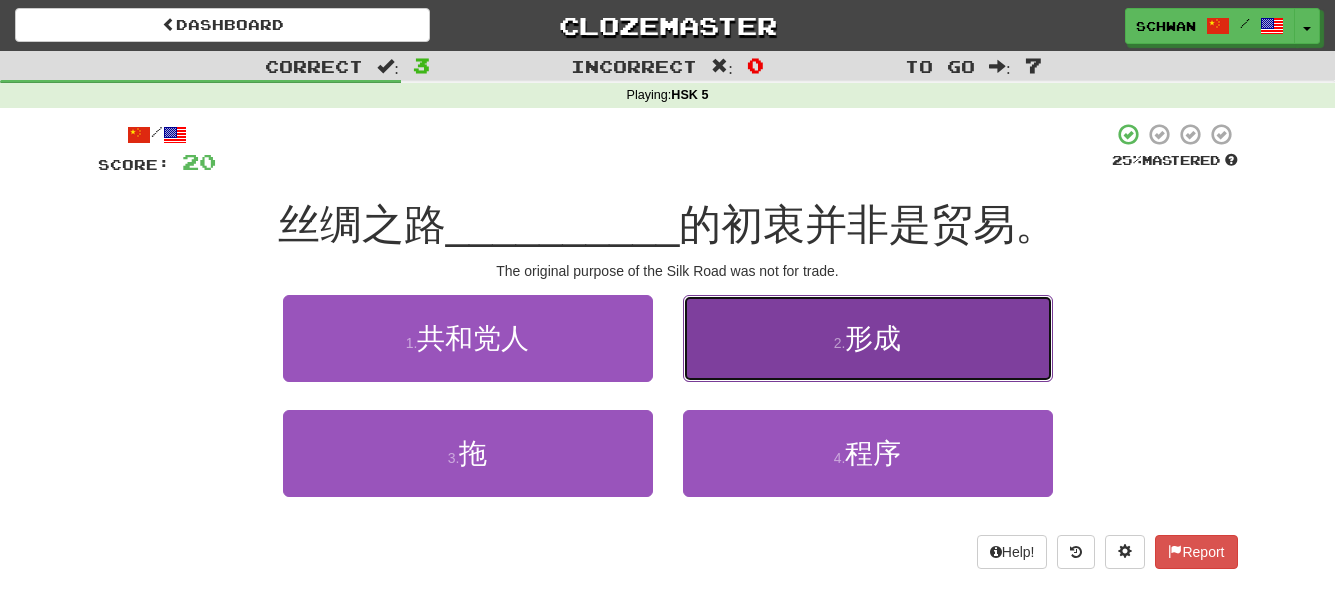 click on "2 .  形成" at bounding box center (868, 338) 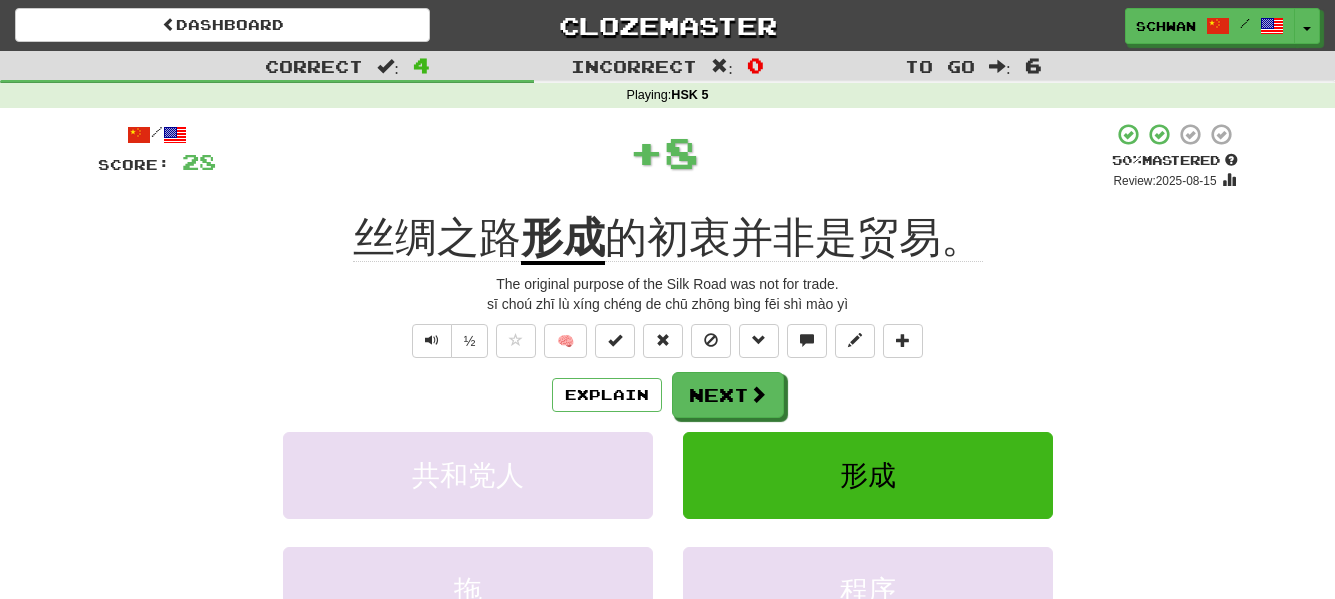 click at bounding box center [807, 341] 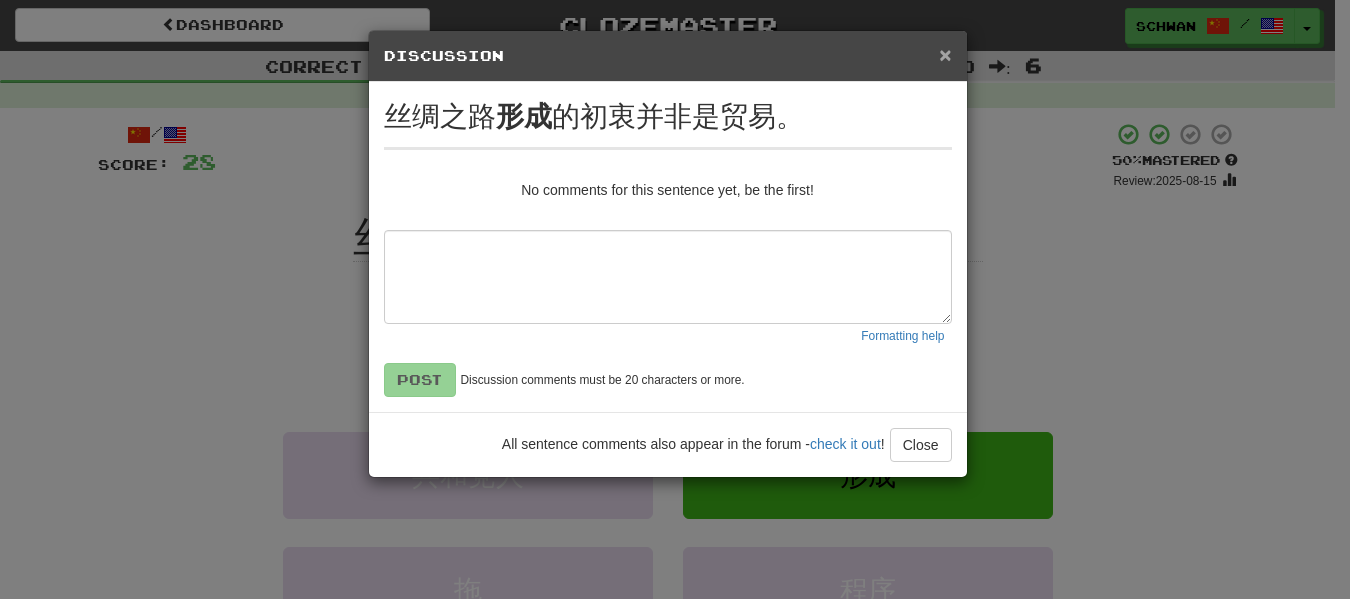 click on "×" at bounding box center [945, 54] 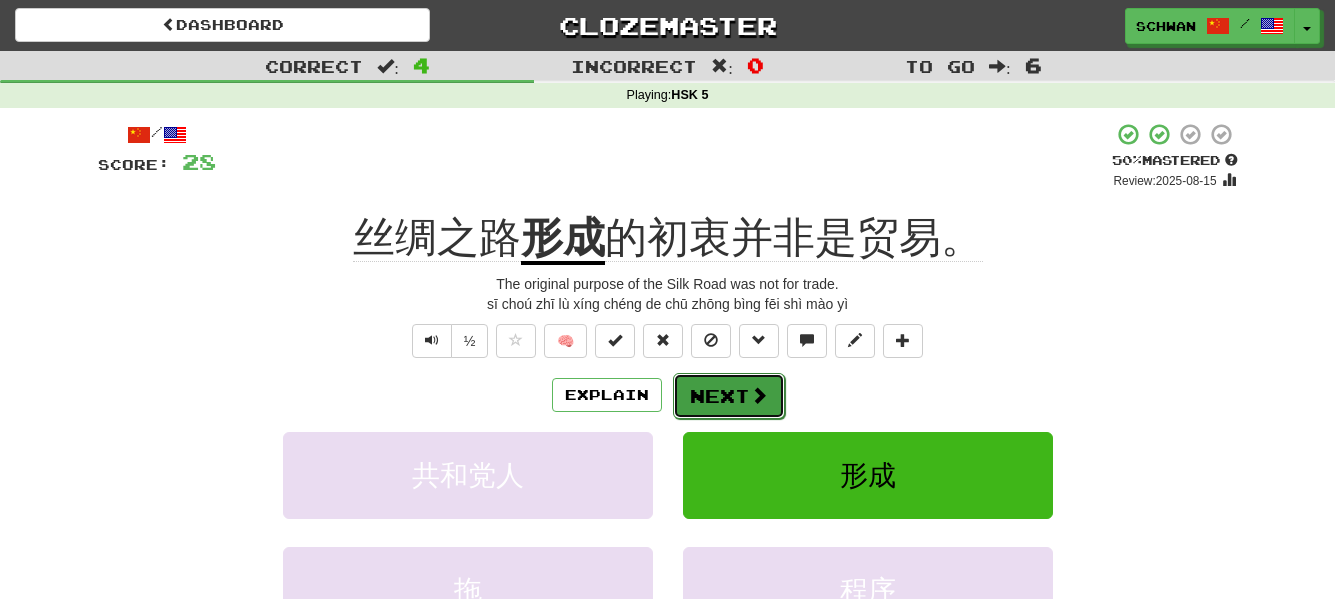 click on "Next" at bounding box center [729, 396] 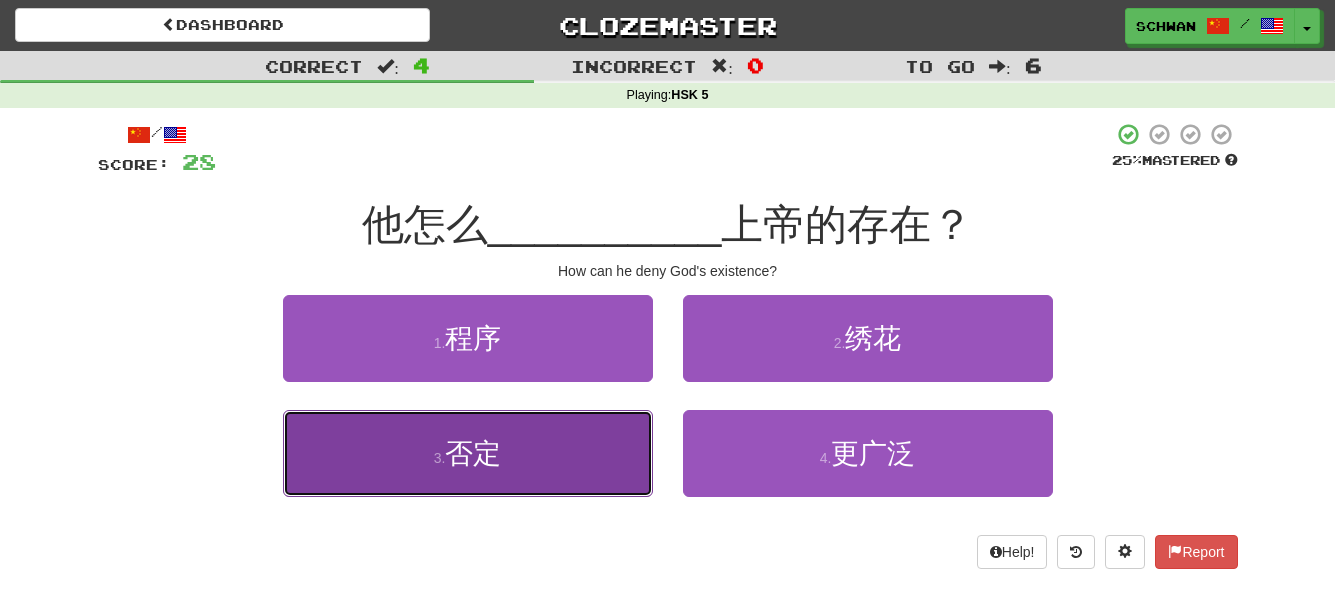 click on "3 .  否定" at bounding box center [468, 453] 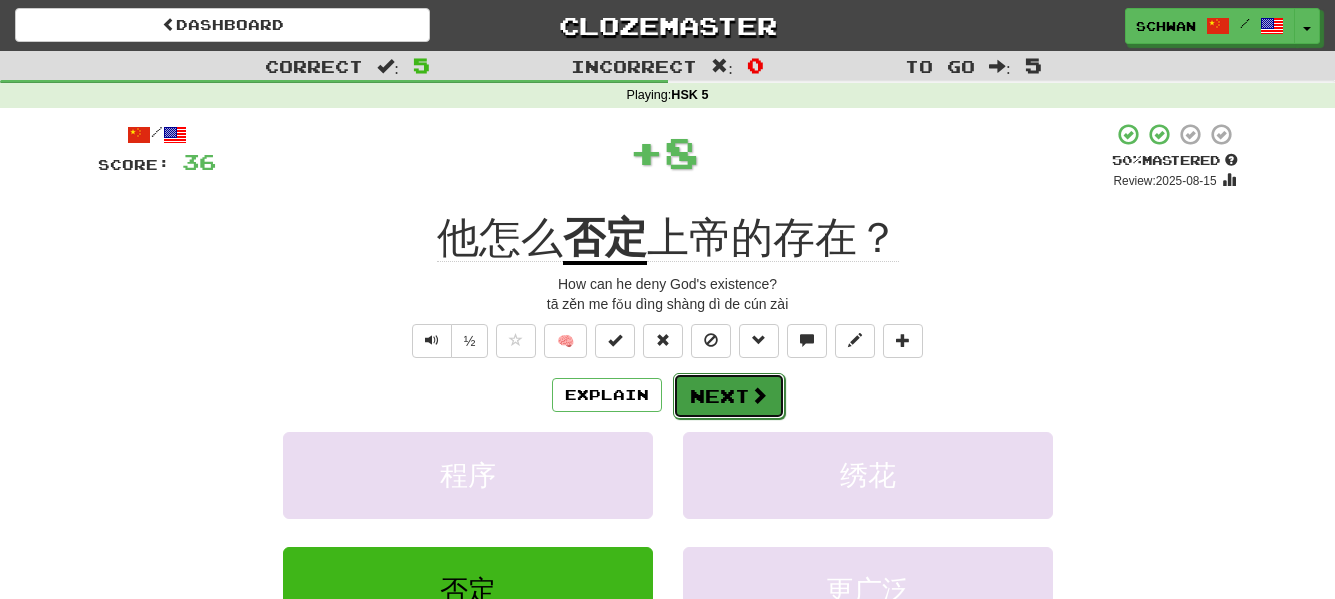 click on "Next" at bounding box center [729, 396] 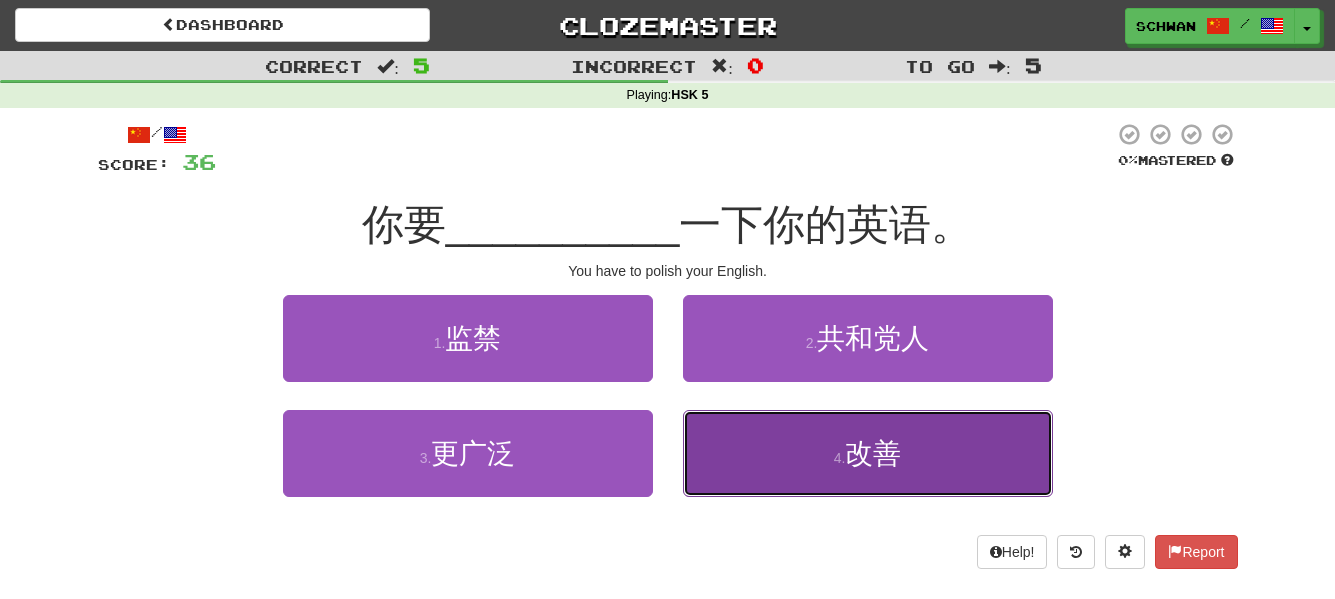 click on "4 .  改善" at bounding box center (868, 453) 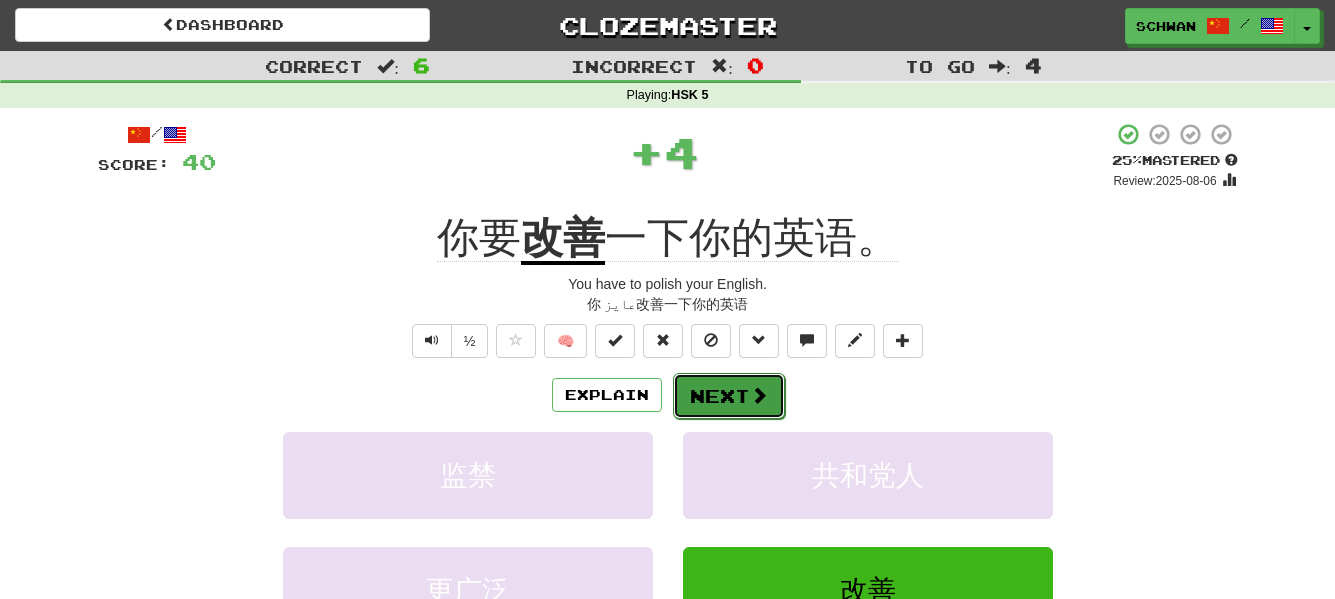 click on "Next" at bounding box center (729, 396) 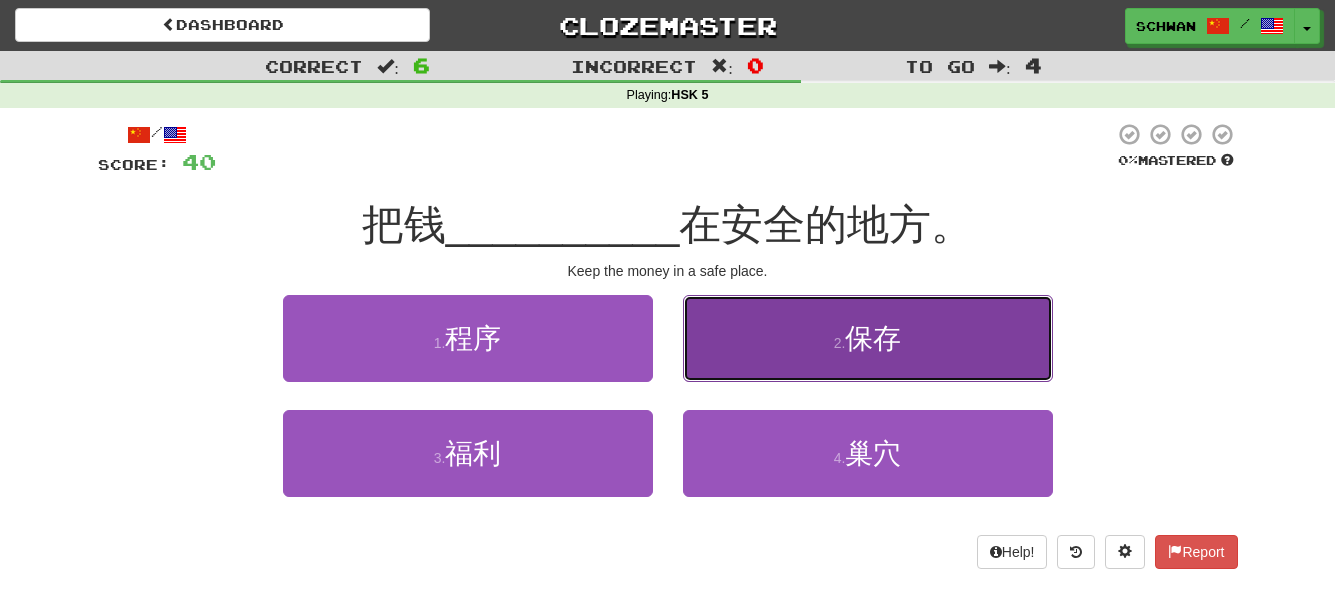 click on "保存" at bounding box center (873, 338) 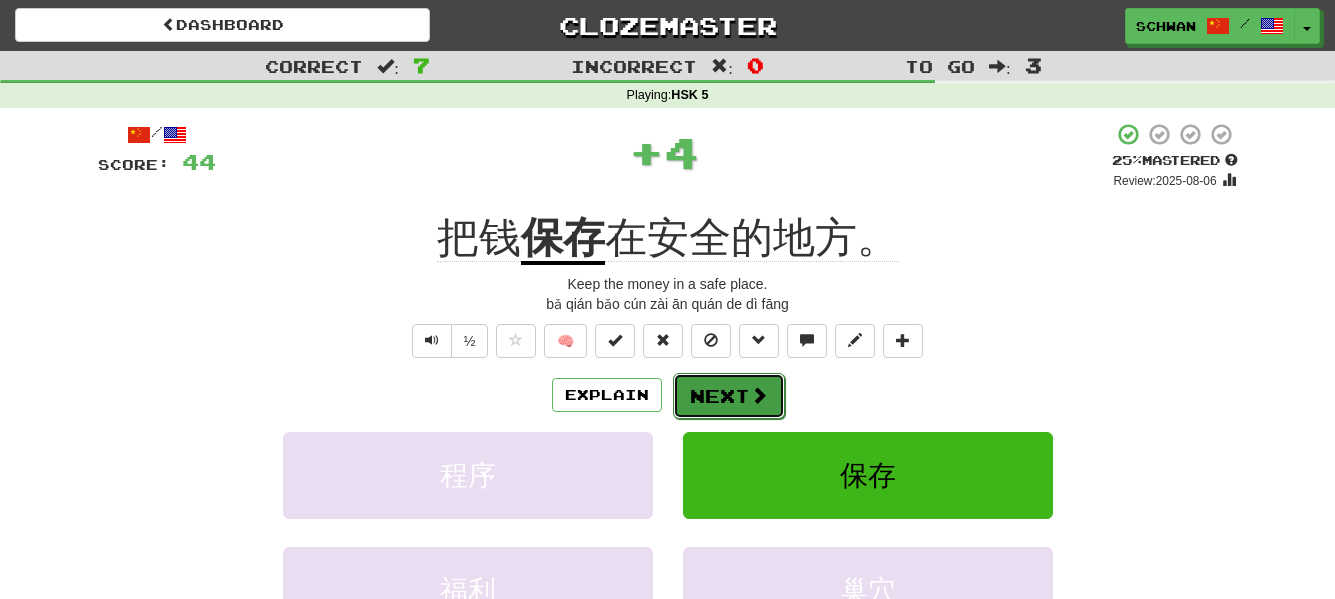 click at bounding box center [759, 395] 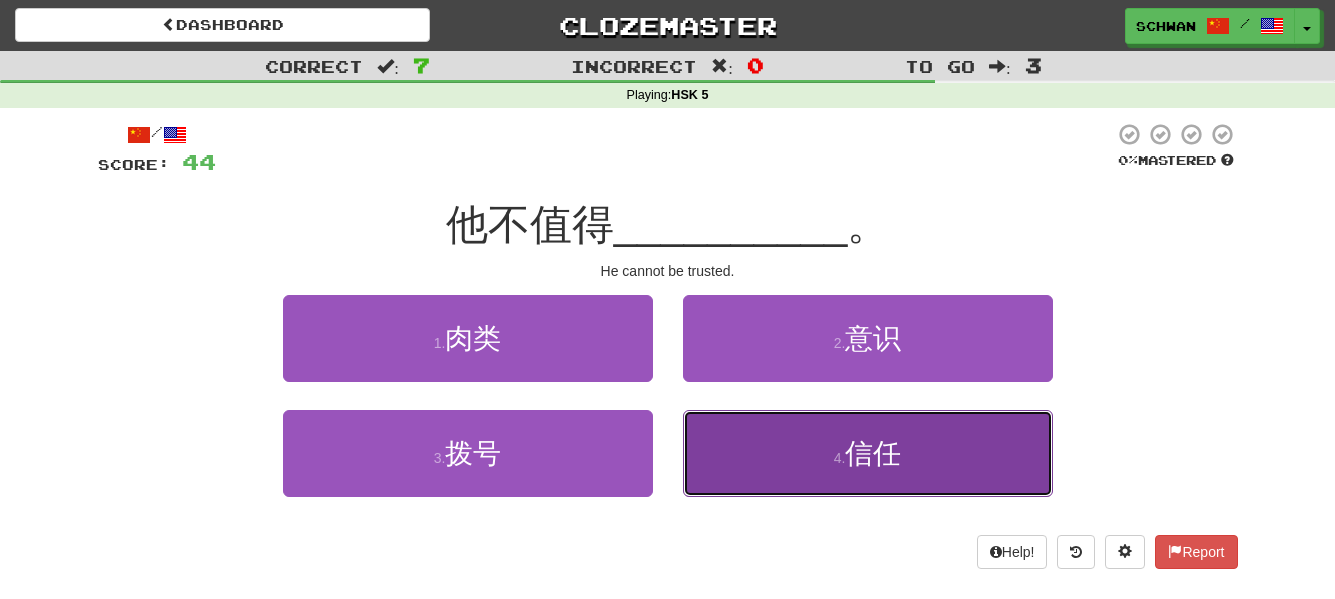 click on "4 .  信任" at bounding box center [868, 453] 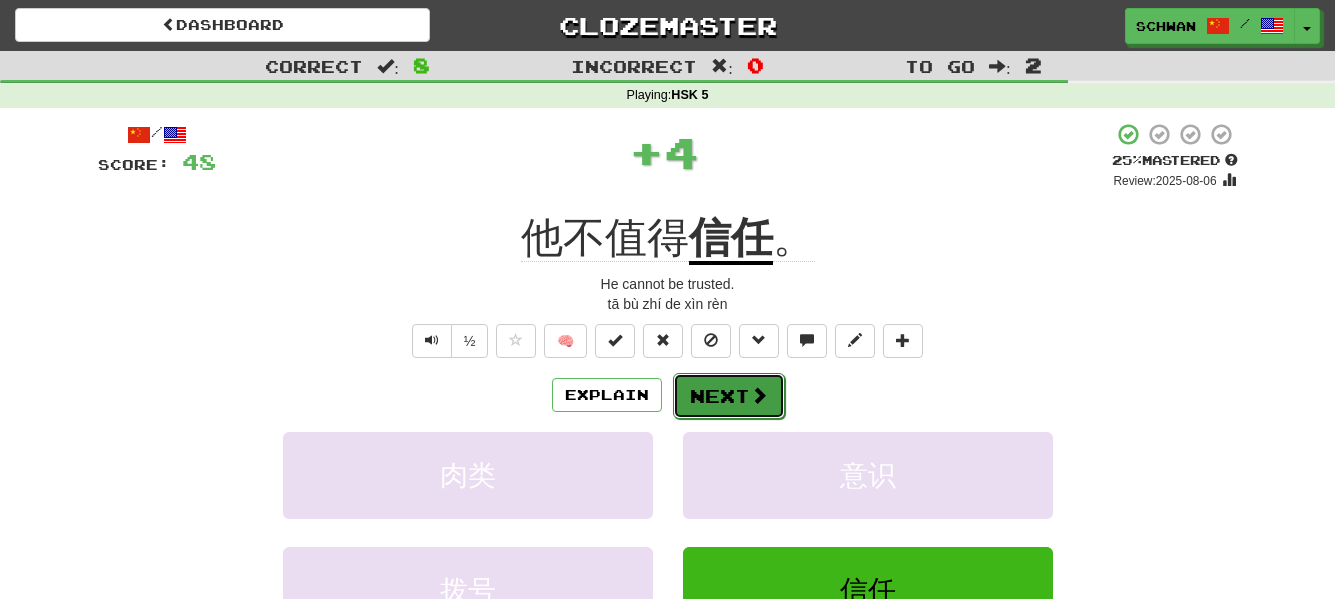 click on "Next" at bounding box center [729, 396] 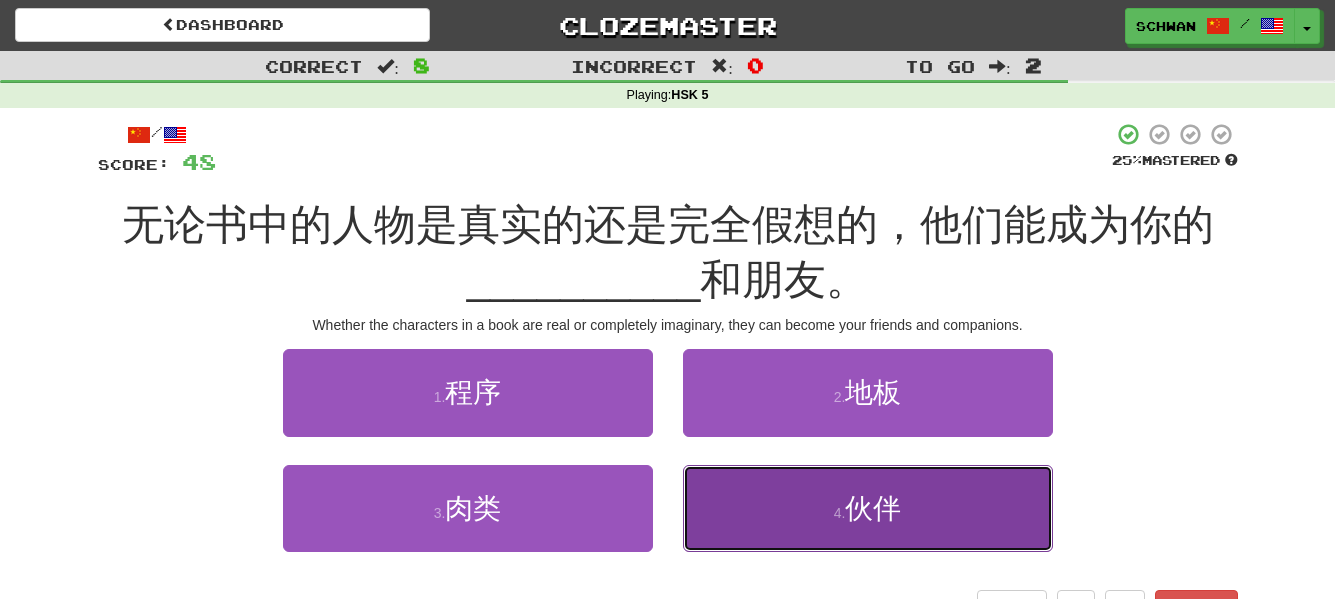 click on "4 .  伙伴" at bounding box center [868, 508] 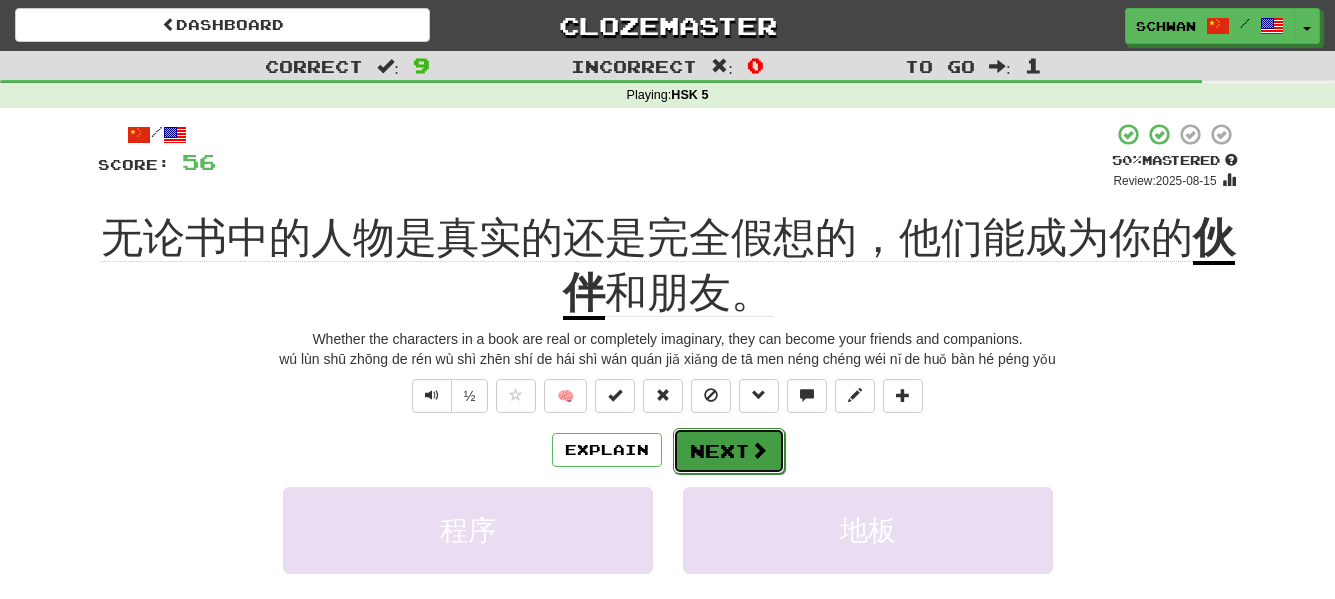 click on "Next" at bounding box center (729, 451) 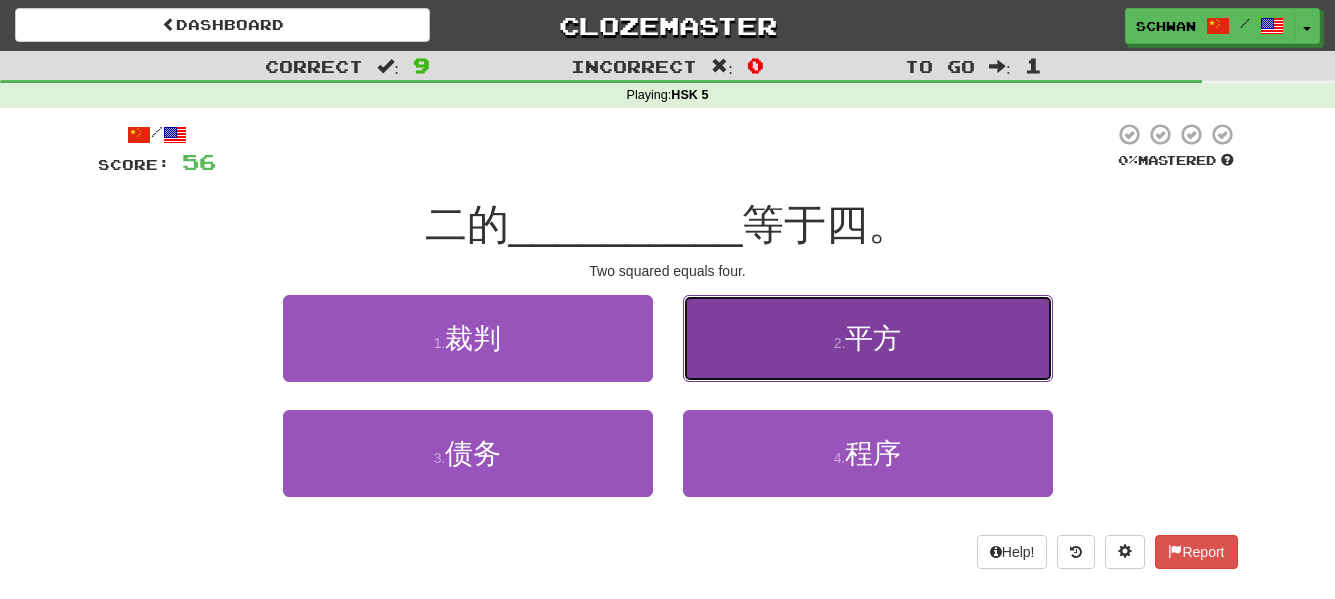 click on "2 .  平方" at bounding box center (868, 338) 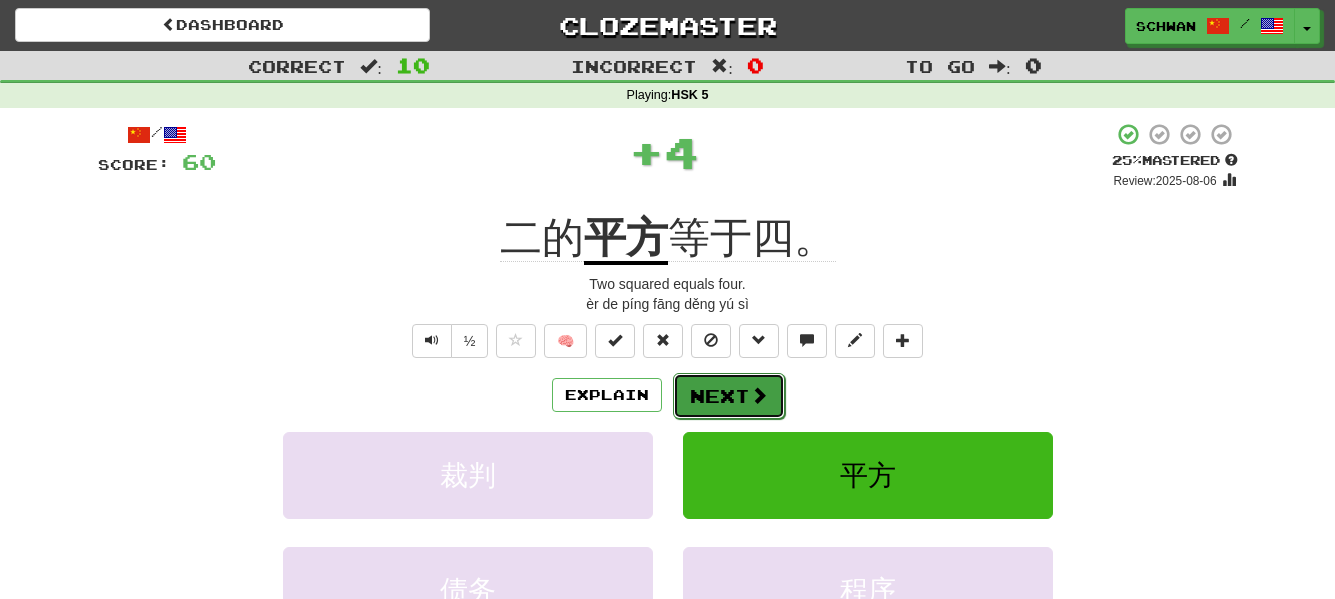 click on "Next" at bounding box center (729, 396) 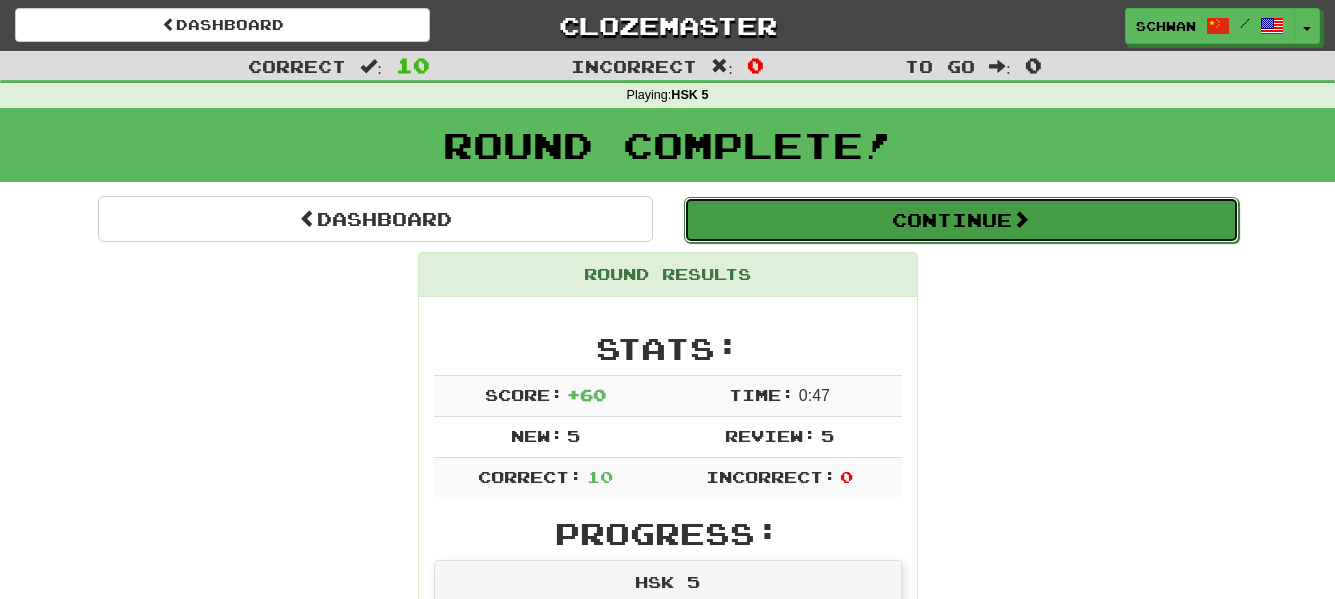 click on "Continue" at bounding box center [961, 220] 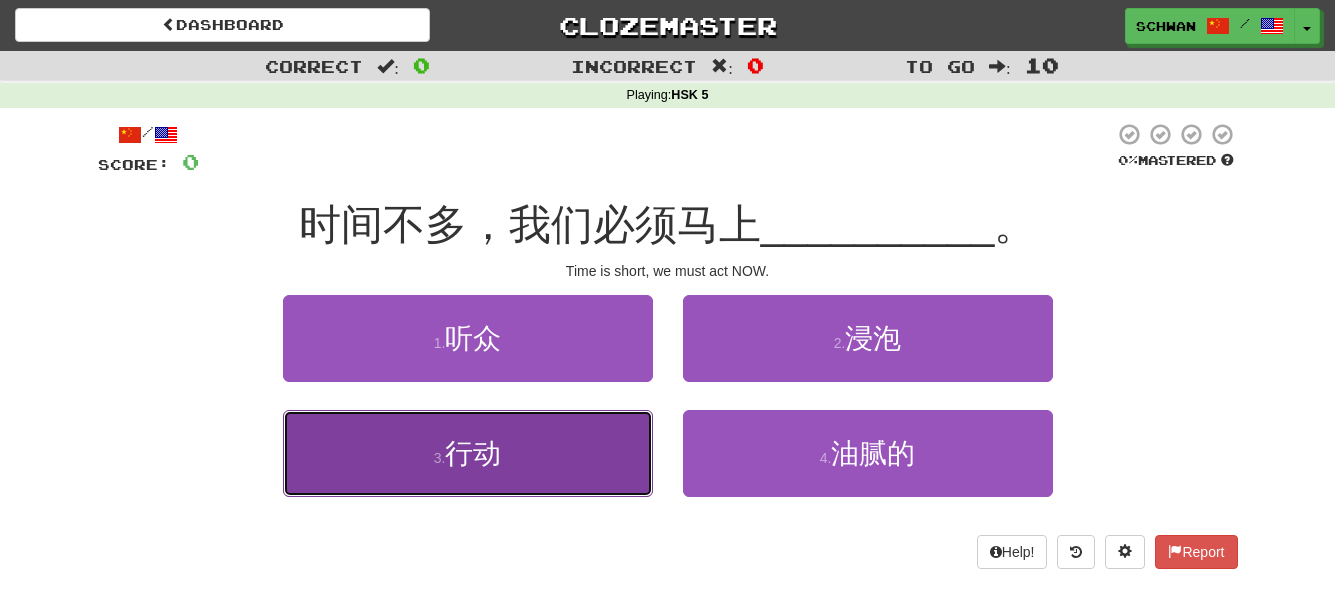click on "行动" at bounding box center [473, 453] 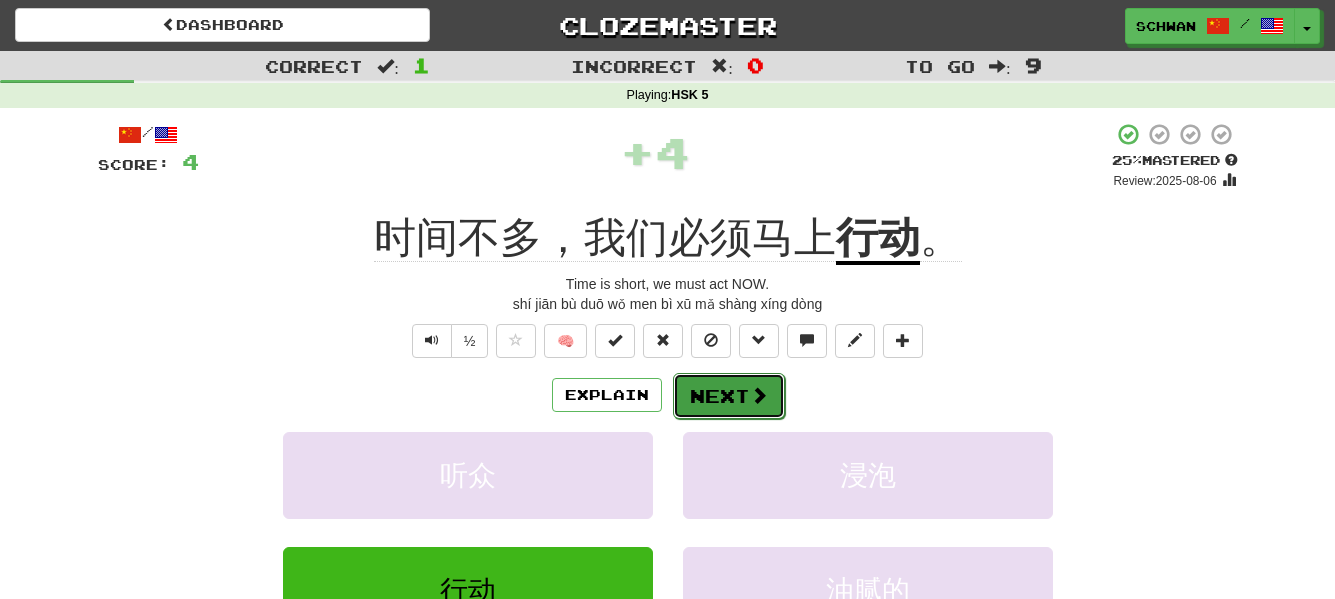 click on "Next" at bounding box center [729, 396] 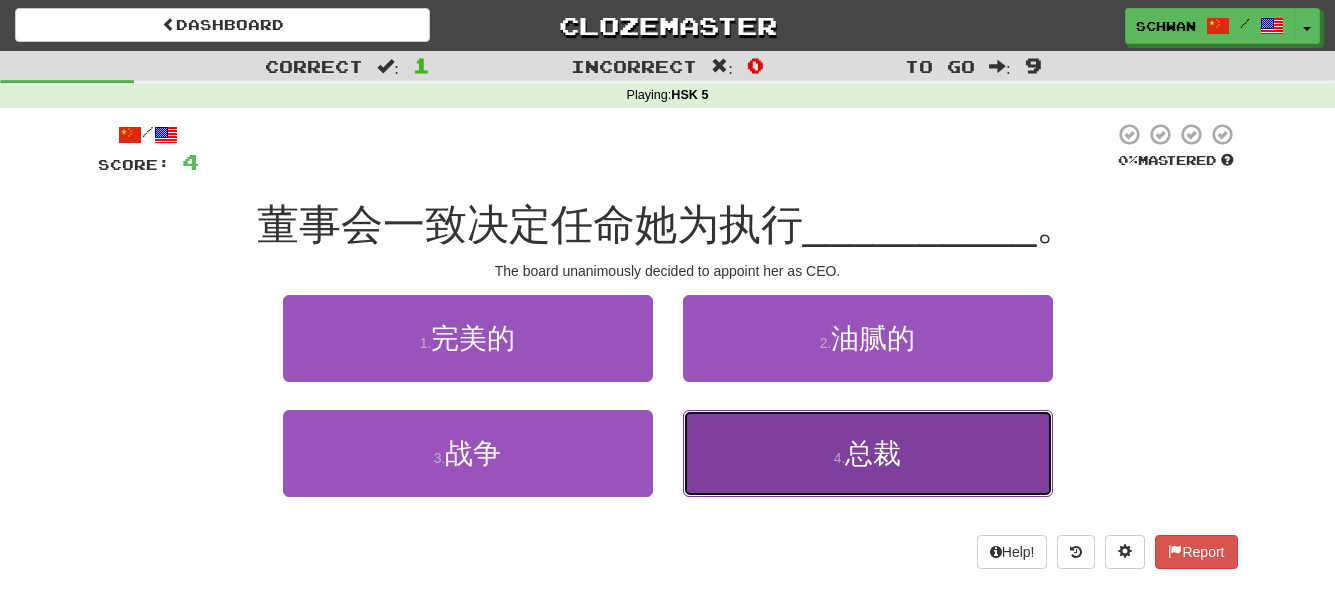 click on "4 .  总裁" at bounding box center [868, 453] 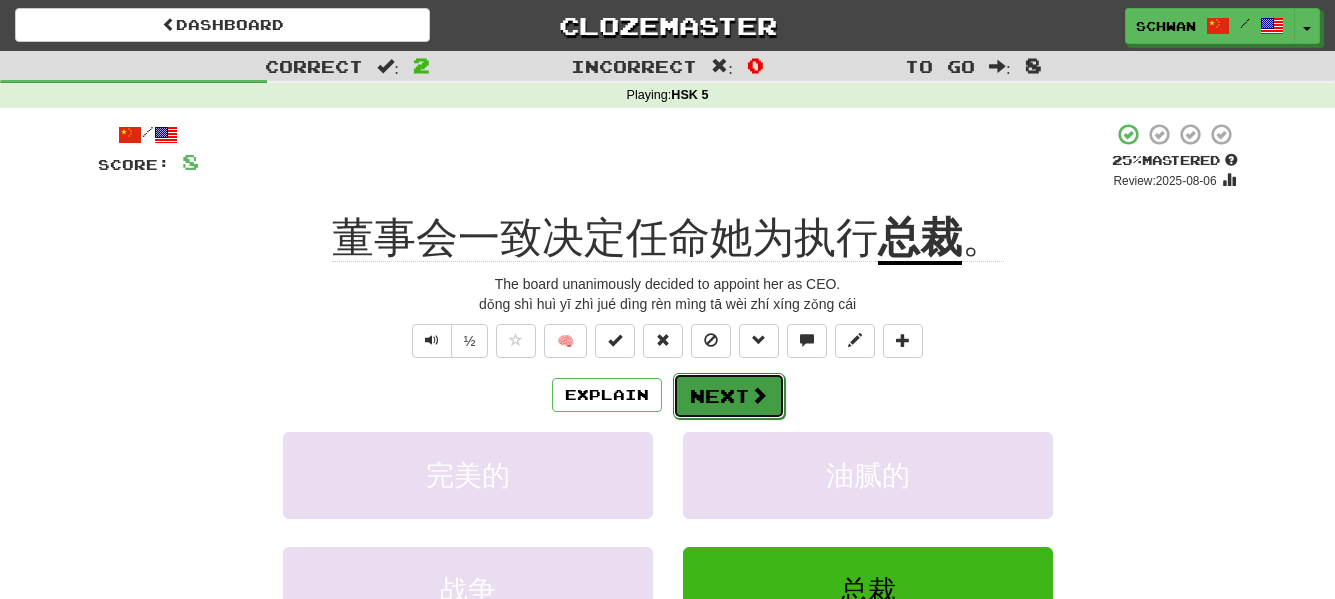 click on "Next" at bounding box center (729, 396) 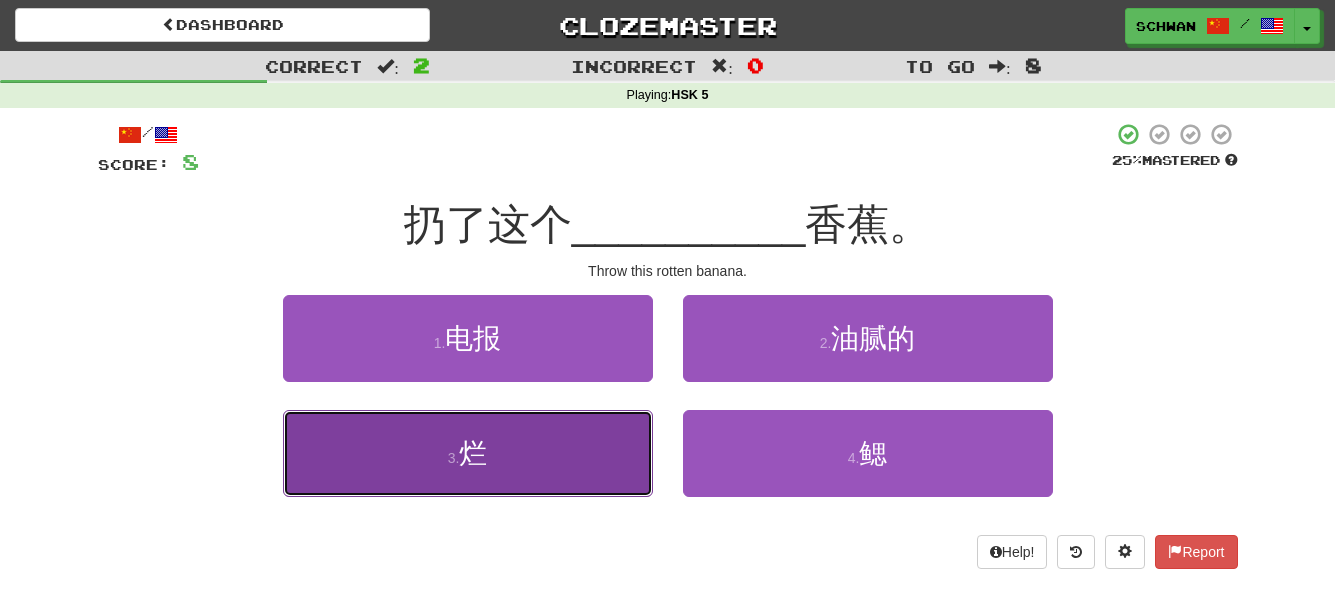 click on "3 .  烂" at bounding box center [468, 453] 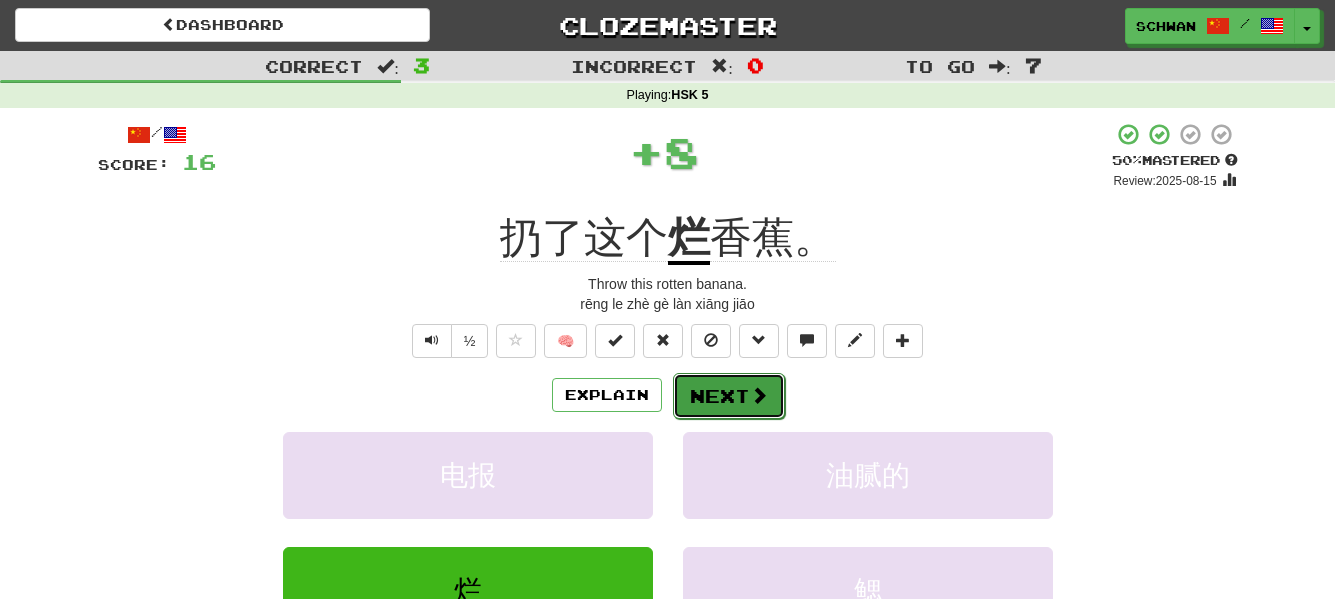 click on "Next" at bounding box center [729, 396] 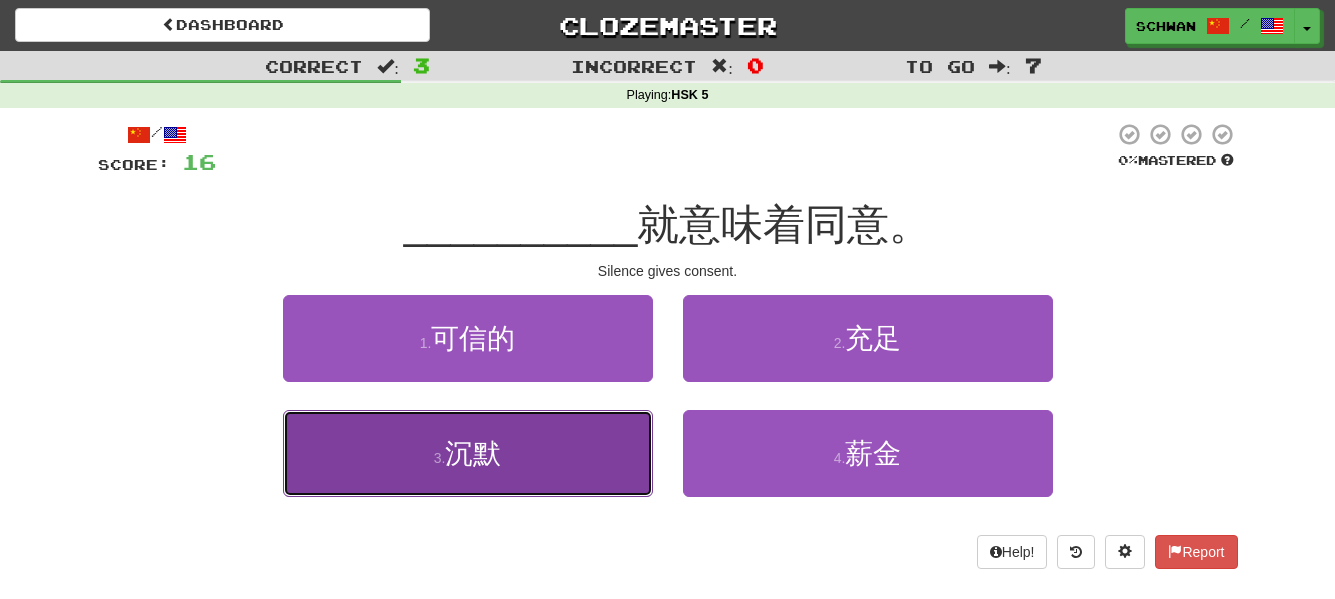 click on "3 .  沉默" at bounding box center (468, 453) 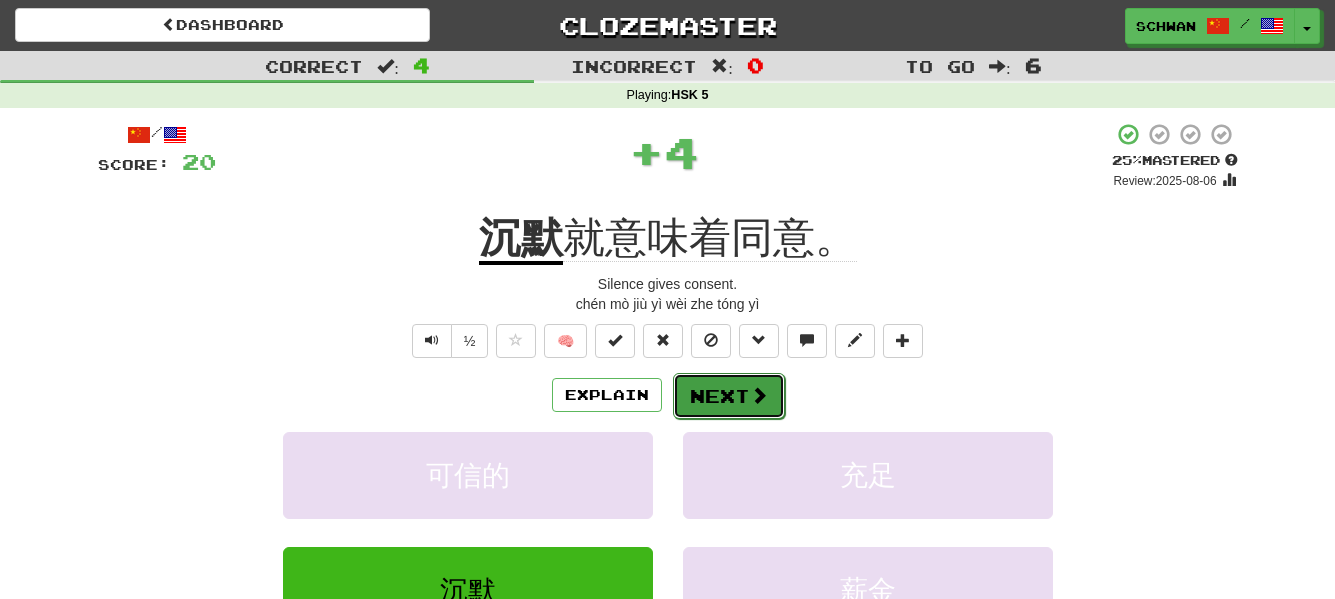 click at bounding box center [759, 395] 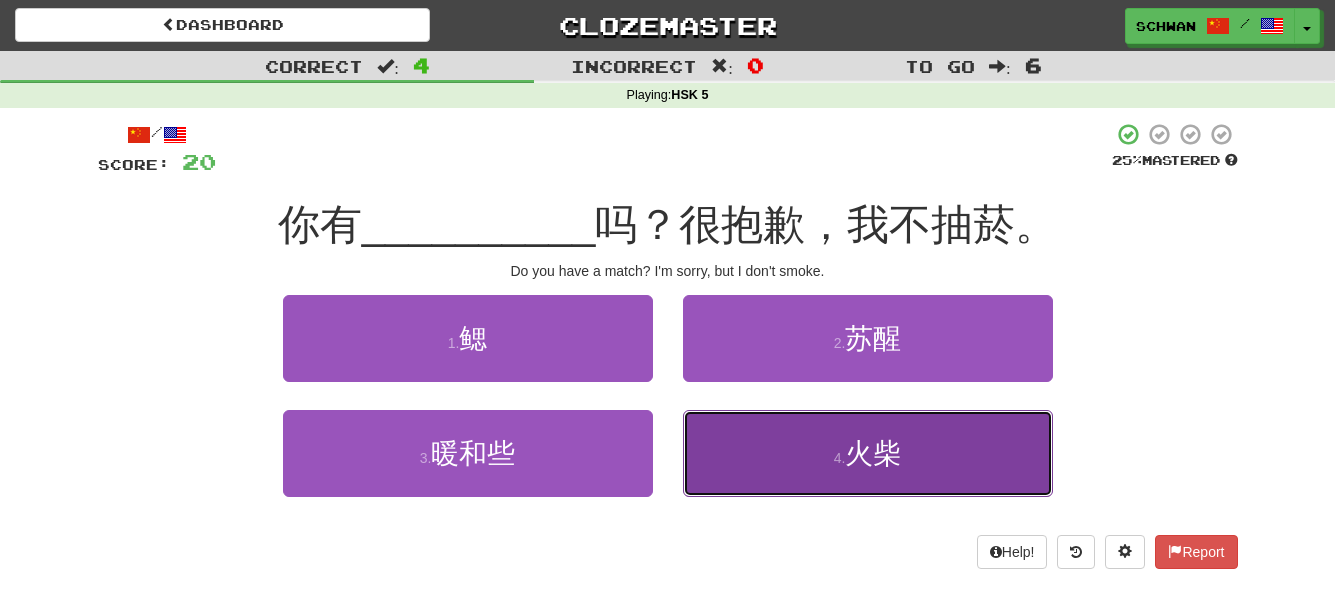 click on "4 .  火柴" at bounding box center (868, 453) 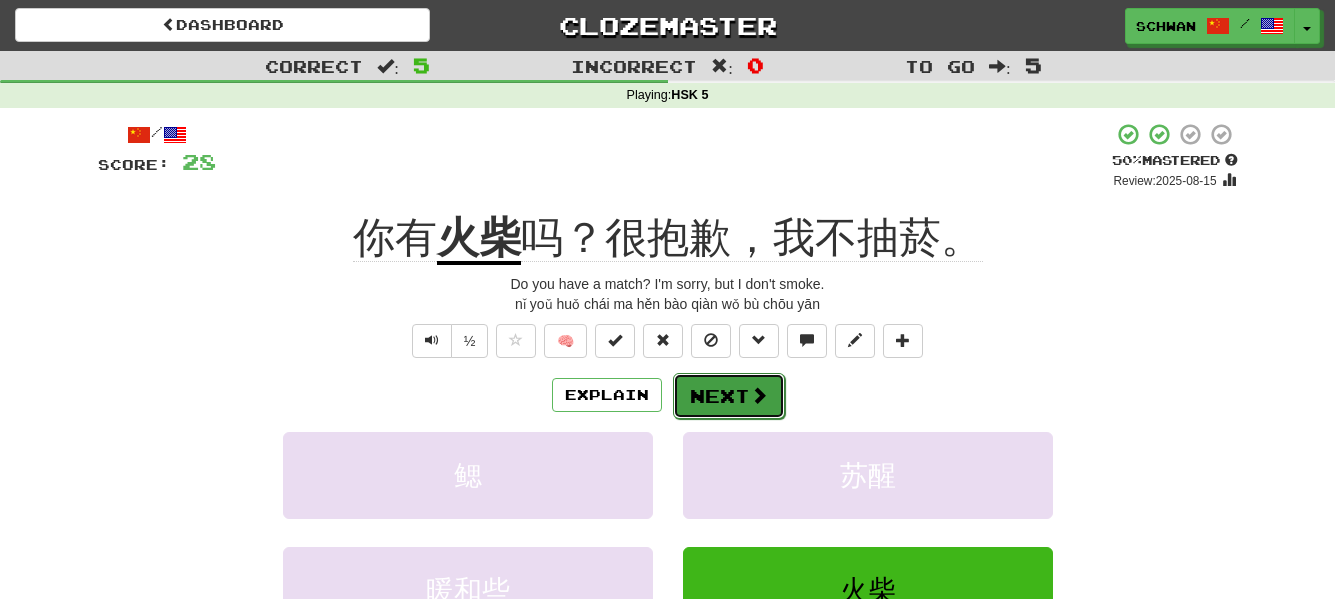 click on "Next" at bounding box center (729, 396) 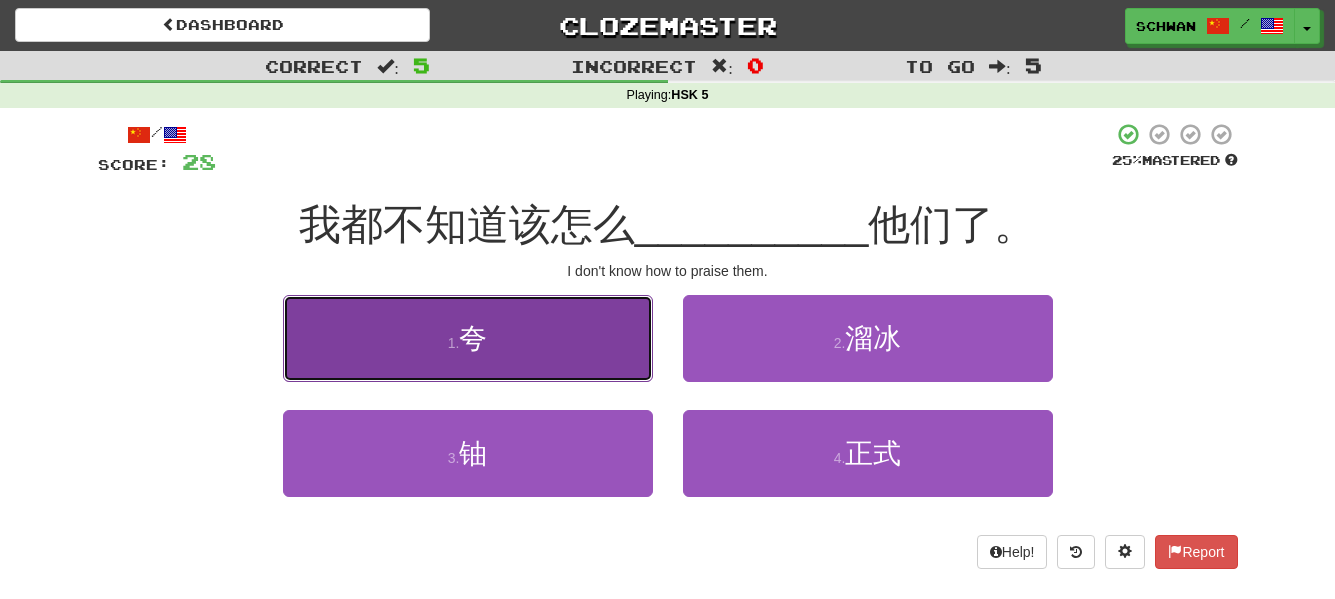click on "1 .  夸" at bounding box center [468, 338] 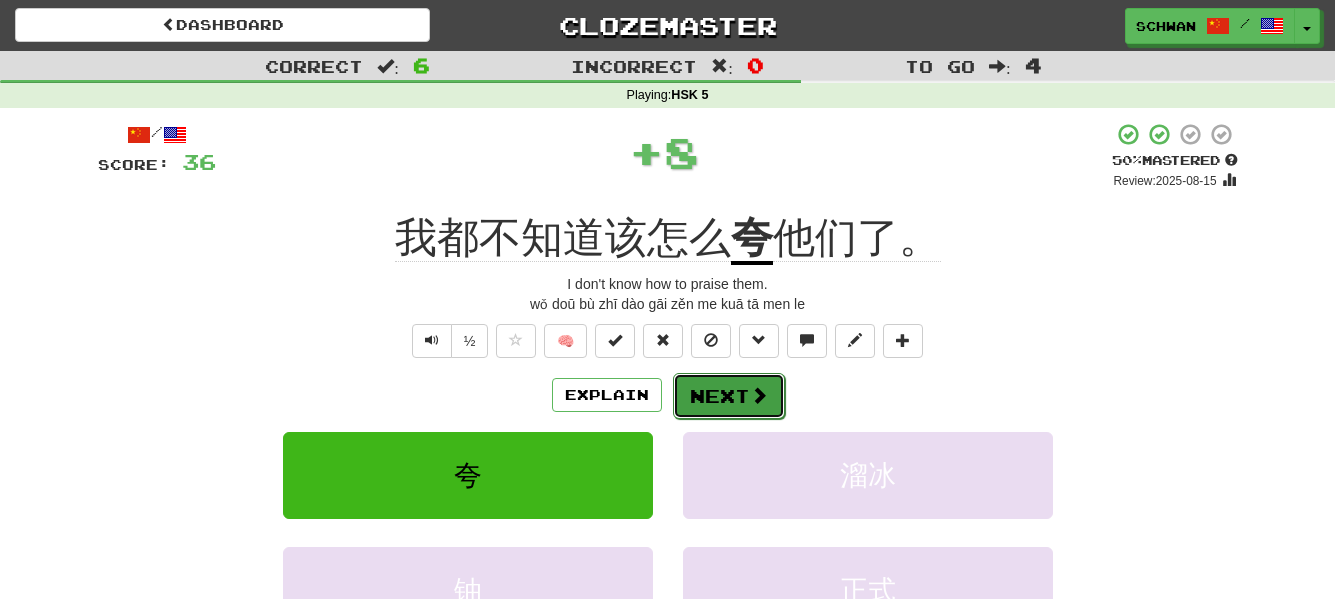 click on "Next" at bounding box center (729, 396) 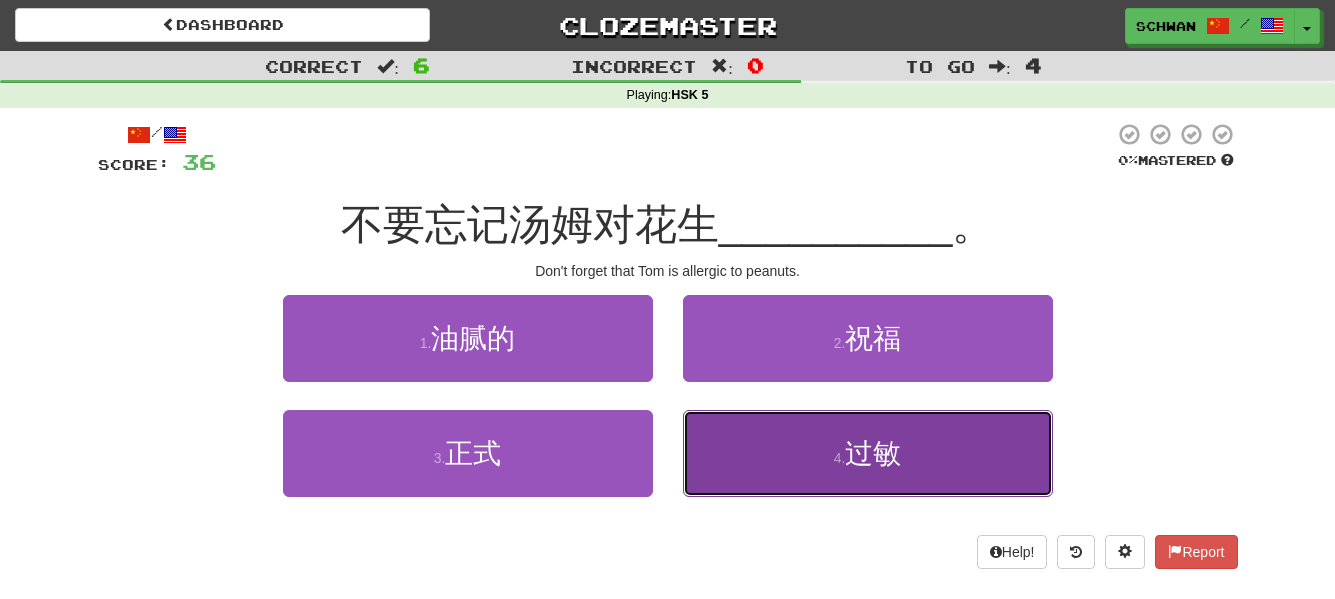 click on "4 .  过敏" at bounding box center (868, 453) 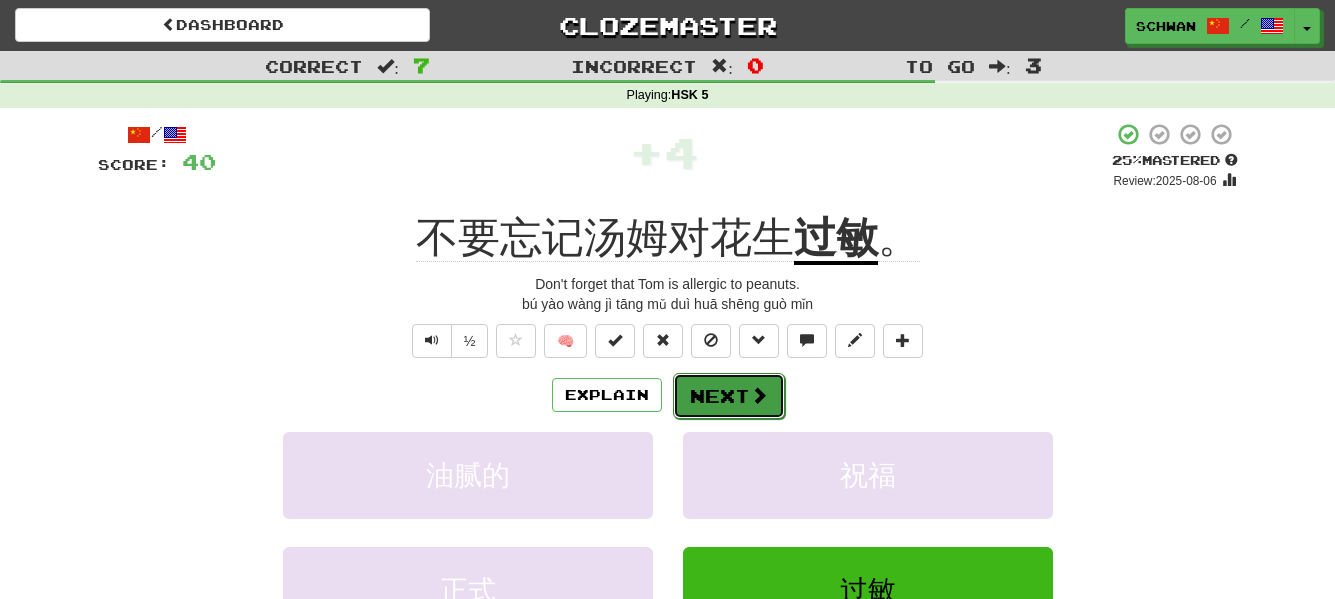 click on "Next" at bounding box center (729, 396) 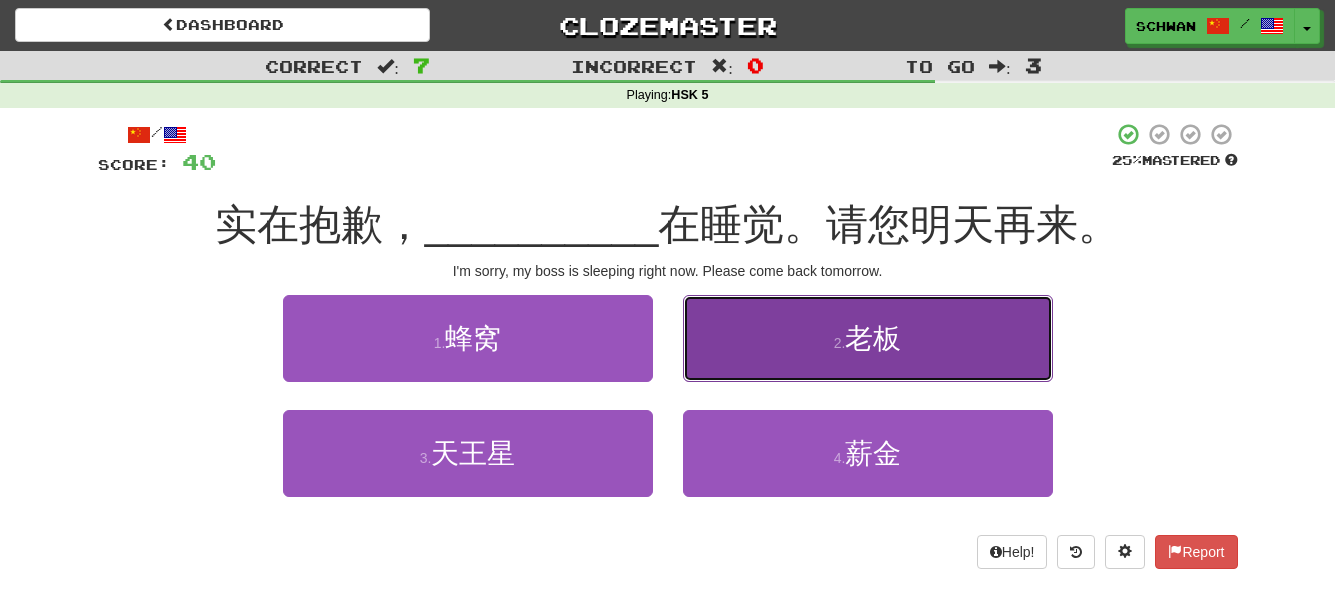 click on "2 .  老板" at bounding box center (868, 338) 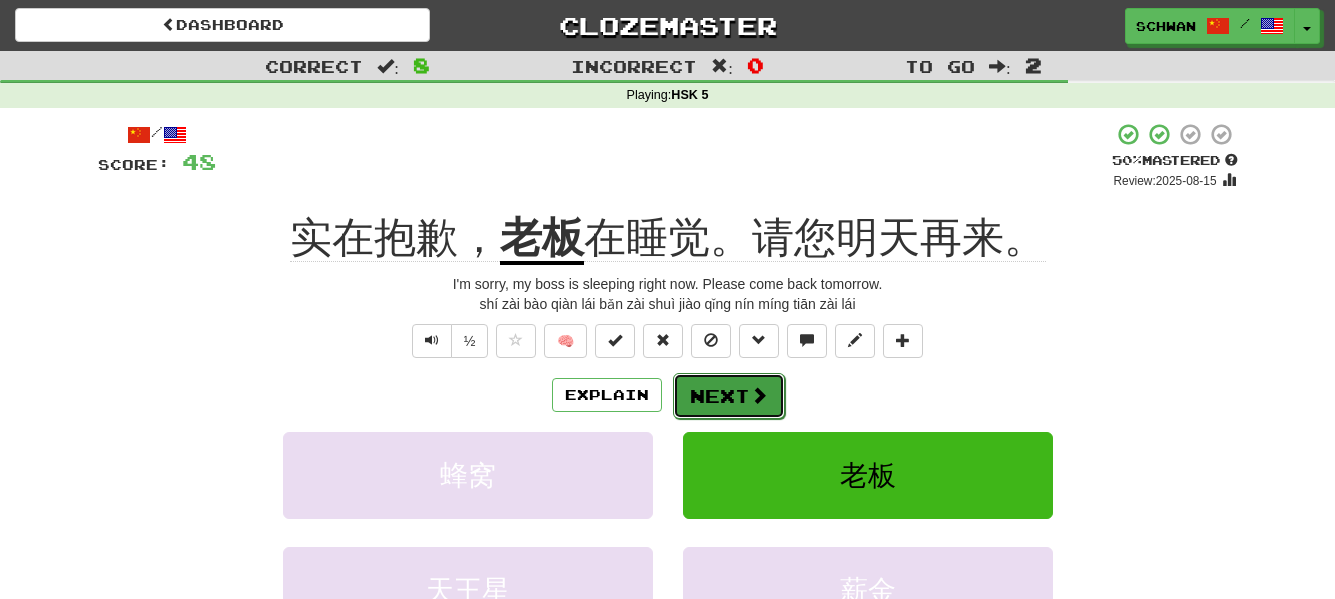 click on "Next" at bounding box center (729, 396) 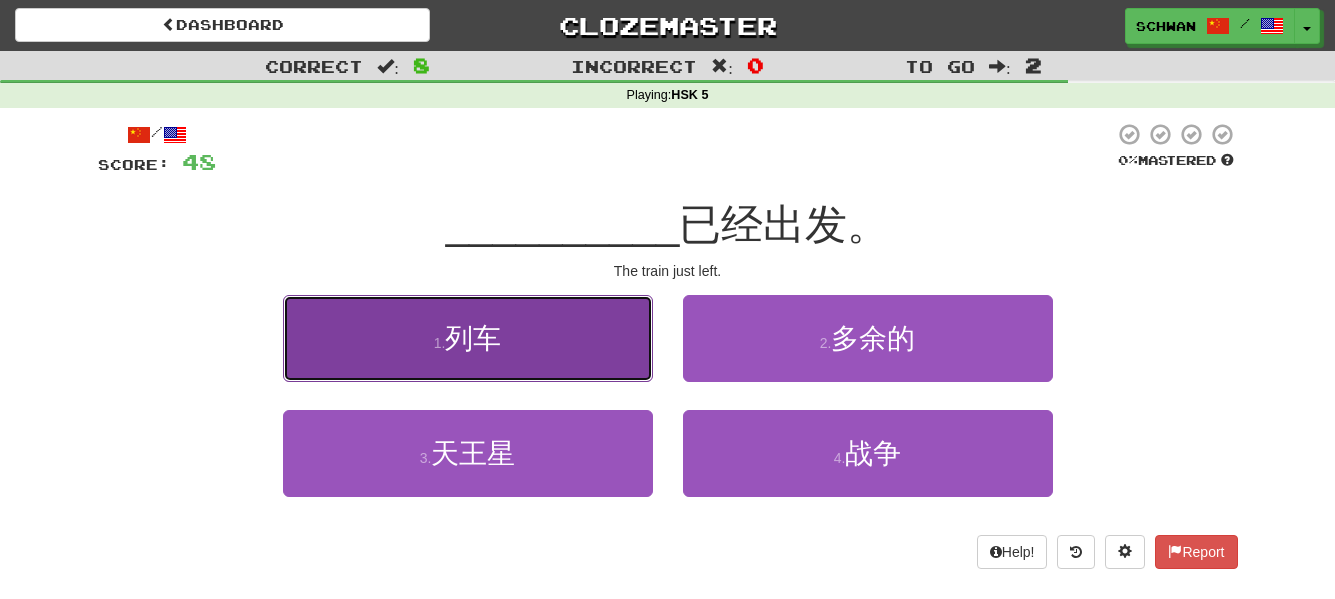 click on "1 .  列车" at bounding box center [468, 338] 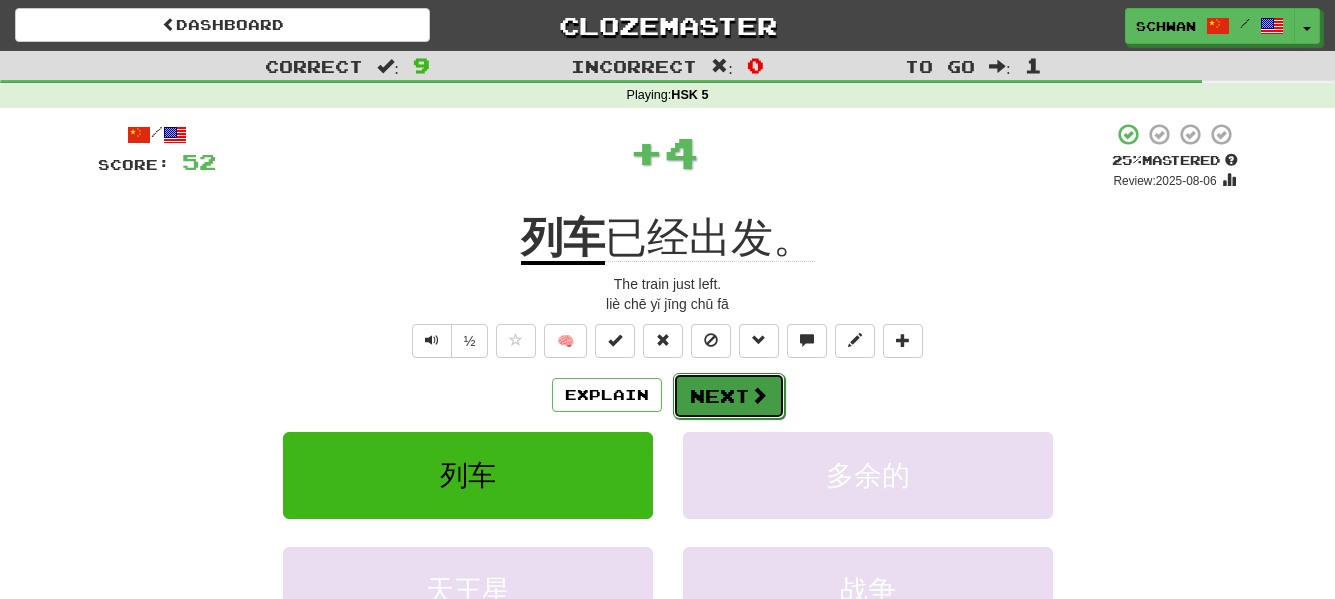 click on "Next" at bounding box center (729, 396) 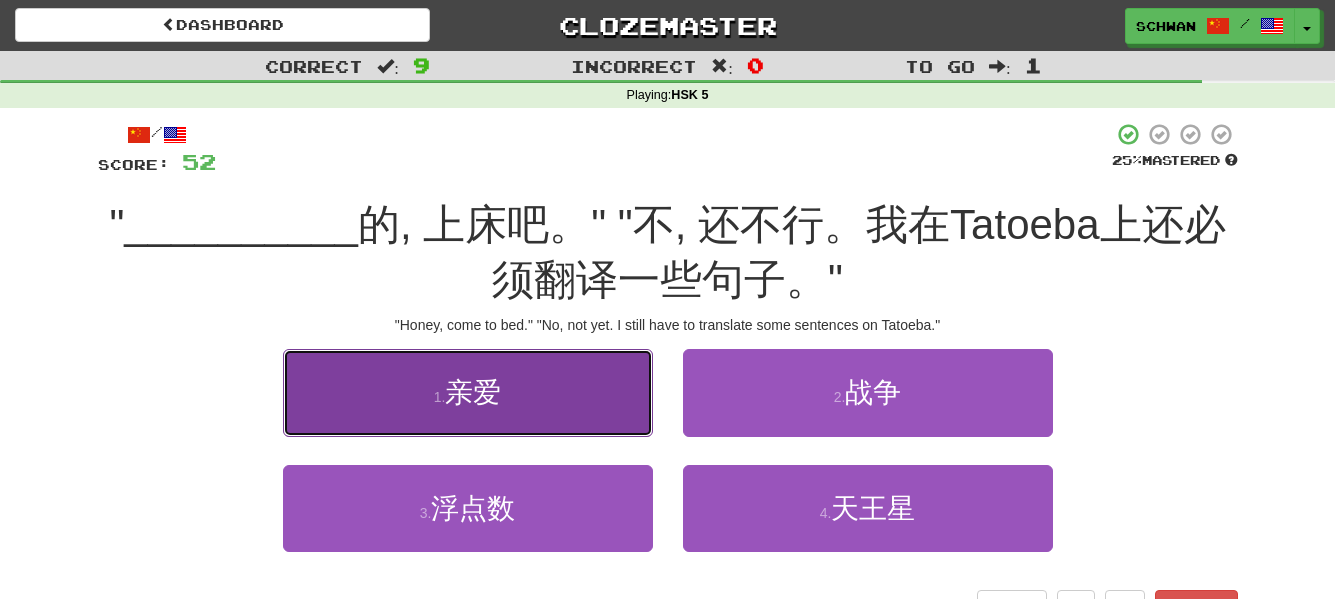 click on "亲爱" at bounding box center [473, 392] 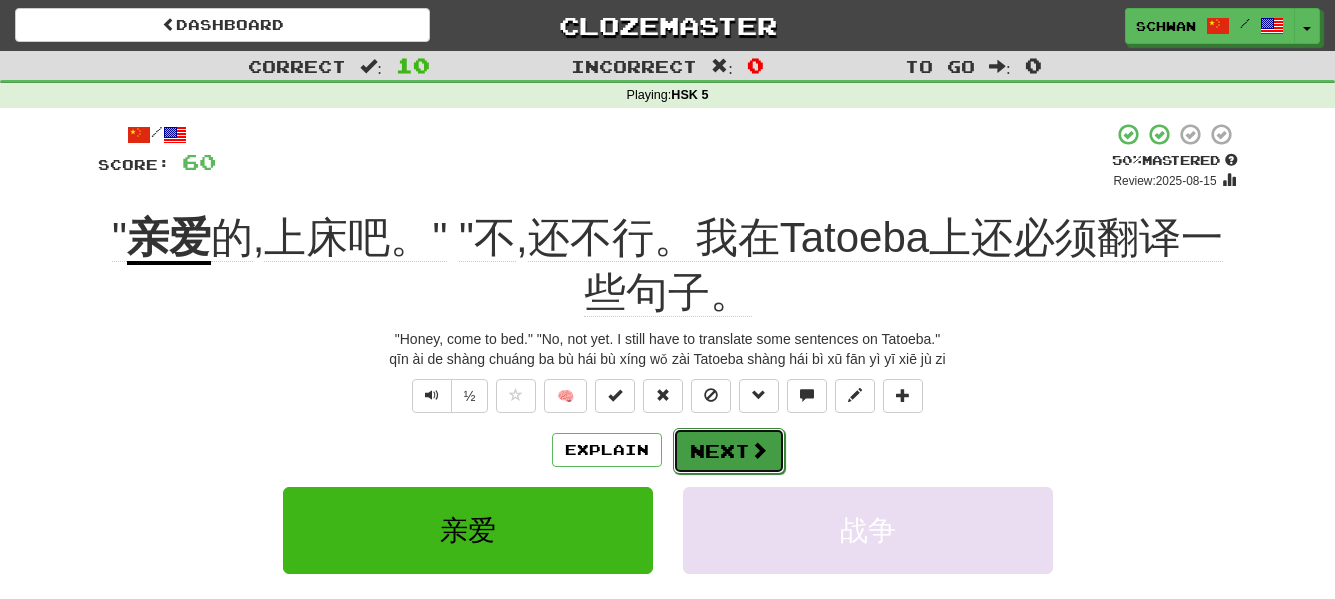 click on "Next" at bounding box center (729, 451) 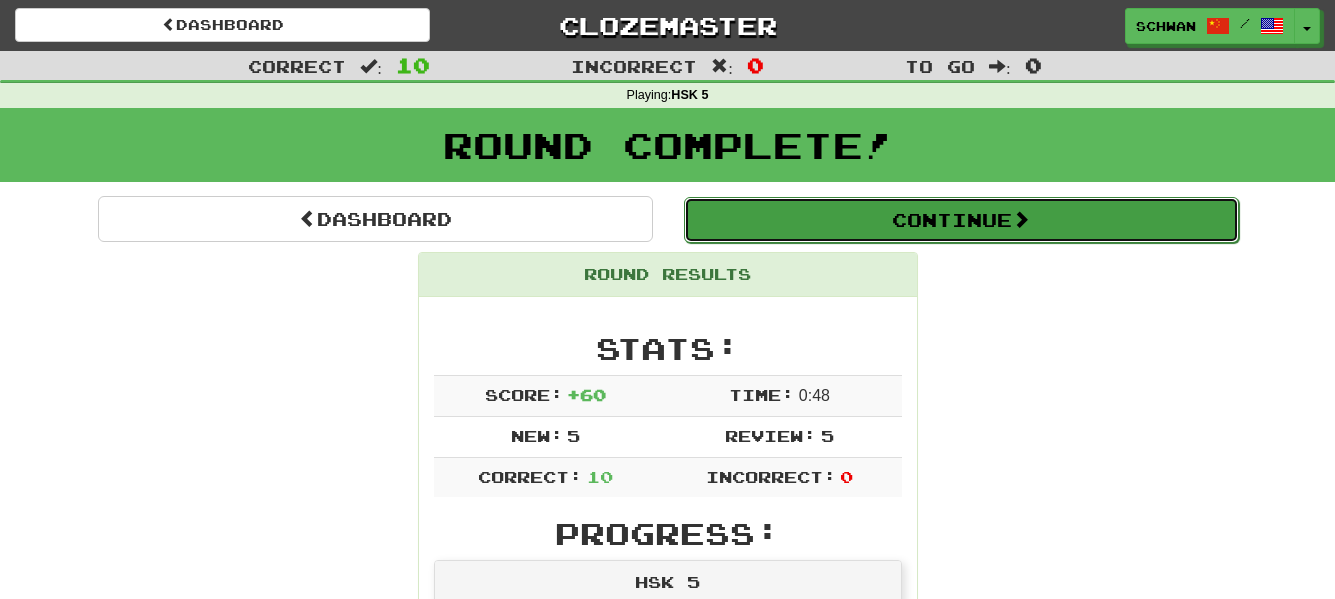 click on "Continue" at bounding box center [961, 220] 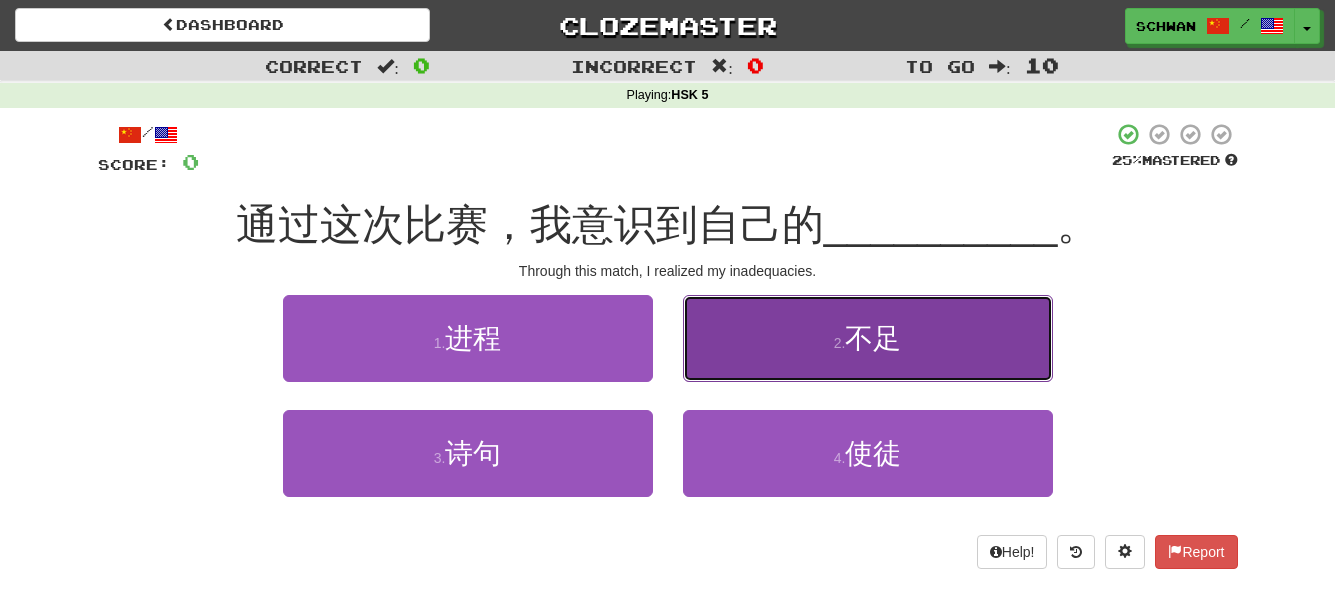 click on "2 .  不足" at bounding box center [868, 338] 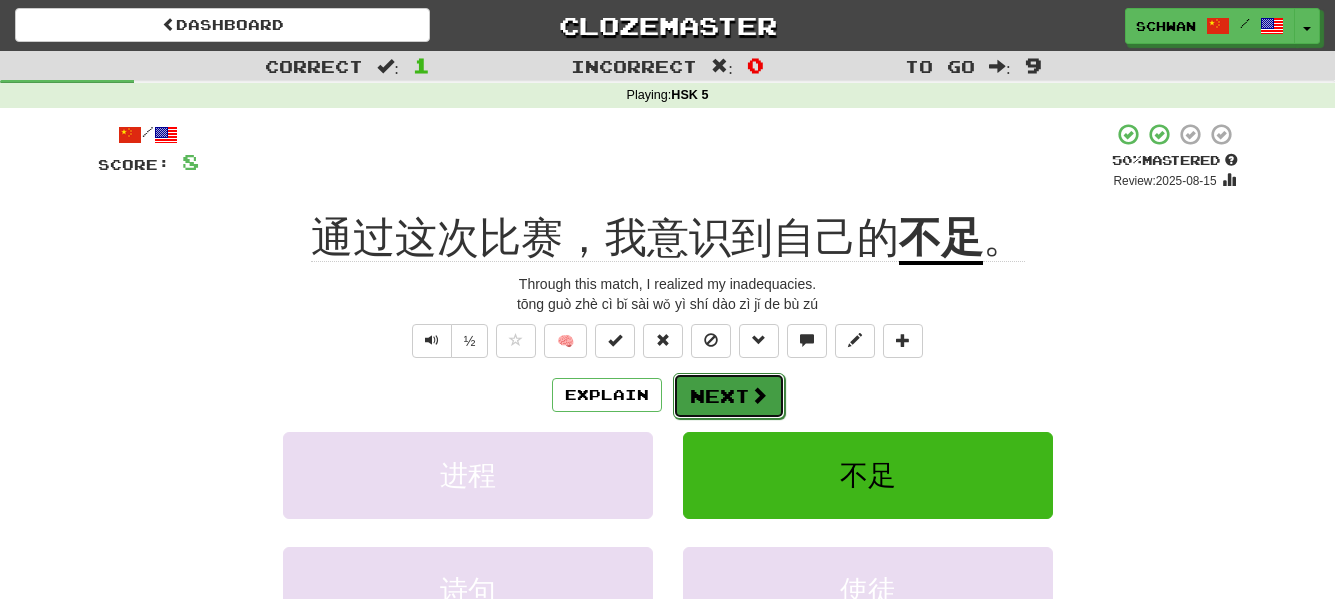 click on "Next" at bounding box center (729, 396) 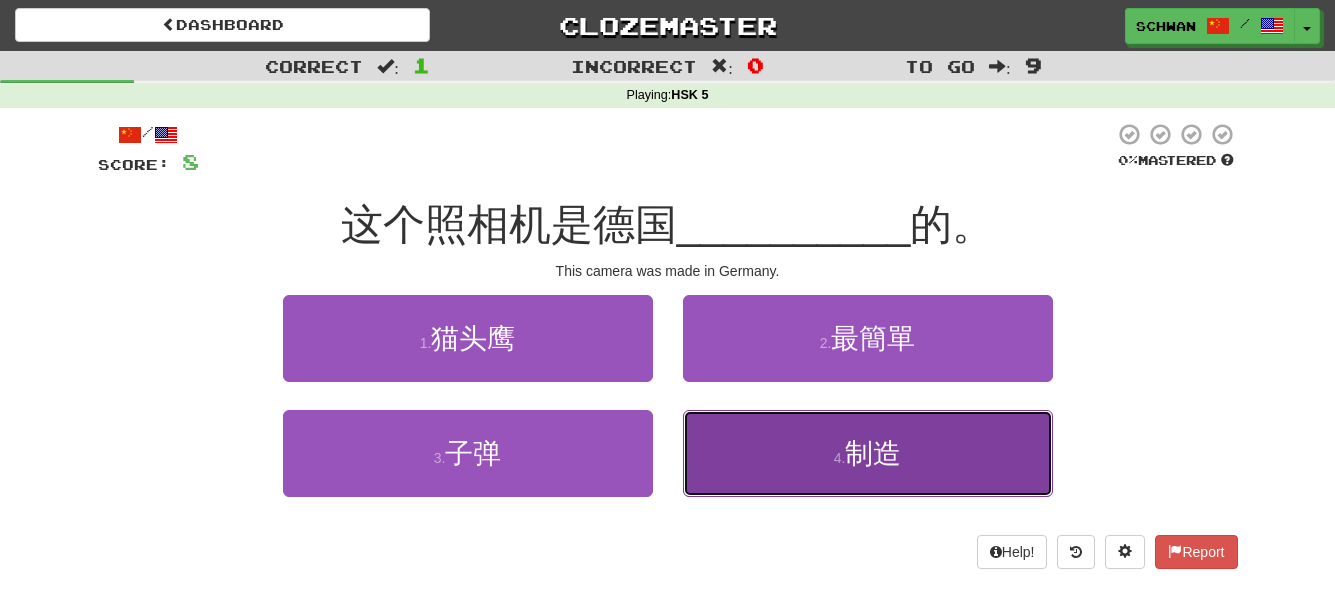 click on "4 .  制造" at bounding box center [868, 453] 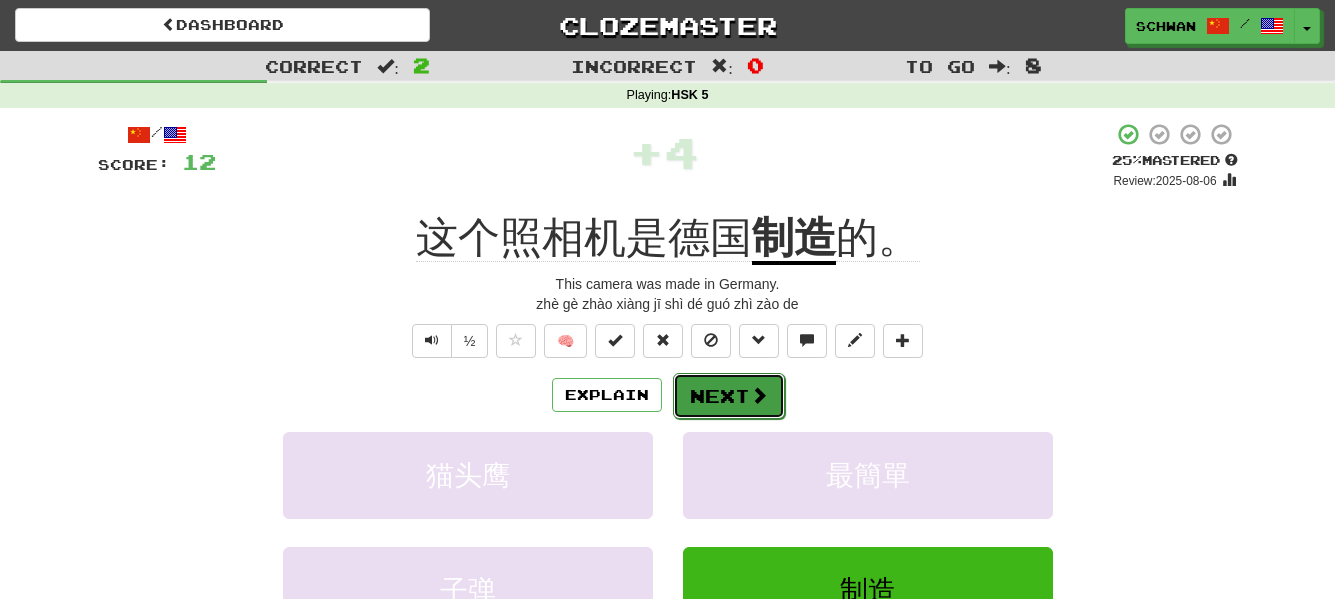 click on "Next" at bounding box center (729, 396) 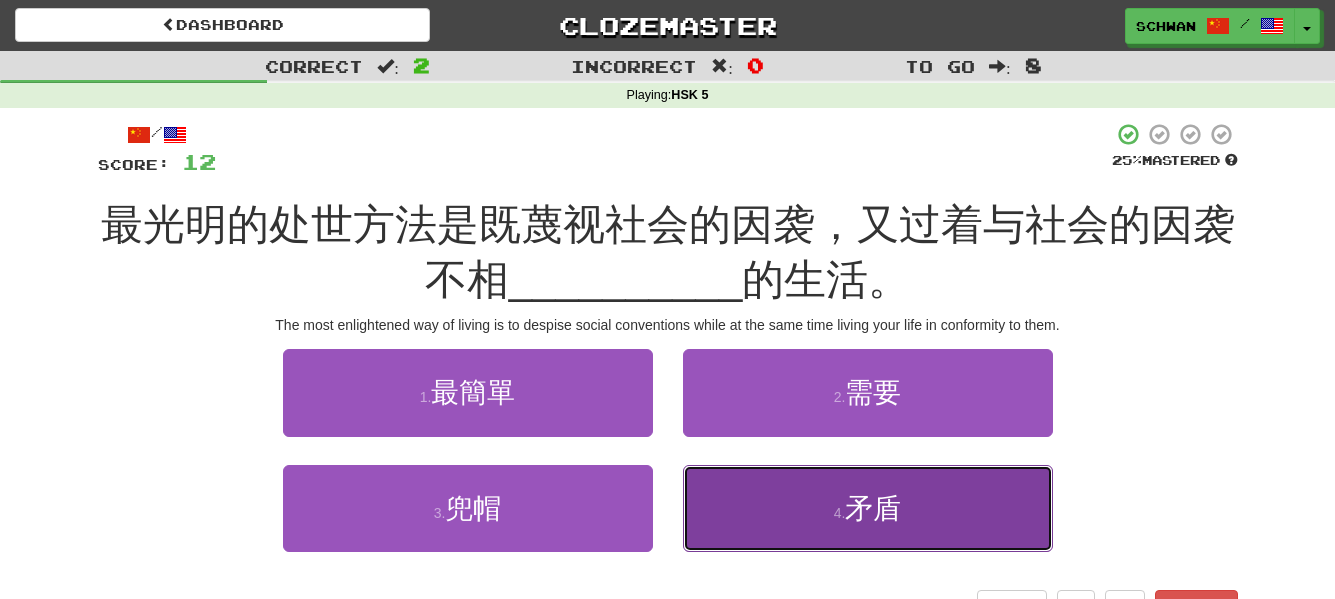 click on "4 .  矛盾" at bounding box center [868, 508] 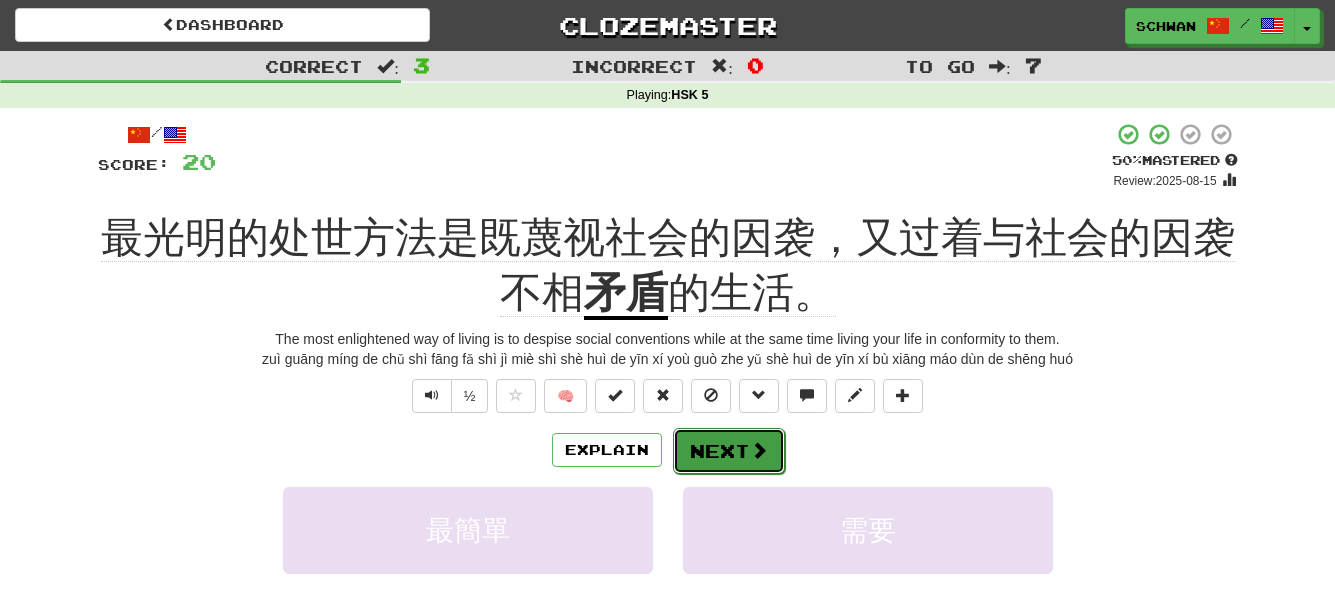 click on "Next" at bounding box center [729, 451] 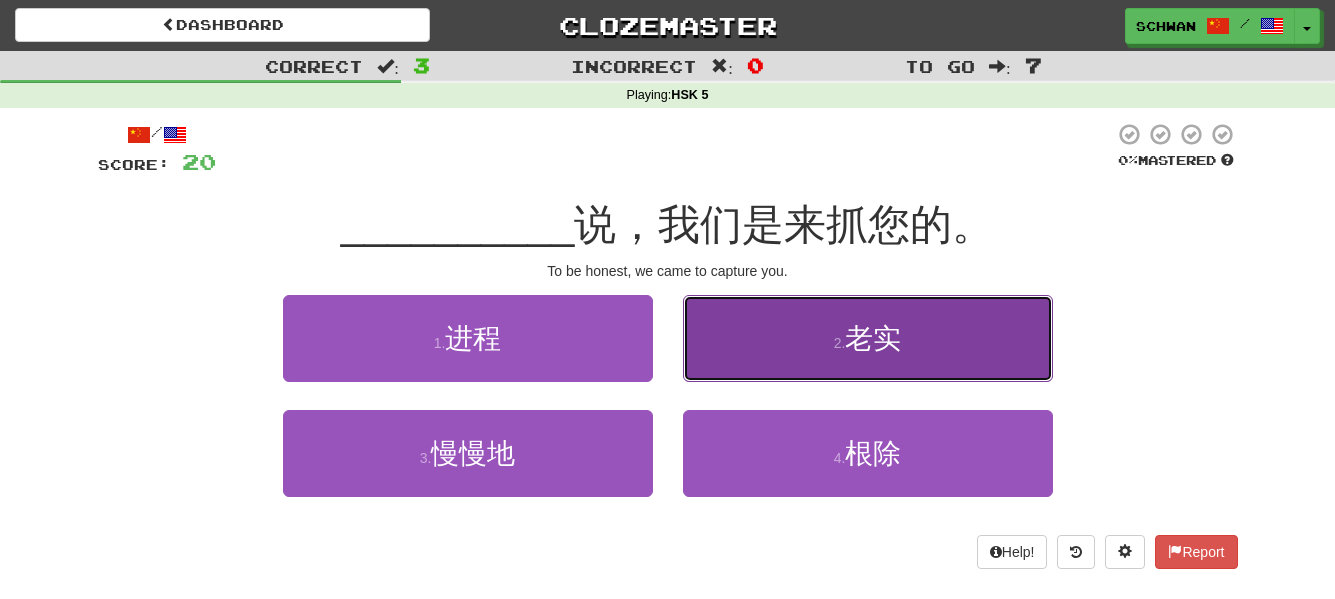 click on "2 .  老实" at bounding box center [868, 338] 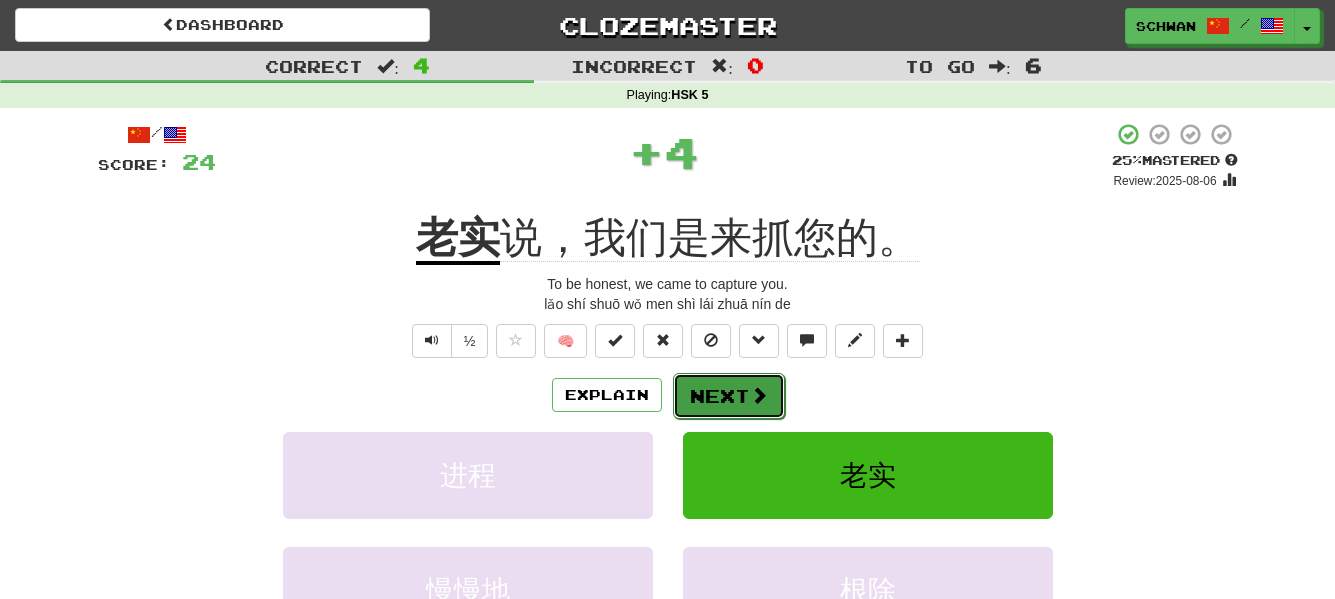 click on "Next" at bounding box center (729, 396) 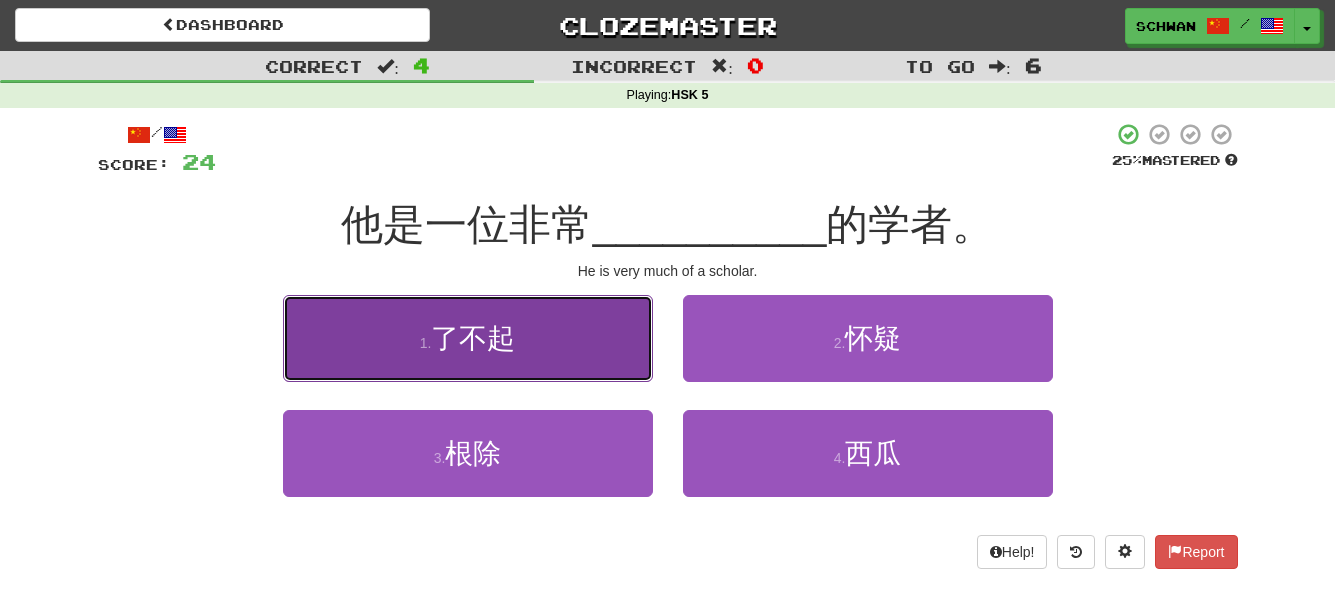 click on "1 .  了不起" at bounding box center [468, 338] 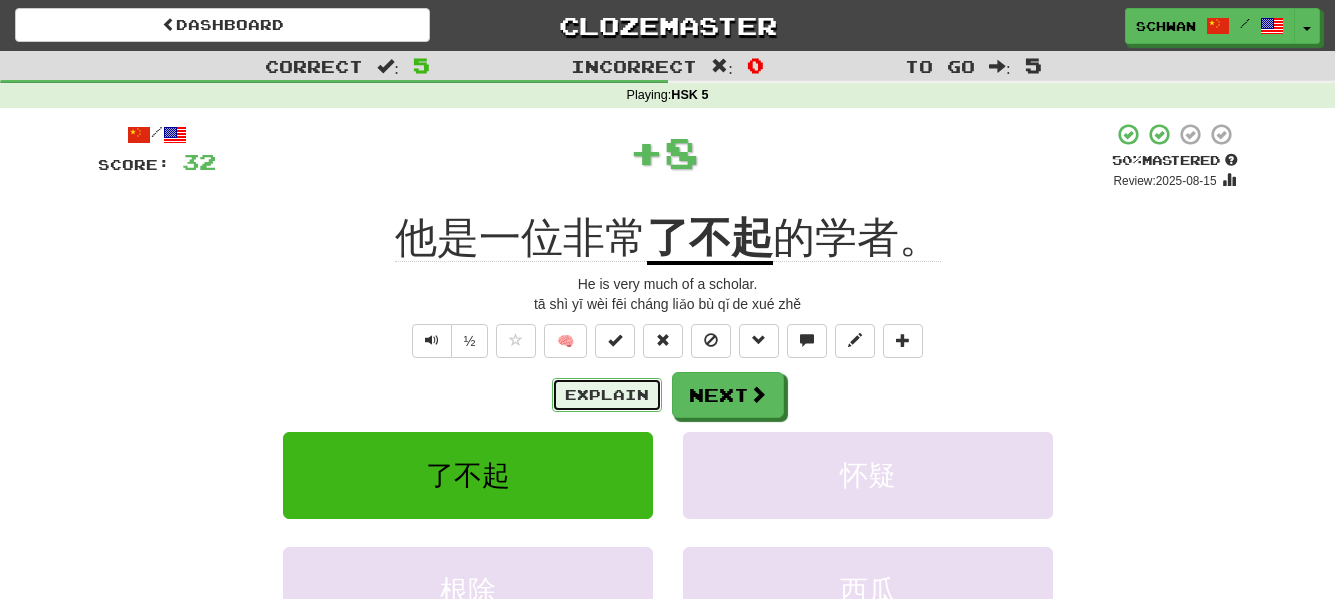 click on "Explain" at bounding box center [607, 395] 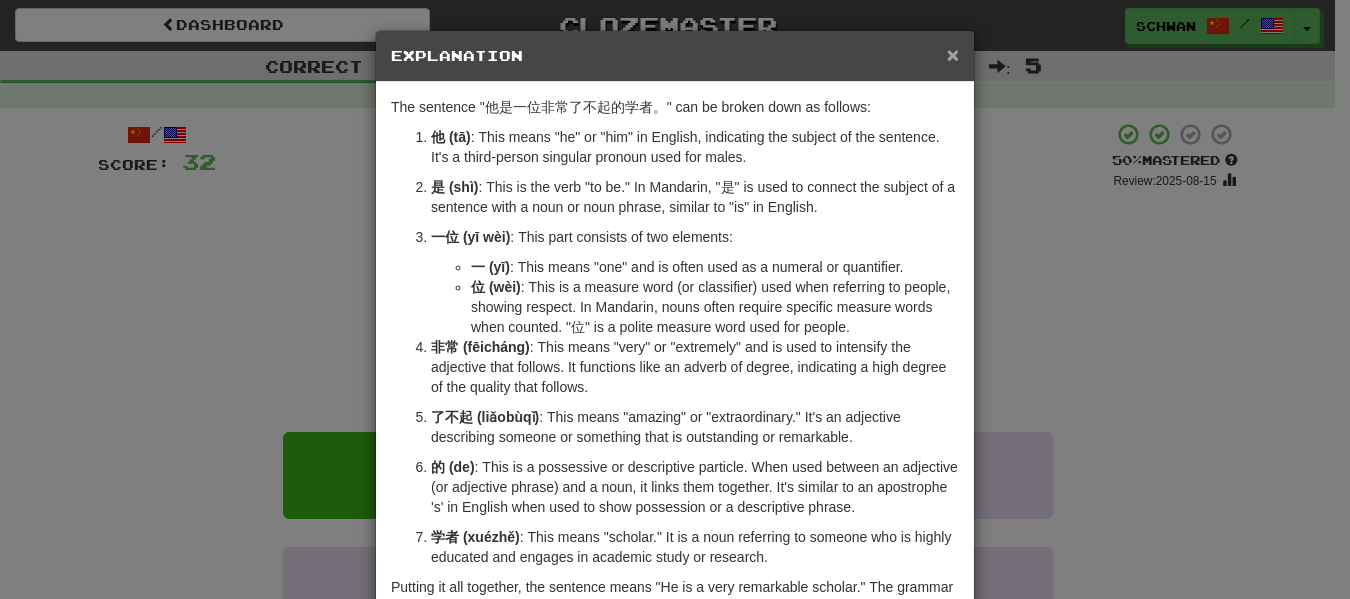 click on "×" at bounding box center [953, 54] 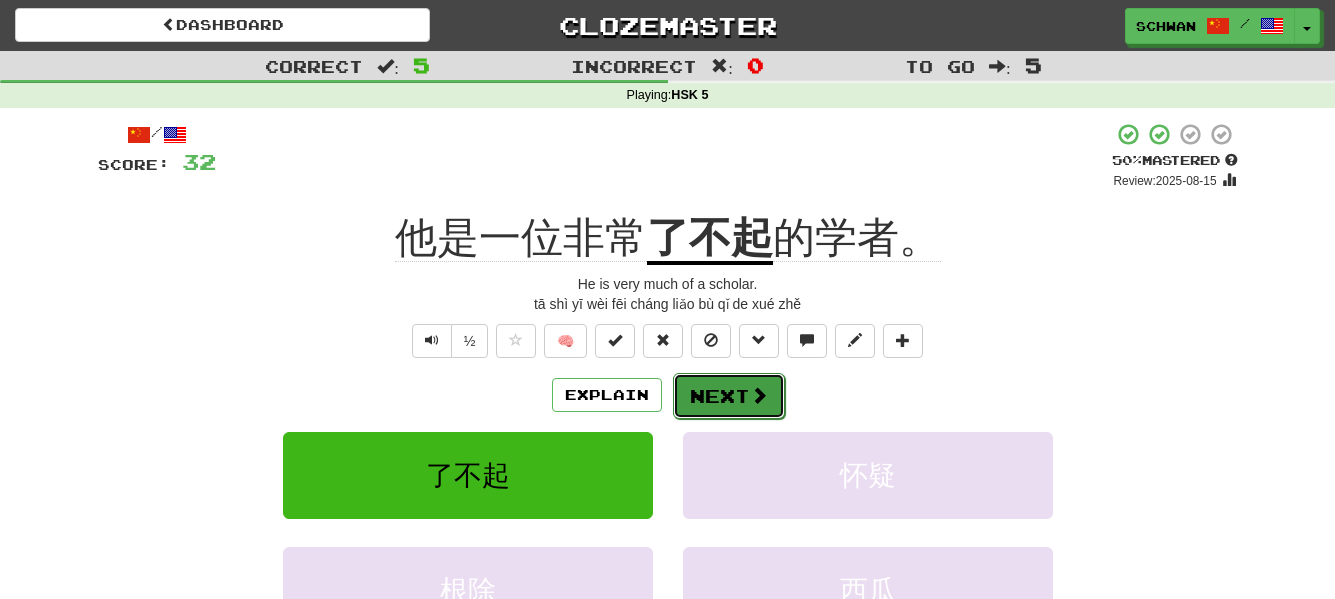 click on "Next" at bounding box center (729, 396) 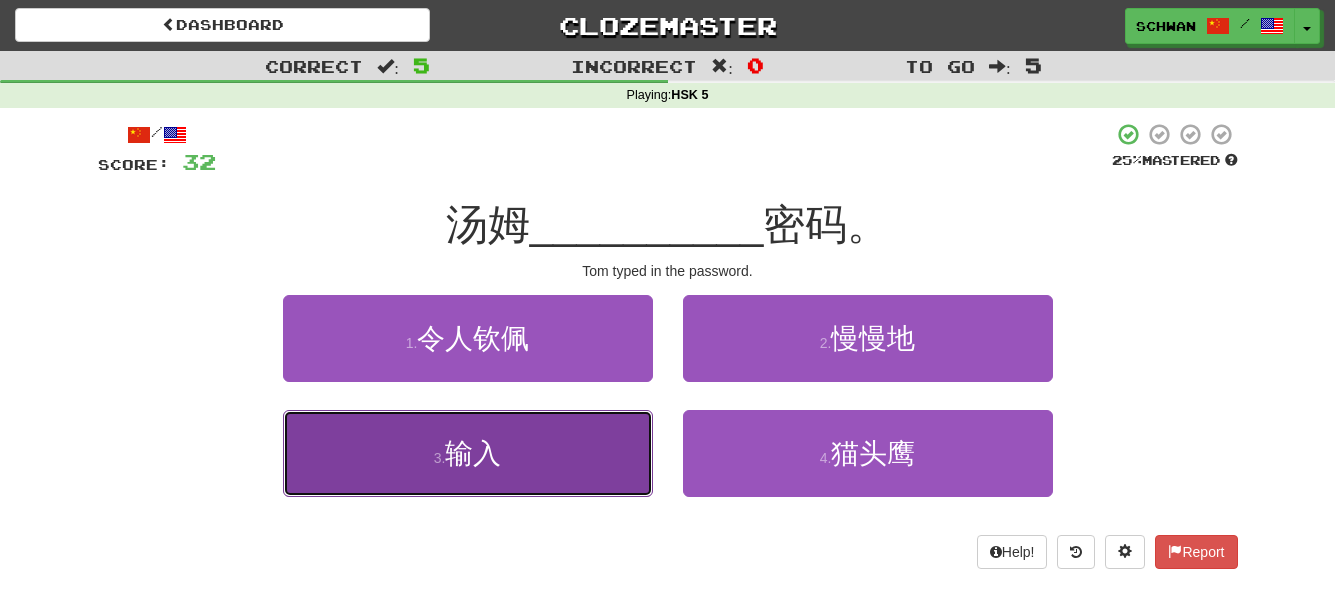 click on "3 .  输入" at bounding box center [468, 453] 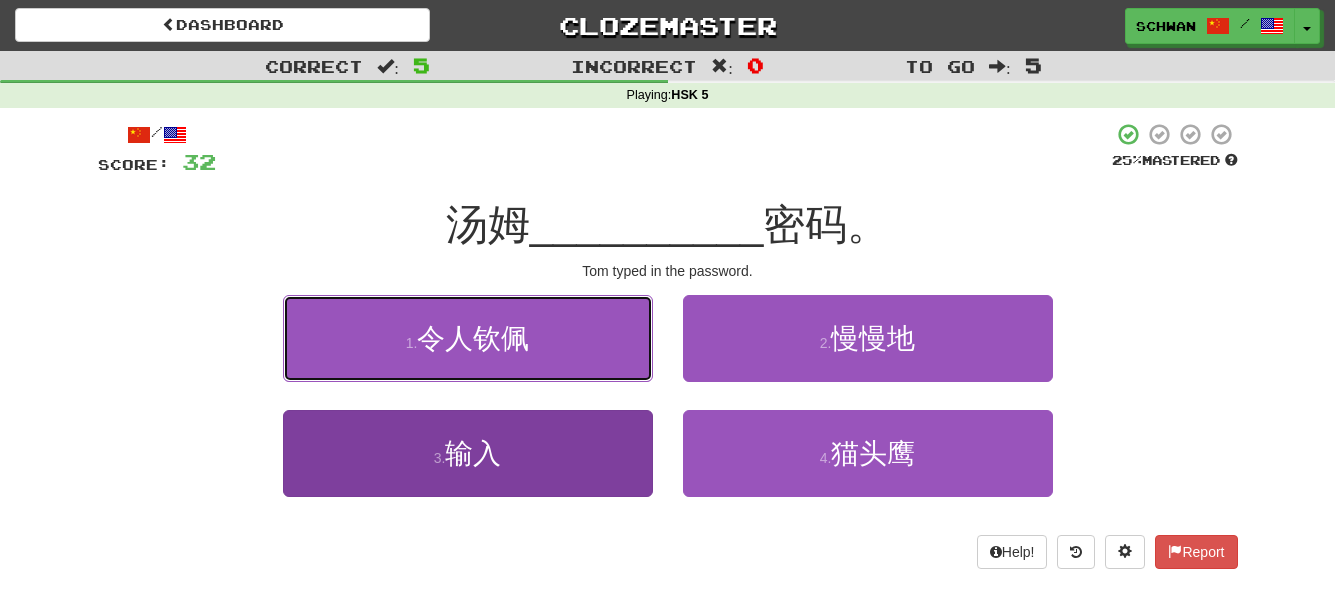 click on "1 .  令人钦佩" at bounding box center [468, 338] 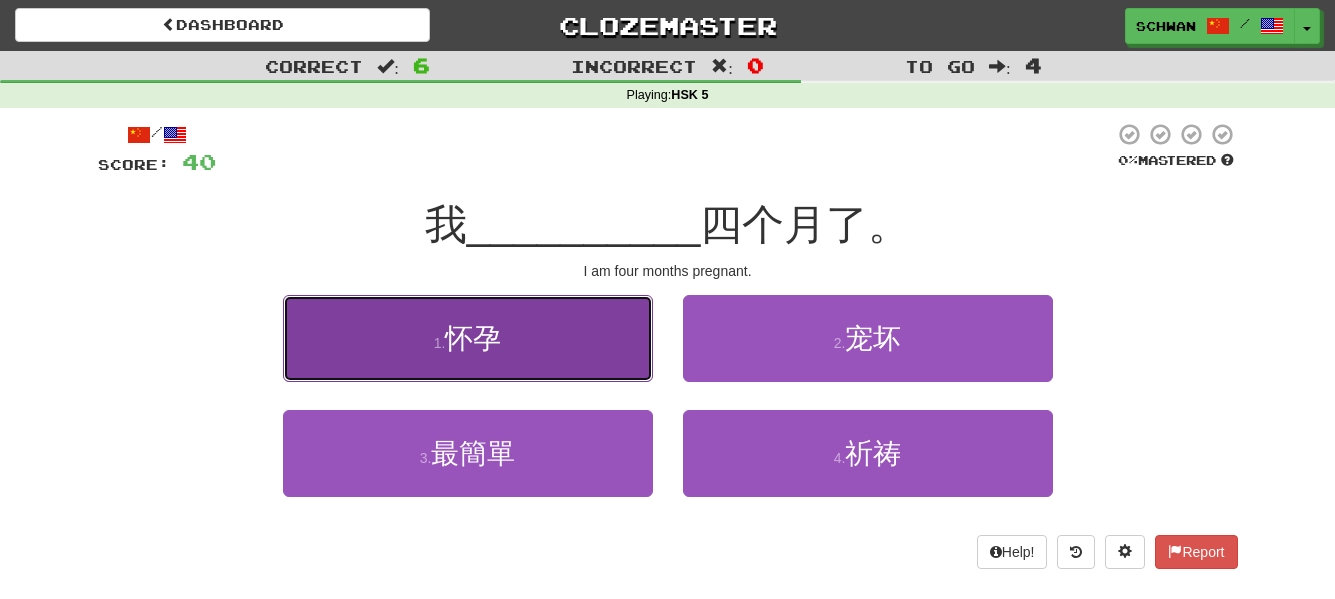 click on "1 .  怀孕" at bounding box center (468, 338) 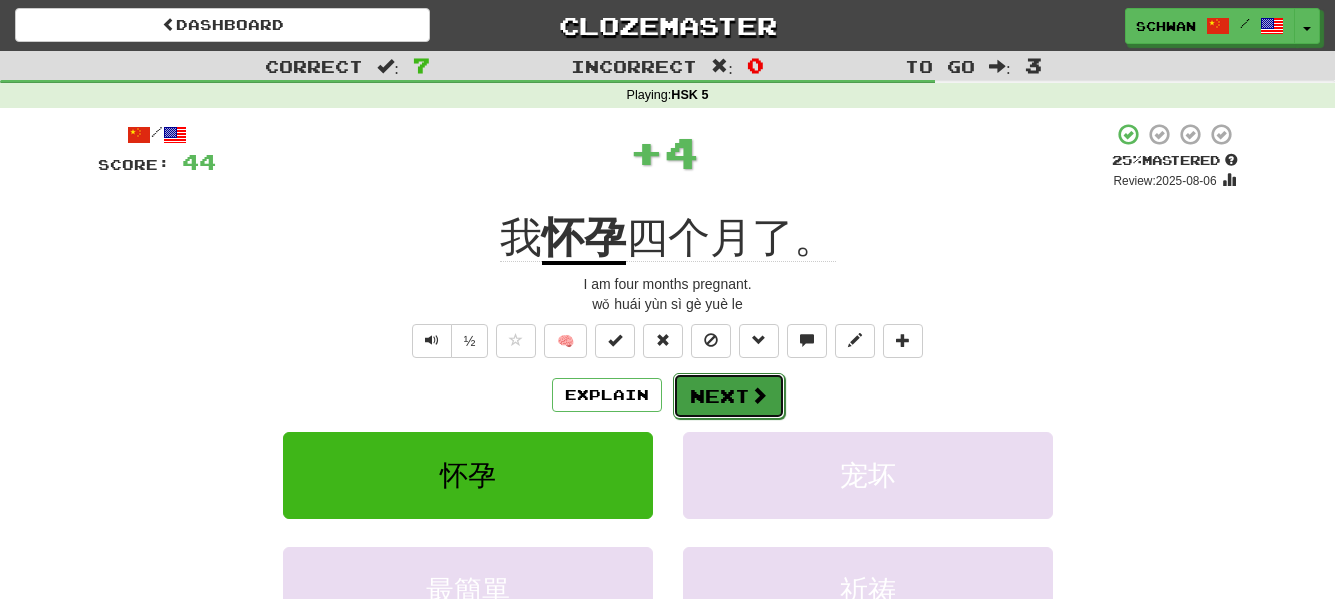 click on "Next" at bounding box center (729, 396) 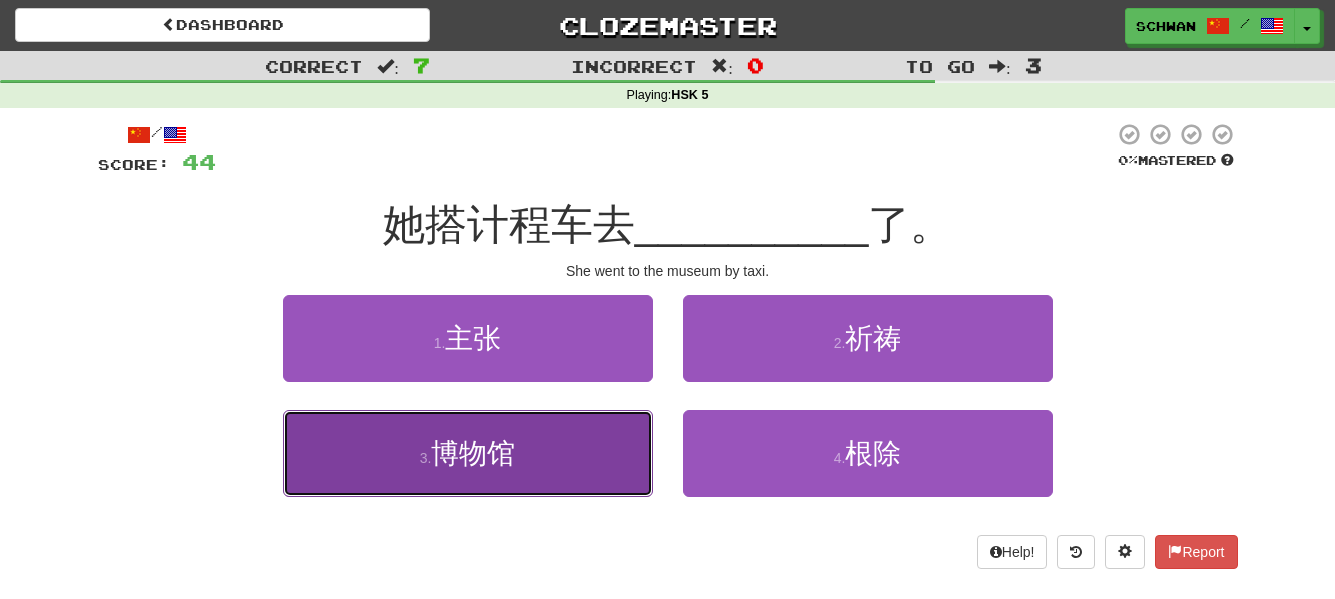 click on "3 .  博物馆" at bounding box center [468, 453] 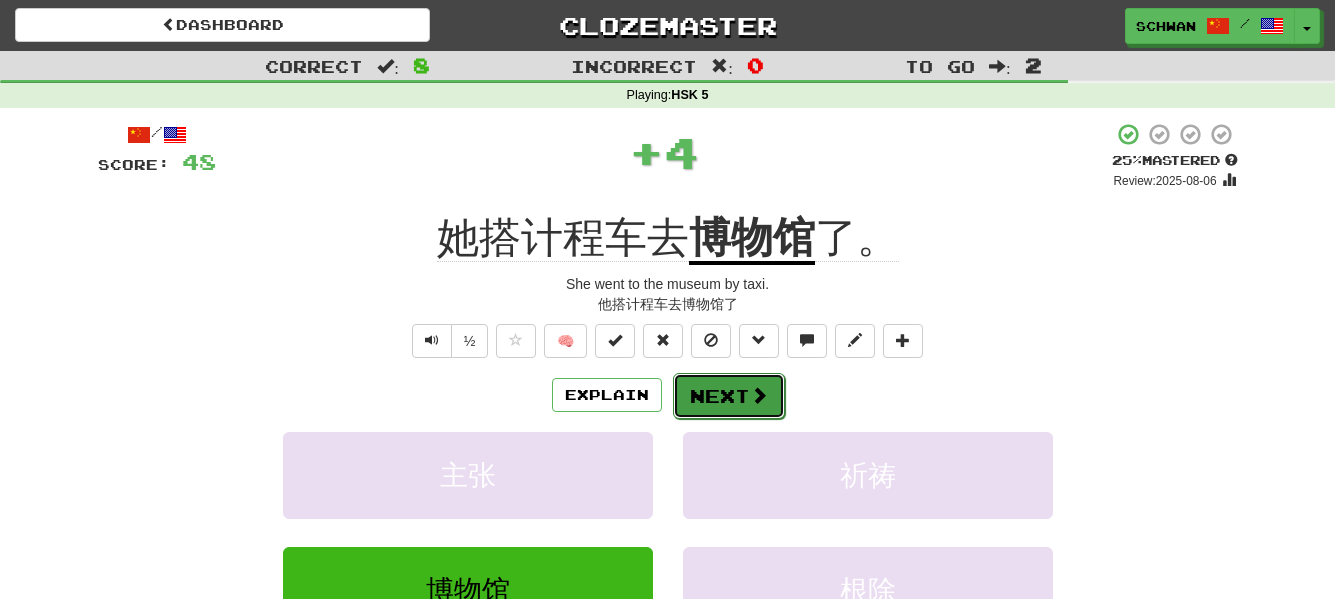 click on "Next" at bounding box center [729, 396] 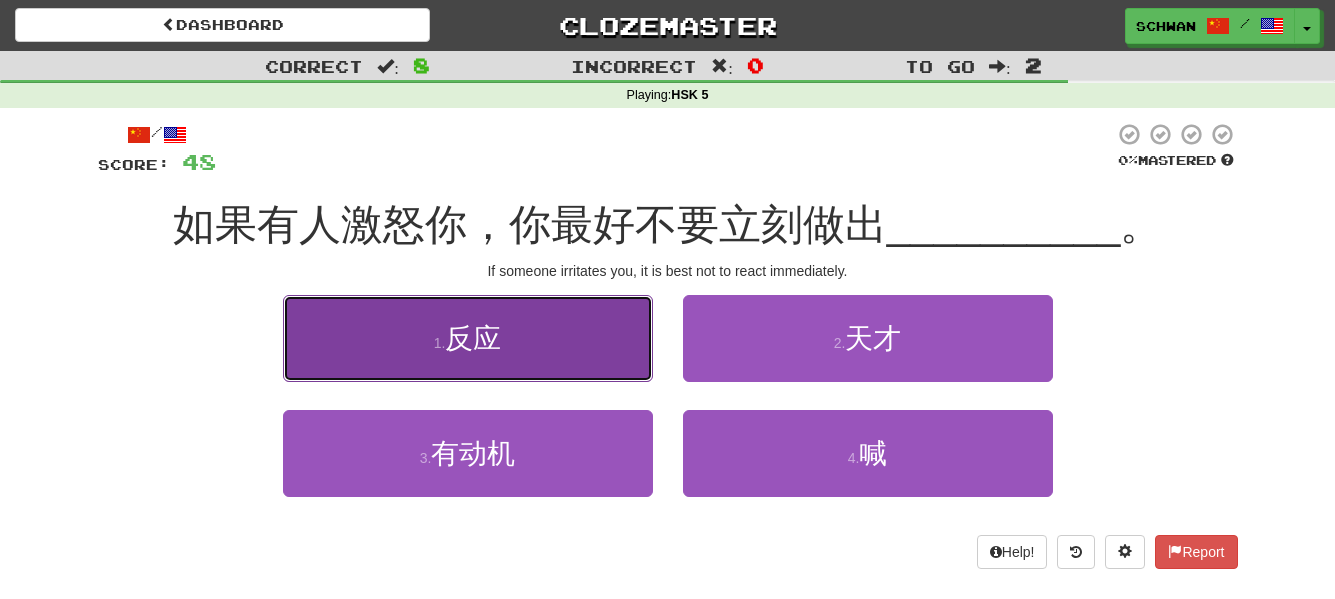 click on "1 .  反应" at bounding box center (468, 338) 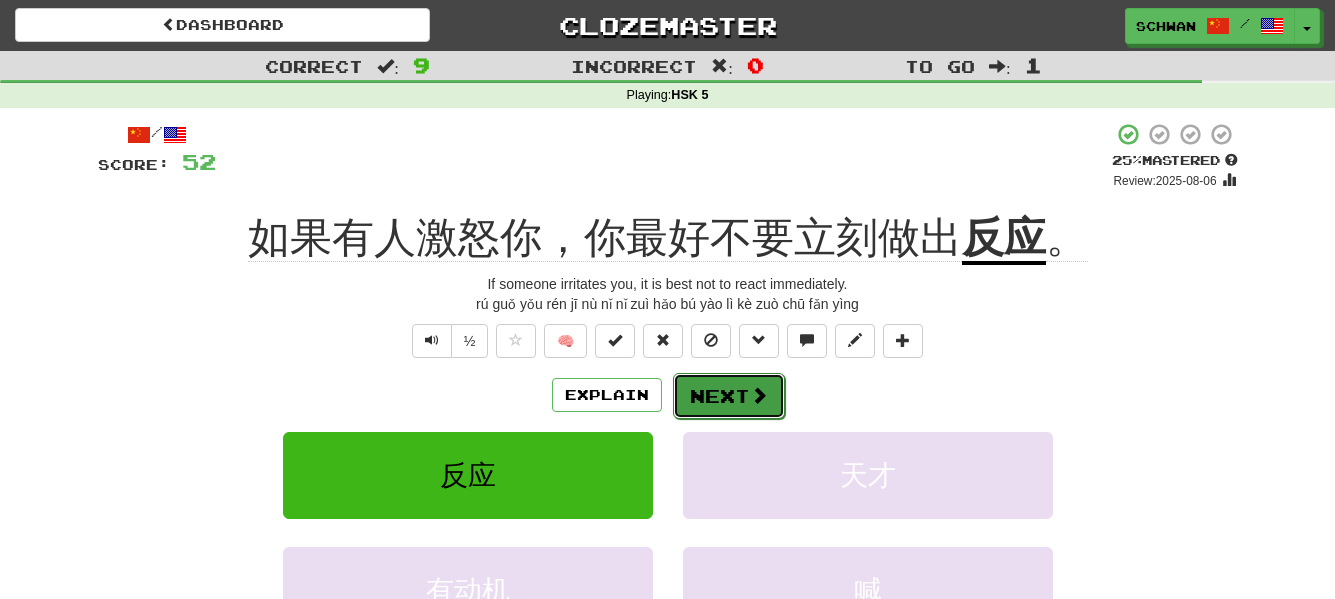 click on "Next" at bounding box center [729, 396] 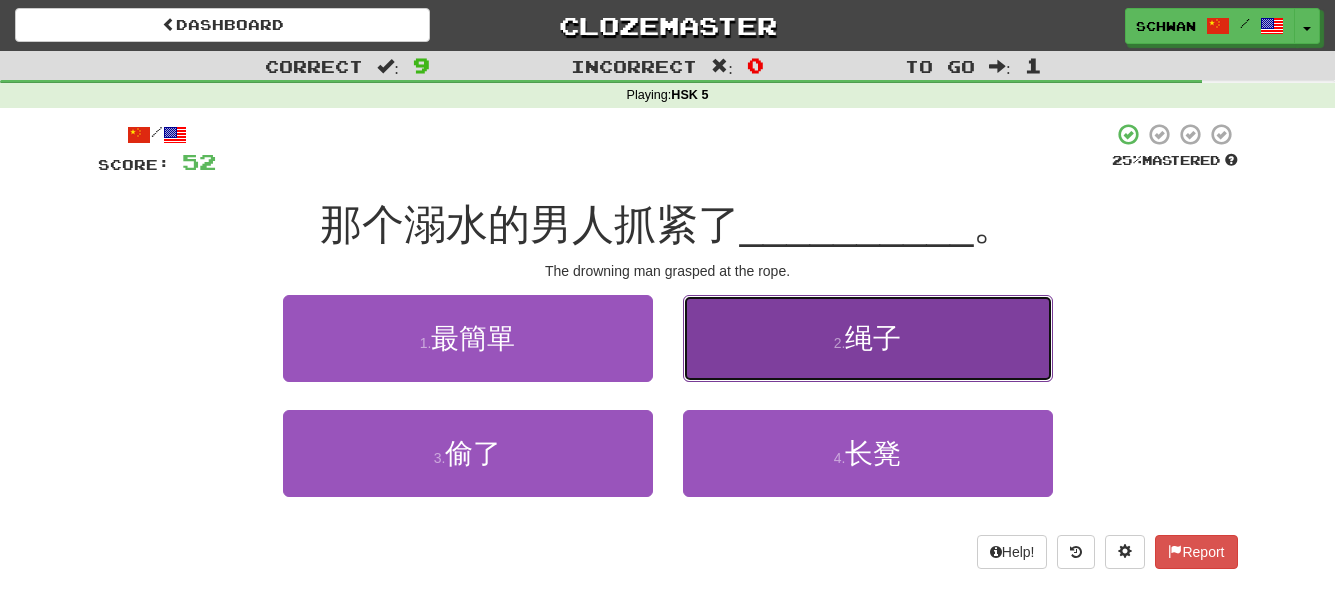 click on "2 .  绳子" at bounding box center (868, 338) 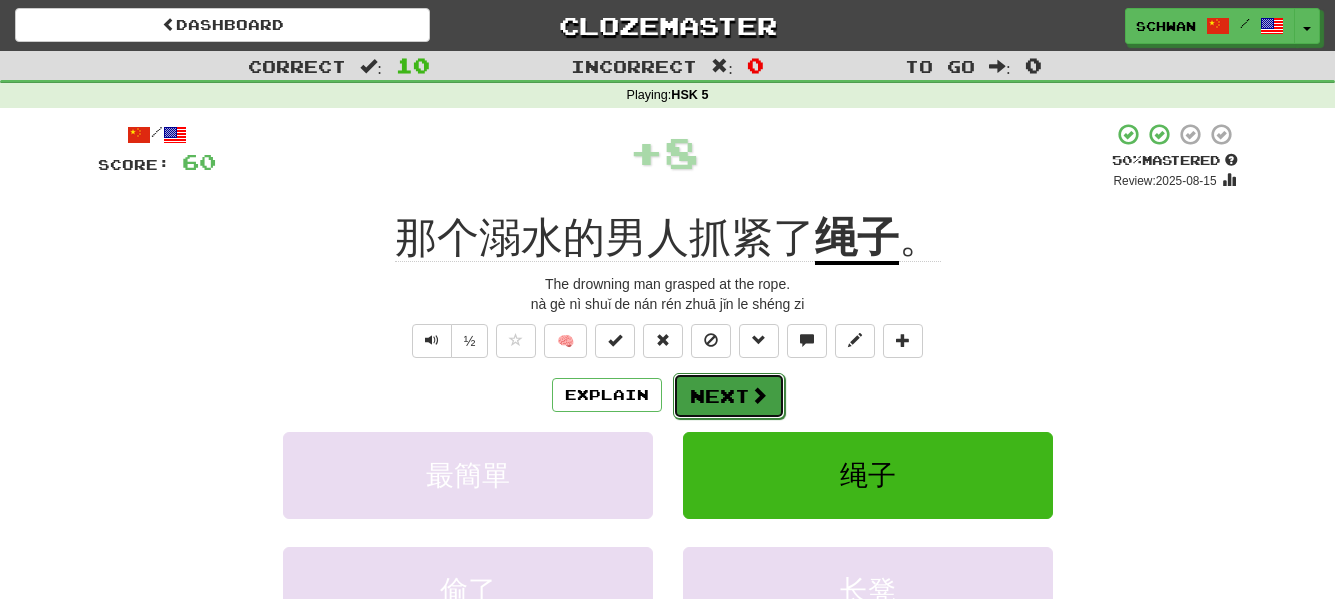 click on "Next" at bounding box center [729, 396] 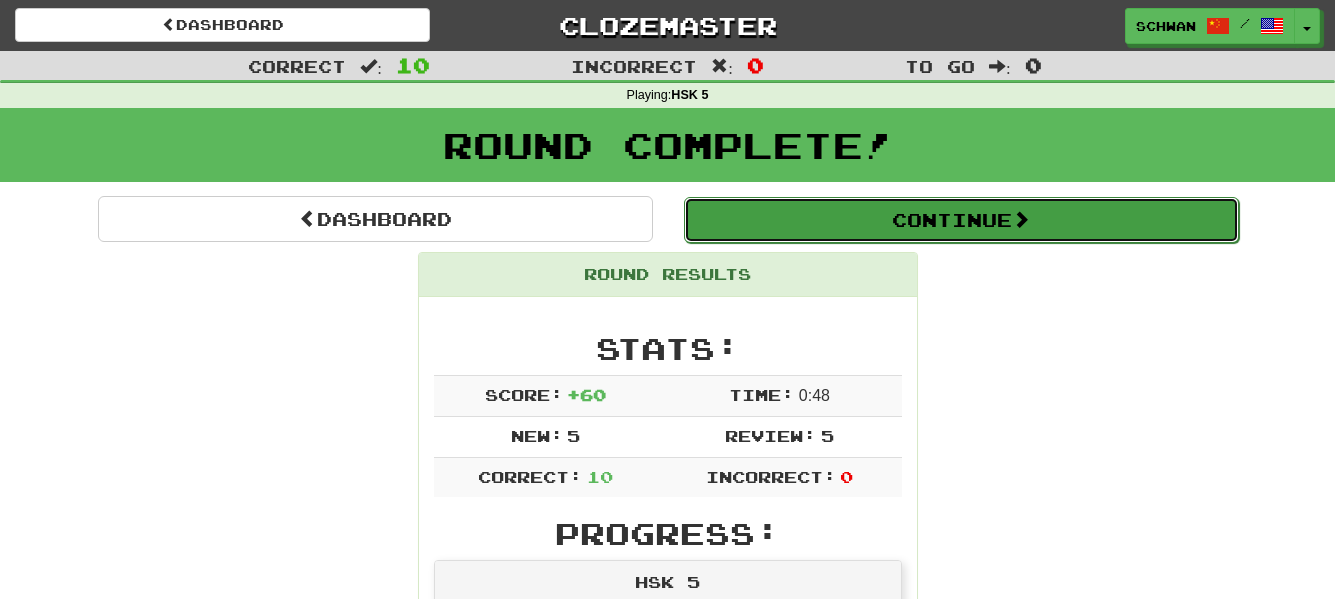 click on "Continue" at bounding box center [961, 220] 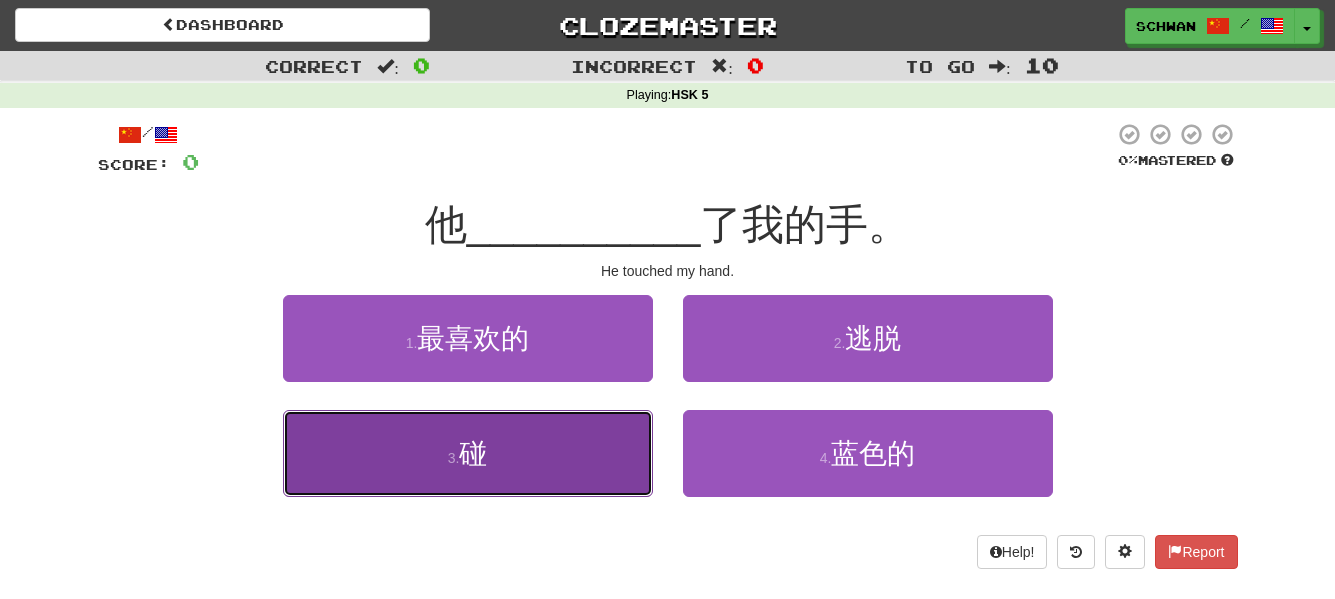 click on "3 .  碰" at bounding box center (468, 453) 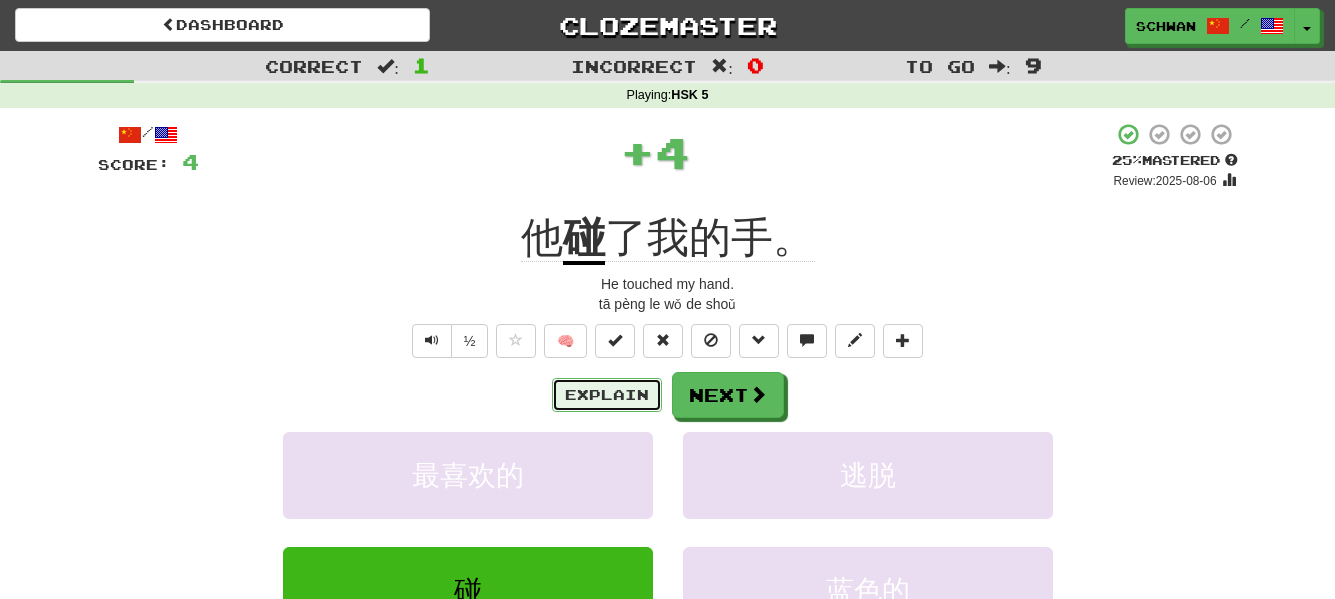 click on "Explain" at bounding box center (607, 395) 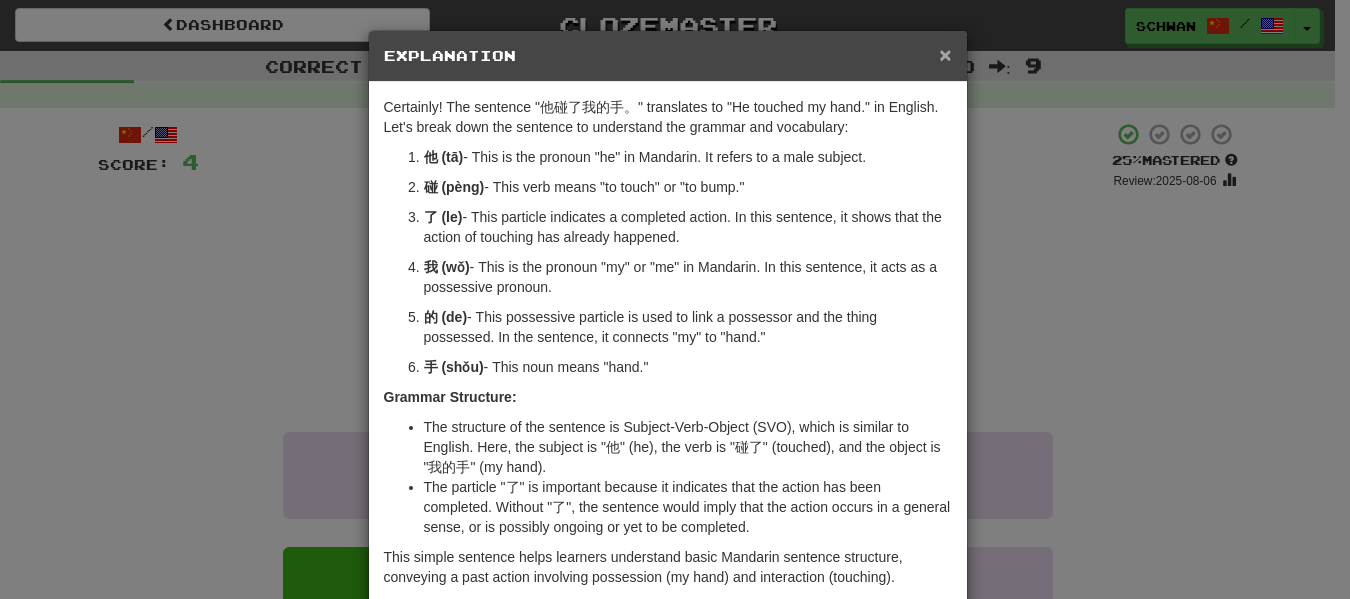click on "×" at bounding box center (945, 54) 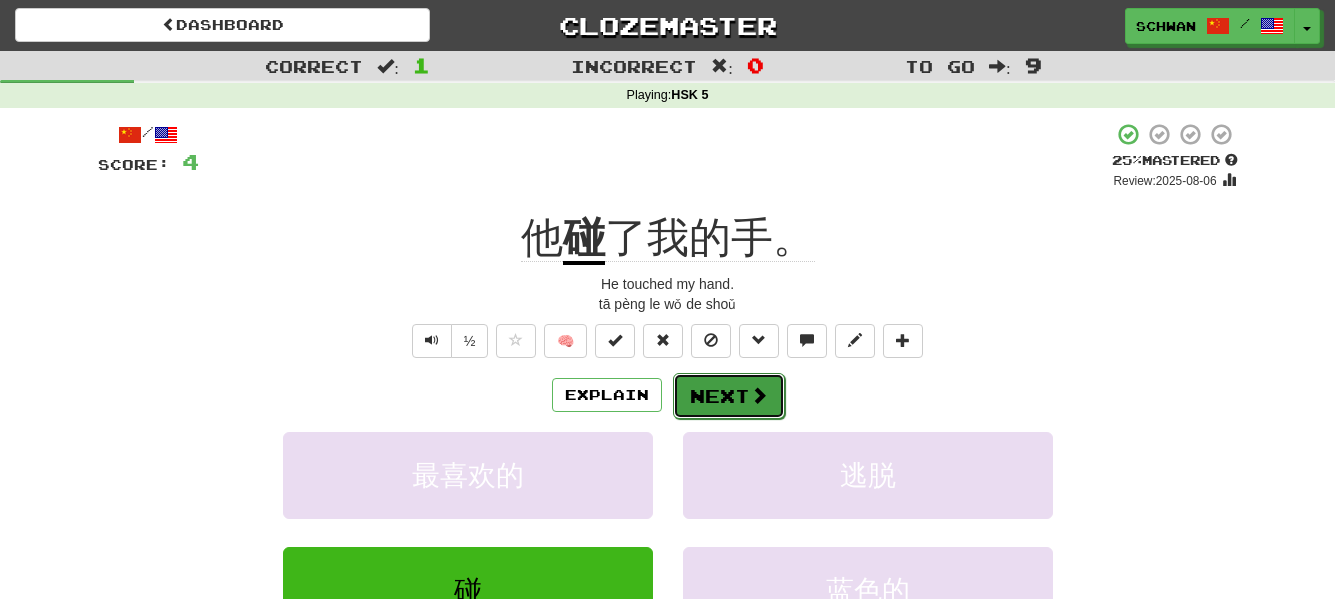 click on "Next" at bounding box center [729, 396] 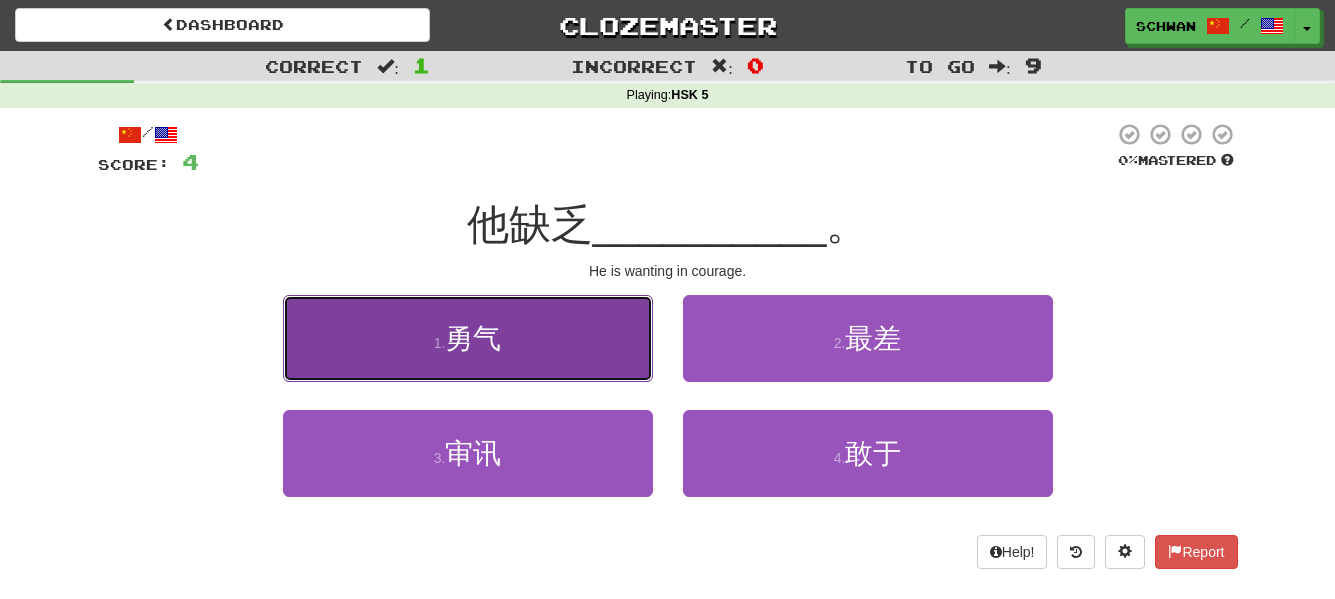 click on "1 .  勇气" at bounding box center (468, 338) 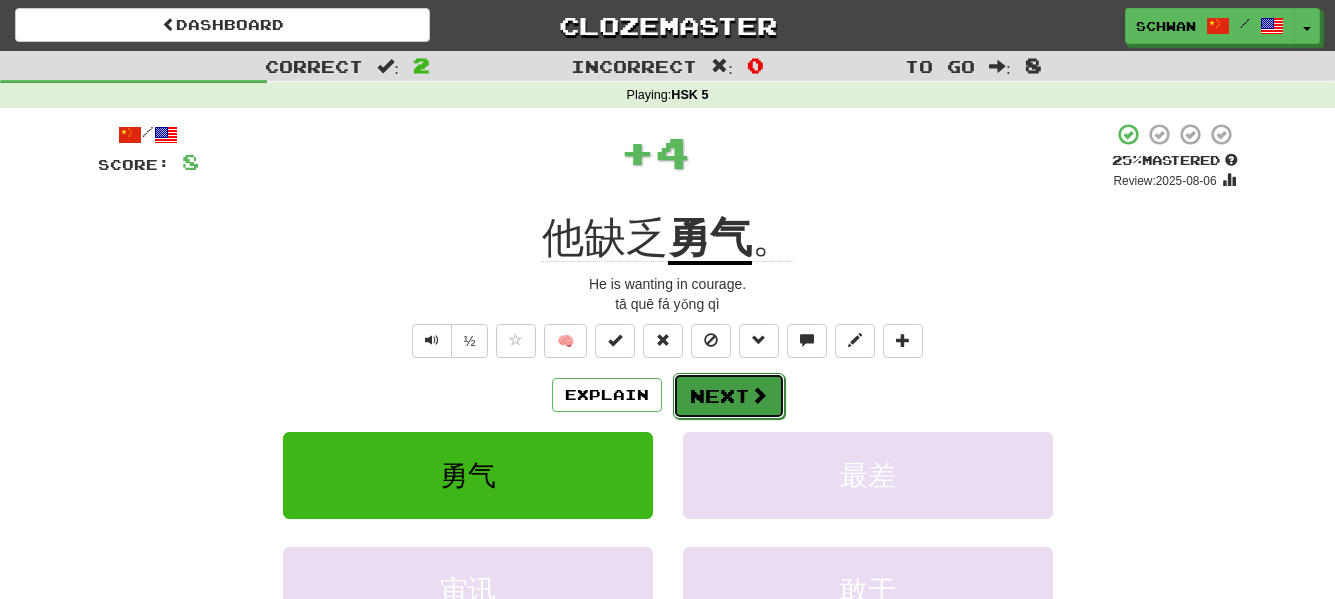 click on "Next" at bounding box center [729, 396] 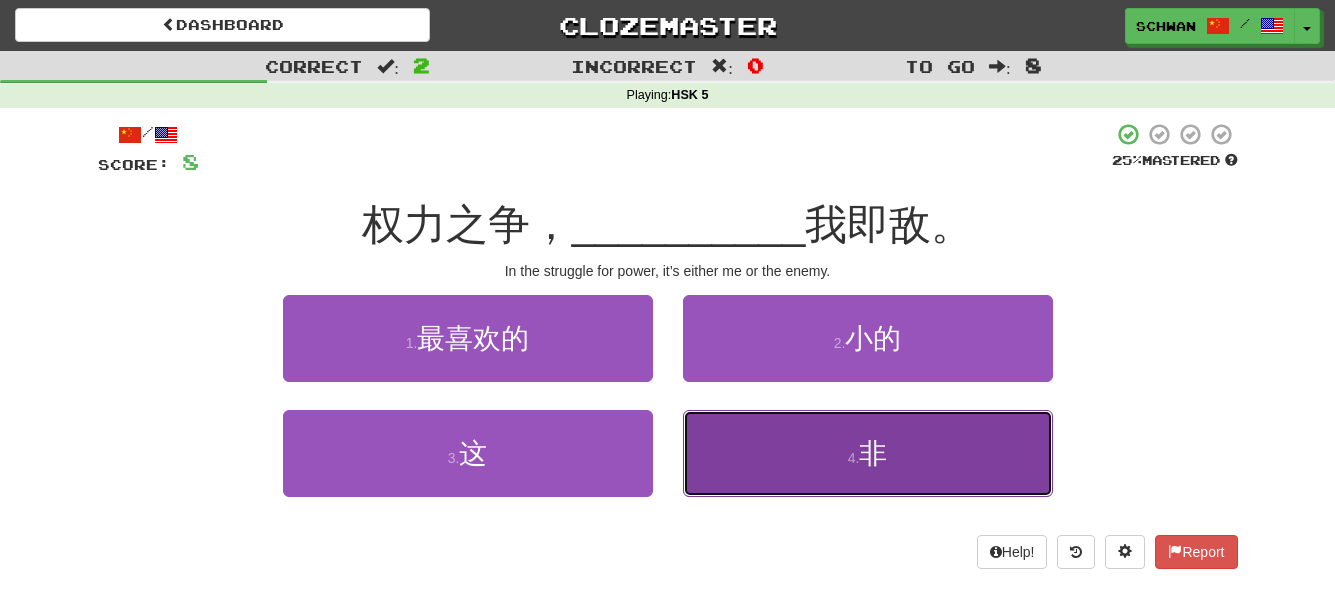 click on "4 .  非" at bounding box center [868, 453] 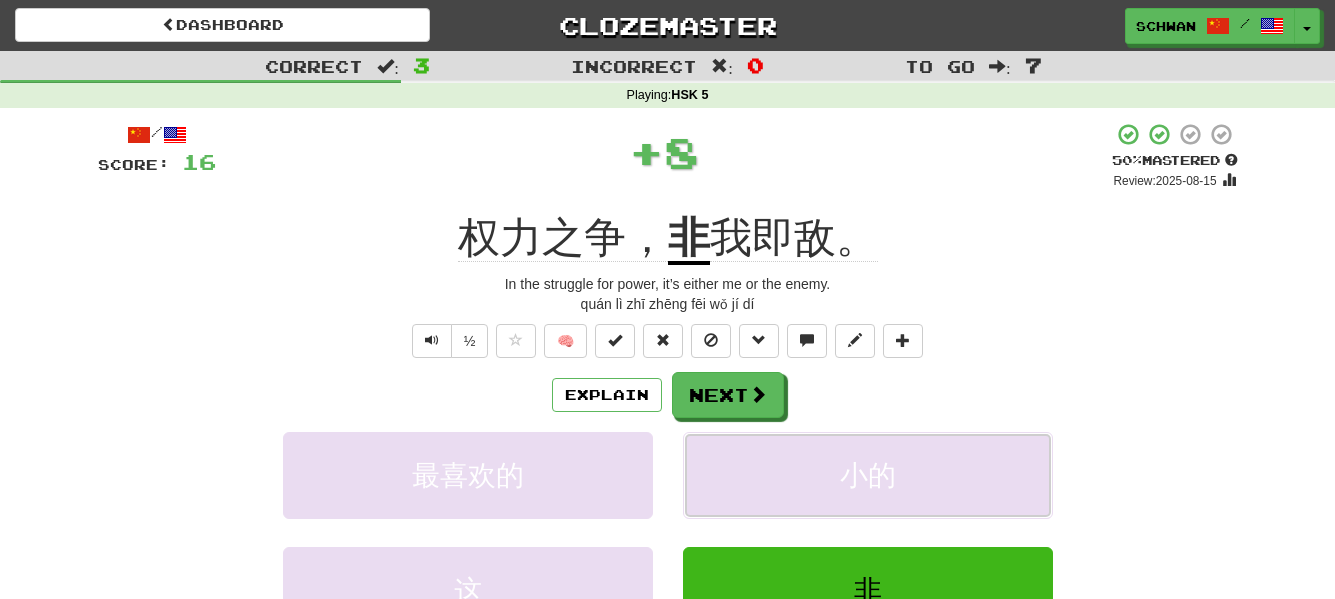 click on "小的" at bounding box center [868, 475] 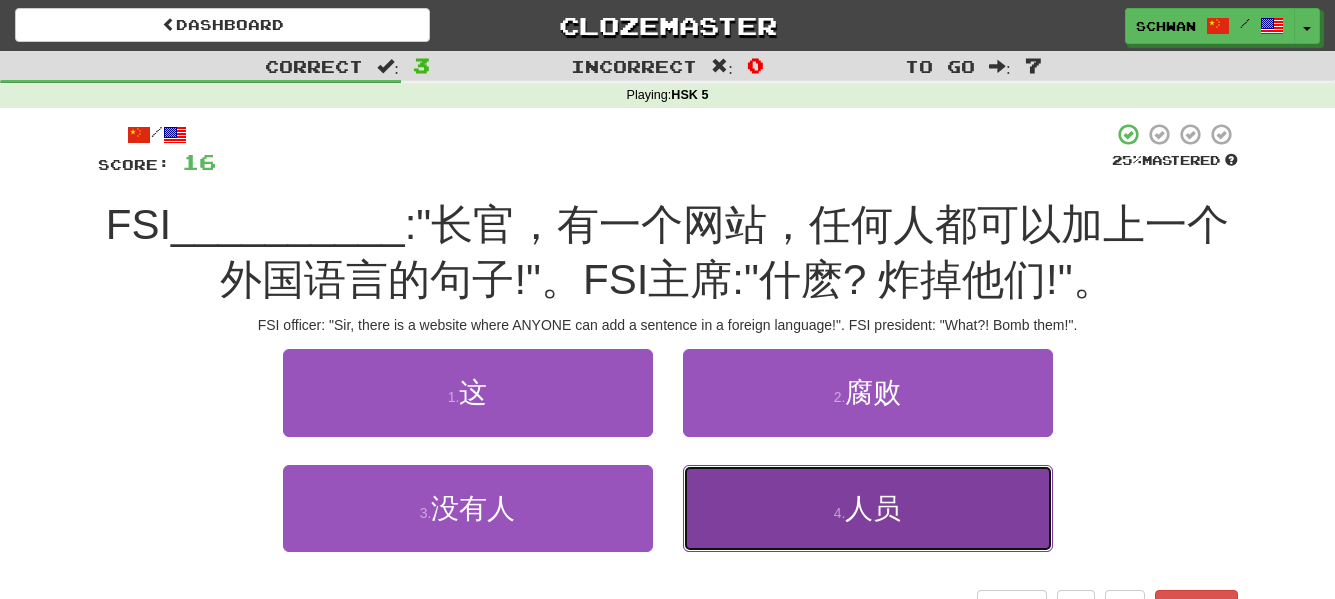 click on "4 .  人员" at bounding box center [868, 508] 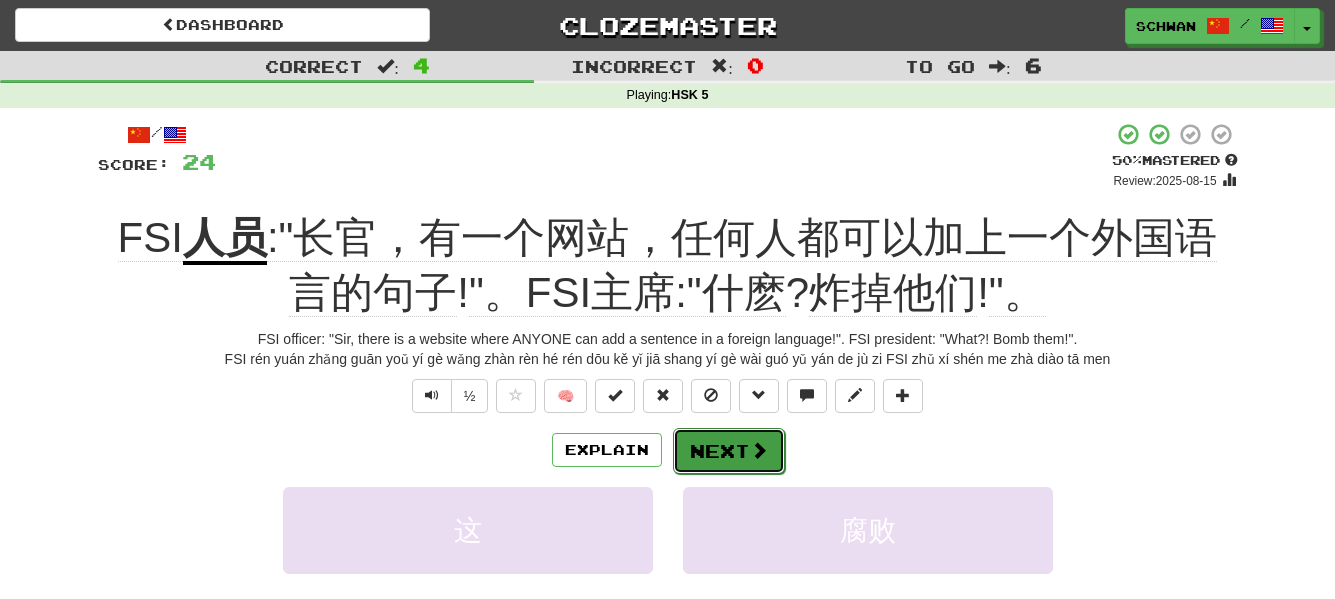 click on "Next" at bounding box center (729, 451) 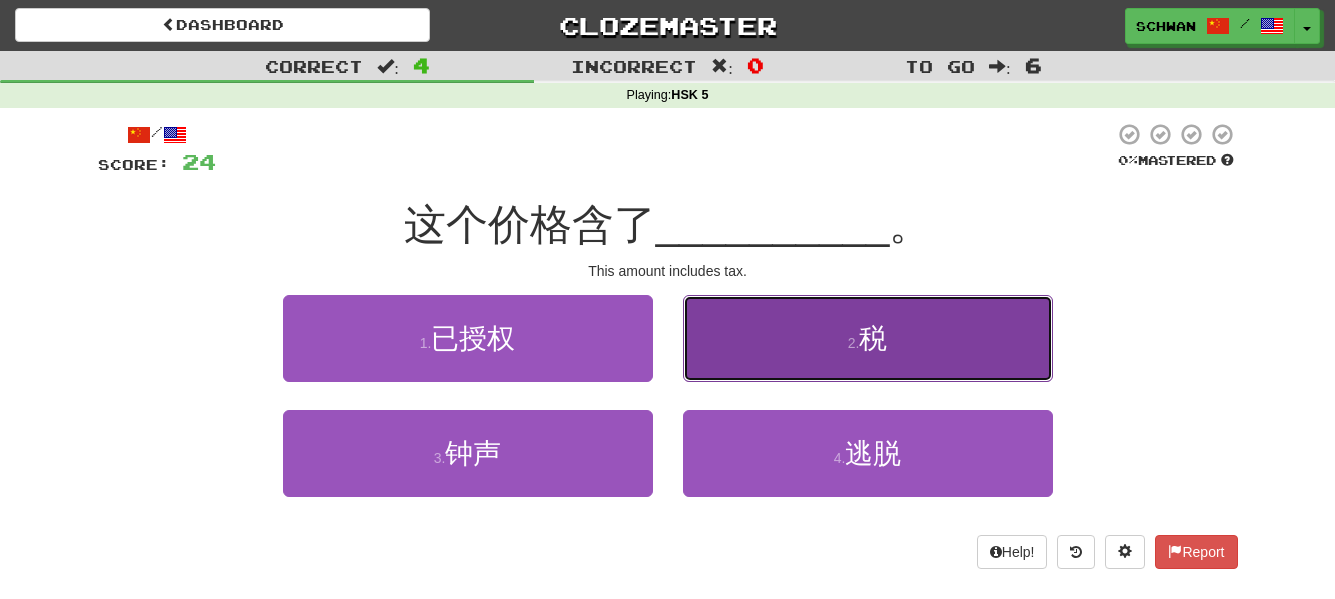click on "2 .  税" at bounding box center (868, 338) 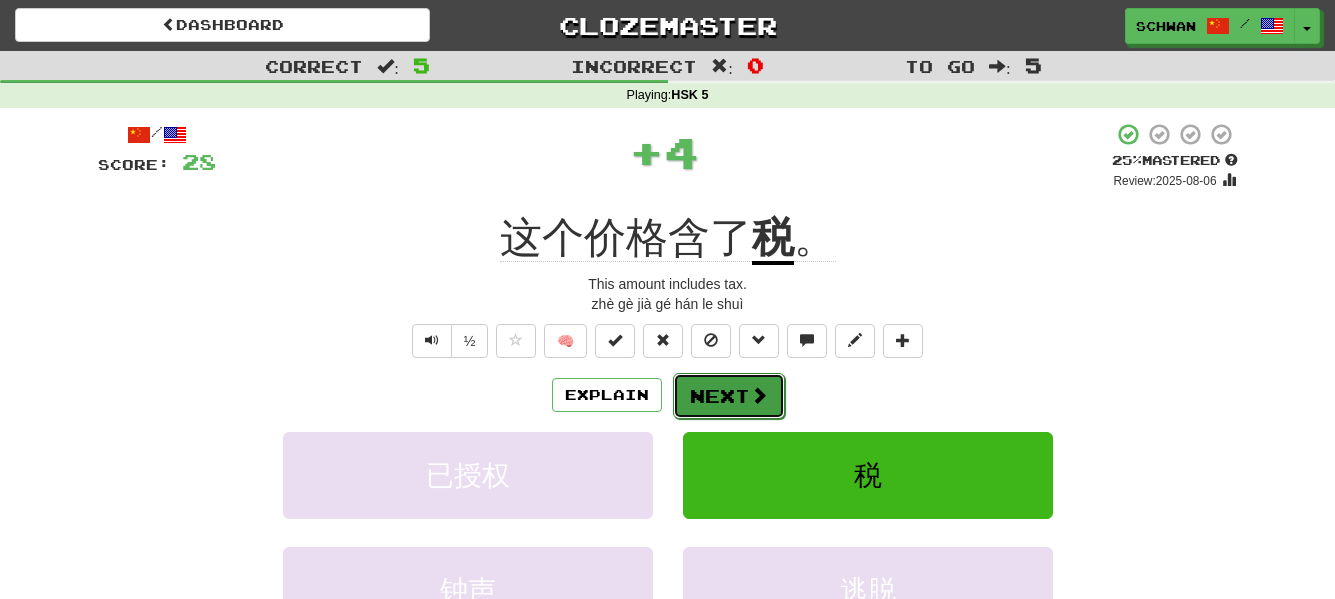 click at bounding box center [759, 395] 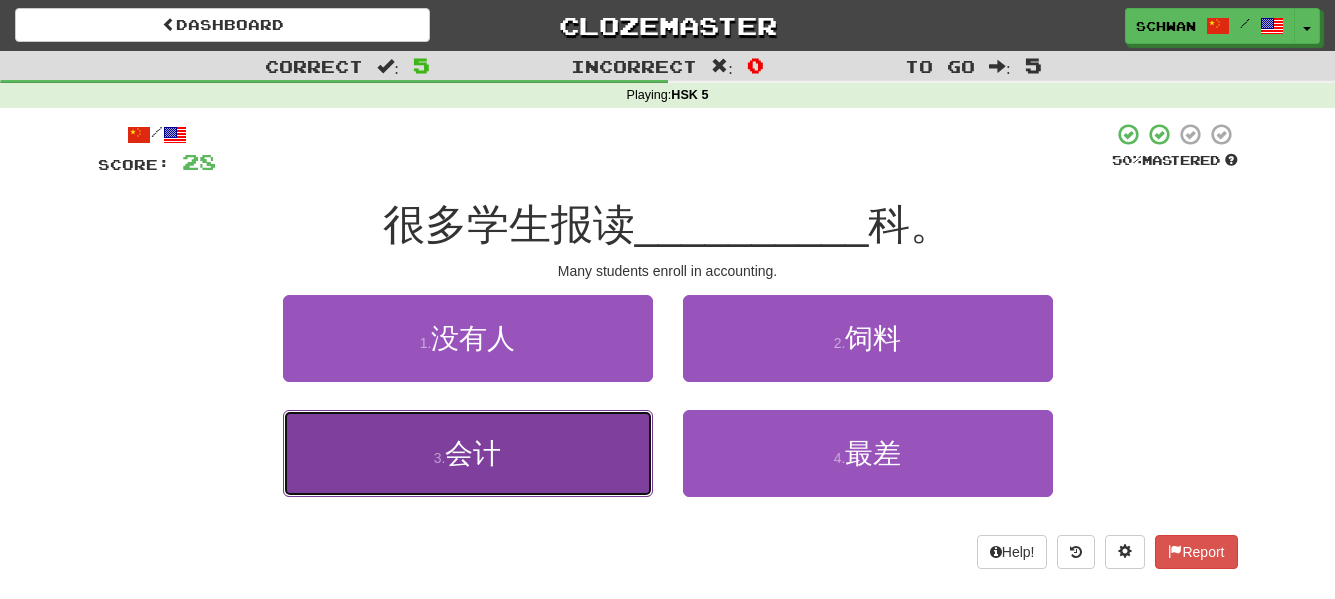 click on "3 .  会计" at bounding box center (468, 453) 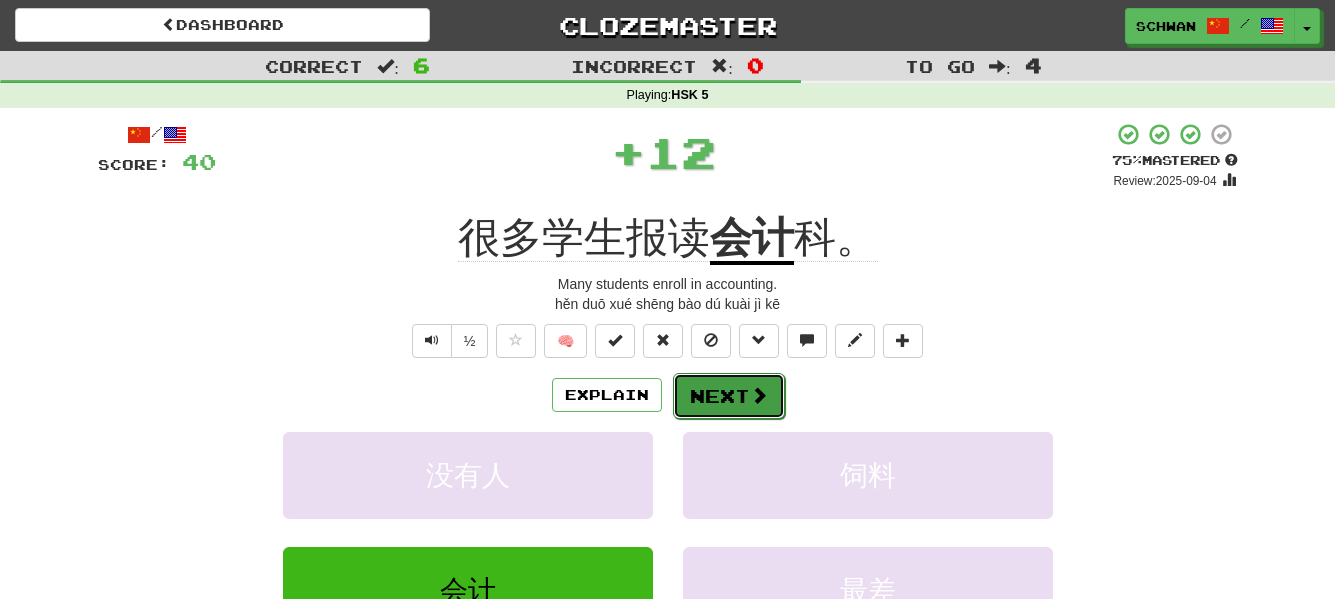 click on "Next" at bounding box center [729, 396] 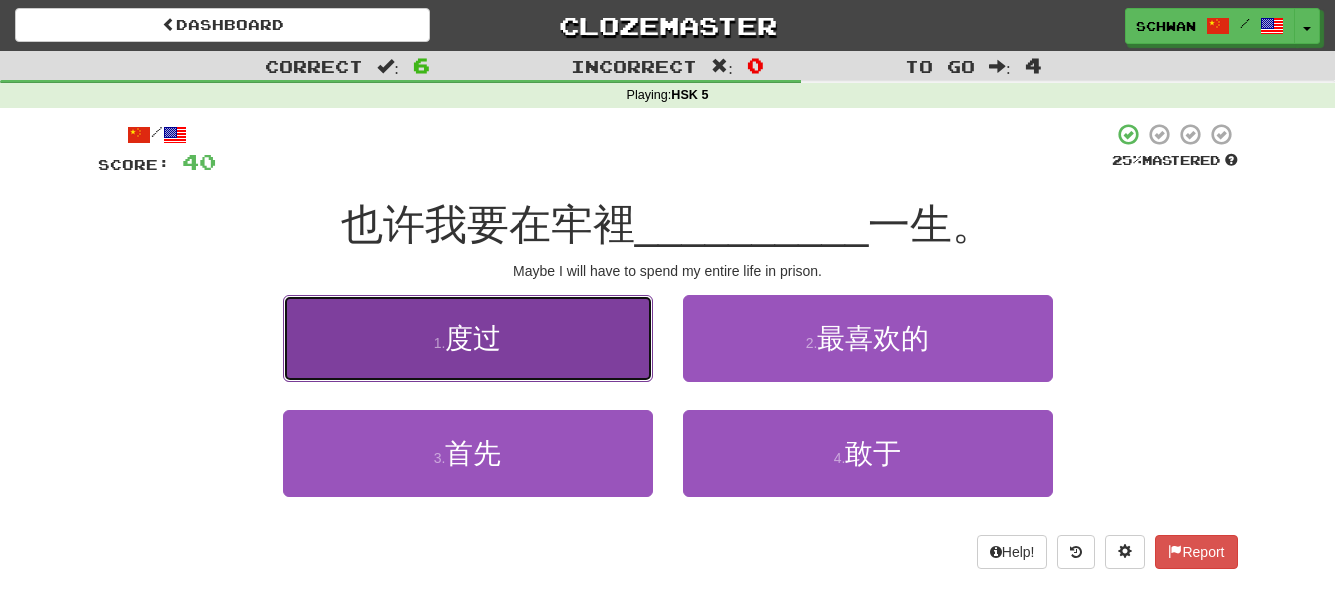 click on "1 .  度过" at bounding box center [468, 338] 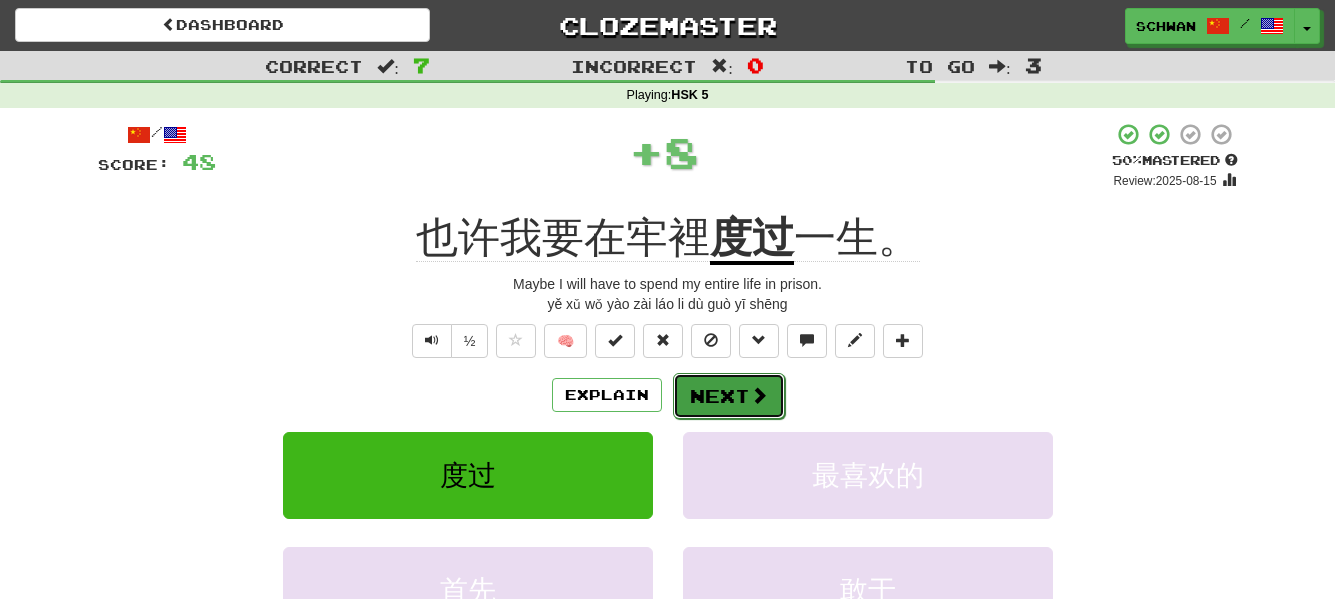 click on "Next" at bounding box center [729, 396] 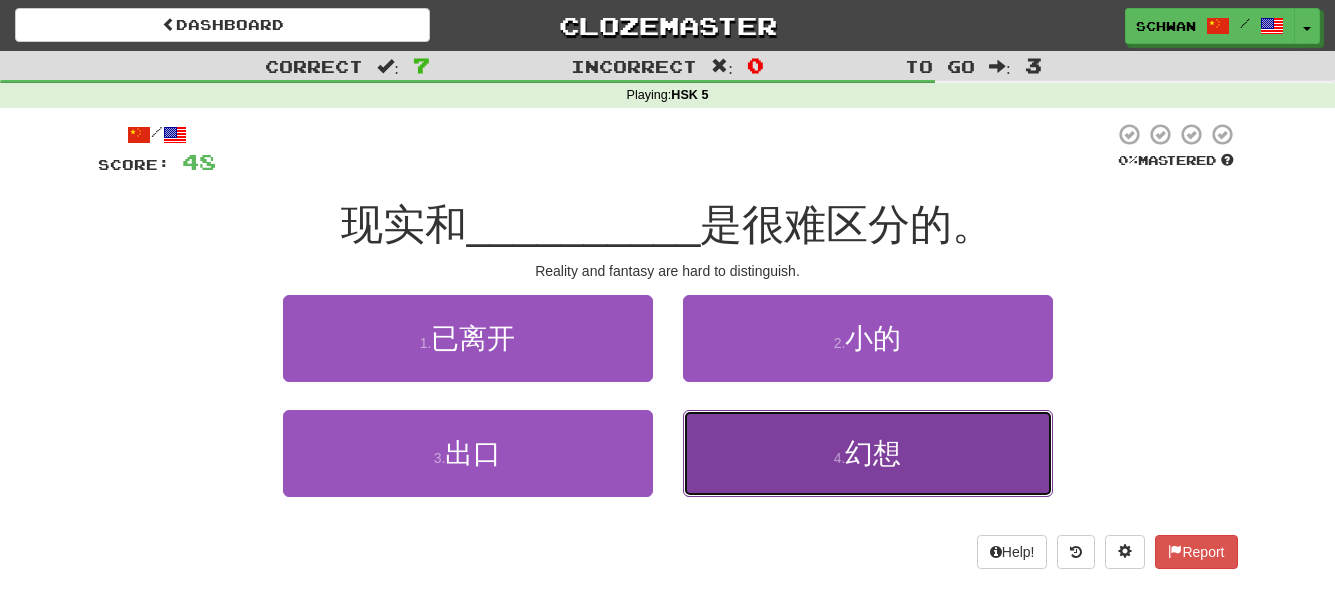 click on "4 .  幻想" at bounding box center (868, 453) 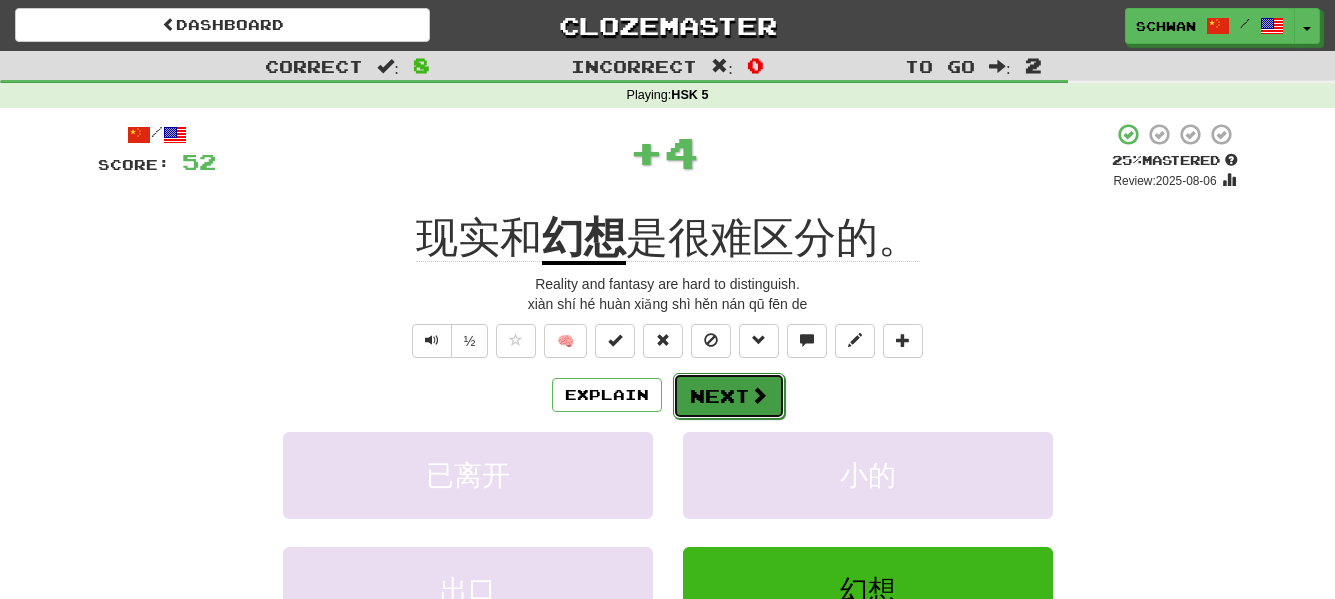 click on "Next" at bounding box center (729, 396) 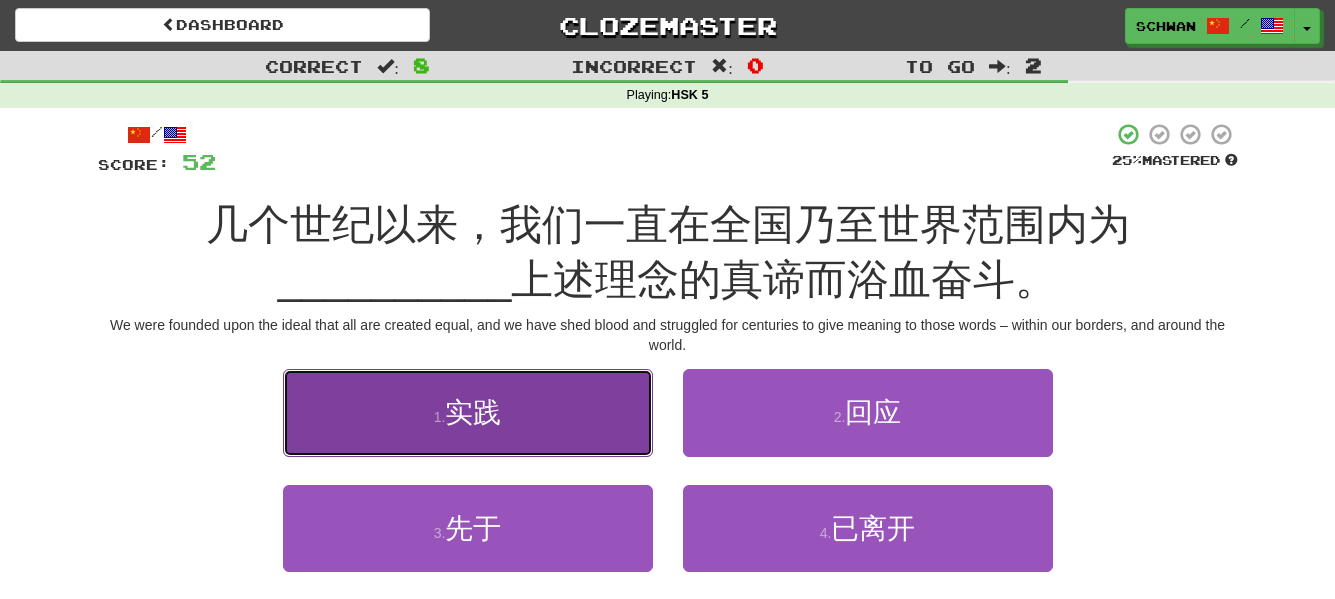 click on "1 .  实践" at bounding box center (468, 412) 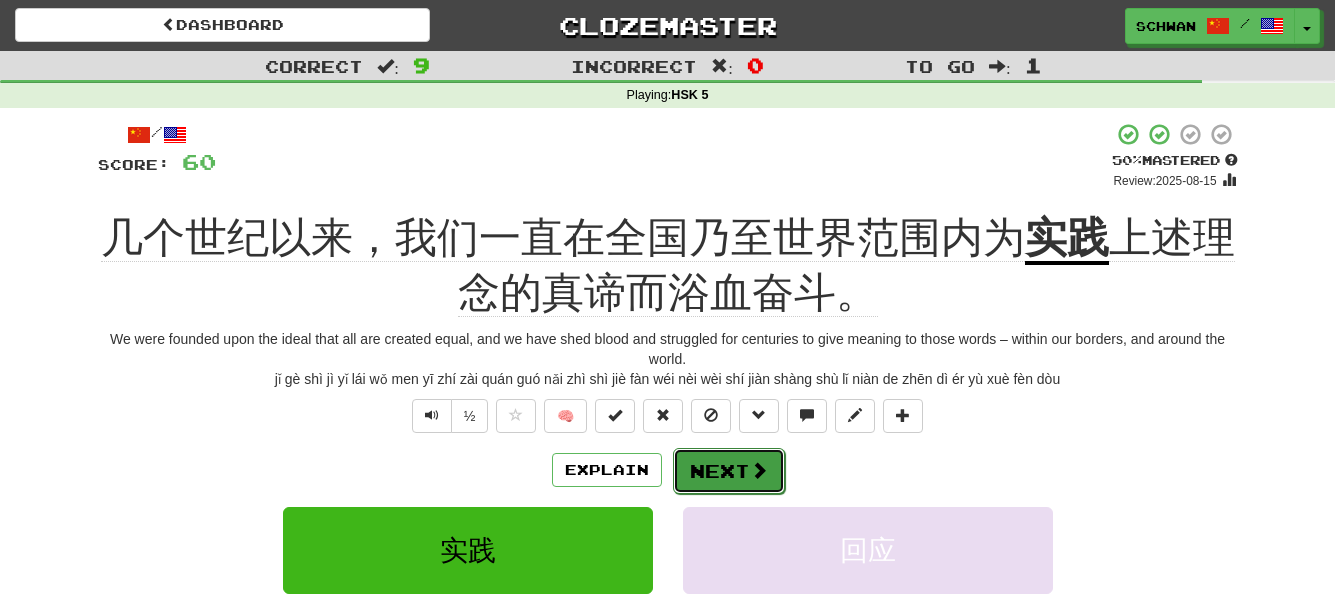 click on "Next" at bounding box center [729, 471] 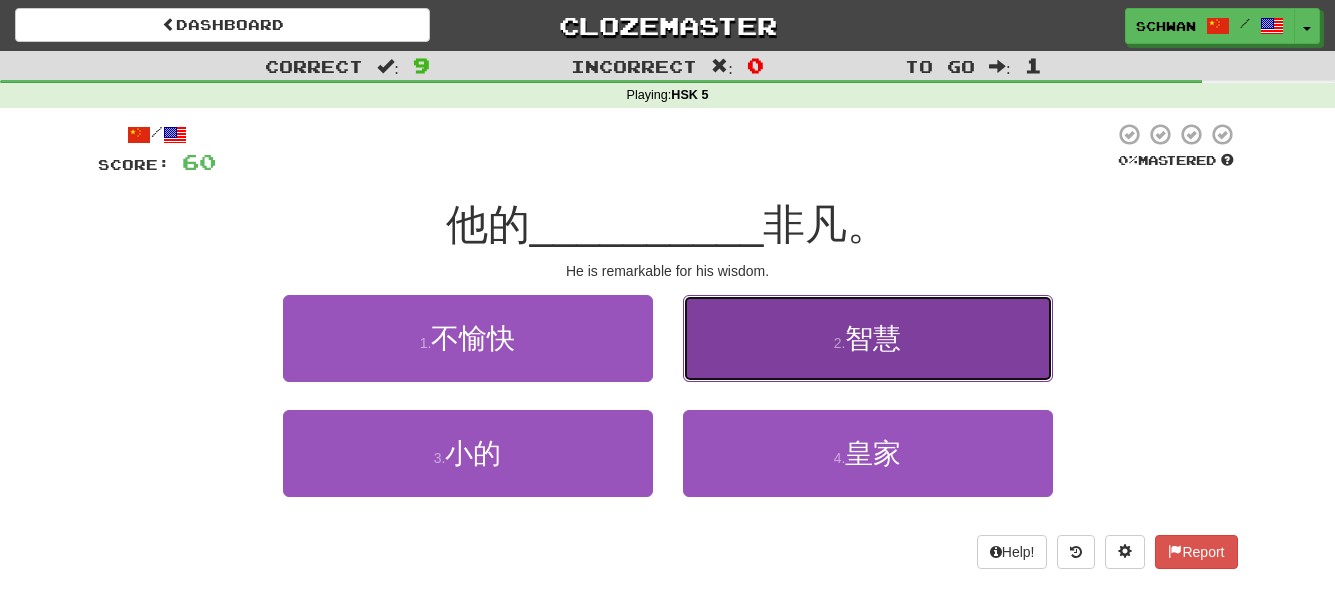 click on "2 .  智慧" at bounding box center (868, 338) 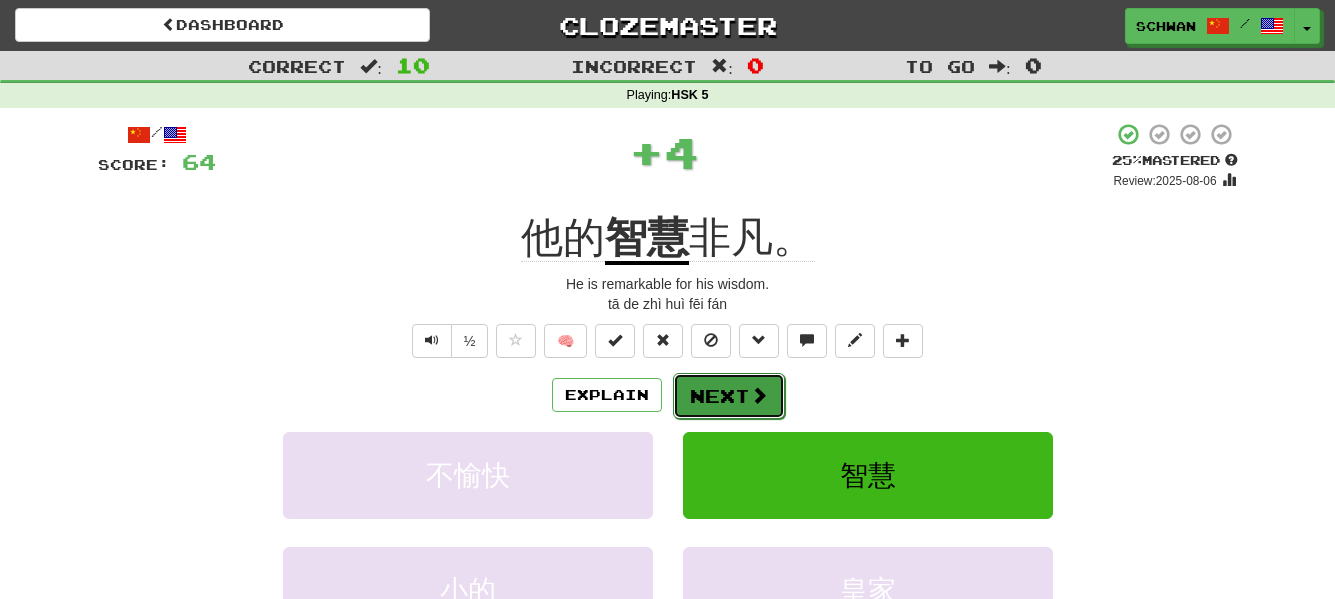 click on "Next" at bounding box center [729, 396] 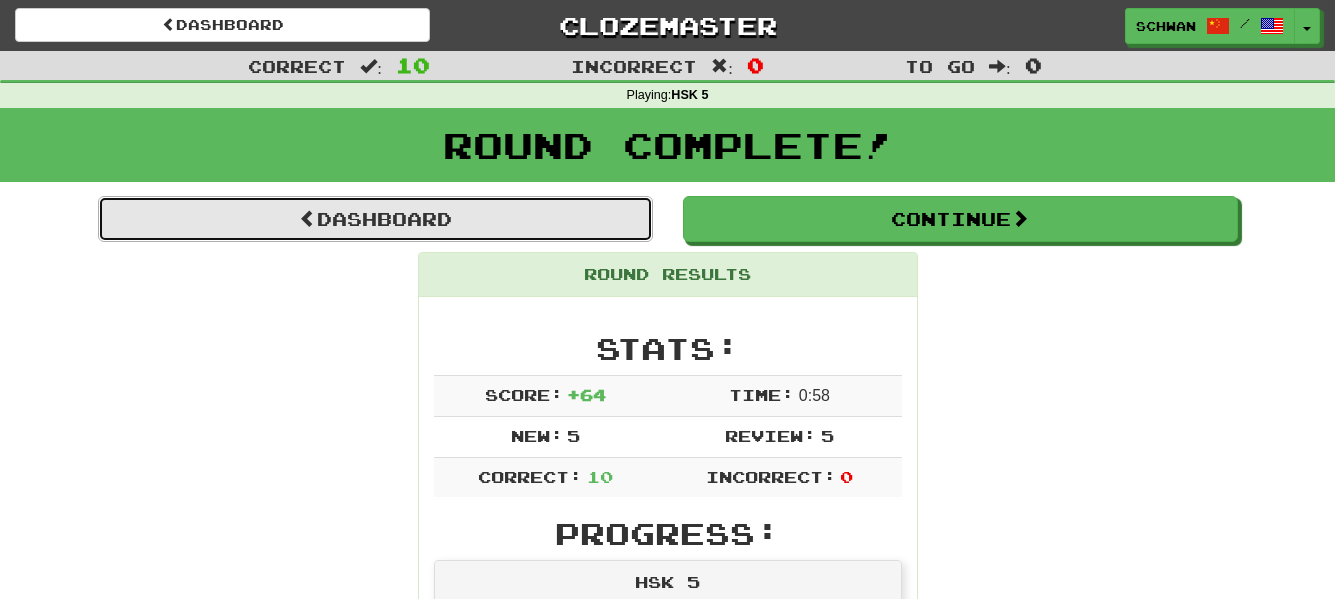 click on "Dashboard" at bounding box center (375, 219) 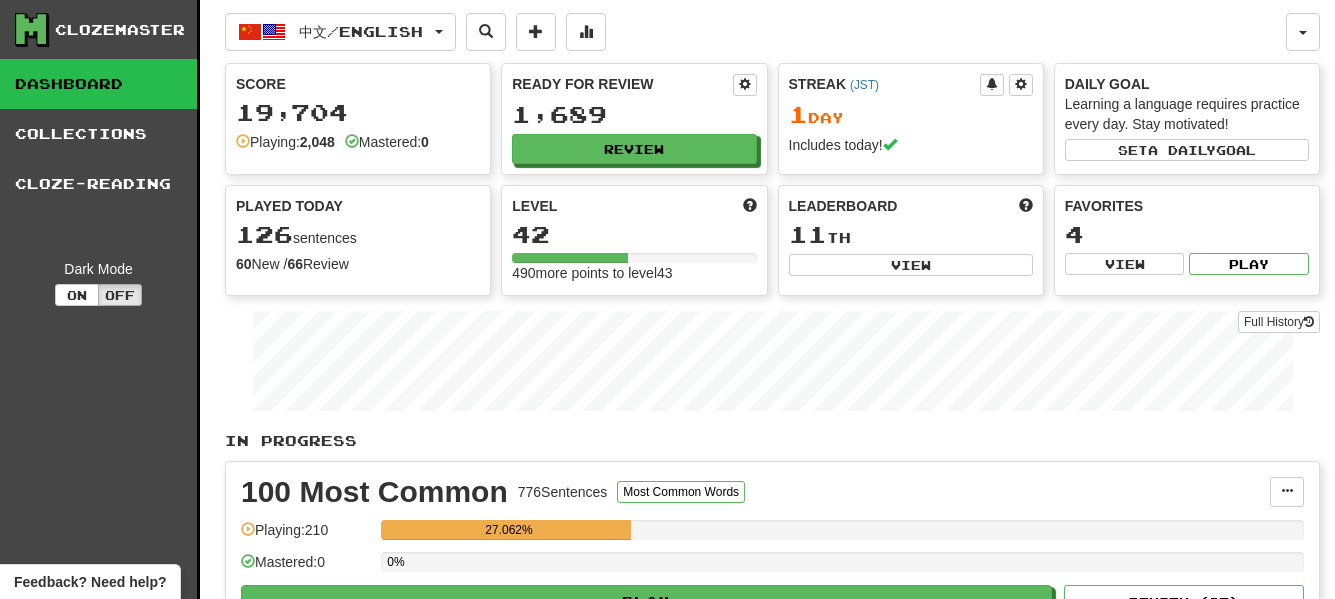 scroll, scrollTop: 0, scrollLeft: 0, axis: both 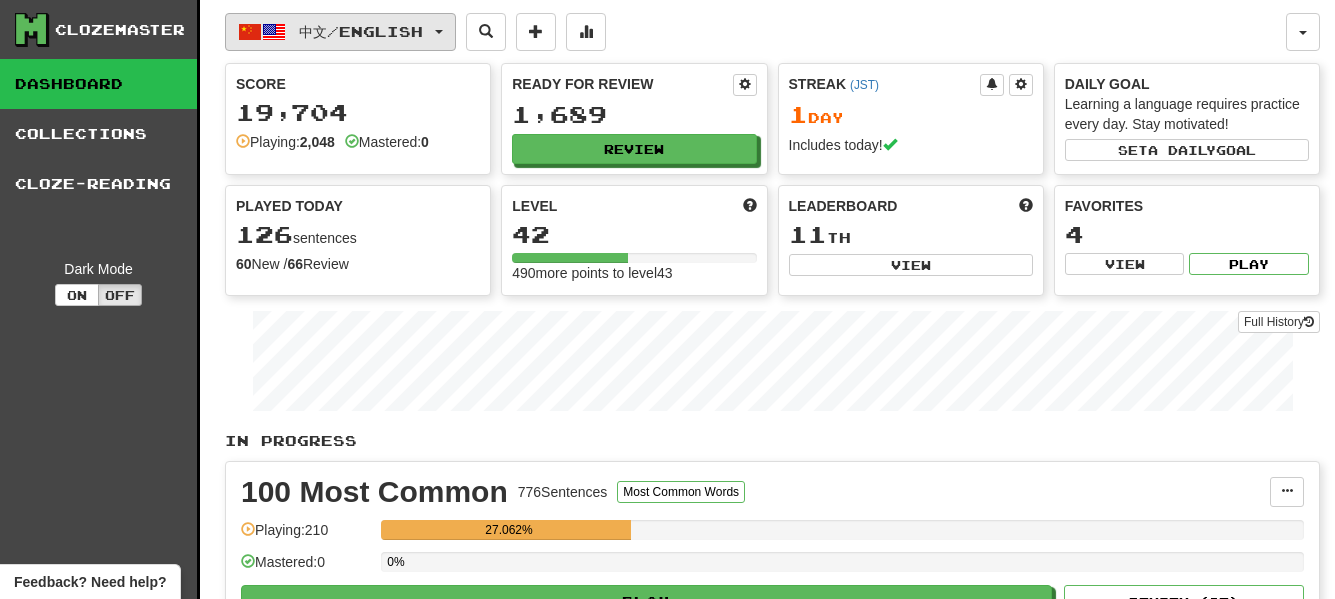 click on "中文  /  English" at bounding box center [361, 31] 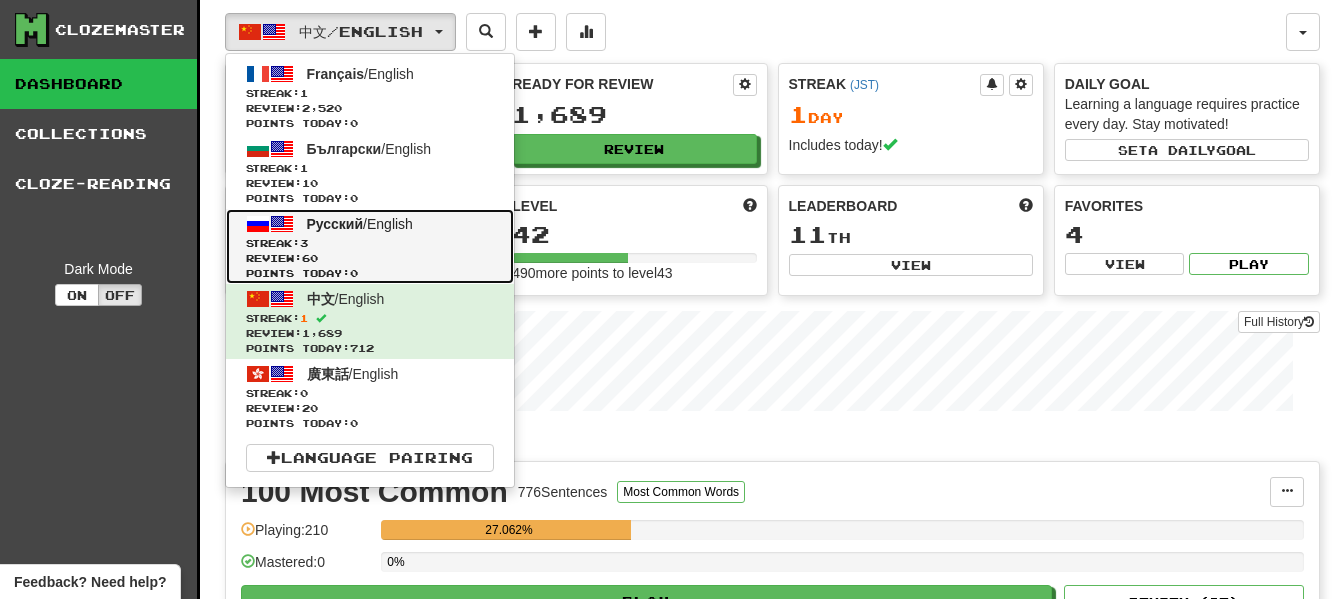 click on "Русский  /  English" at bounding box center (360, 224) 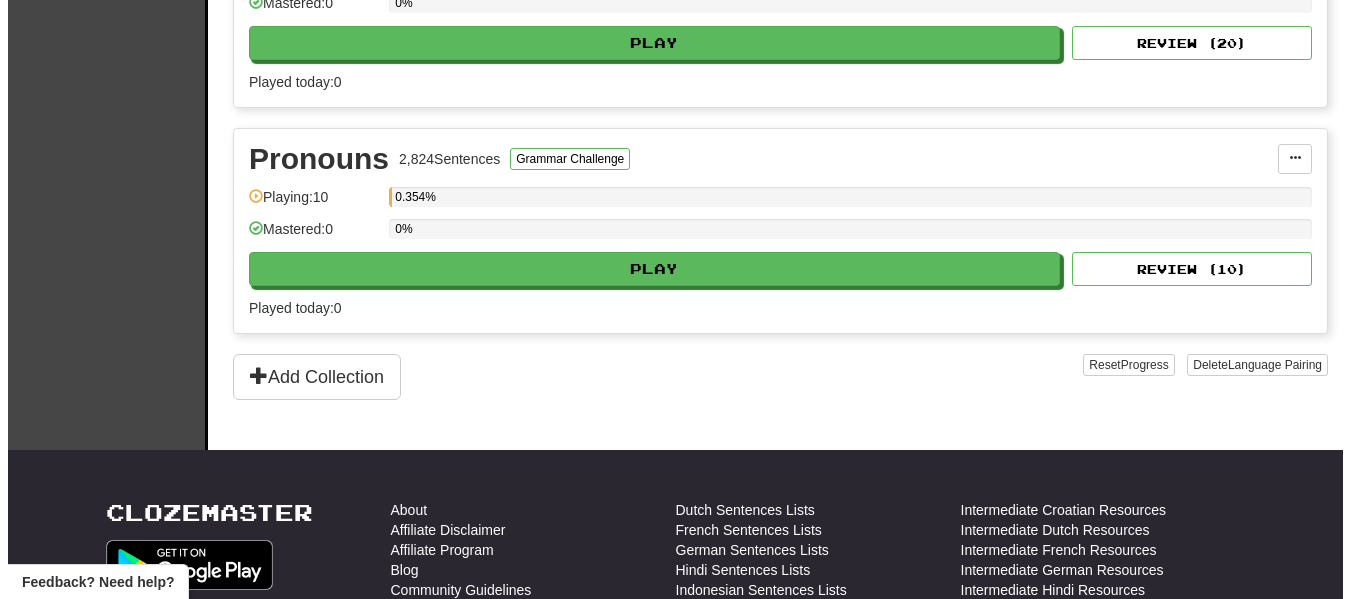 scroll, scrollTop: 600, scrollLeft: 0, axis: vertical 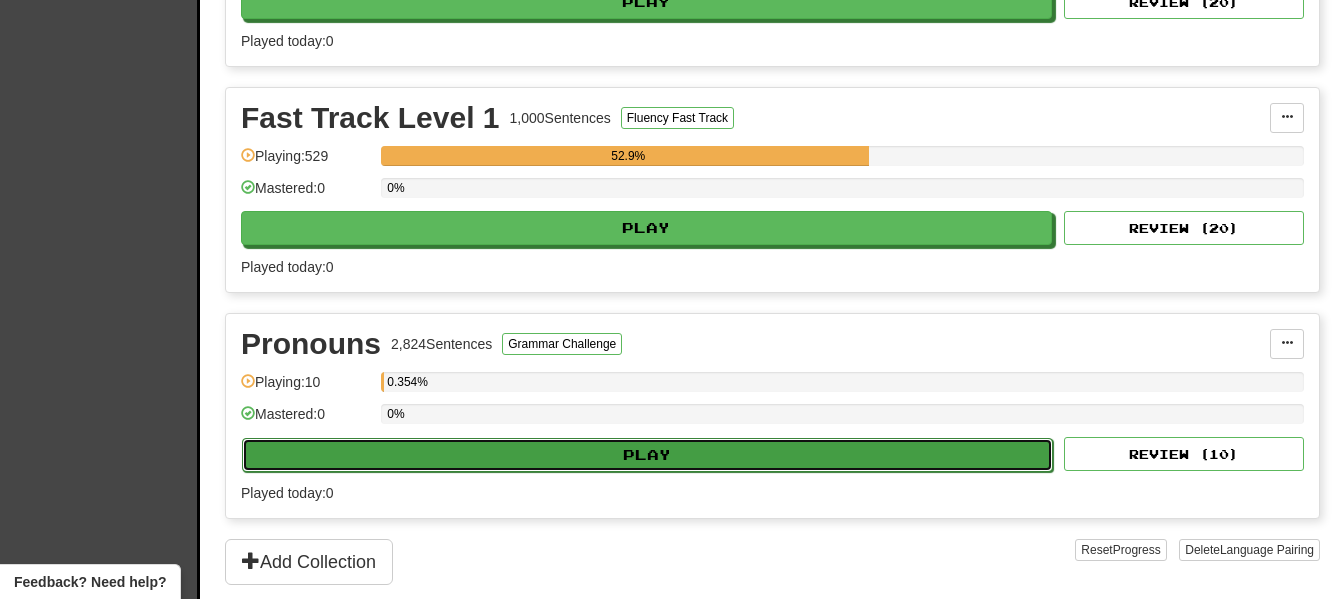 click on "Play" at bounding box center (647, 455) 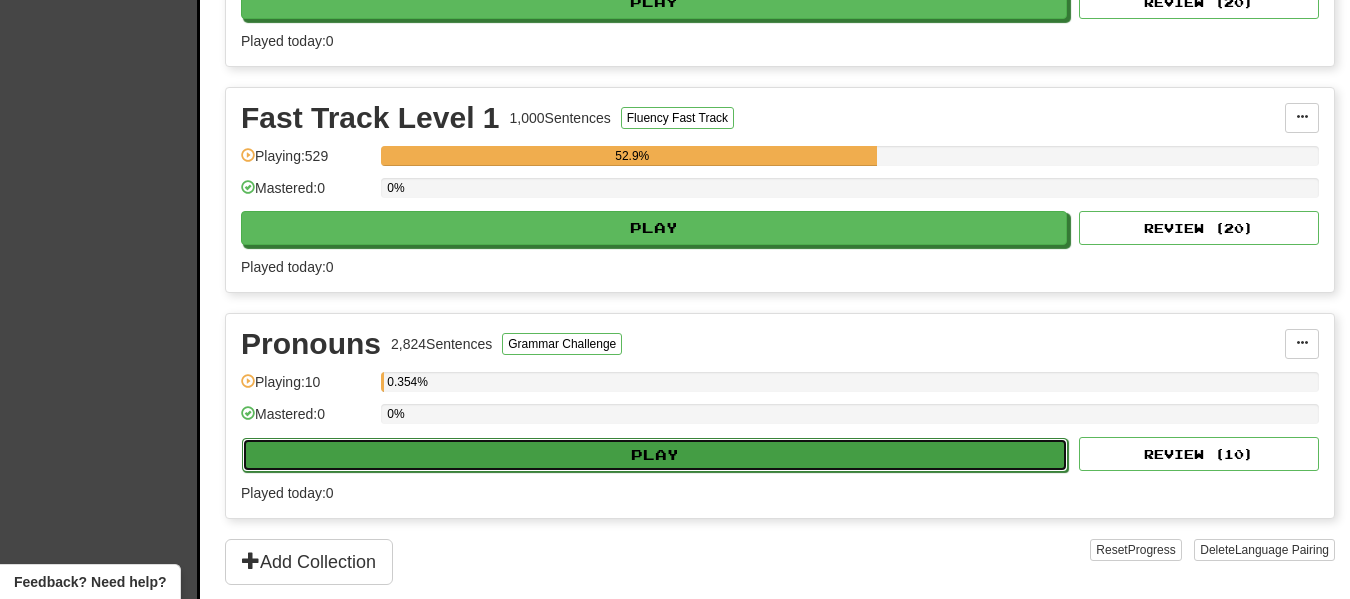 select on "**" 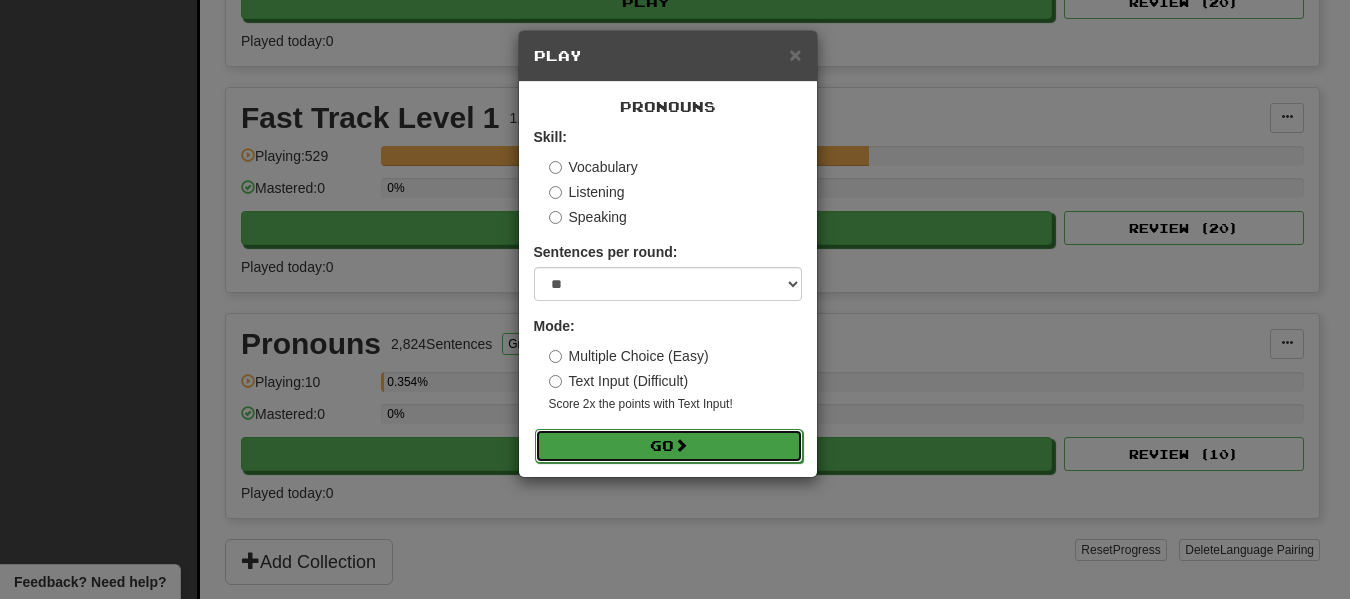 click on "Go" at bounding box center [669, 446] 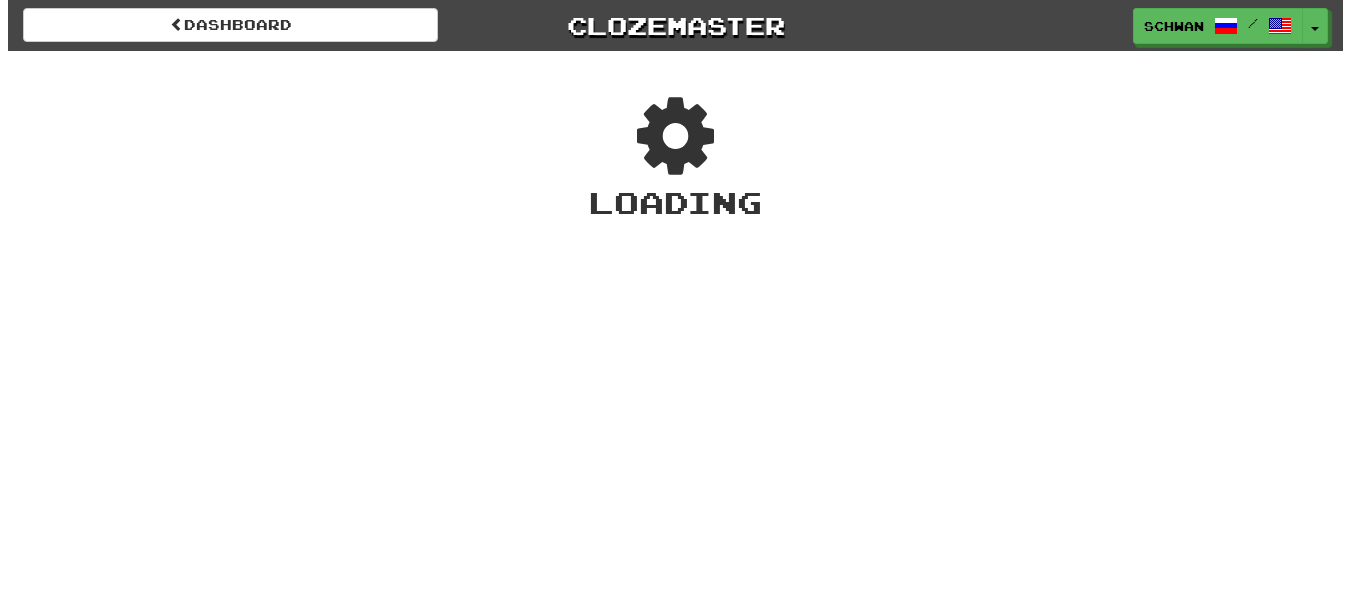 scroll, scrollTop: 0, scrollLeft: 0, axis: both 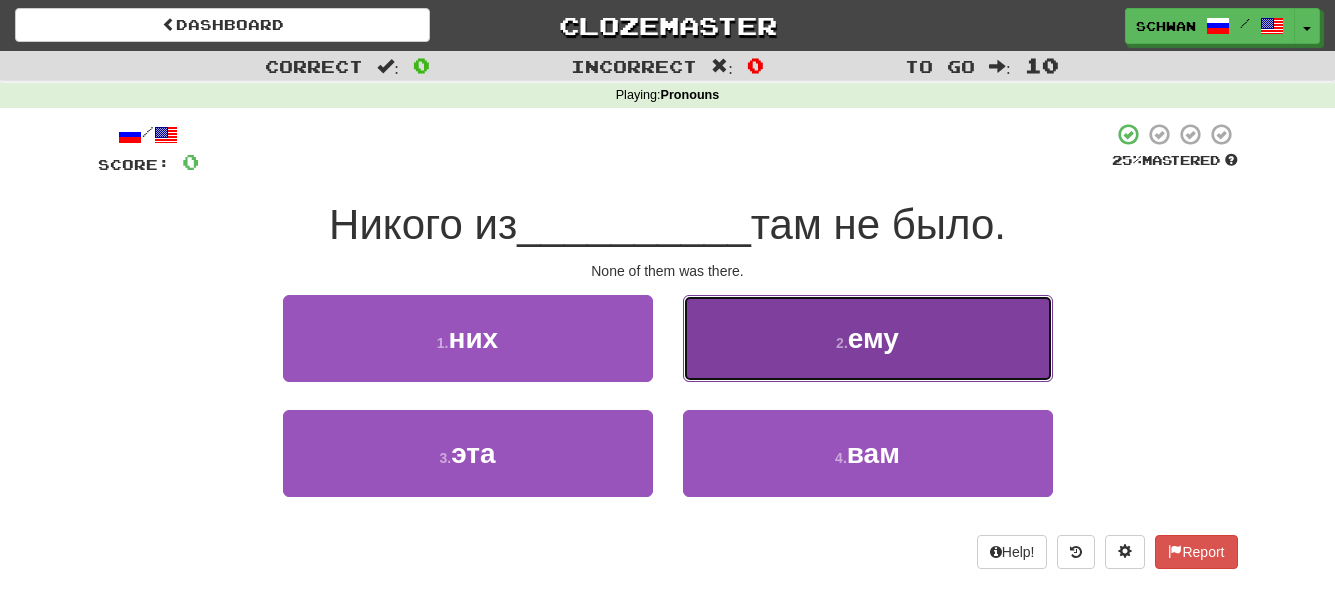click on "2 .  ему" at bounding box center [868, 338] 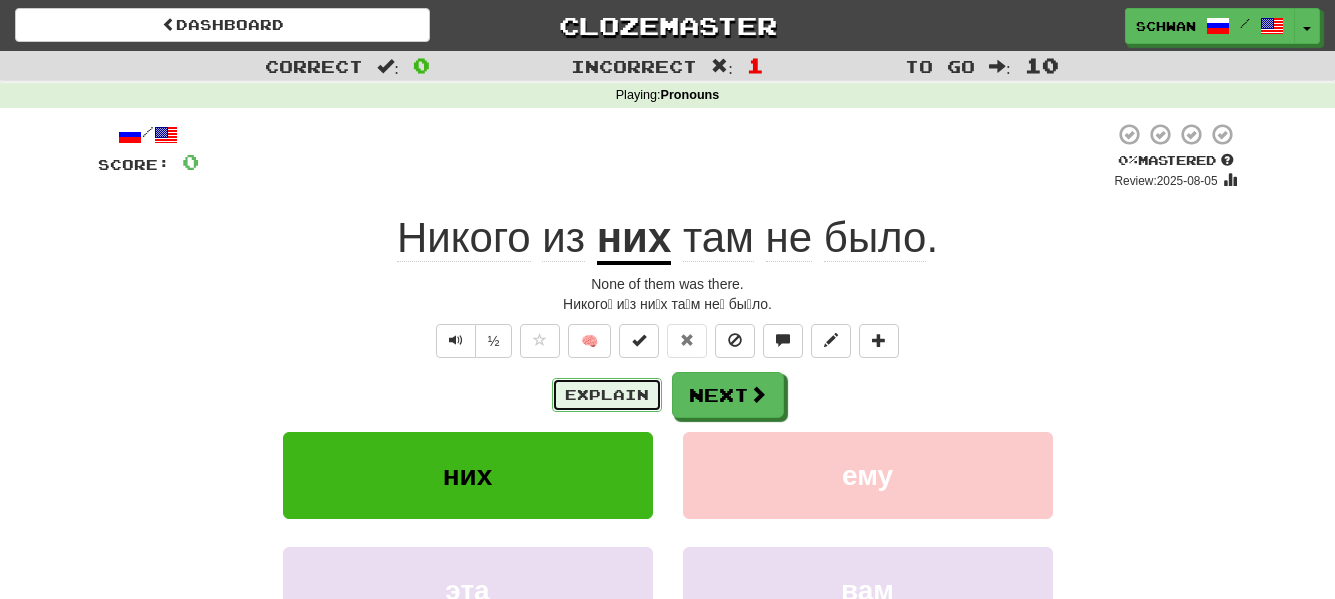 click on "Explain" at bounding box center [607, 395] 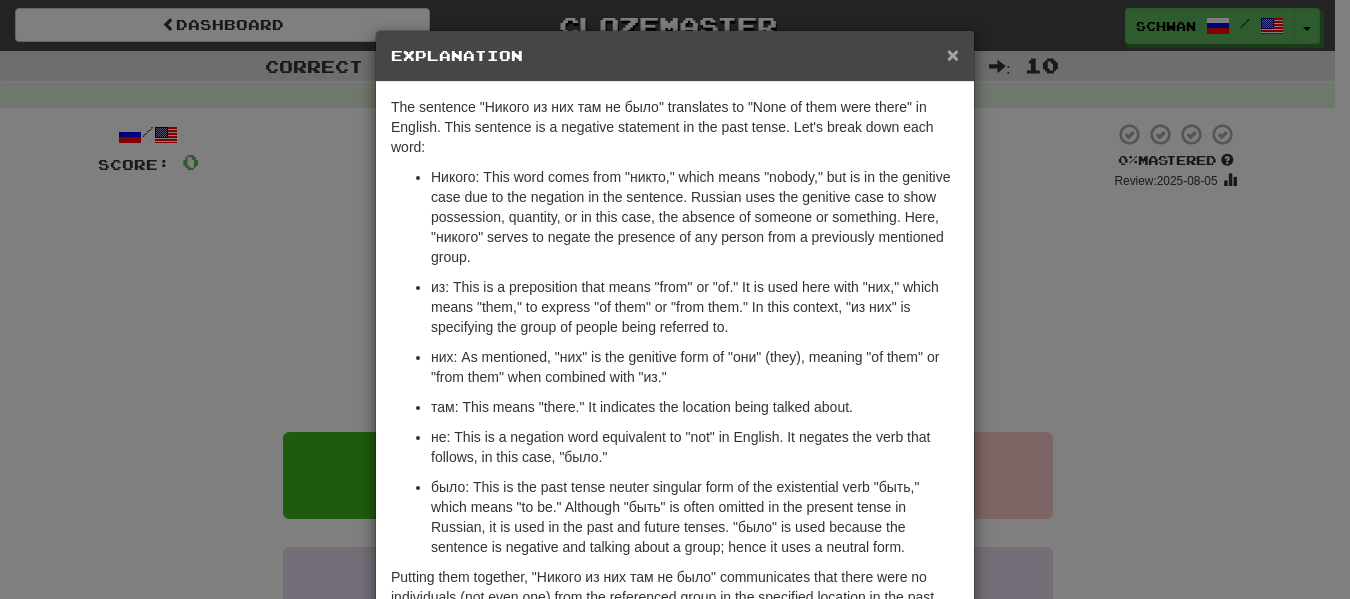 click on "×" at bounding box center [953, 54] 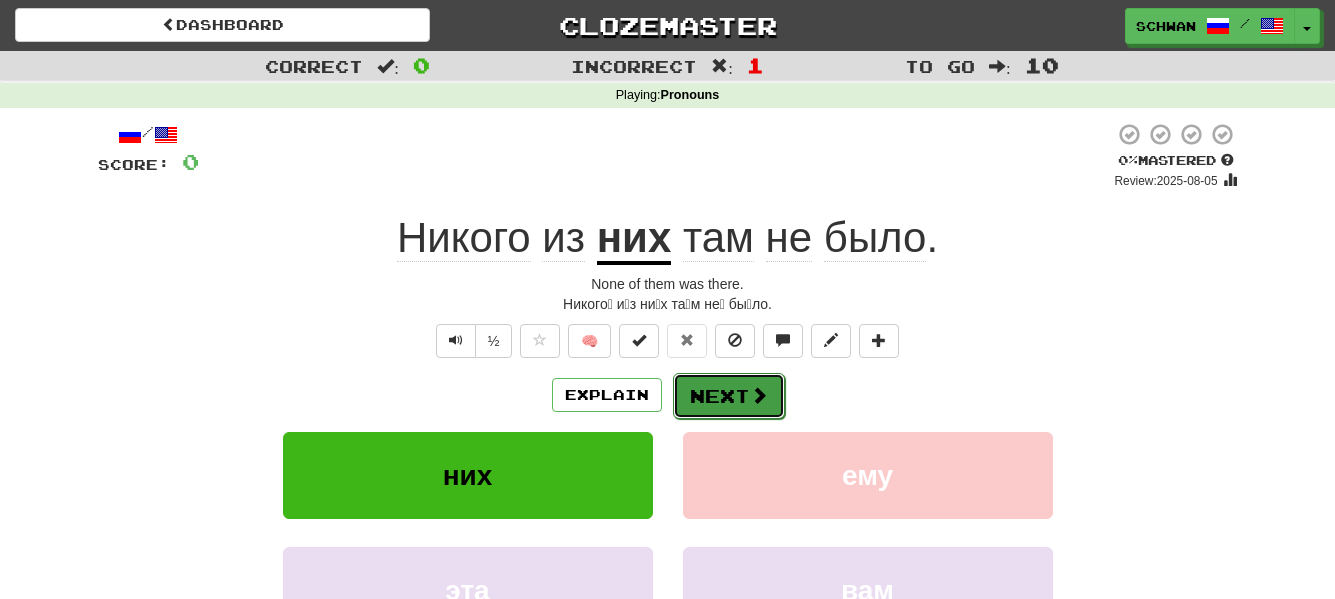 click on "Next" at bounding box center [729, 396] 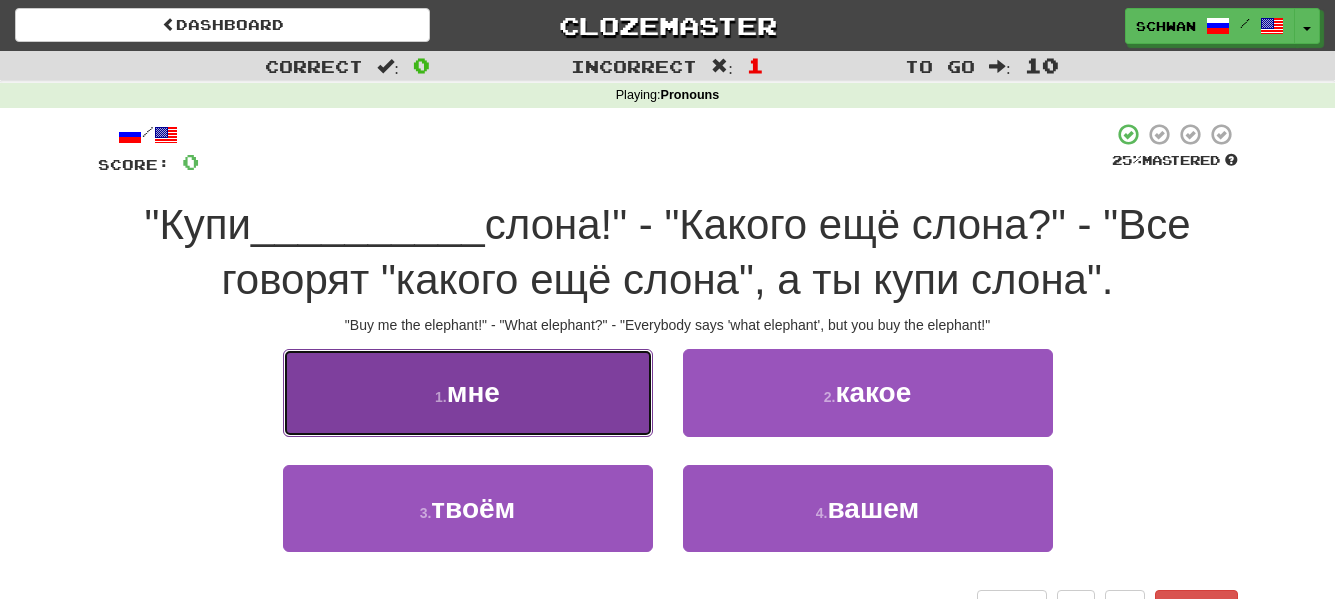 click on "1 .  мне" at bounding box center [468, 392] 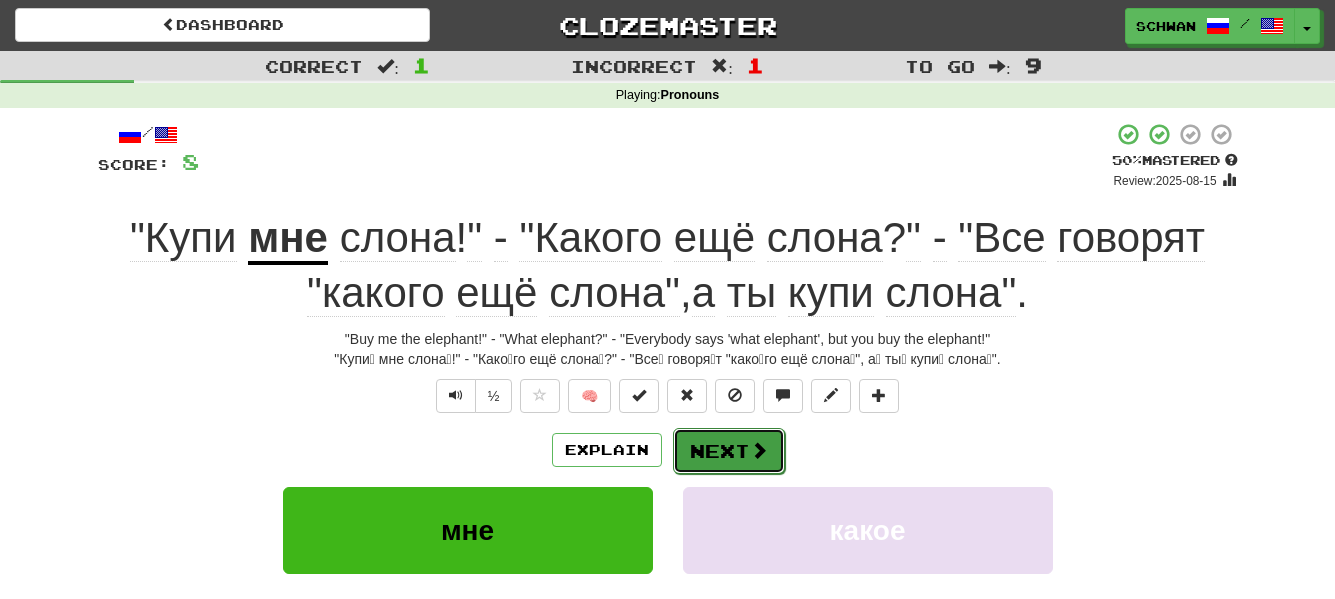 click on "Next" at bounding box center [729, 451] 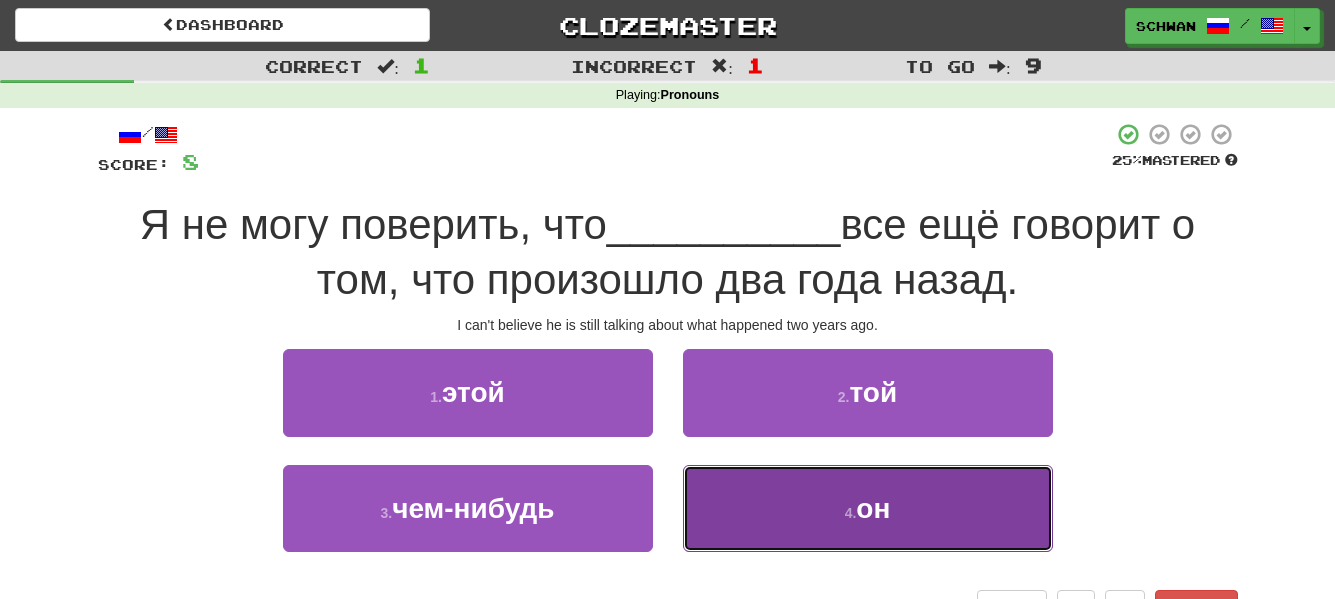 click on "он" at bounding box center [873, 508] 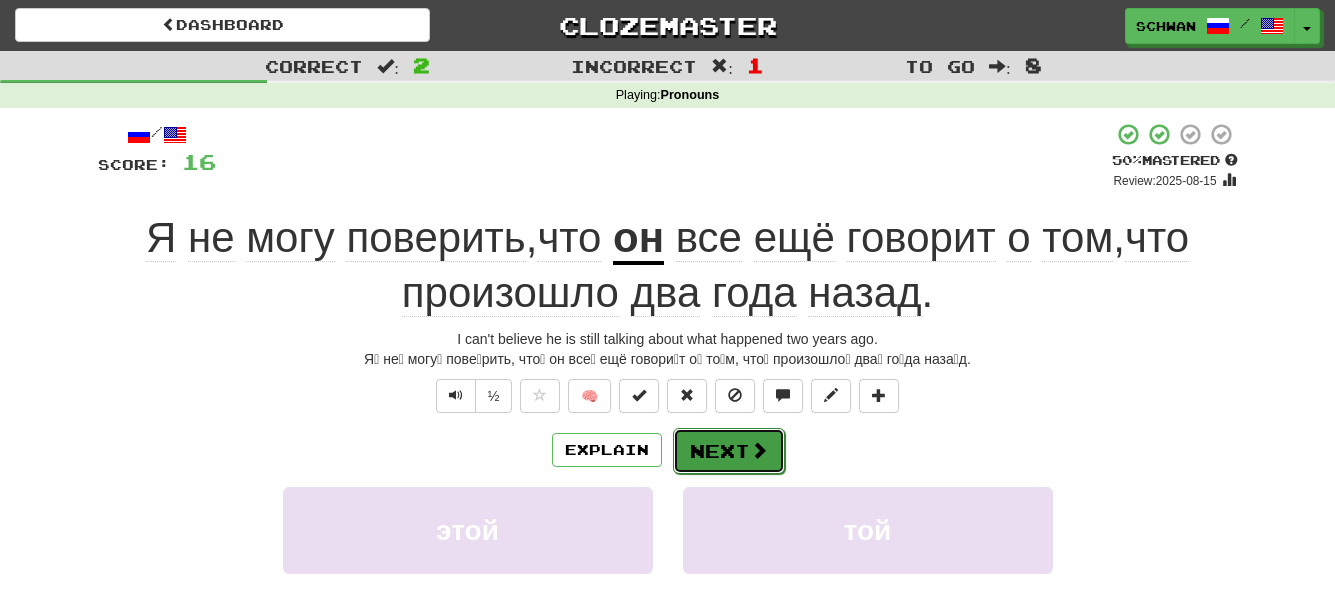 click on "Next" at bounding box center (729, 451) 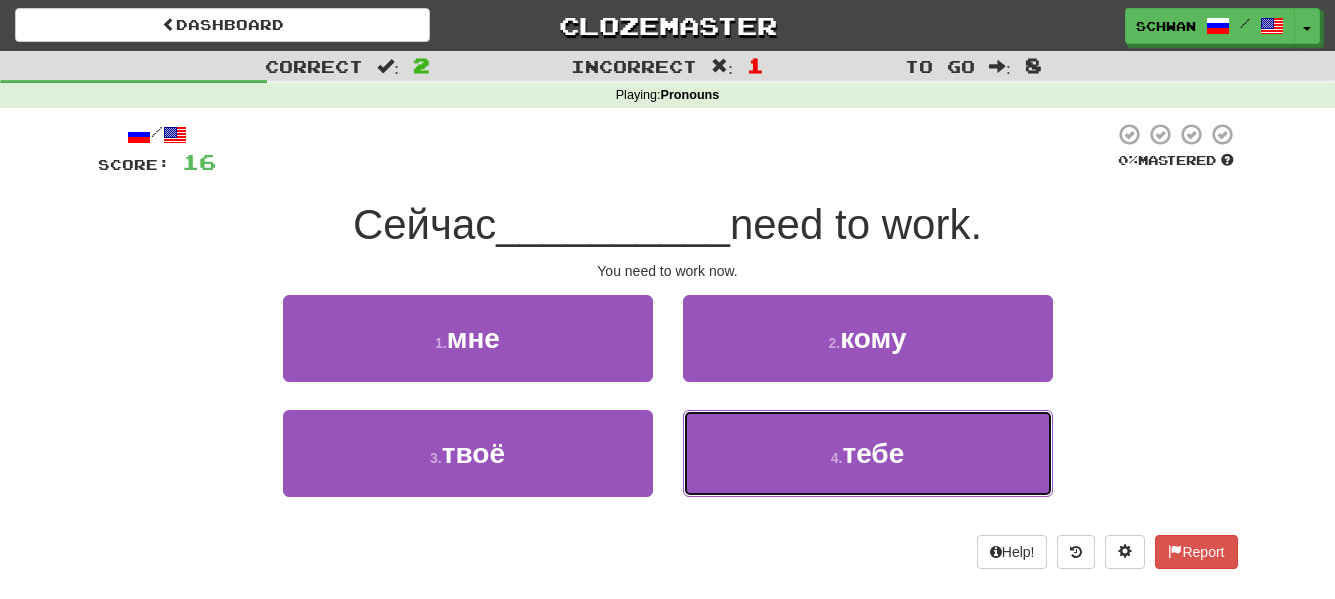 click on "4 .  тебе" at bounding box center [868, 453] 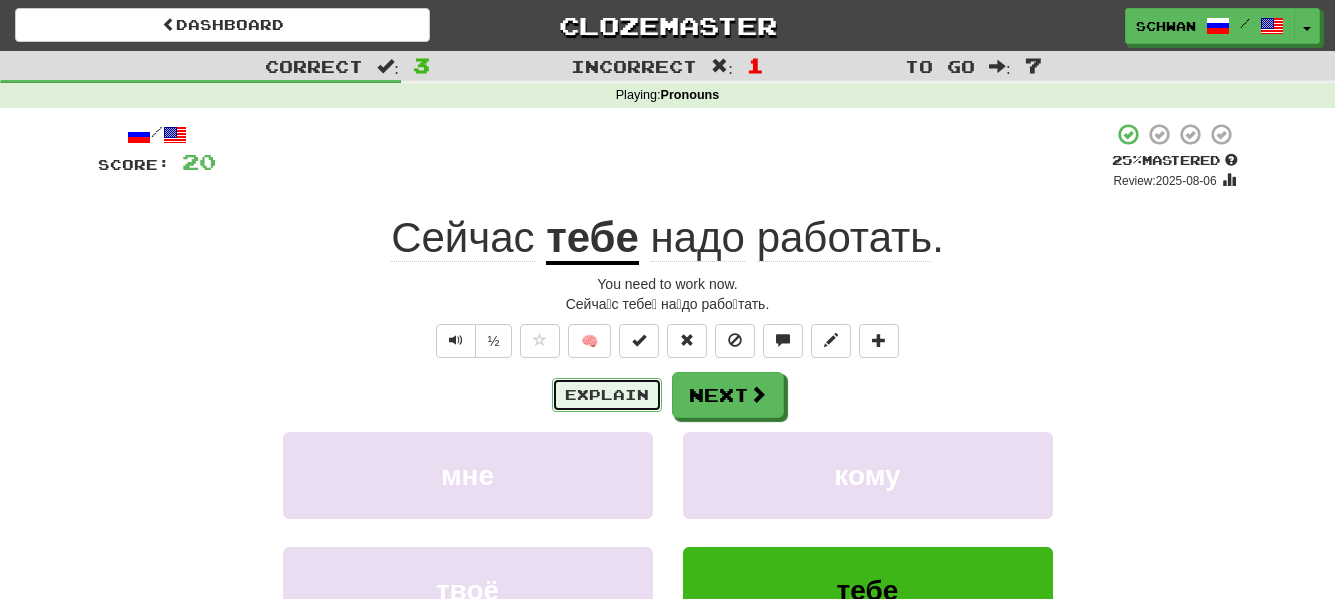 click on "Explain" at bounding box center (607, 395) 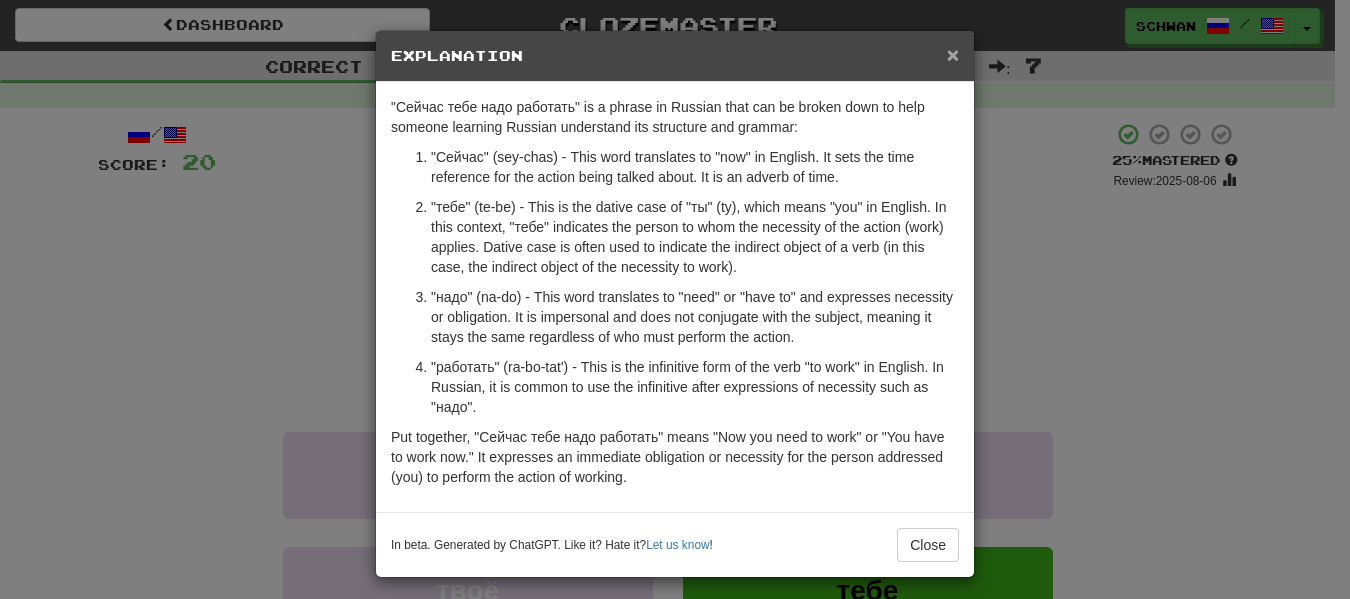 click on "×" at bounding box center (953, 54) 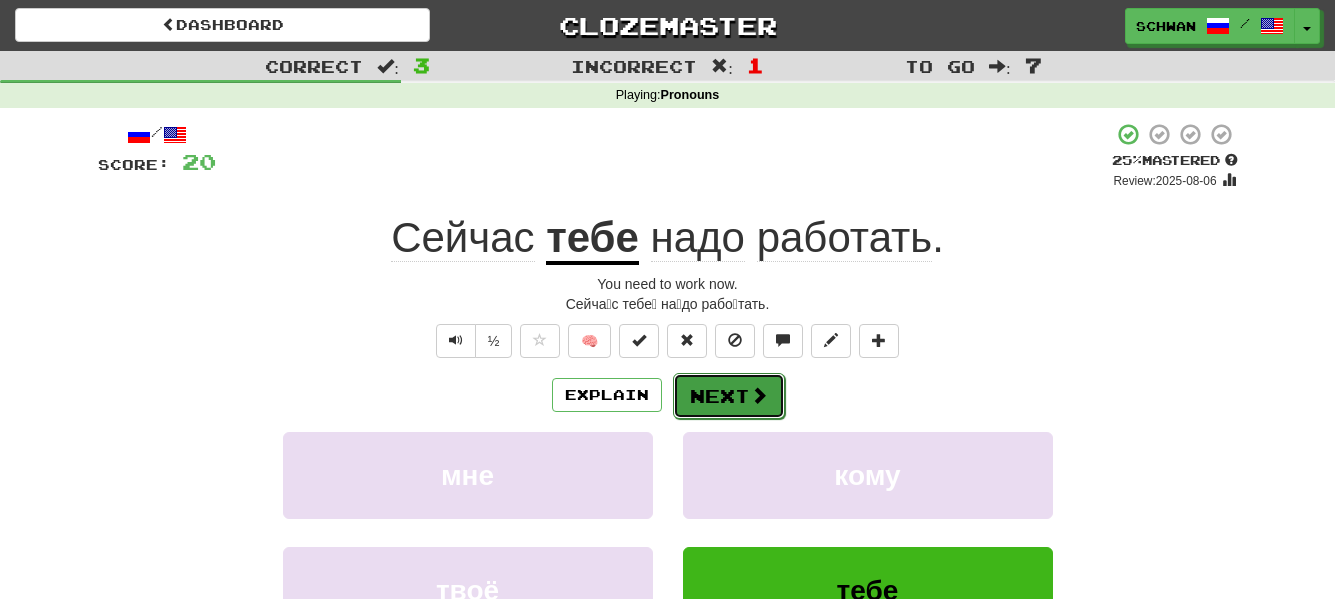 click on "Next" at bounding box center [729, 396] 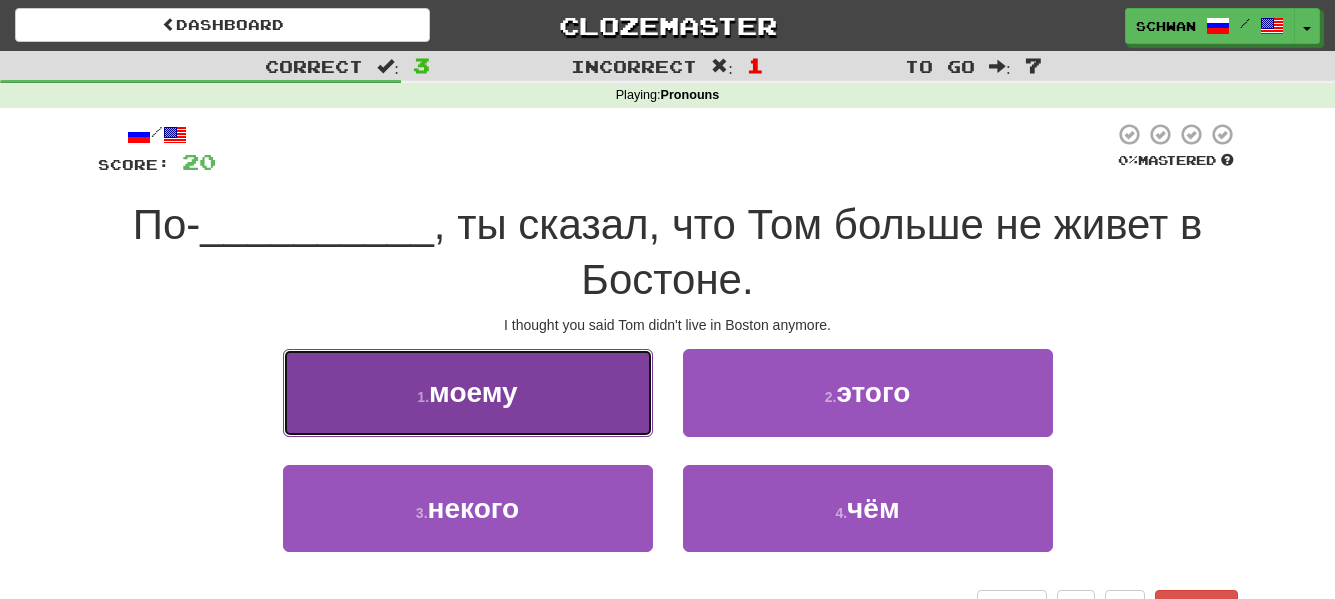 click on "моему" at bounding box center [473, 392] 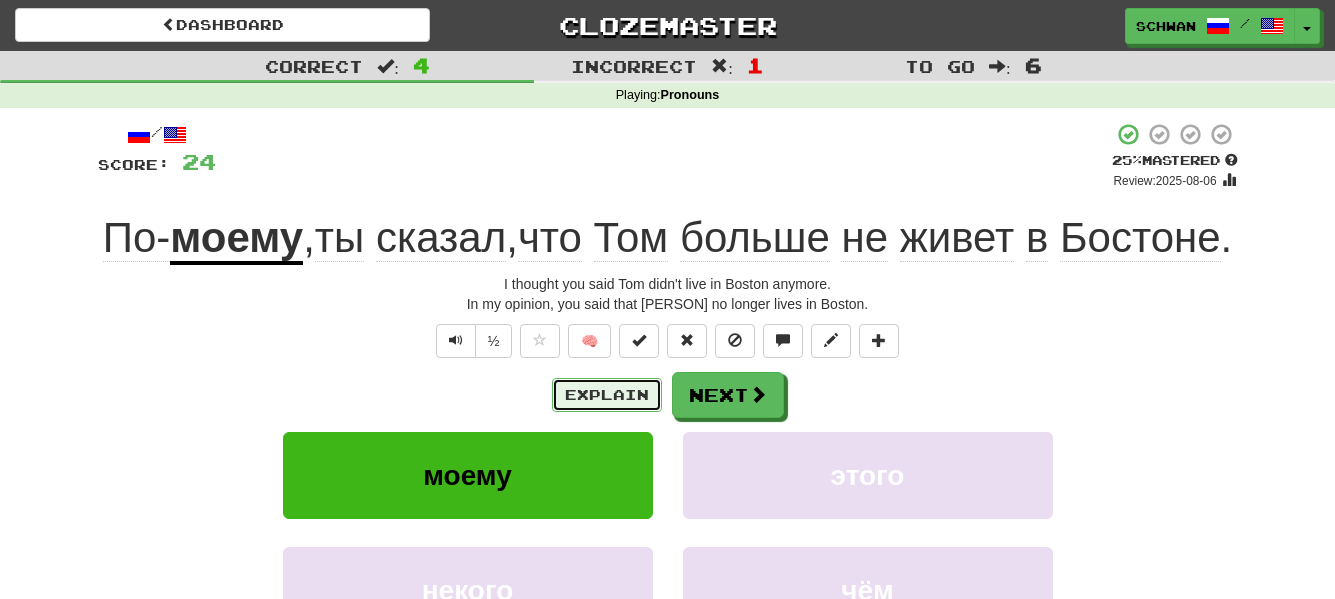 click on "Explain" at bounding box center [607, 395] 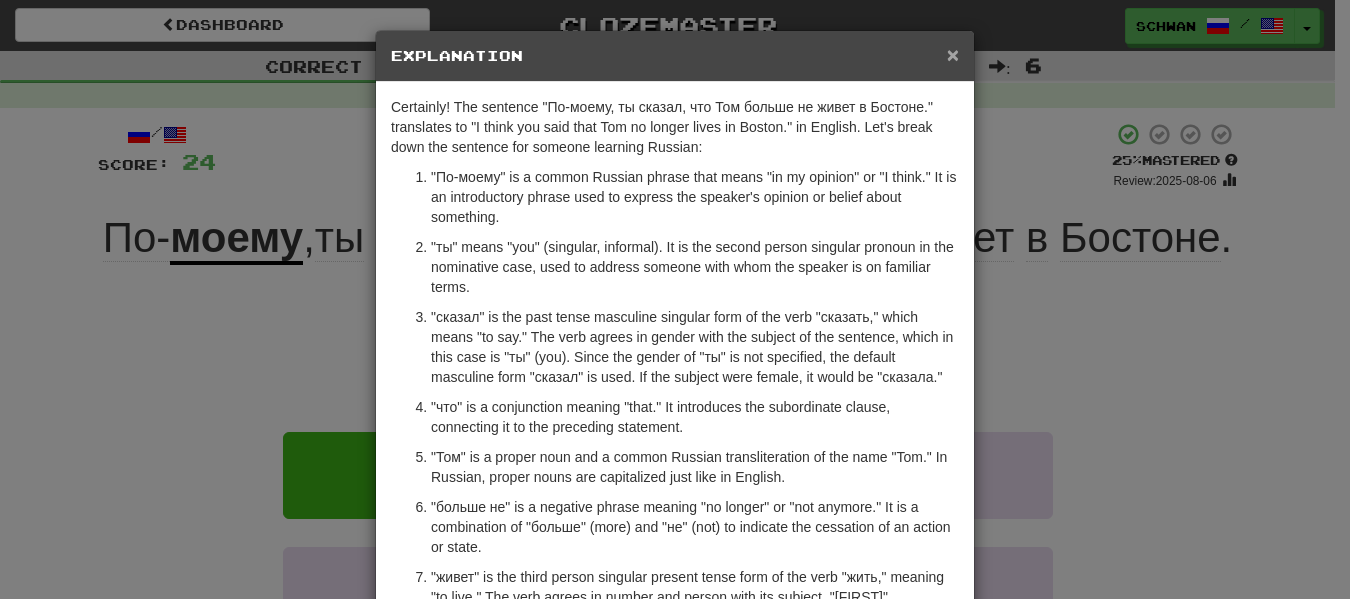 click on "×" at bounding box center [953, 54] 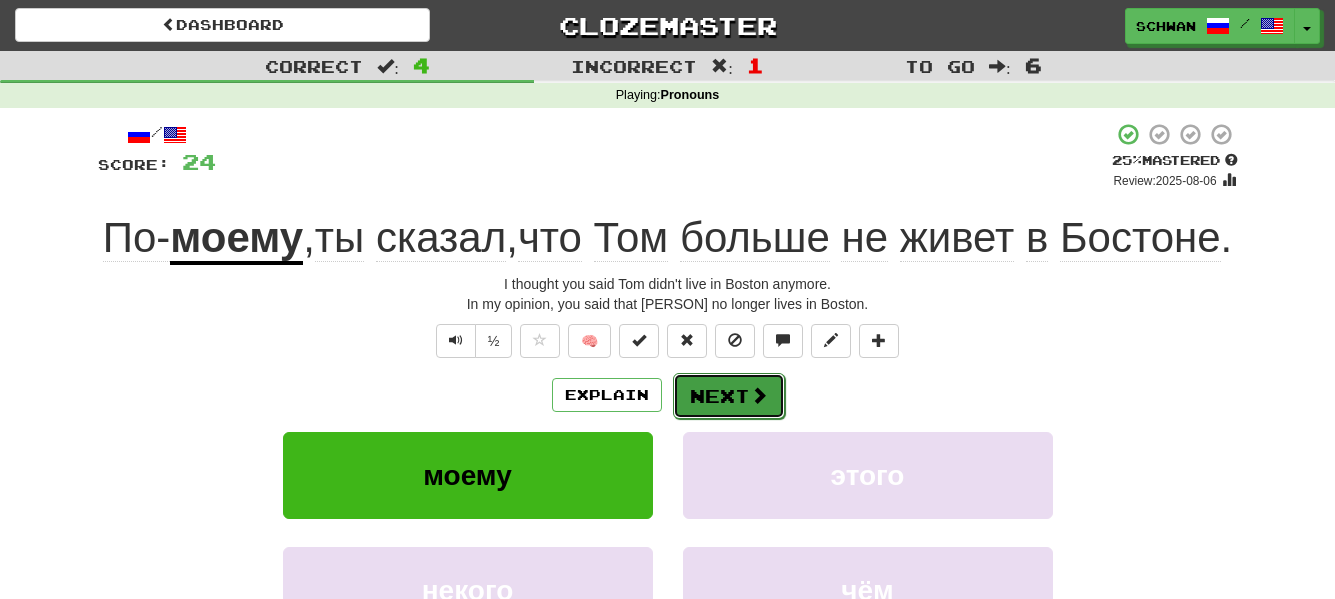 click on "Next" at bounding box center (729, 396) 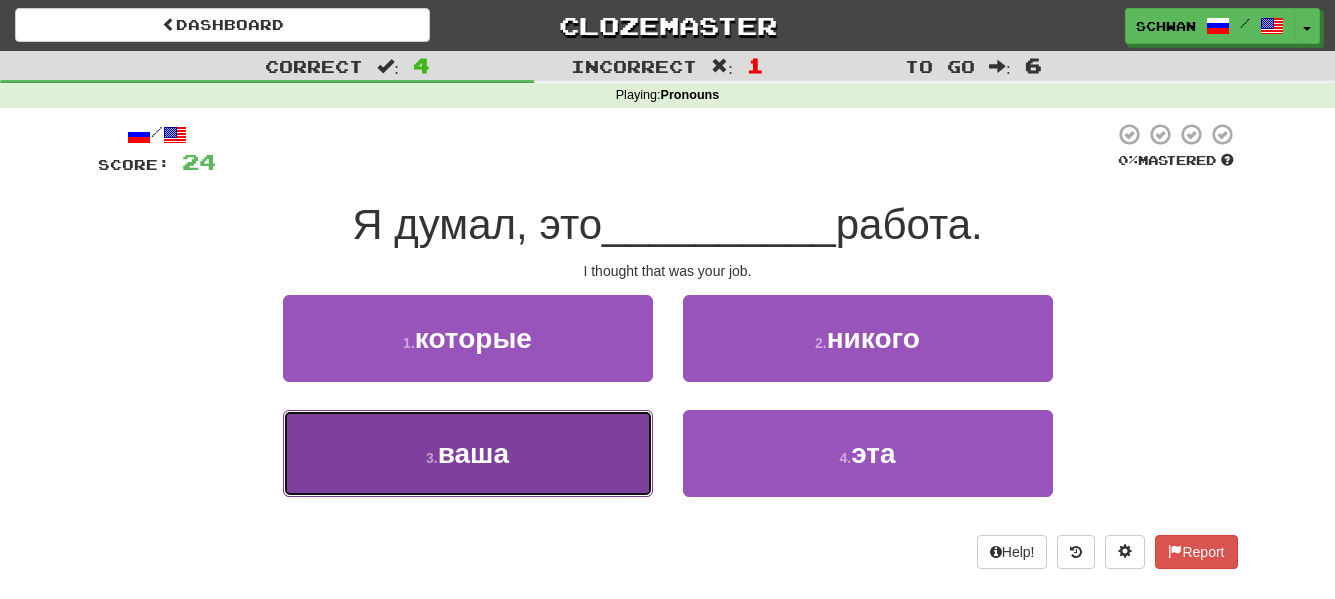 click on "ваша" at bounding box center (473, 453) 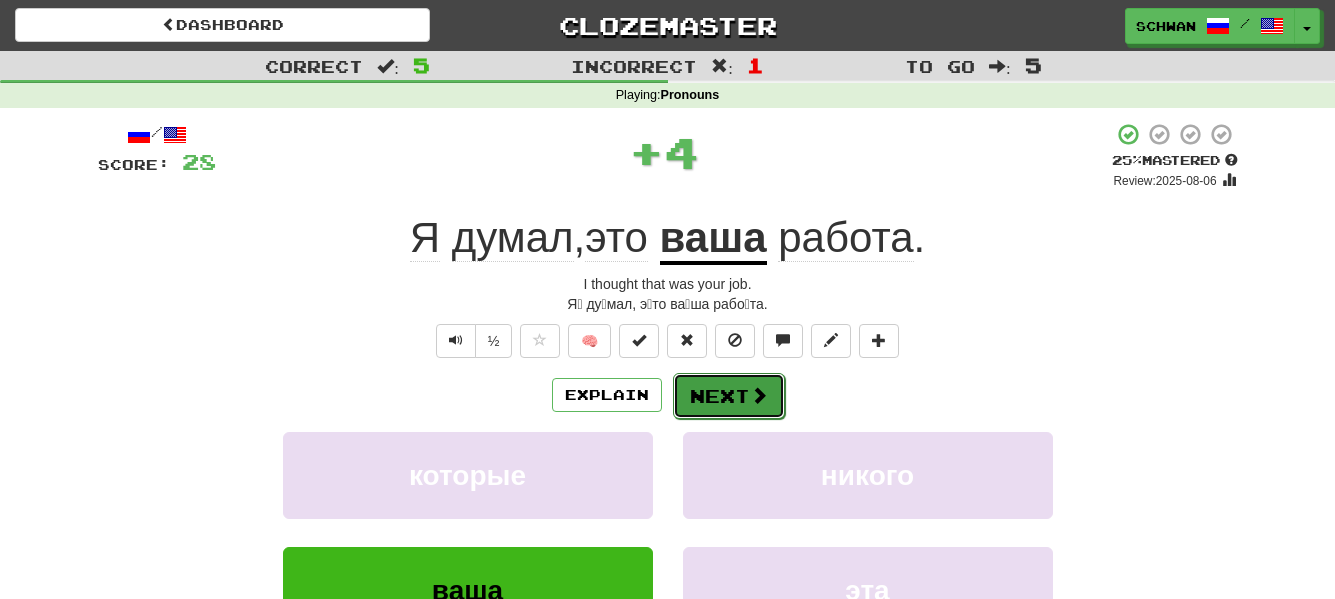 click on "Next" at bounding box center (729, 396) 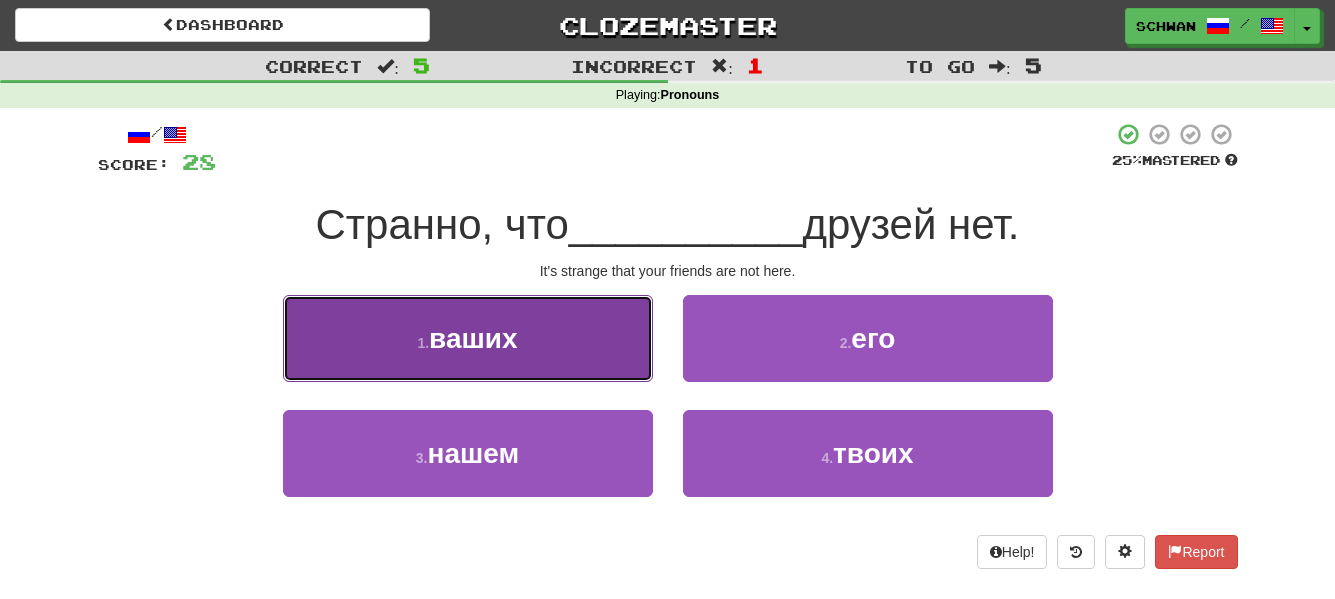 click on "1 .  ваших" at bounding box center (468, 338) 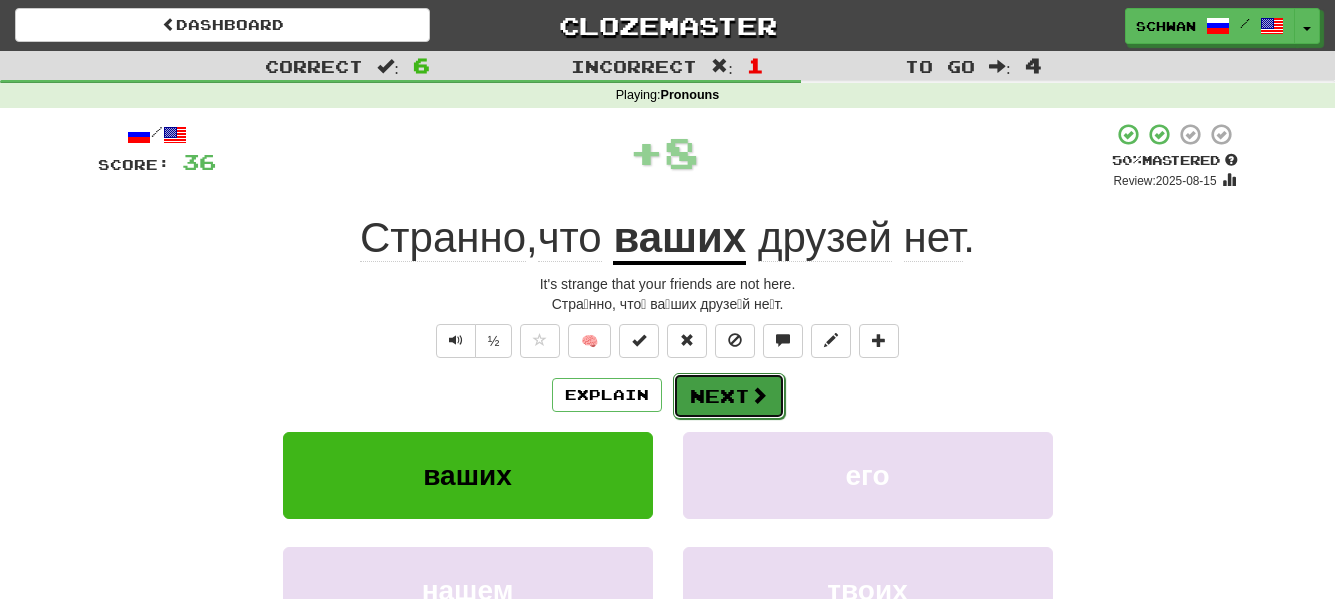 click on "Next" at bounding box center (729, 396) 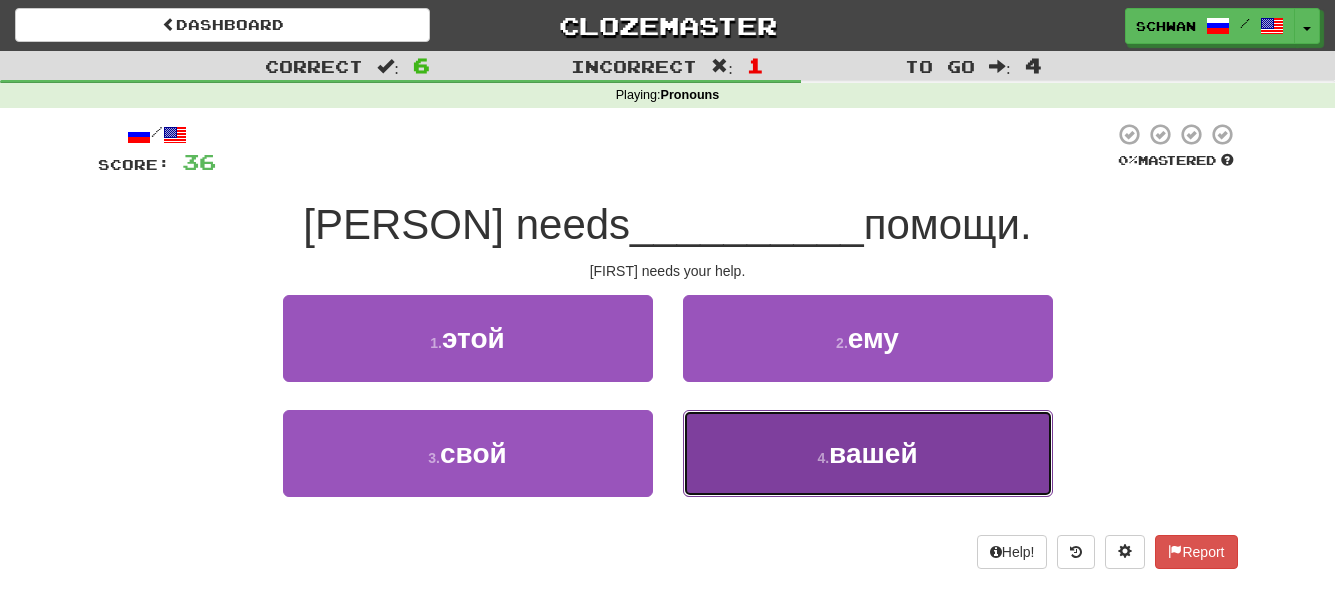 click on "4 .  вашей" at bounding box center (868, 453) 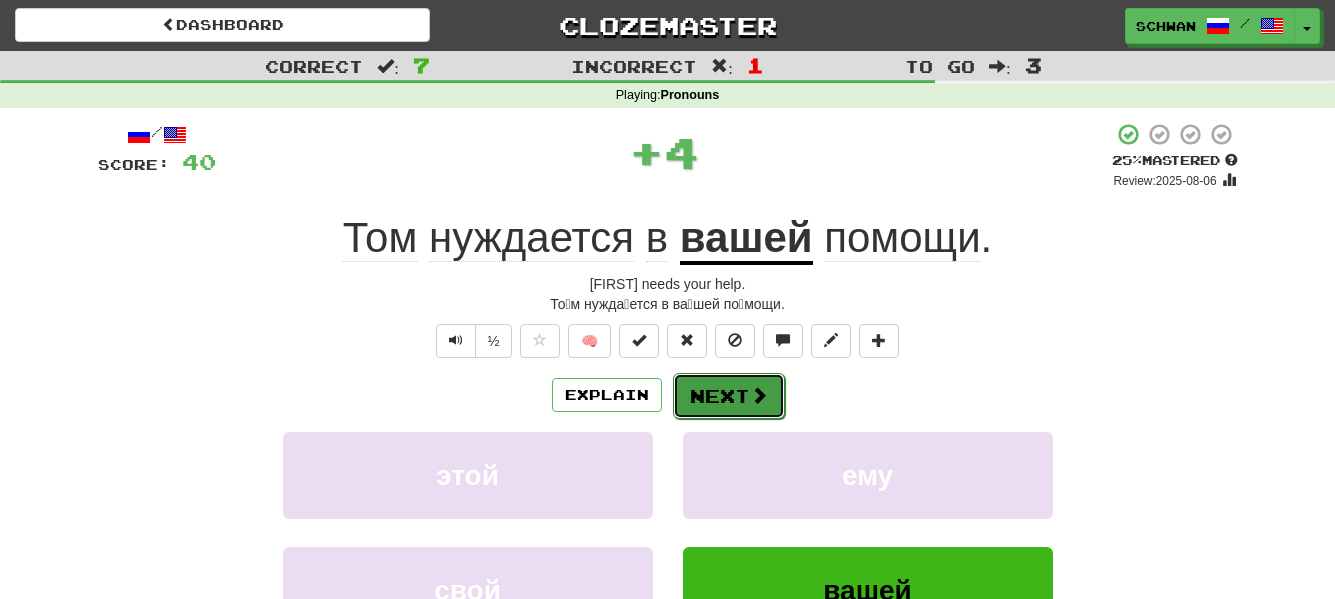 click on "Next" at bounding box center [729, 396] 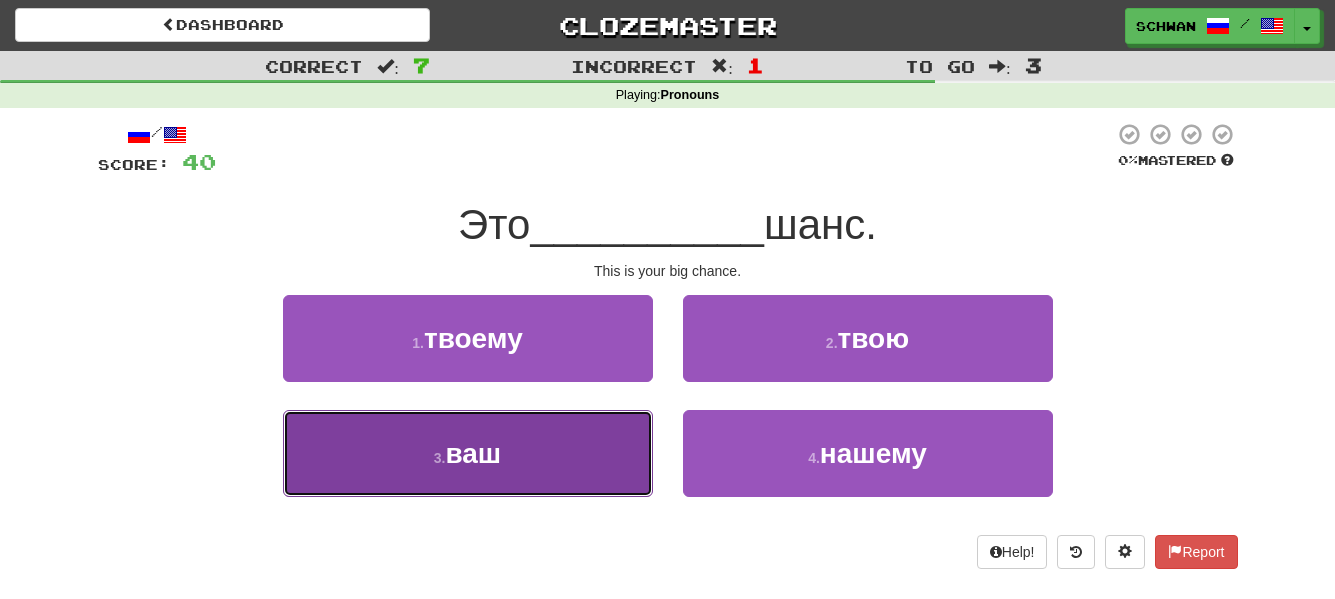 click on "ваш" at bounding box center (473, 453) 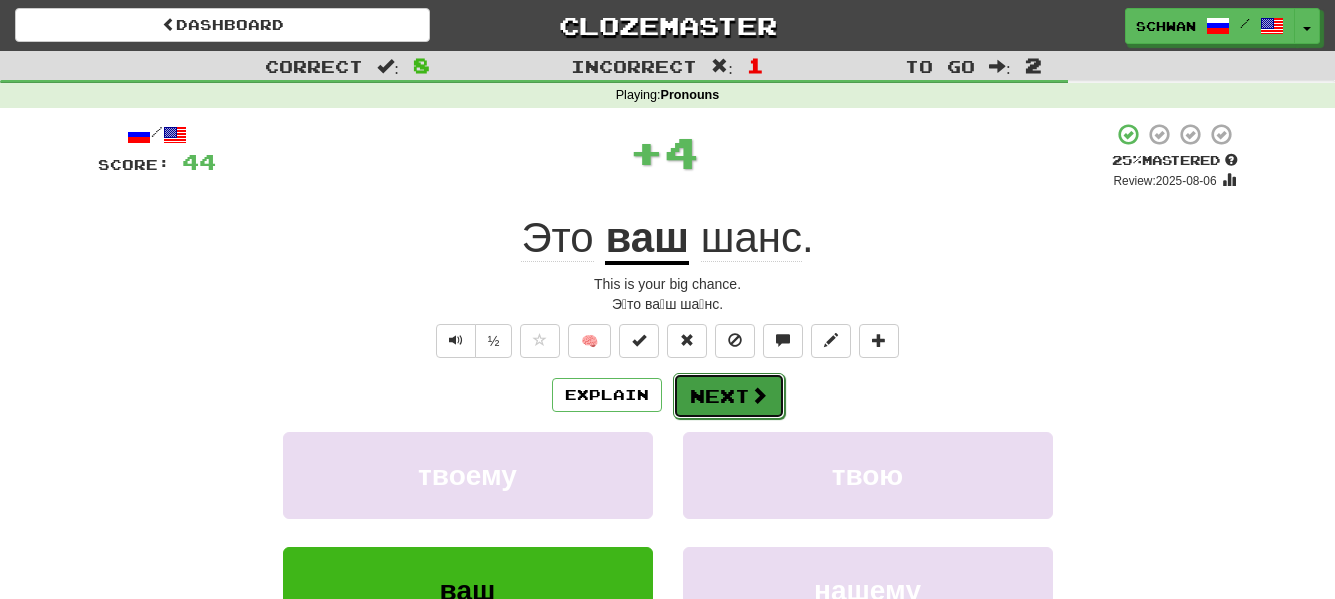 click on "Next" at bounding box center (729, 396) 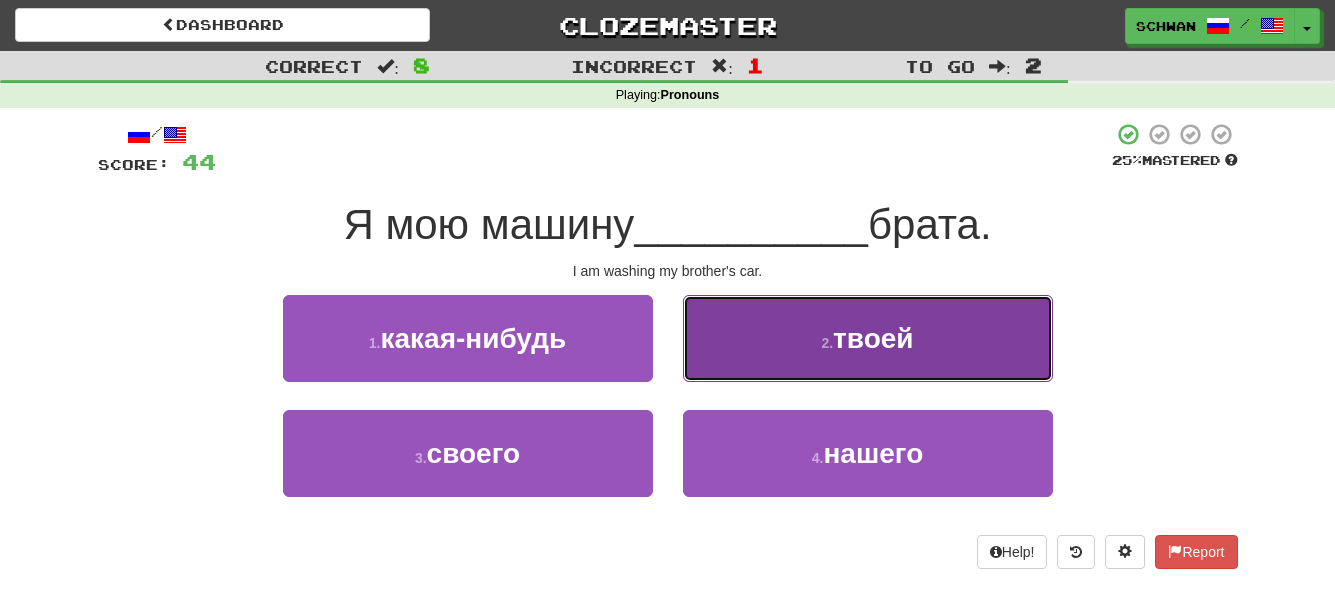 click on "2 .  твоей" at bounding box center (868, 338) 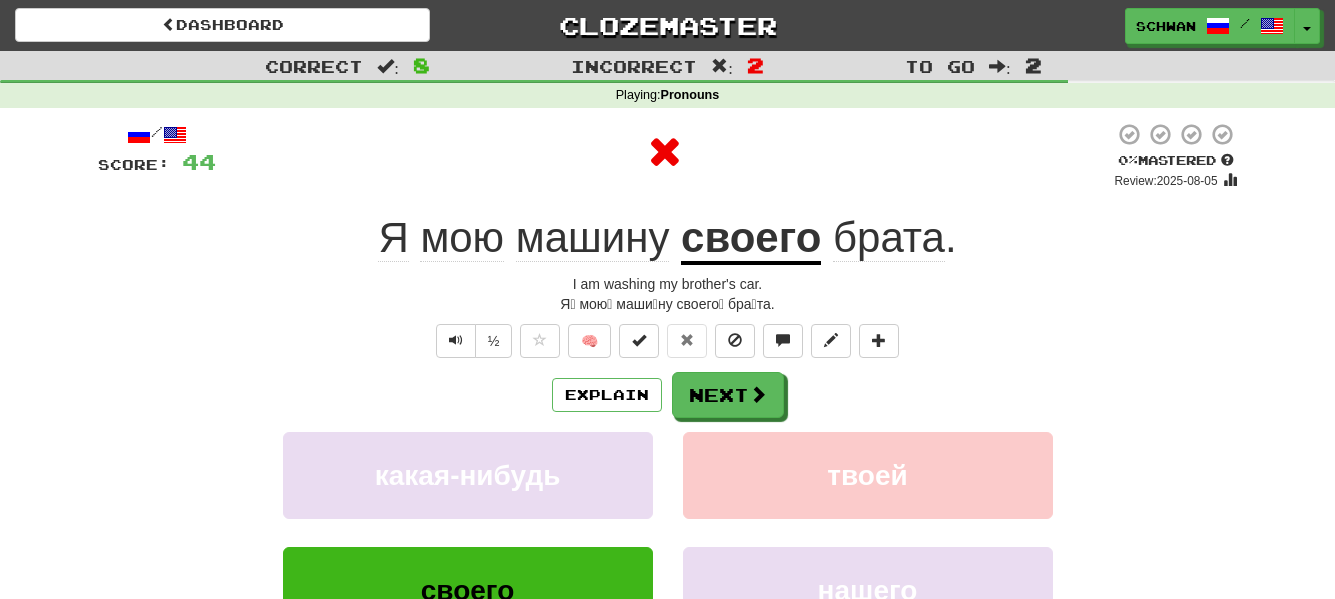 click on "🧠" at bounding box center (709, 340) 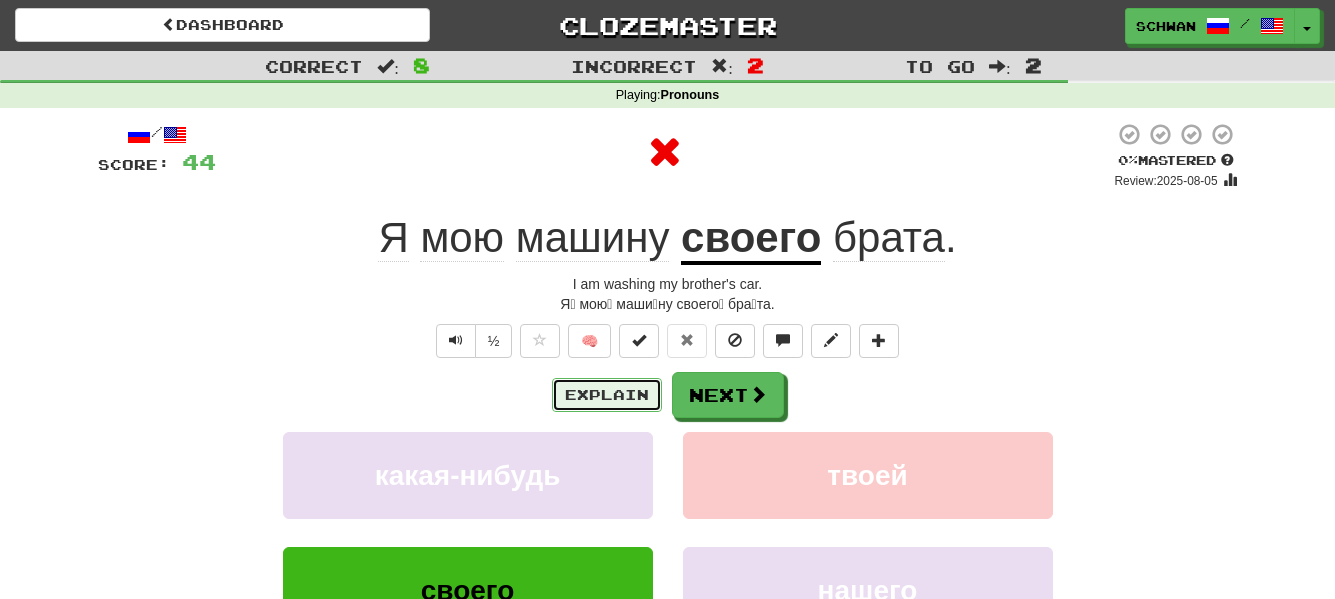 click on "Explain" at bounding box center [607, 395] 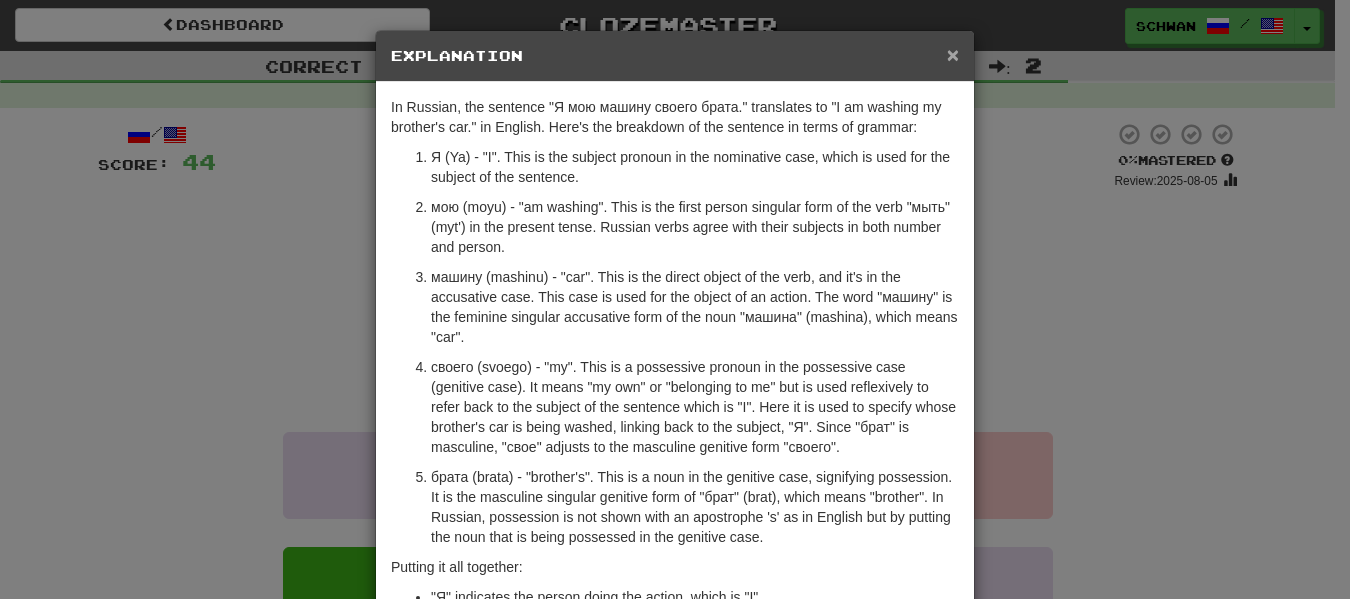 click on "×" at bounding box center (953, 54) 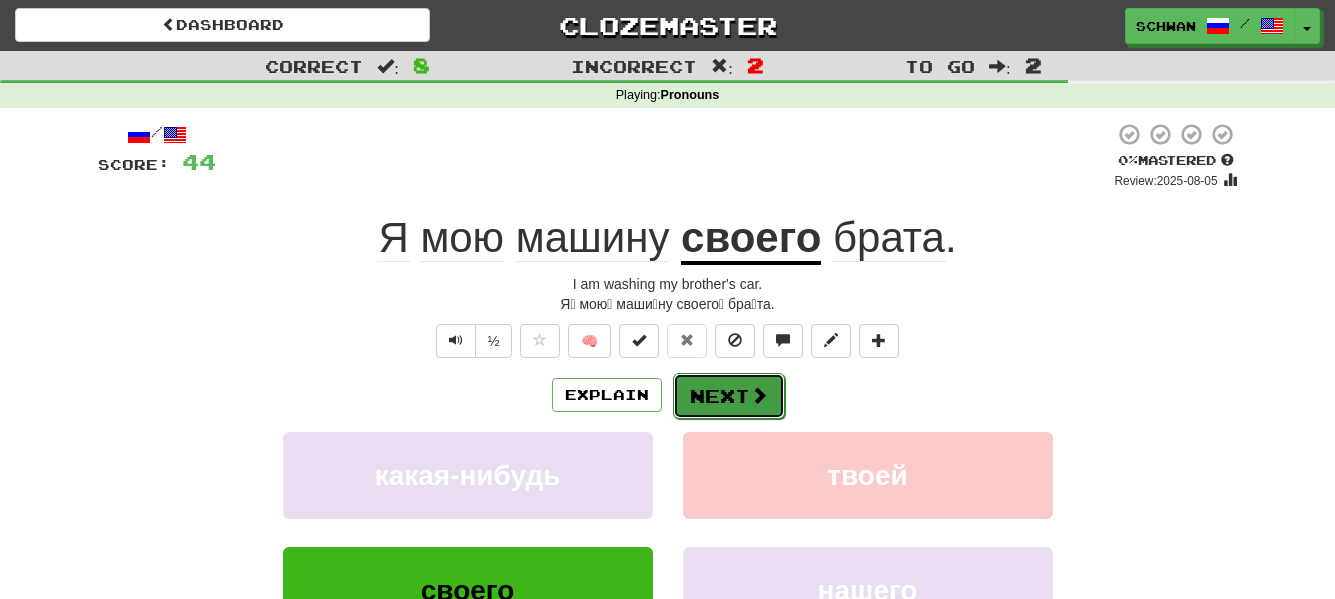 click on "Next" at bounding box center (729, 396) 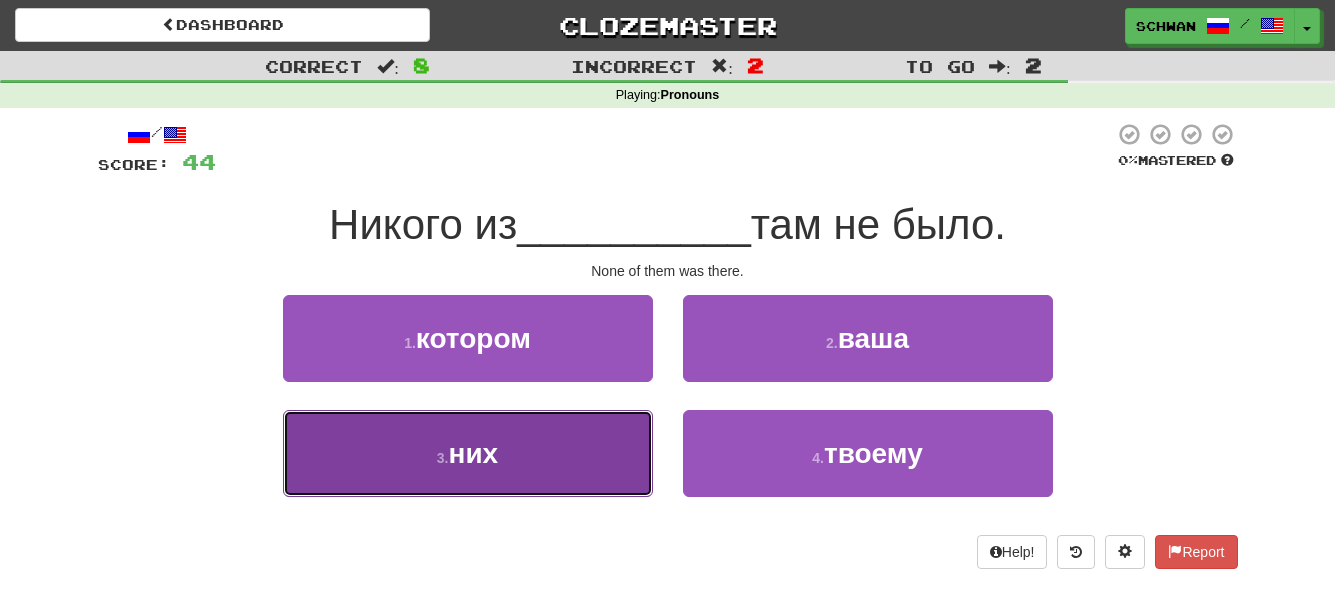 click on "3 .  них" at bounding box center [468, 453] 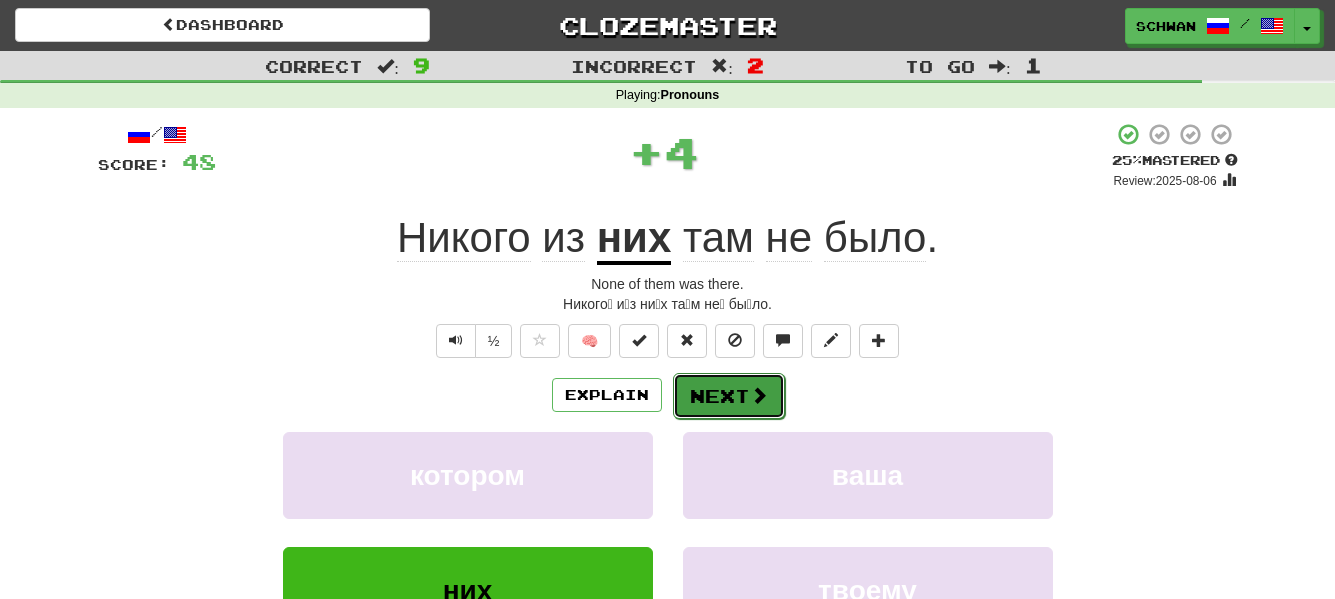 click on "Next" at bounding box center [729, 396] 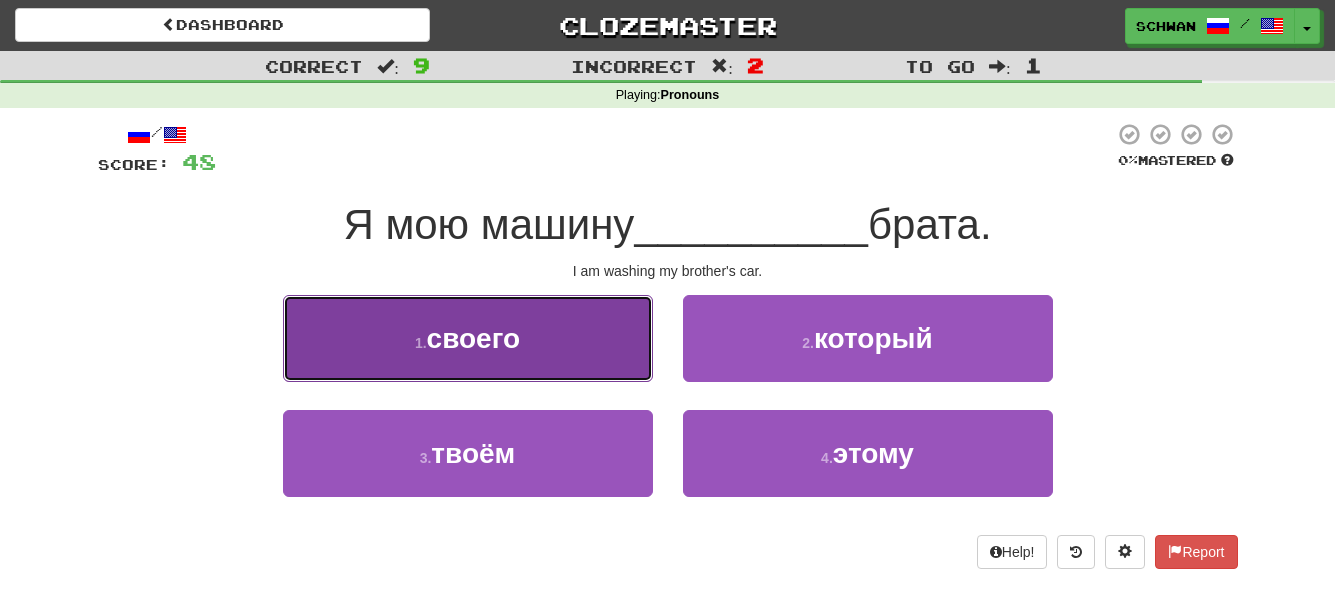 click on "своего" at bounding box center [474, 338] 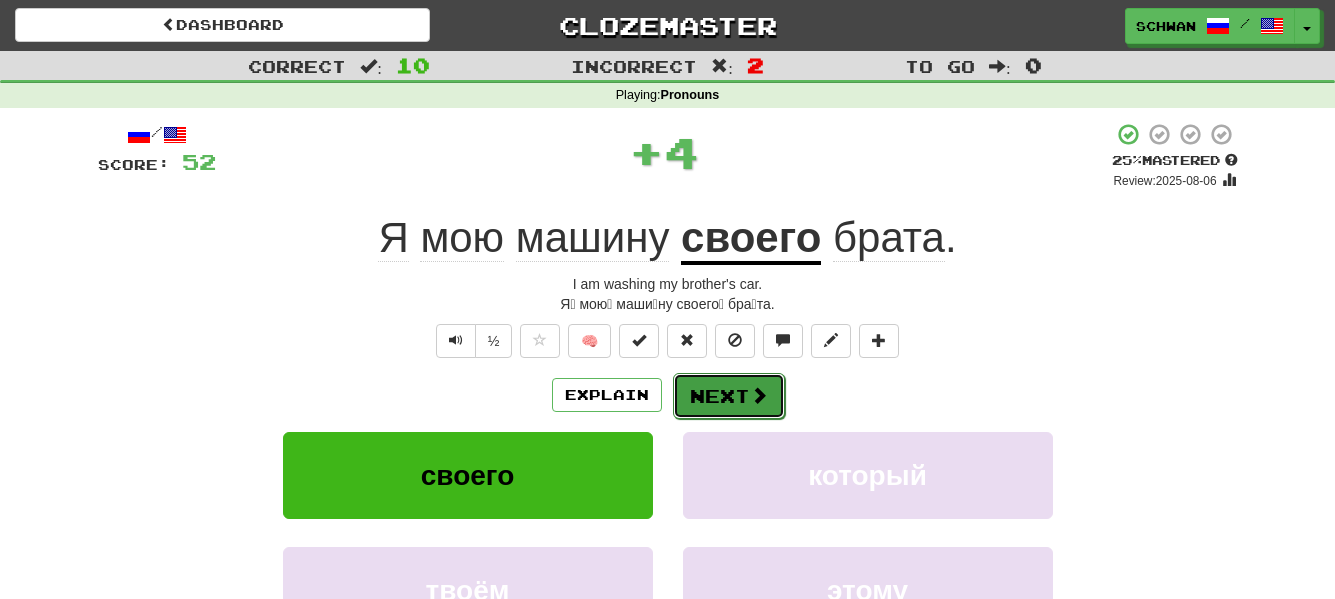 click at bounding box center [759, 395] 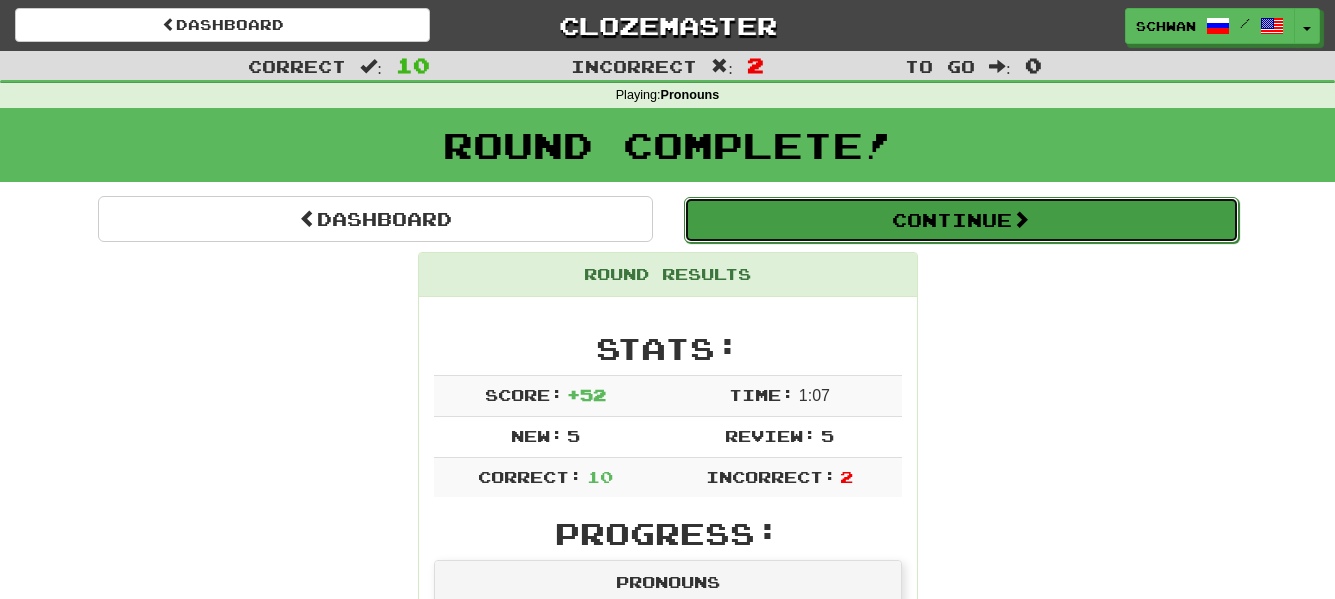 click on "Continue" at bounding box center [961, 220] 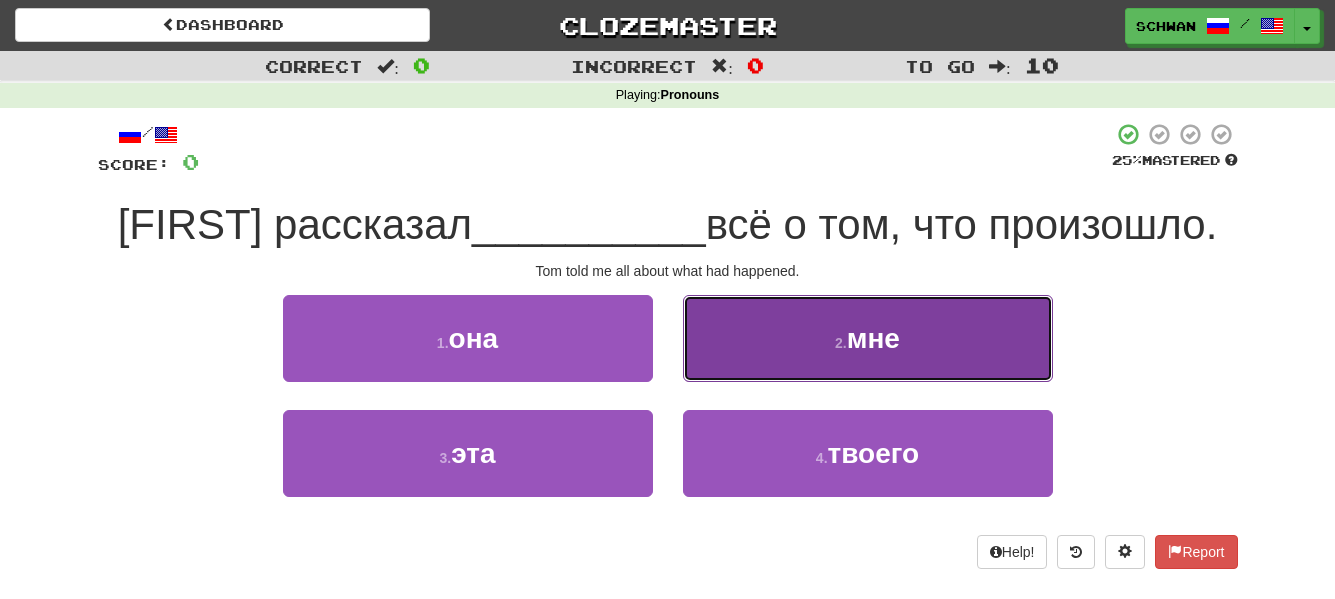 click on "2 .  мне" at bounding box center (868, 338) 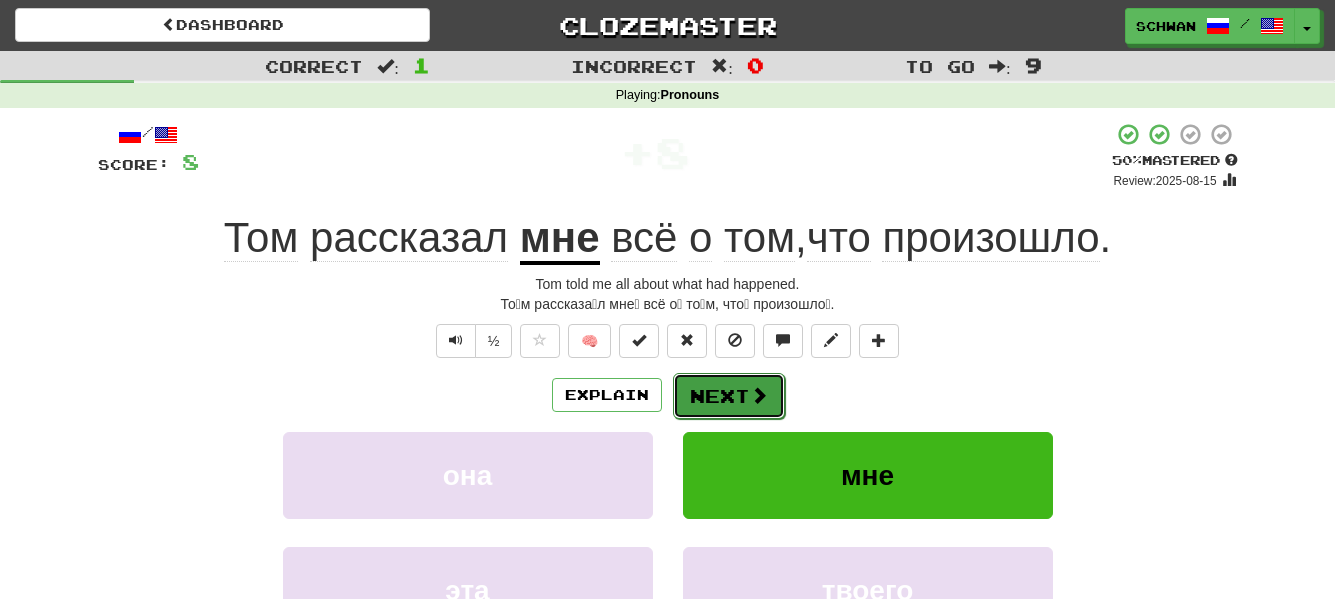 click on "Next" at bounding box center [729, 396] 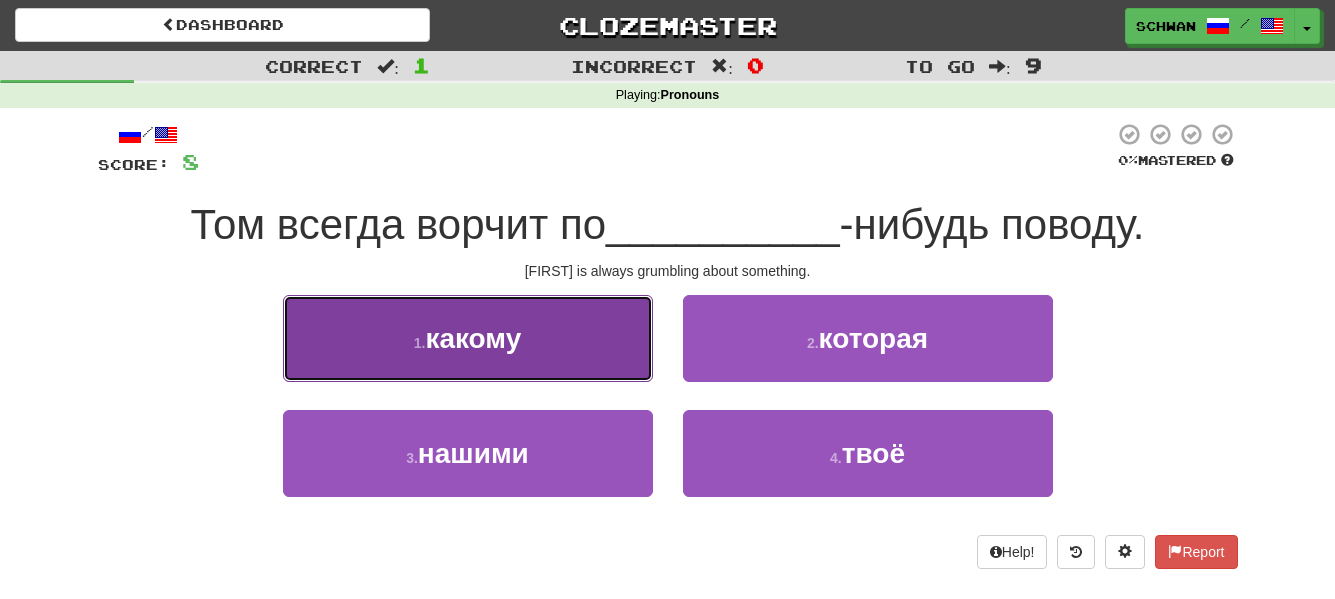 click on "1 ." at bounding box center [420, 343] 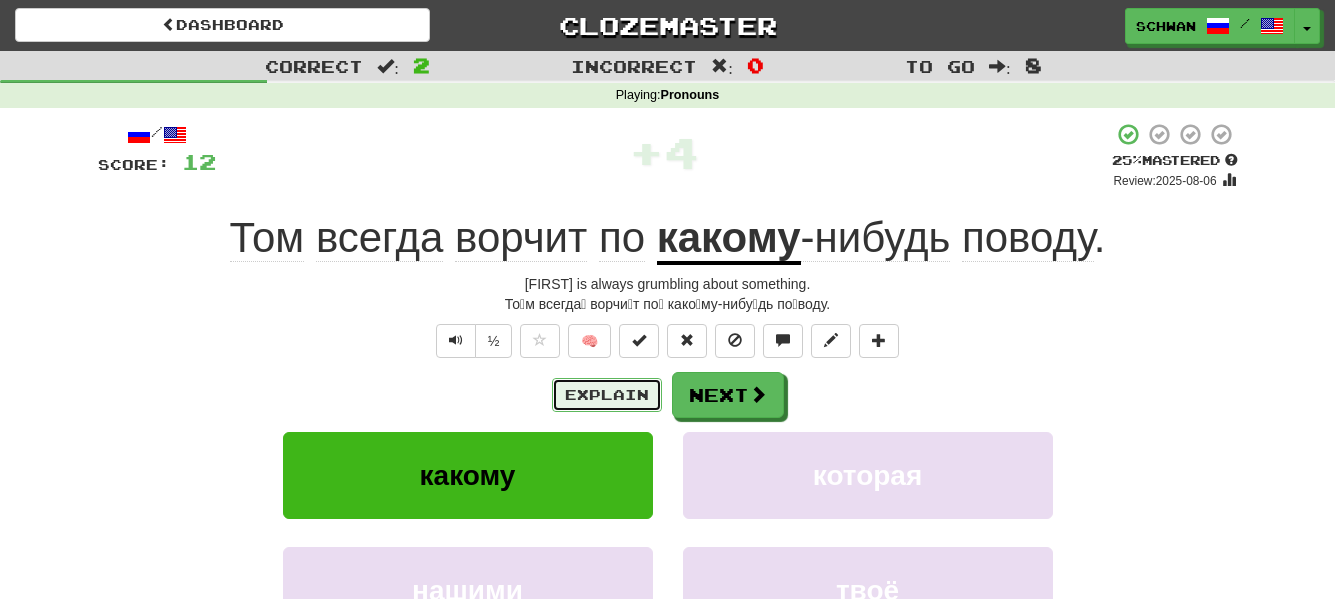 click on "Explain" at bounding box center (607, 395) 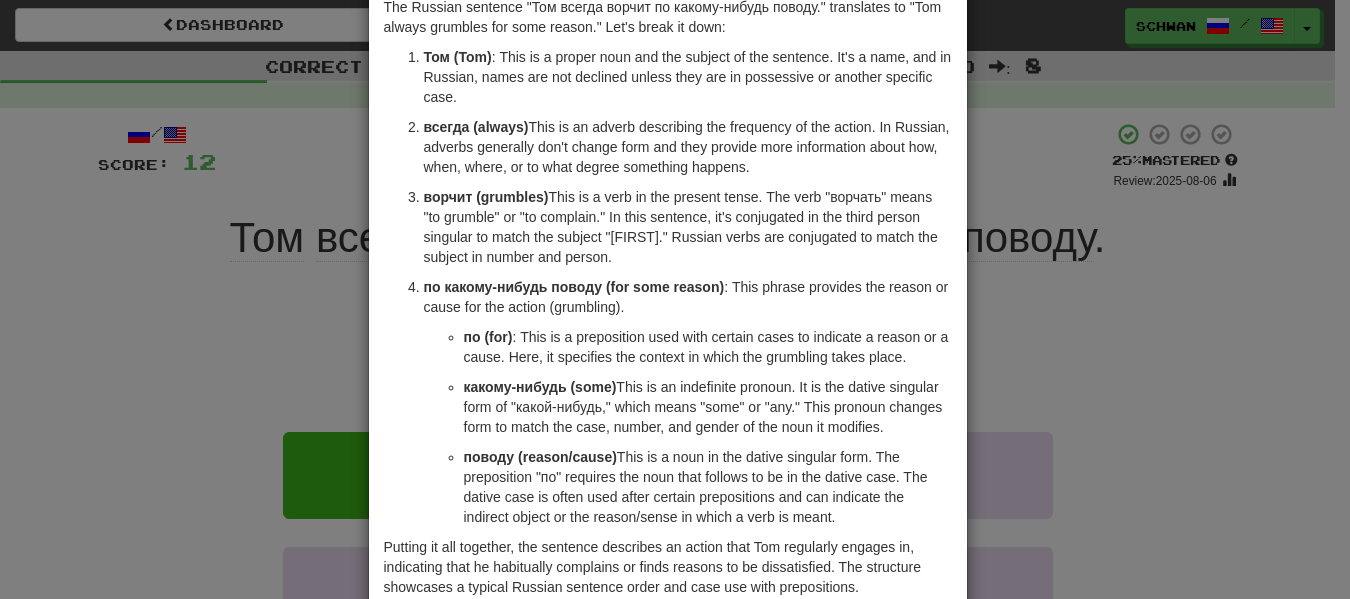 scroll, scrollTop: 0, scrollLeft: 0, axis: both 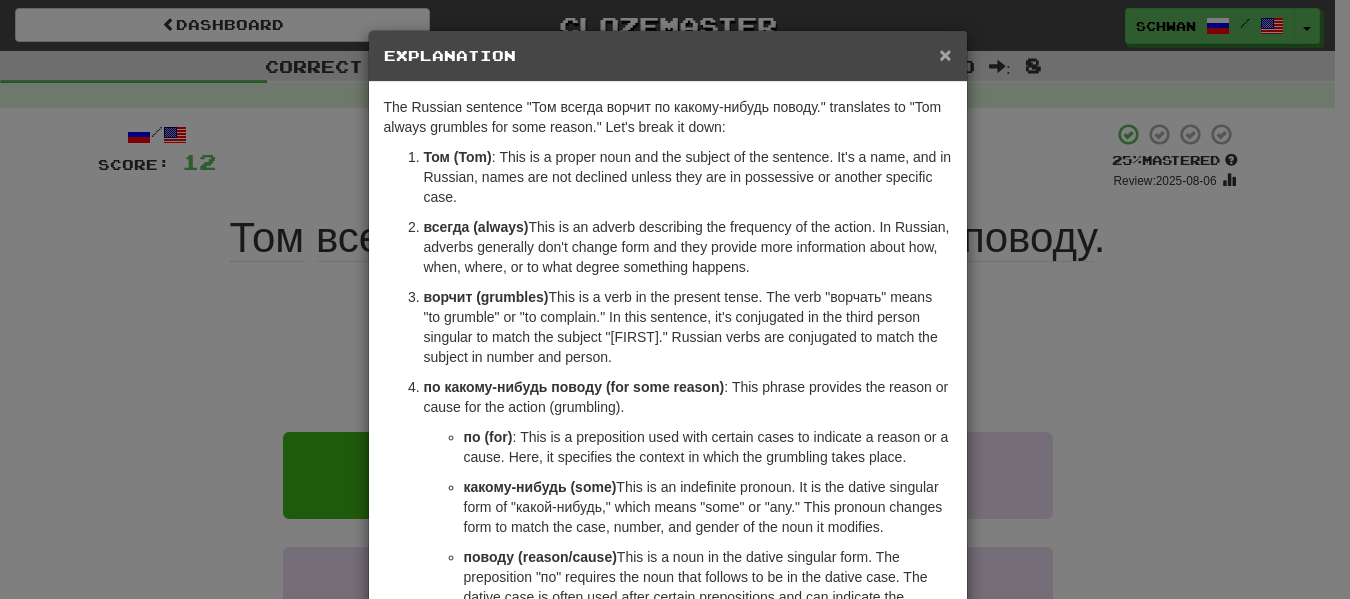 click on "×" at bounding box center (945, 54) 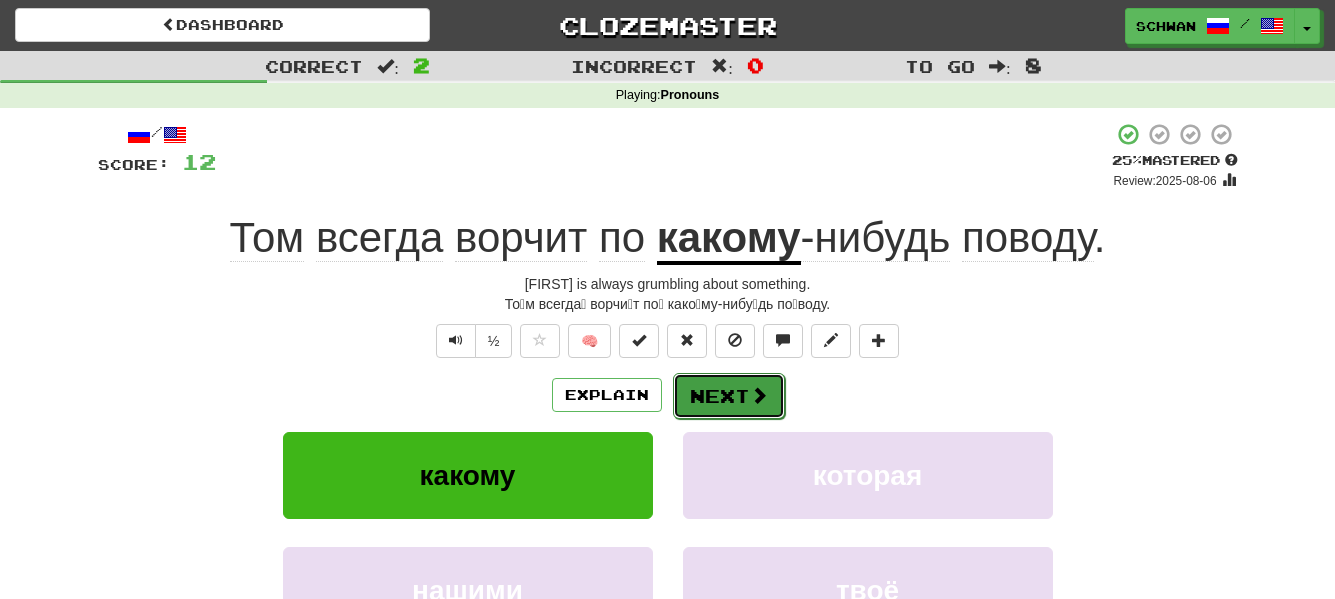 click on "Next" at bounding box center (729, 396) 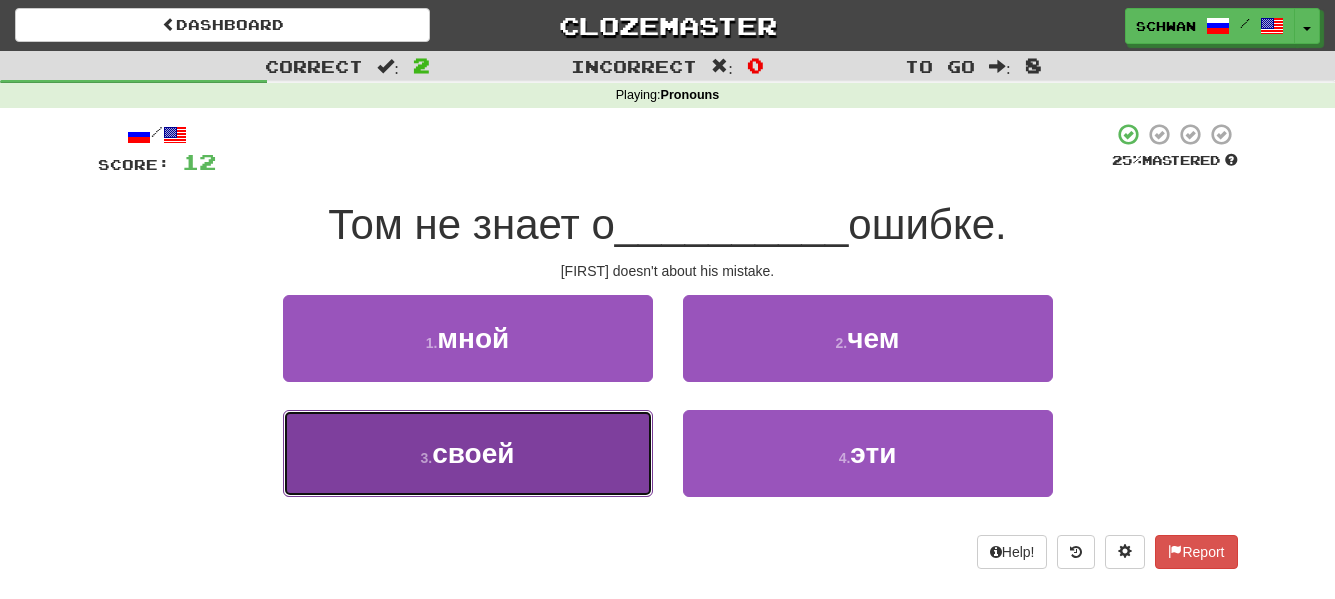 click on "3 .  своей" at bounding box center (468, 453) 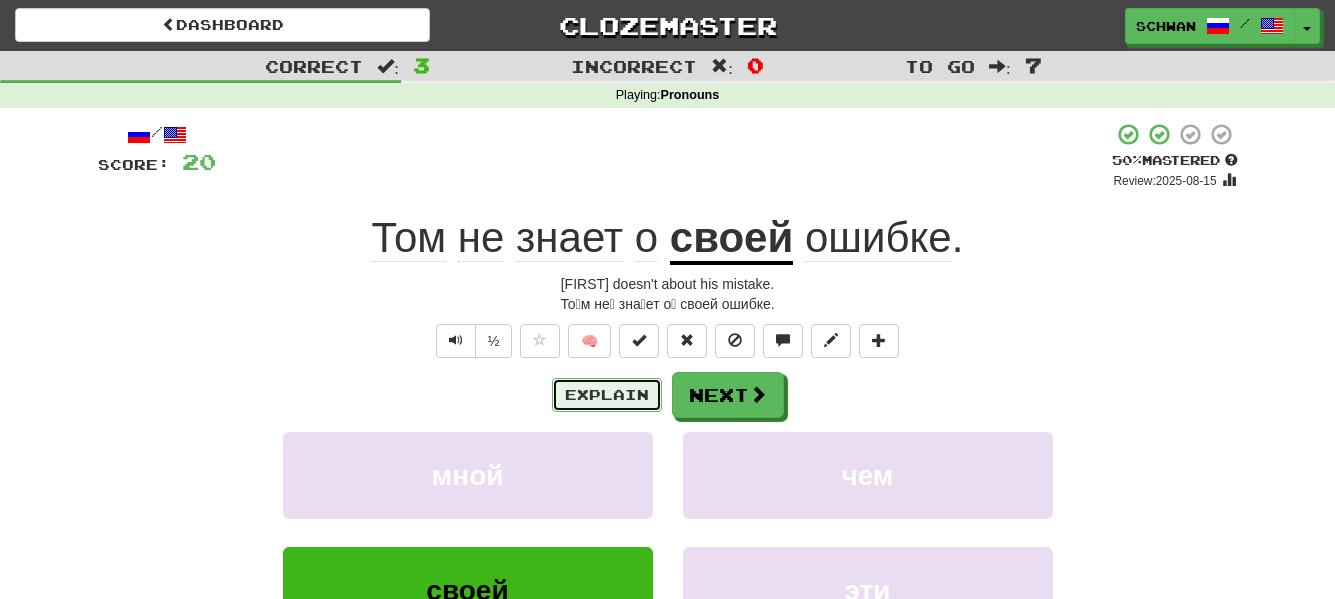click on "Explain" at bounding box center [607, 395] 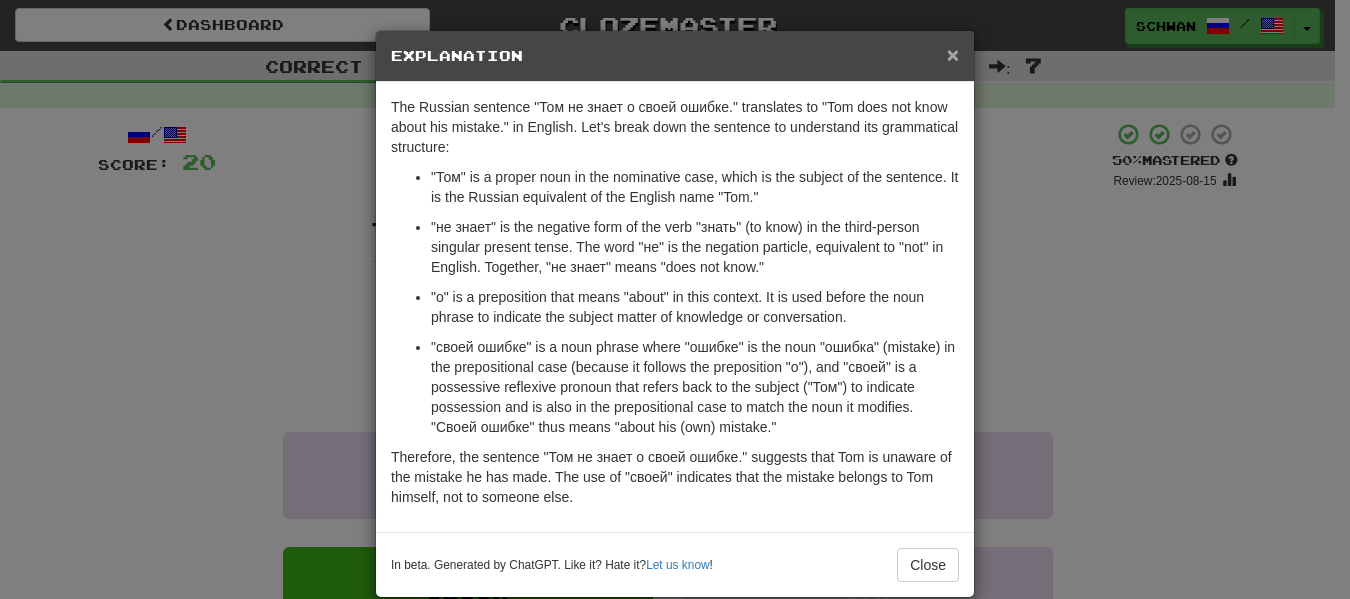 click on "×" at bounding box center (953, 54) 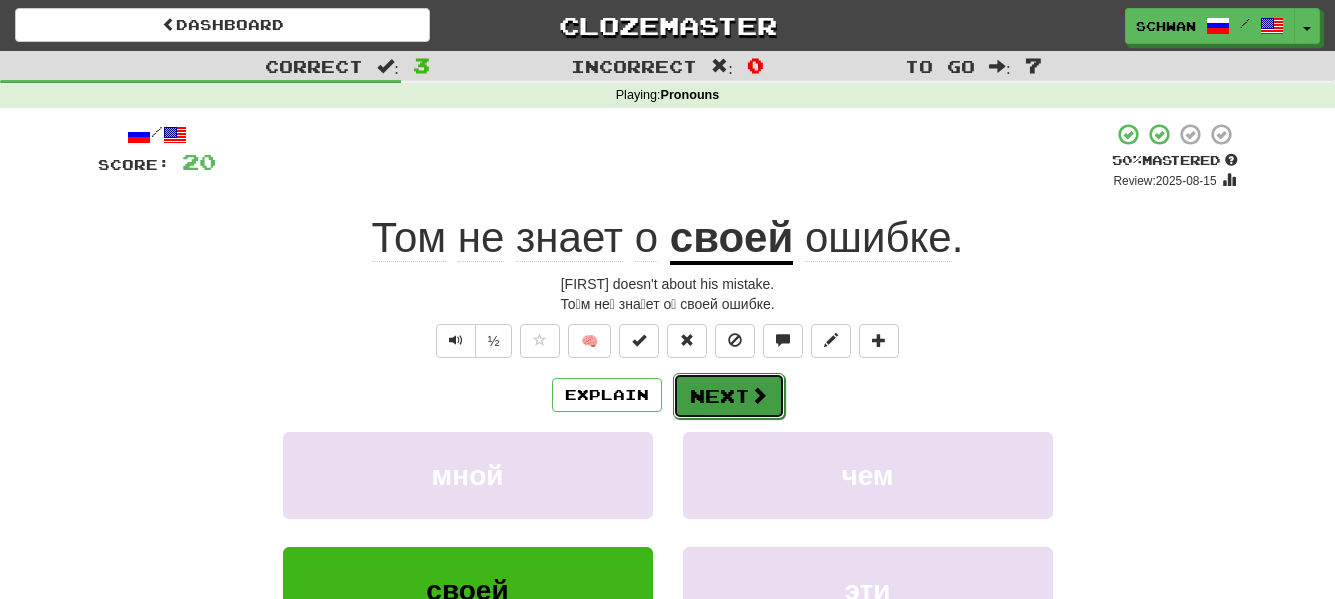 click at bounding box center [759, 395] 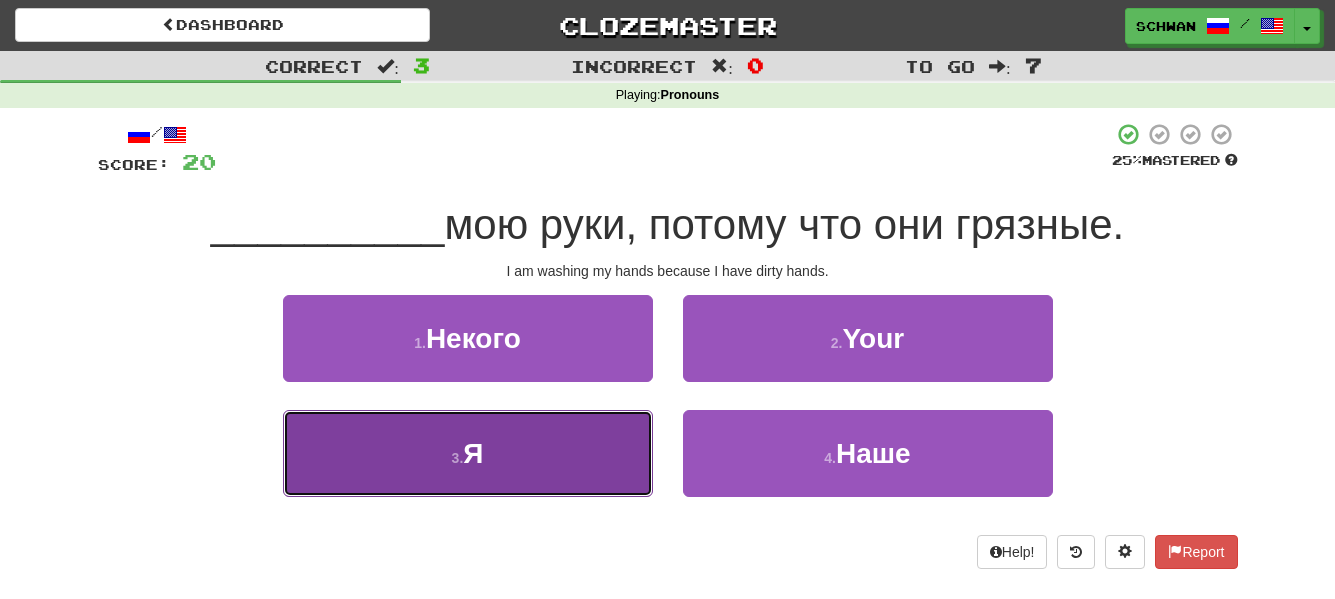 click on "3 .  Я" at bounding box center [468, 453] 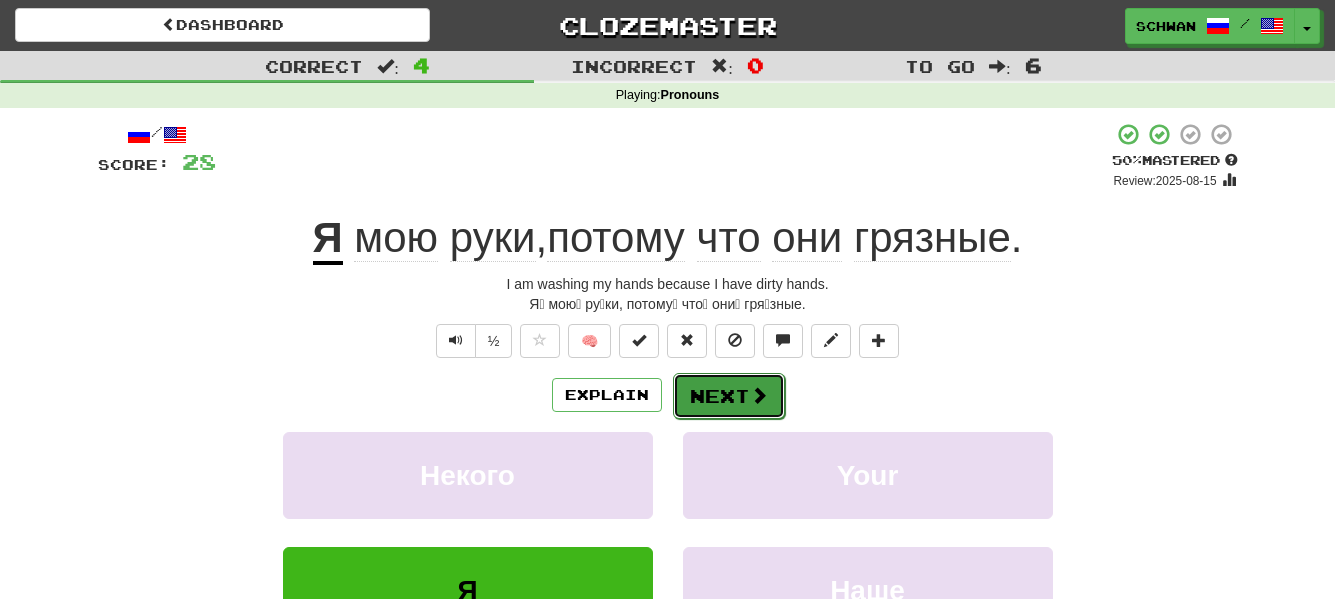 click on "Next" at bounding box center [729, 396] 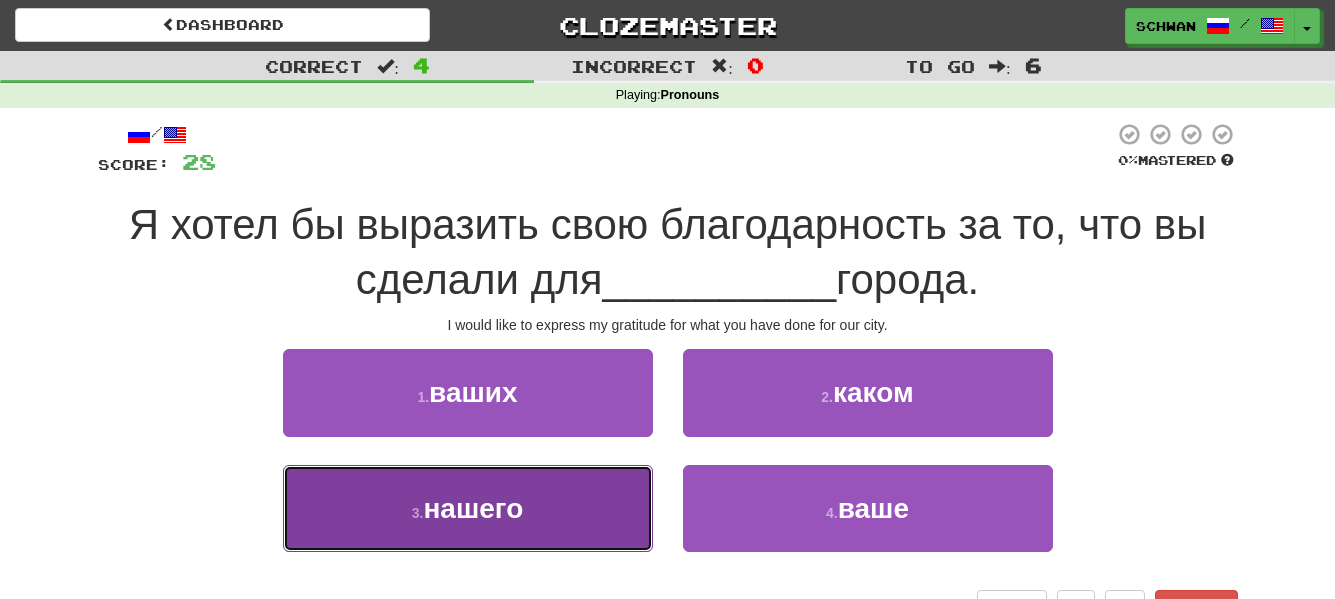 click on "3 .  нашего" at bounding box center (468, 508) 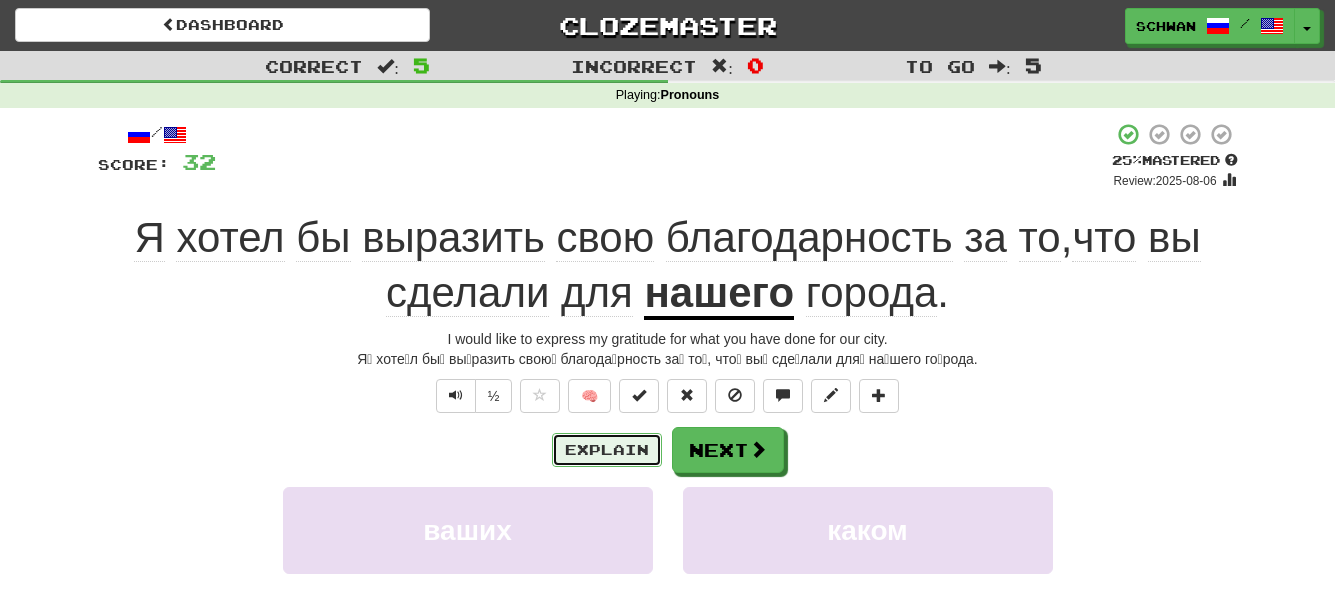 click on "Explain" at bounding box center (607, 450) 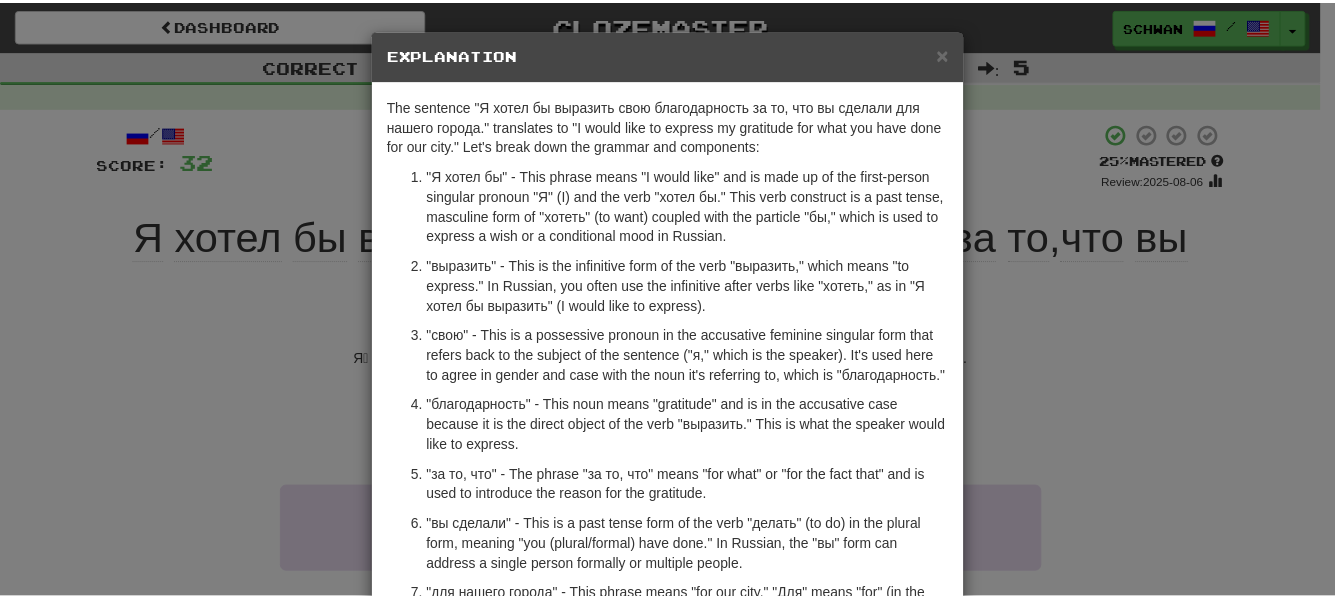 scroll, scrollTop: 0, scrollLeft: 0, axis: both 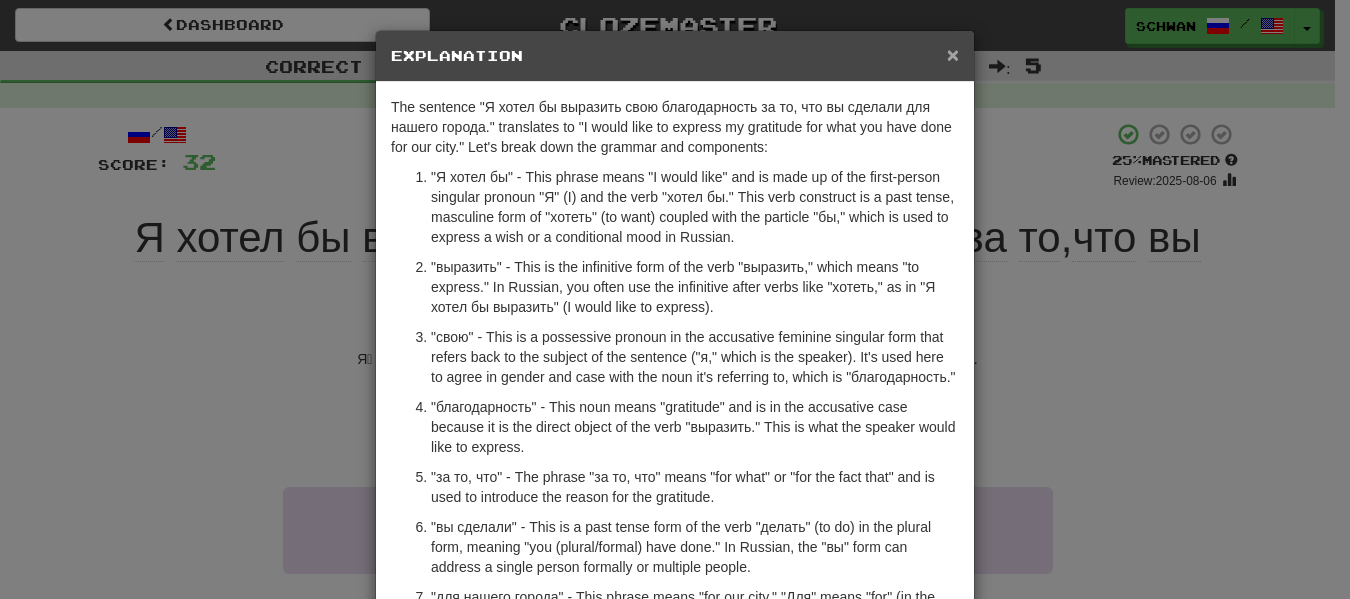 click on "×" at bounding box center [953, 54] 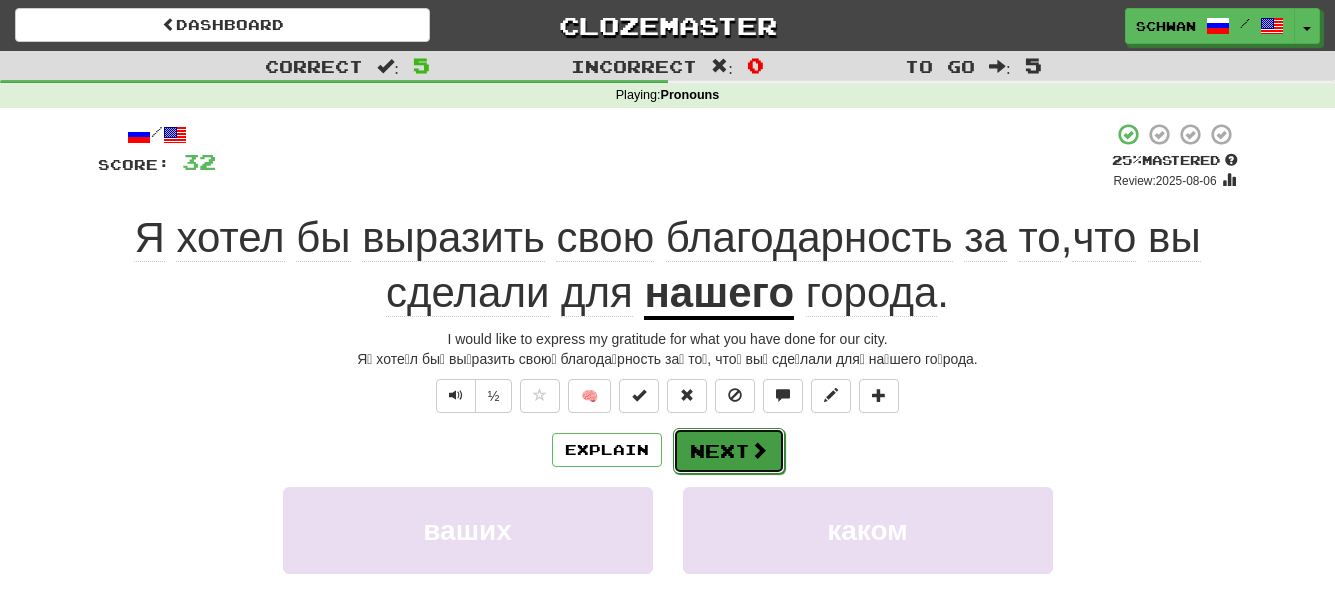 click on "Next" at bounding box center (729, 451) 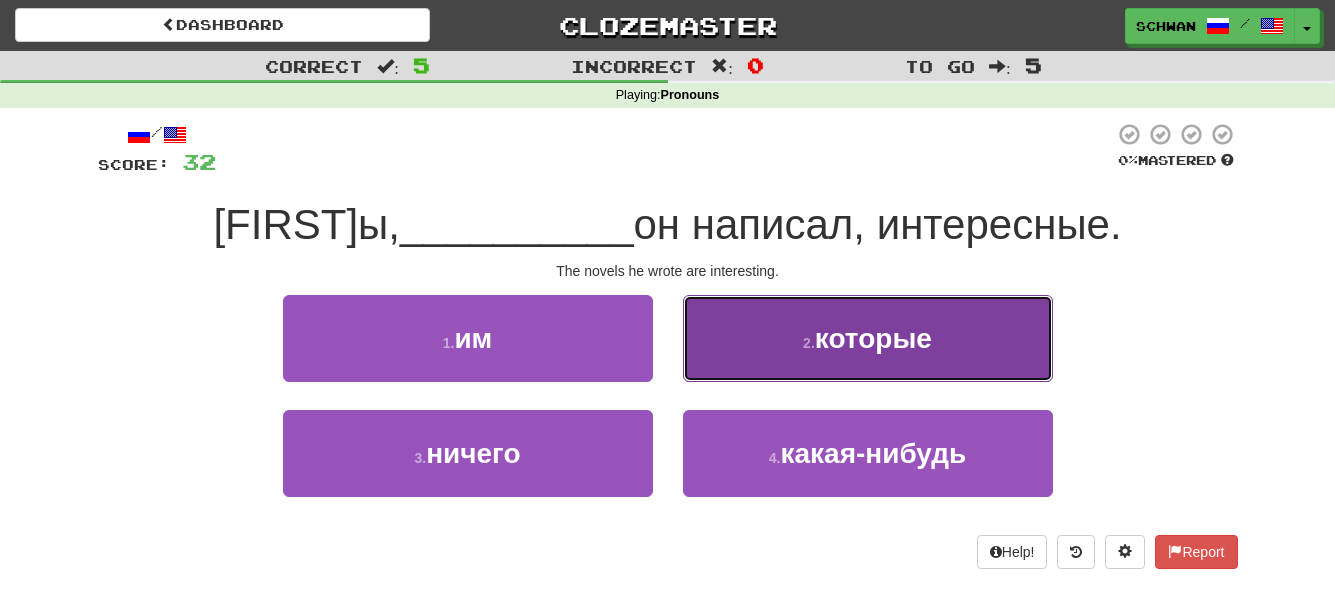 click on "2 .  которые" at bounding box center (868, 338) 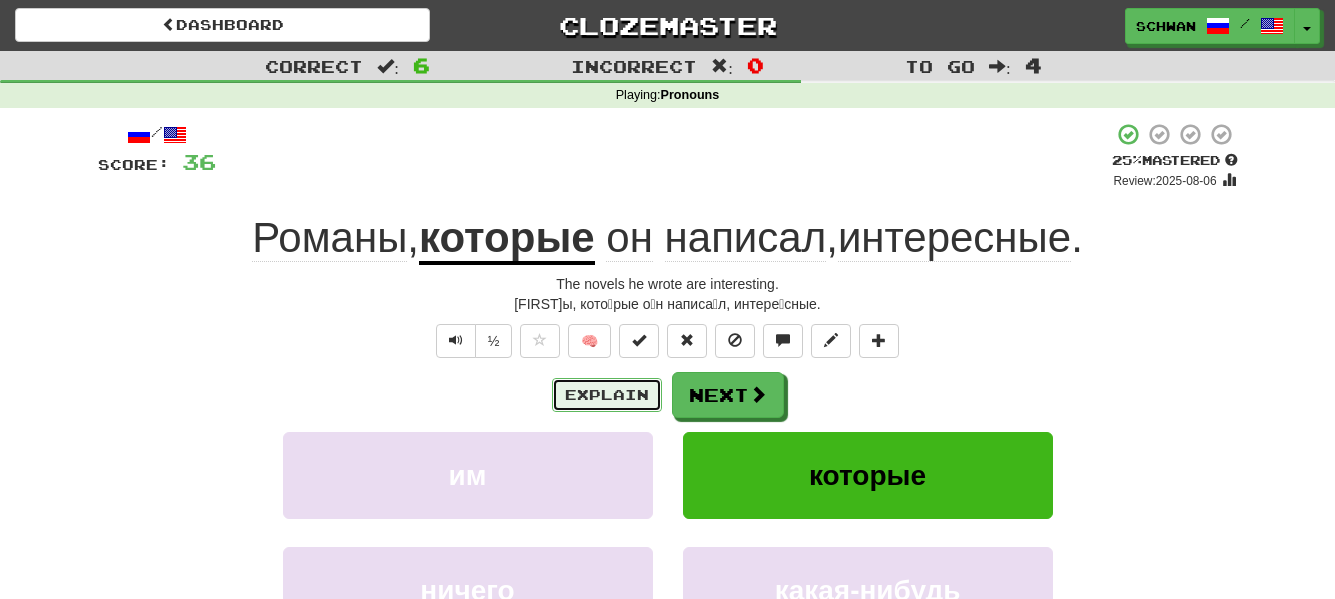 click on "Explain" at bounding box center (607, 395) 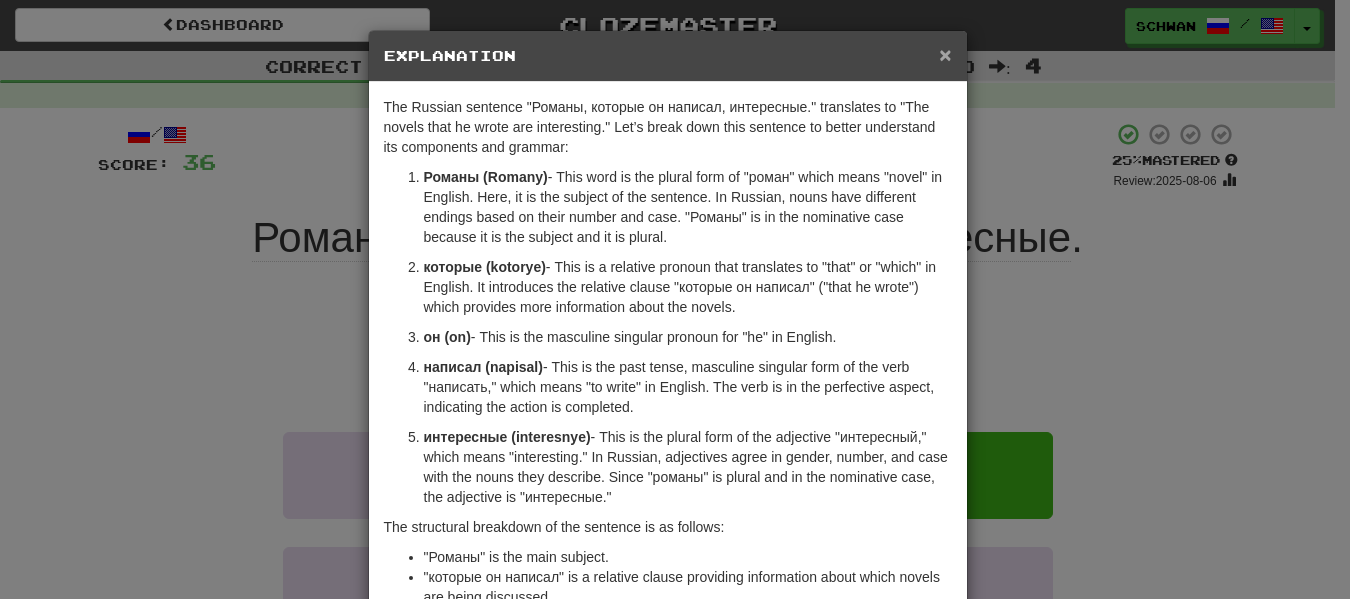 click on "×" at bounding box center [945, 54] 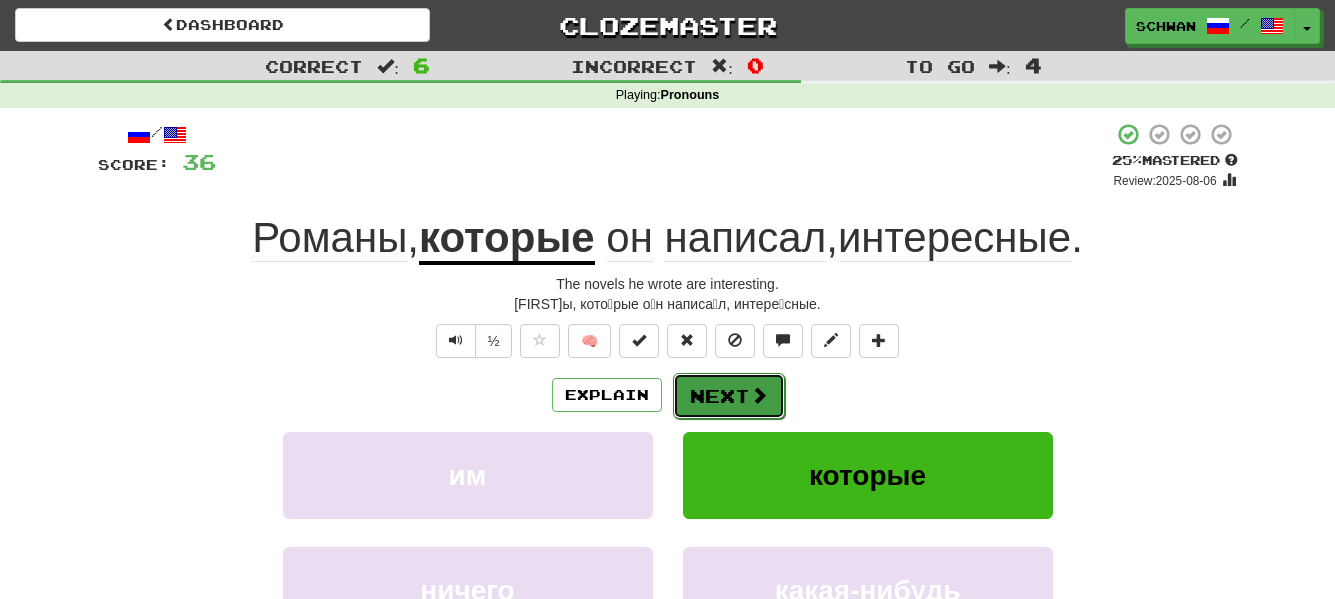 click at bounding box center [759, 395] 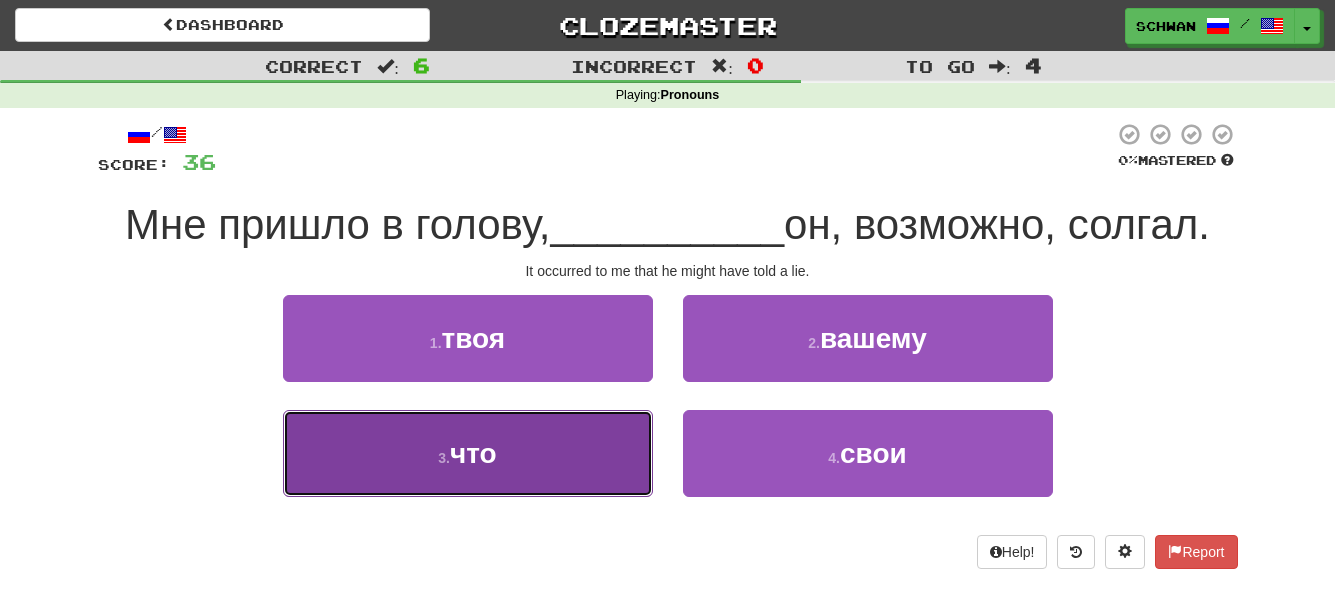 click on "3 .  что" at bounding box center (468, 453) 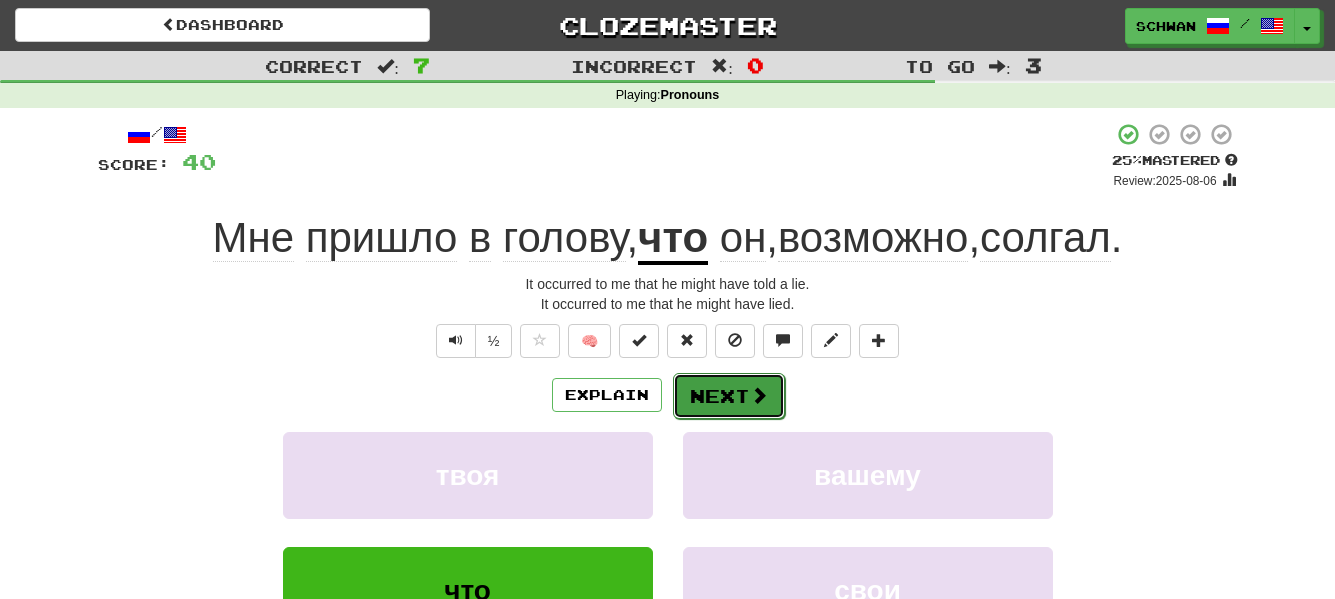 click on "Next" at bounding box center [729, 396] 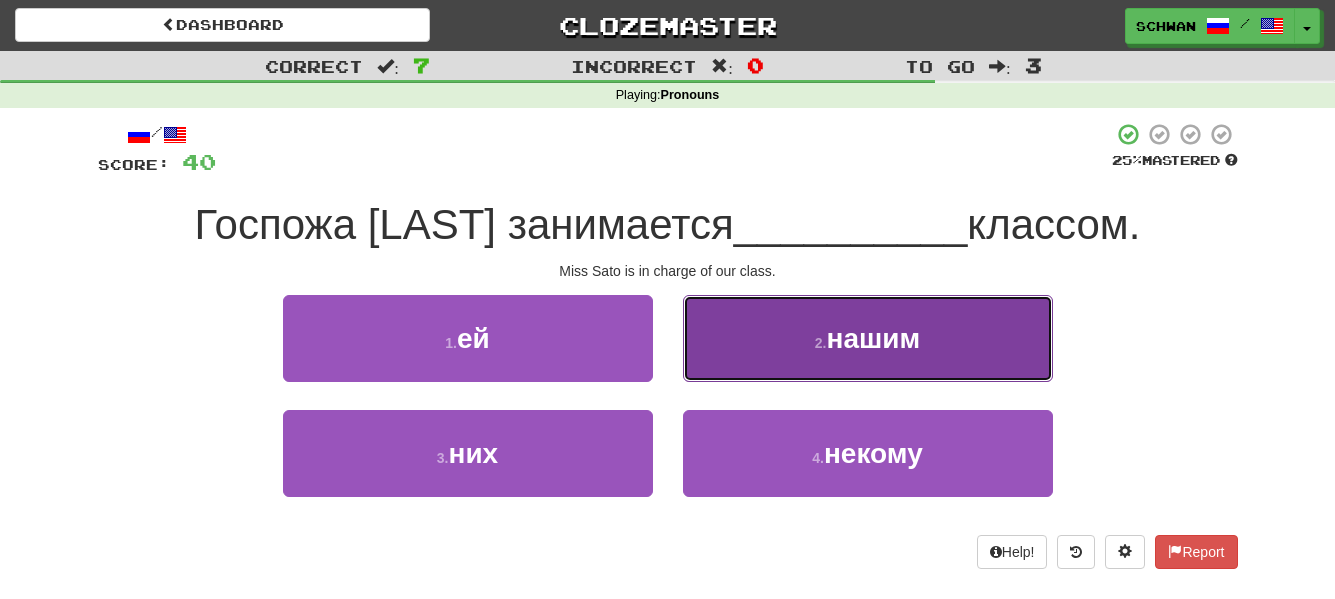 click on "2 .  нашим" at bounding box center (868, 338) 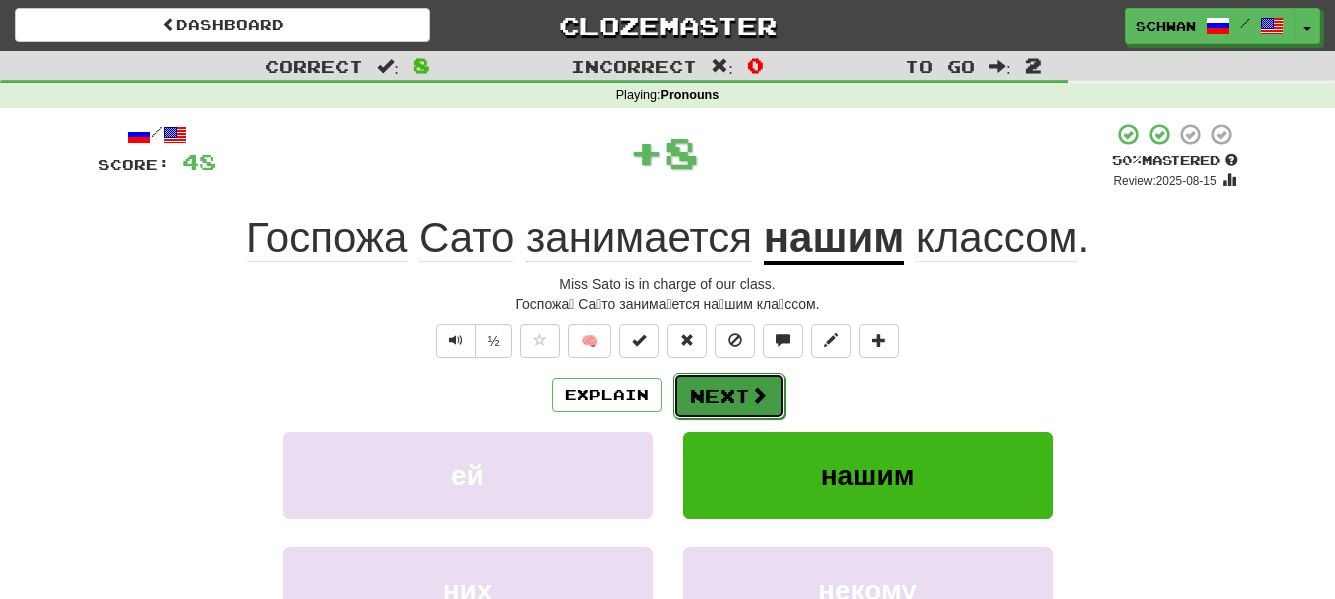 click on "Next" at bounding box center [729, 396] 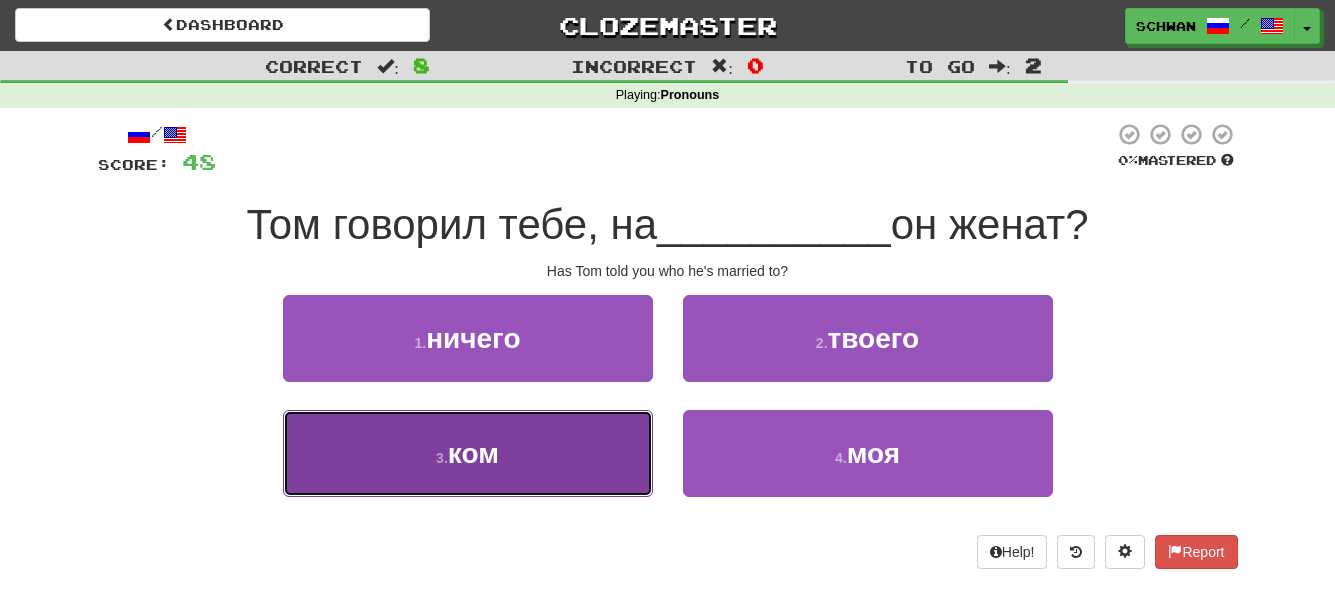click on "ком" at bounding box center [473, 453] 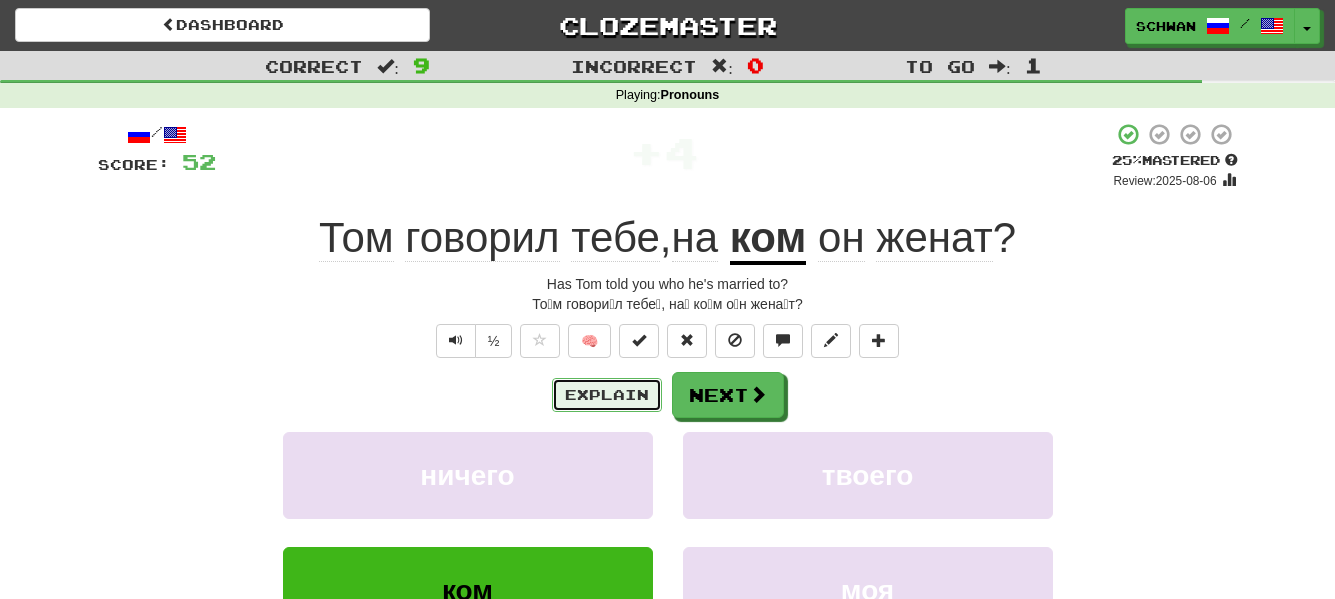 click on "Explain" at bounding box center (607, 395) 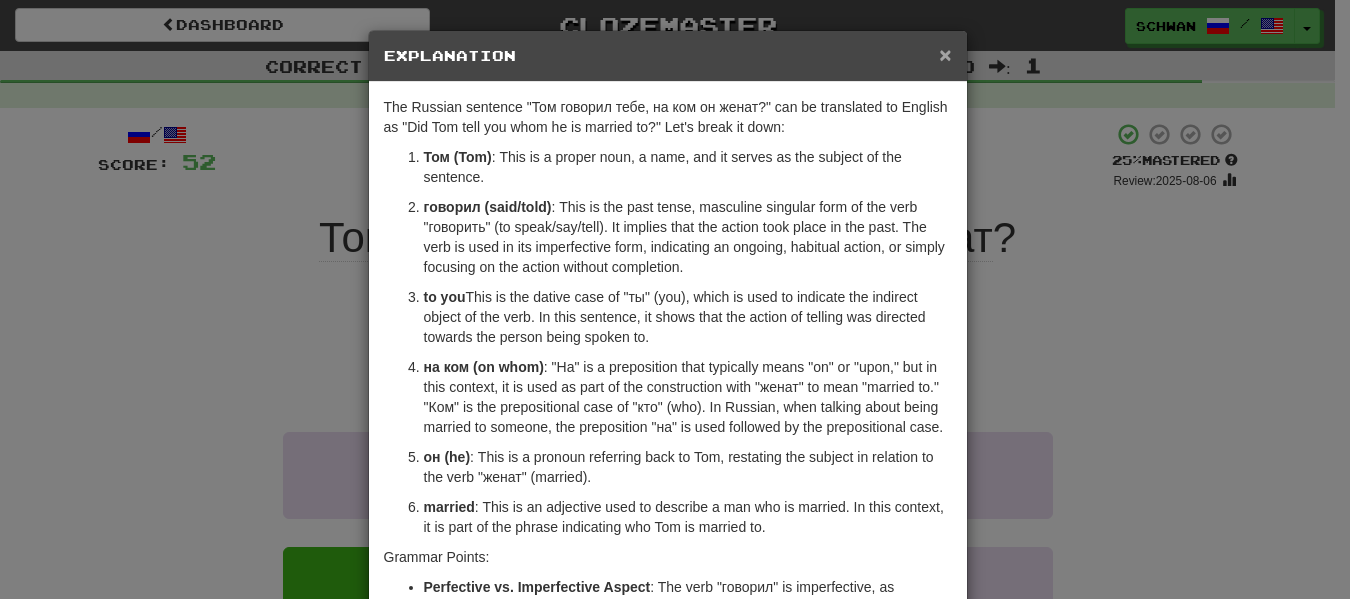 click on "×" at bounding box center [945, 54] 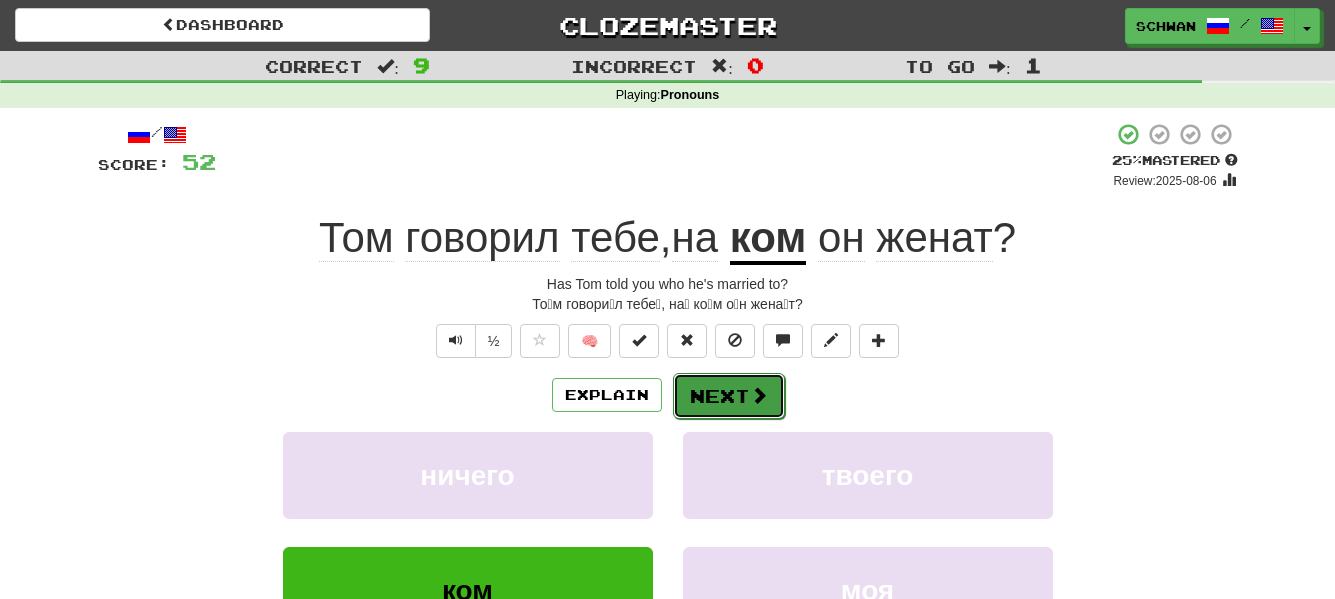 click on "Next" at bounding box center (729, 396) 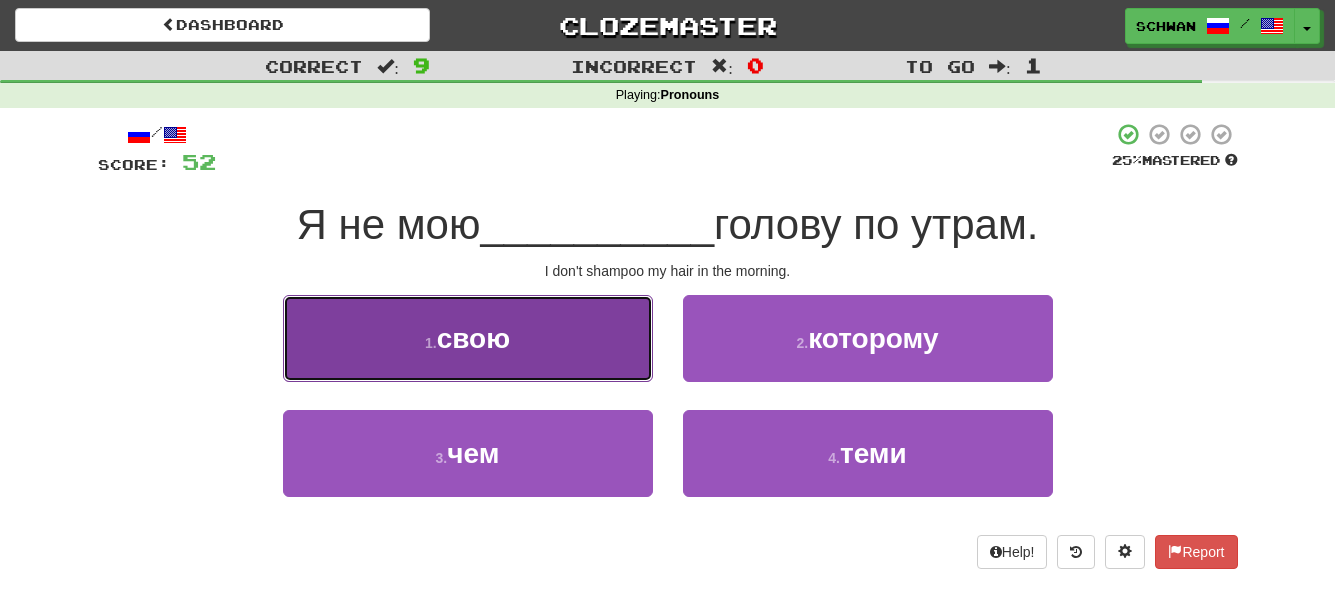 click on "свою" at bounding box center (473, 338) 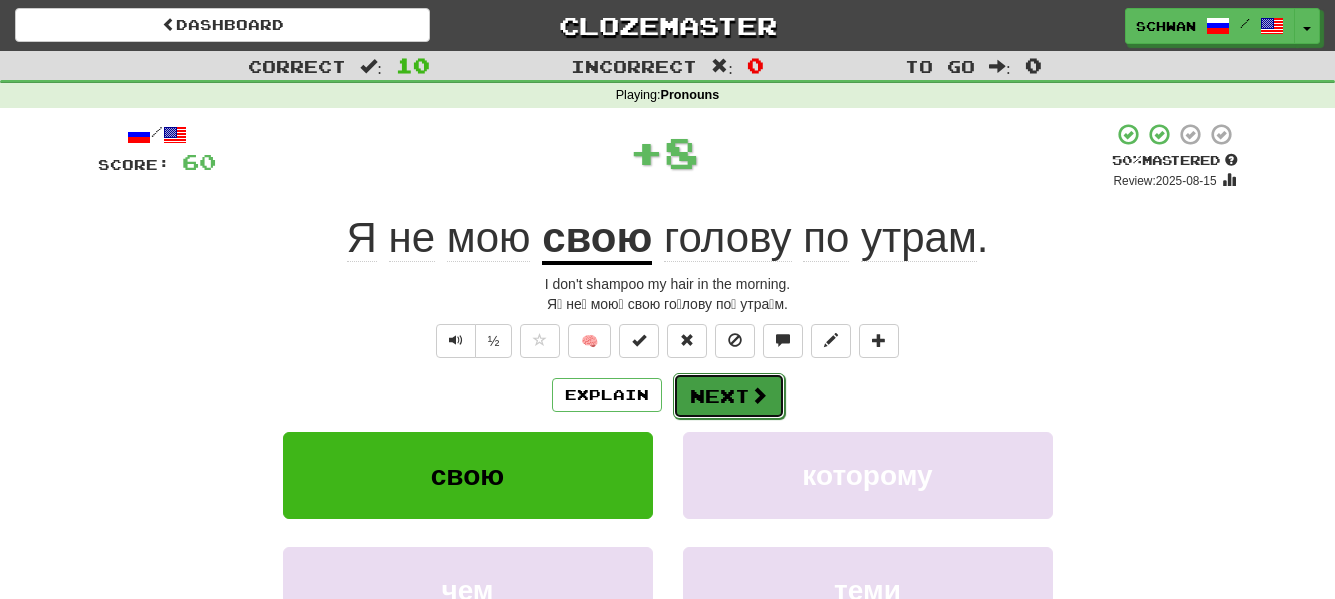 click on "Next" at bounding box center [729, 396] 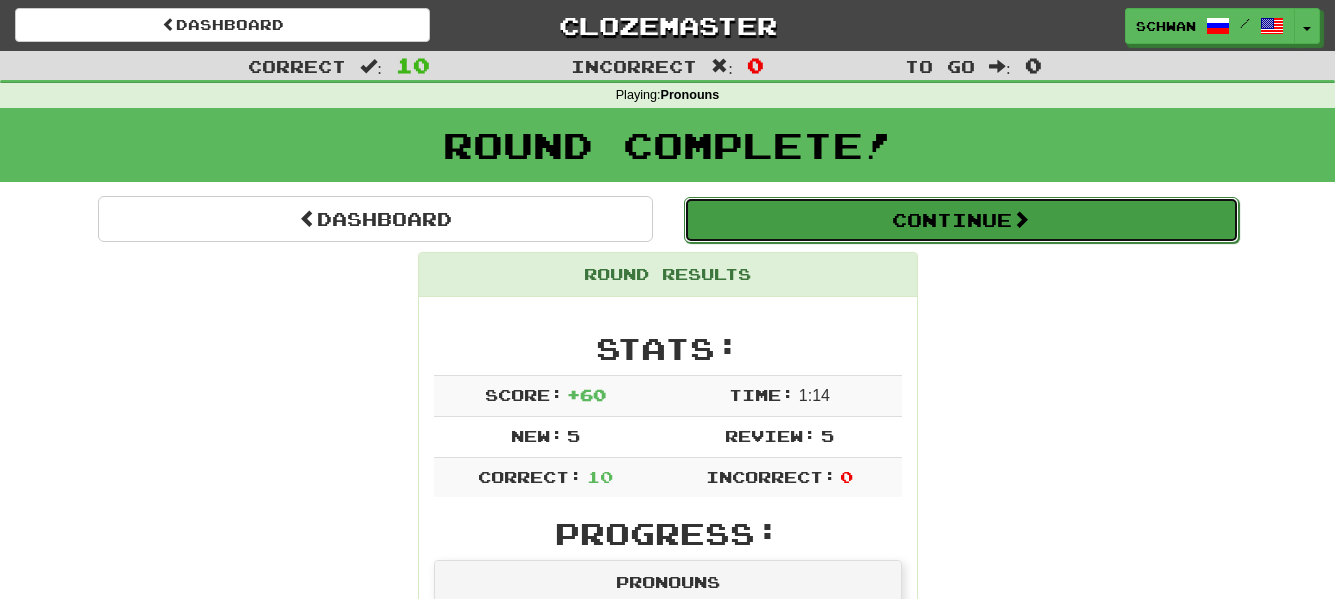 click on "Continue" at bounding box center (961, 220) 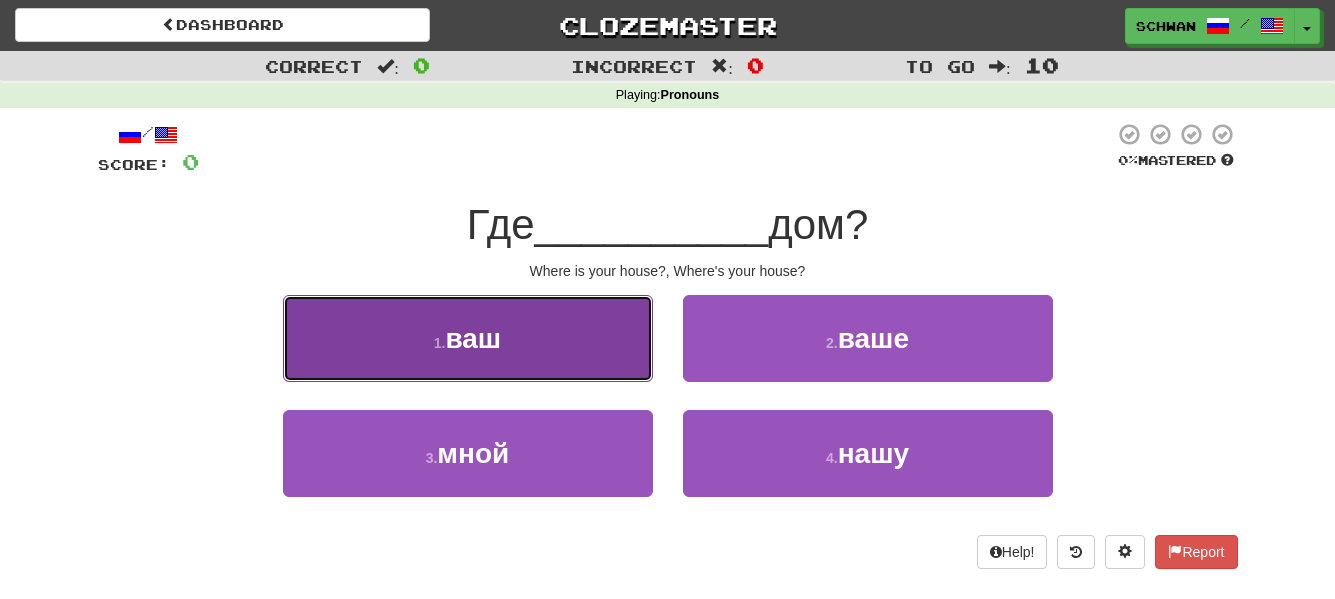 click on "1 .  ваш" at bounding box center (468, 338) 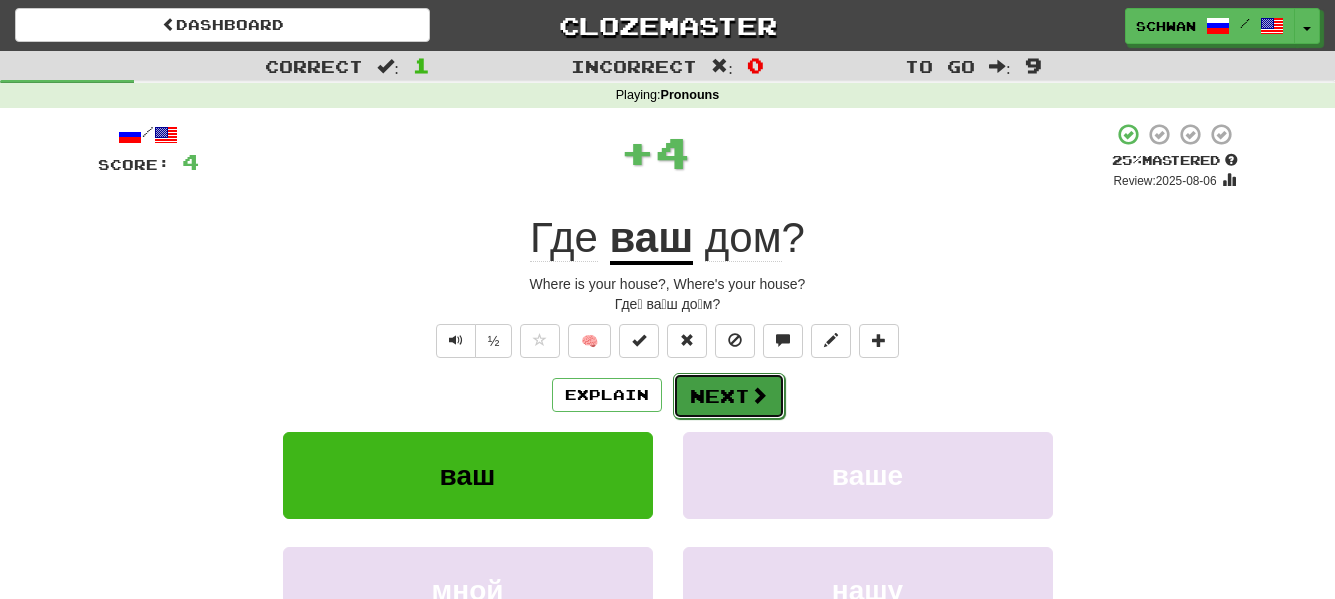 click on "Next" at bounding box center [729, 396] 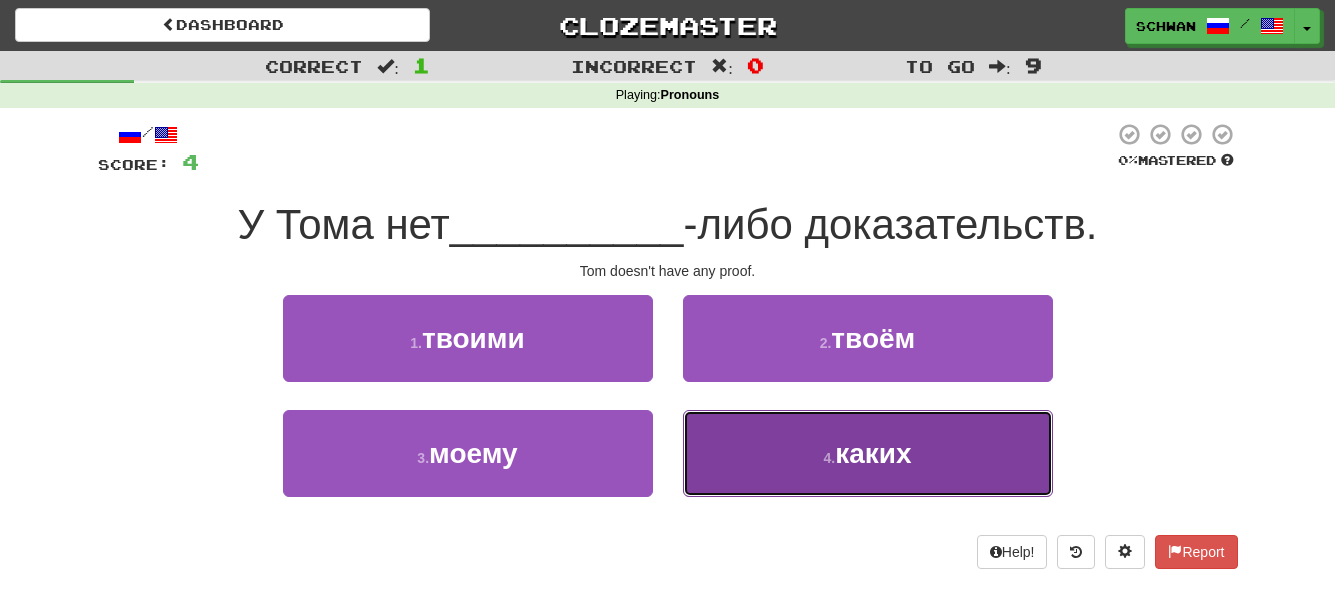 click on "4 .  каких" at bounding box center [868, 453] 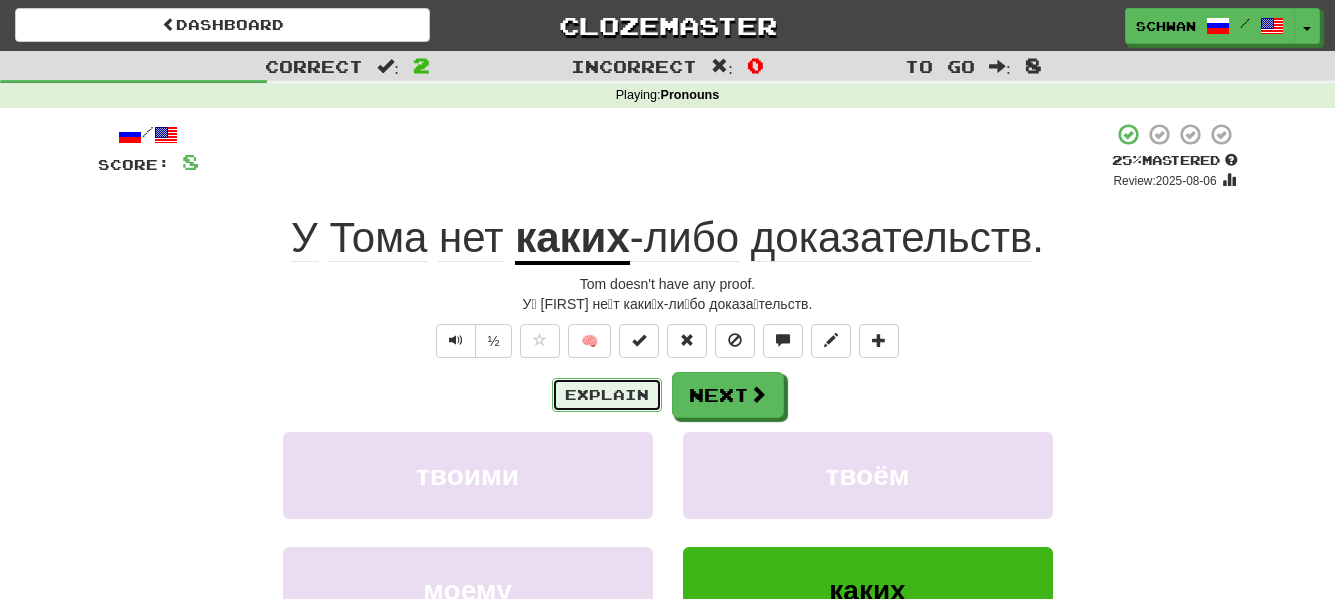 click on "Explain" at bounding box center (607, 395) 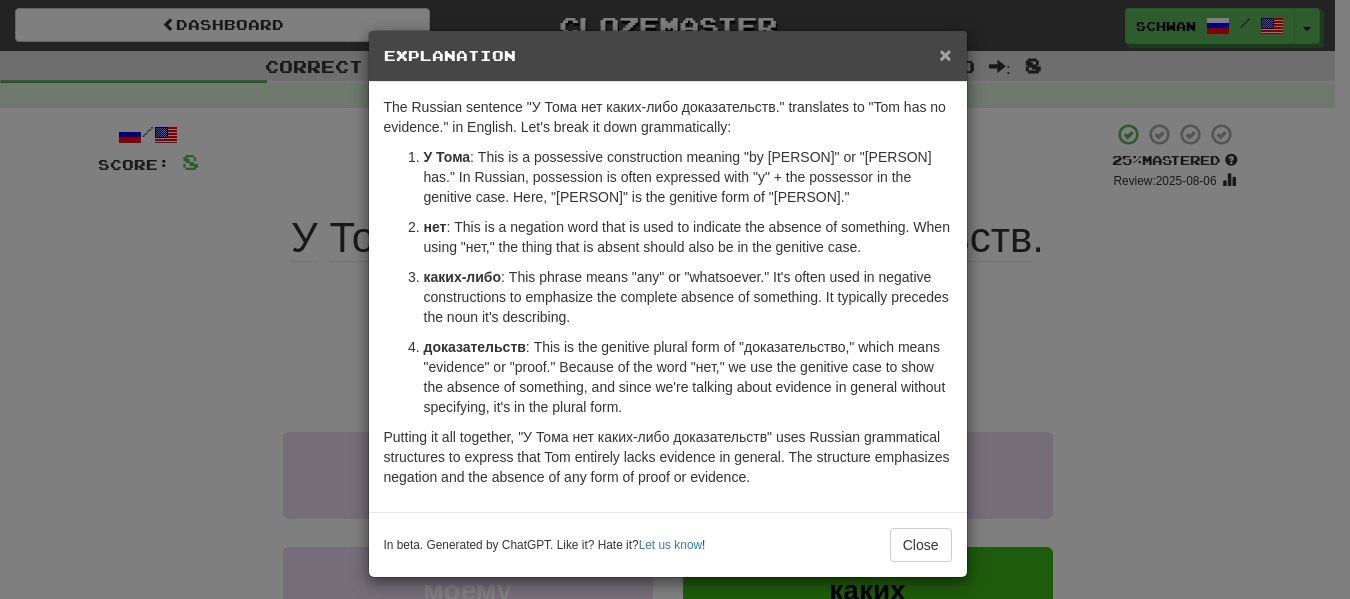 click on "×" at bounding box center [945, 54] 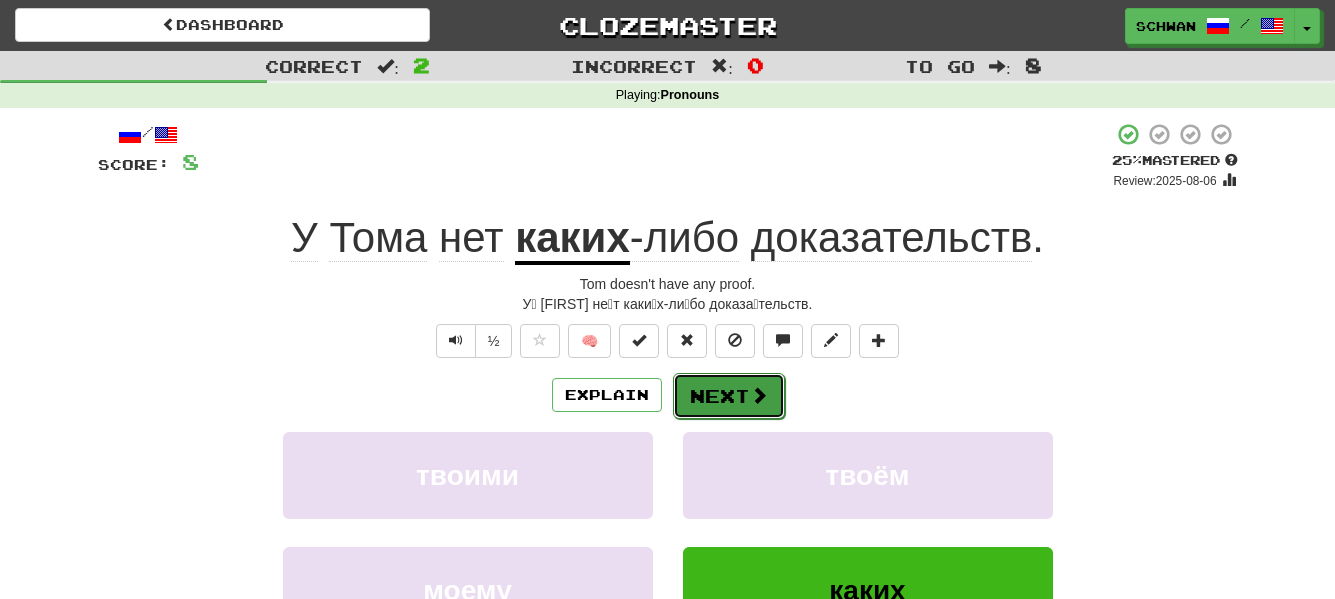 click on "Next" at bounding box center (729, 396) 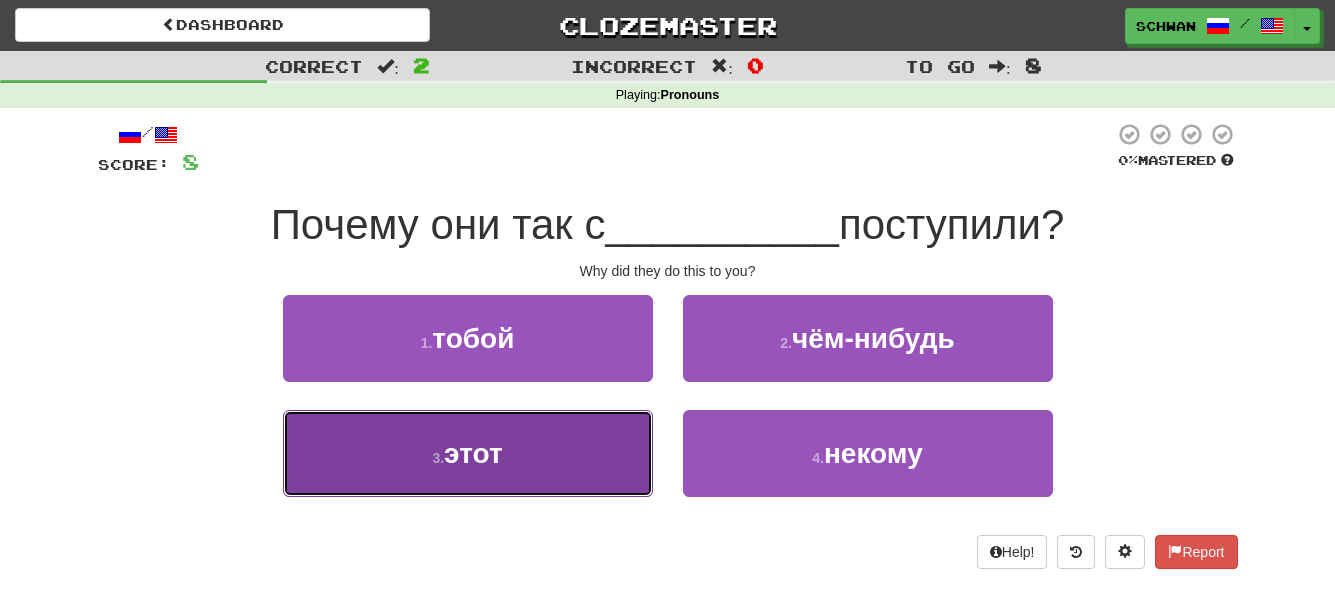 click on "этот" at bounding box center [473, 453] 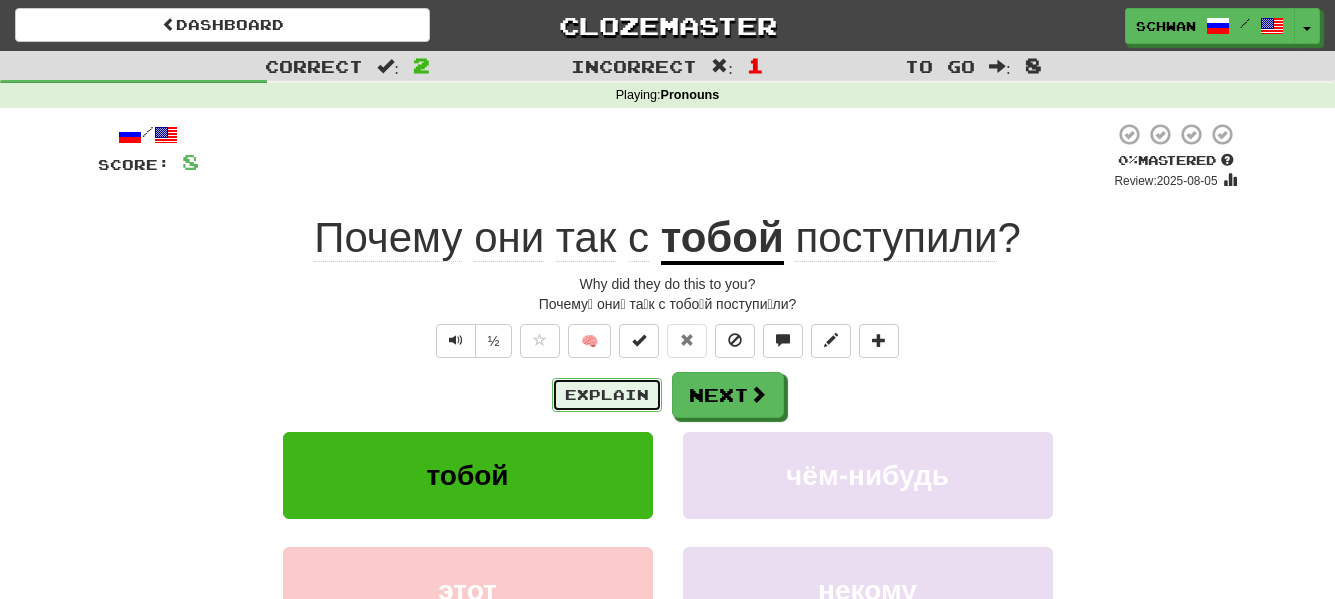 click on "Explain" at bounding box center [607, 395] 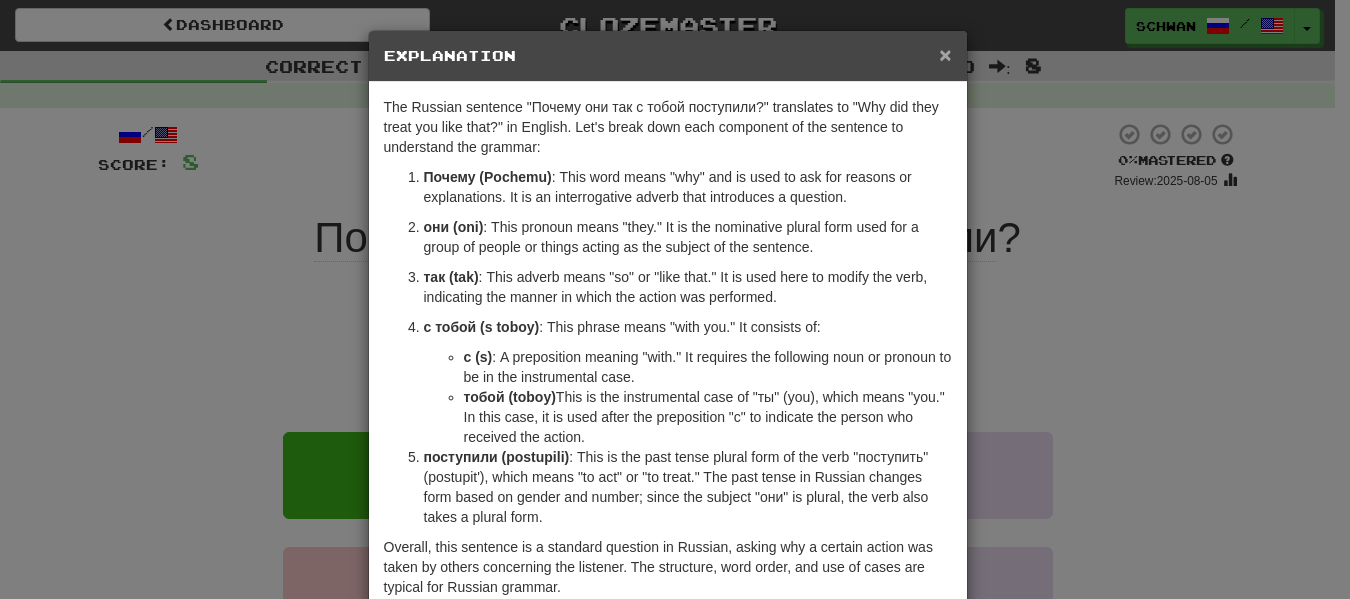 click on "×" at bounding box center [945, 54] 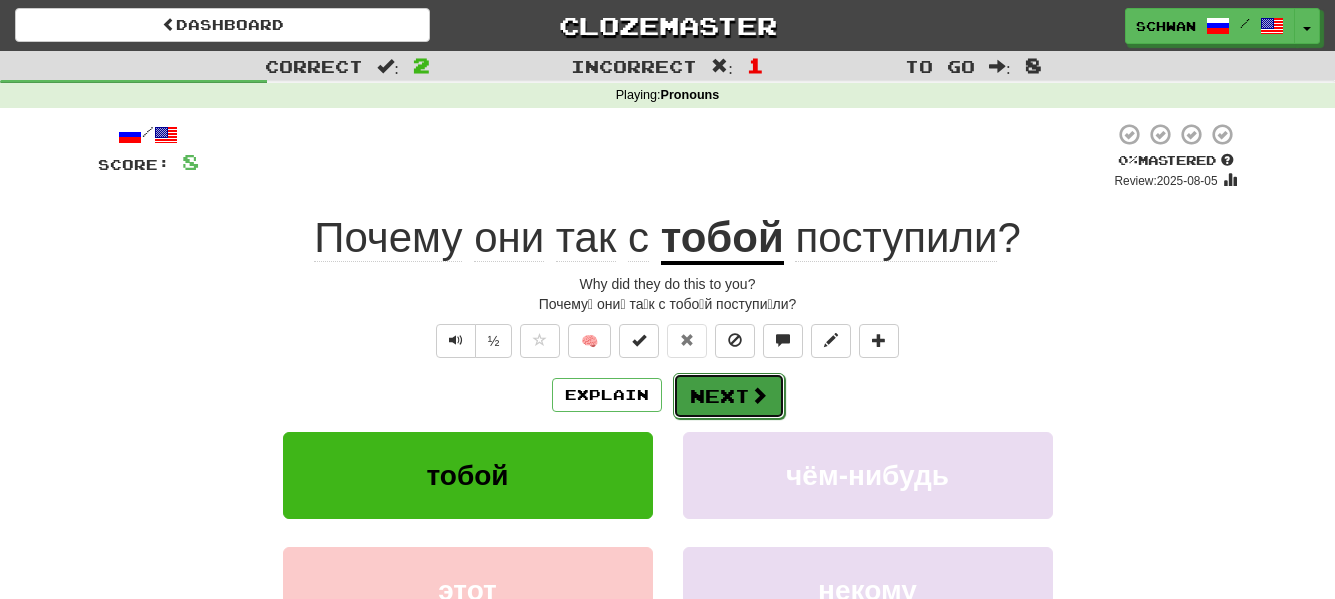 click on "Next" at bounding box center [729, 396] 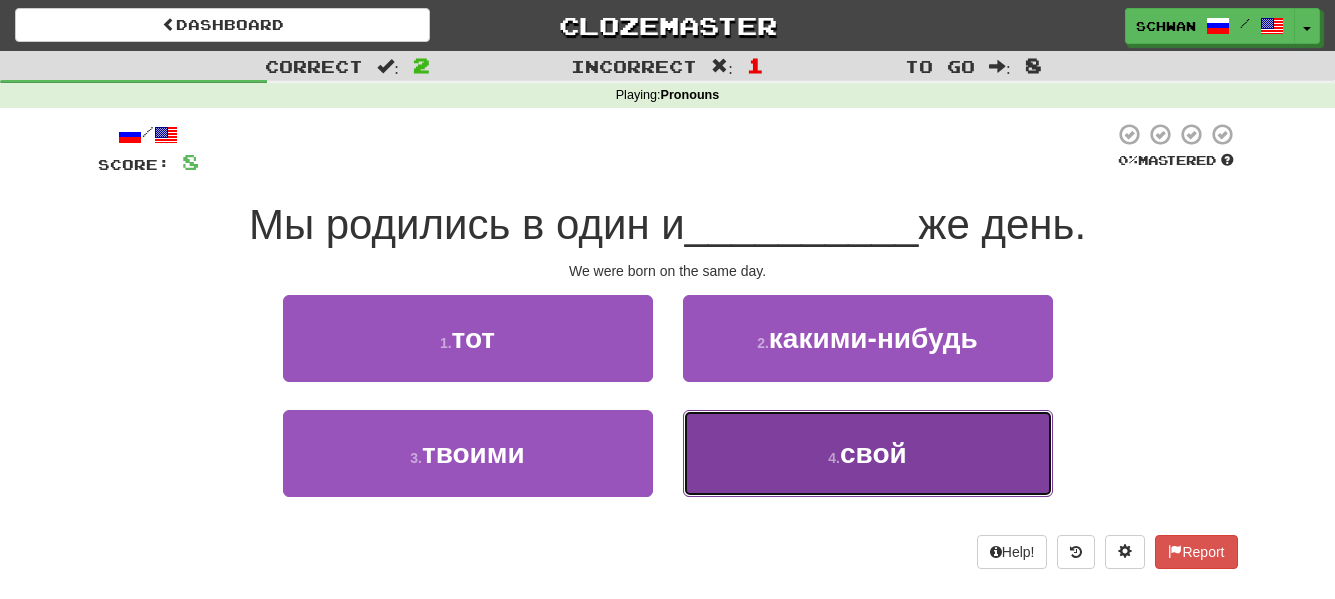 click on "4 .  свой" at bounding box center [868, 453] 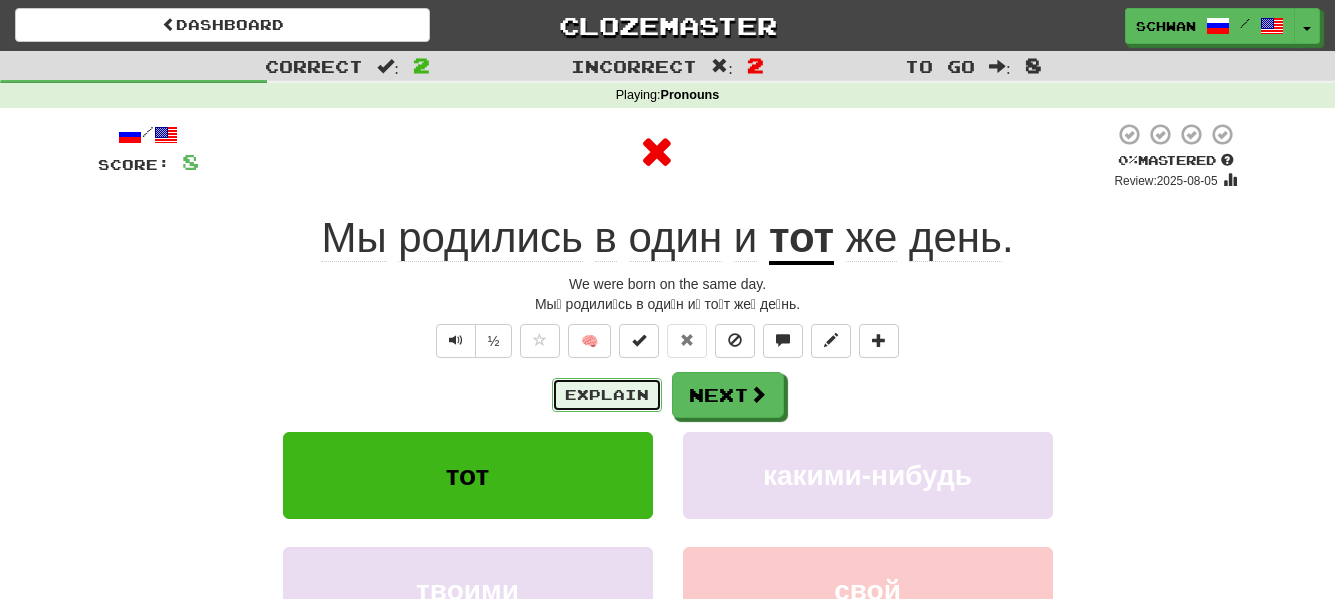 click on "Explain" at bounding box center (607, 395) 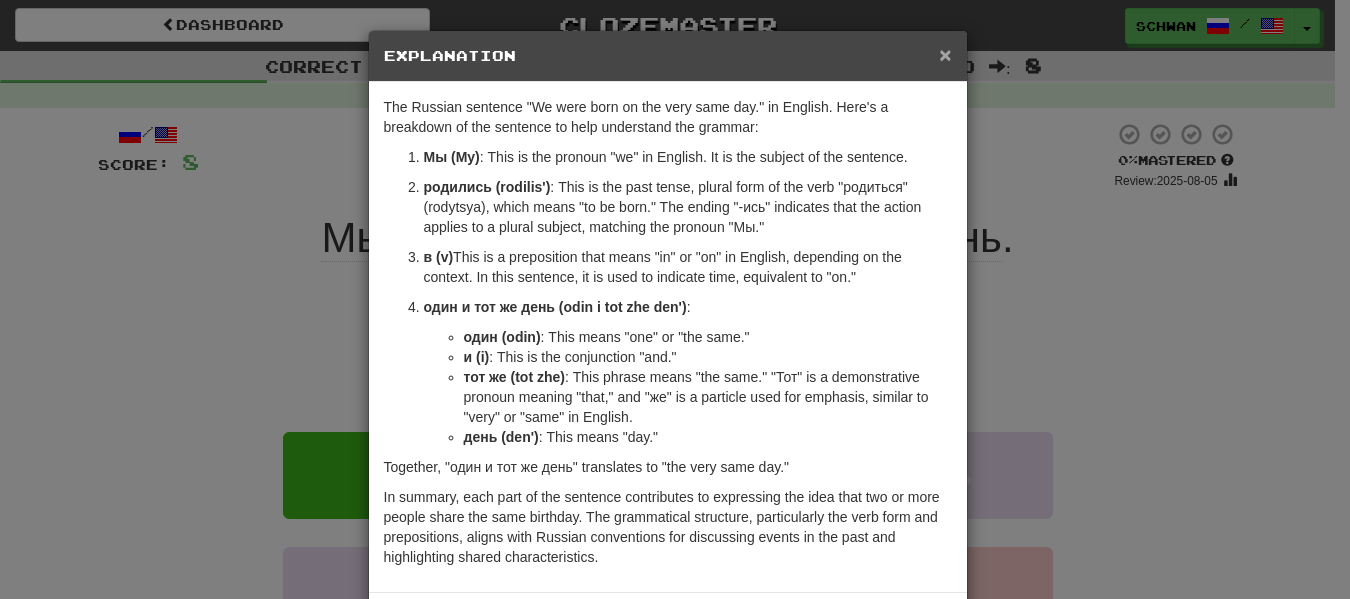 click on "×" at bounding box center [945, 54] 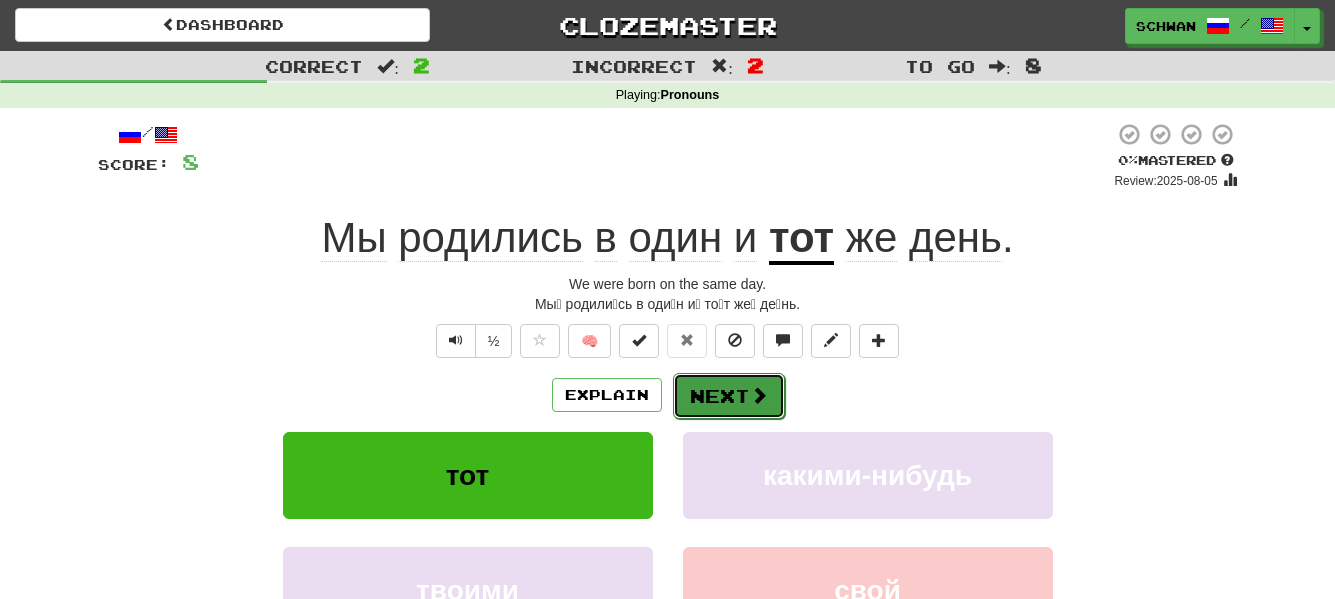 click on "Next" at bounding box center [729, 396] 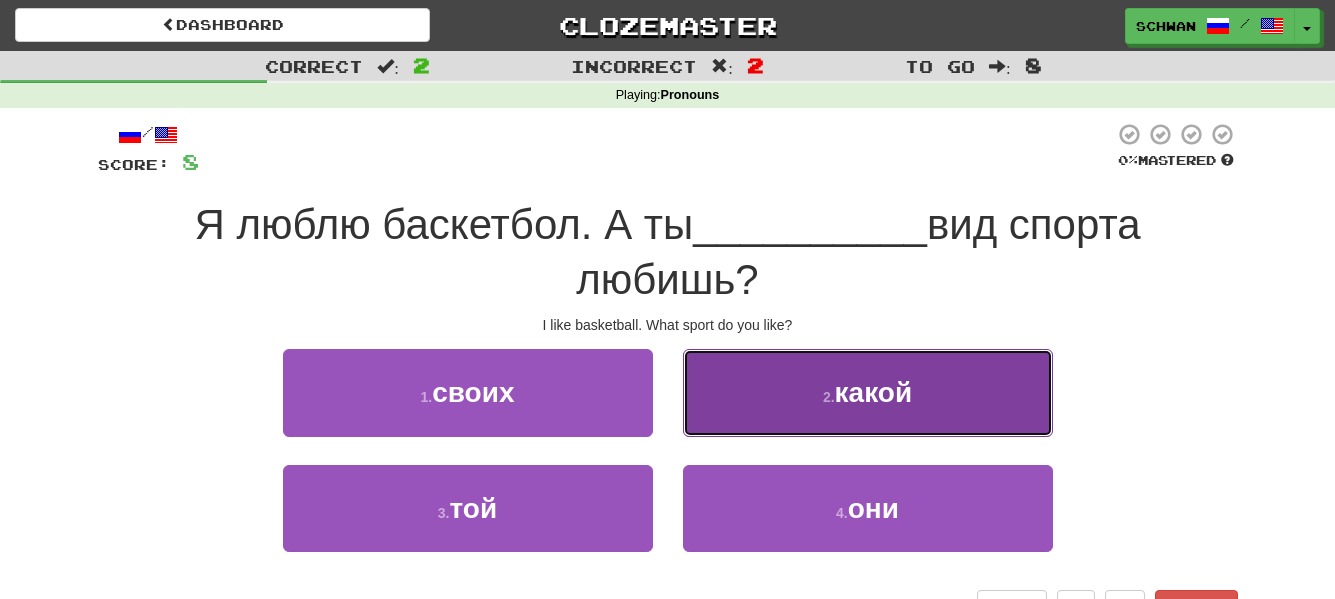 click on "2 .  какой" at bounding box center [868, 392] 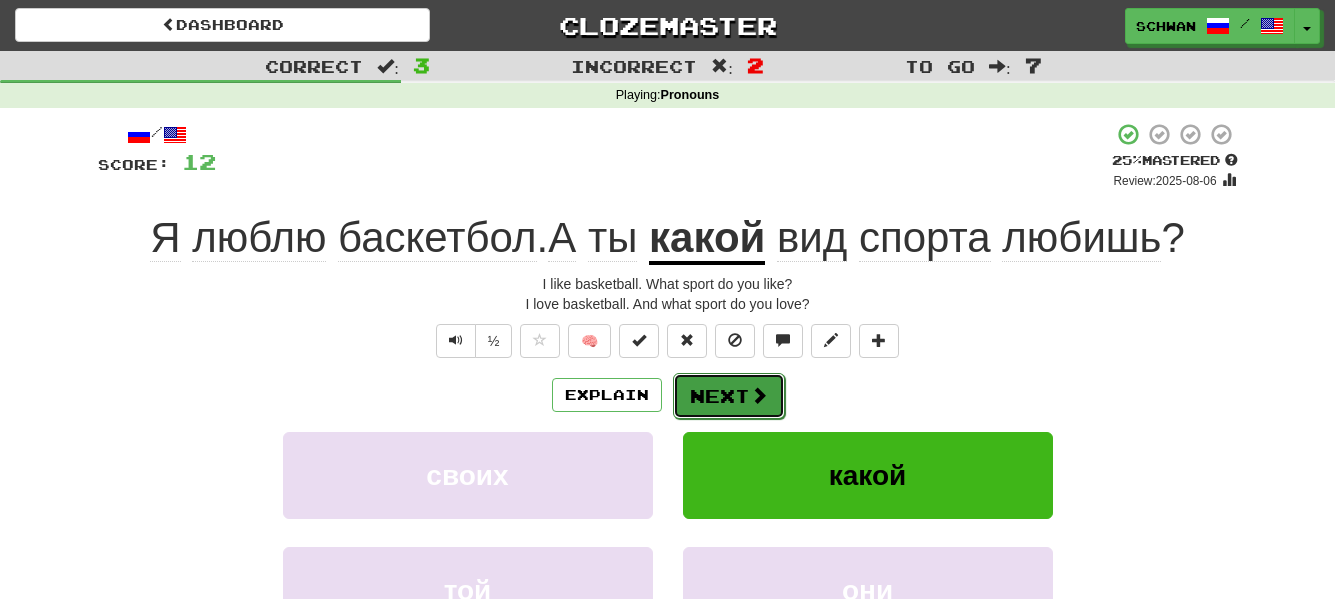 click on "Next" at bounding box center (729, 396) 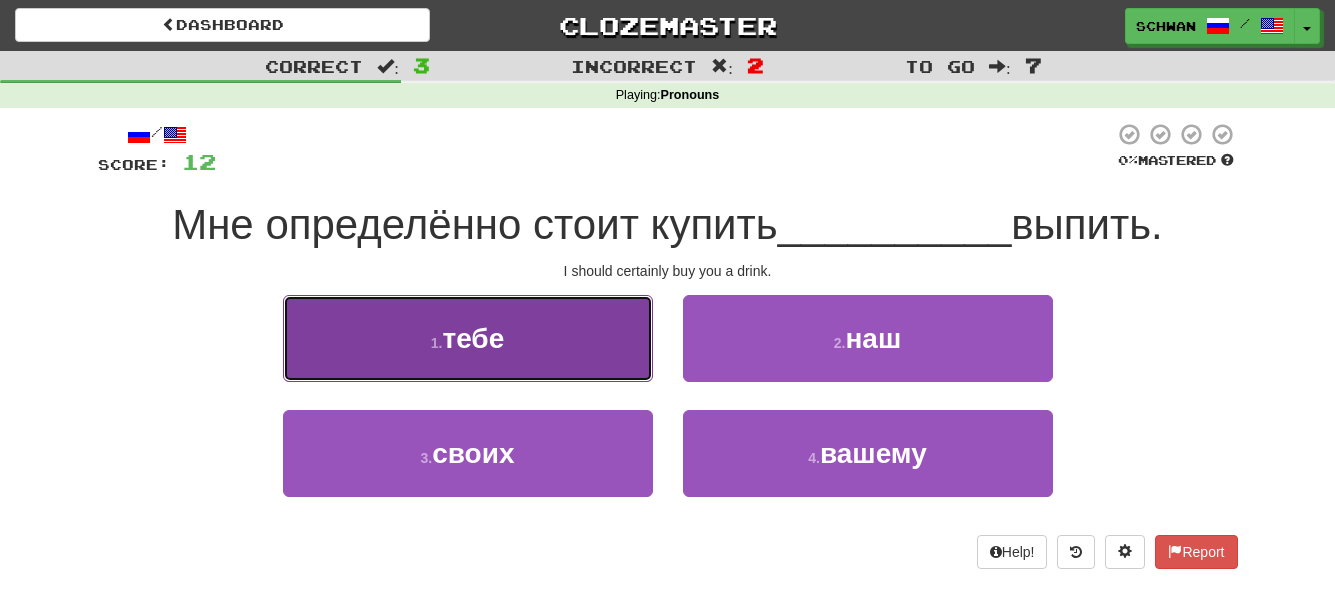 click on "1 .  тебе" at bounding box center (468, 338) 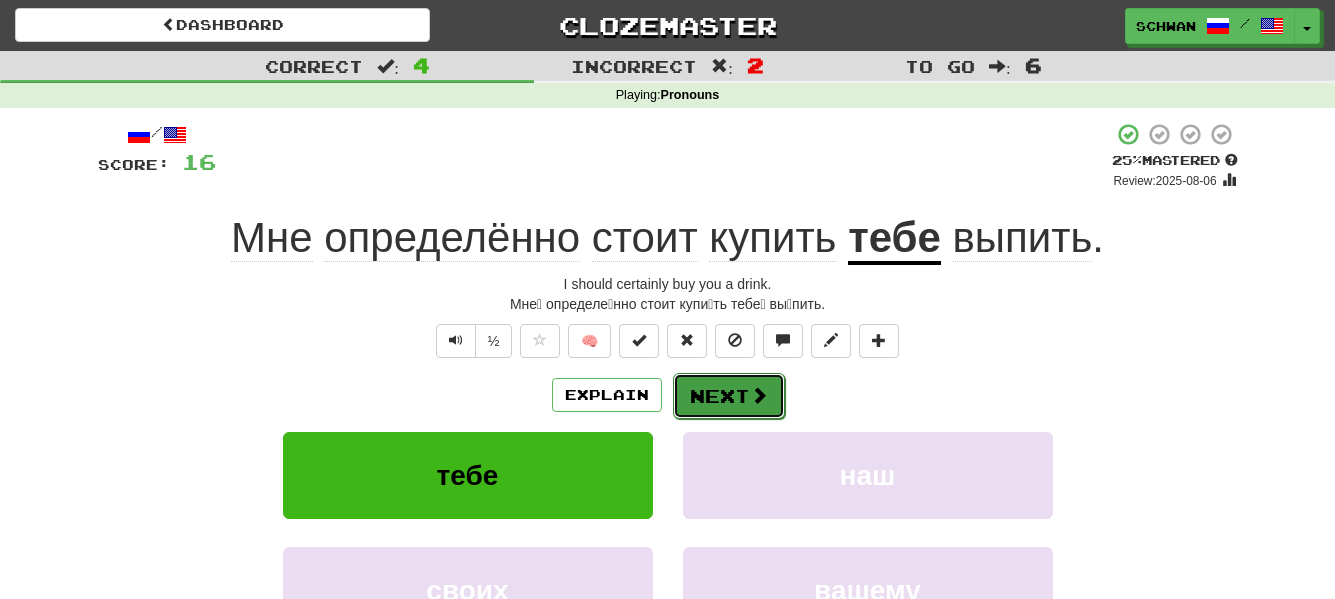 click on "Next" at bounding box center [729, 396] 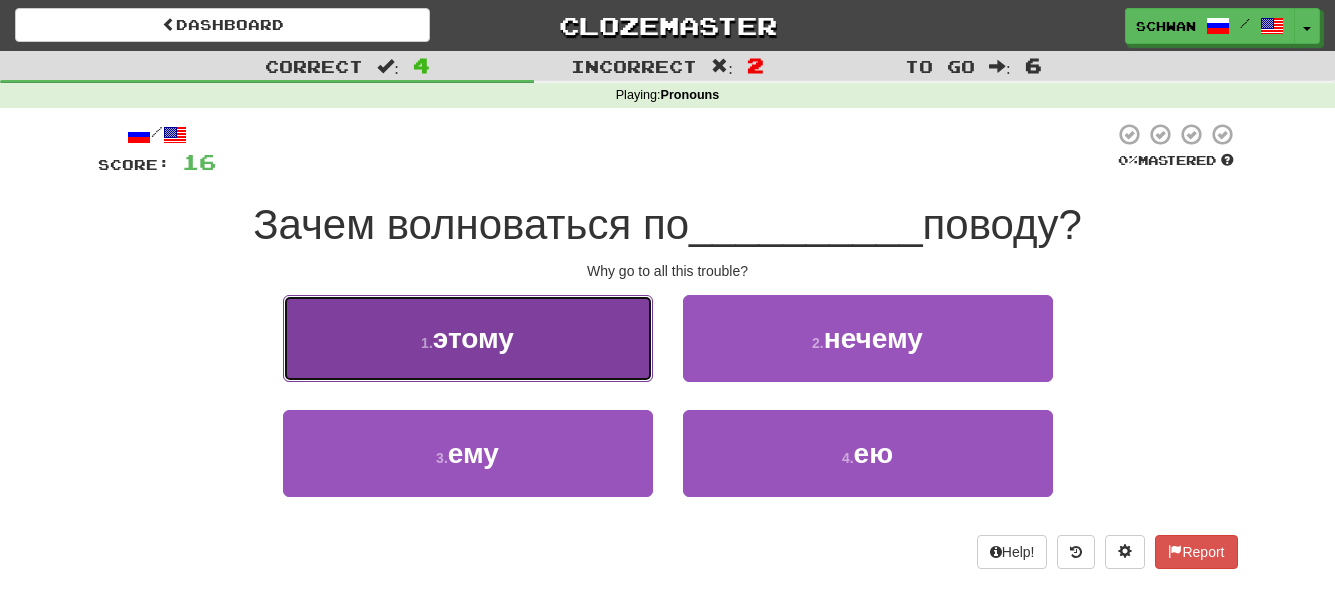 click on "1 .  этому" at bounding box center (468, 338) 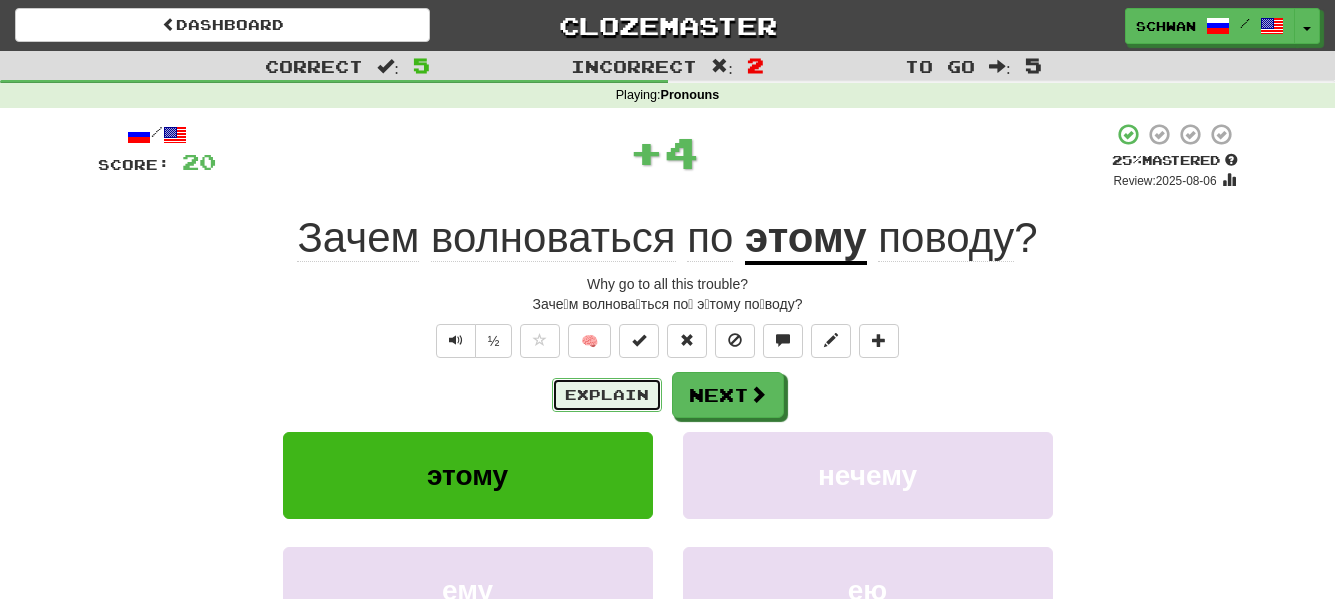 click on "Explain" at bounding box center [607, 395] 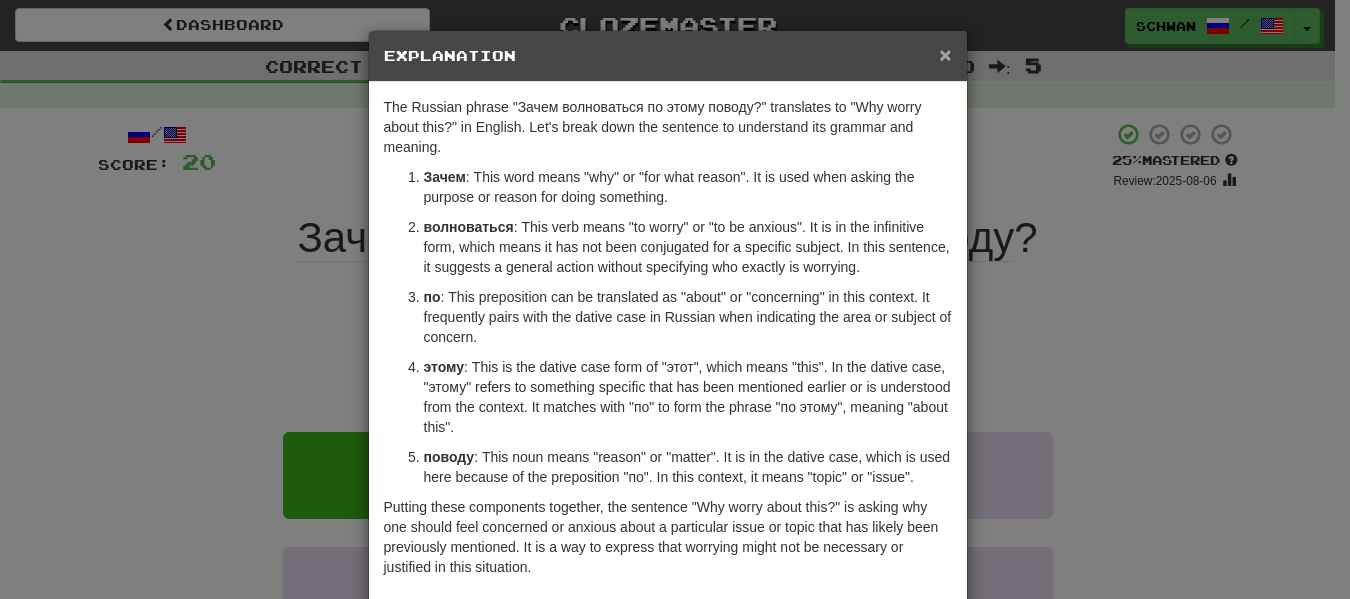 click on "×" at bounding box center (945, 54) 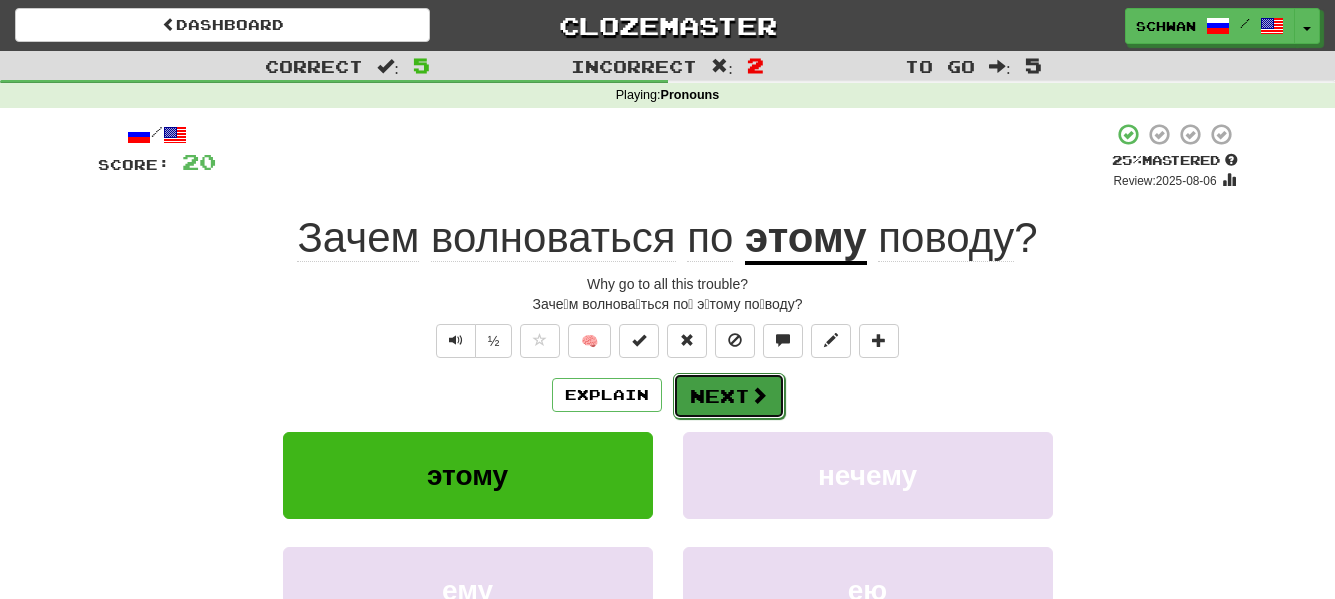 click at bounding box center (759, 395) 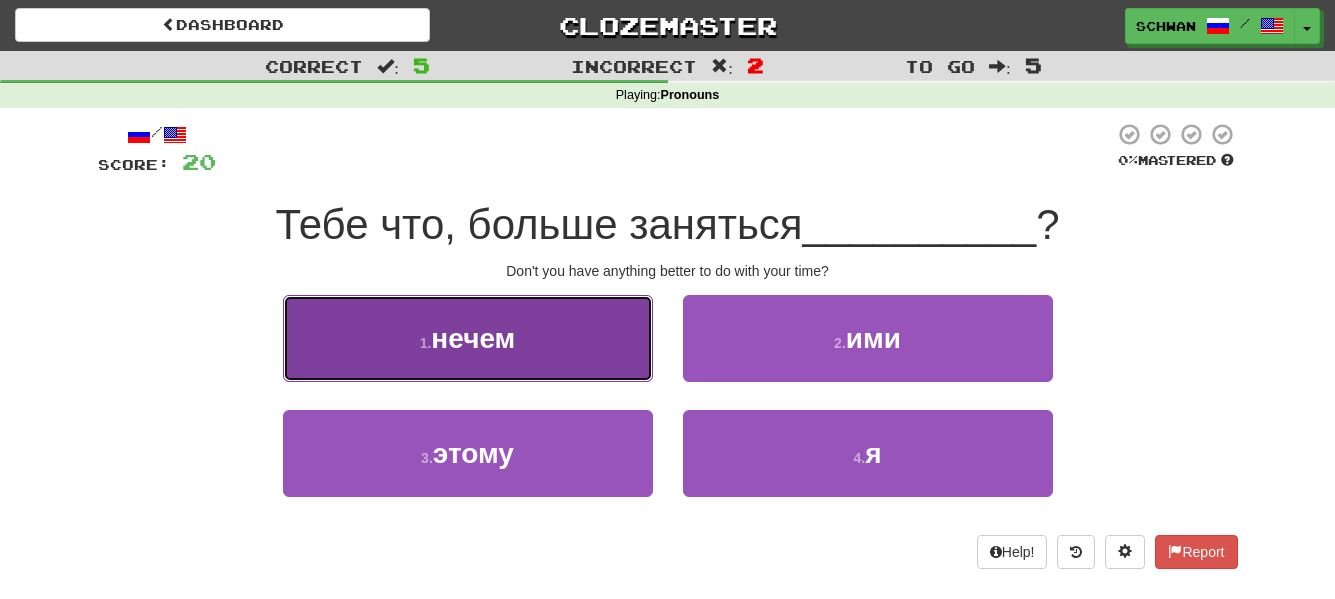 click on "1 .  нечем" at bounding box center (468, 338) 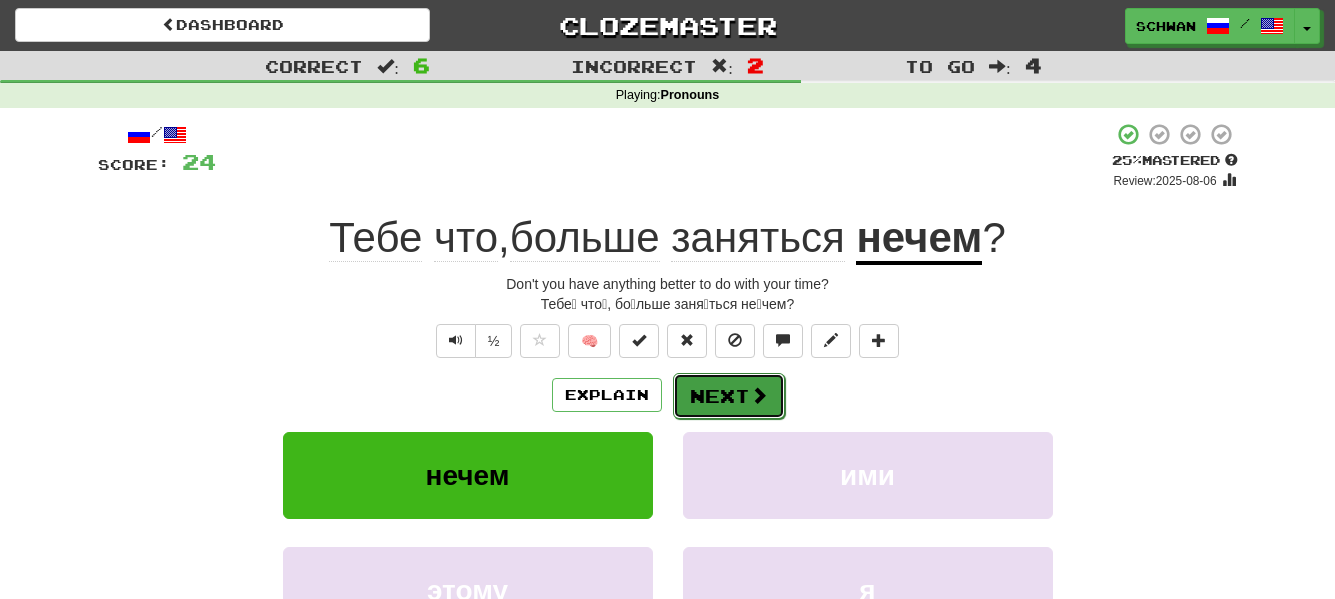 click on "Next" at bounding box center [729, 396] 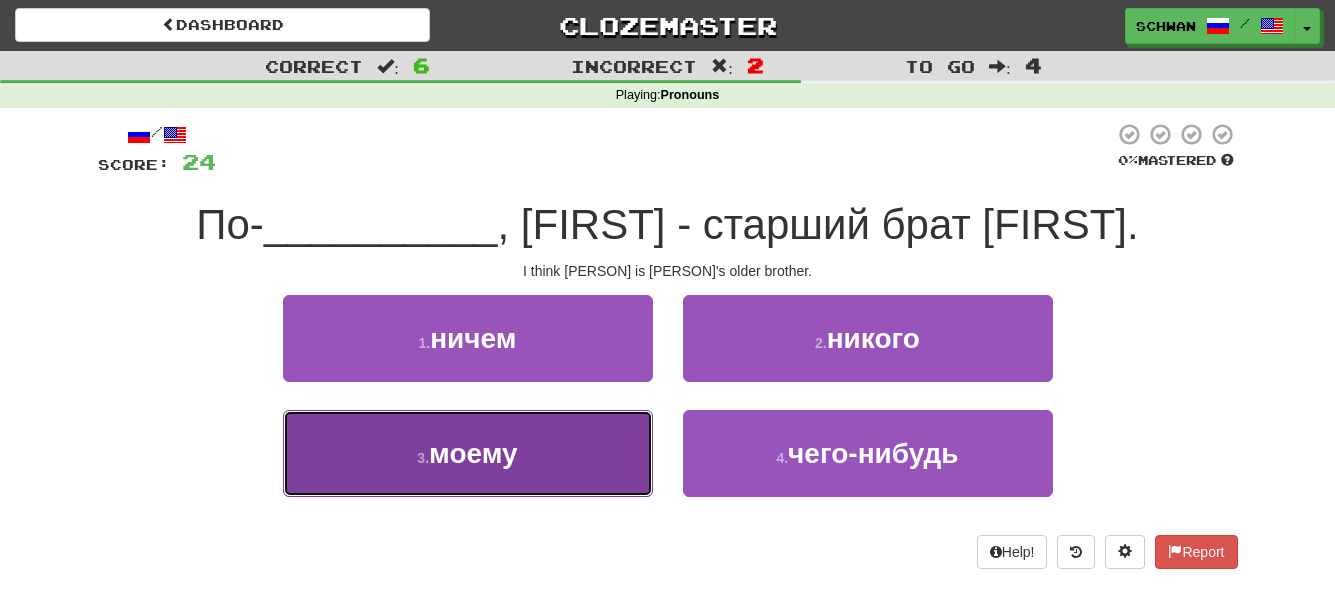 click on "3 ." at bounding box center [423, 458] 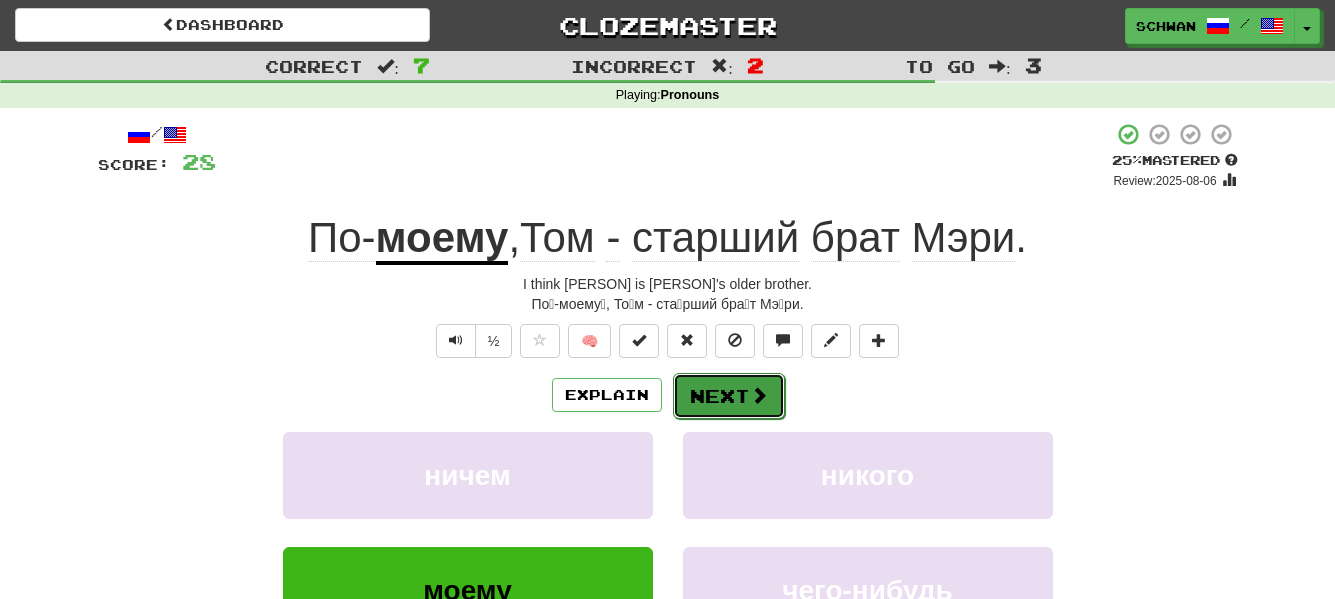 click on "Next" at bounding box center (729, 396) 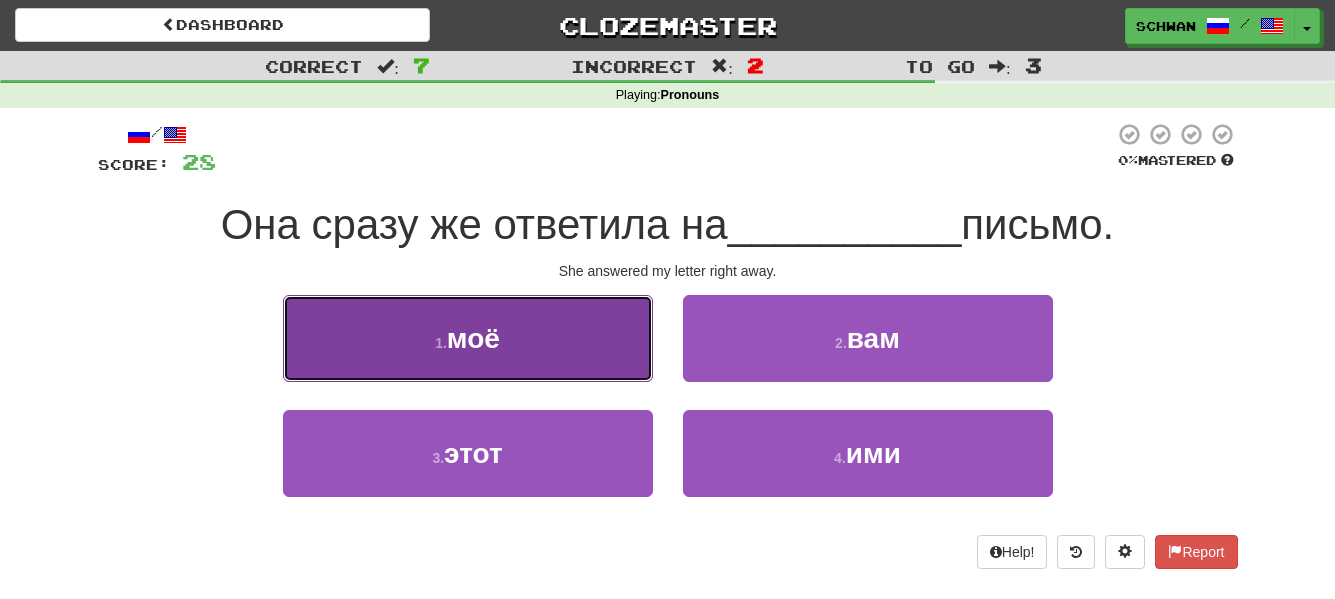click on "1 .  моё" at bounding box center [468, 338] 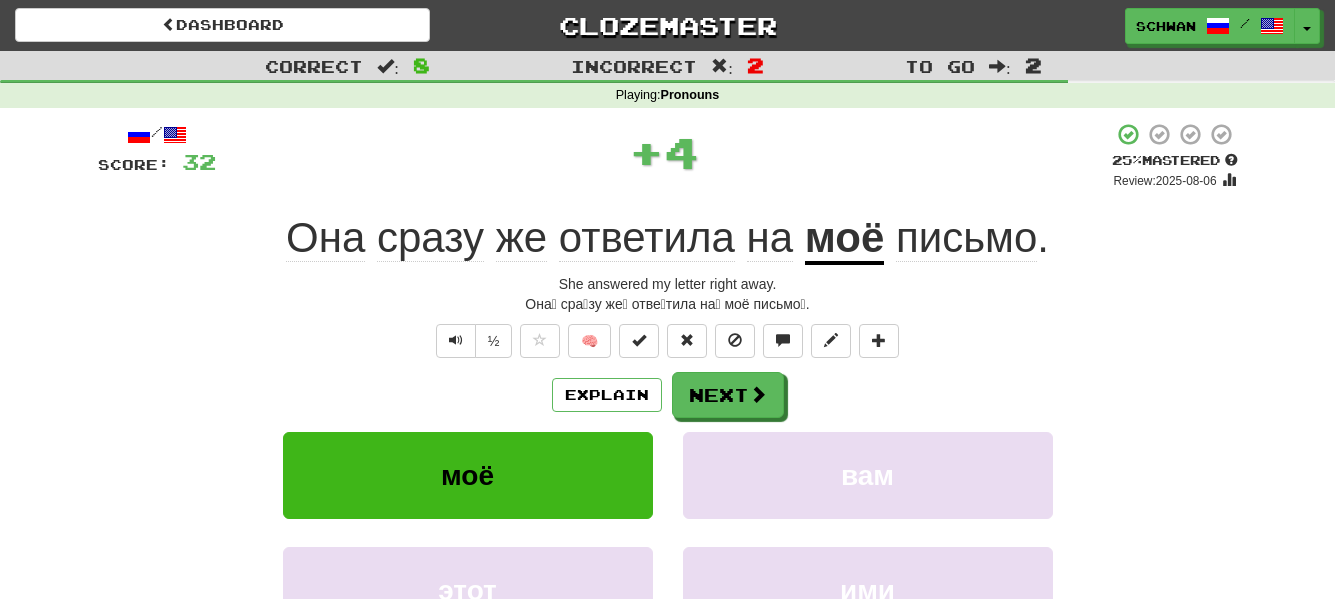 click at bounding box center (540, 341) 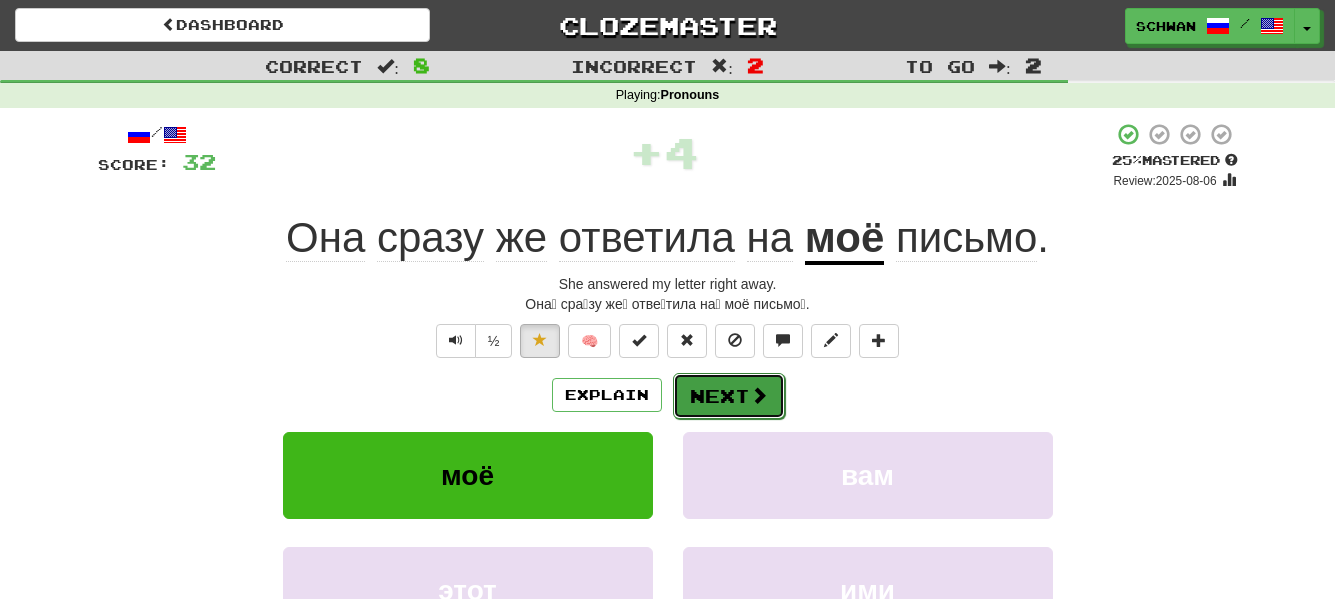 click on "Next" at bounding box center (729, 396) 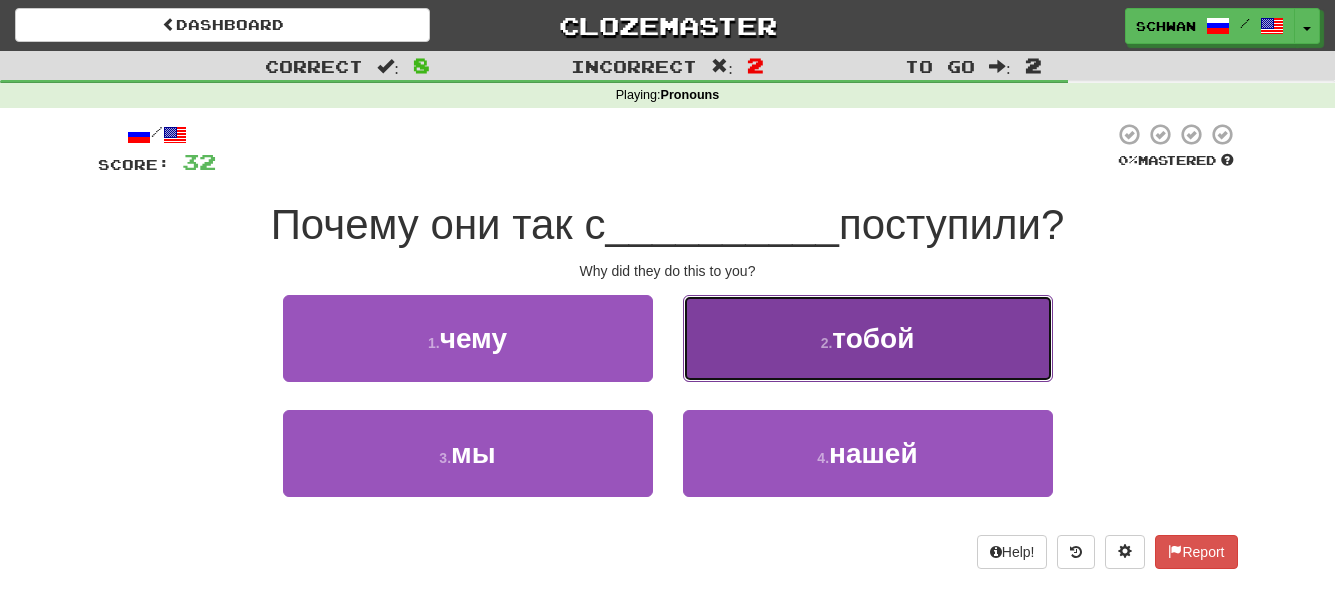 click on "2 .  тобой" at bounding box center [868, 338] 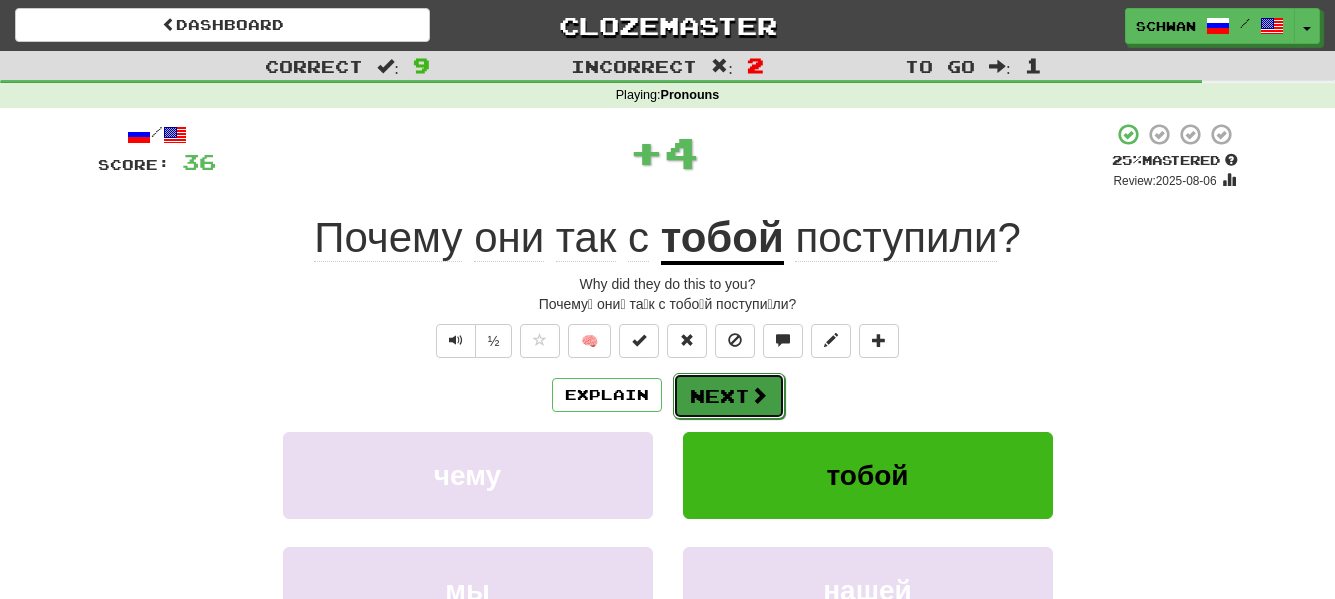 click on "Next" at bounding box center (729, 396) 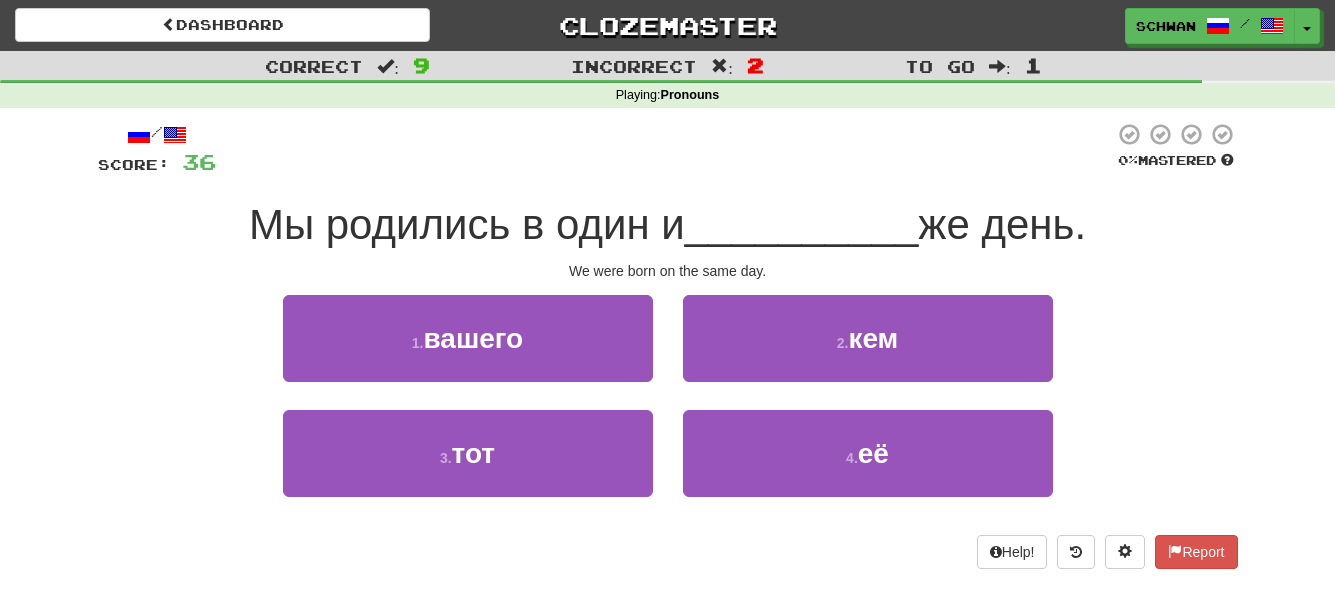 click on "2 .  кем" at bounding box center (868, 352) 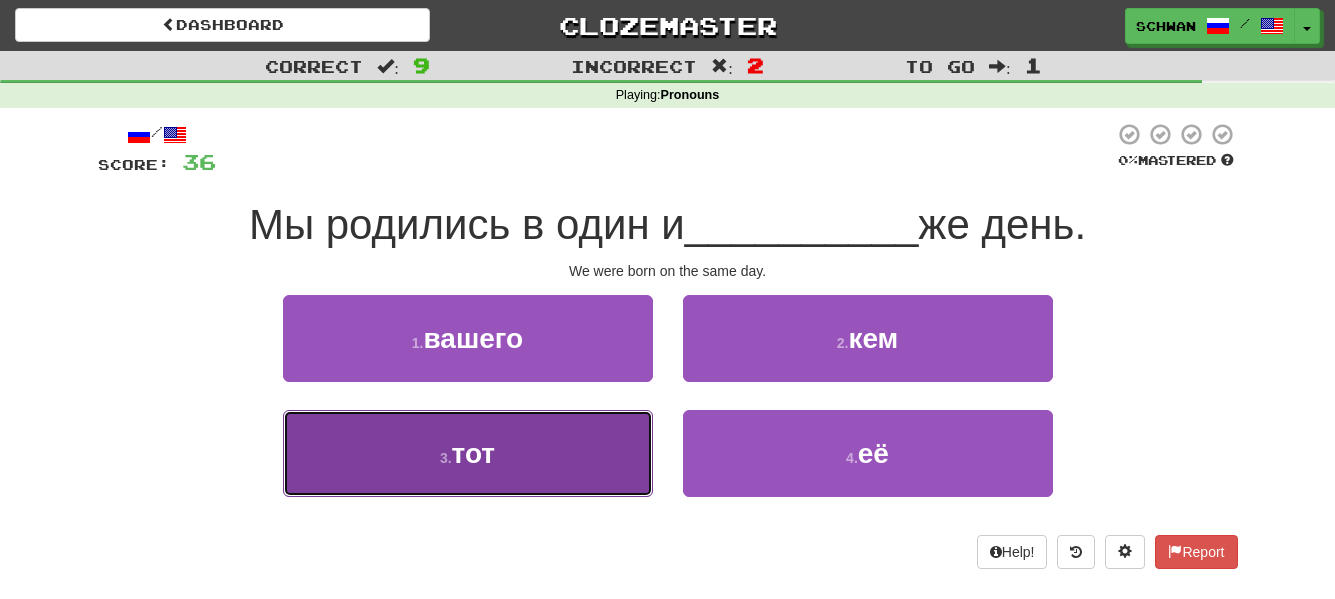 click on "3 .  тот" at bounding box center (468, 453) 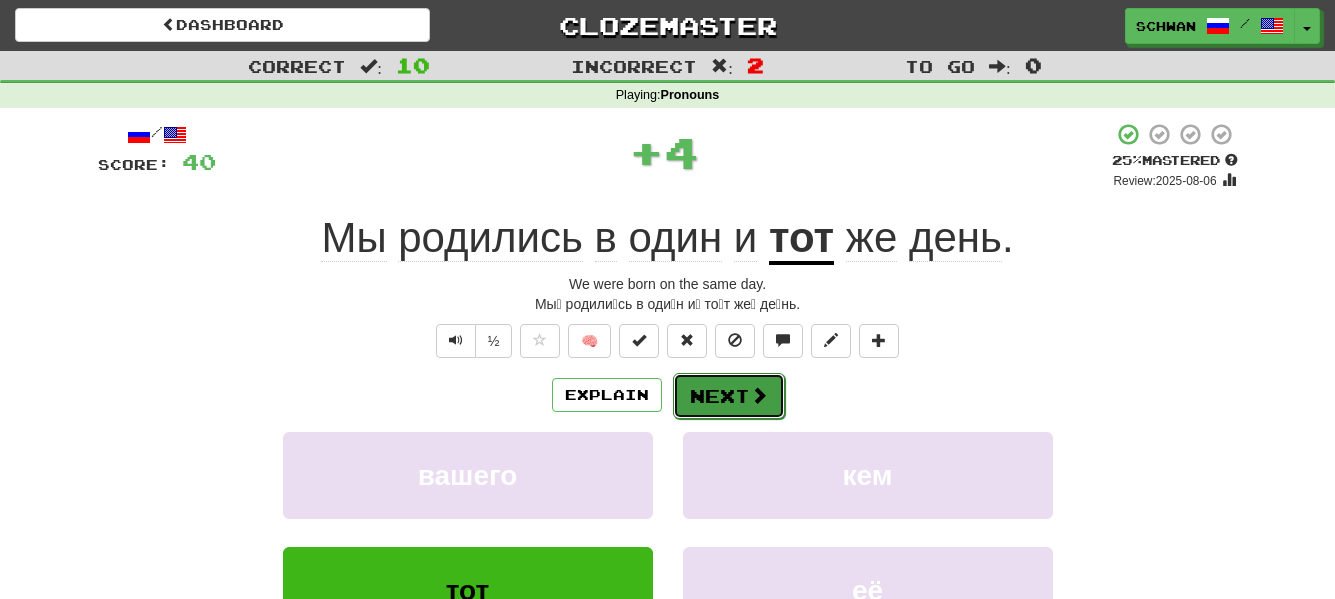 click at bounding box center (759, 395) 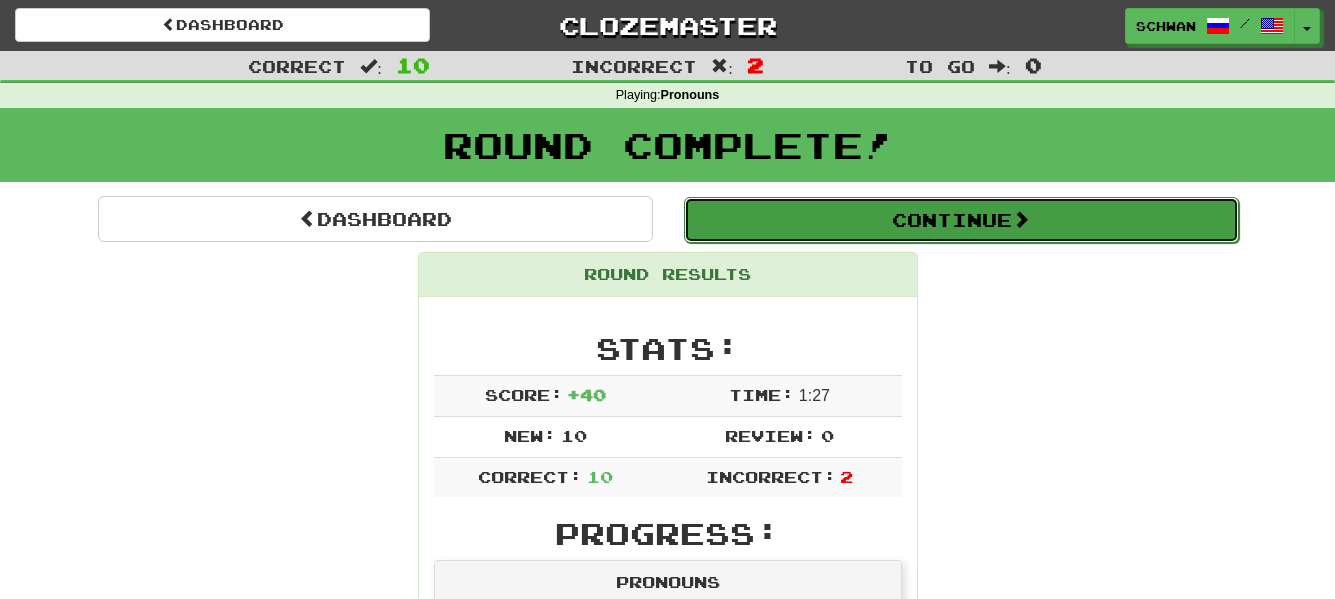click on "Continue" at bounding box center (961, 220) 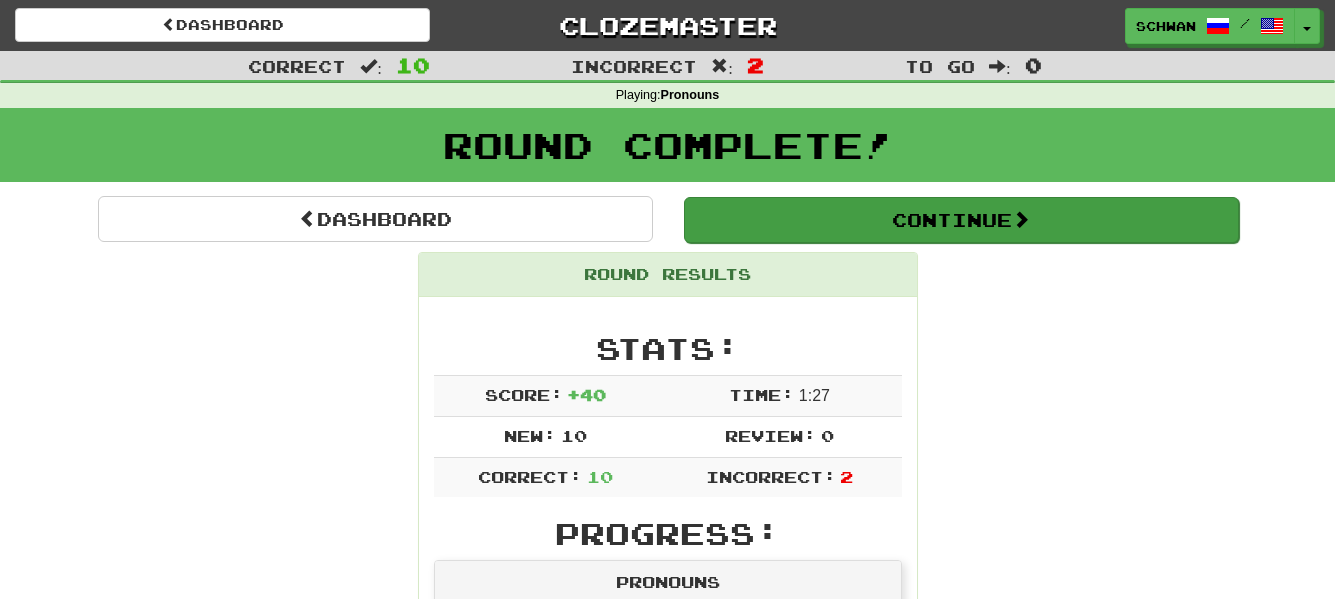 click on "Dashboard
Clozemaster
schwan
/
Toggle Dropdown
Dashboard
Leaderboard
Activity Feed
Notifications
Profile
Discussions
Français
/
English
Streak:
1
Review:
2,520
Points Today: 0
Български
/
English
Streak:
1
Review:
10
Points Today: 0
Русский
/
English
Streak:
3
Review:
60
Points Today: 0
中文
/
English
Streak:
1
Review:
1,689
Points Today: 712
廣東話
/
English
Streak:
0
Review:
20
Points Today: 0
Languages
Account
Logout
schwan
/
Toggle Dropdown
Dashboard
Leaderboard
Activity Feed
Notifications
Profile" at bounding box center [667, 1072] 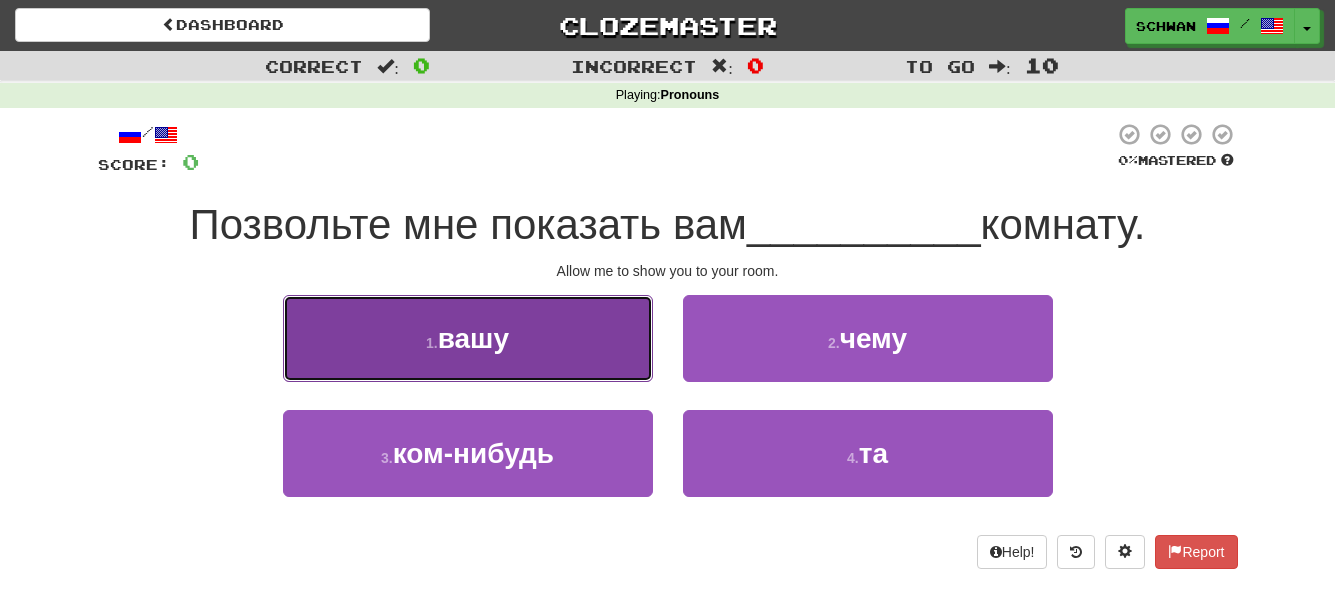 click on "1 .  вашу" at bounding box center [468, 338] 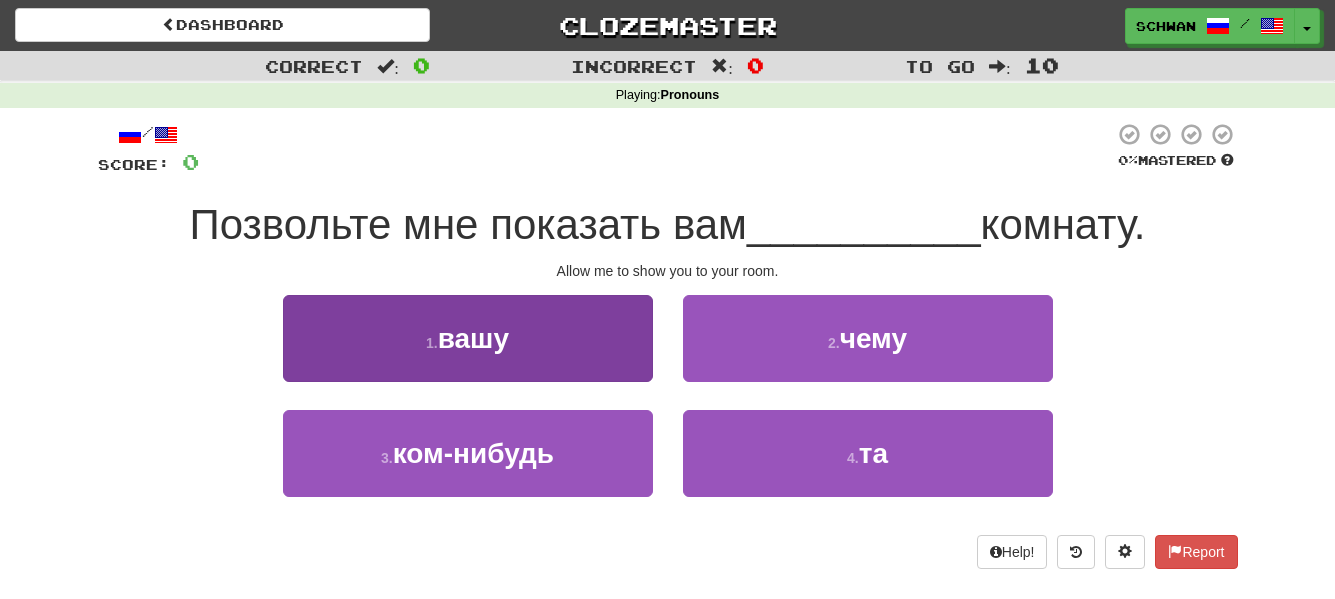 click at bounding box center [668, 291] 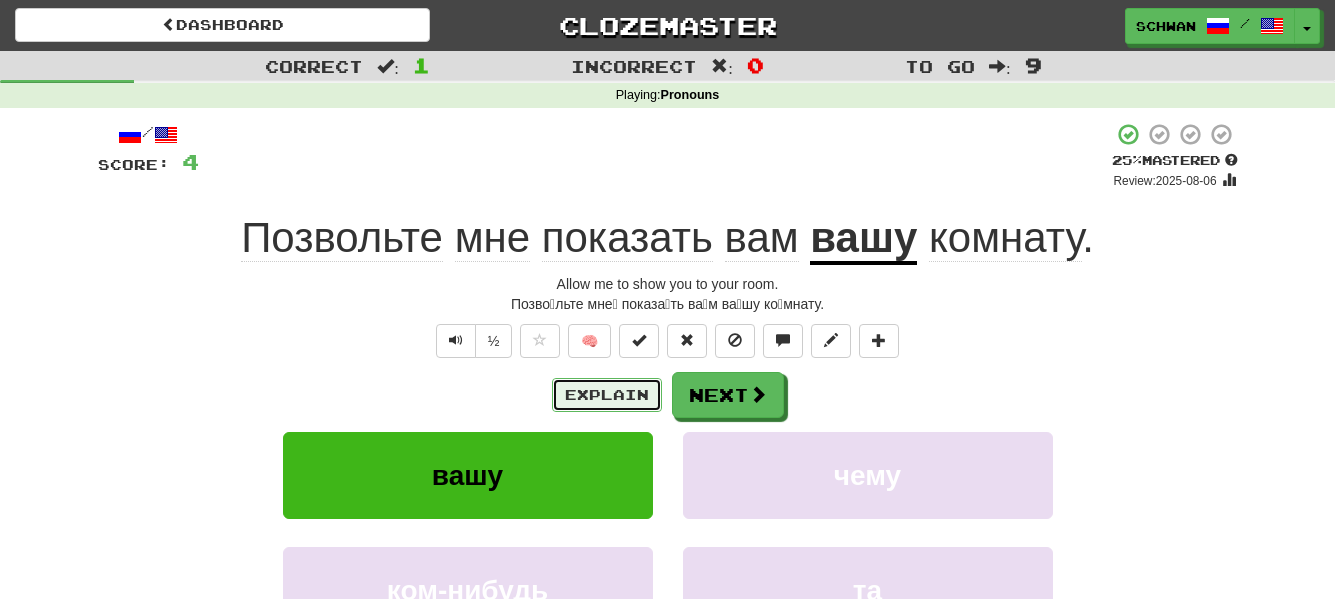 click on "Explain" at bounding box center (607, 395) 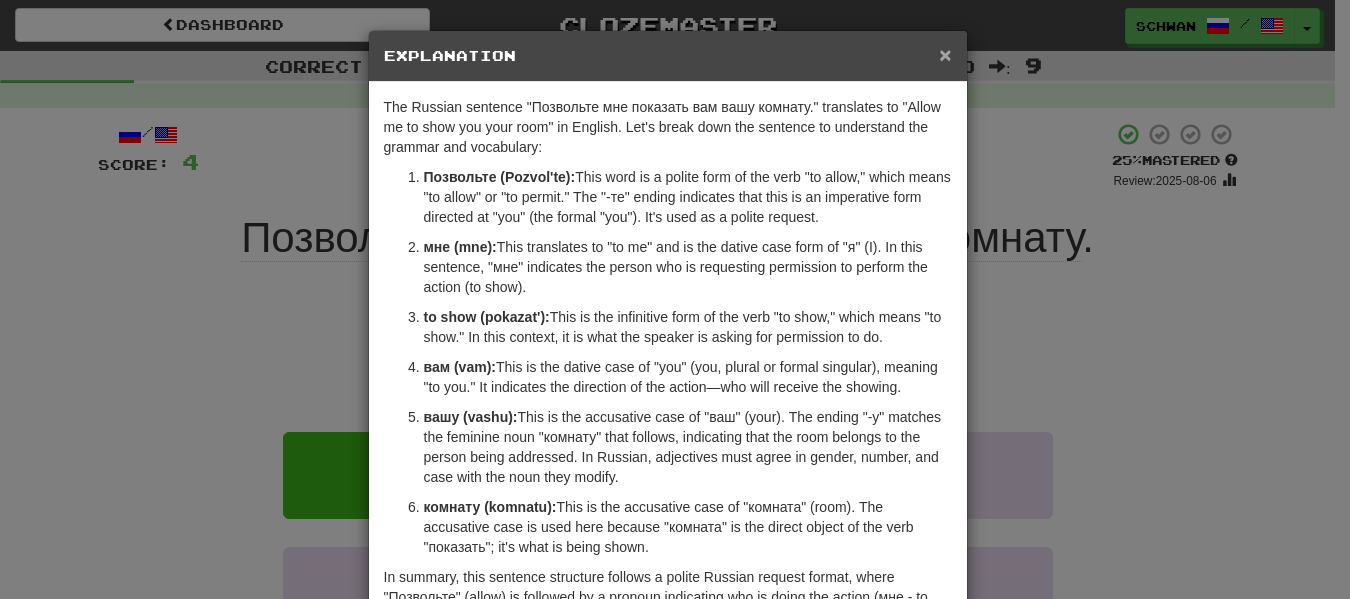 click on "×" at bounding box center (945, 54) 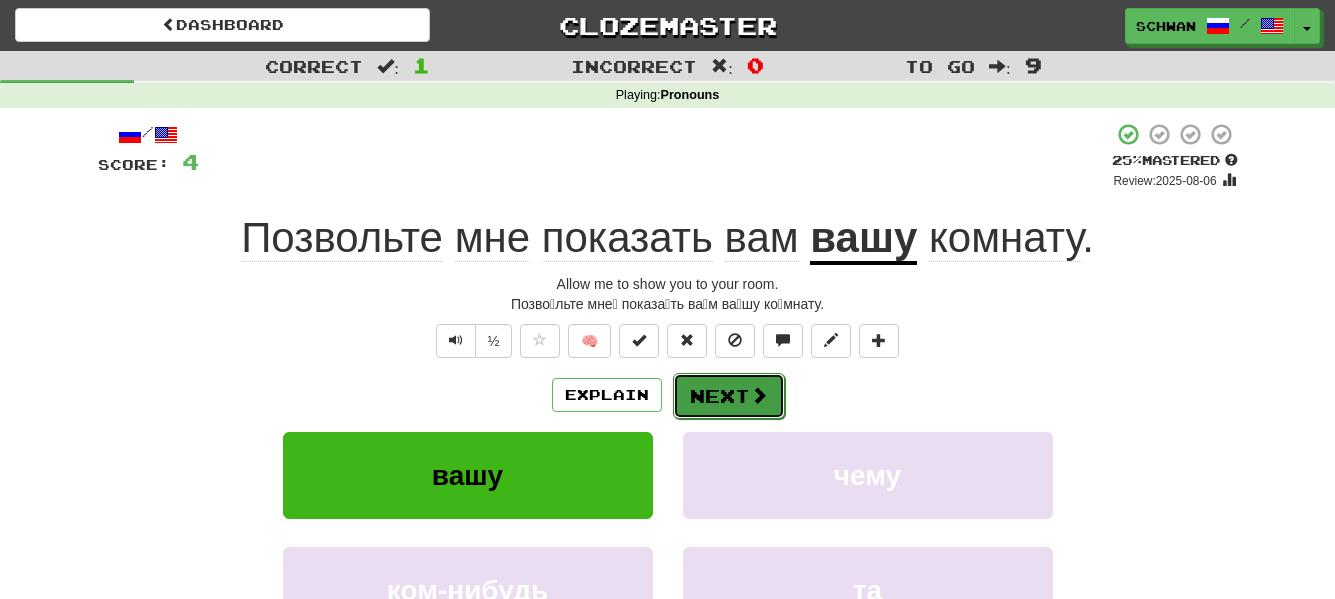 click at bounding box center (759, 395) 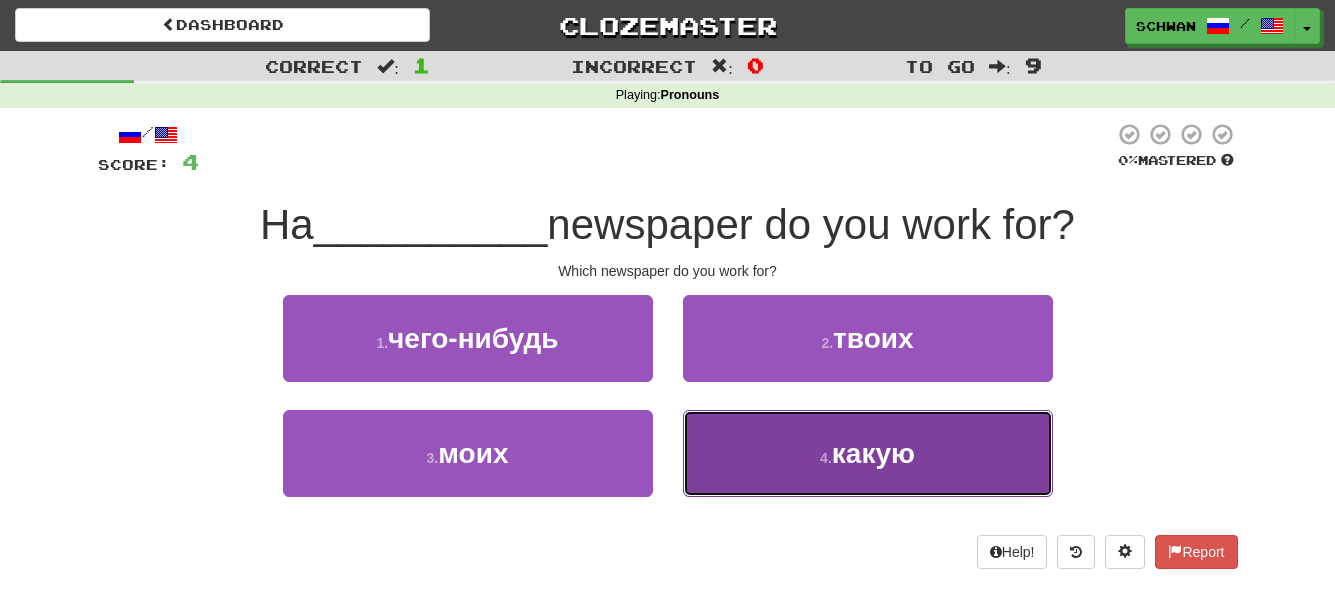 click on "какую" at bounding box center [873, 453] 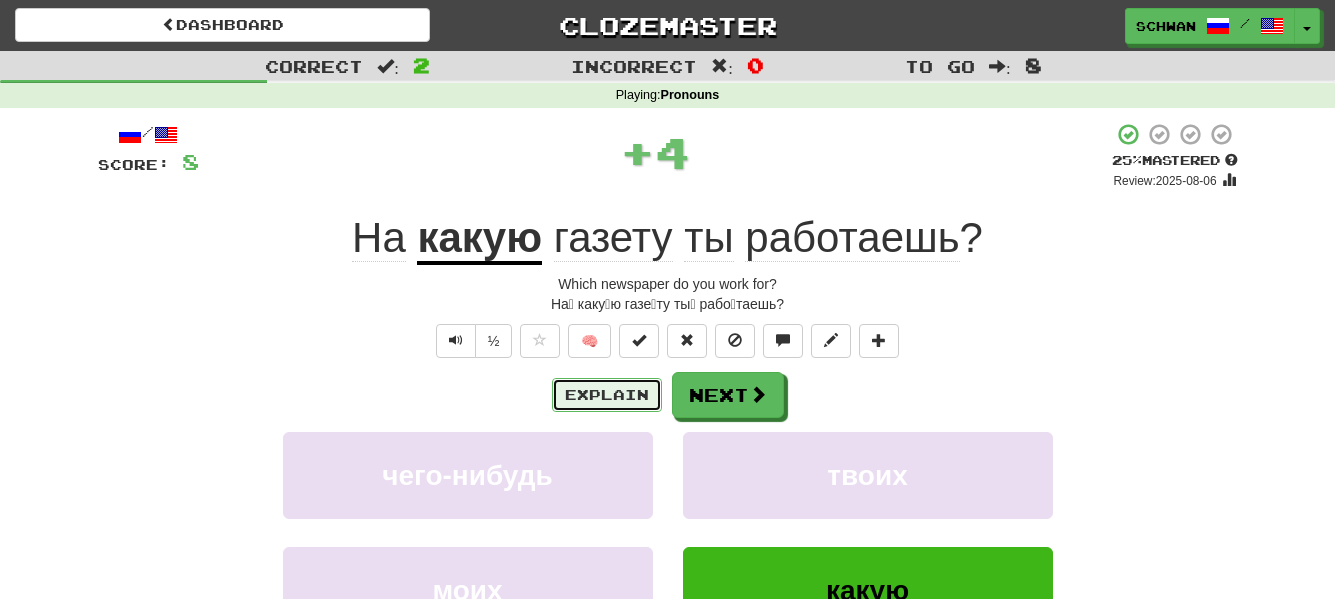 click on "Explain" at bounding box center (607, 395) 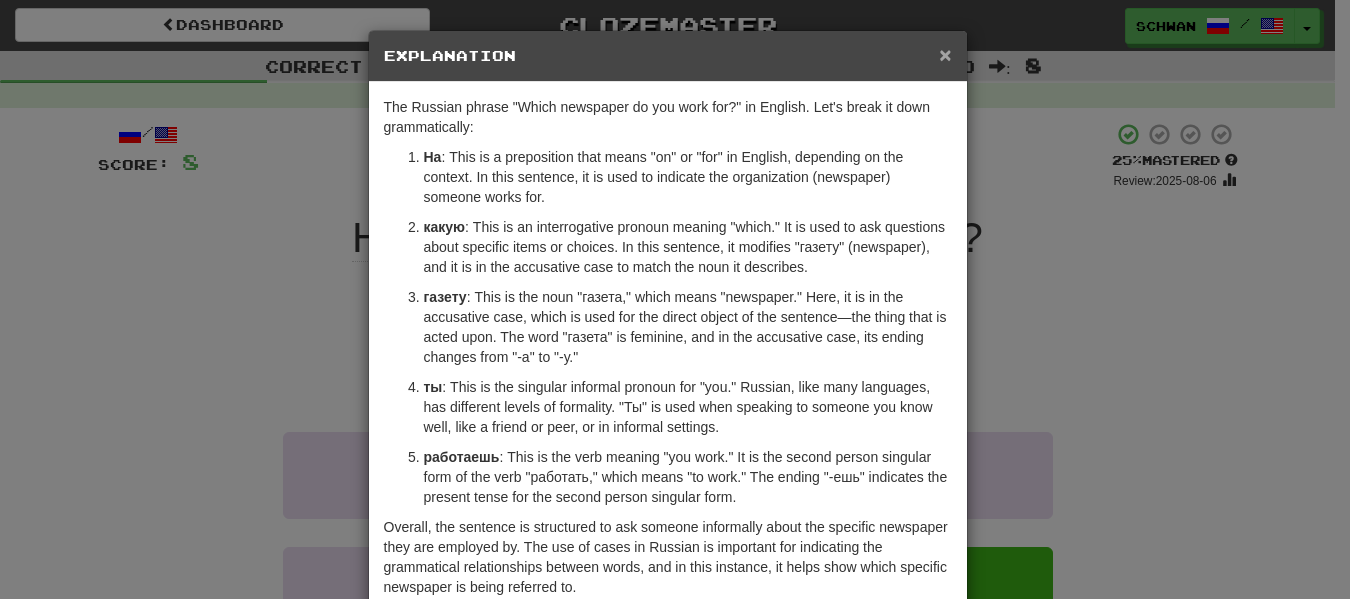 click on "×" at bounding box center (945, 54) 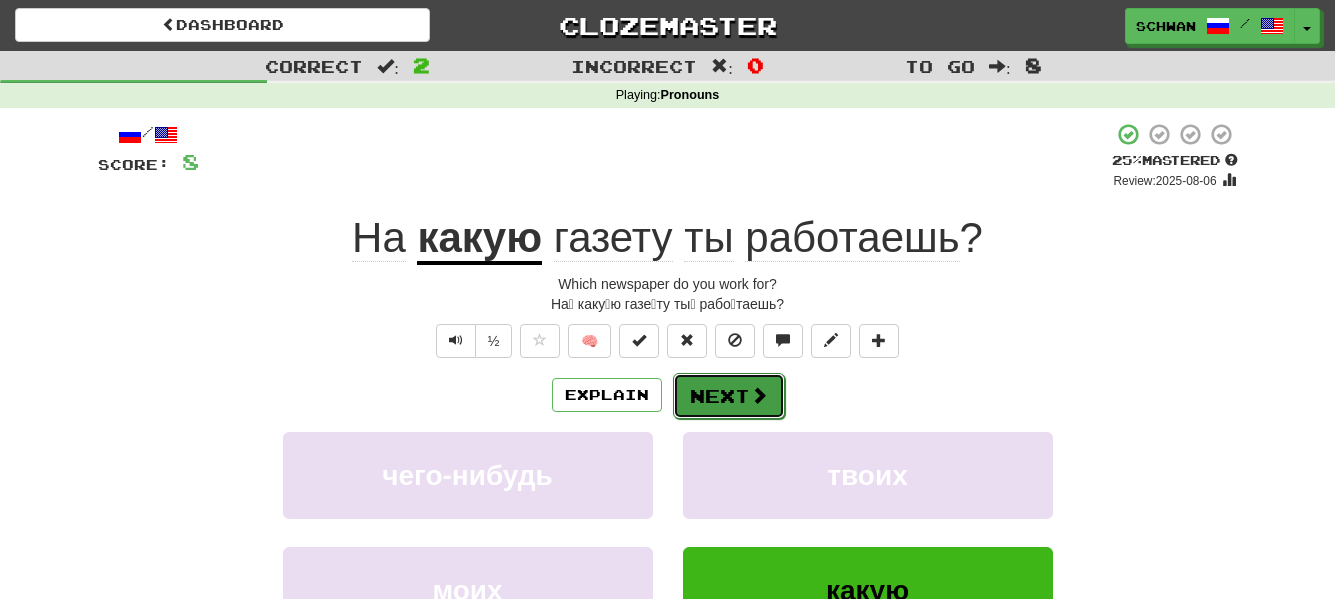click on "Next" at bounding box center (729, 396) 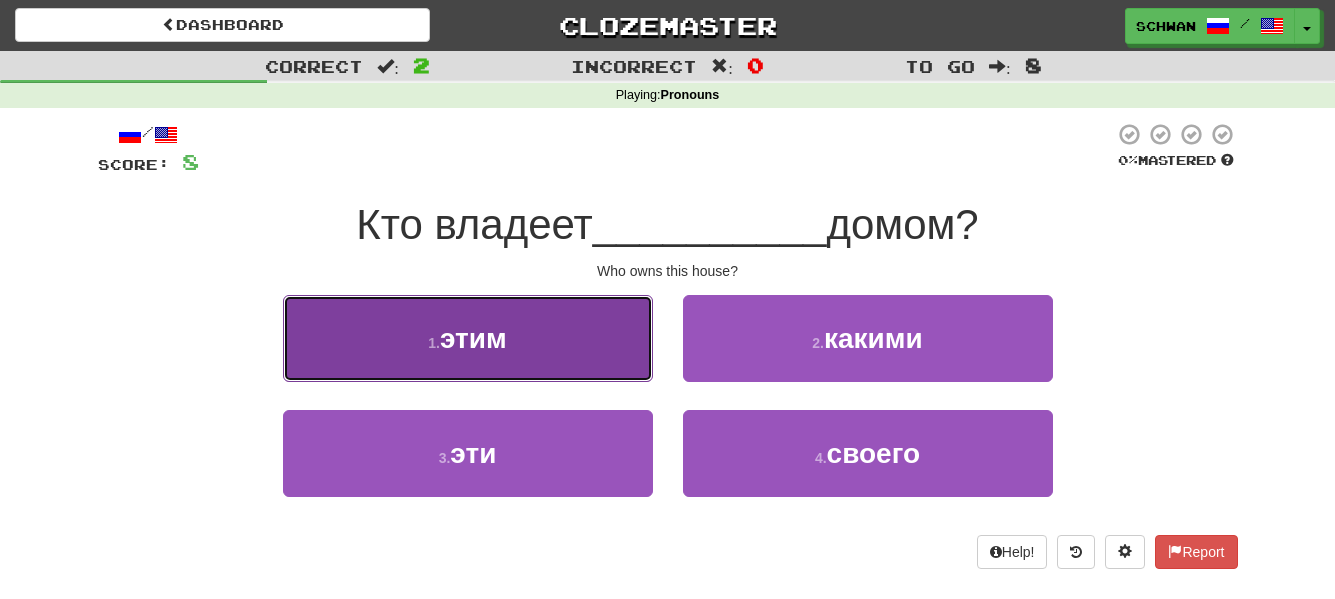 click on "1 .  этим" at bounding box center [468, 338] 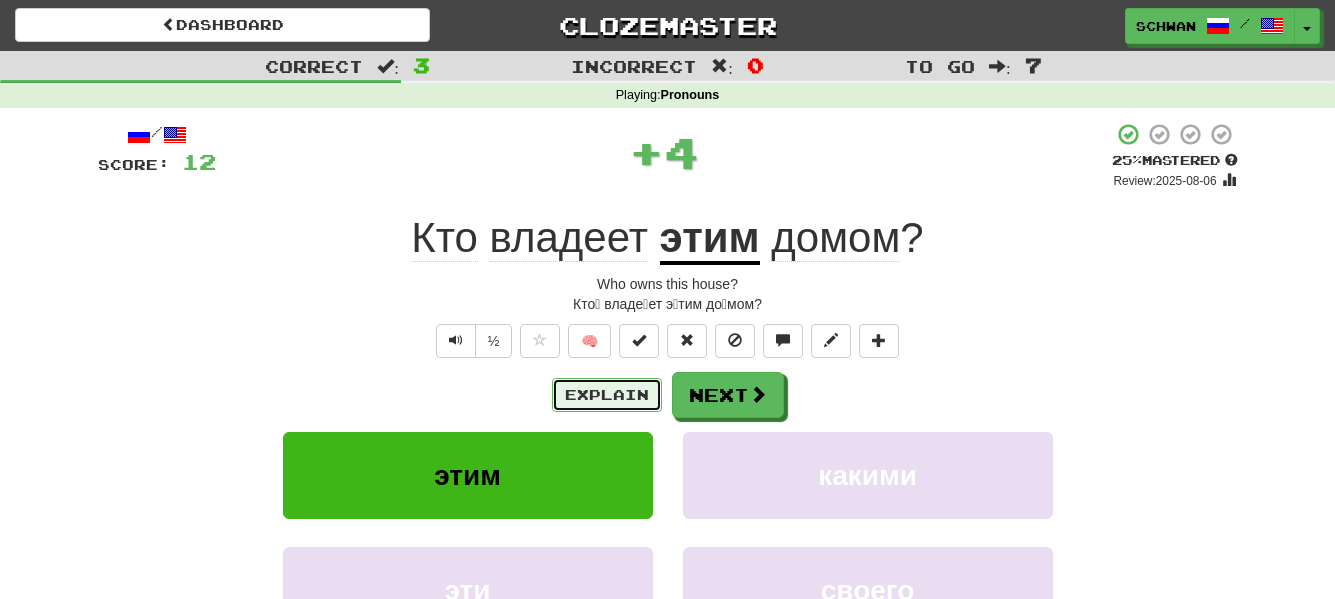 click on "Explain" at bounding box center [607, 395] 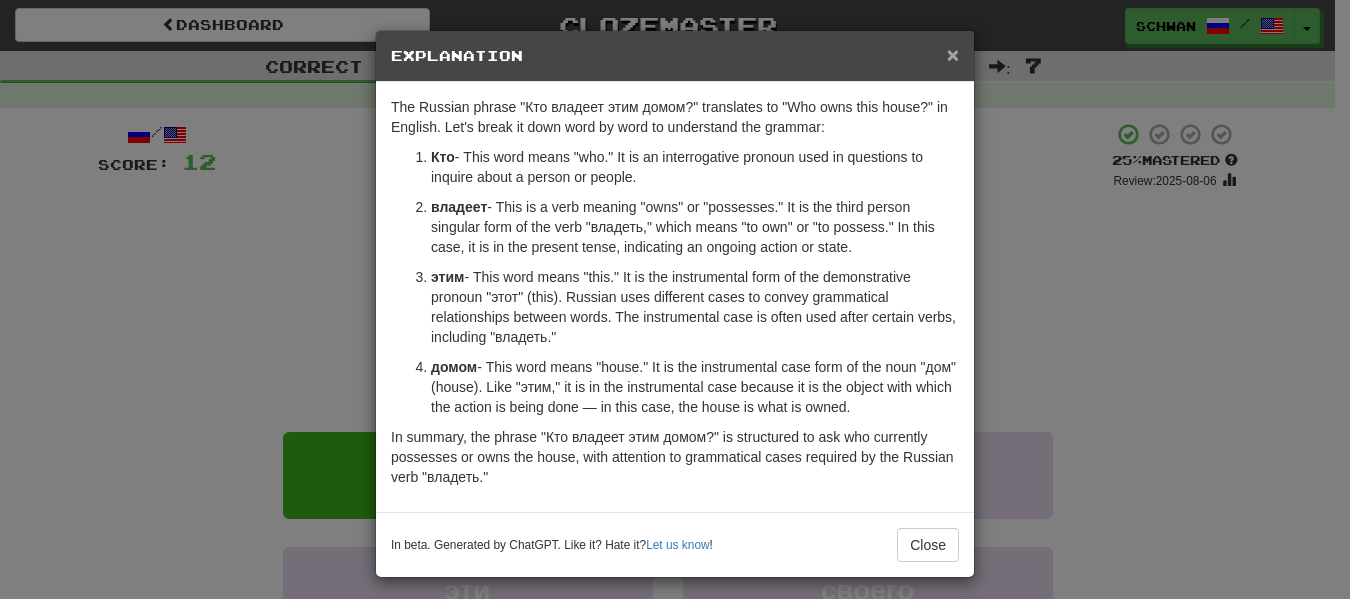 click on "×" at bounding box center [953, 54] 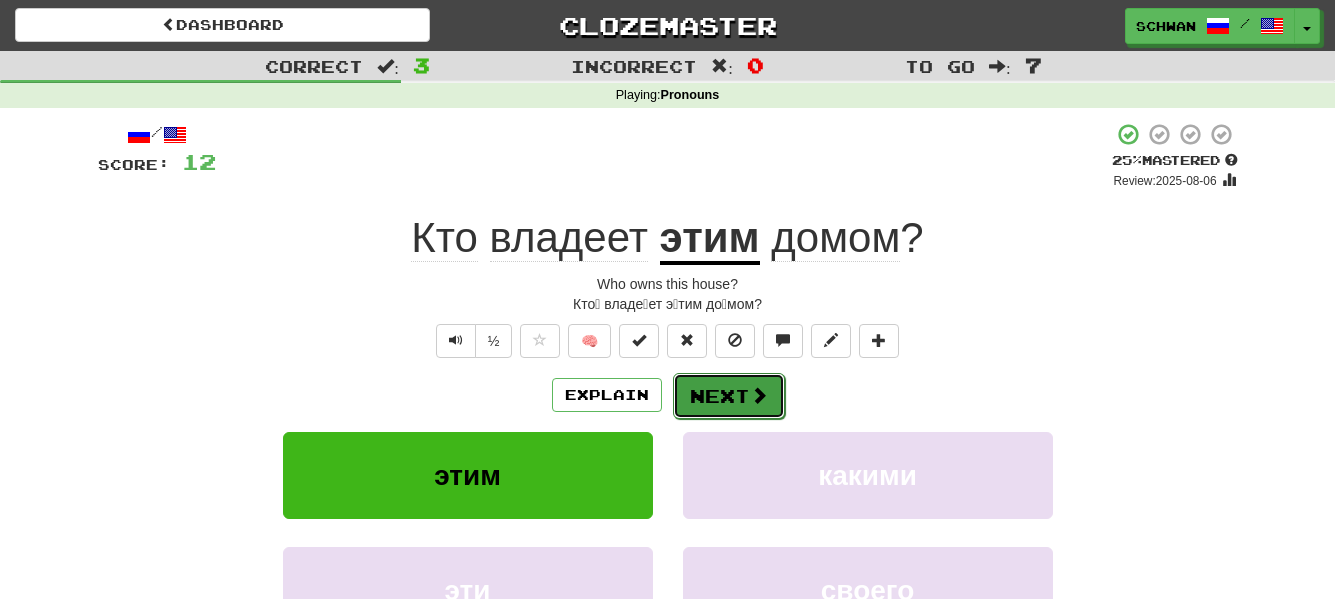 click on "Next" at bounding box center [729, 396] 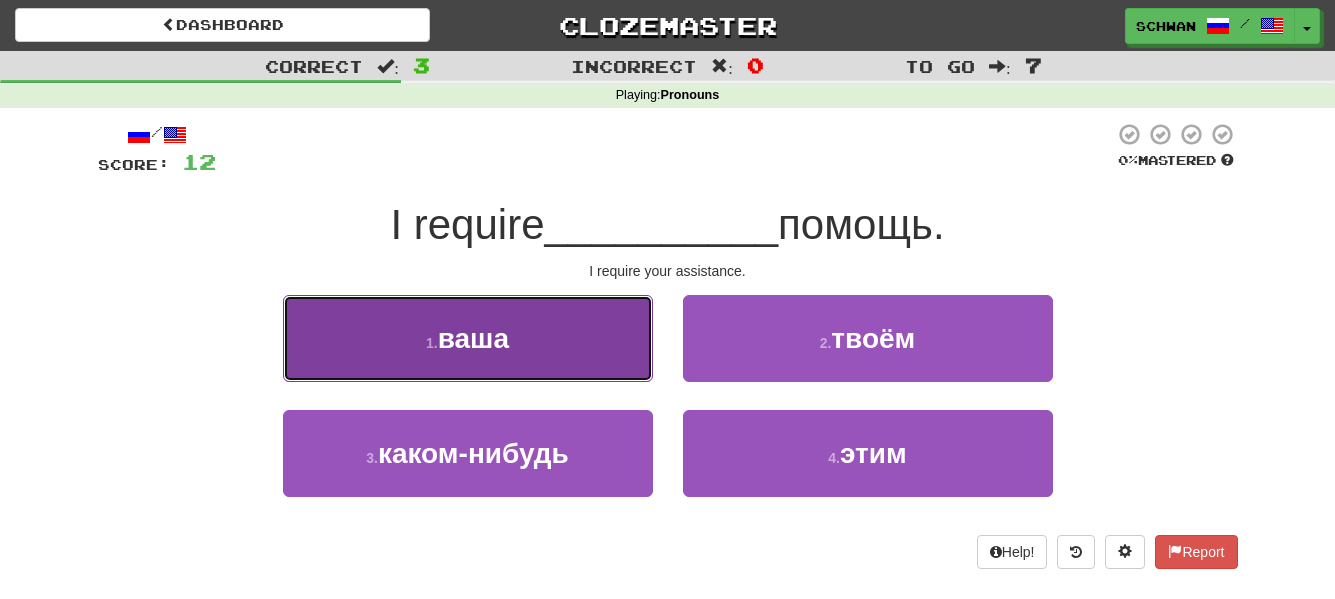 click on "ваша" at bounding box center [473, 338] 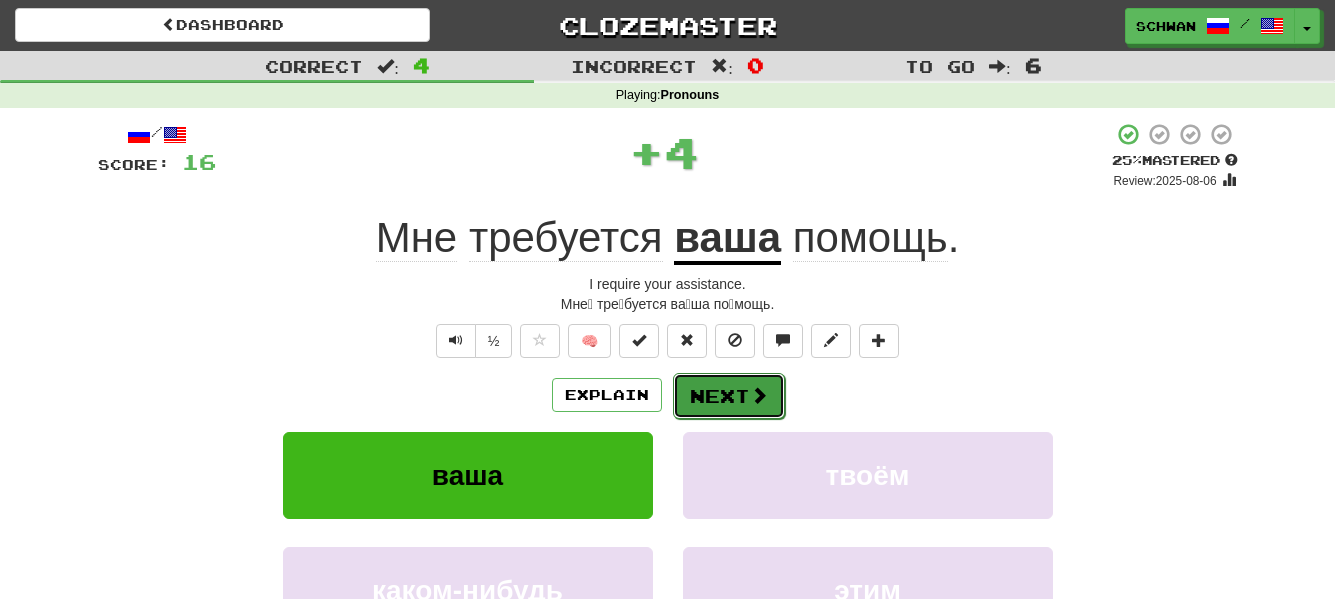 click on "Next" at bounding box center (729, 396) 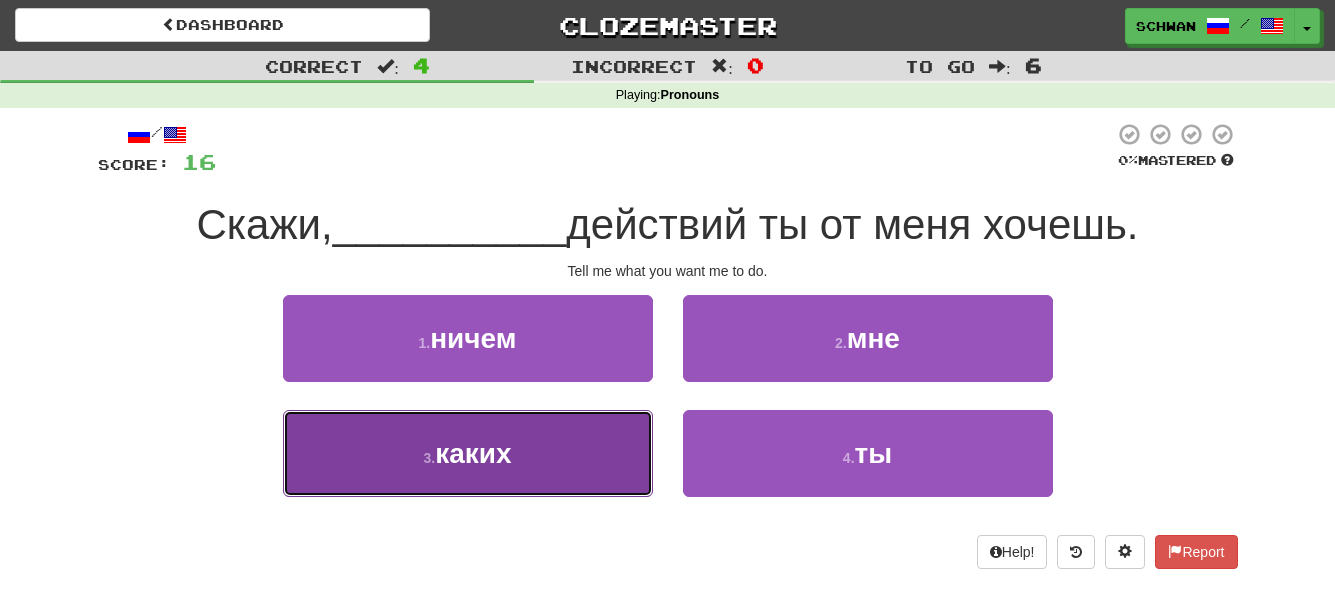 click on "3 .  каких" at bounding box center (468, 453) 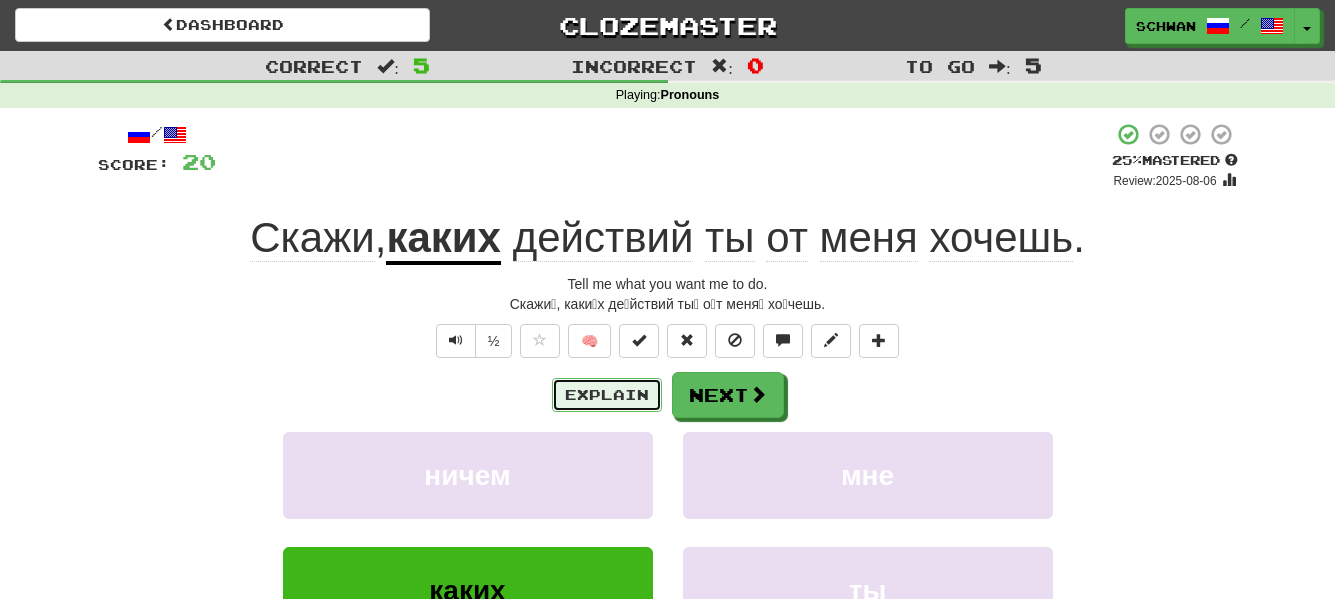 click on "Explain" at bounding box center [607, 395] 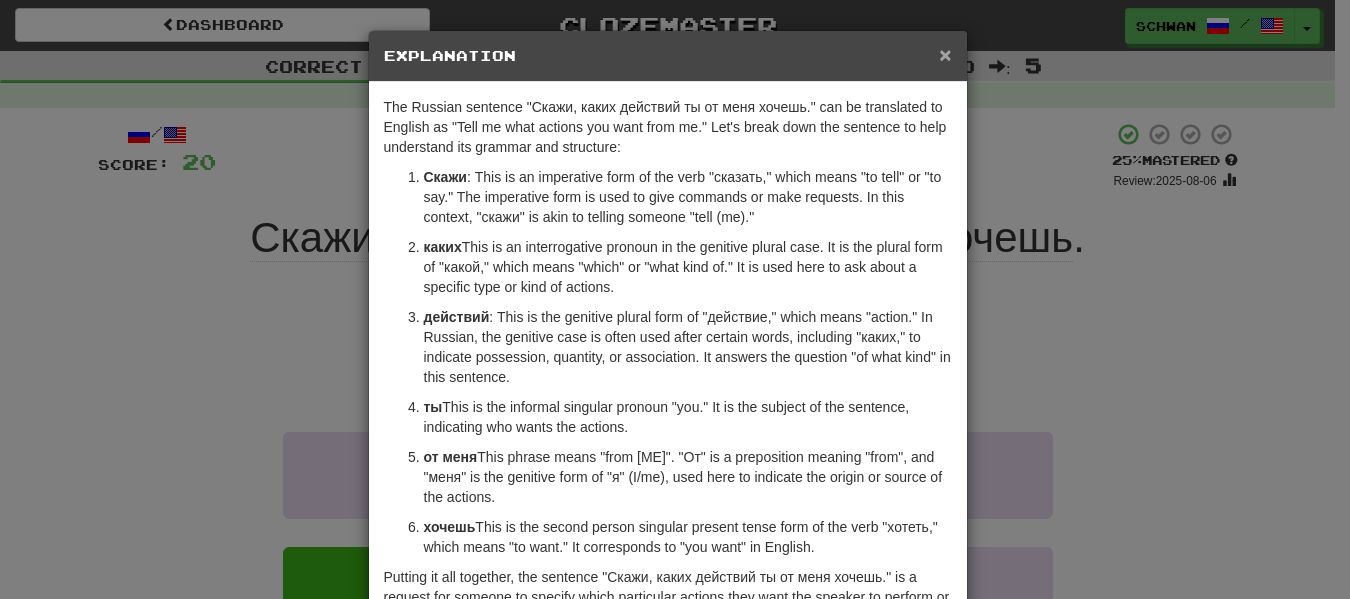 click on "×" at bounding box center [945, 54] 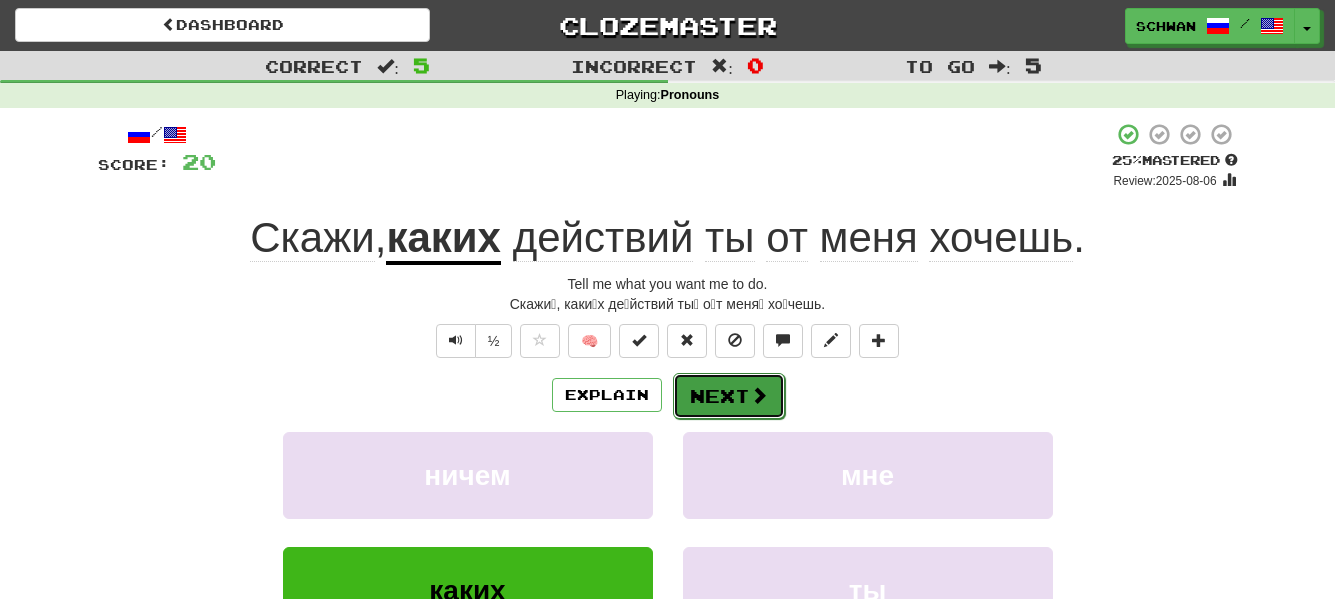 click on "Next" at bounding box center (729, 396) 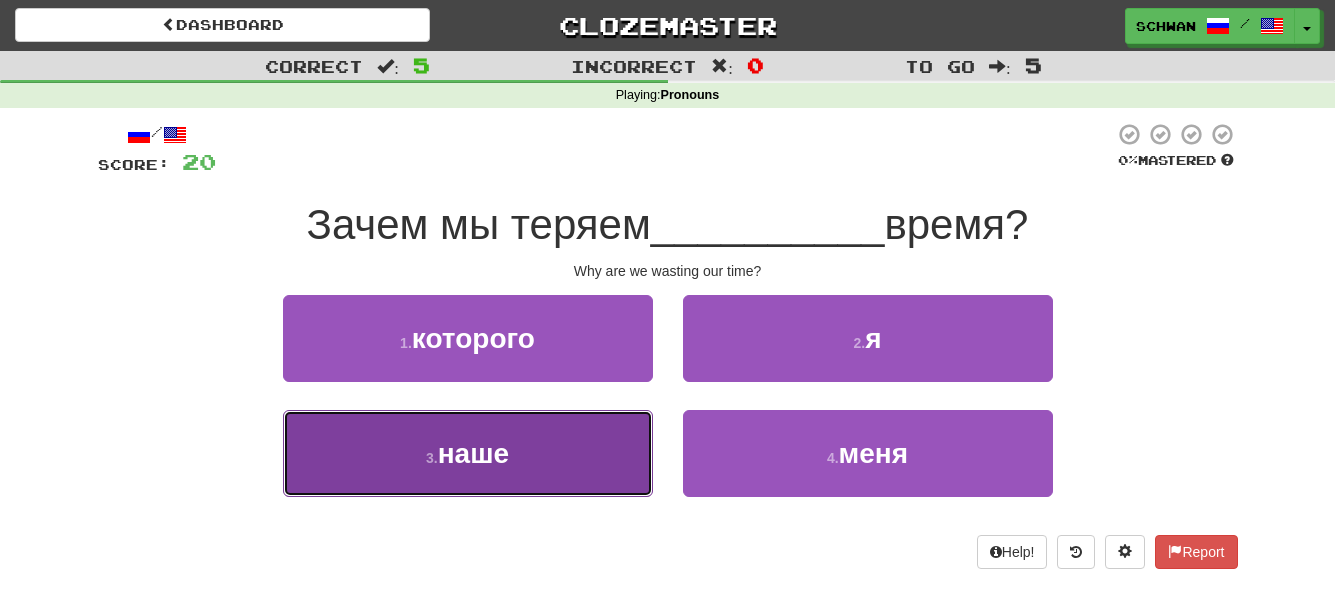 click on "3 .  наше" at bounding box center (468, 453) 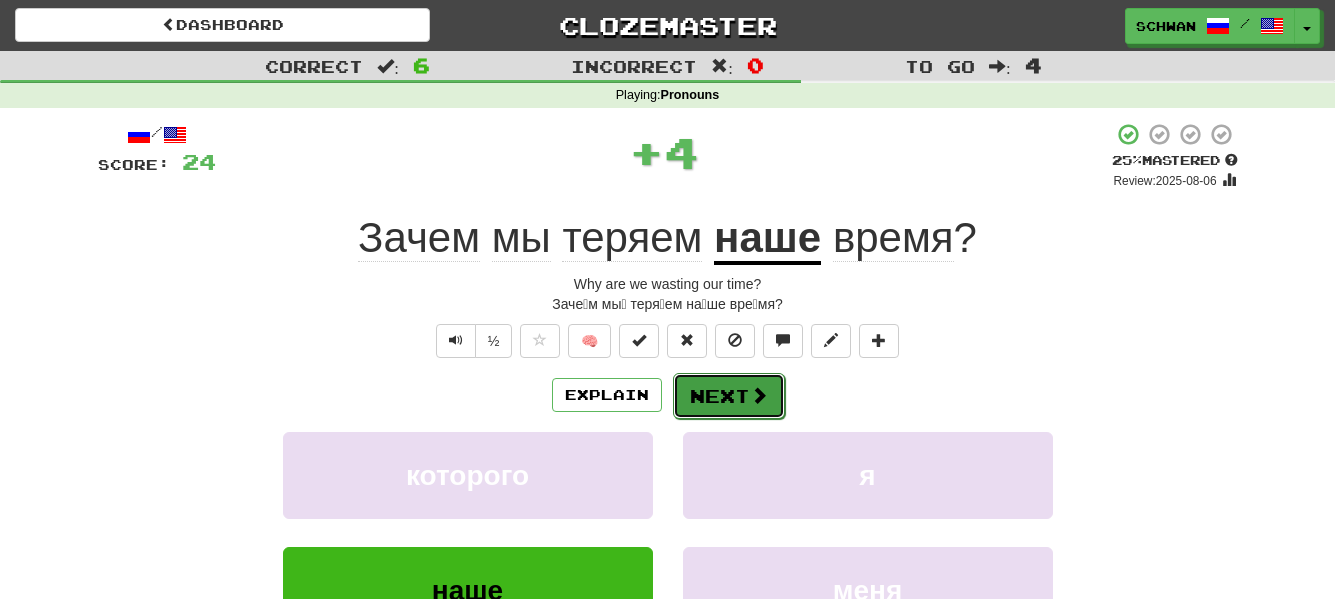 click on "Next" at bounding box center (729, 396) 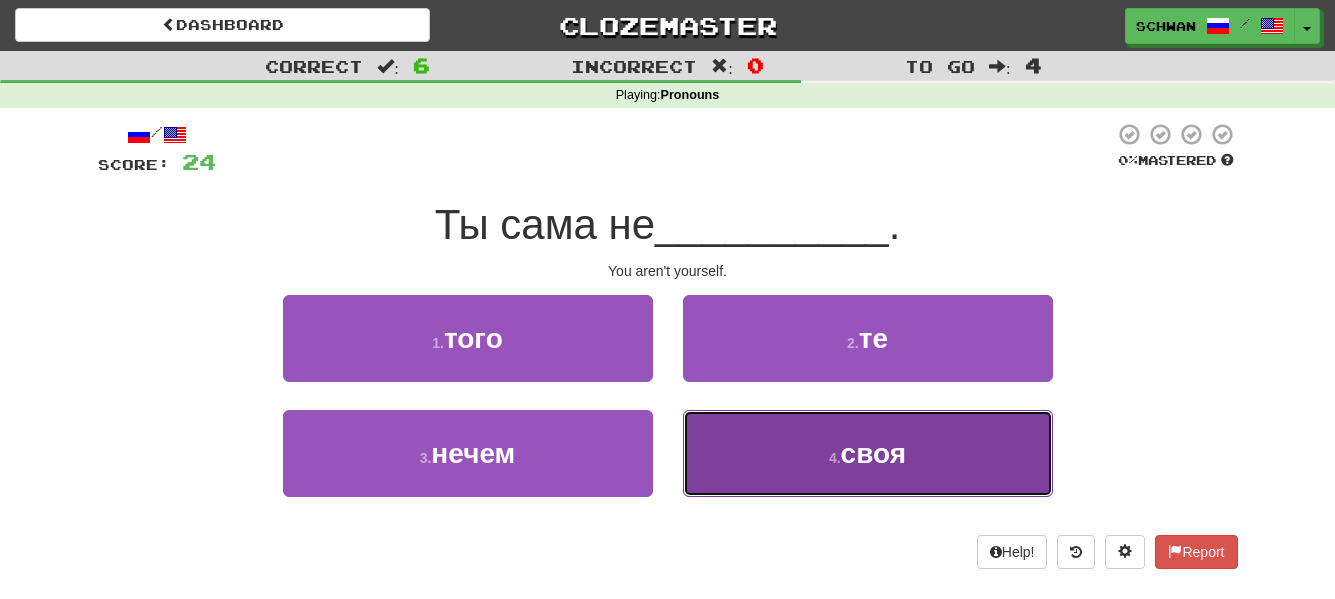 click on "4 .  своя" at bounding box center [868, 453] 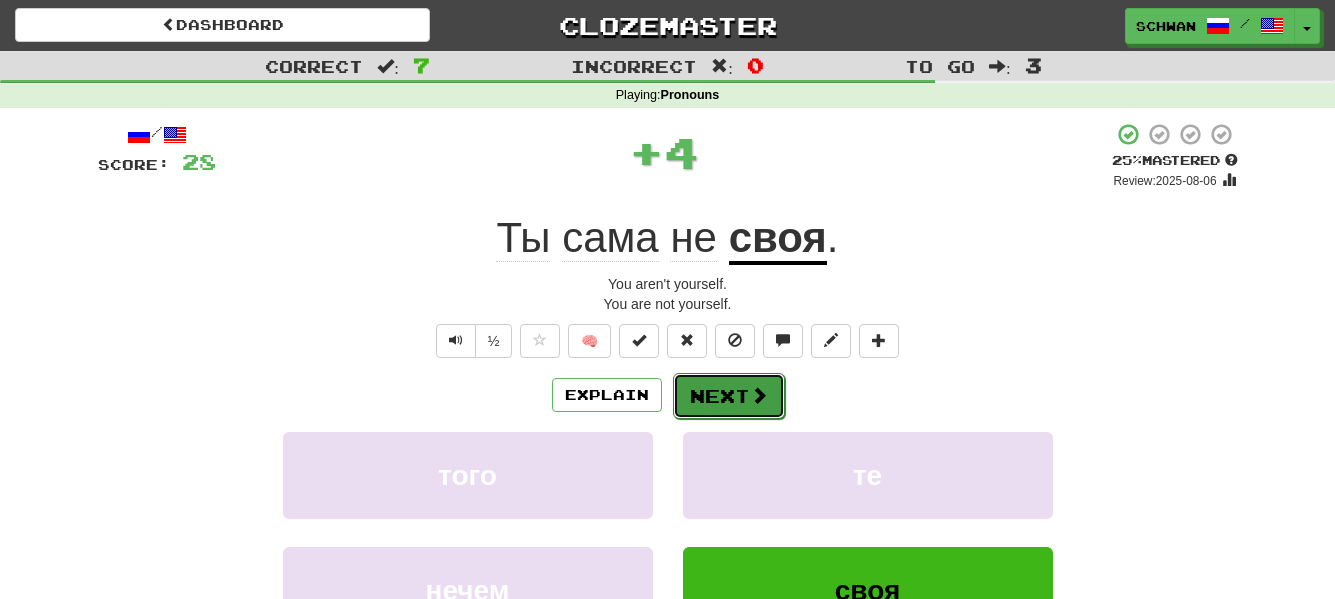 click on "Next" at bounding box center [729, 396] 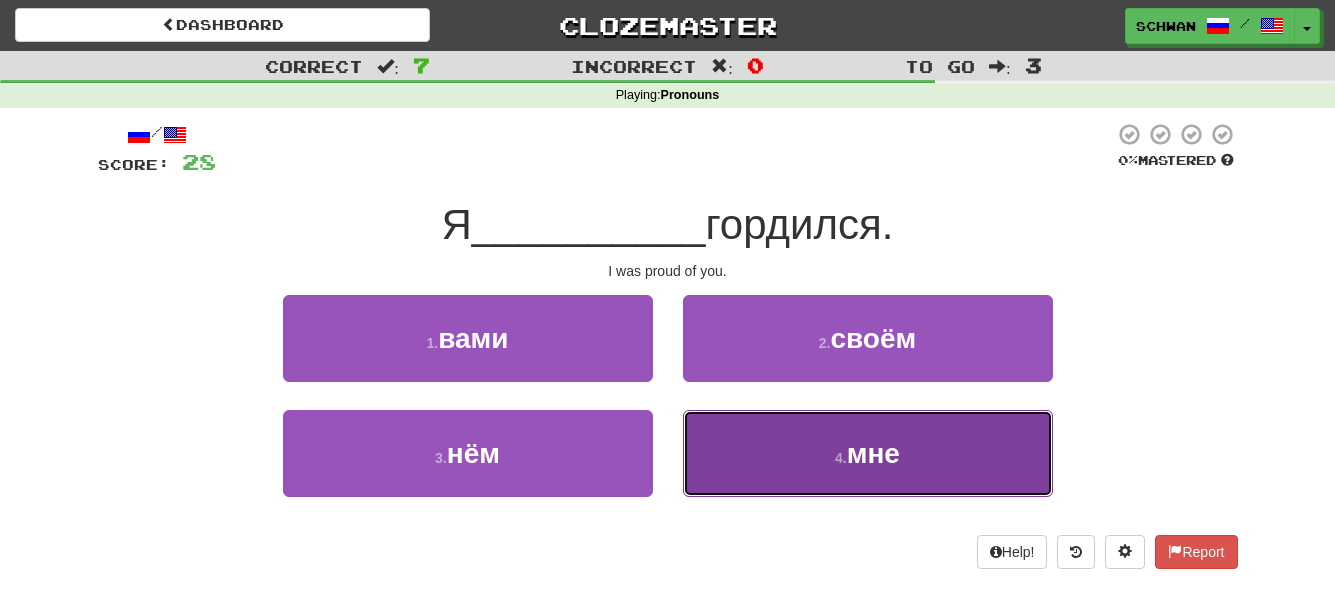 click on "4 .  мне" at bounding box center (868, 453) 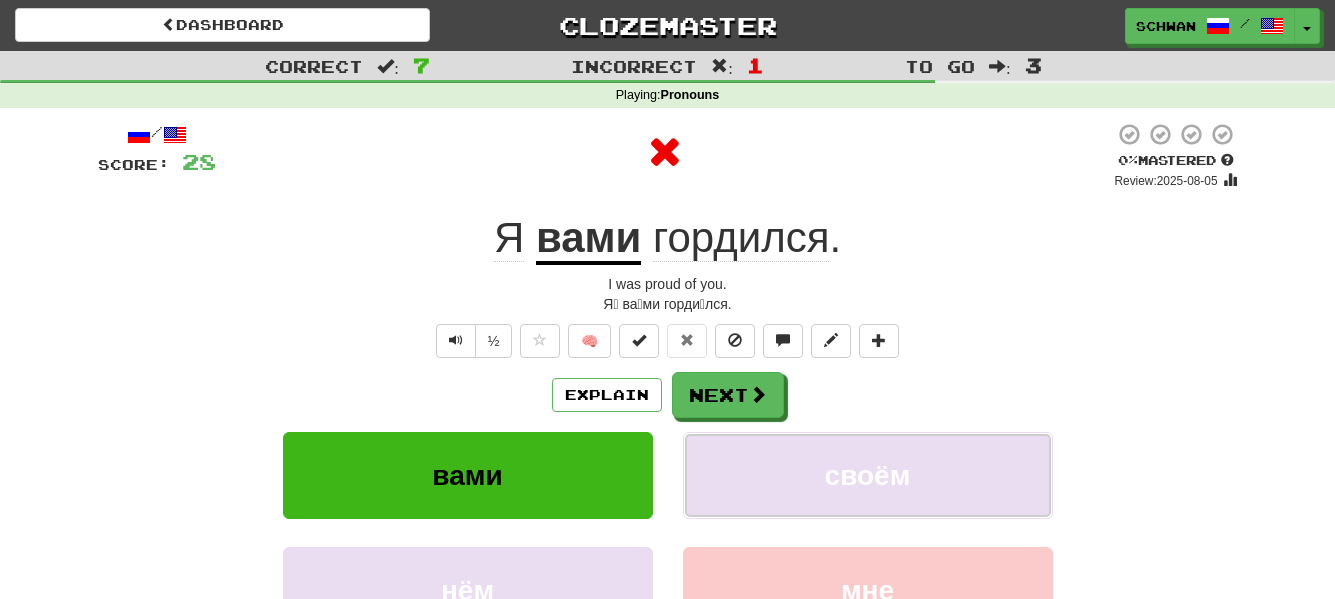 click on "своём" at bounding box center [868, 475] 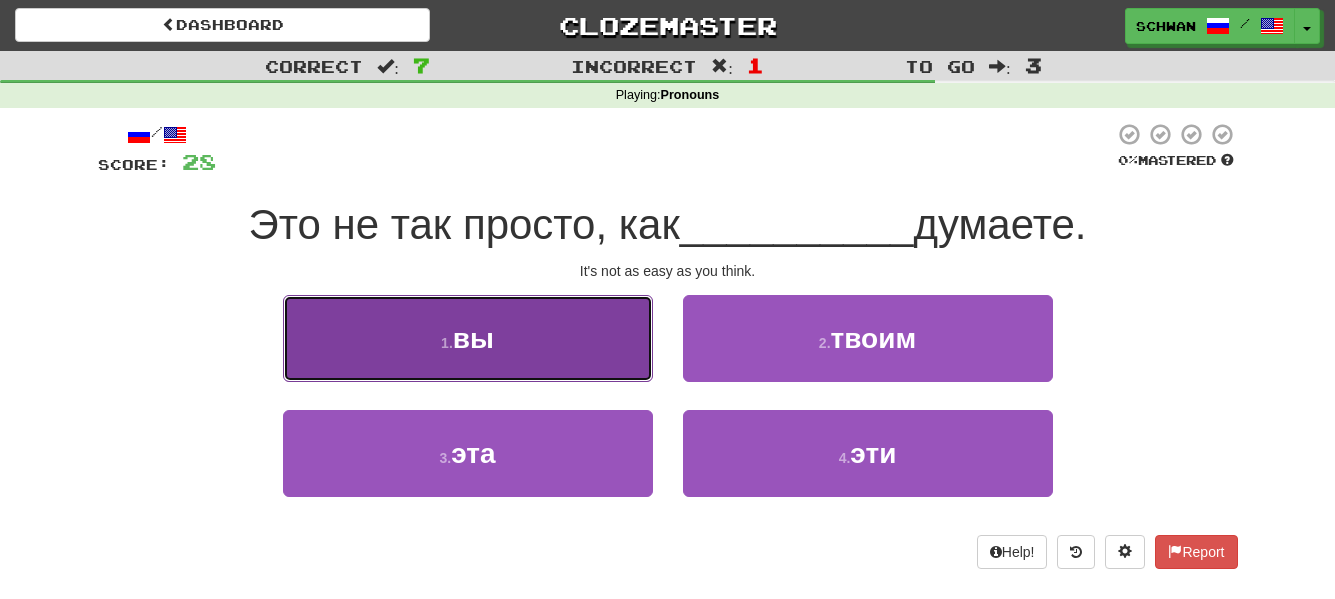 click on "1 .  вы" at bounding box center [468, 338] 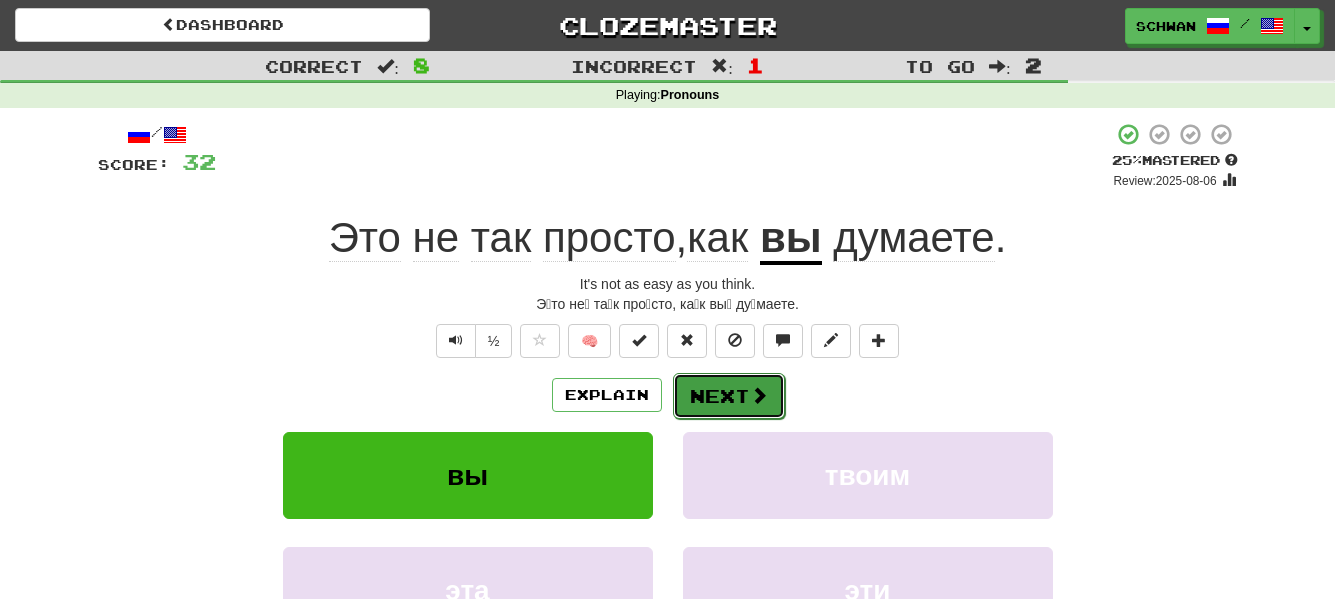 click on "Next" at bounding box center (729, 396) 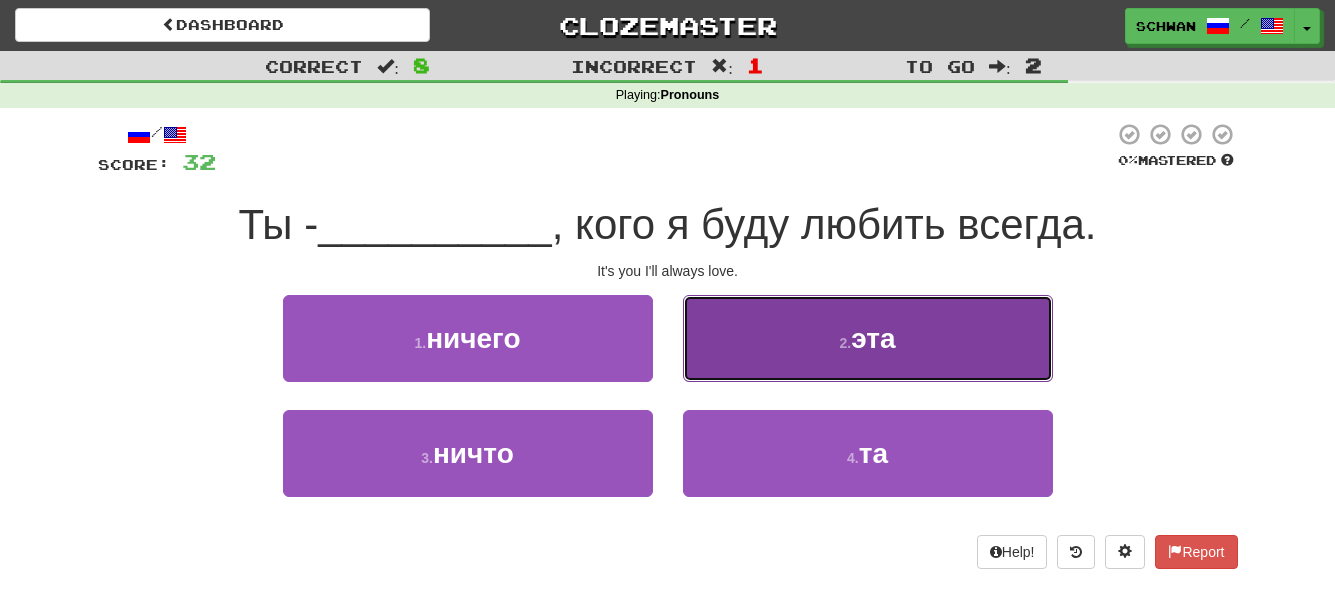click on "2 .  эта" at bounding box center [868, 338] 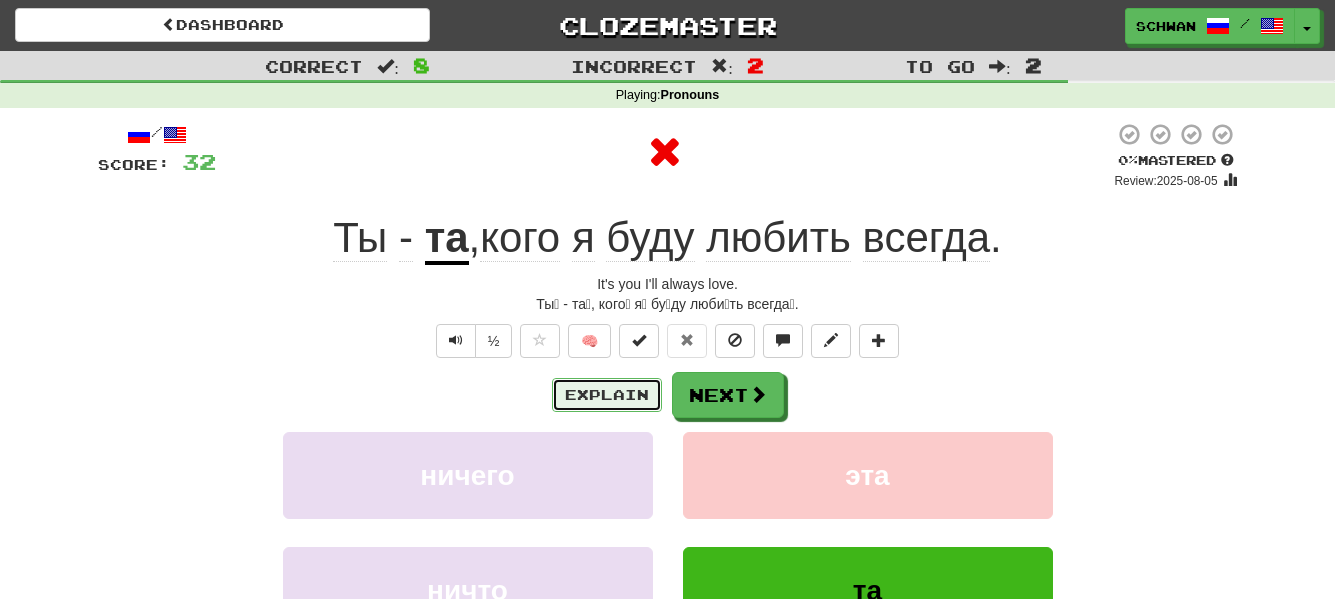 click on "Explain" at bounding box center [607, 395] 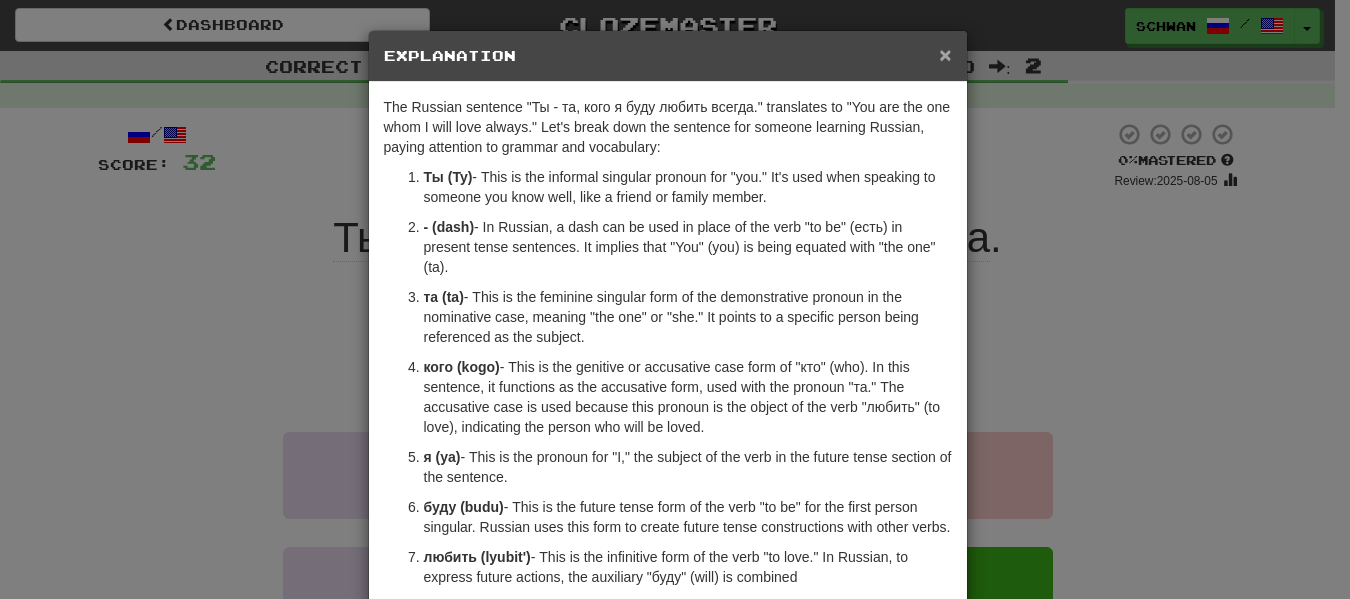 click on "×" at bounding box center (945, 54) 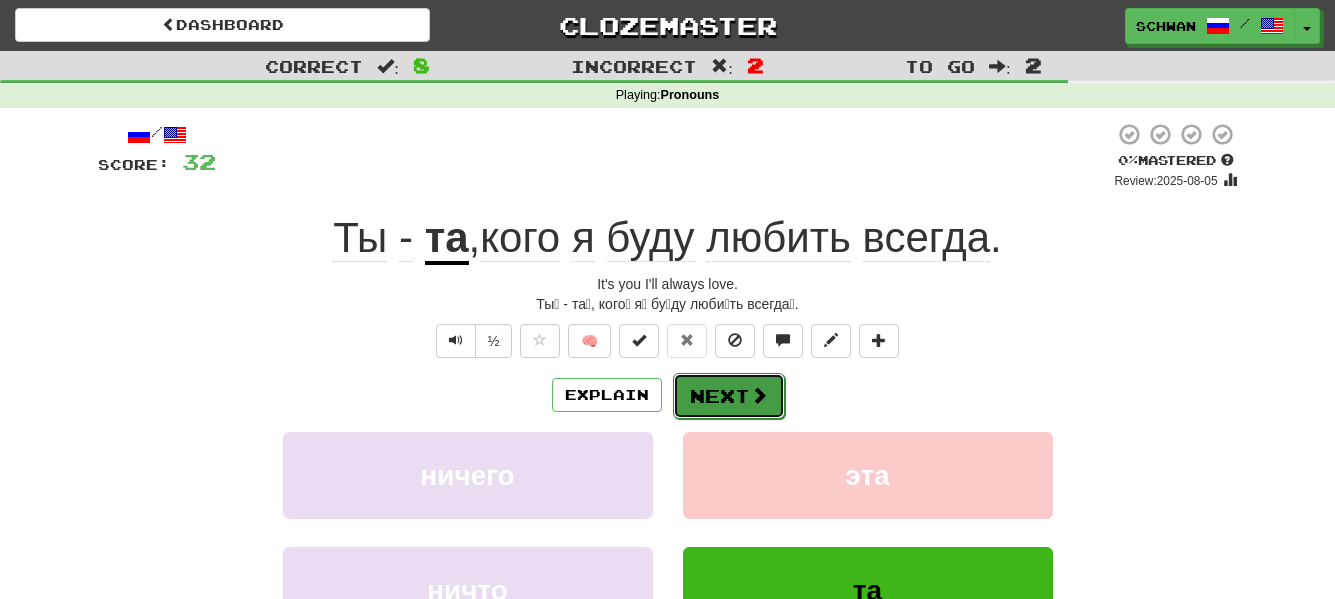click on "Next" at bounding box center (729, 396) 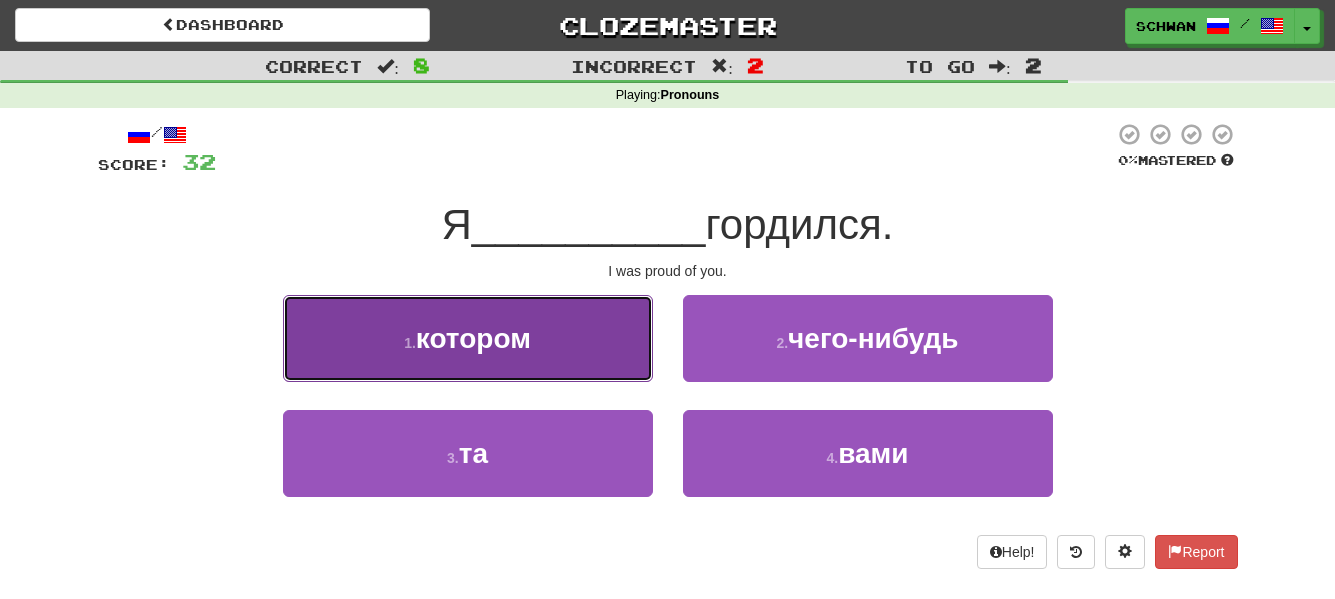 click on "1 .  котором" at bounding box center (468, 338) 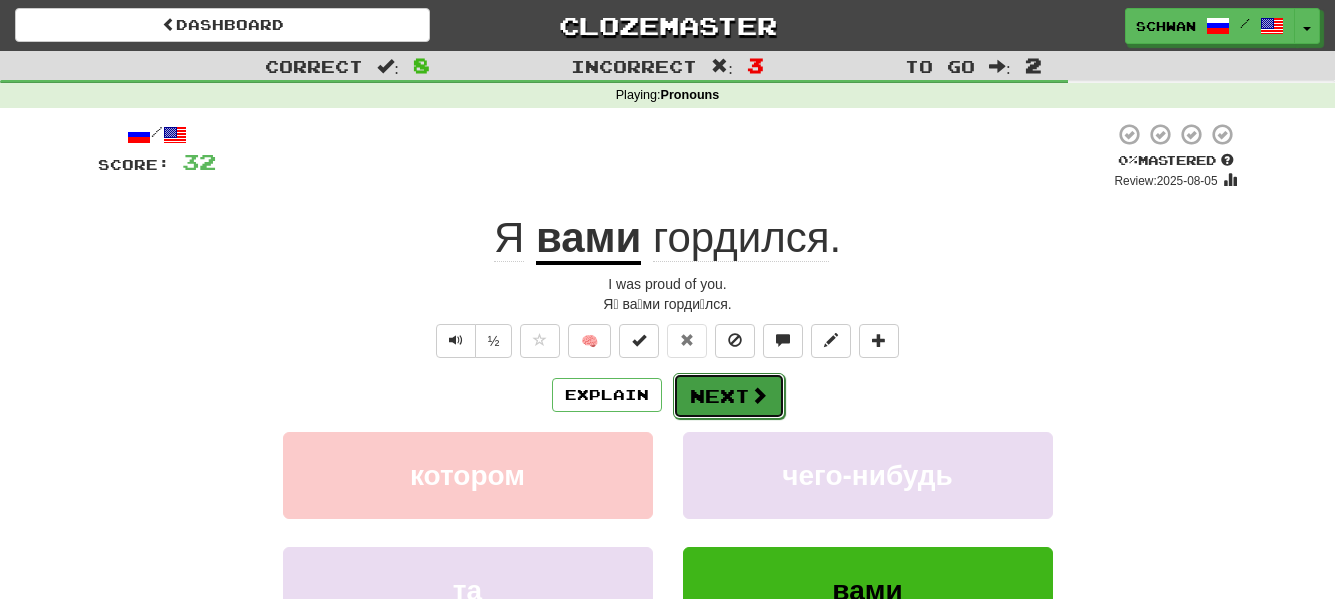 click on "Next" at bounding box center [729, 396] 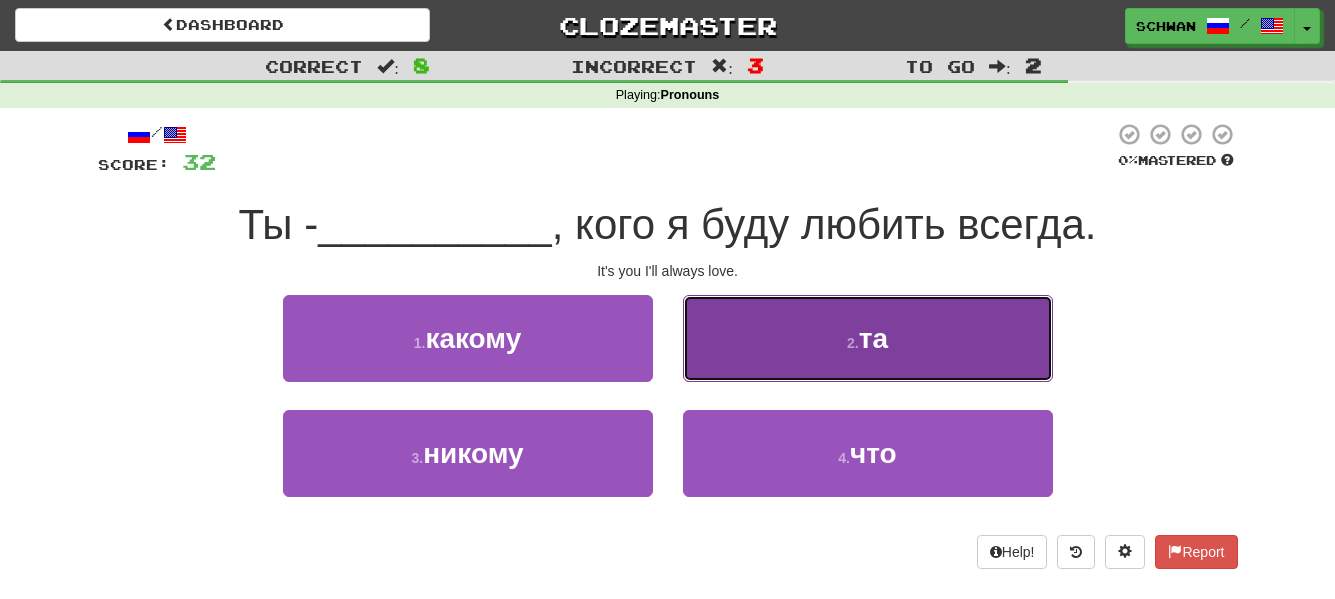 click on "2 .  та" at bounding box center [868, 338] 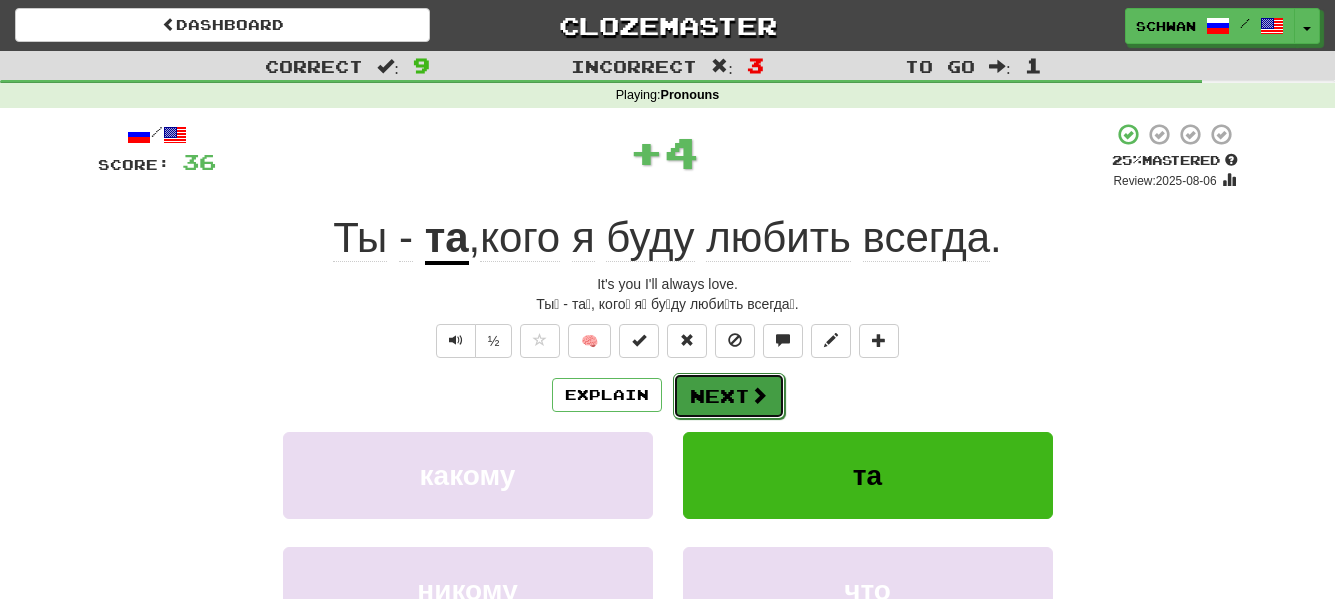 click on "Next" at bounding box center [729, 396] 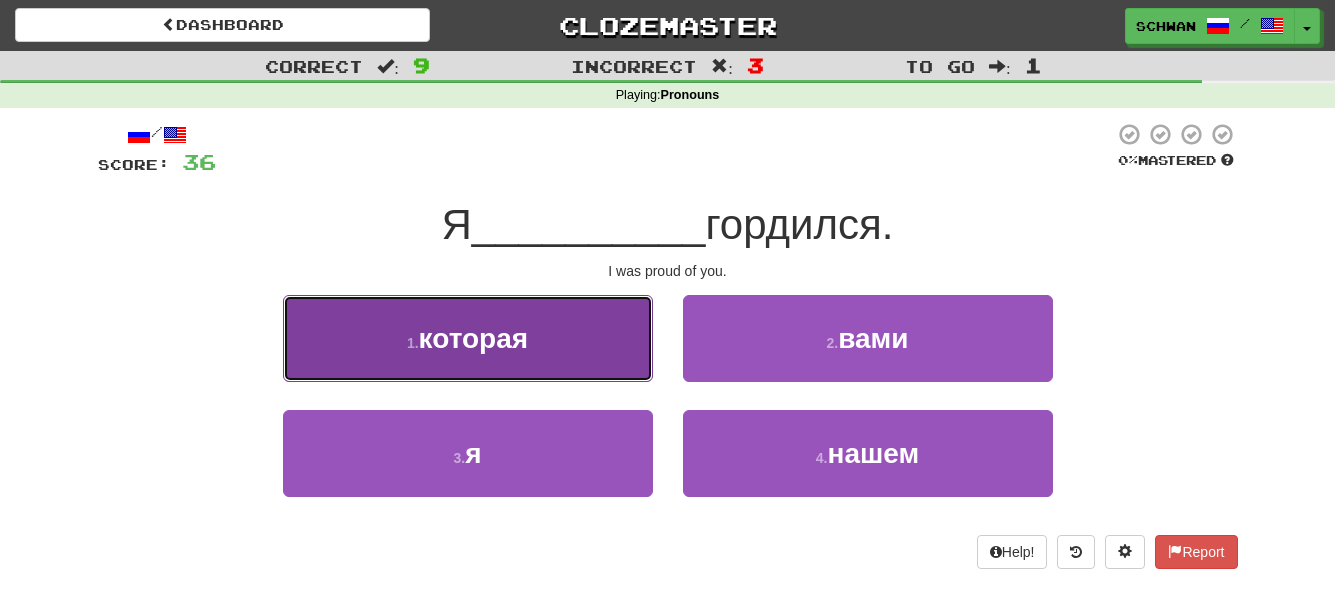 click on "1 .  которая" at bounding box center [468, 338] 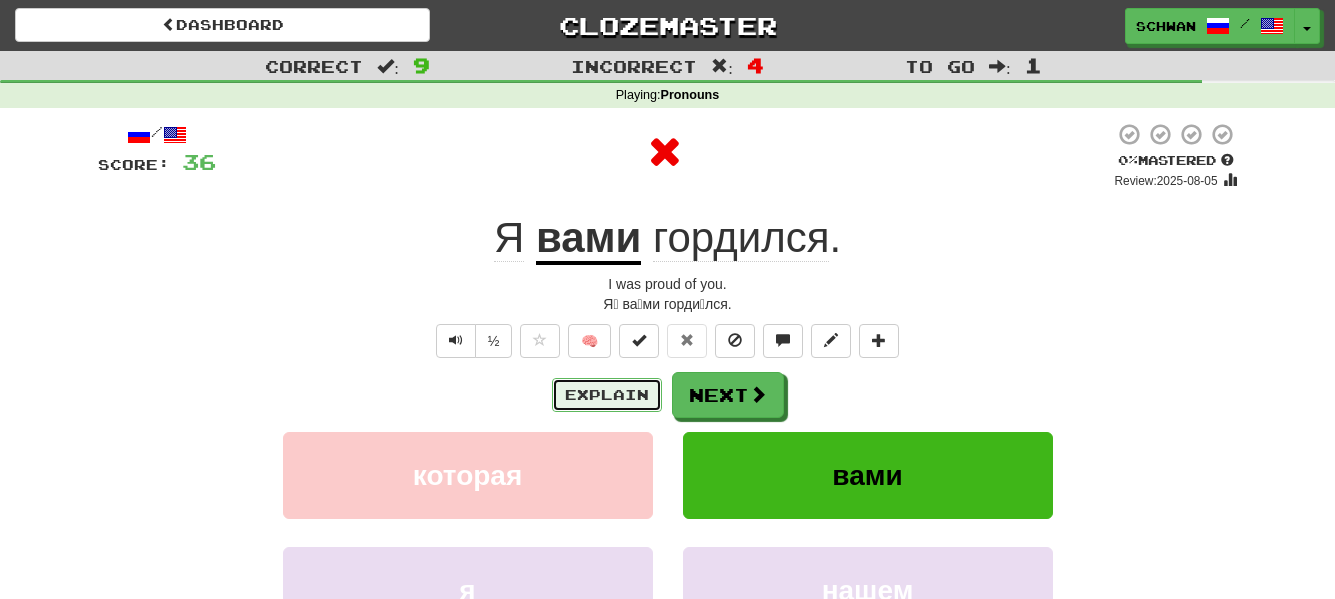 click on "Explain" at bounding box center [607, 395] 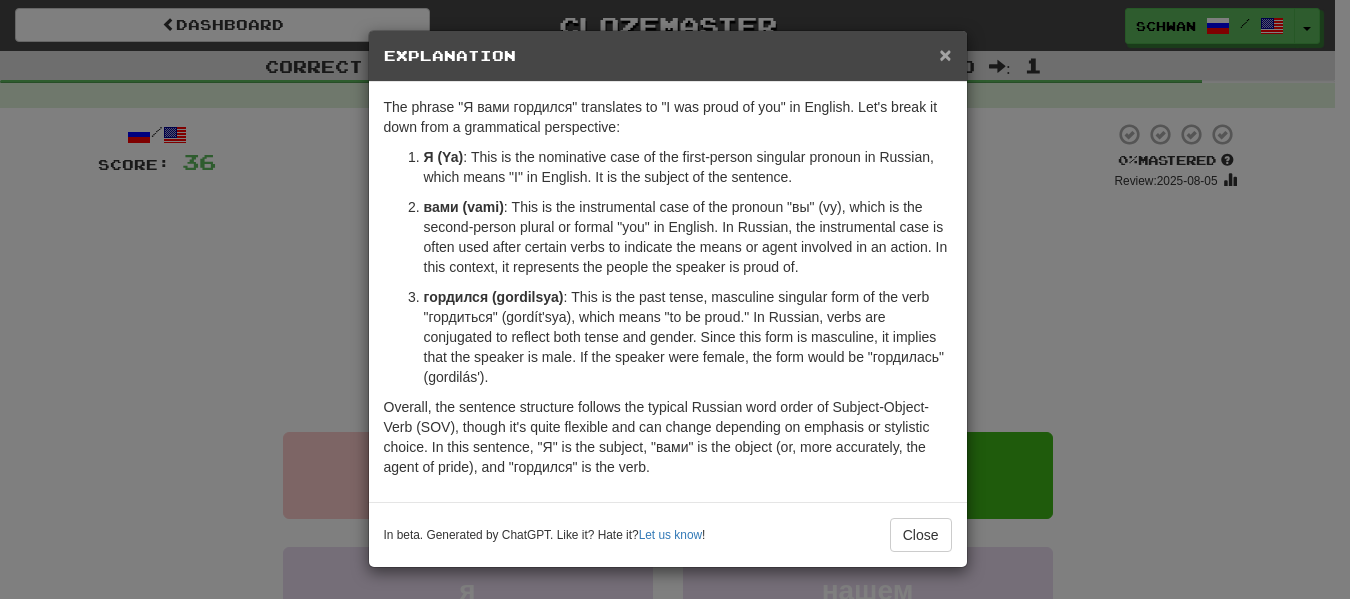 click on "×" at bounding box center [945, 54] 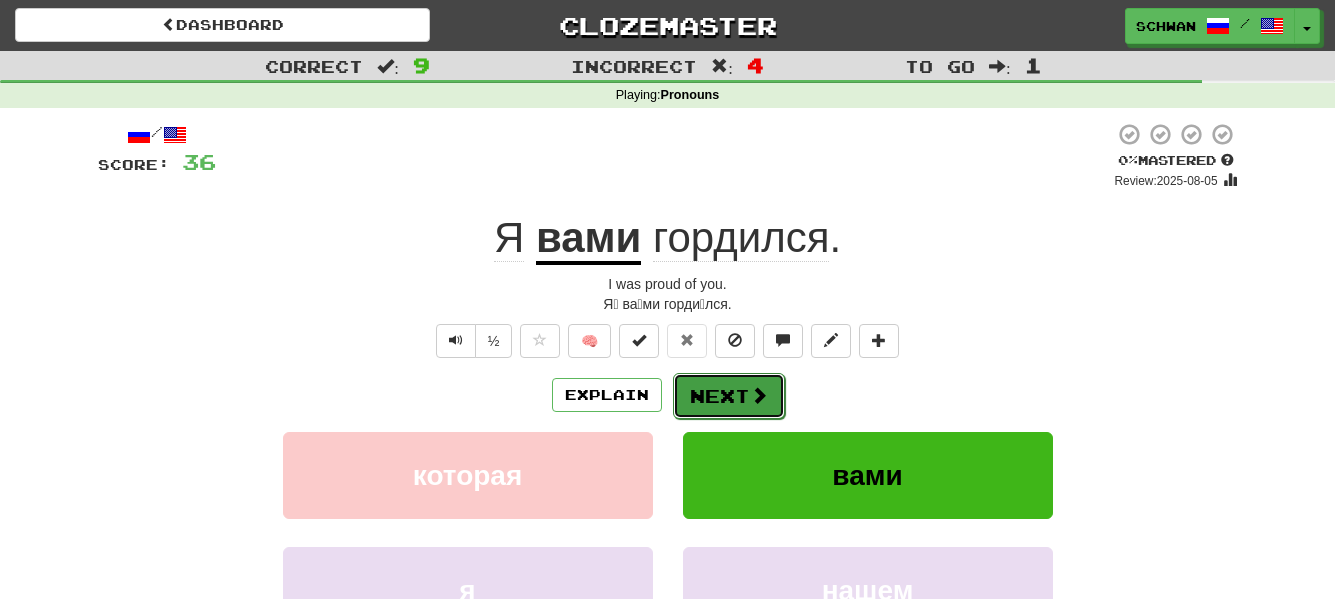 click on "Next" at bounding box center [729, 396] 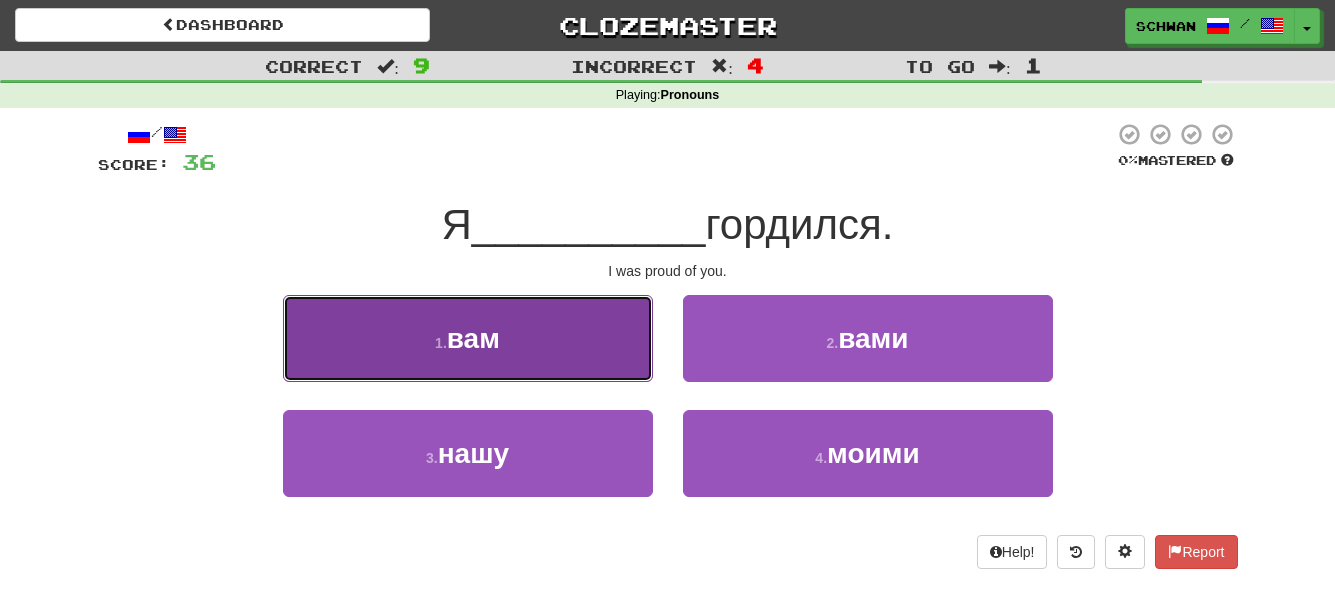 click on "1 .  вам" at bounding box center (468, 338) 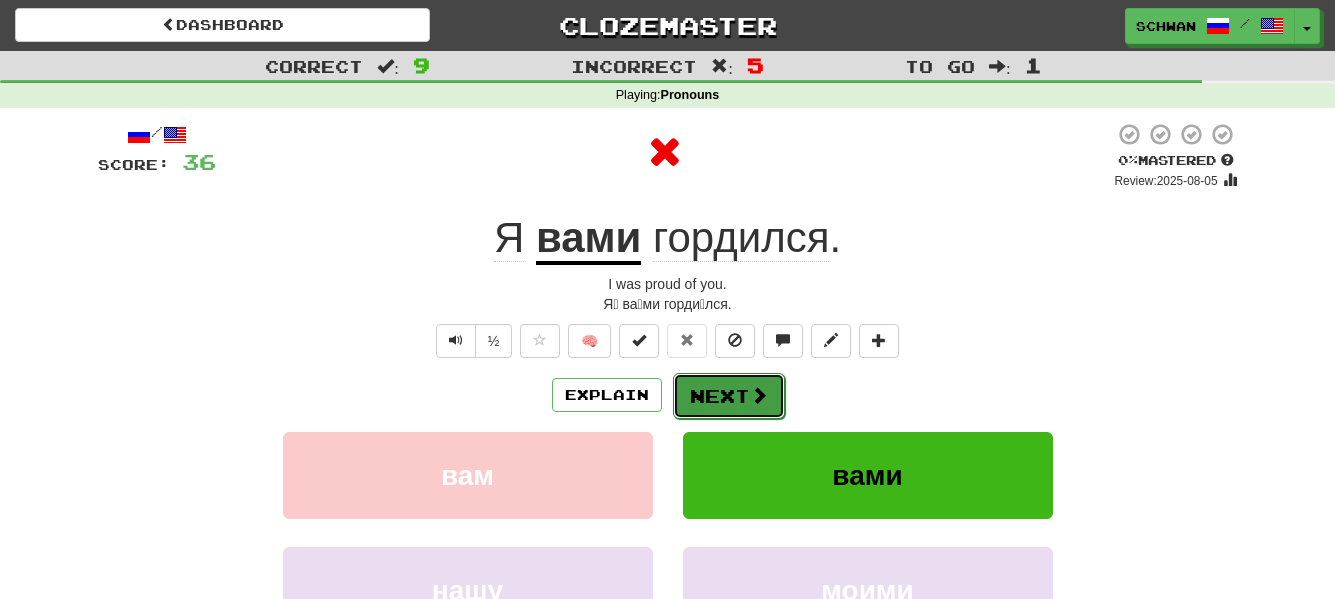 click on "Next" at bounding box center [729, 396] 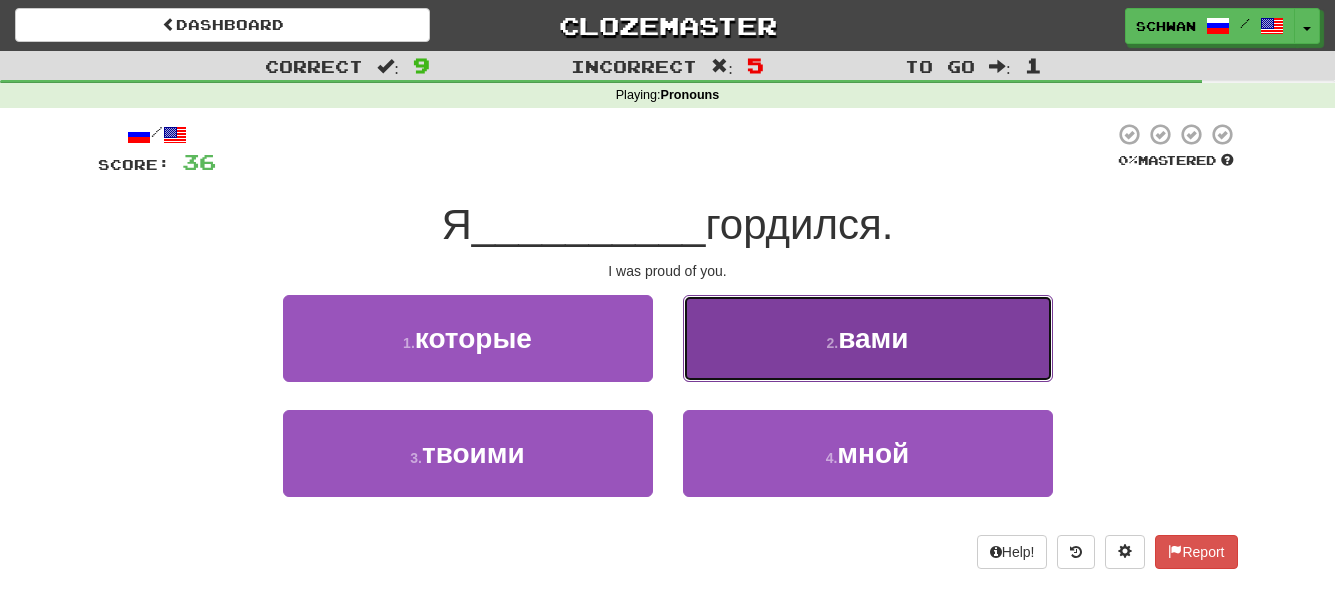 click on "2 .  вами" at bounding box center [868, 338] 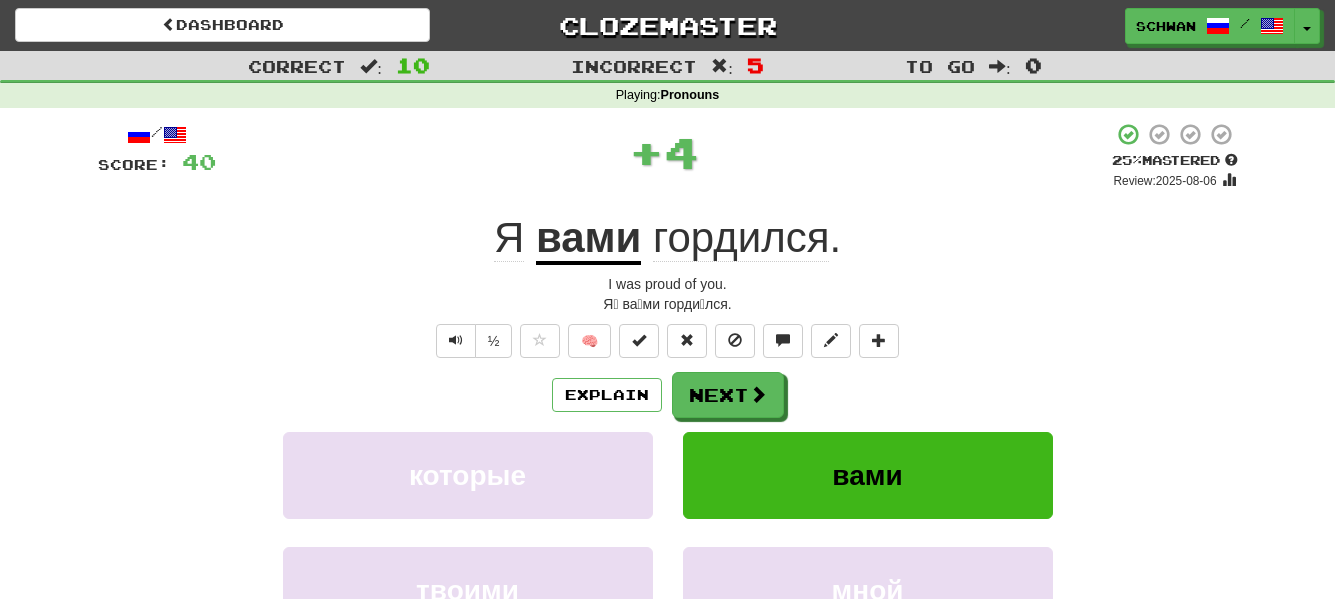 click on "½ 🧠" at bounding box center (668, 341) 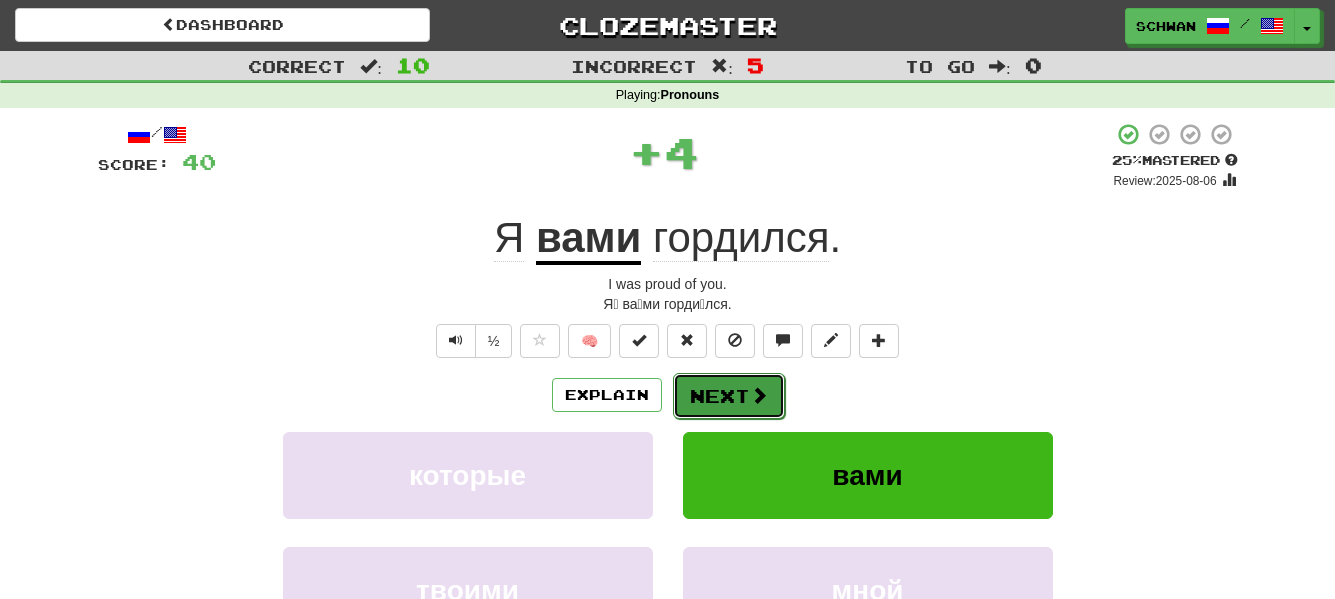 click on "Next" at bounding box center (729, 396) 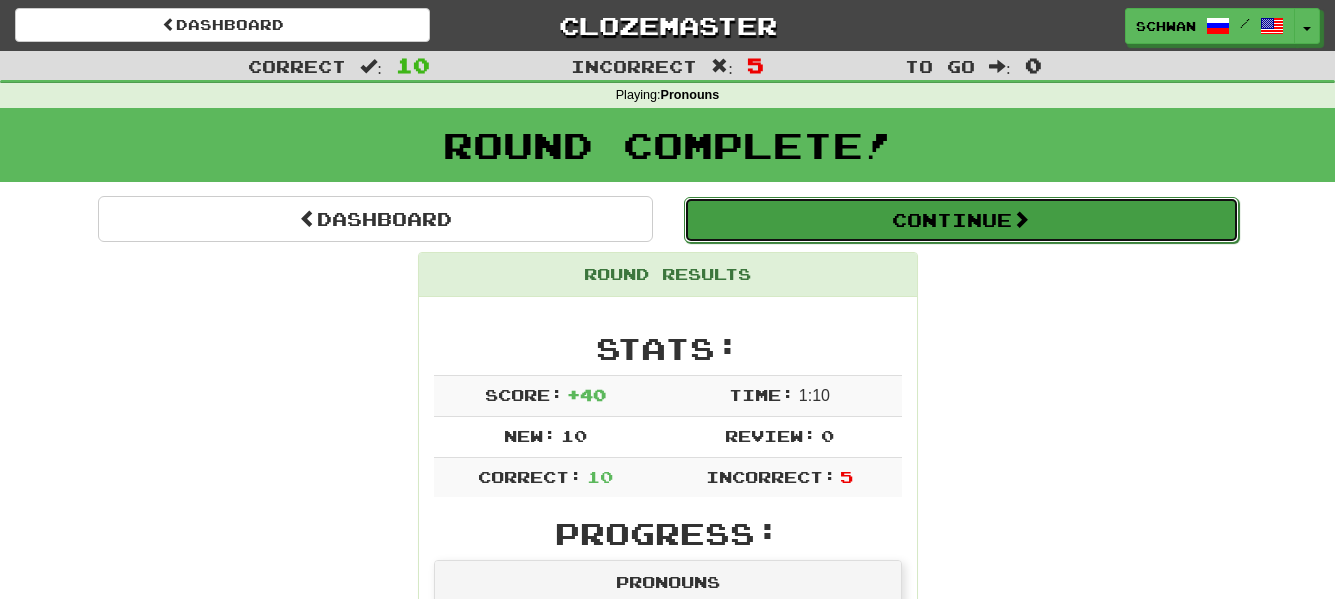click on "Continue" at bounding box center (961, 220) 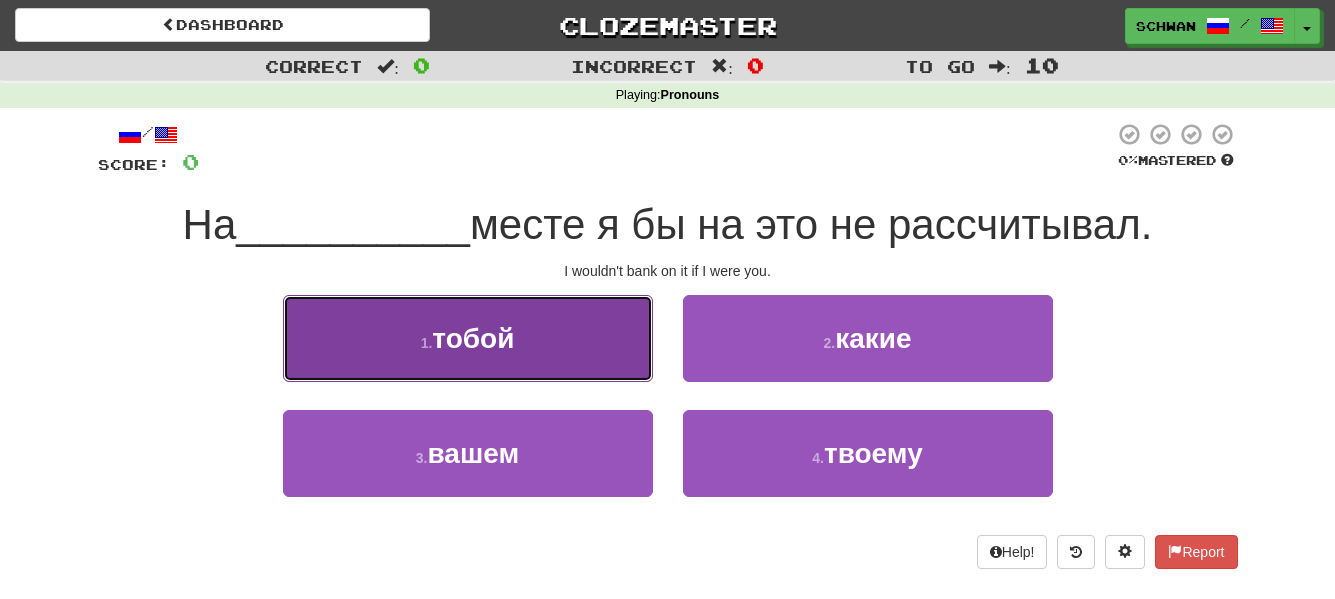 click on "тобой" at bounding box center [473, 338] 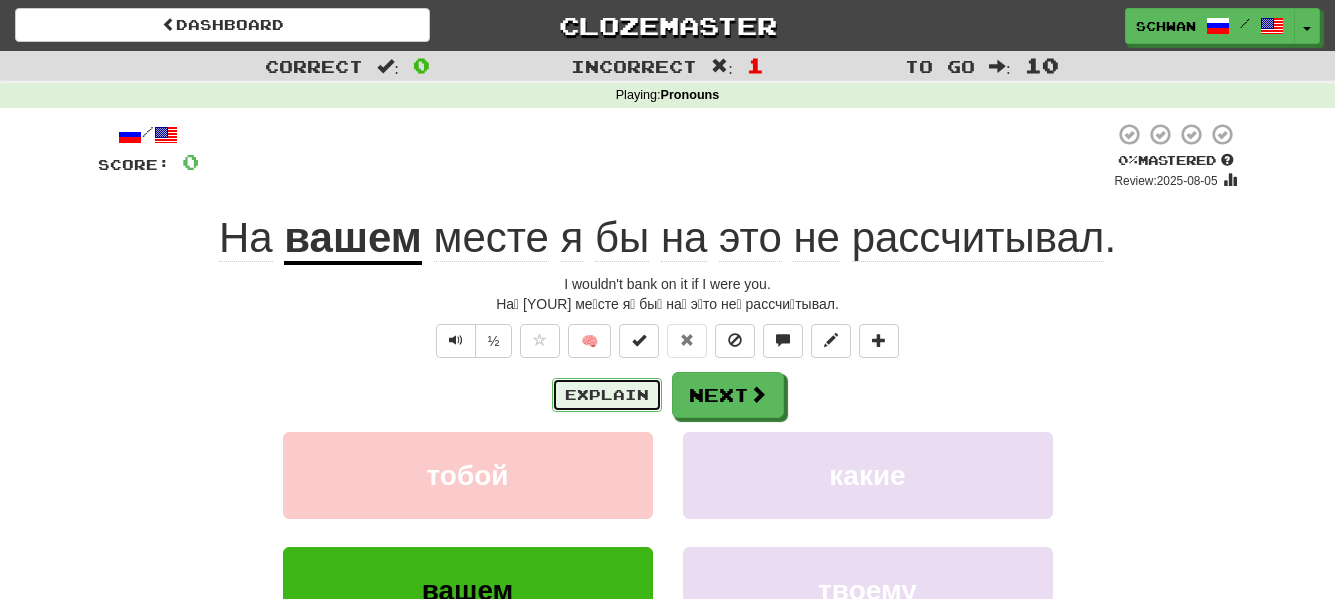 click on "Explain" at bounding box center (607, 395) 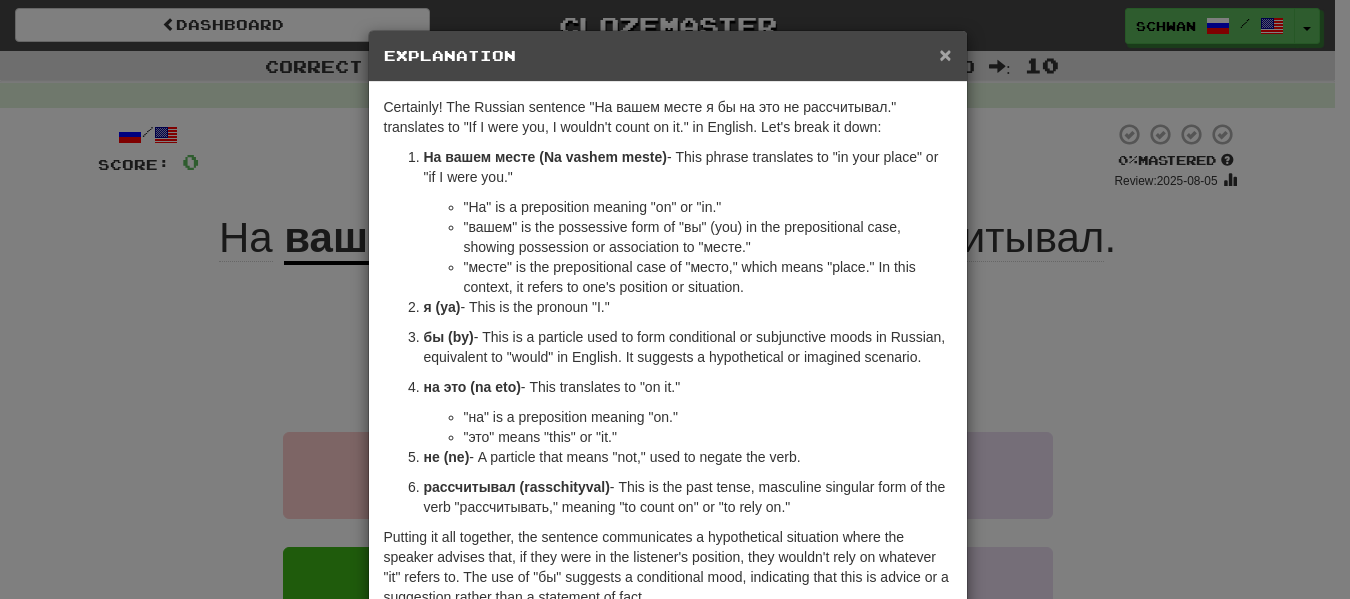 click on "×" at bounding box center (945, 54) 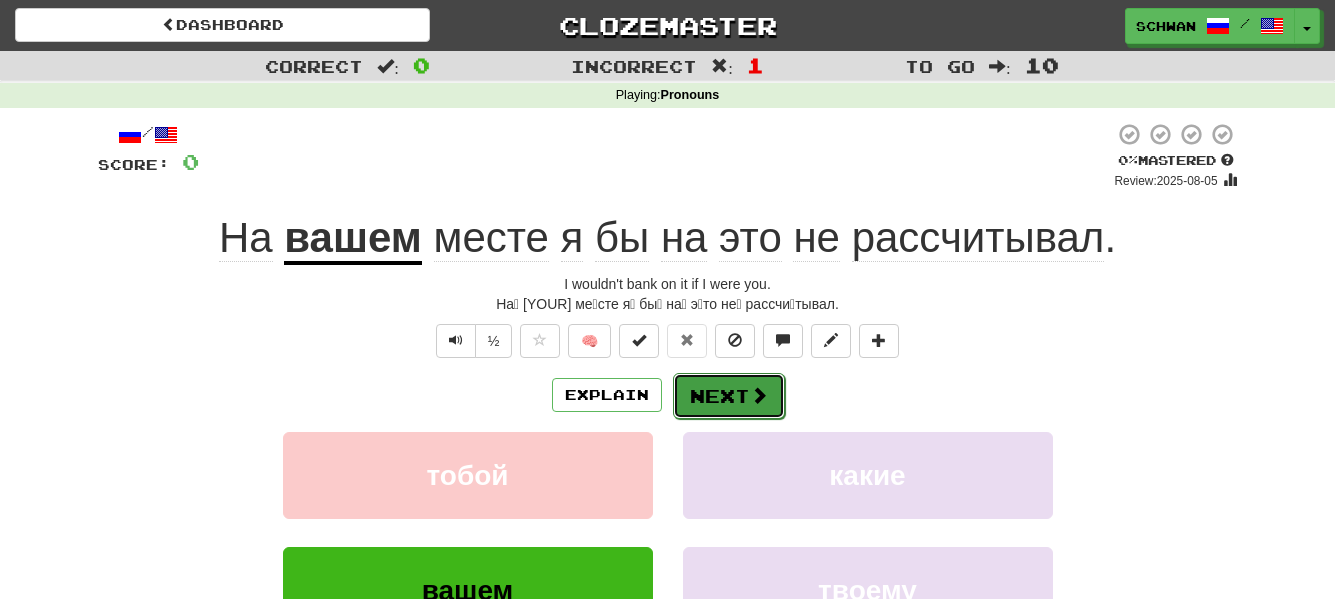 click on "Next" at bounding box center (729, 396) 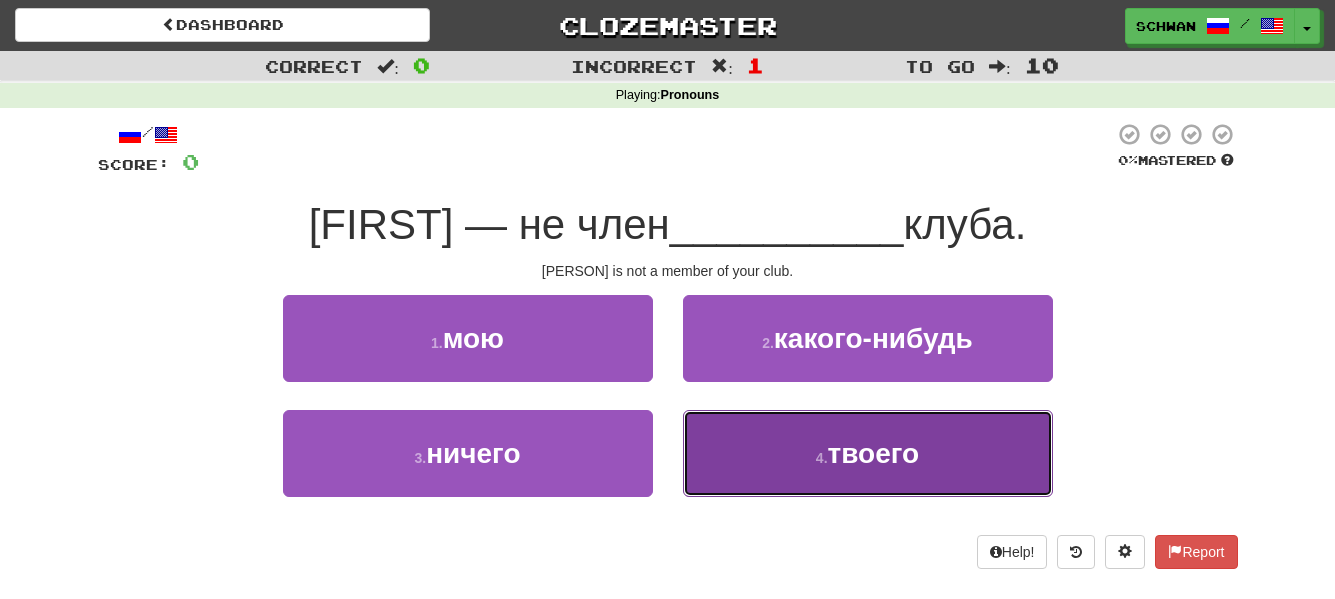 click on "4 .  твоего" at bounding box center (868, 453) 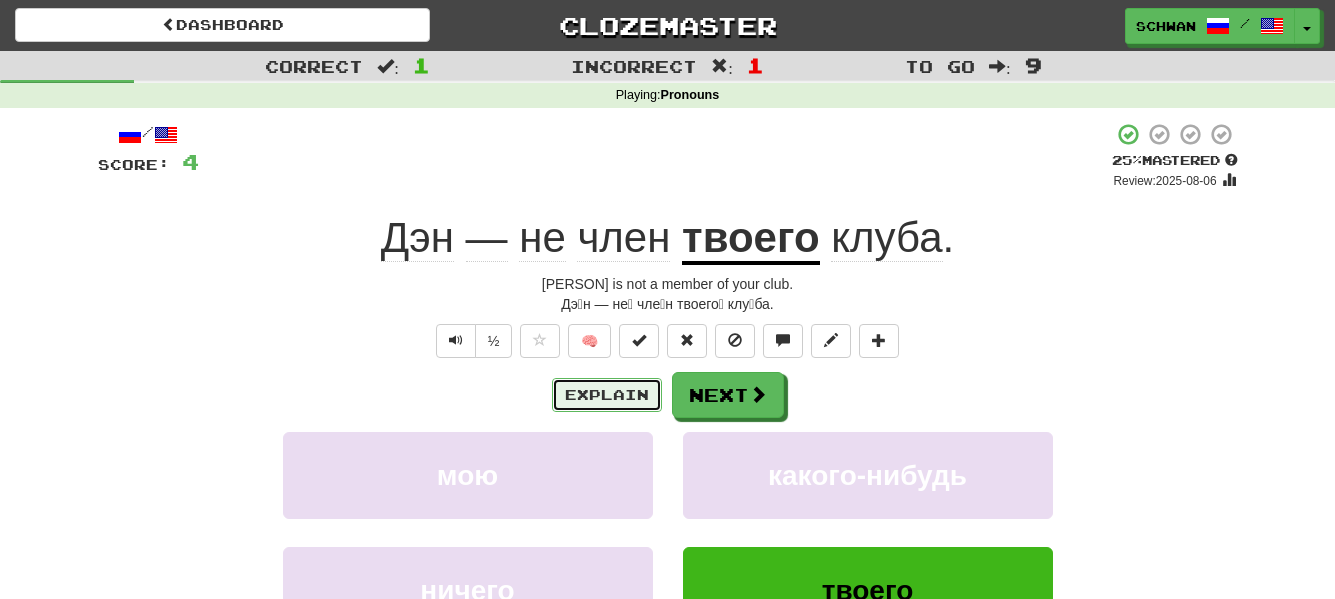click on "Explain" at bounding box center (607, 395) 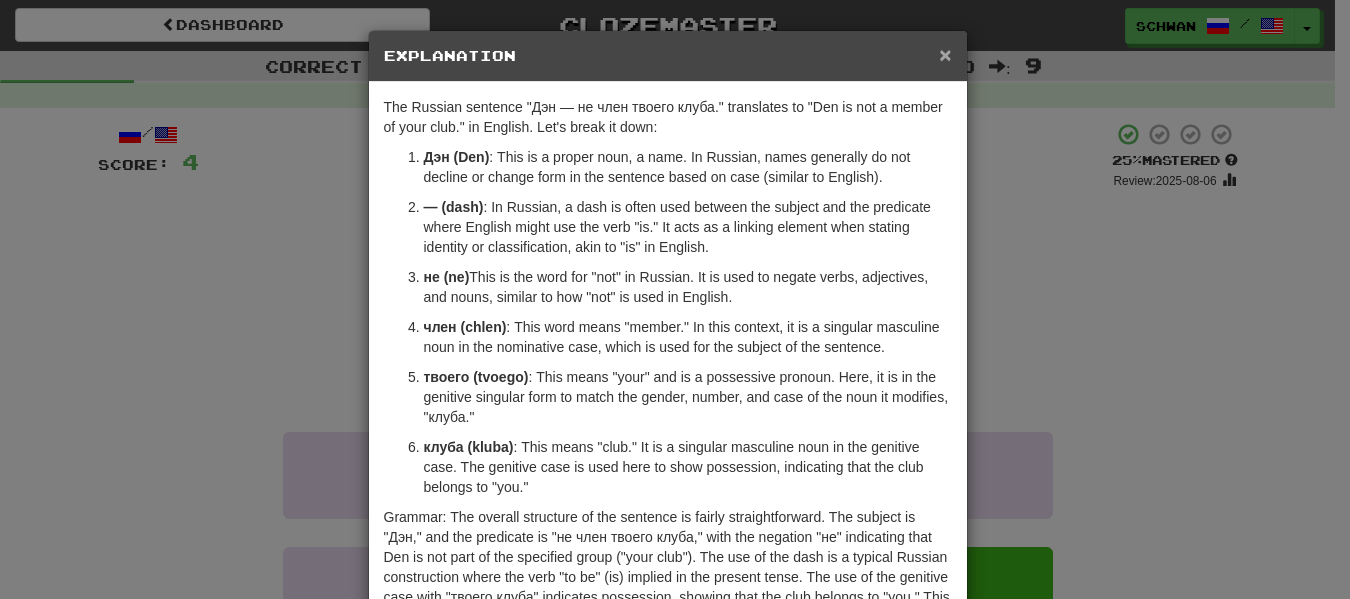 click on "×" at bounding box center (945, 54) 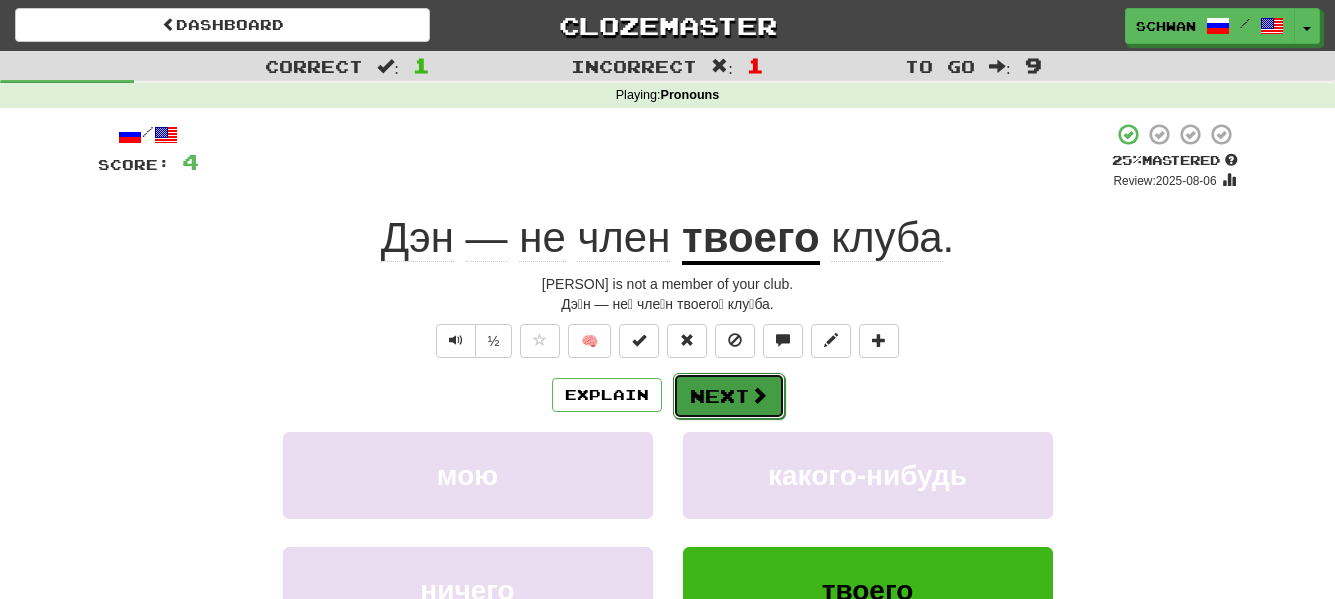 click on "Next" at bounding box center (729, 396) 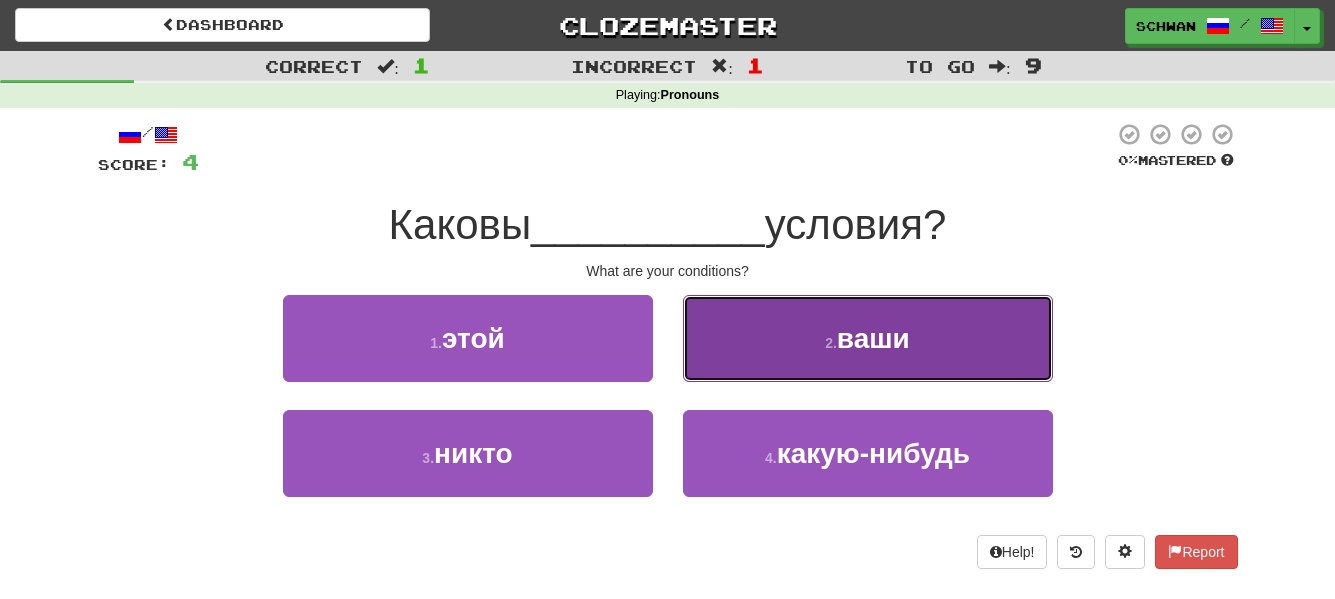 click on "2 .  ваши" at bounding box center [868, 338] 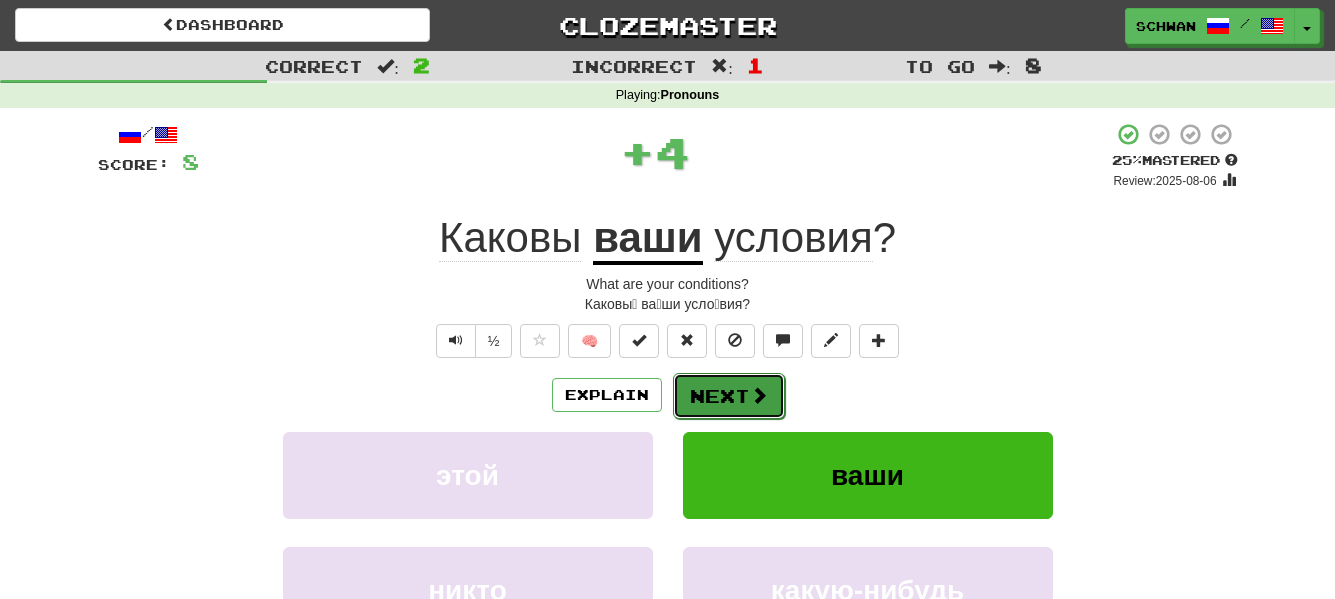 click on "Next" at bounding box center (729, 396) 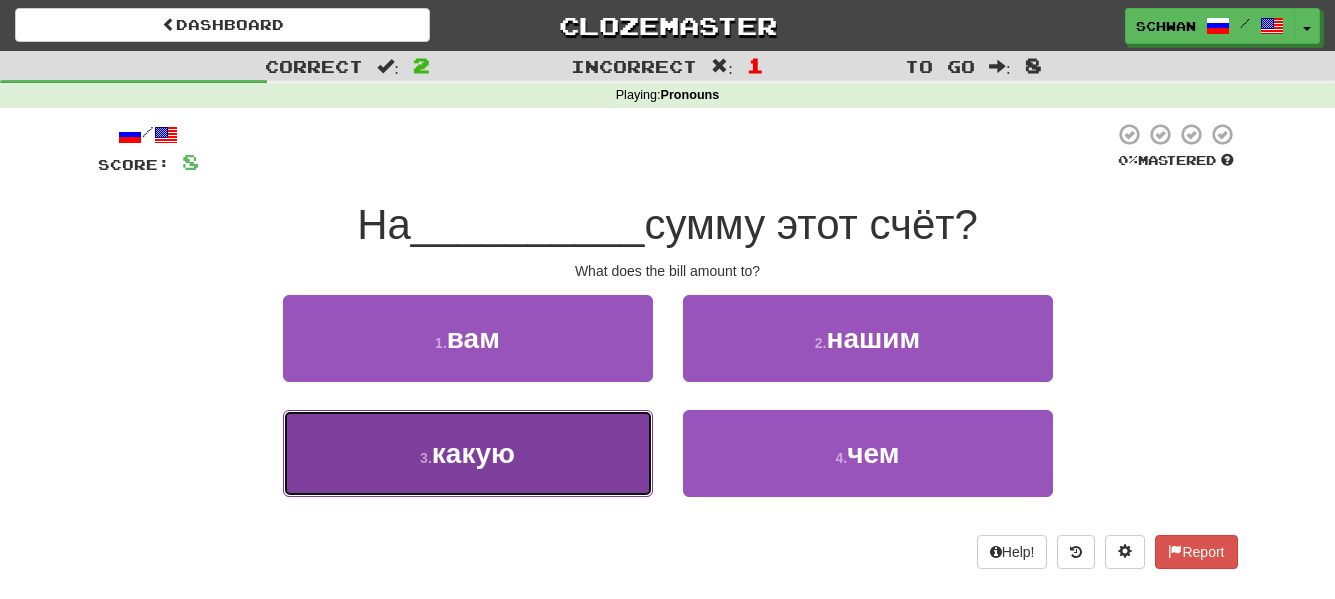 click on "какую" at bounding box center [473, 453] 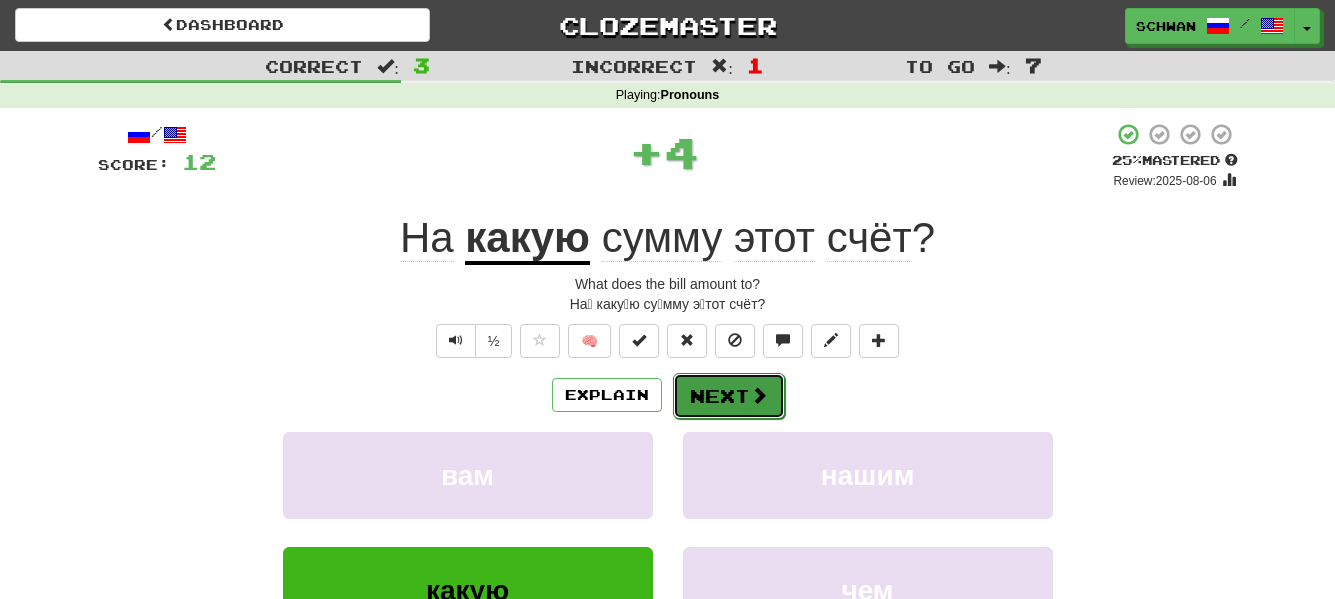 click on "Next" at bounding box center (729, 396) 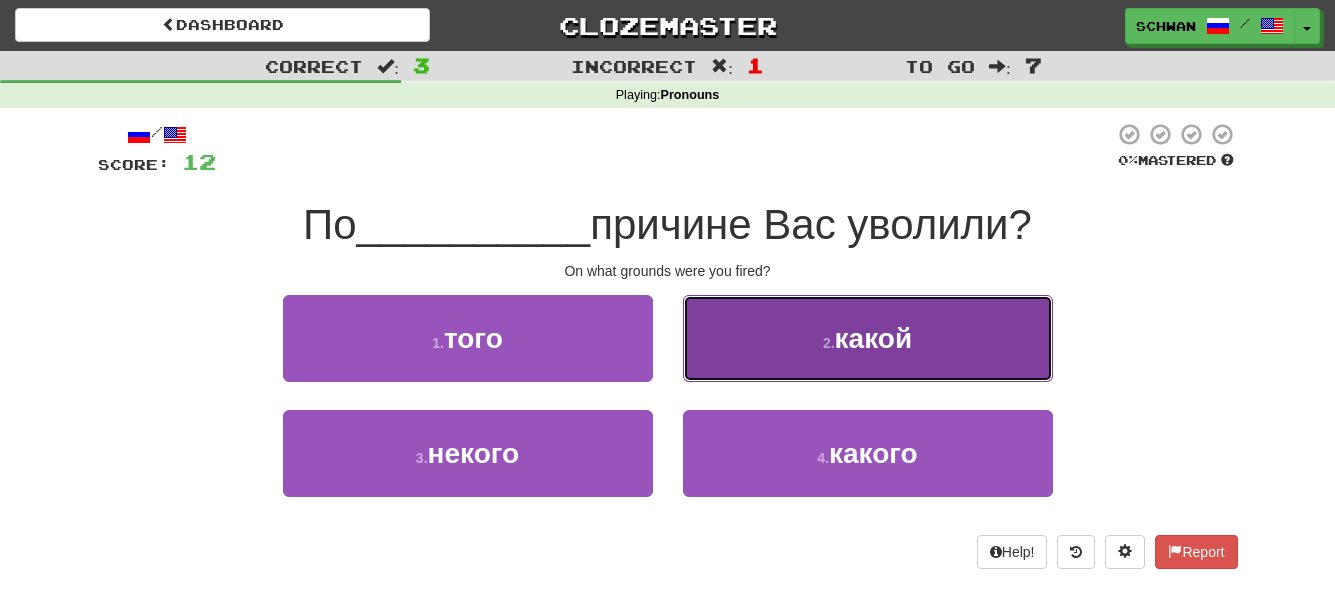 click on "2 .  какой" at bounding box center [868, 338] 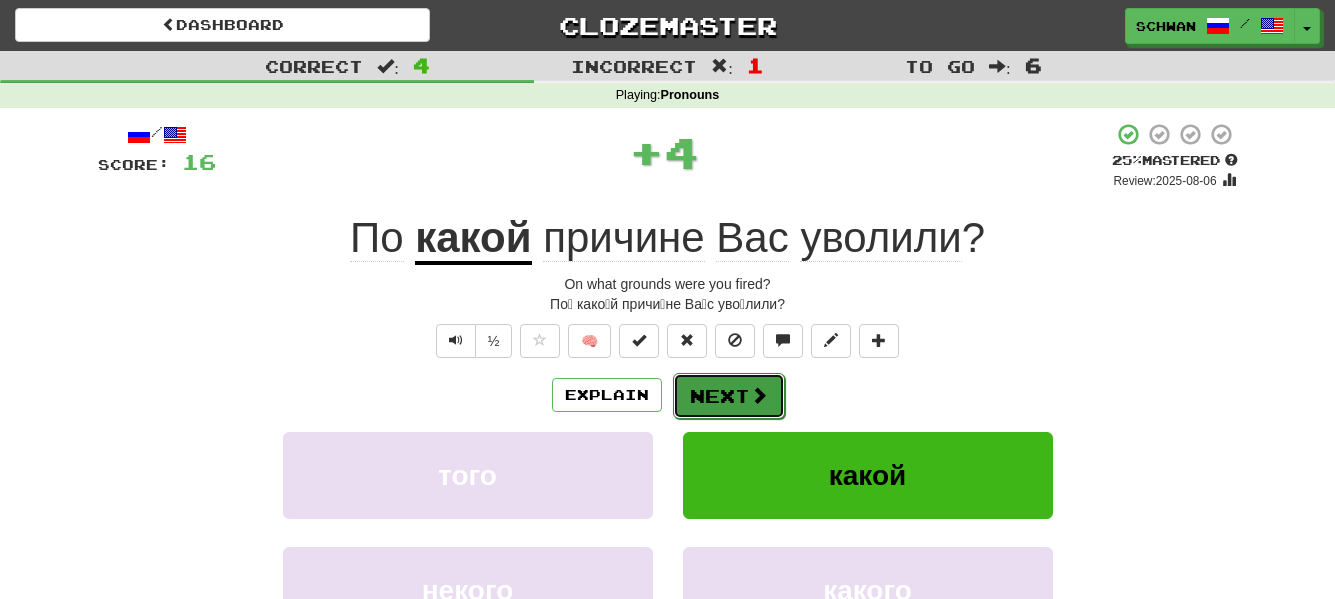 click on "Next" at bounding box center [729, 396] 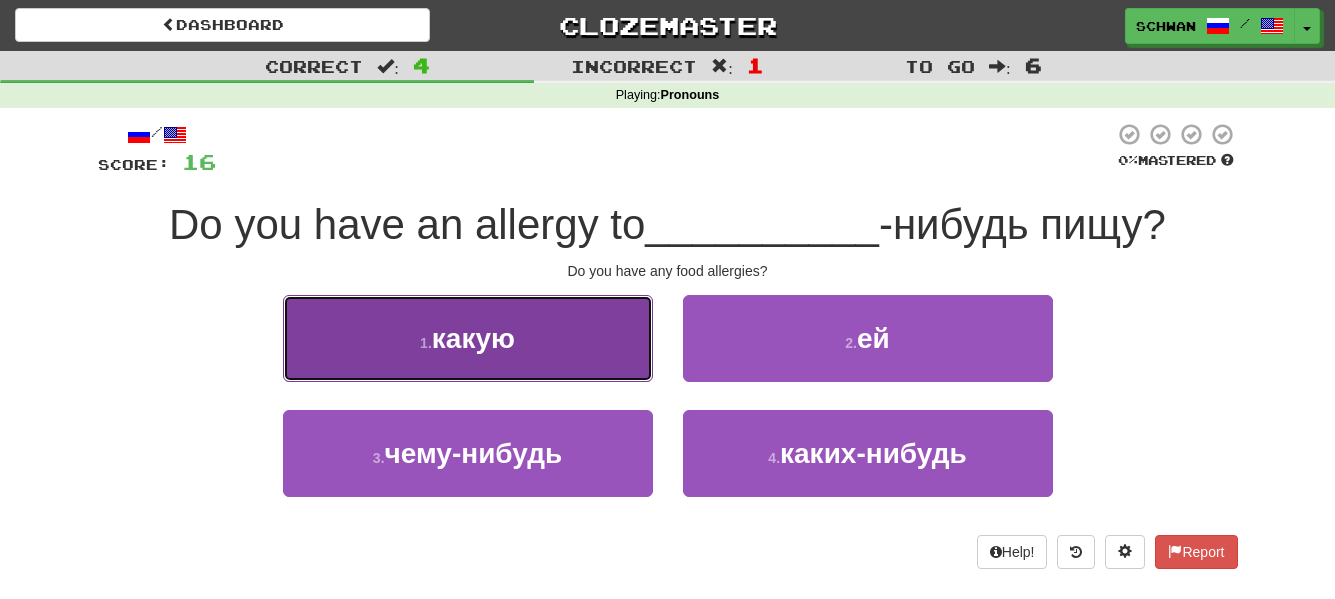 click on "1 .  какую" at bounding box center (468, 338) 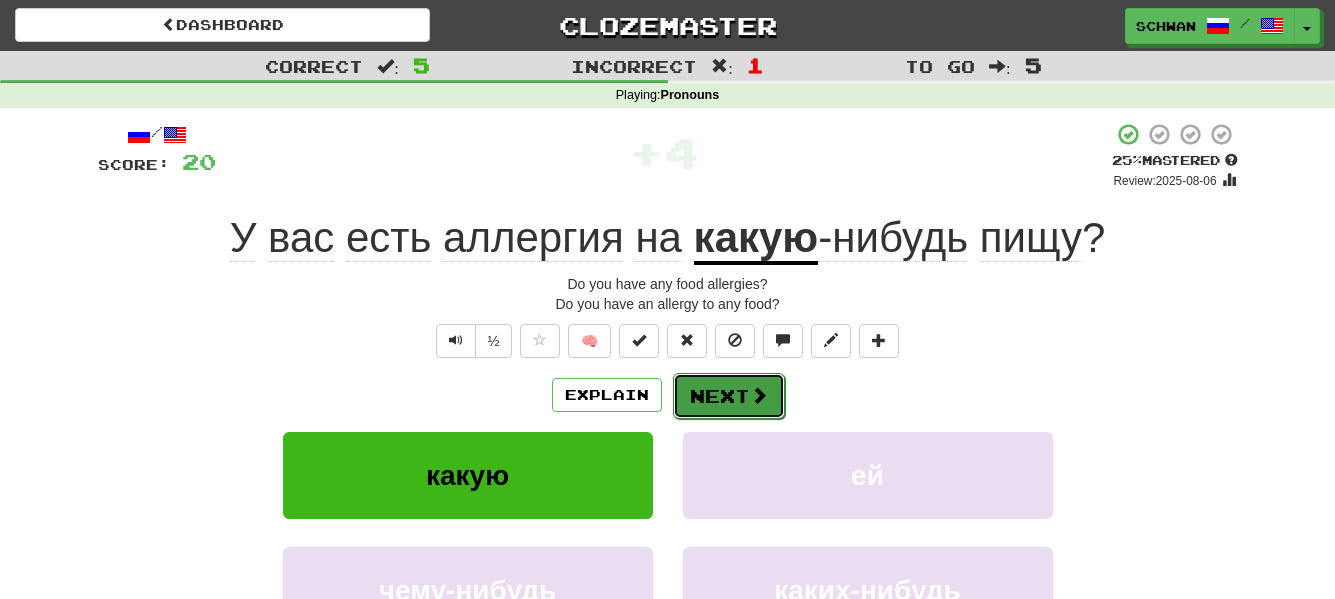 click on "Next" at bounding box center (729, 396) 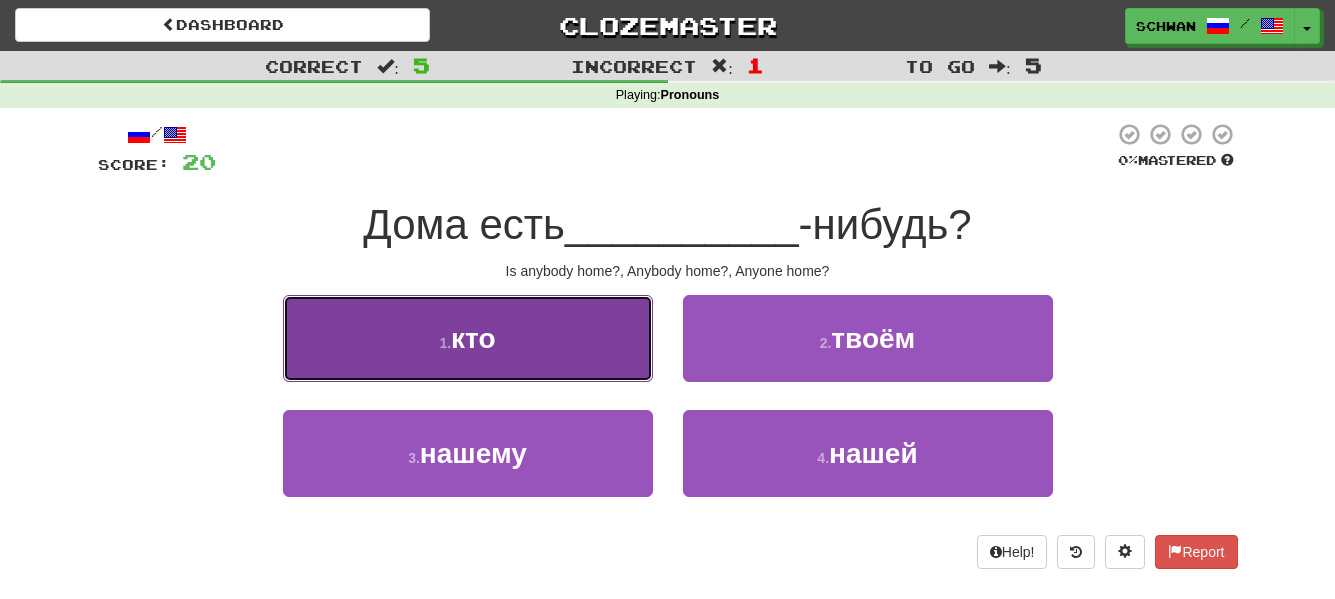 click on "1 .  кто" at bounding box center (468, 338) 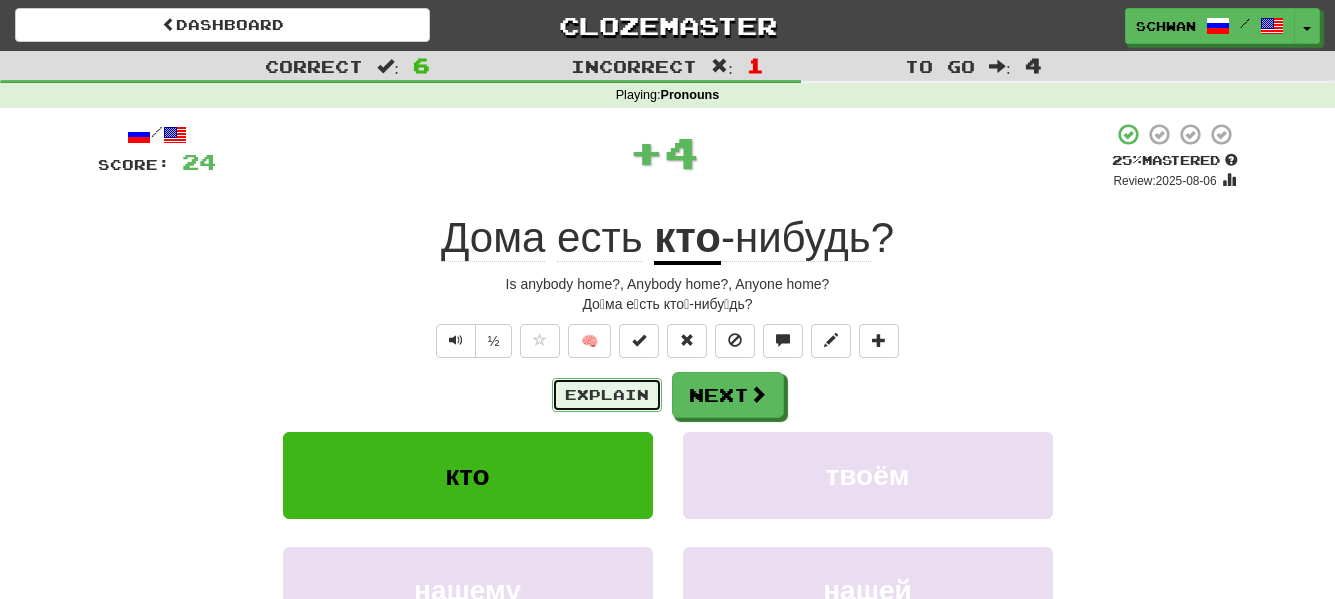 click on "Explain" at bounding box center [607, 395] 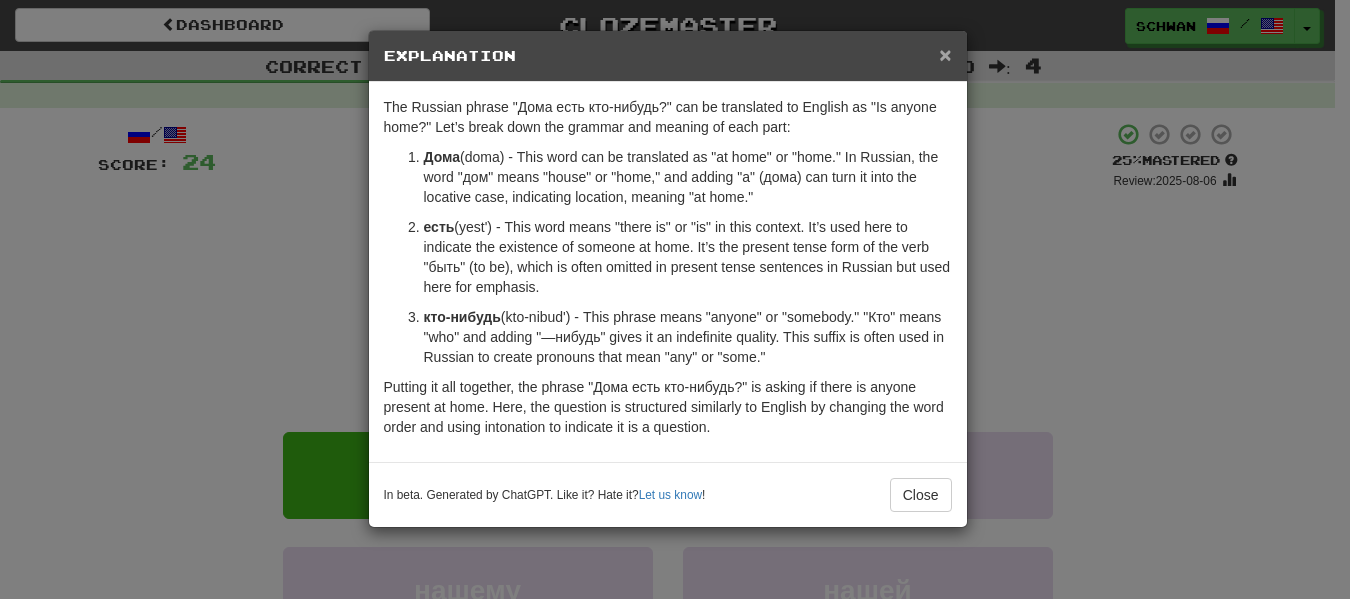 click on "×" at bounding box center [945, 54] 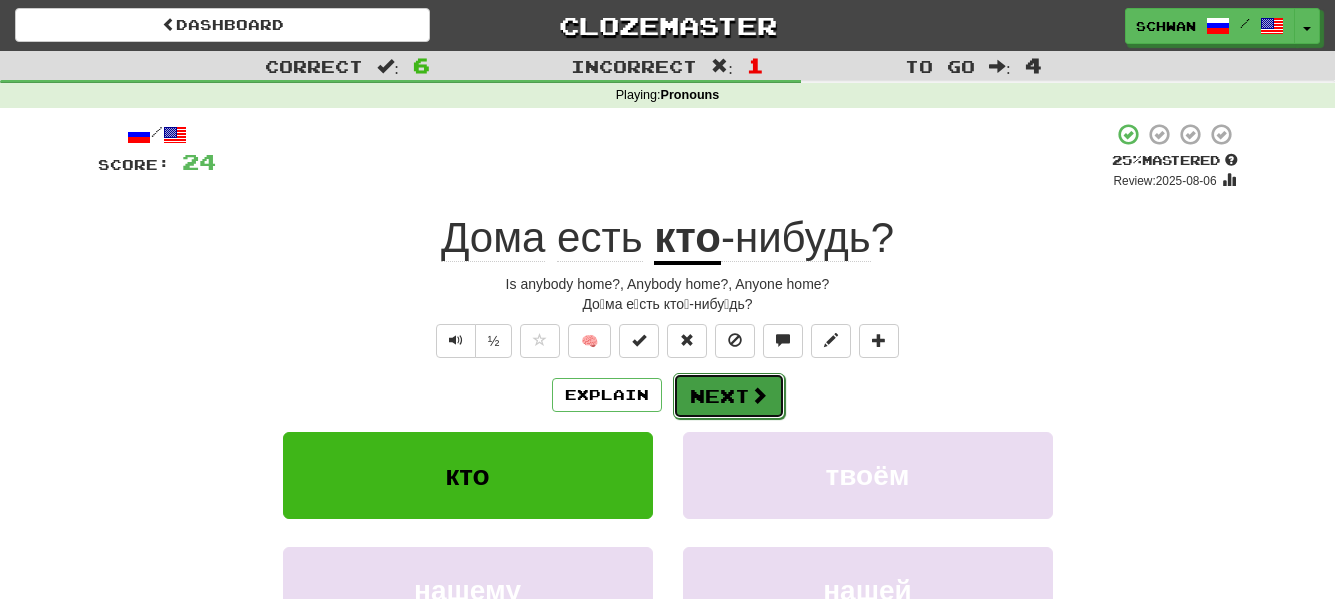 click on "Next" at bounding box center (729, 396) 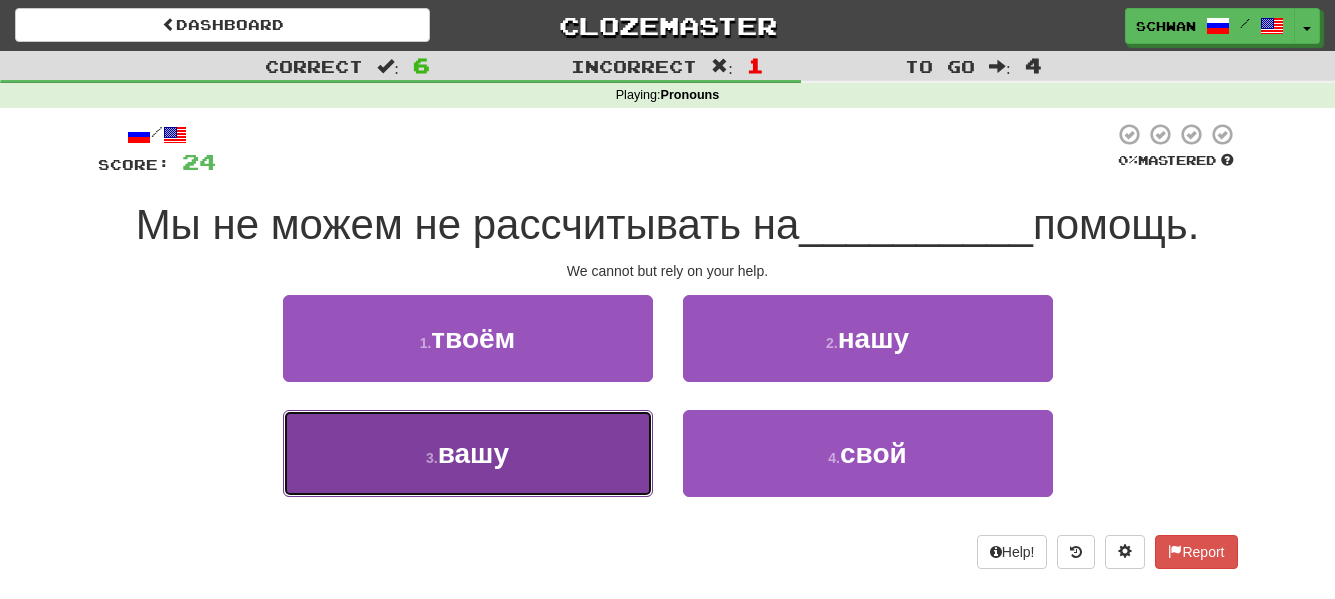 click on "3 .  вашу" at bounding box center [468, 453] 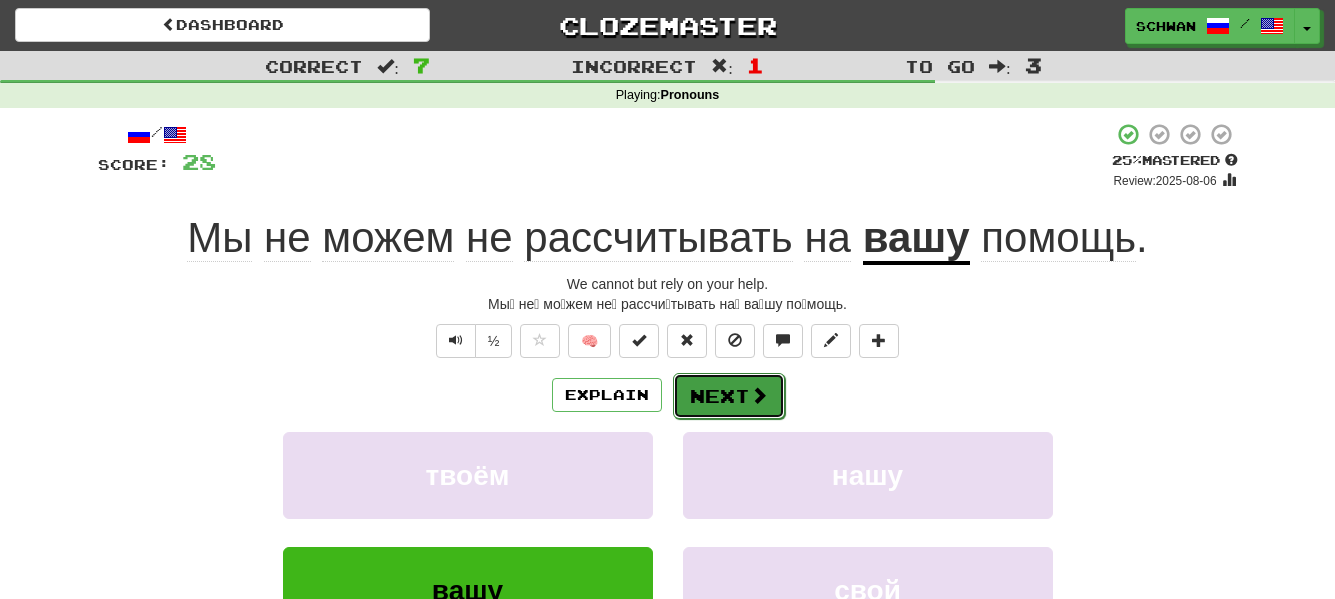click on "Next" at bounding box center [729, 396] 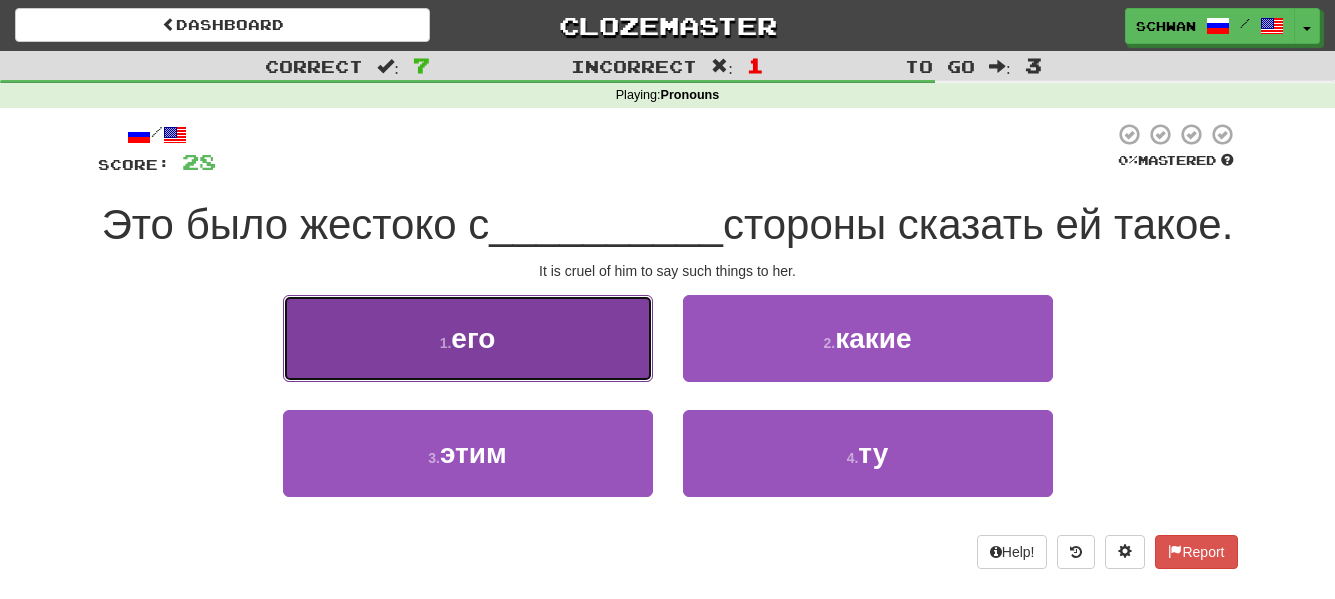 click on "1 .  его" at bounding box center [468, 338] 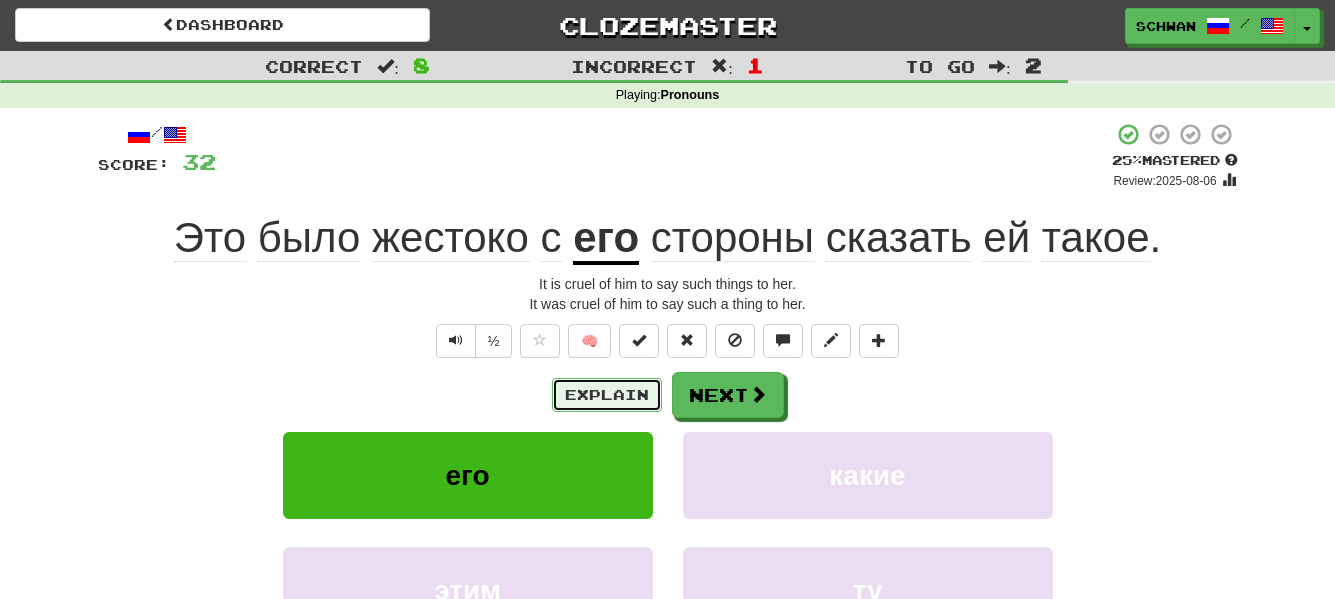 click on "Explain" at bounding box center [607, 395] 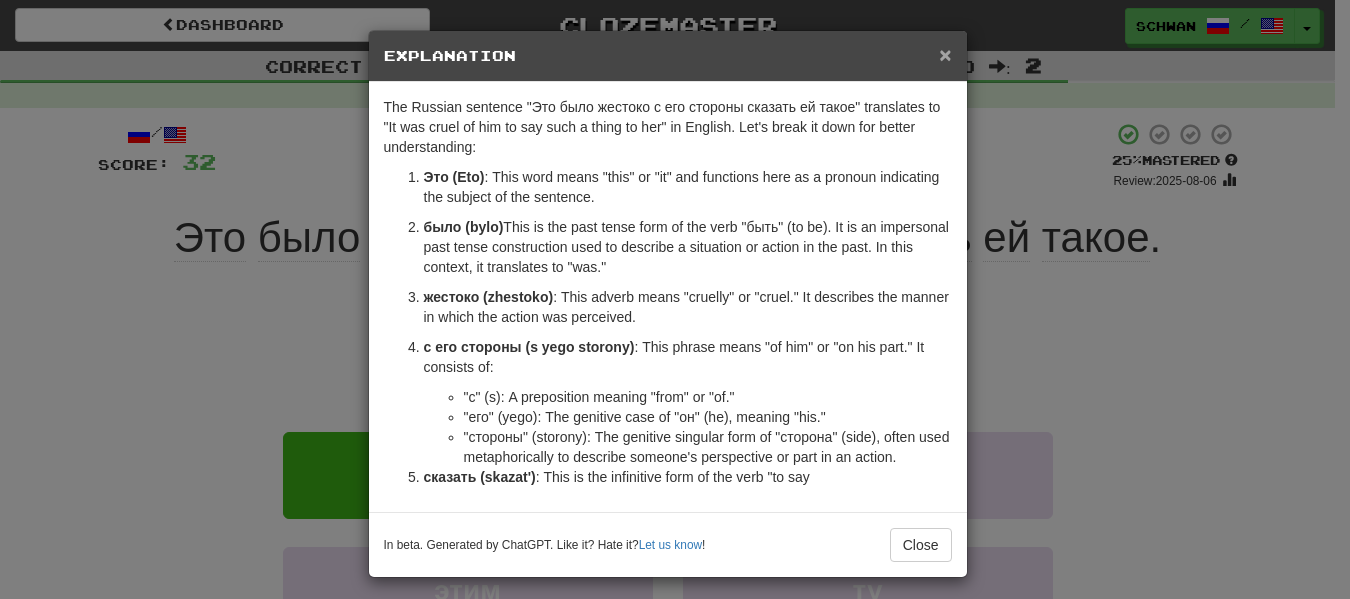 click on "×" at bounding box center [945, 54] 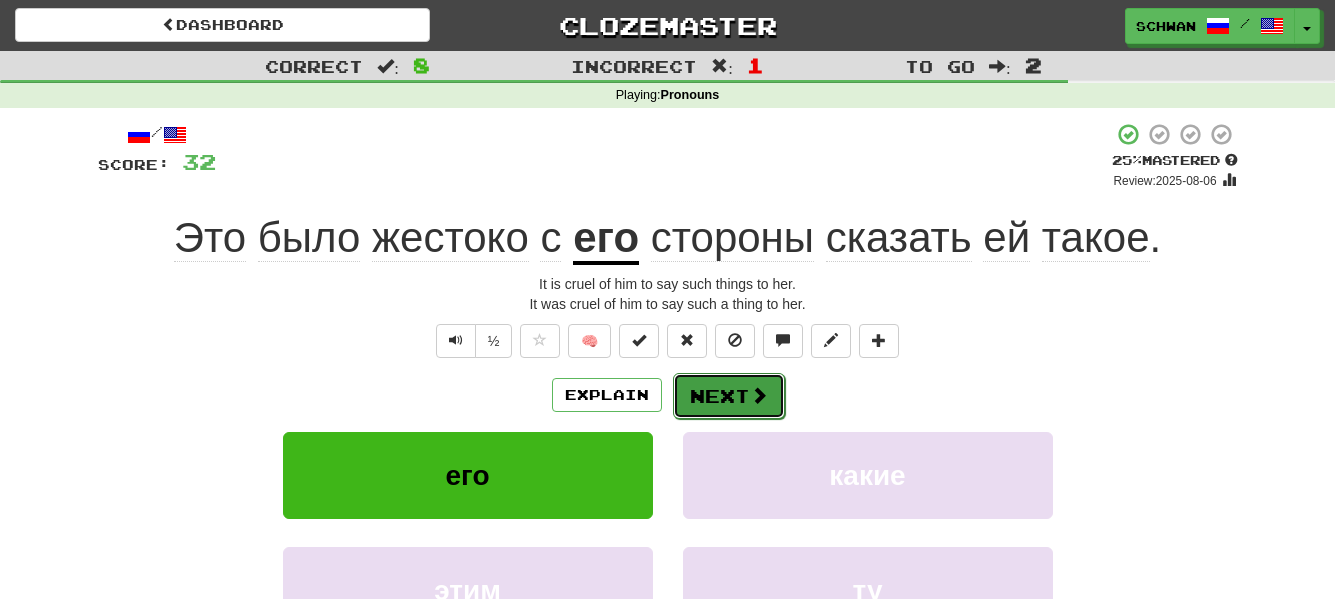 click on "Next" at bounding box center [729, 396] 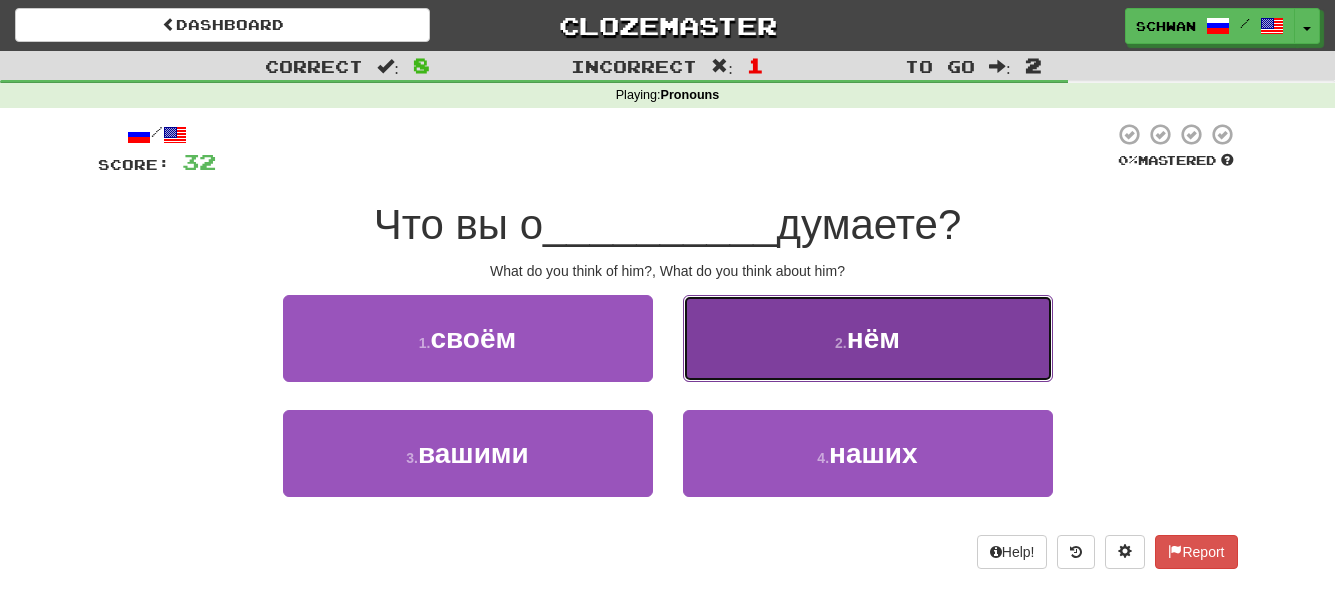 click on "2 .  нём" at bounding box center [868, 338] 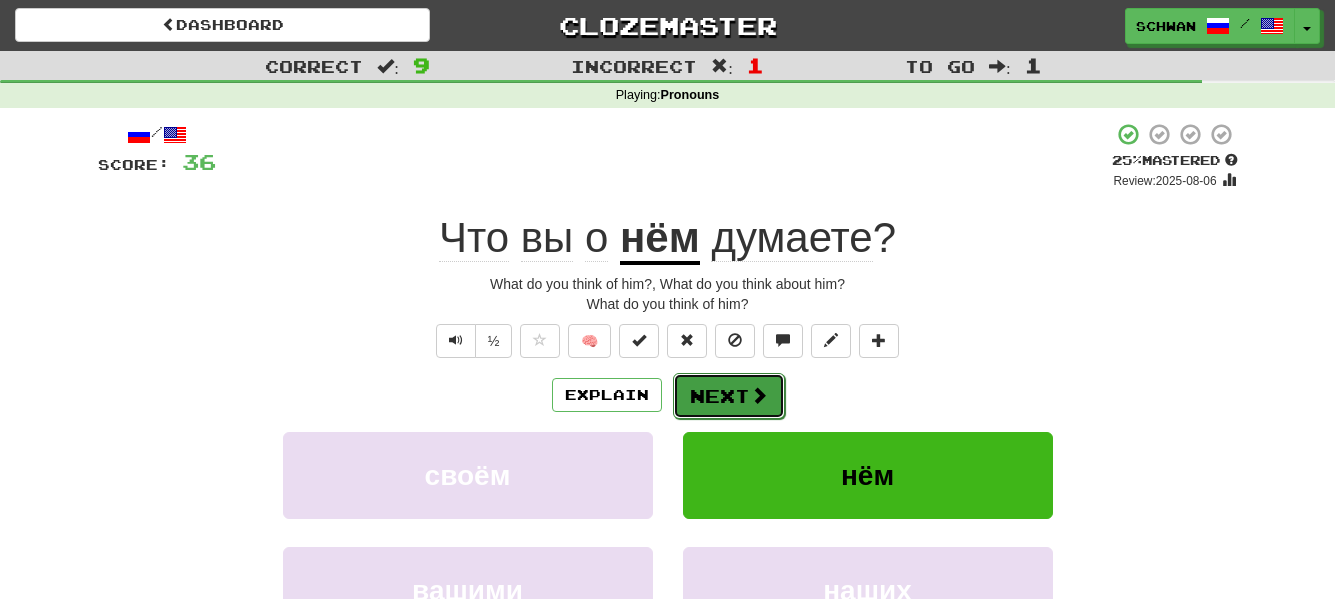 click at bounding box center [759, 395] 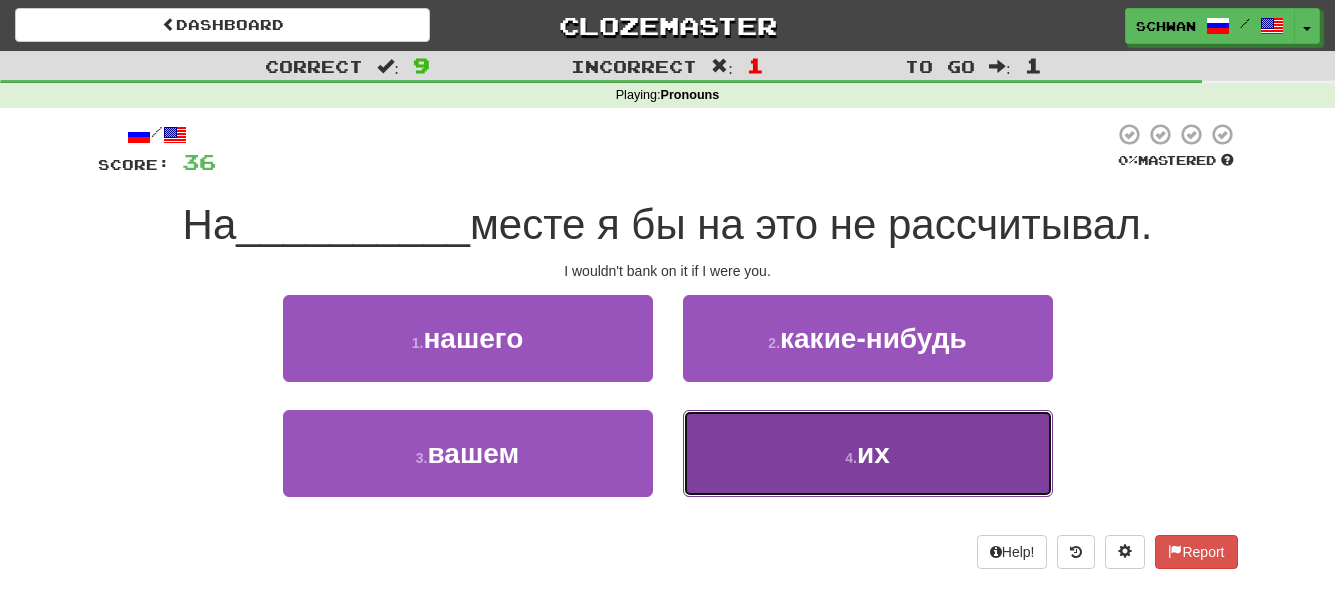 click on "4 .  их" at bounding box center [868, 453] 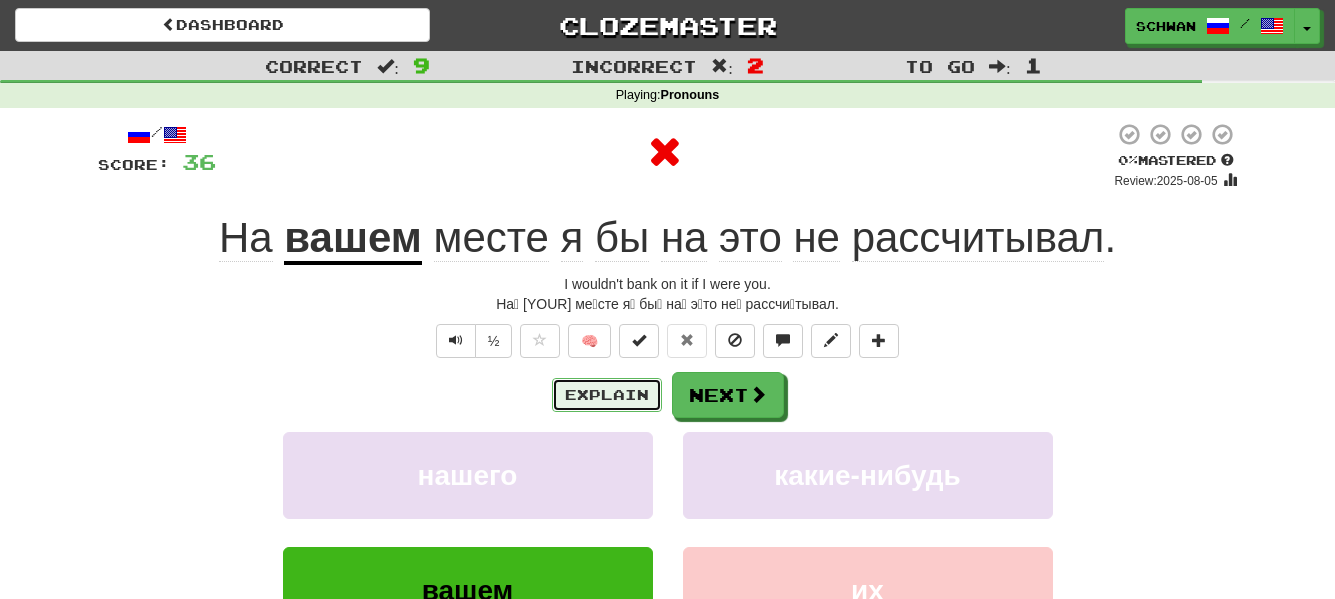 click on "Explain" at bounding box center [607, 395] 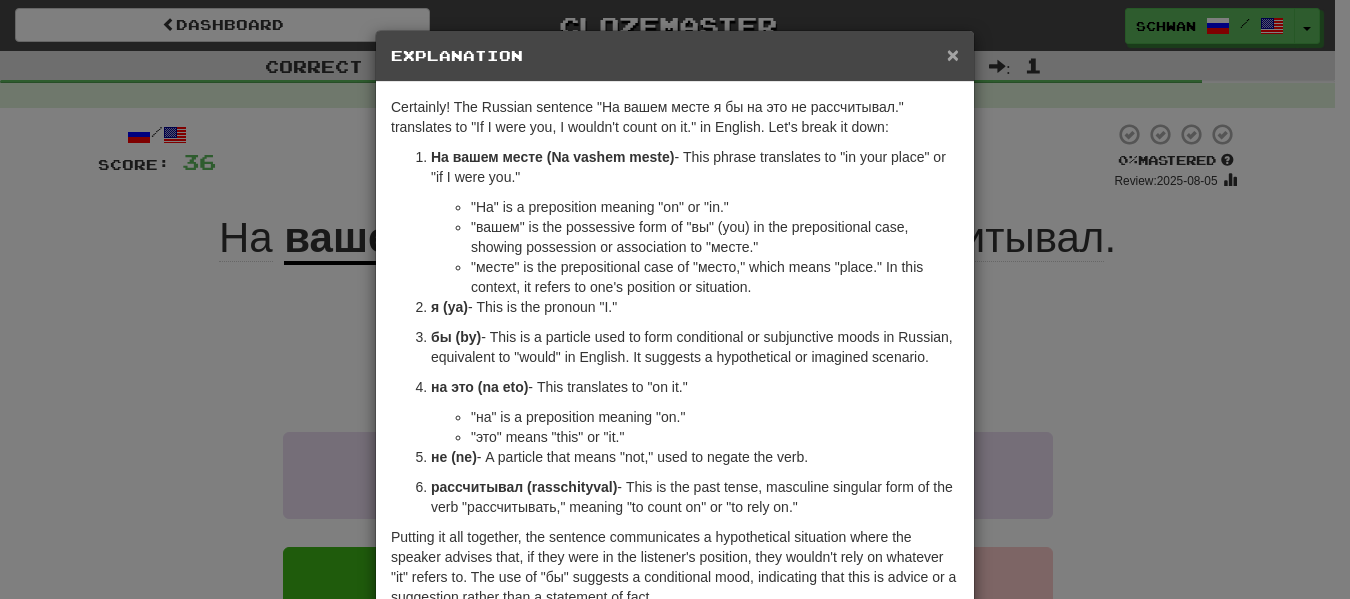 click on "×" at bounding box center (953, 54) 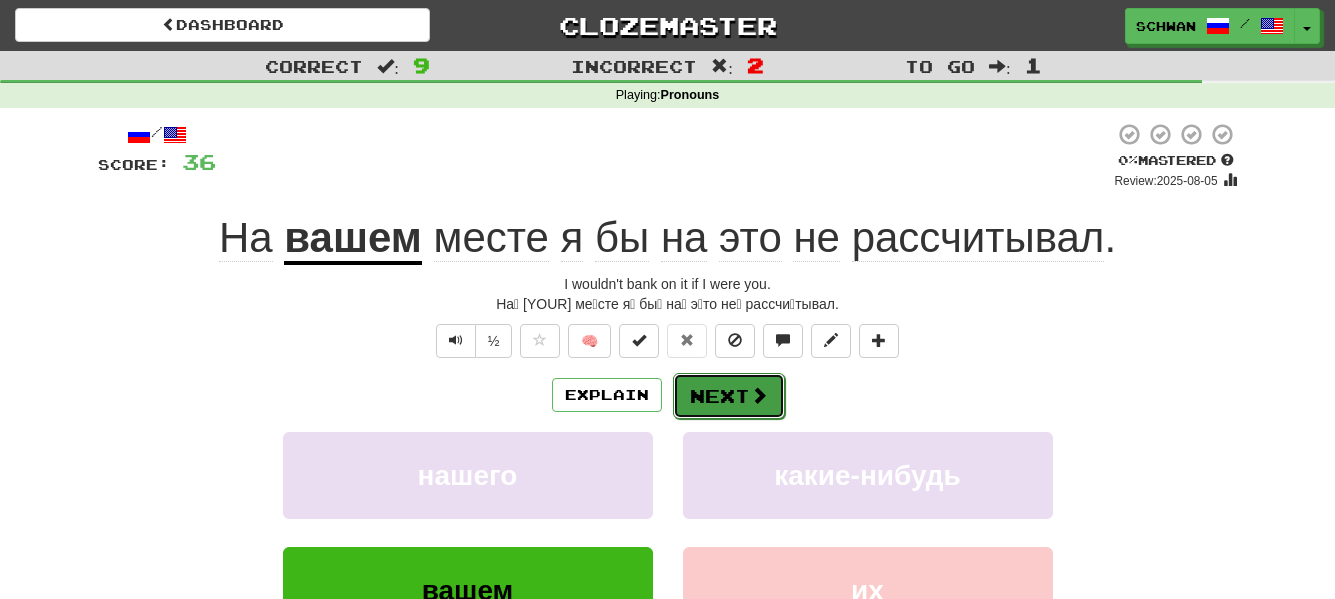click on "Next" at bounding box center [729, 396] 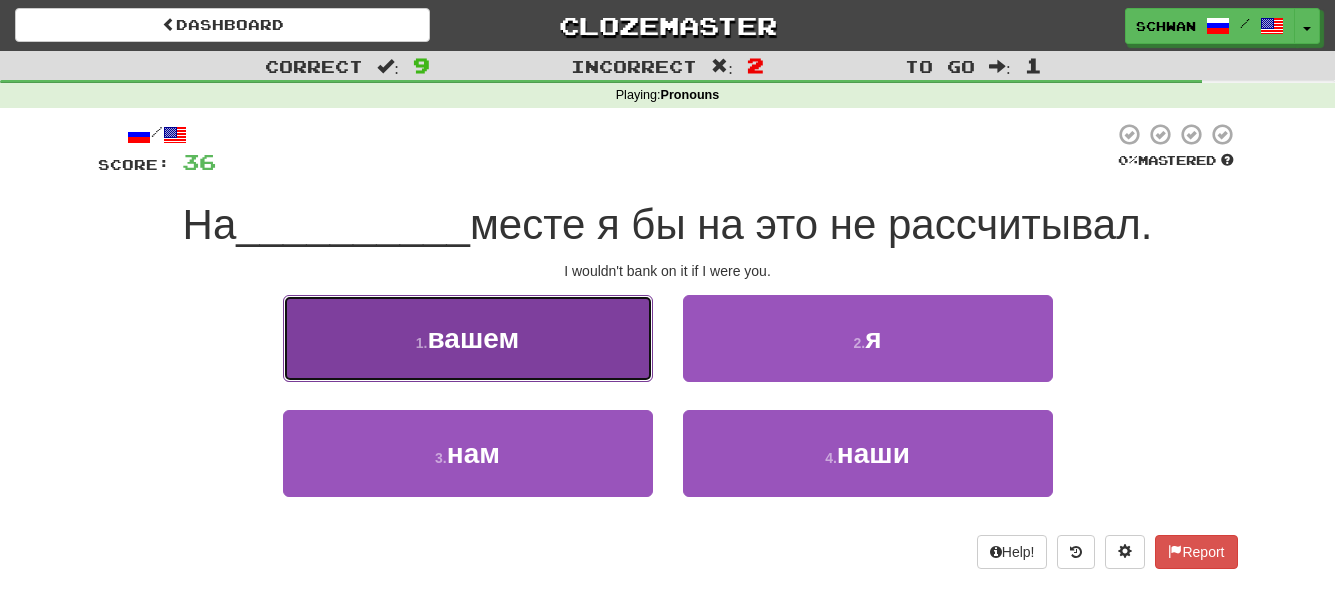 click on "1 .  вашем" at bounding box center [468, 338] 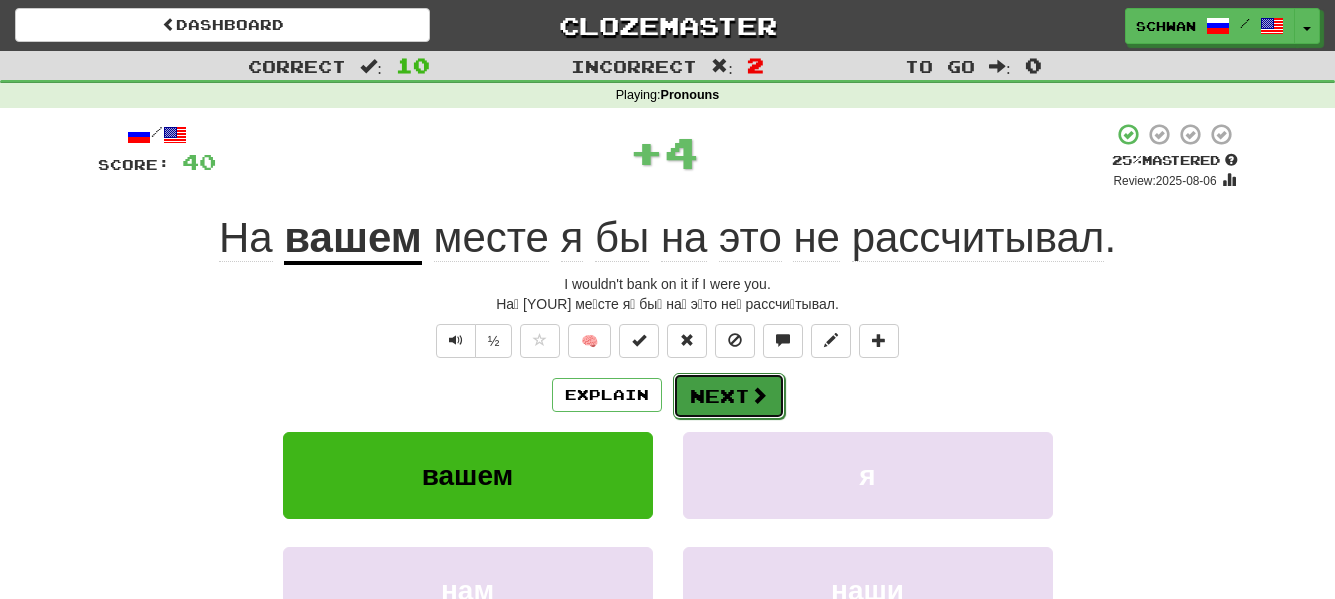 click on "Next" at bounding box center (729, 396) 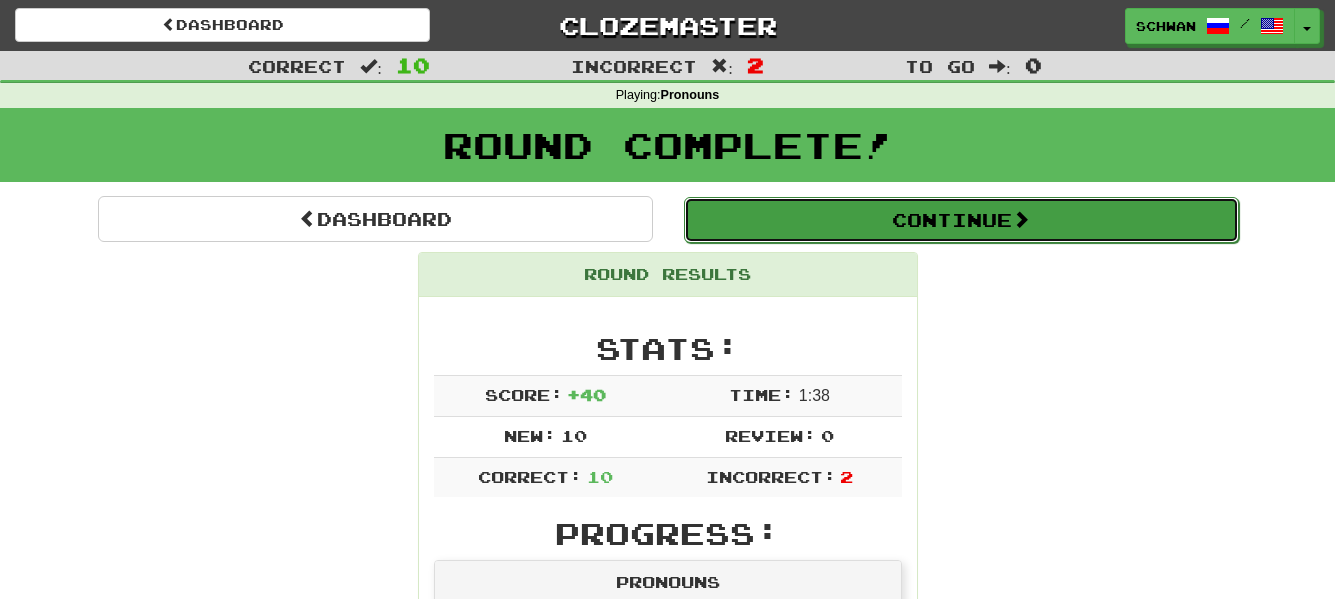 click on "Continue" at bounding box center (961, 220) 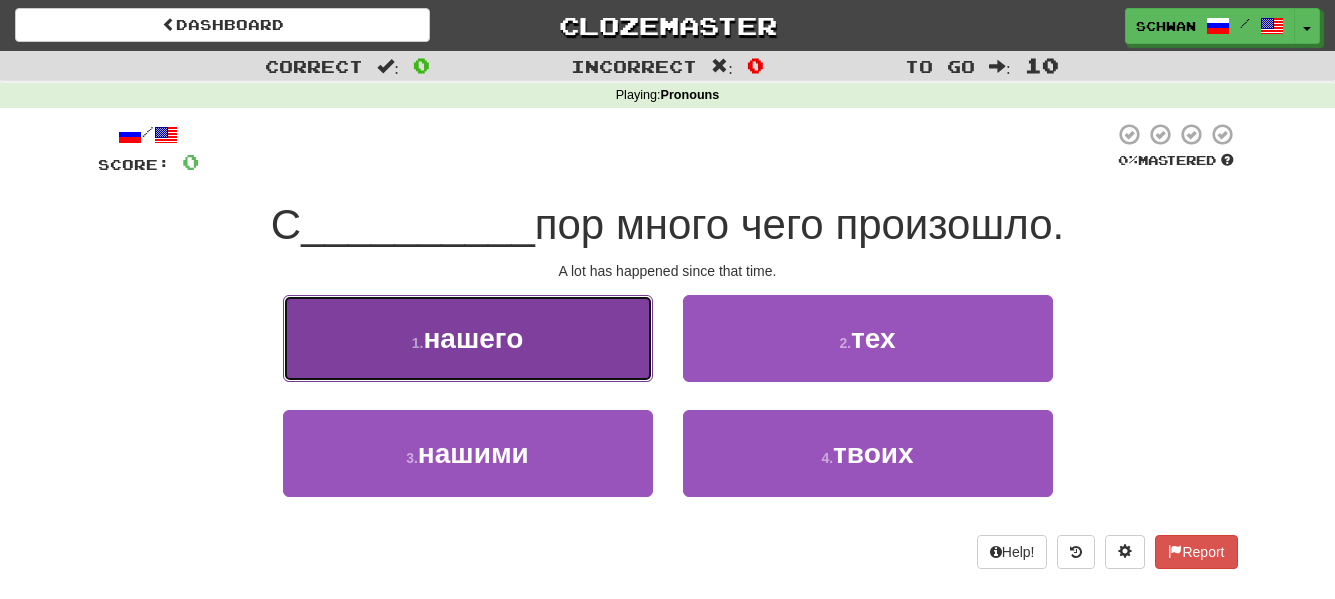 click on "1 .  нашего" at bounding box center [468, 338] 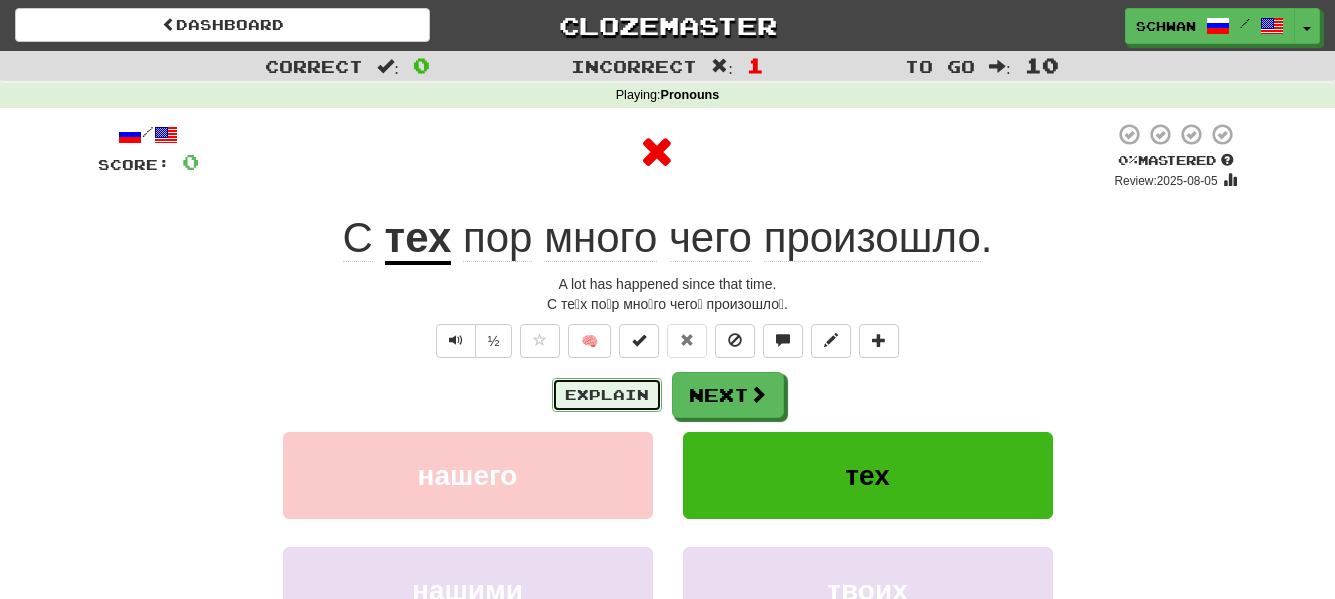 click on "Explain" at bounding box center [607, 395] 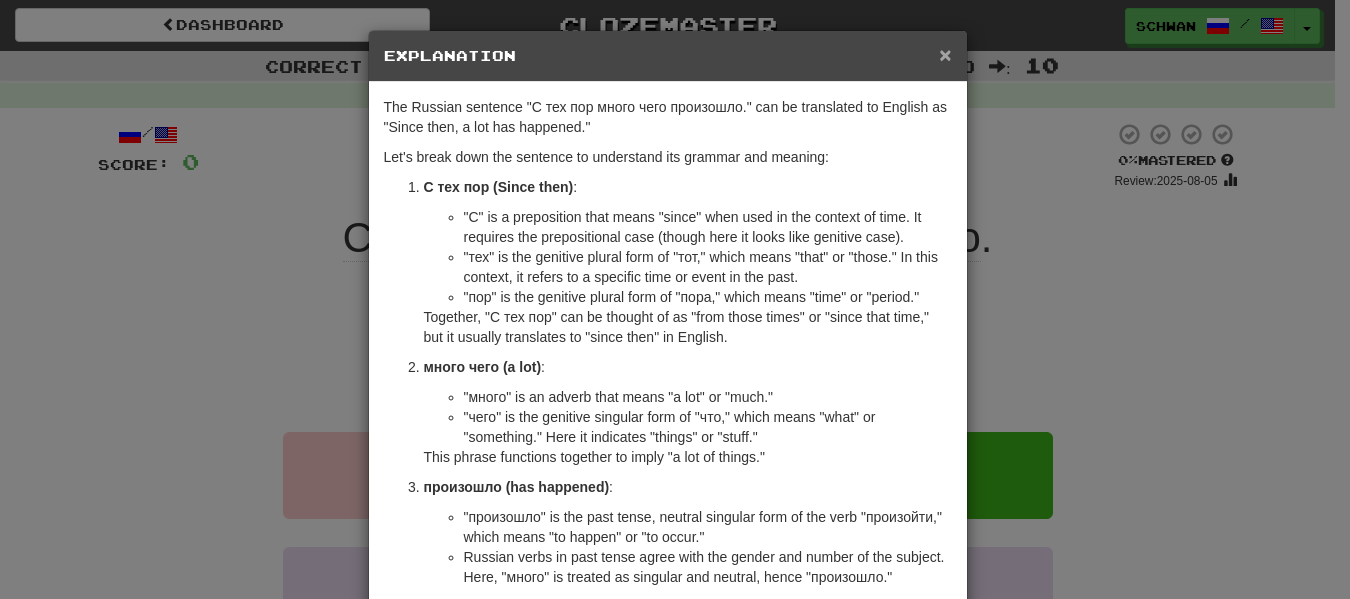 click on "×" at bounding box center [945, 54] 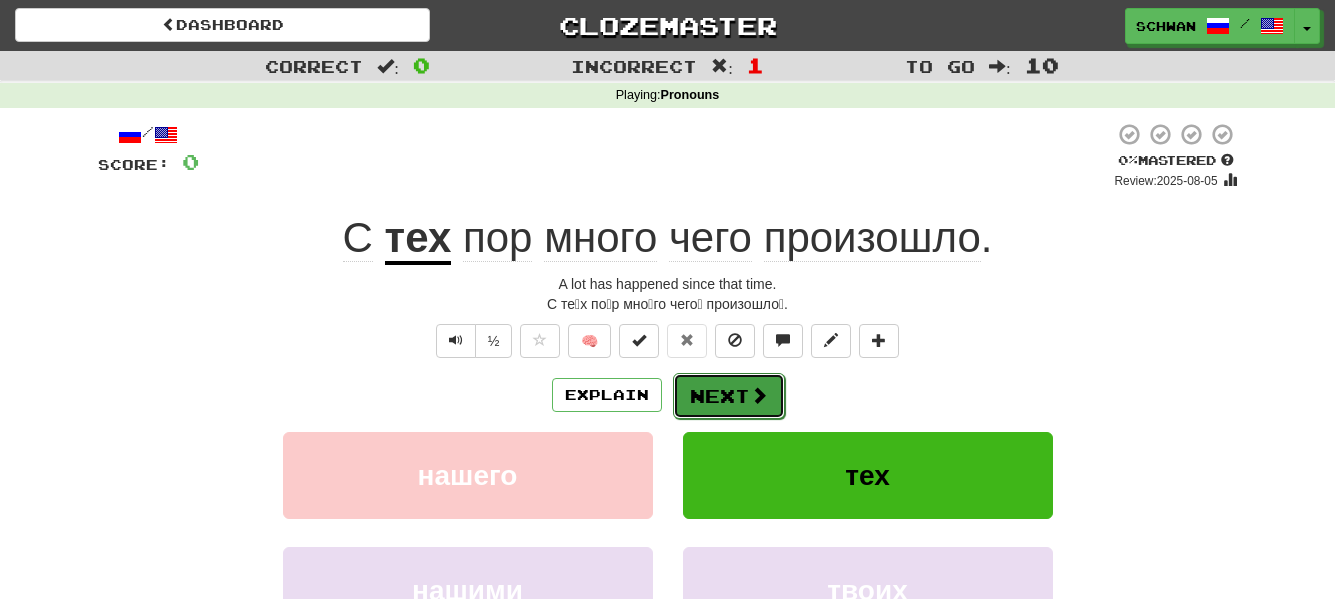 click on "Next" at bounding box center (729, 396) 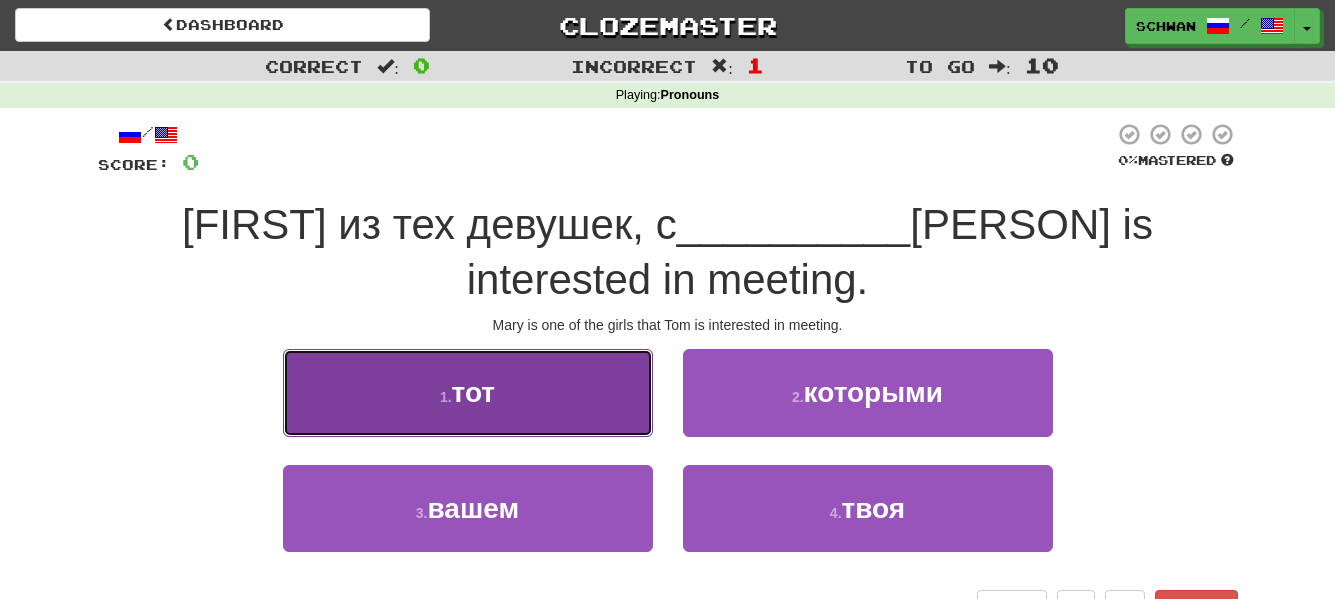 click on "1 .  тот" at bounding box center [468, 392] 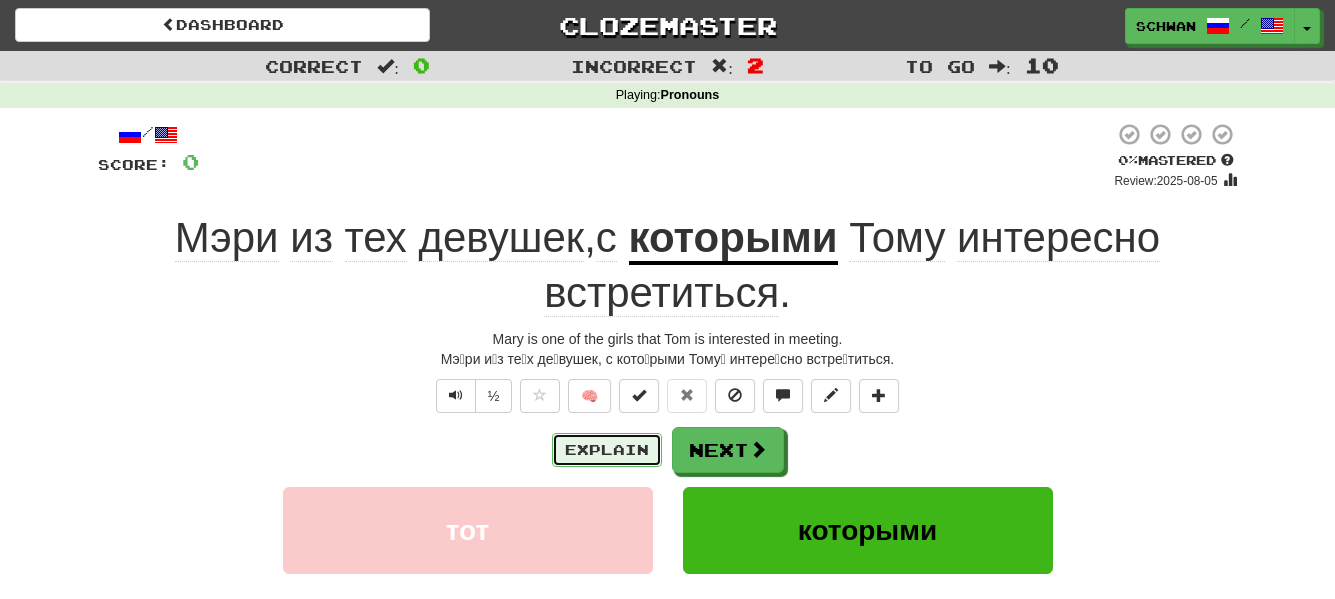 click on "Explain" at bounding box center (607, 450) 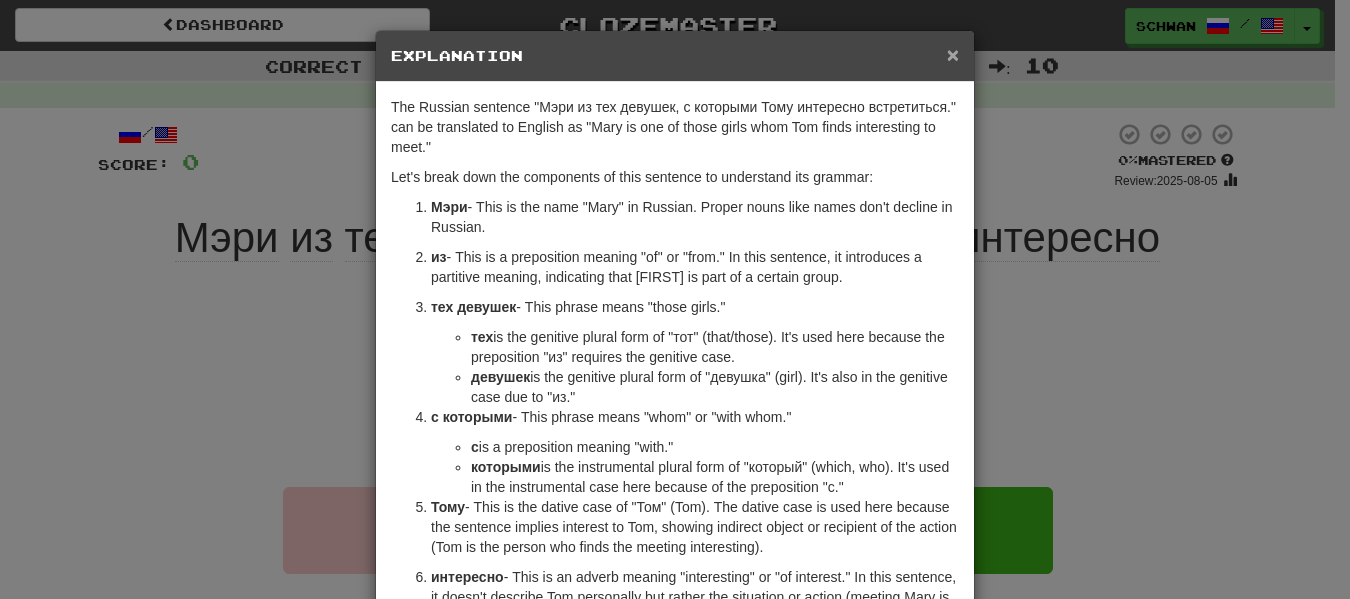 click on "×" at bounding box center (953, 54) 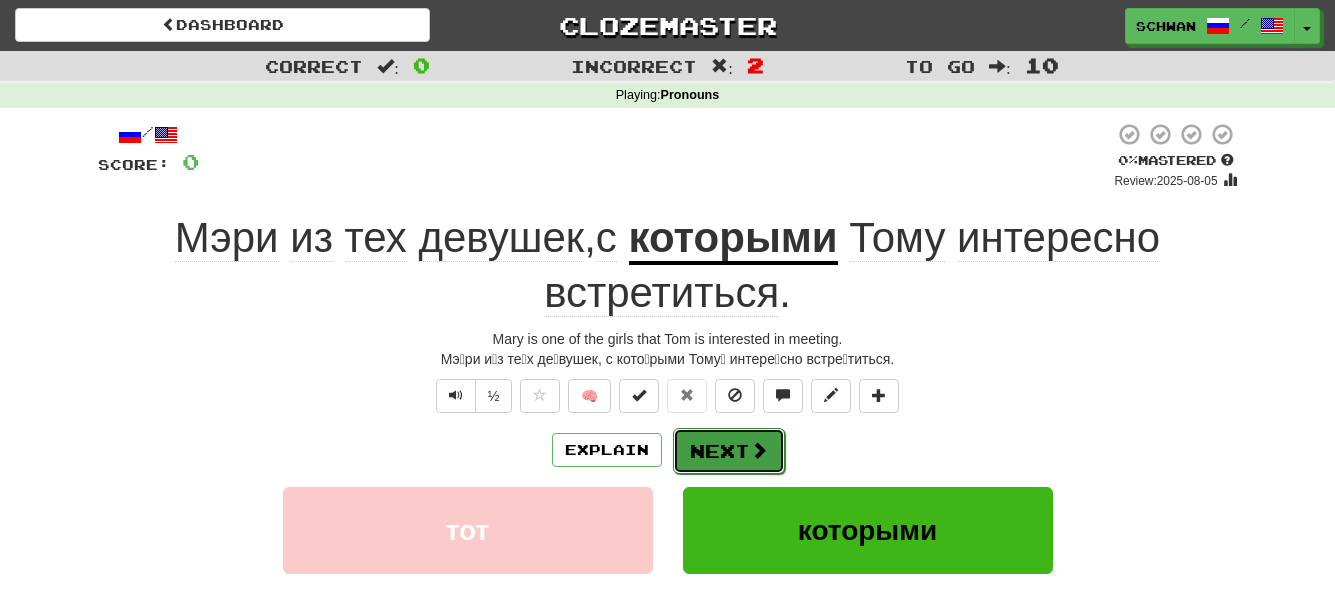 click on "Next" at bounding box center (729, 451) 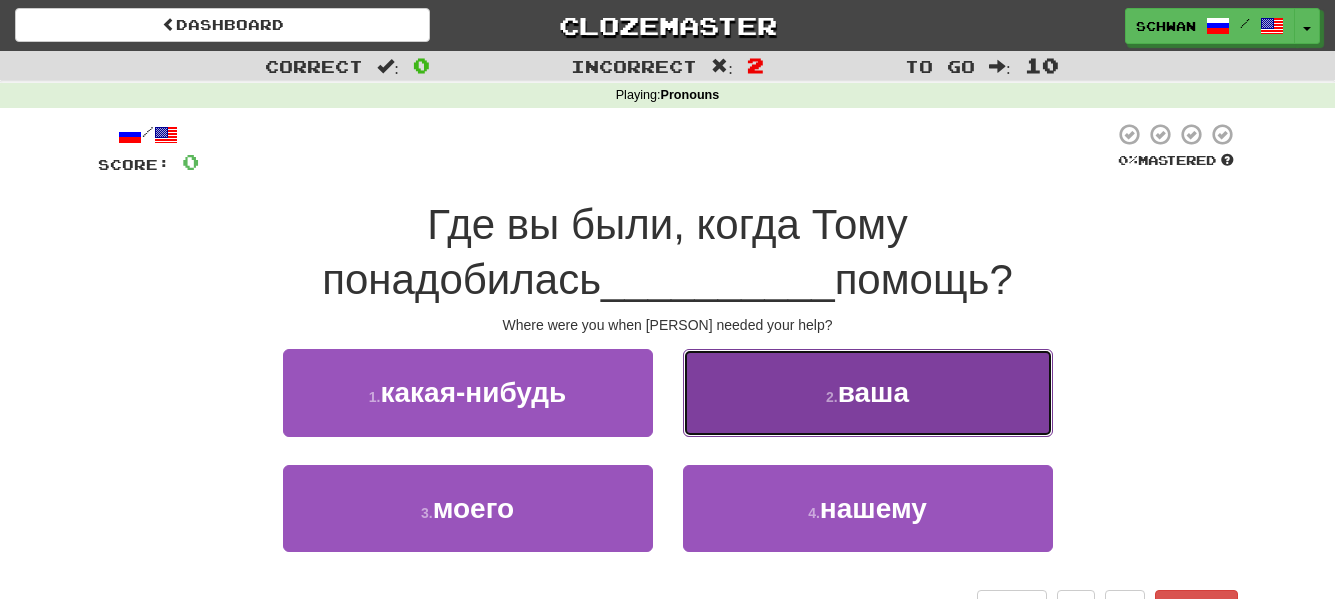 click on "2 ." at bounding box center [832, 397] 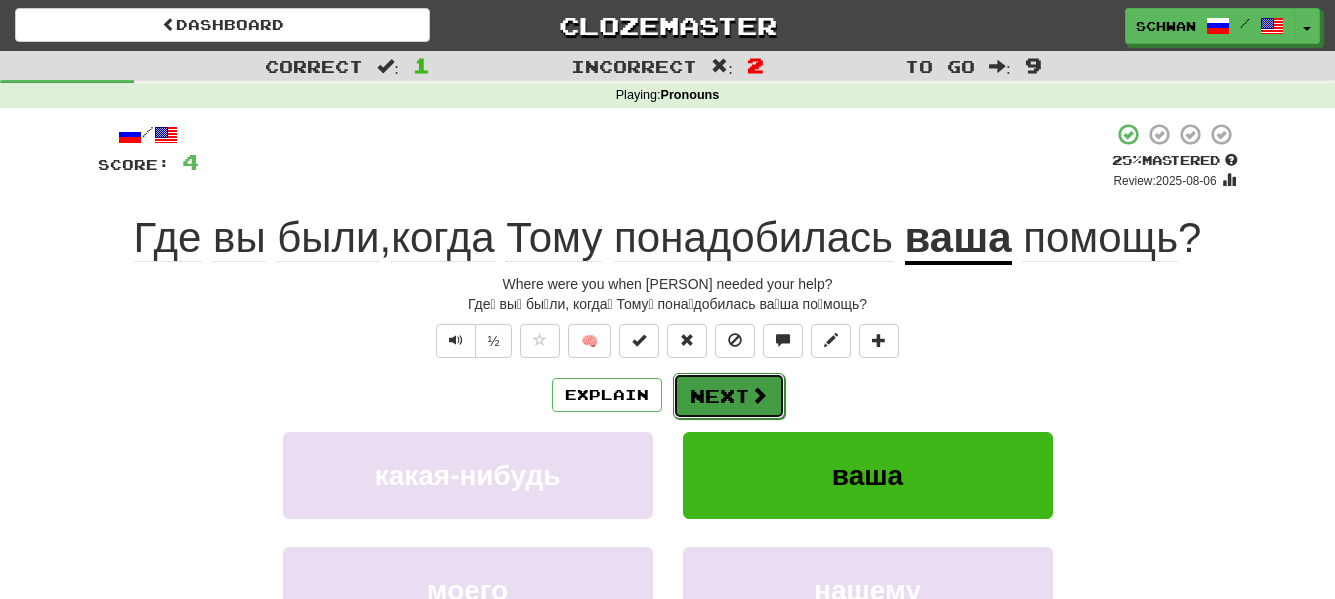 click on "Next" at bounding box center [729, 396] 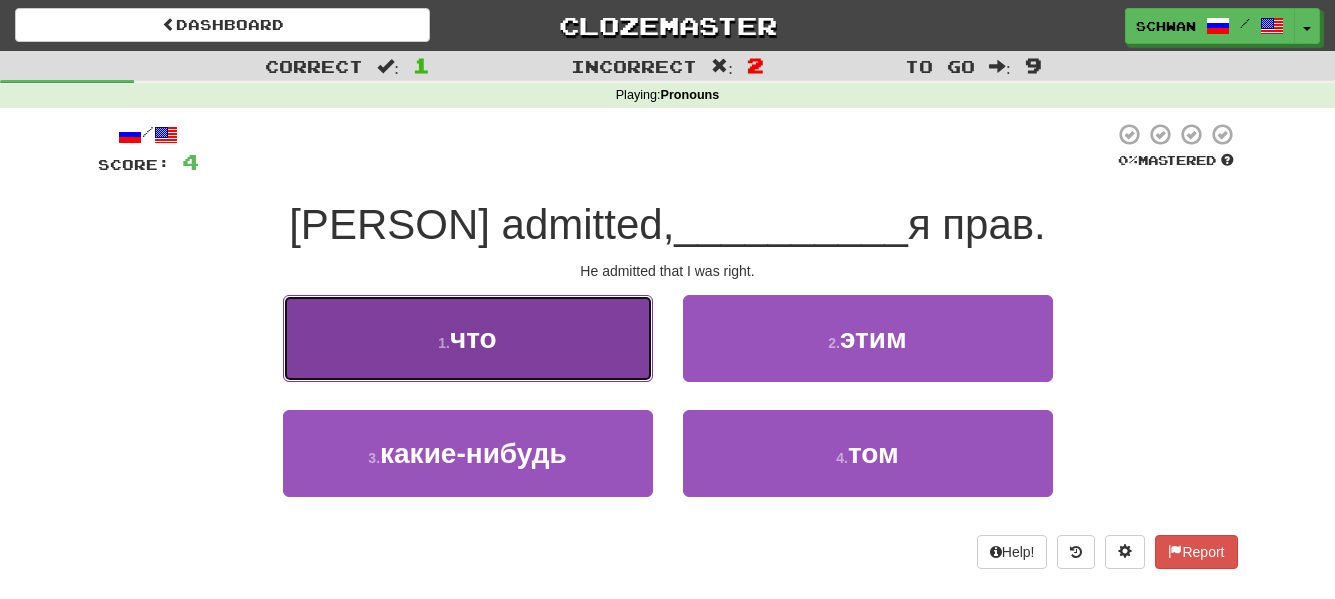 click on "1 ." at bounding box center (444, 343) 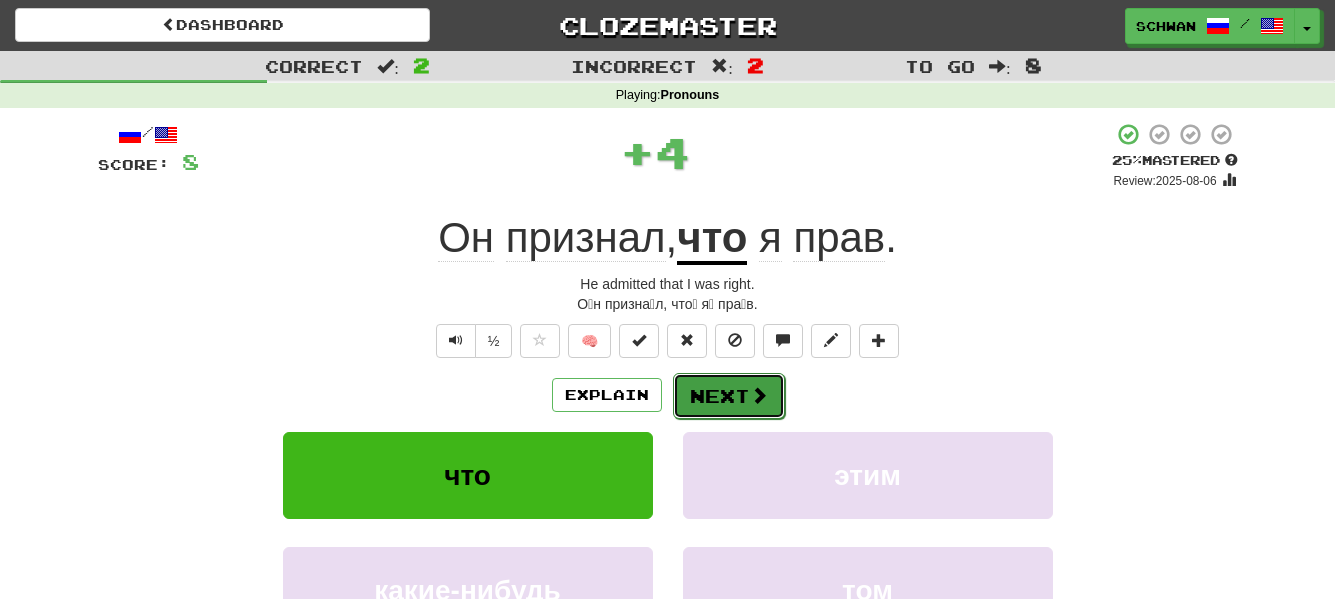 click on "Next" at bounding box center [729, 396] 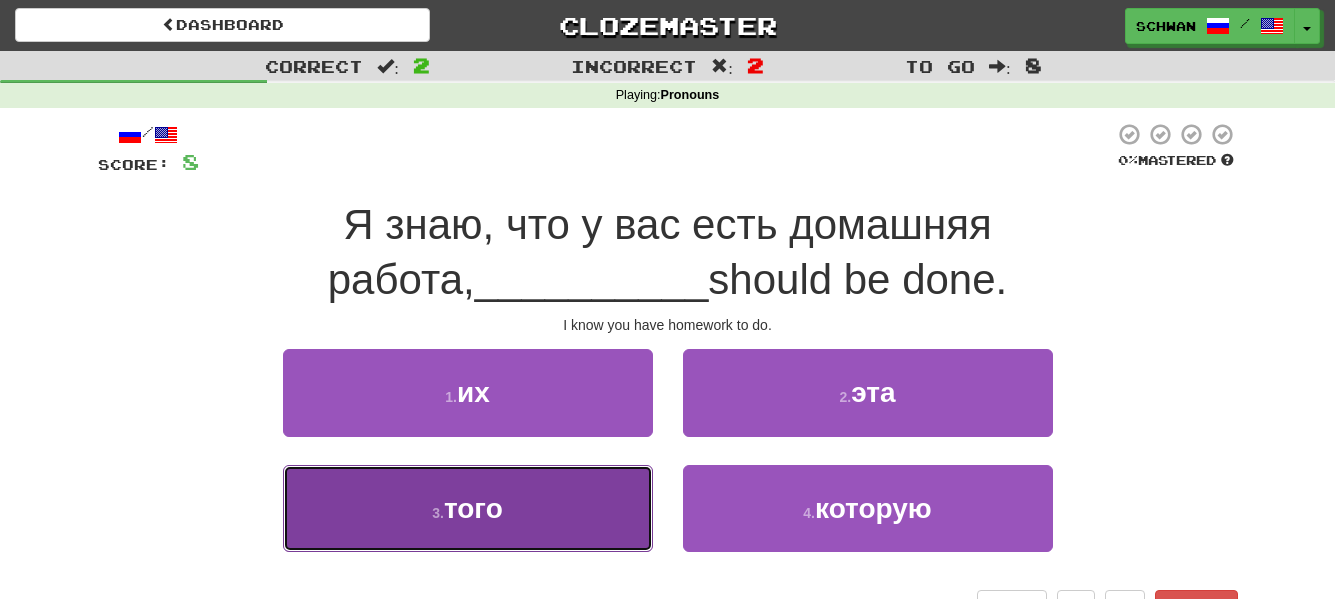 click on "3 .  того" at bounding box center (468, 508) 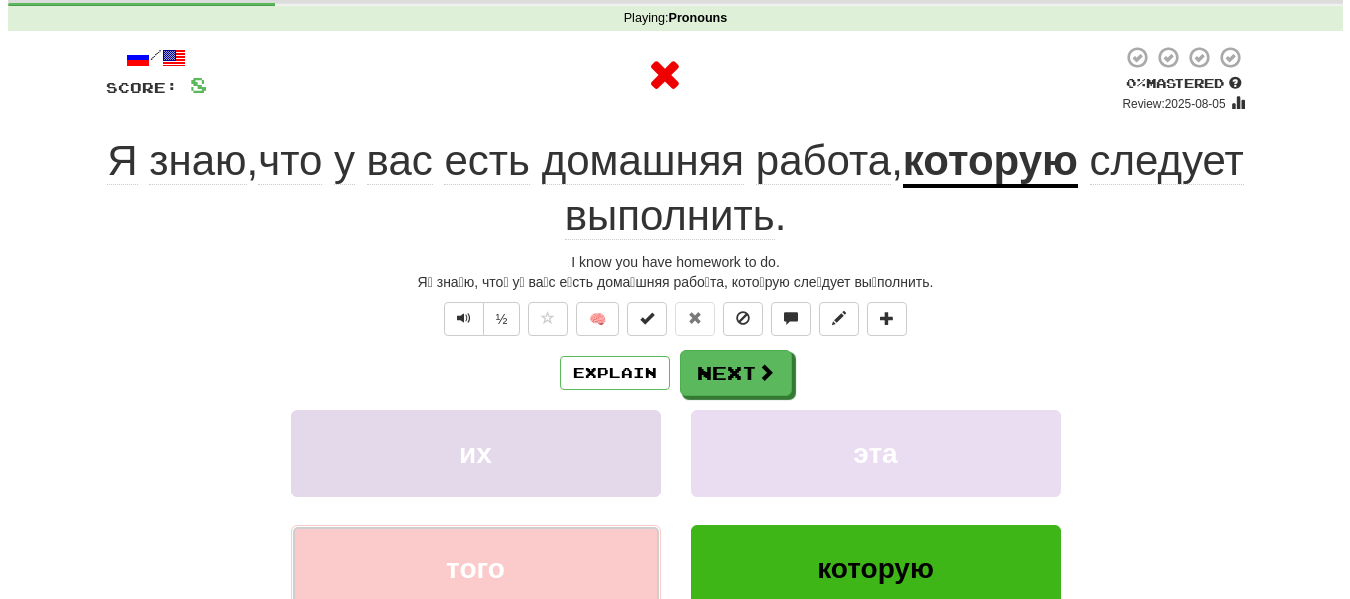 scroll, scrollTop: 100, scrollLeft: 0, axis: vertical 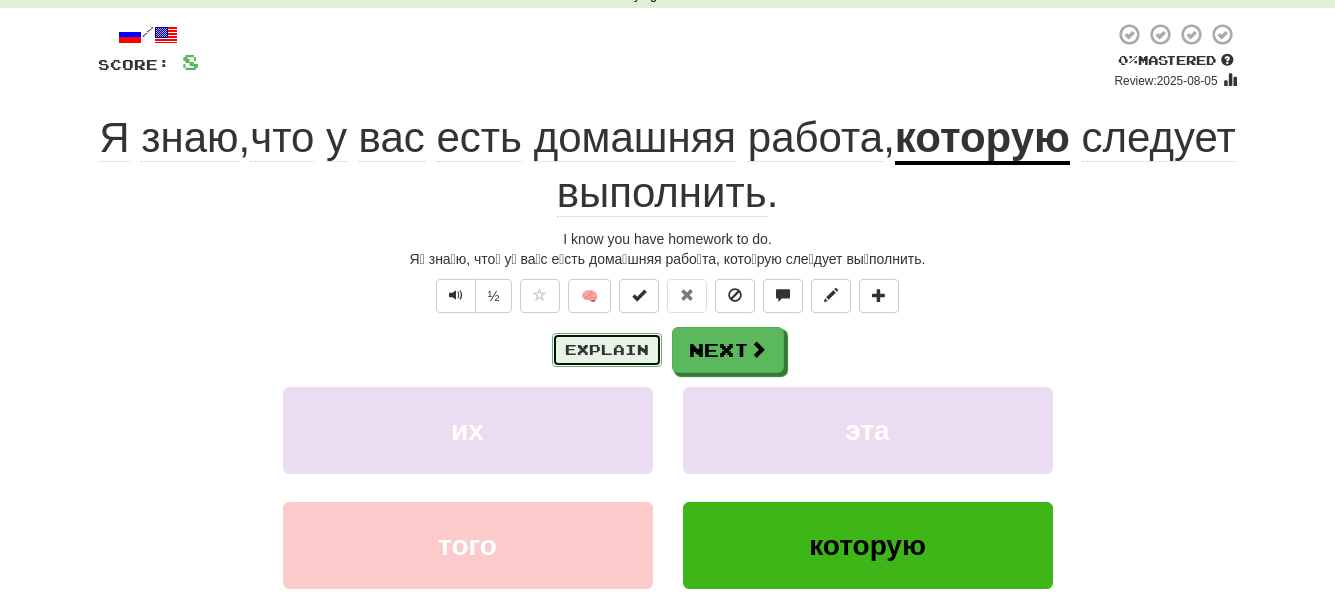 click on "Explain" at bounding box center [607, 350] 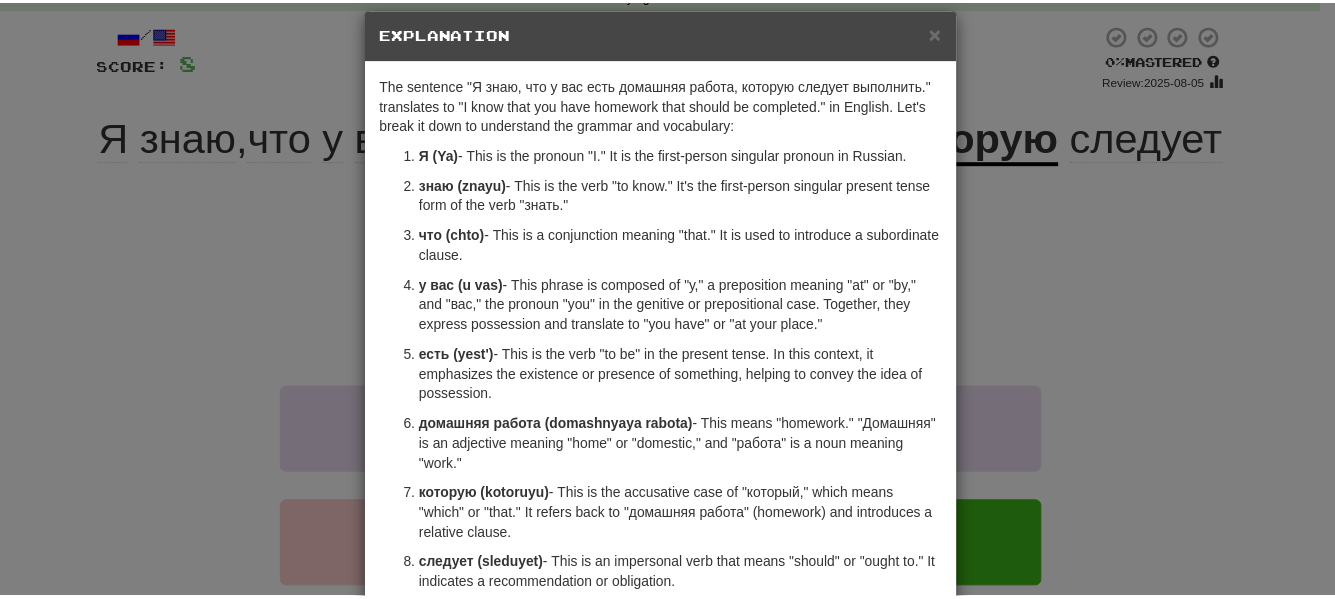 scroll, scrollTop: 0, scrollLeft: 0, axis: both 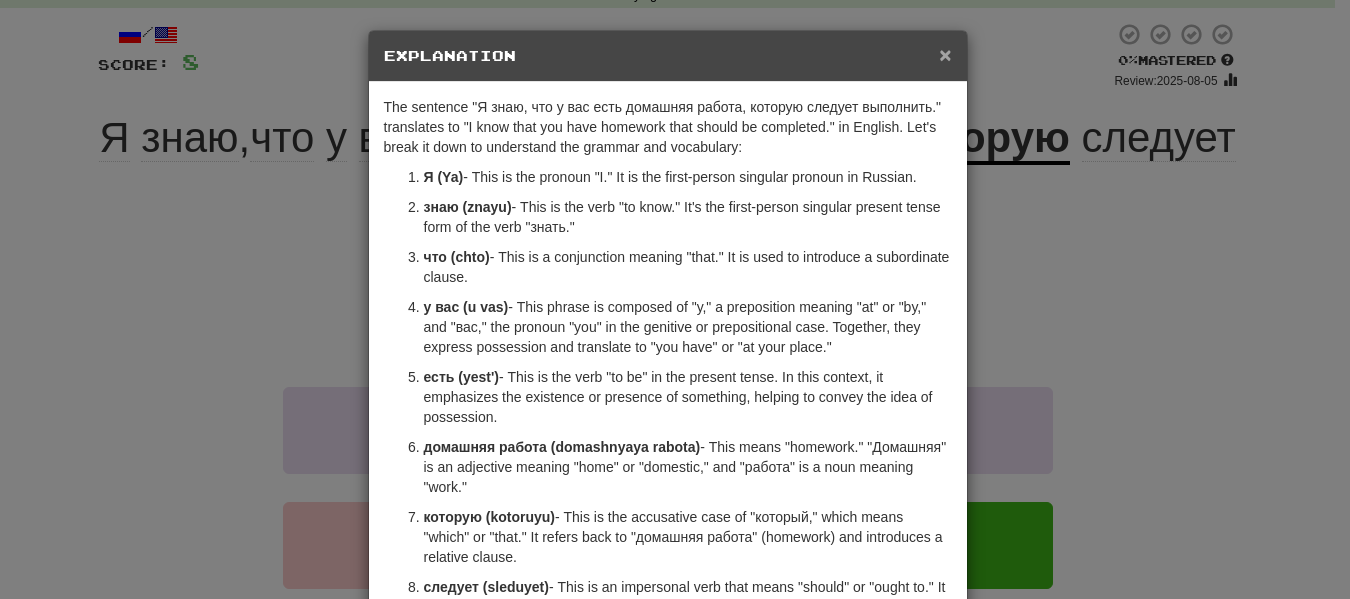 click on "×" at bounding box center (945, 54) 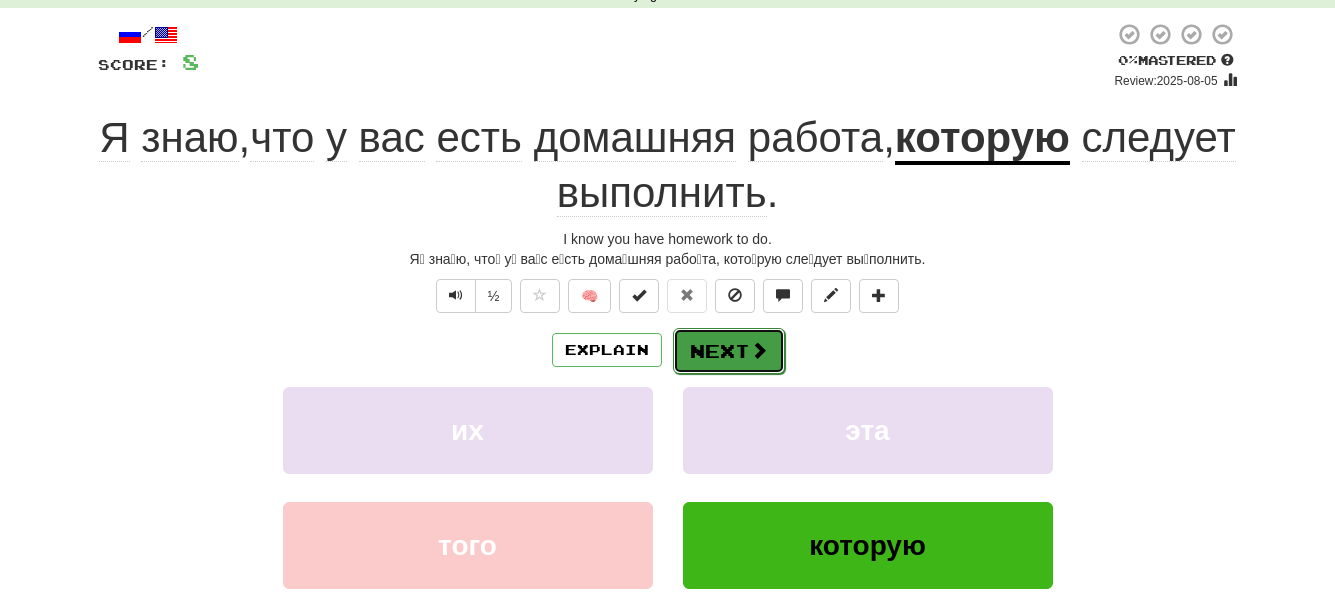 click at bounding box center [759, 350] 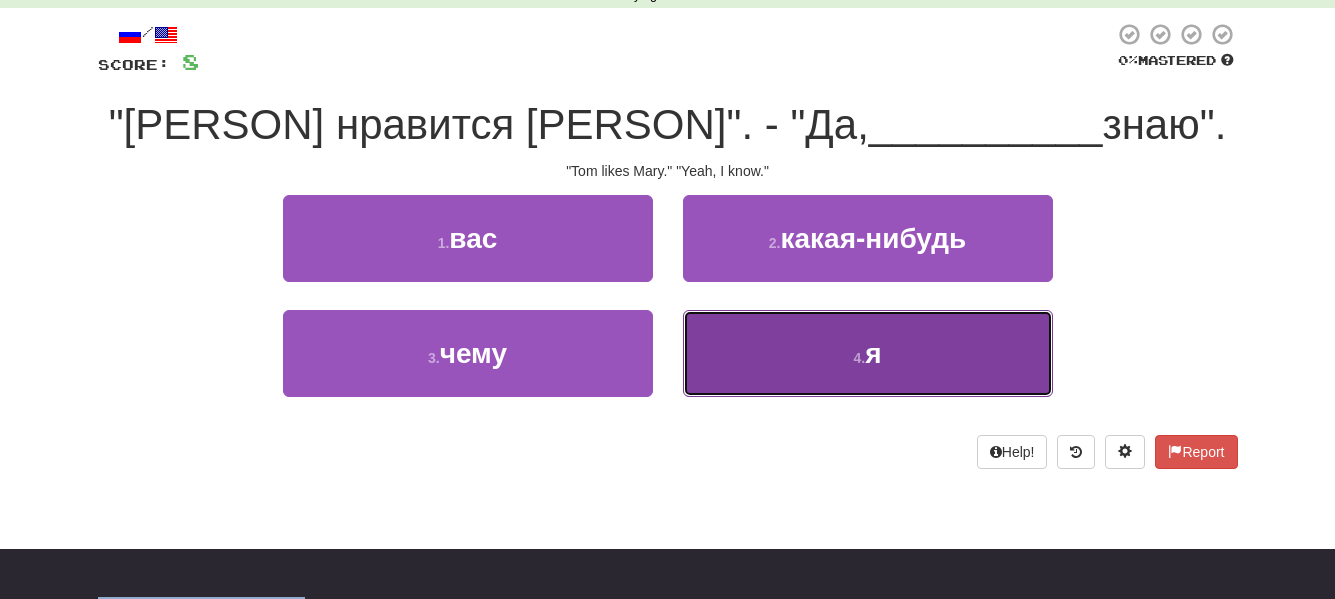click on "4 .  я" at bounding box center [868, 353] 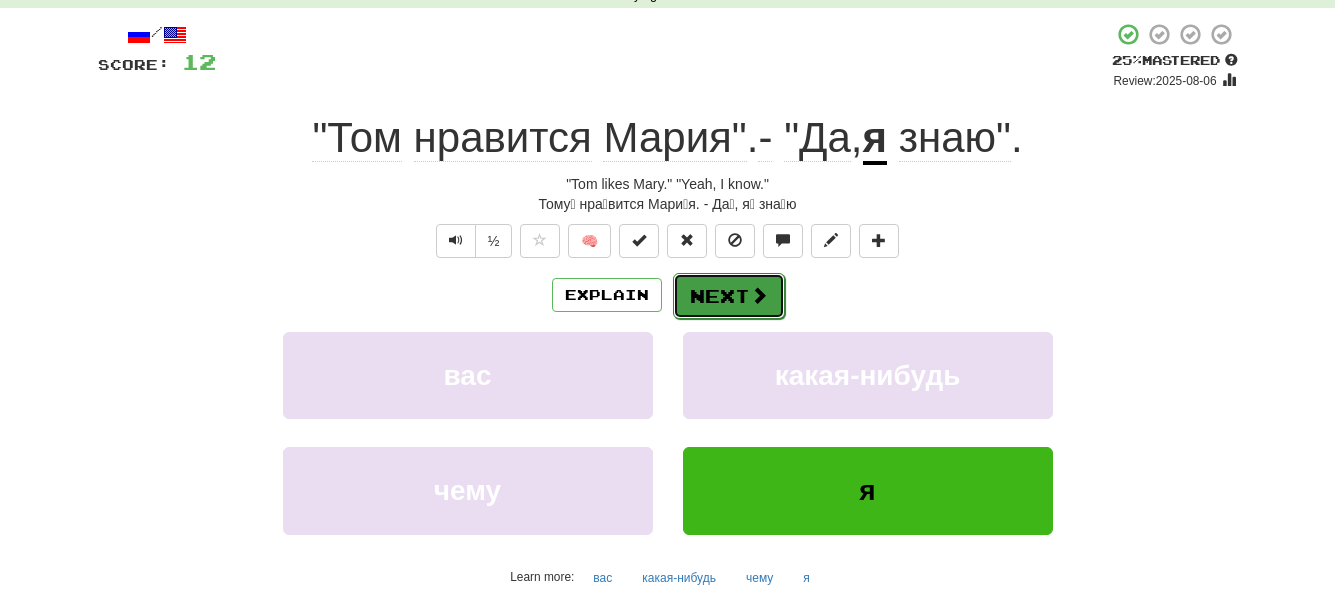 click at bounding box center (759, 295) 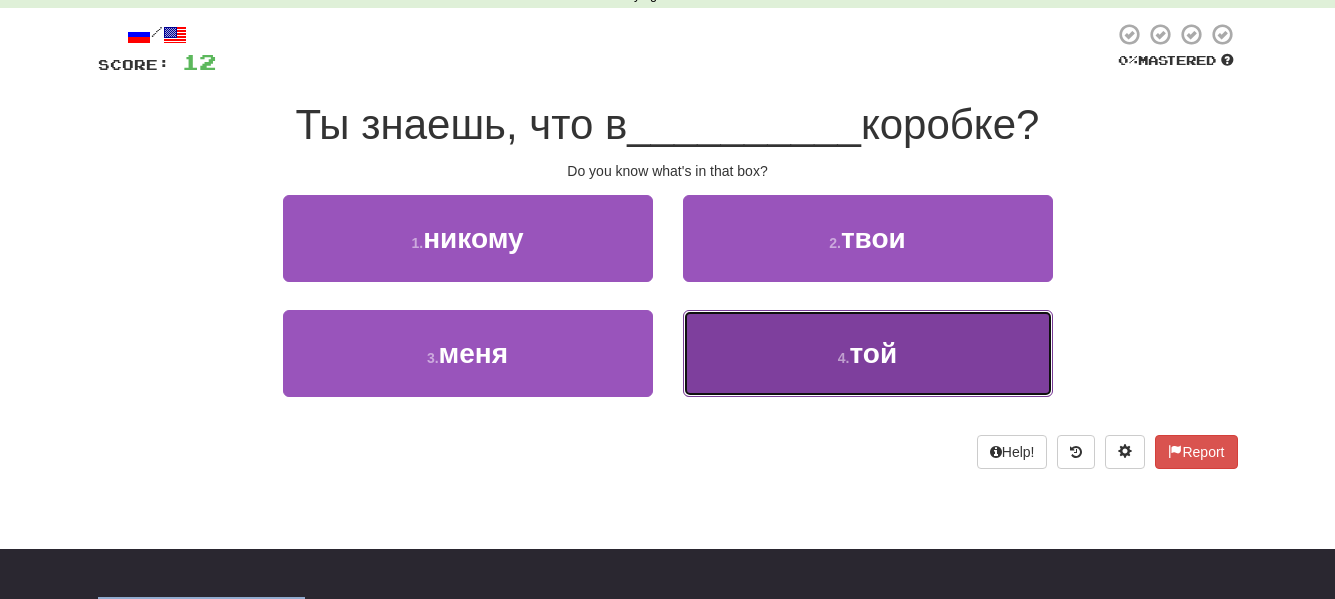 click on "4 .  той" at bounding box center (868, 353) 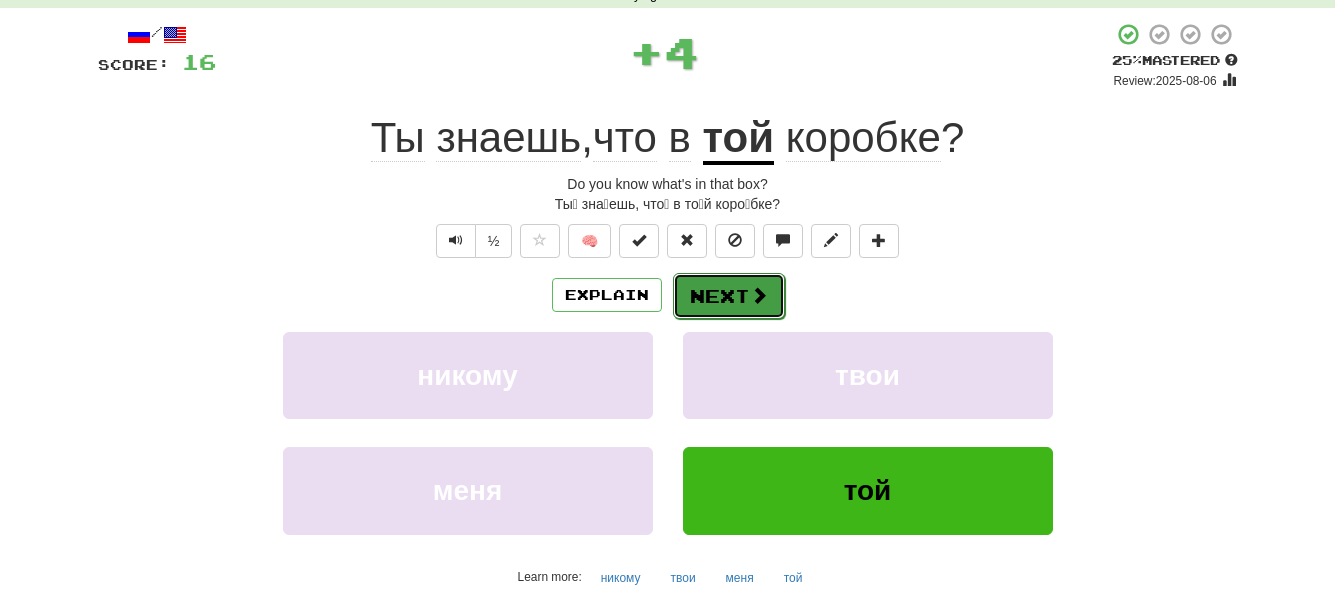 click on "Next" at bounding box center (729, 296) 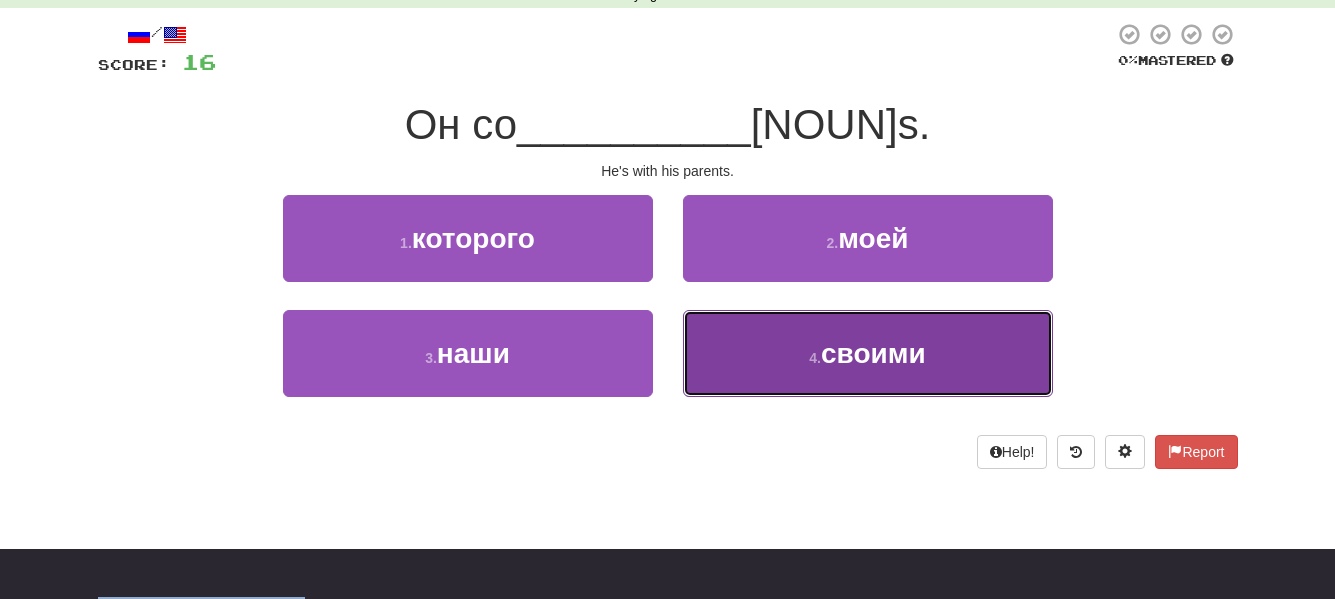 click on "4 .  своими" at bounding box center (868, 353) 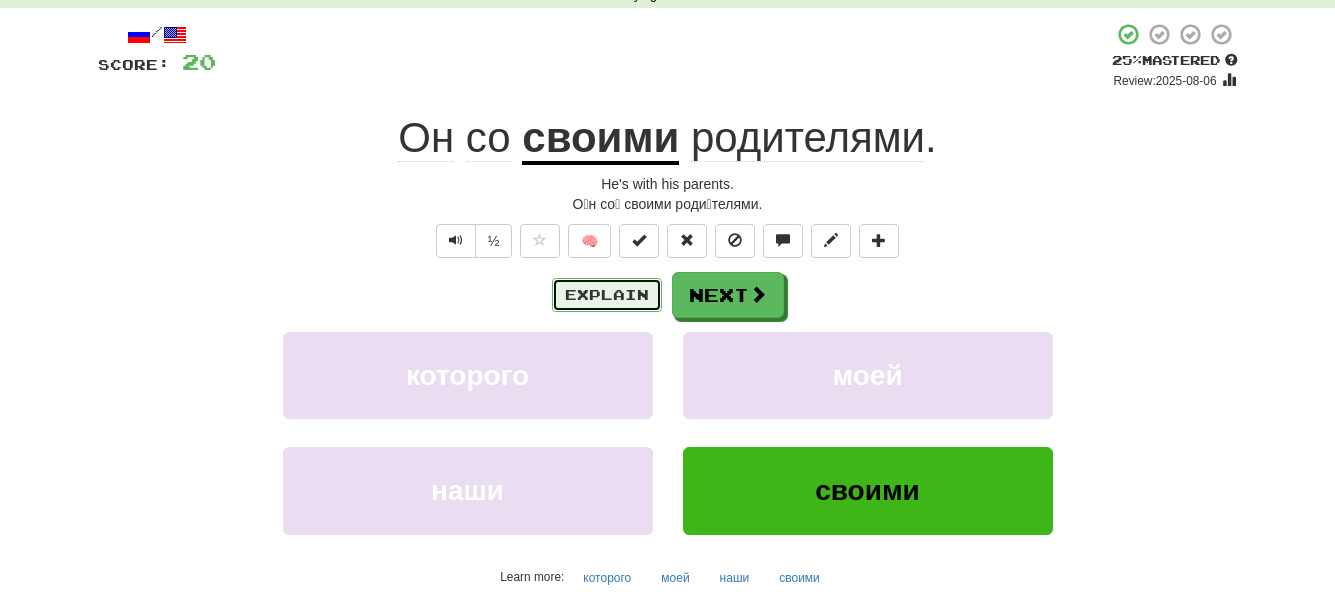 click on "Explain" at bounding box center (607, 295) 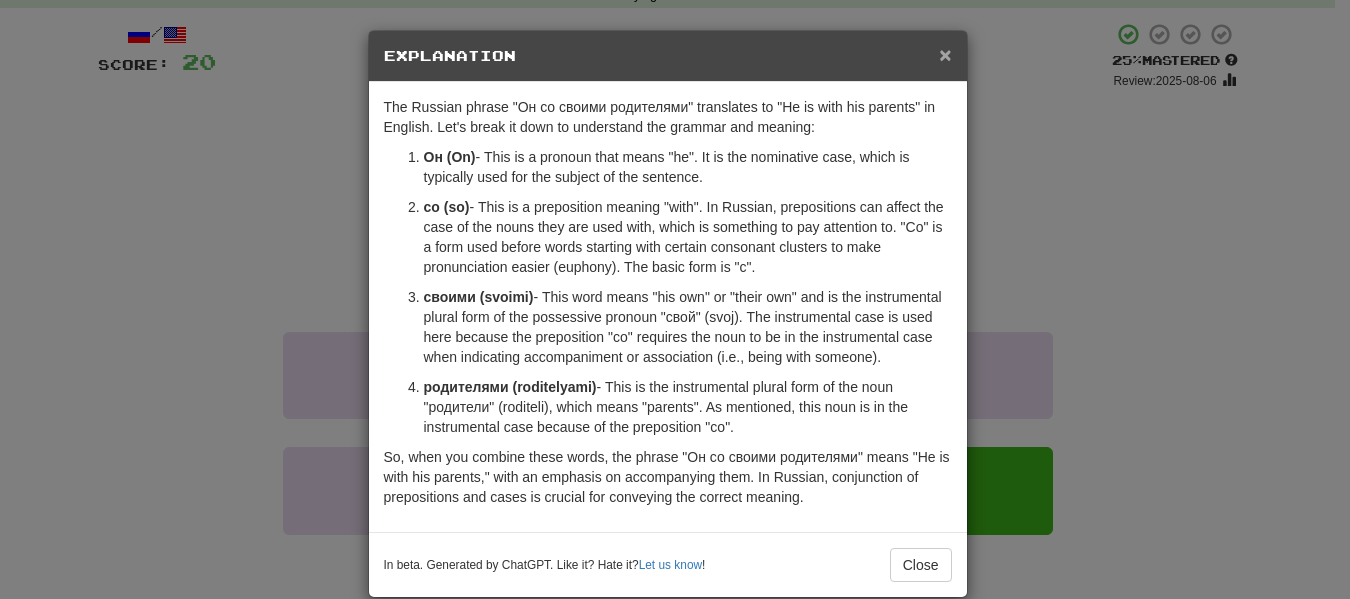 click on "×" at bounding box center (945, 54) 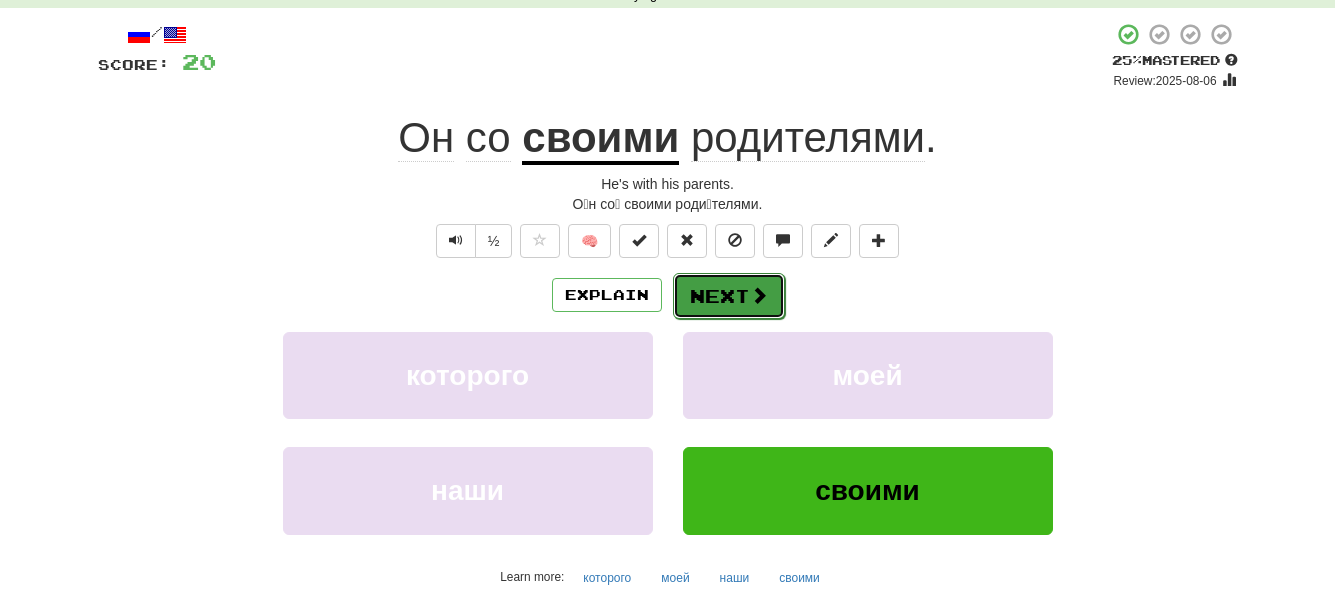 click on "Next" at bounding box center [729, 296] 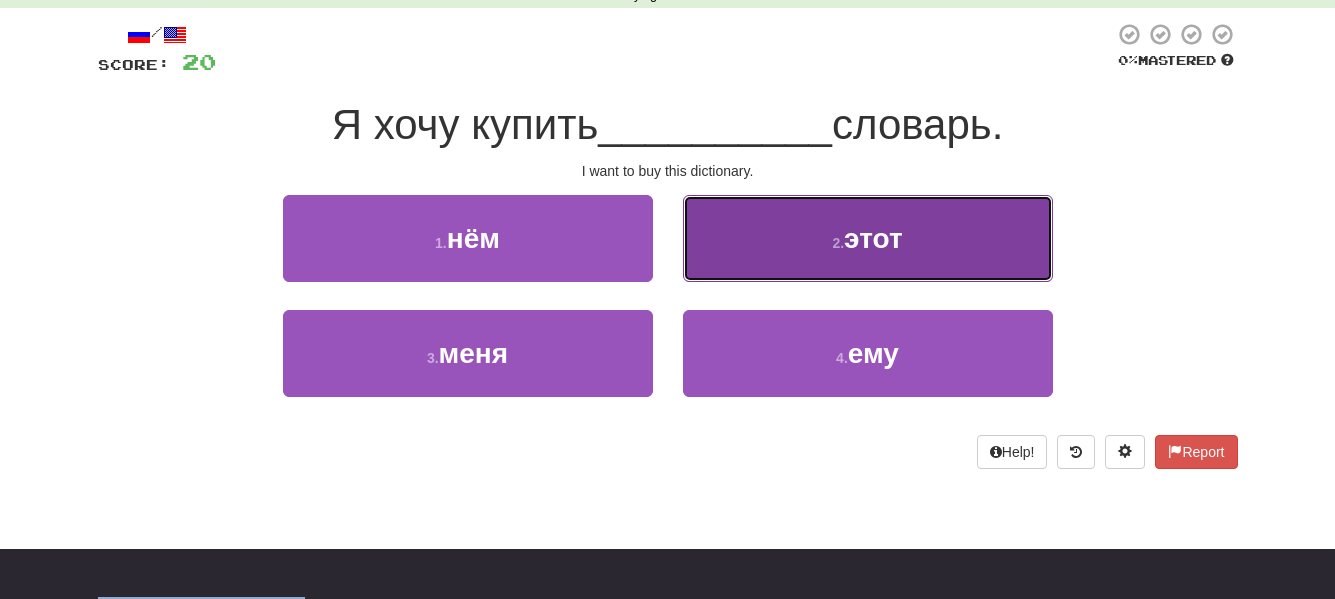 click on "2 .  этот" at bounding box center [868, 238] 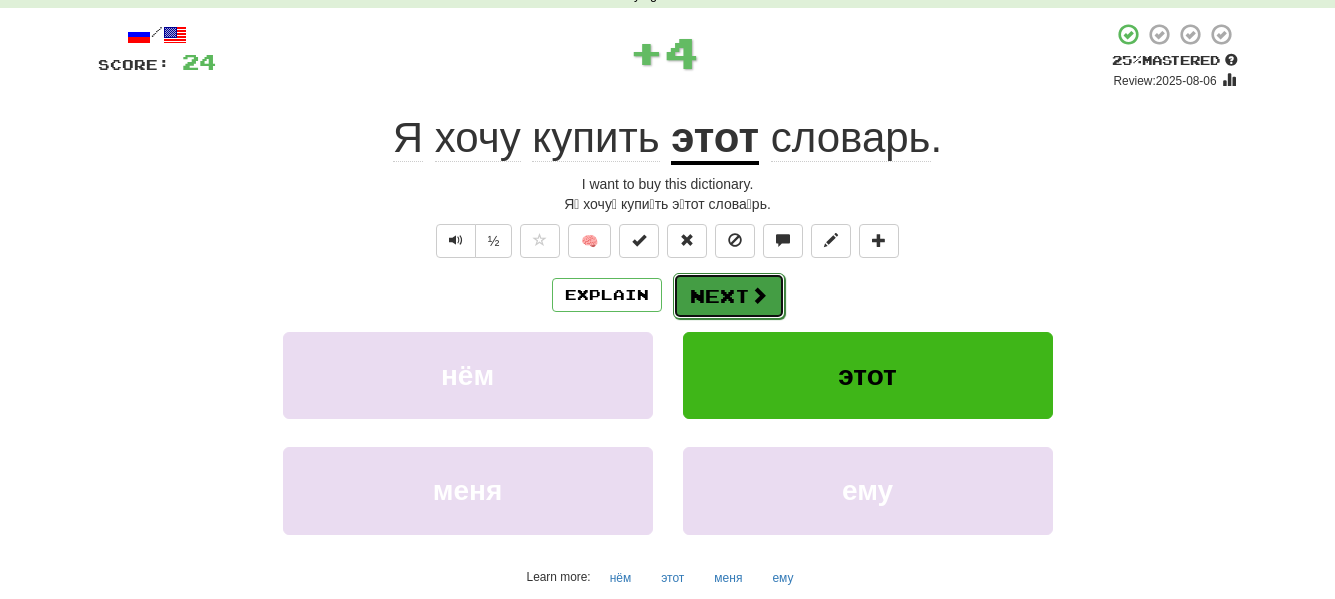 click on "Next" at bounding box center [729, 296] 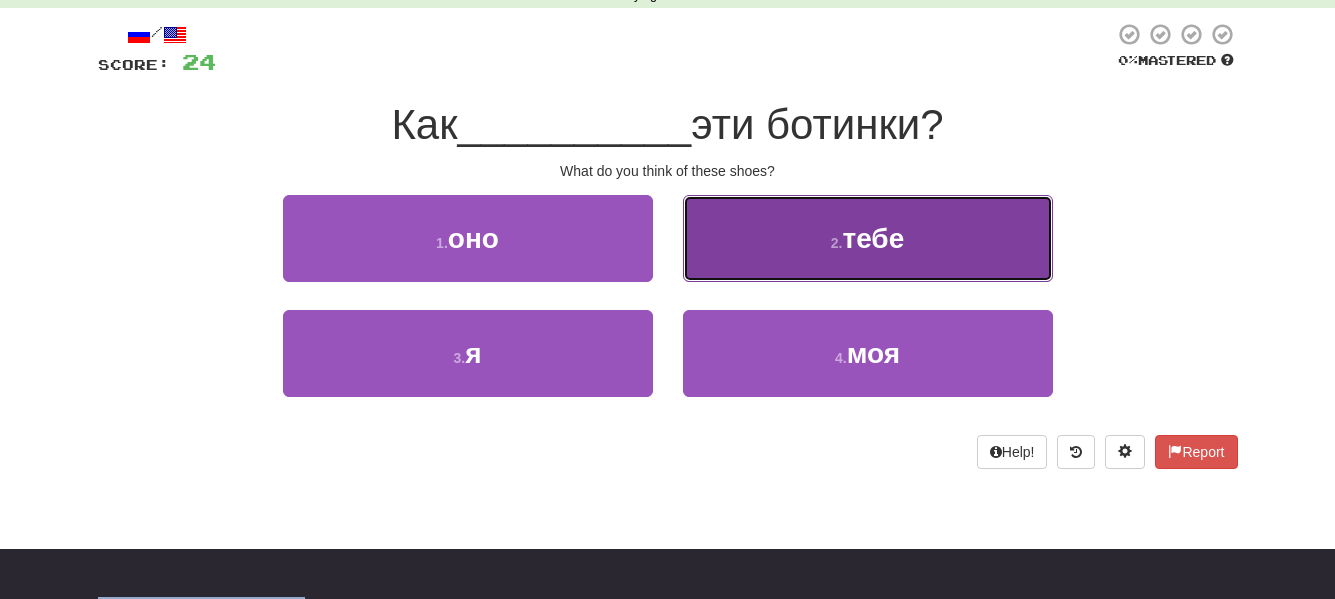 click on "2 .  тебе" at bounding box center [868, 238] 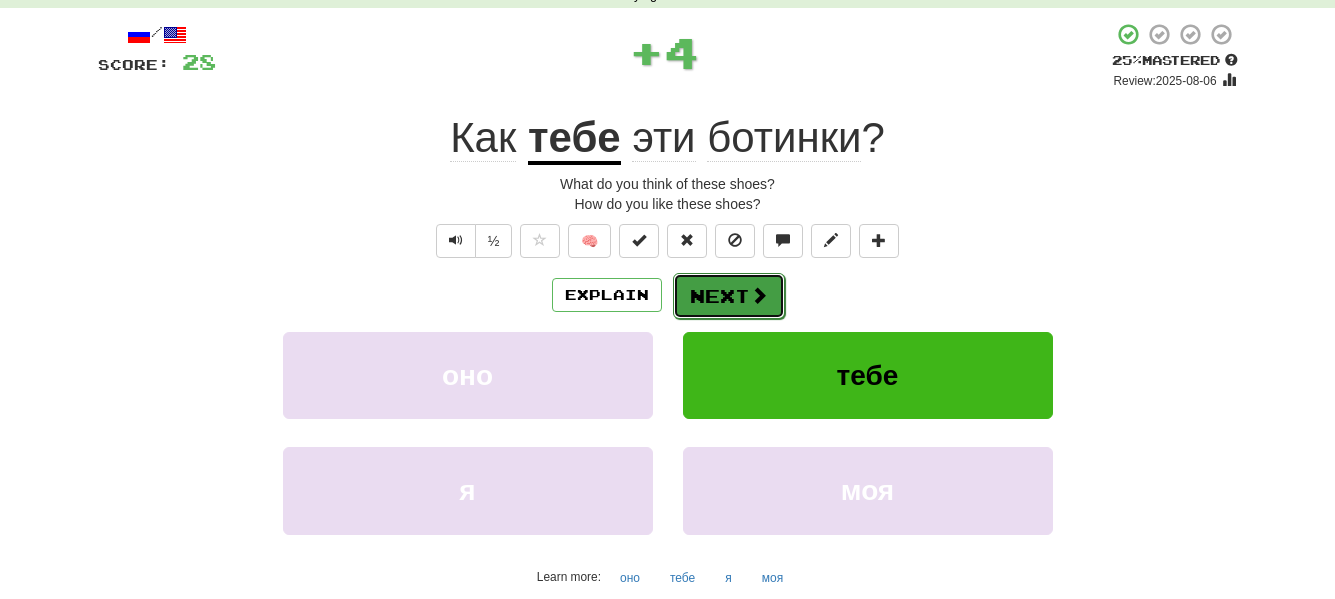 click on "Next" at bounding box center [729, 296] 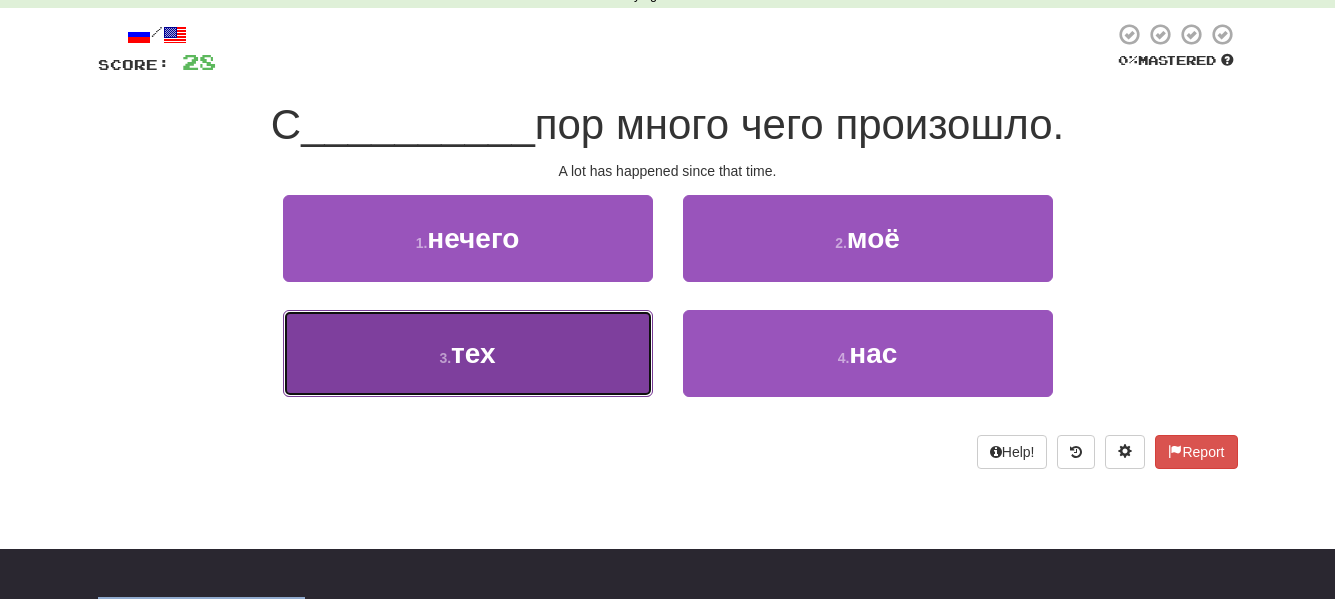 click on "3 .  тех" at bounding box center (468, 353) 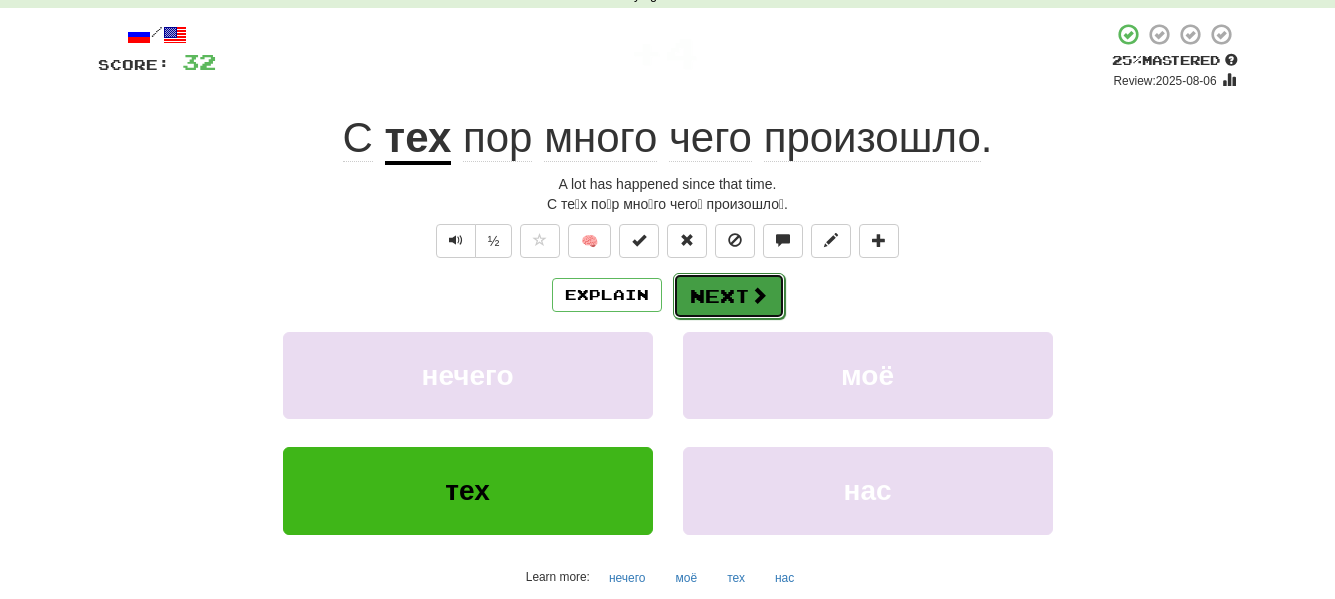 click on "Next" at bounding box center (729, 296) 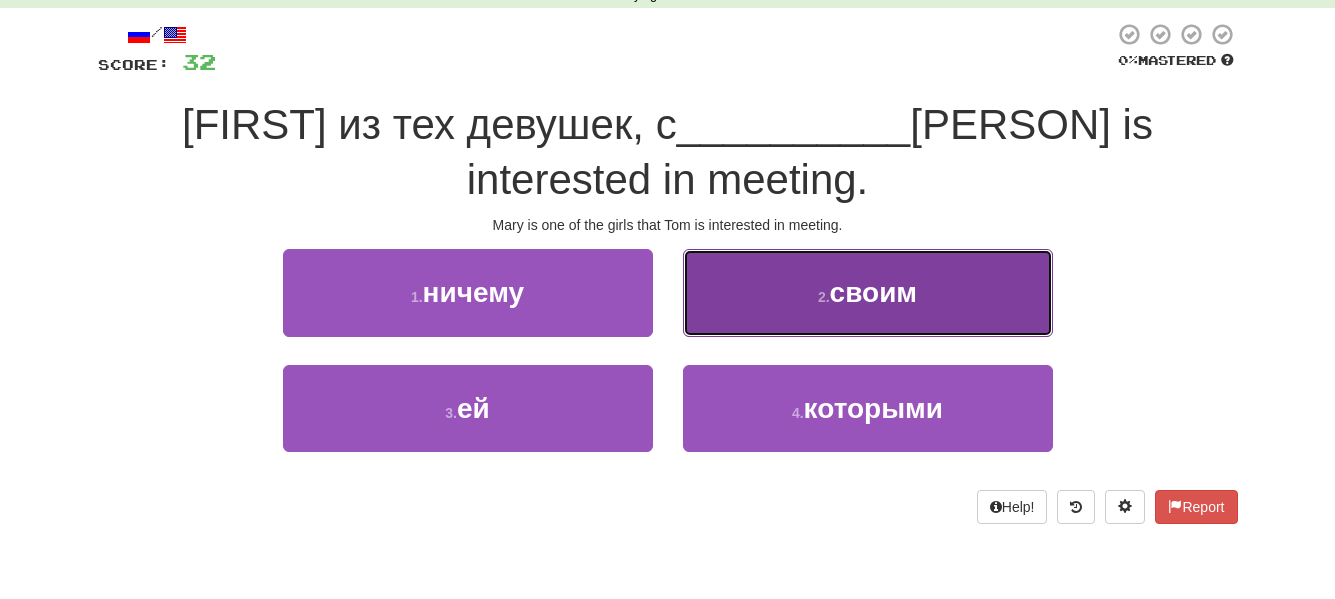 click on "2 .  своим" at bounding box center (868, 292) 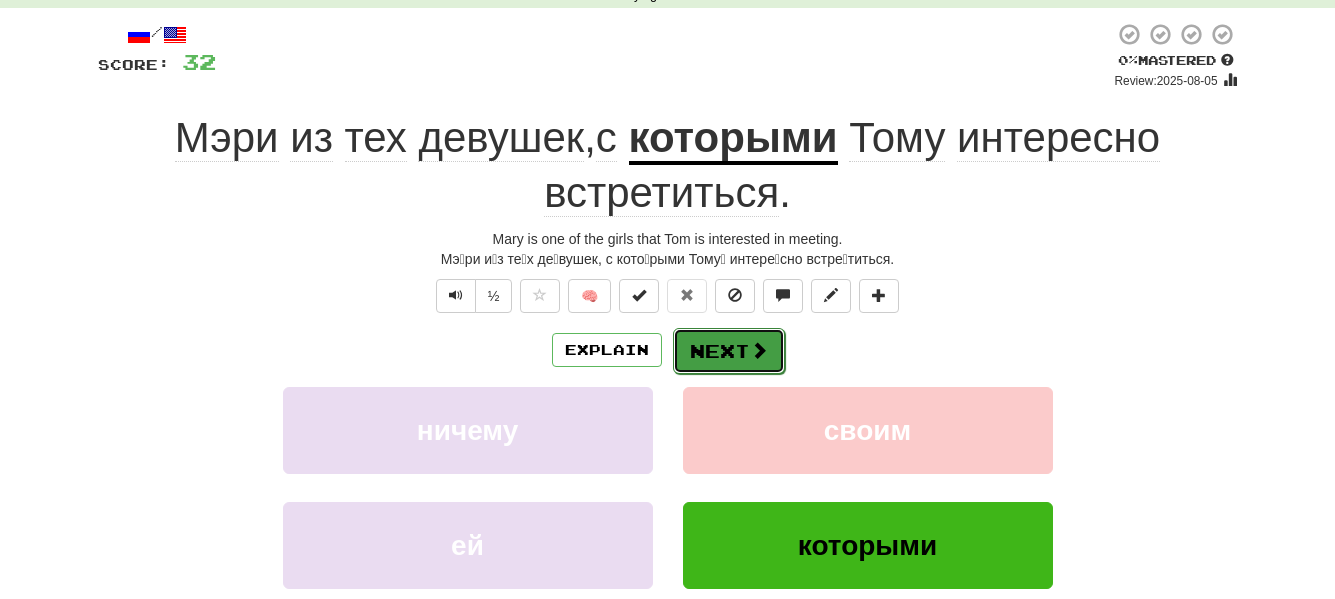 click on "Next" at bounding box center (729, 351) 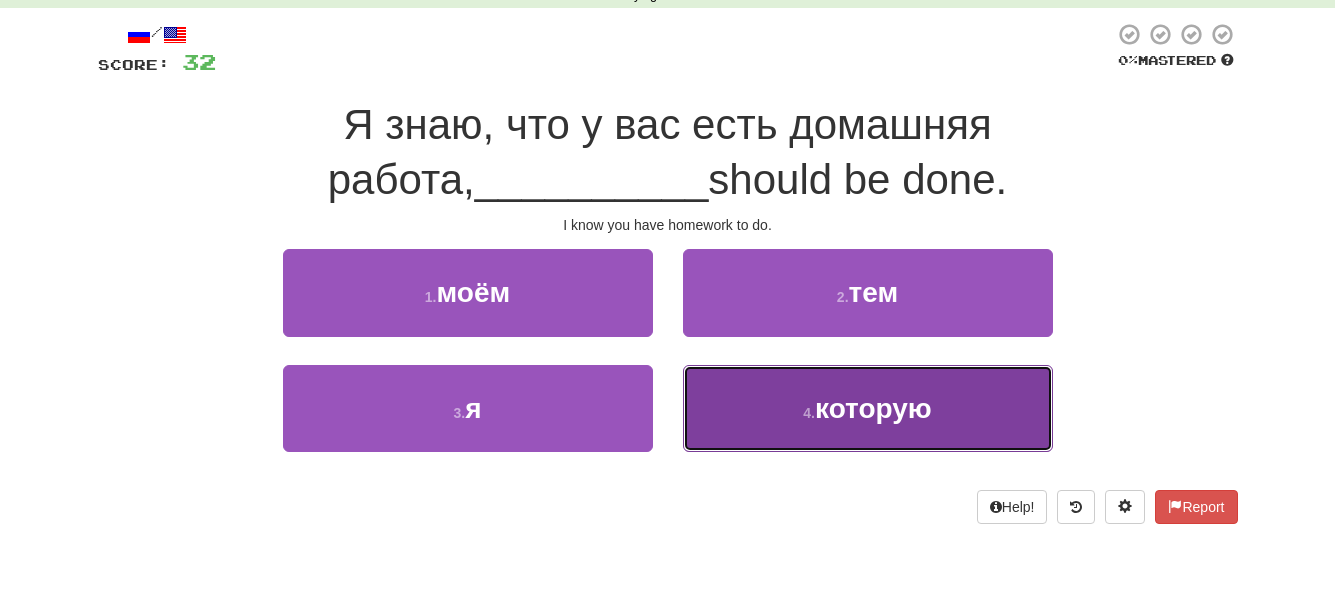 click on "4 .  которую" at bounding box center (868, 408) 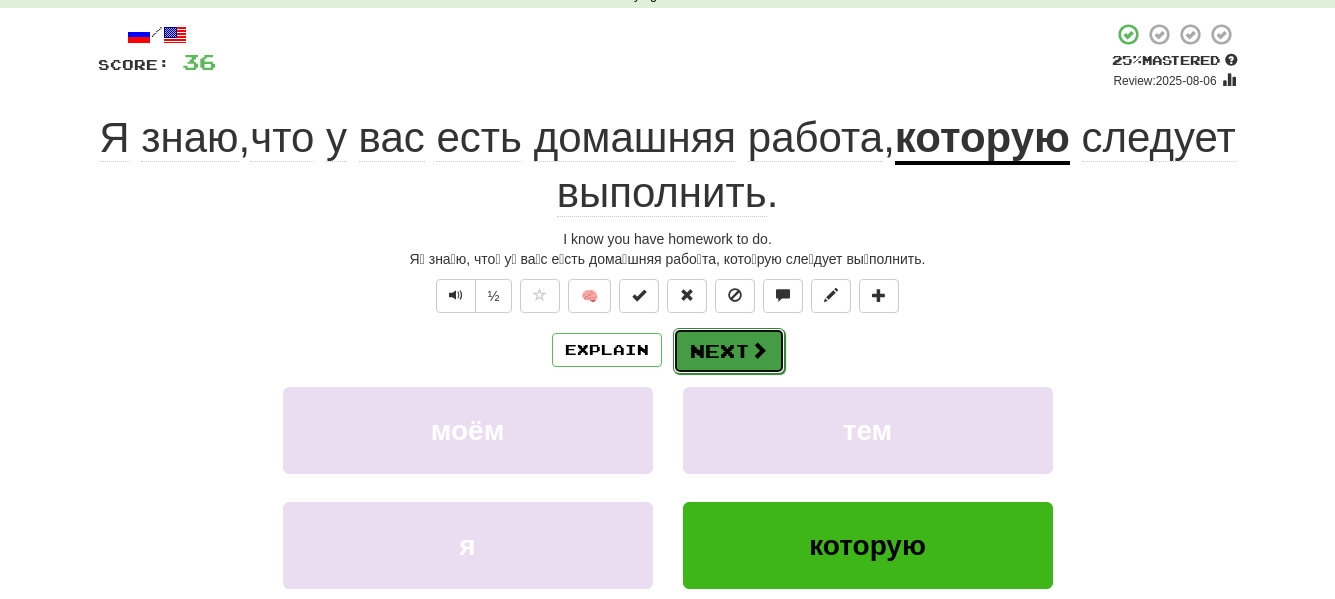 click on "Next" at bounding box center (729, 351) 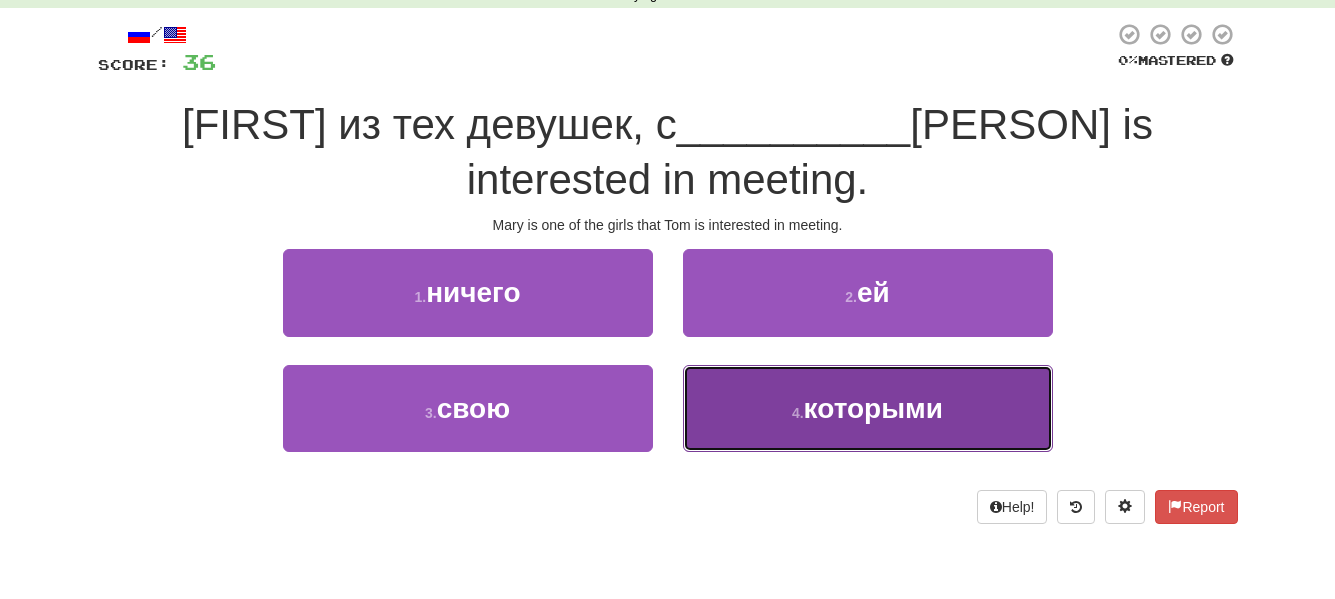 click on "4 .  которыми" at bounding box center [868, 408] 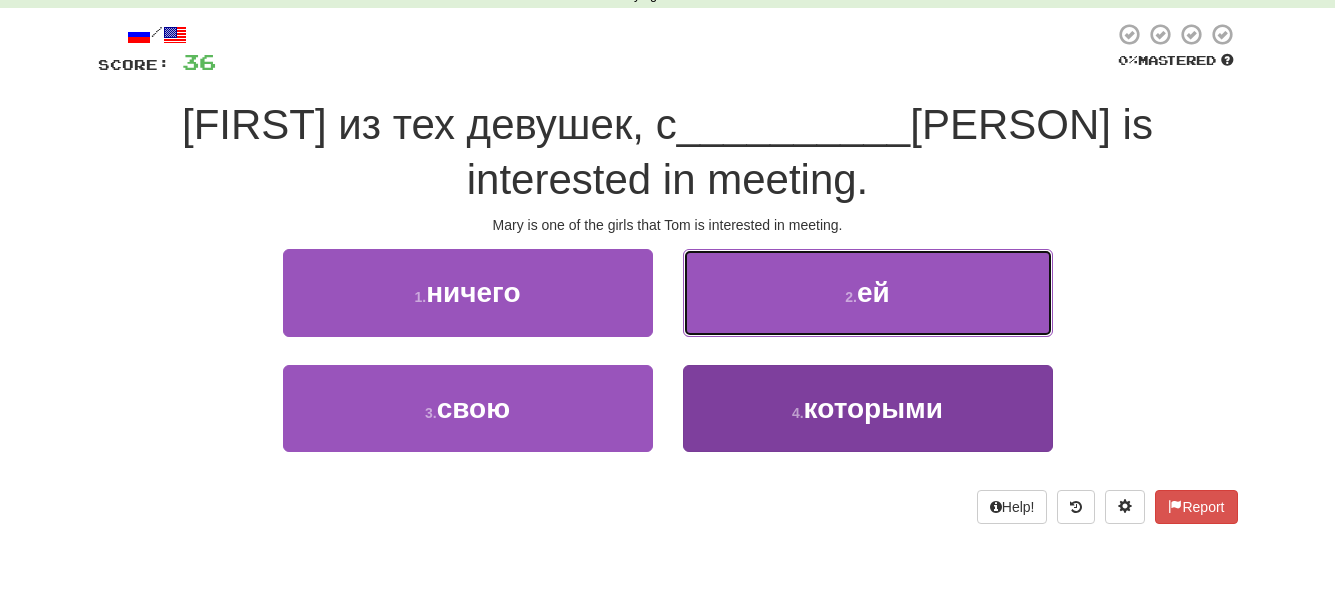 click on "2 .  eй" at bounding box center [868, 292] 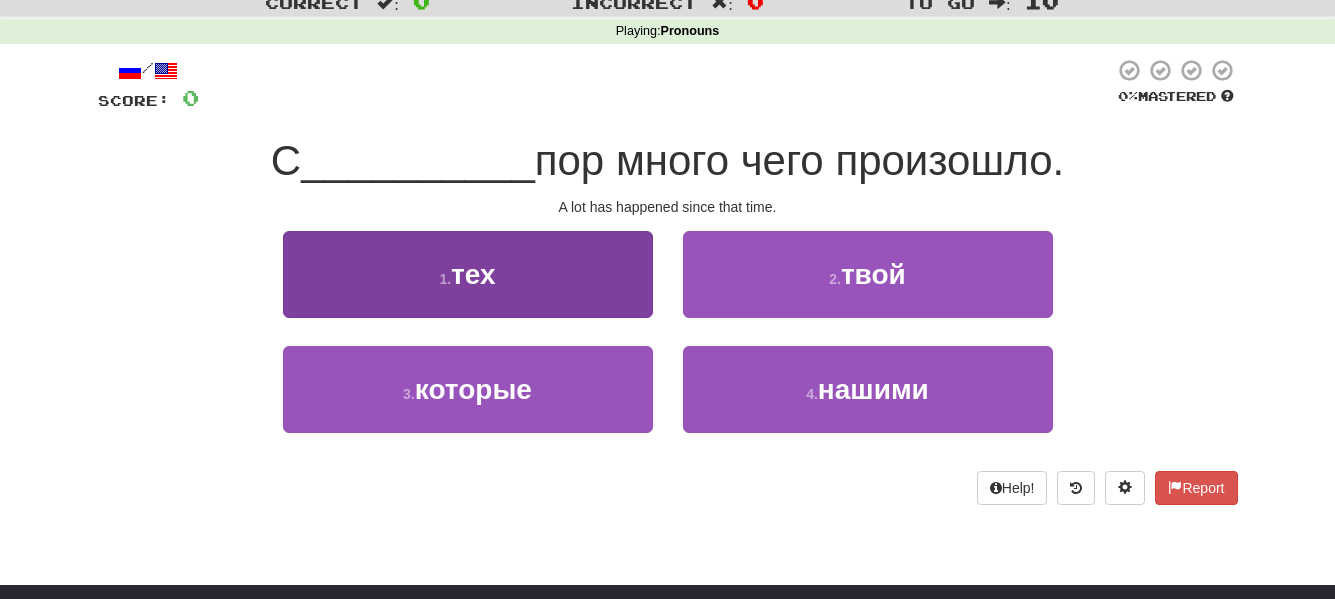 scroll, scrollTop: 0, scrollLeft: 0, axis: both 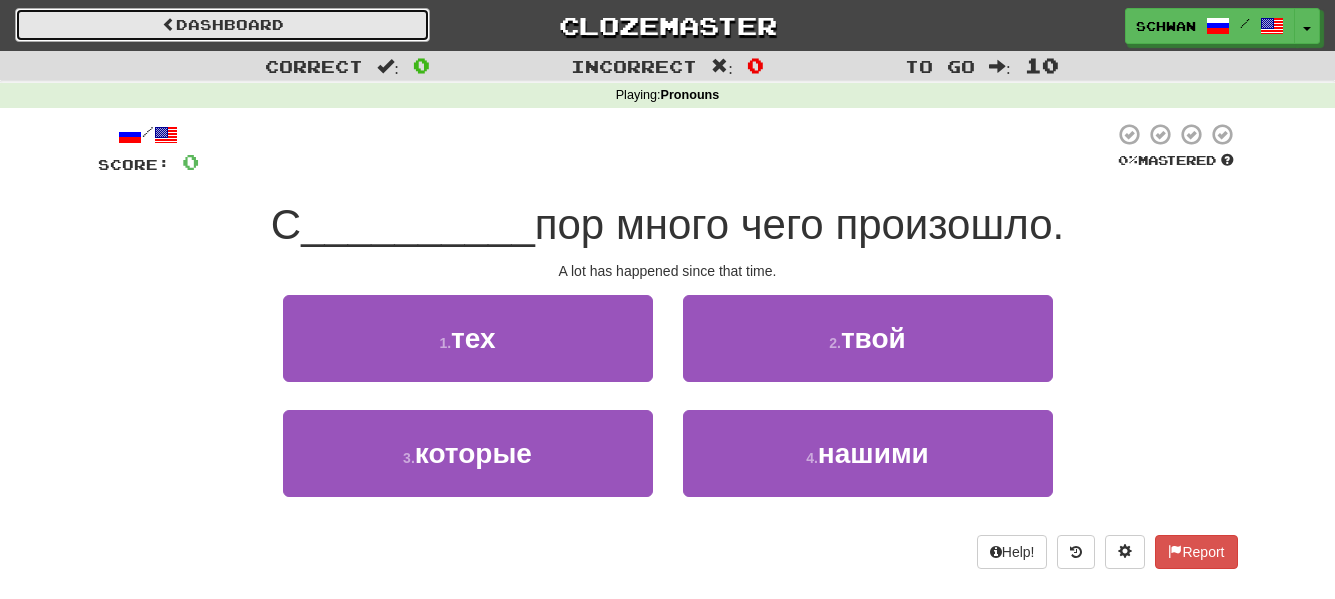 click on "Dashboard" at bounding box center (222, 25) 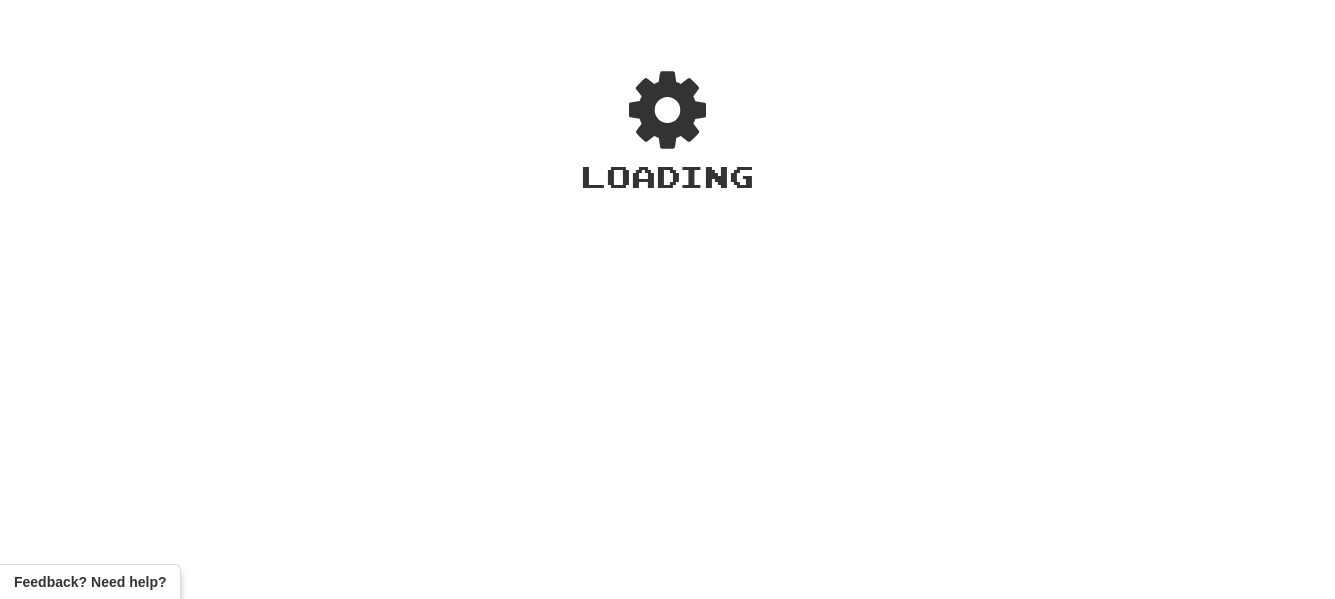 scroll, scrollTop: 0, scrollLeft: 0, axis: both 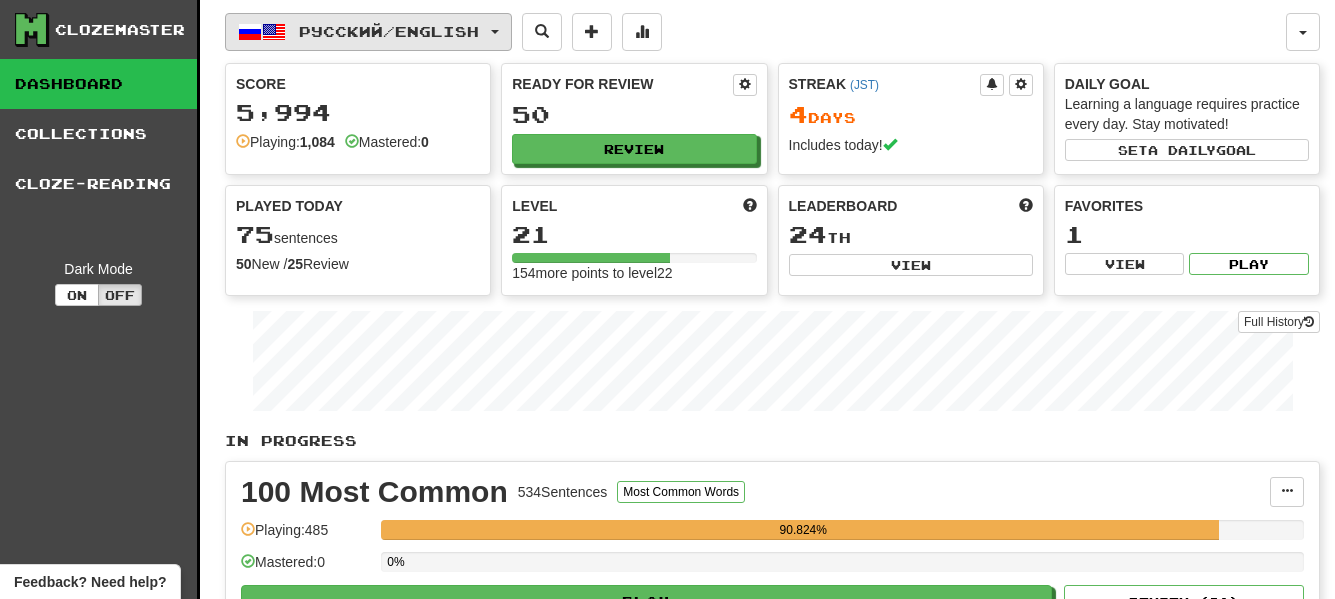 click on "Русский  /  English" at bounding box center [389, 31] 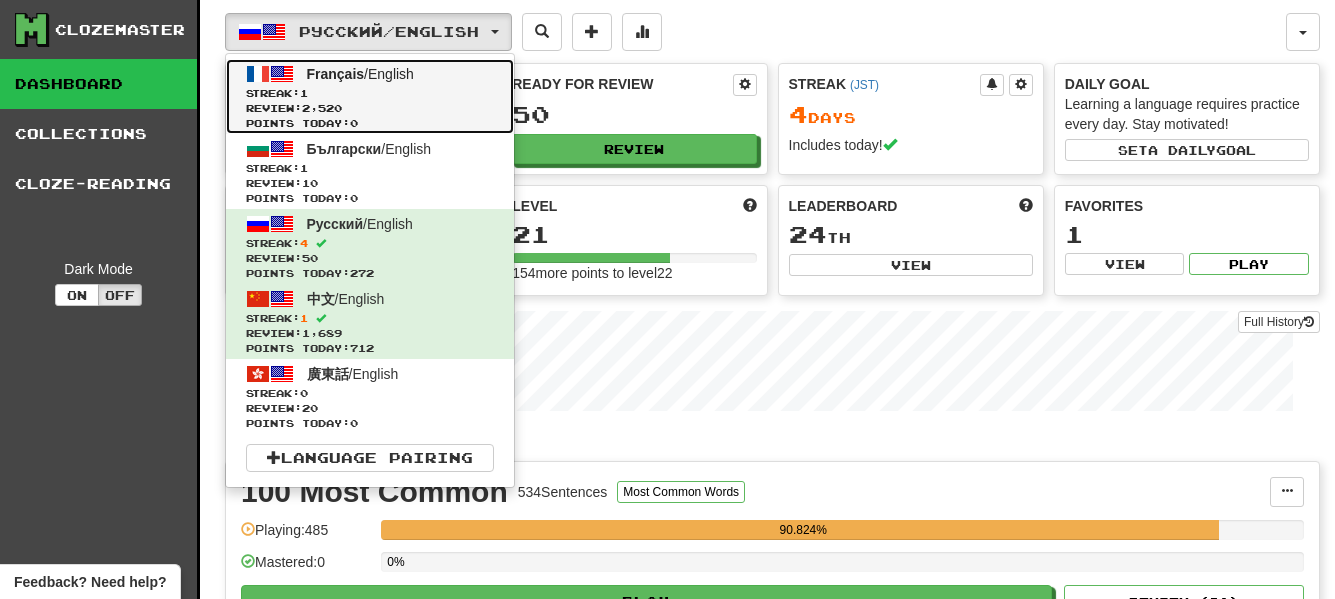 click on "Streak:  1" at bounding box center (370, 93) 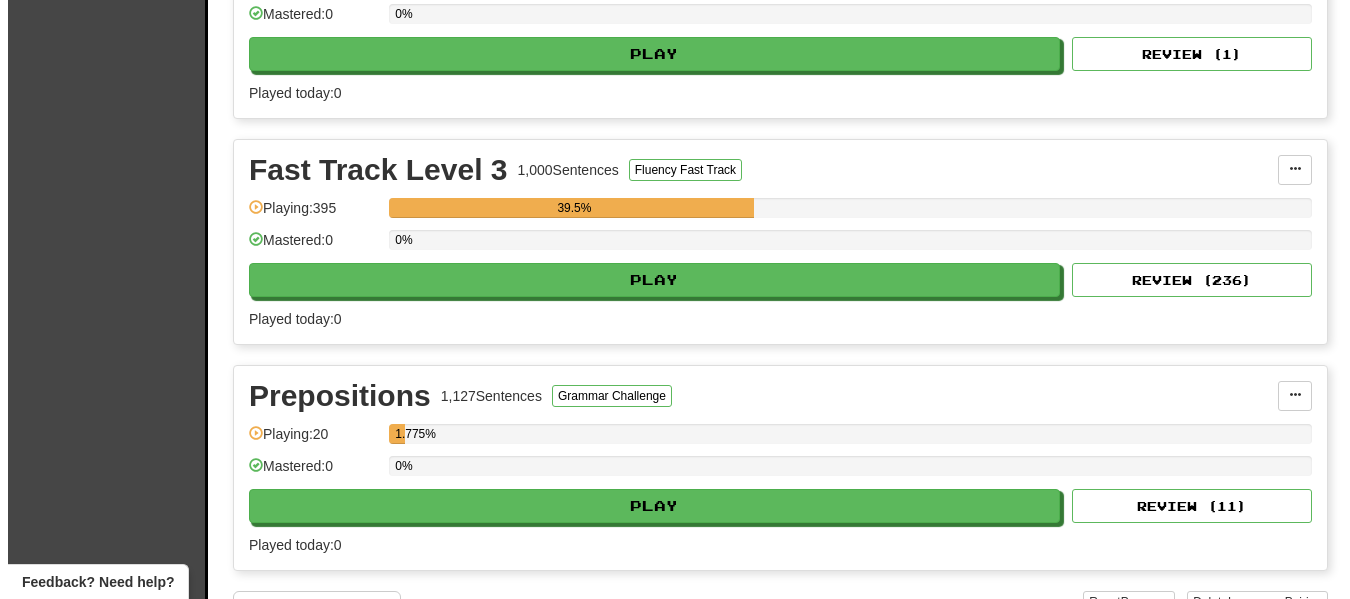 scroll, scrollTop: 1100, scrollLeft: 0, axis: vertical 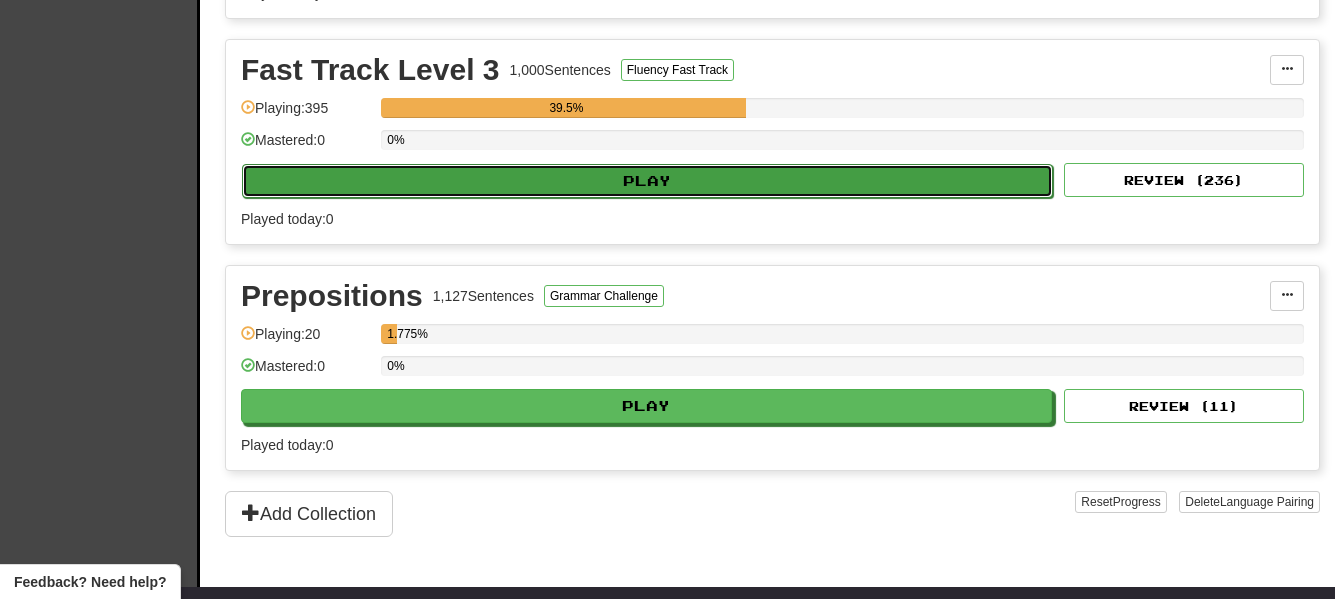 click on "Play" at bounding box center [647, 181] 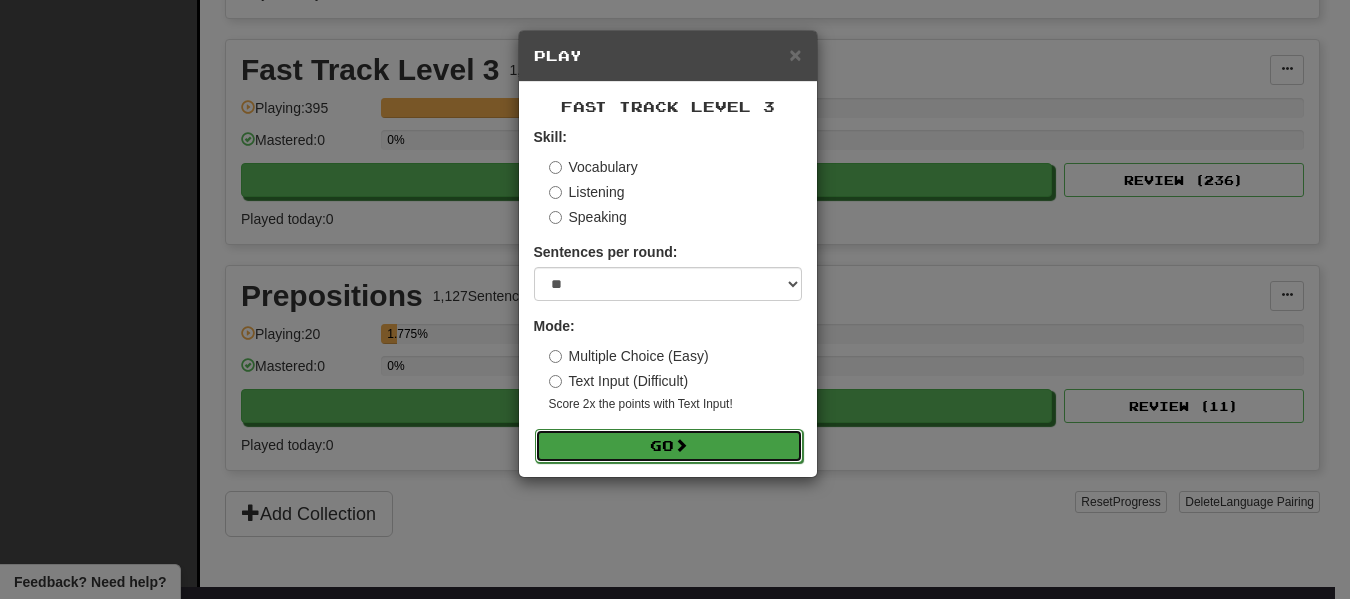 click on "Go" at bounding box center [669, 446] 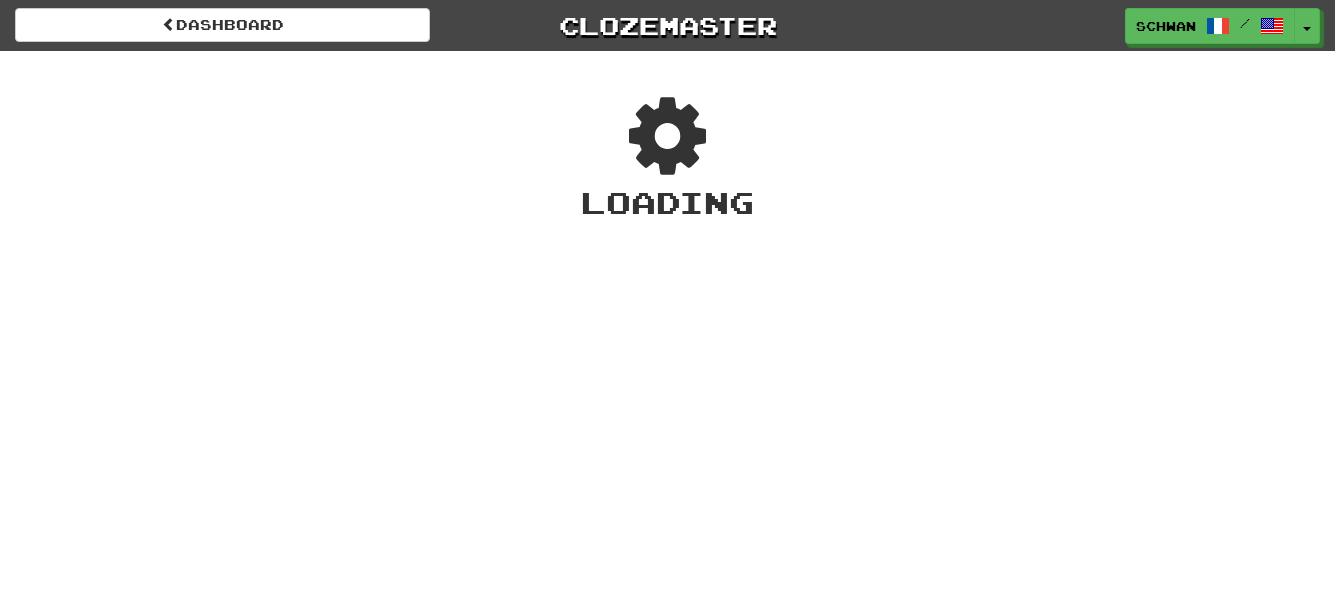 scroll, scrollTop: 0, scrollLeft: 0, axis: both 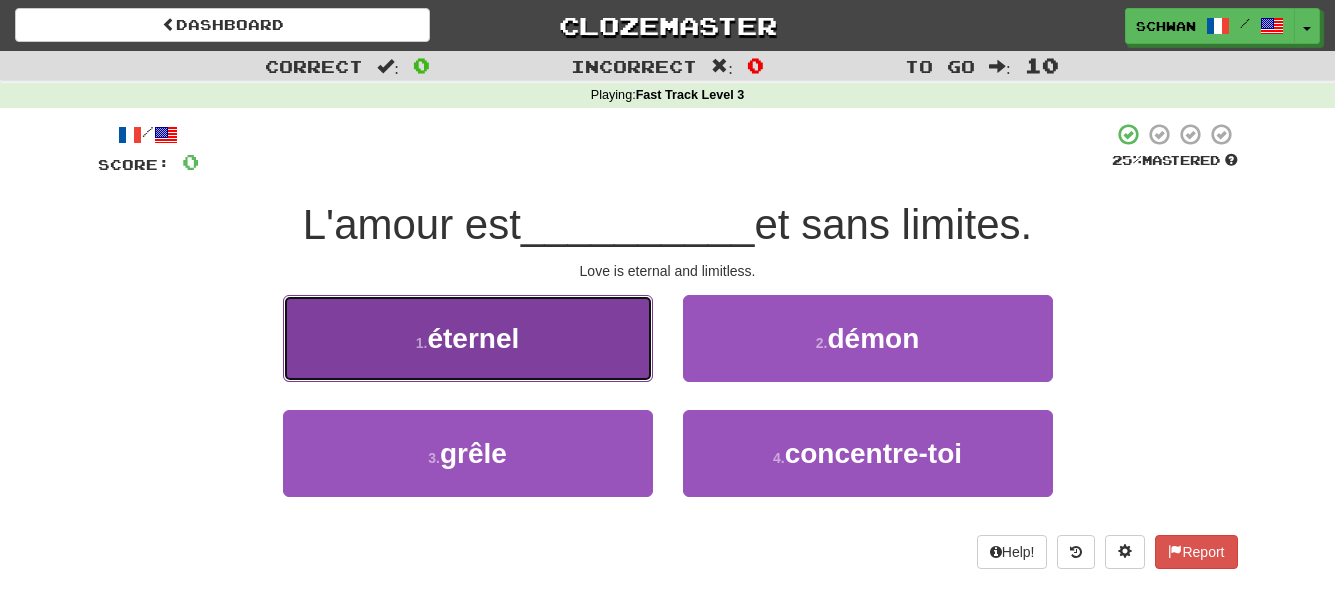 click on "éternel" at bounding box center [473, 338] 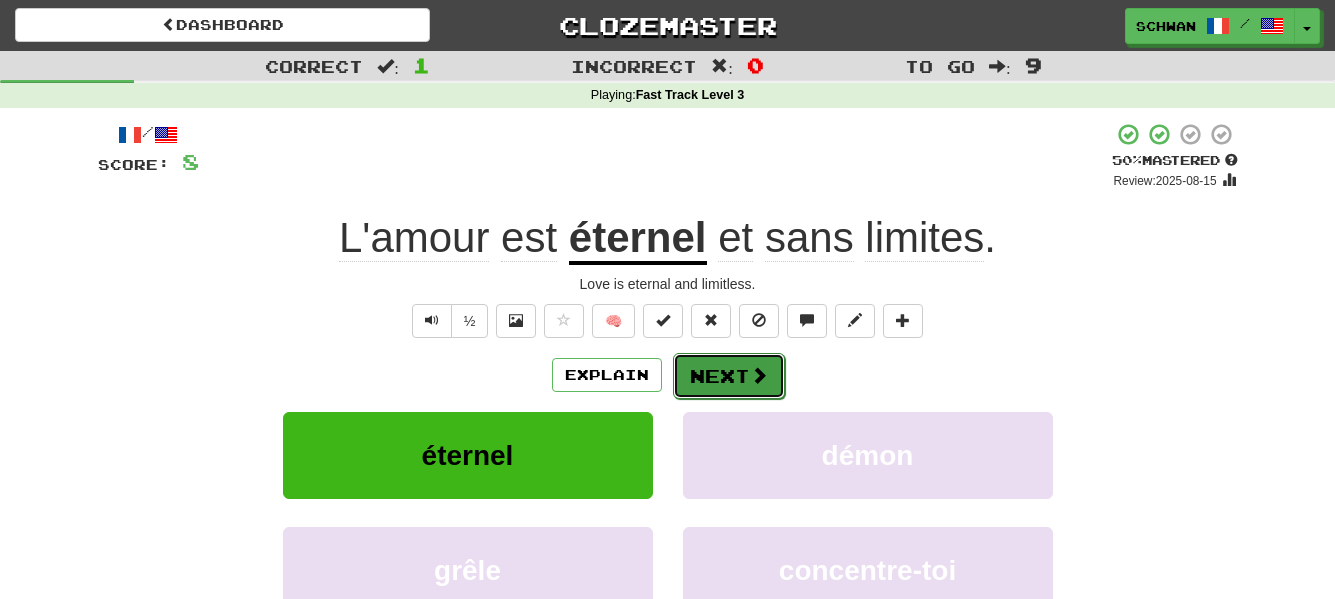 click on "Next" at bounding box center [729, 376] 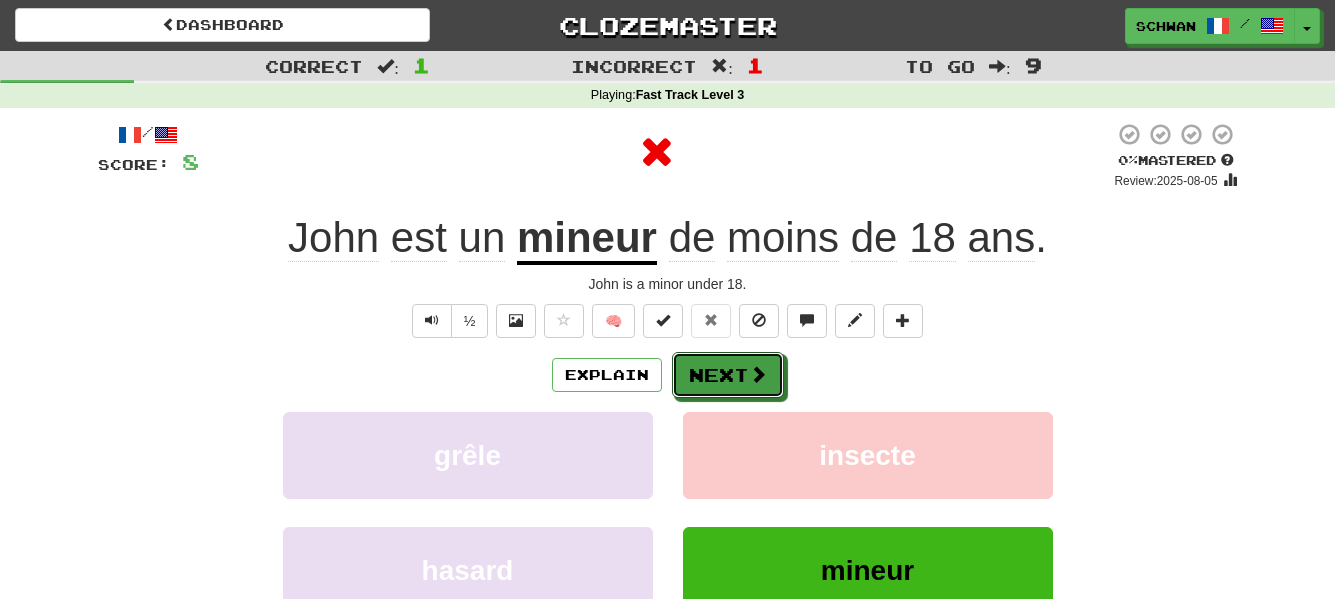 click on "Next" at bounding box center (728, 375) 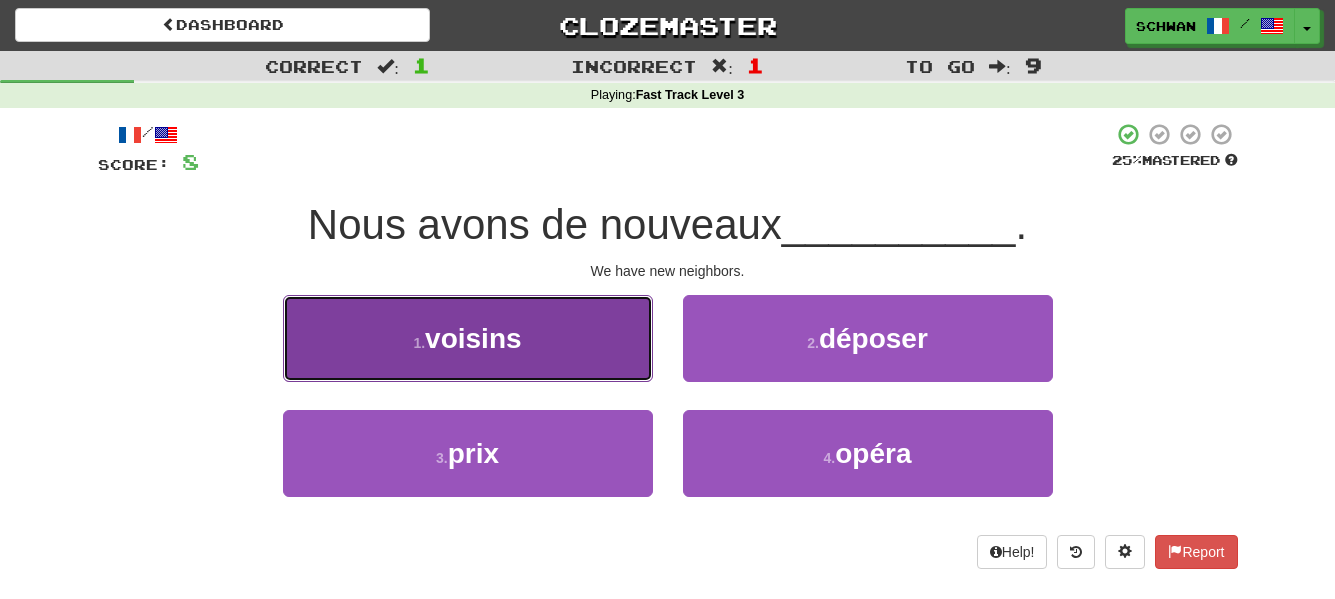click on "1 .  voisins" at bounding box center (468, 338) 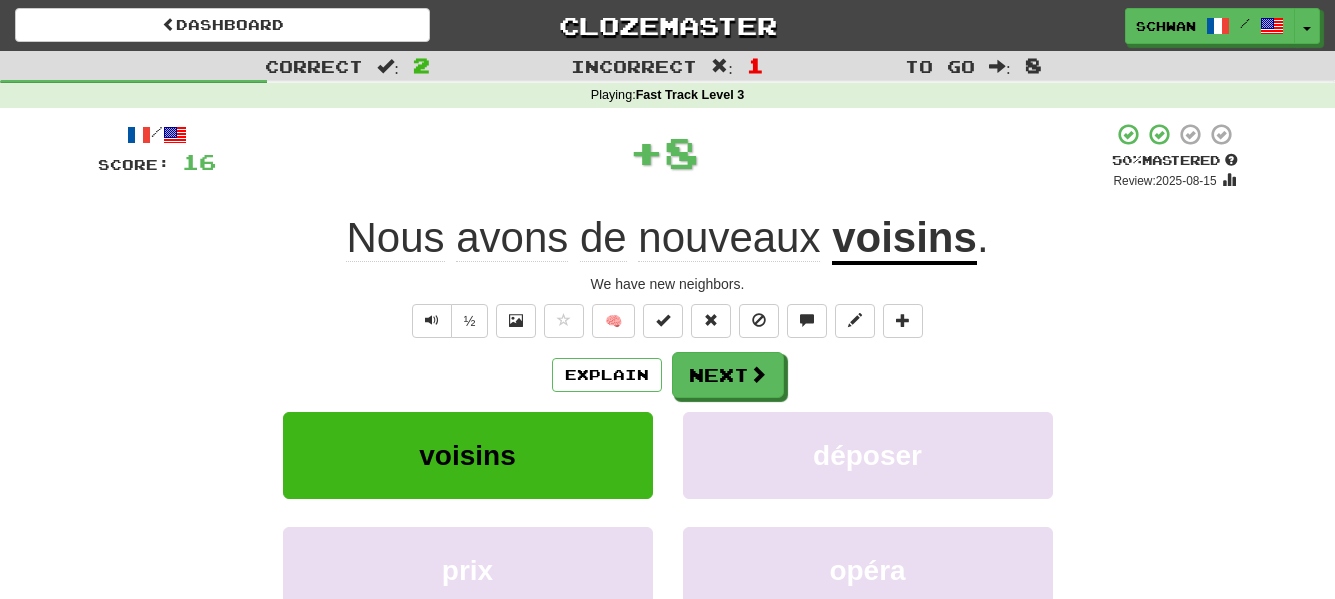 click on "/  Score:   16 + 8 50 %  Mastered Review:  2025-08-15 Nous   avons   de   nouveaux   voisins . We have new neighbors. ½ 🧠 Explain Next voisins déposer prix opéra Learn more: voisins déposer prix opéra  Help!  Report" at bounding box center [668, 419] 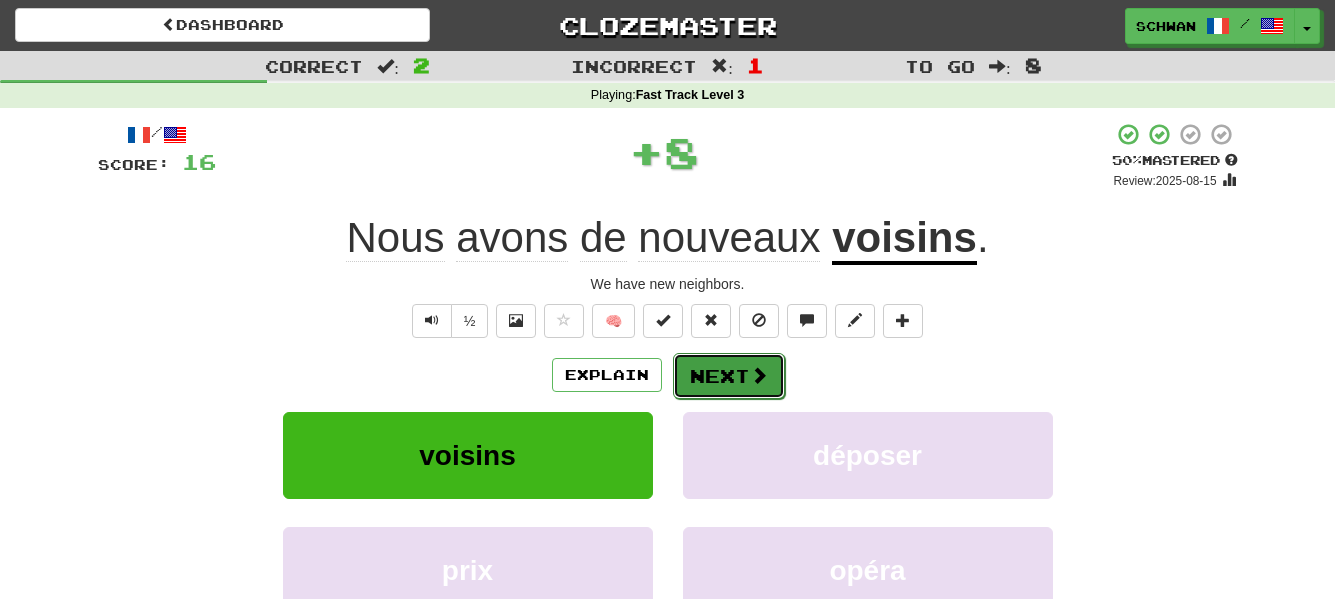 click on "Next" at bounding box center (729, 376) 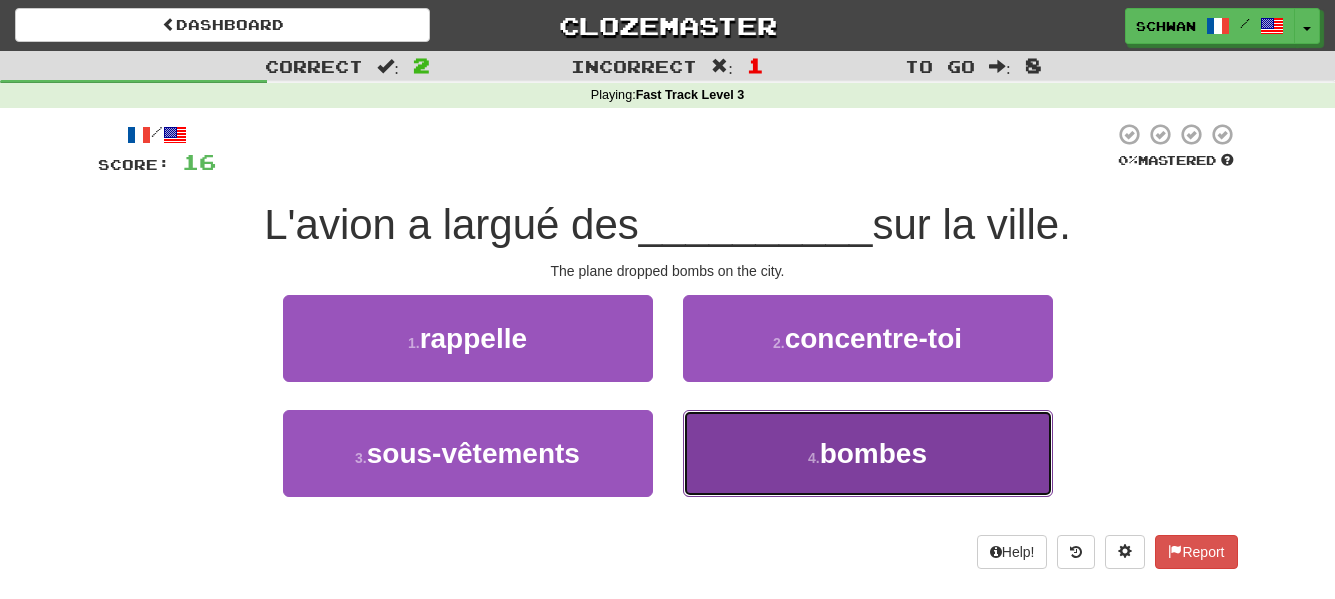 click on "bombes" at bounding box center [873, 453] 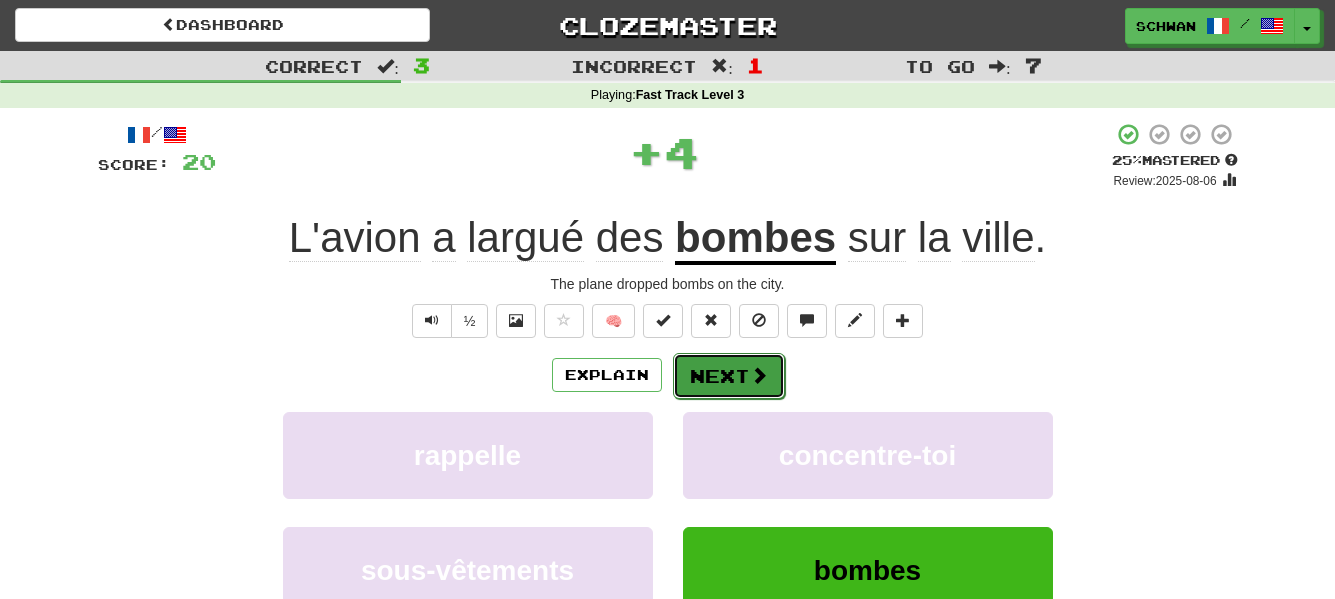 click on "Next" at bounding box center [729, 376] 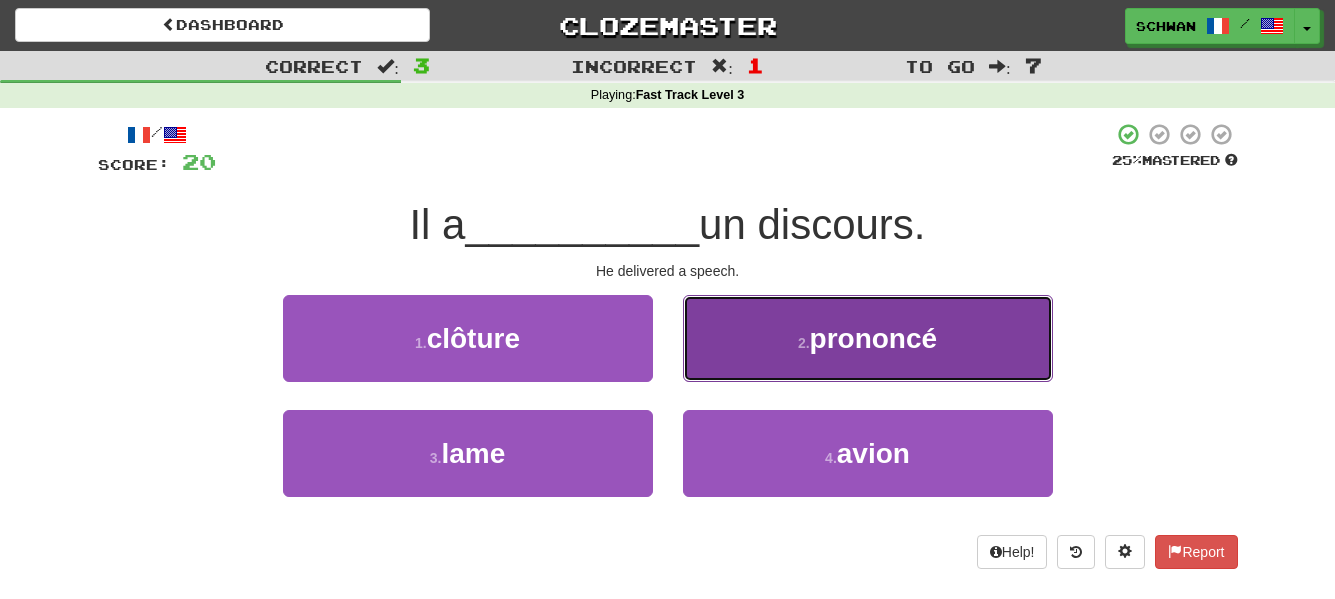 click on "2 .  prononcé" at bounding box center [868, 338] 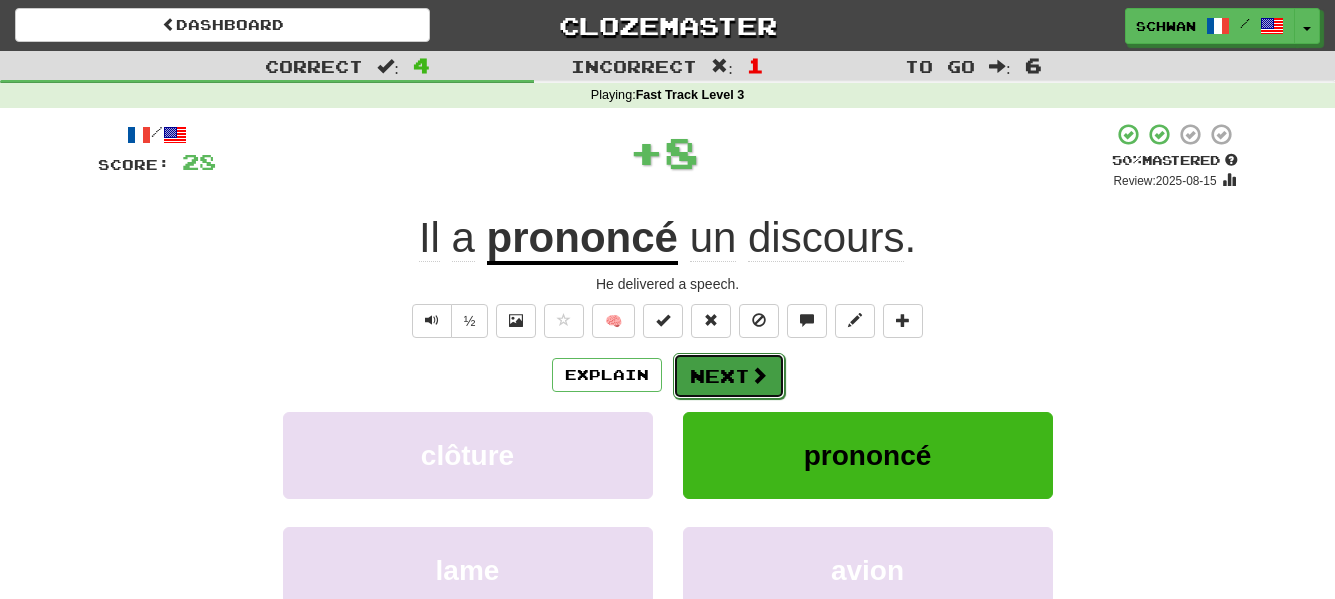click on "Next" at bounding box center (729, 376) 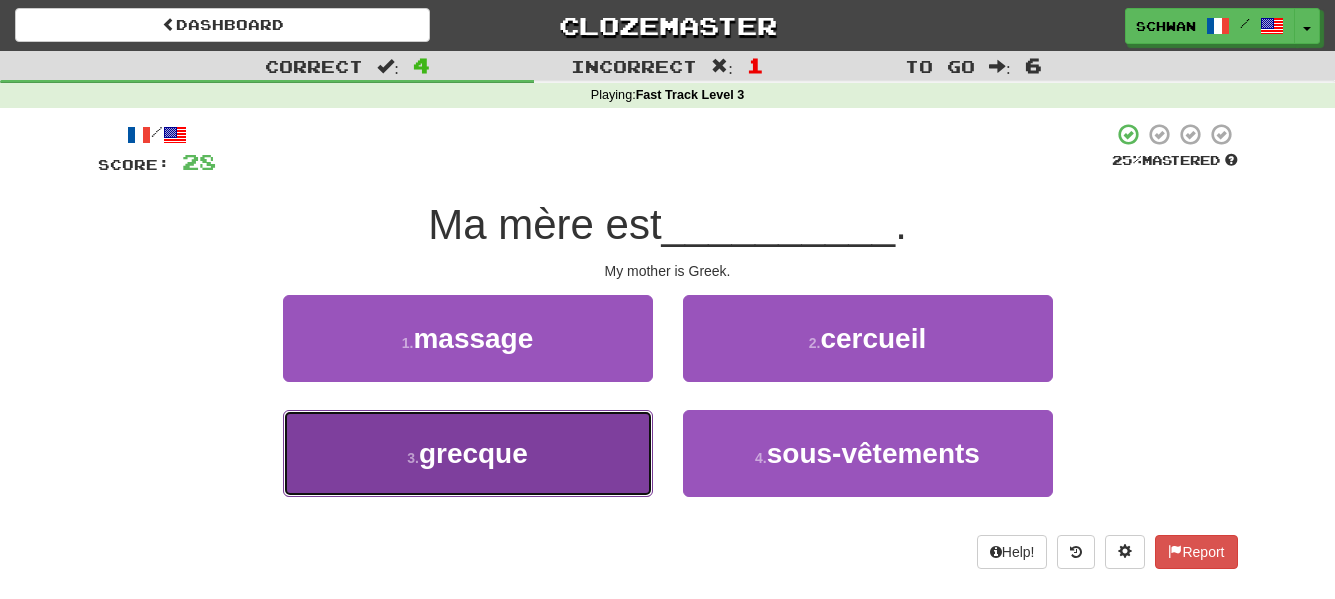 click on "grecque" at bounding box center [473, 453] 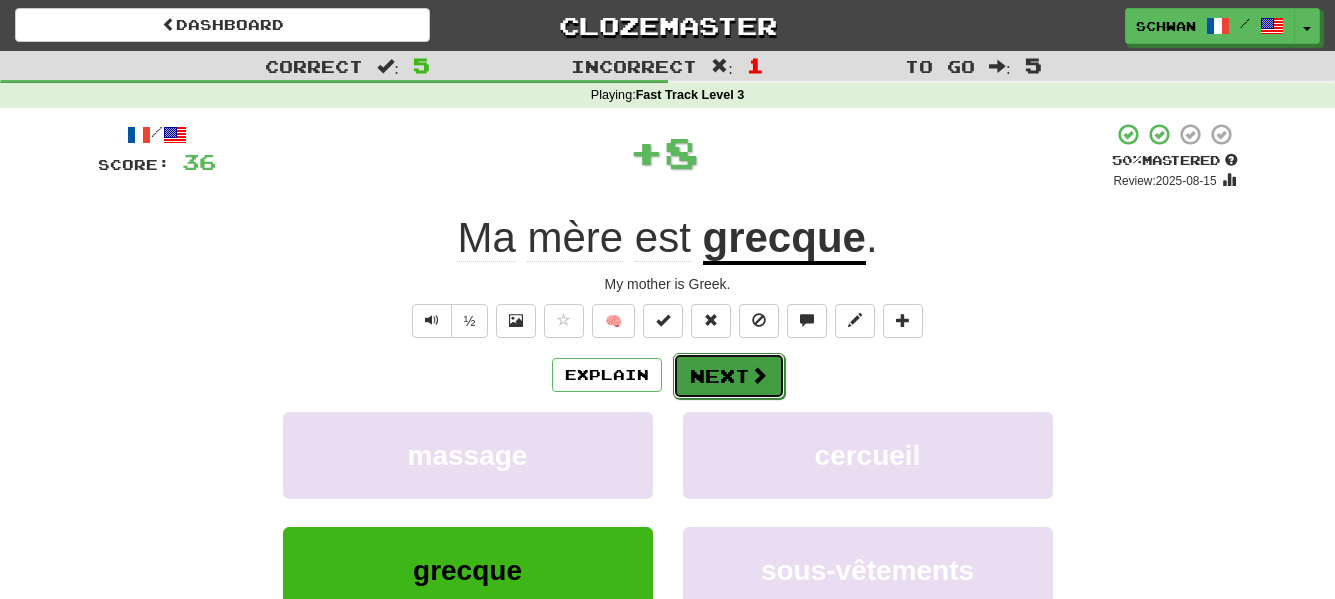 click on "Next" at bounding box center [729, 376] 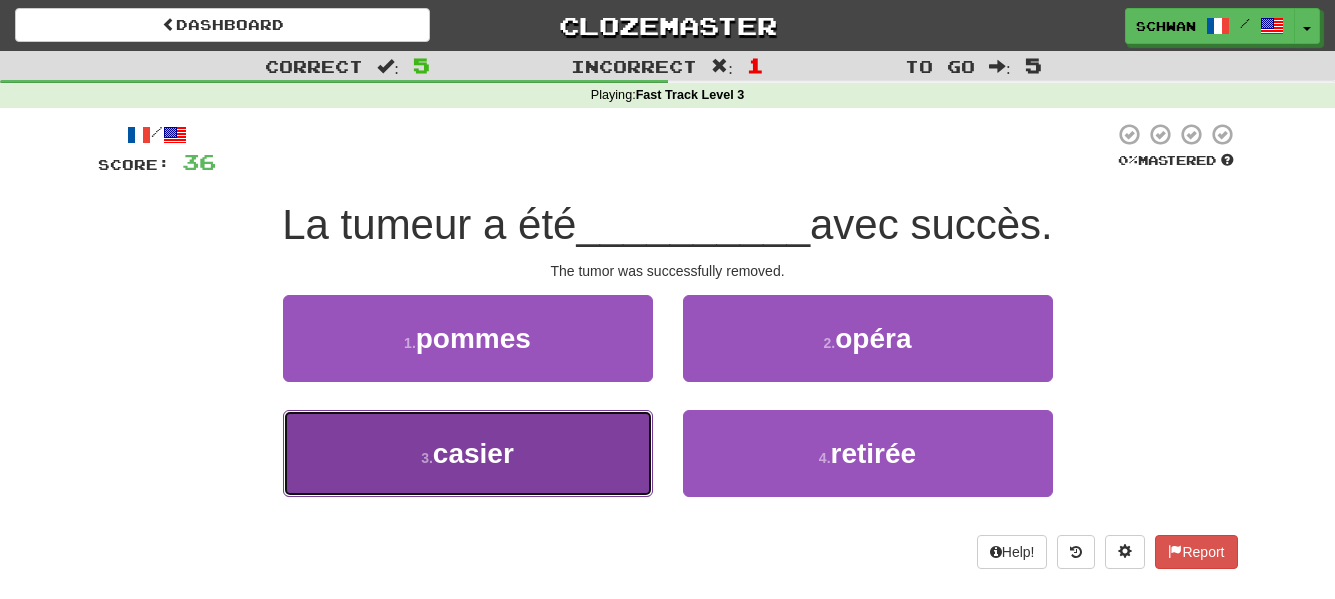 click on "3 .  casier" at bounding box center (468, 453) 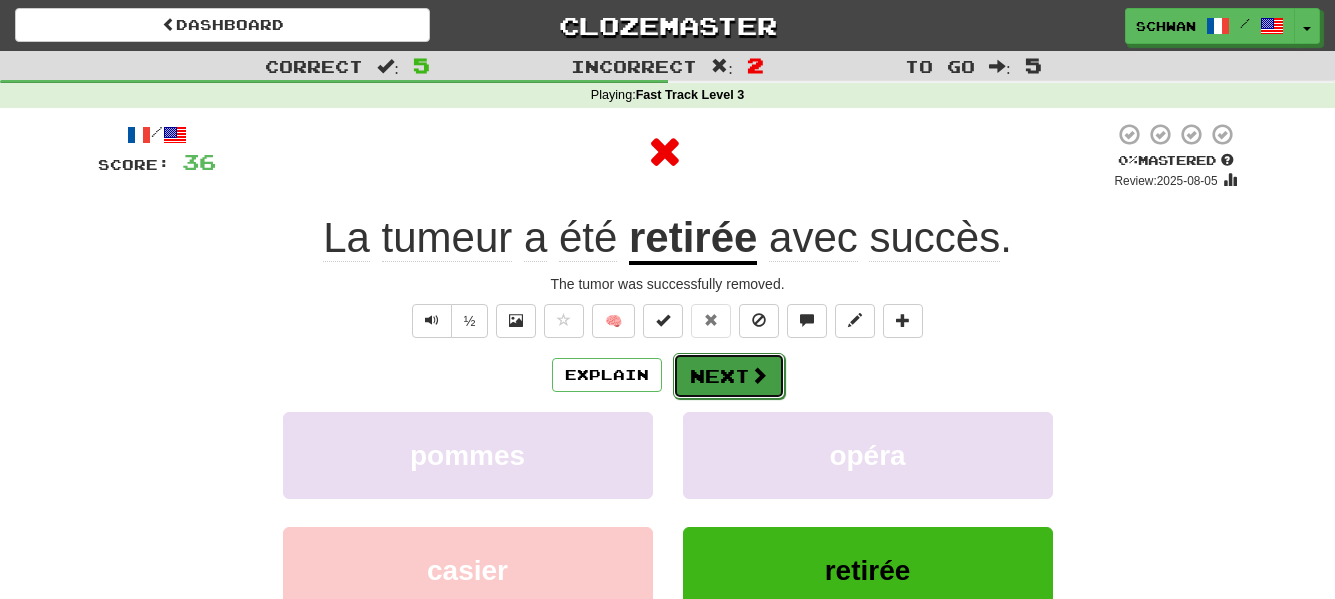 click on "Next" at bounding box center (729, 376) 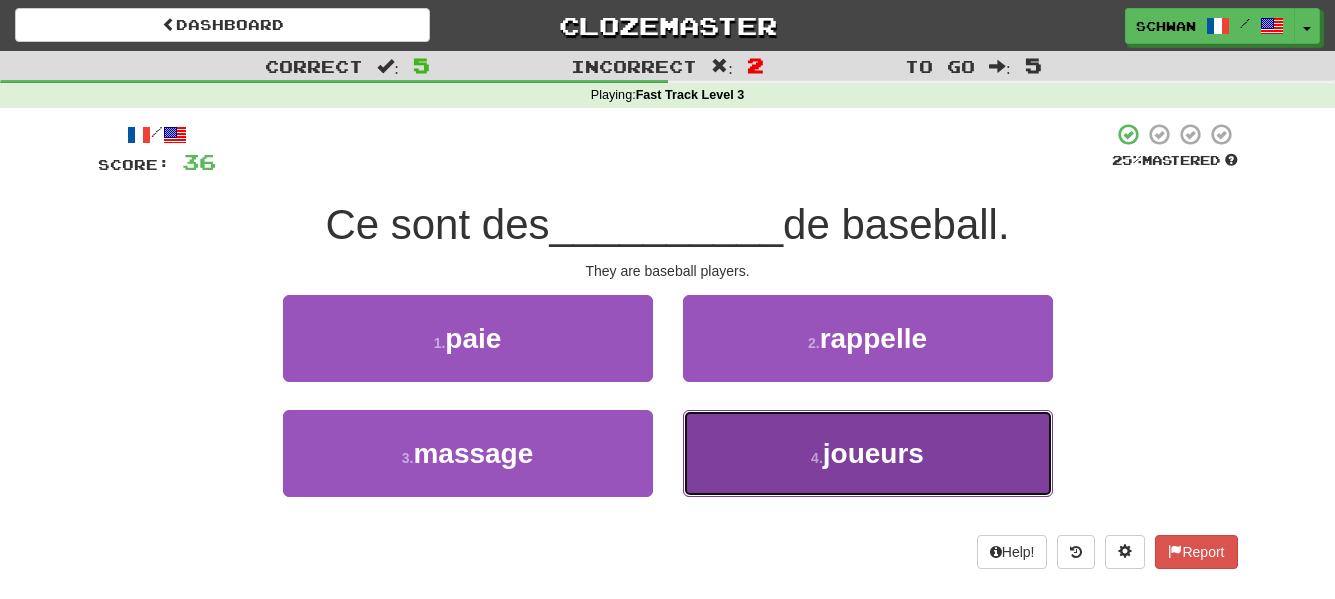 click on "4 .  joueurs" at bounding box center (868, 453) 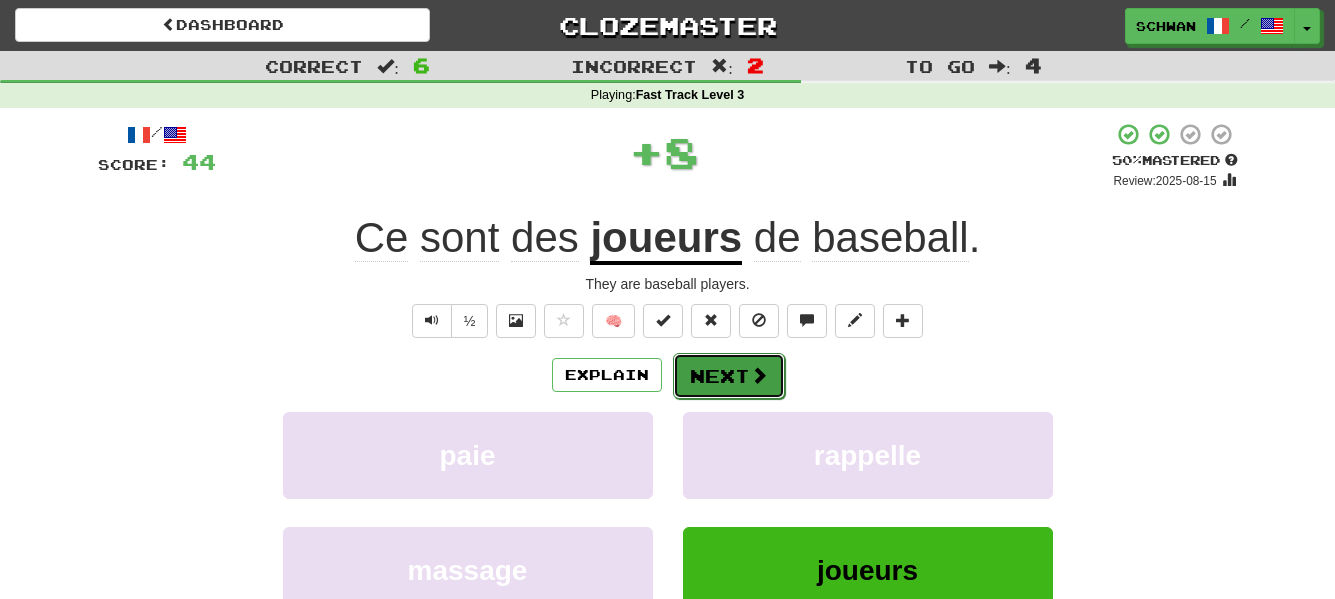 click on "Next" at bounding box center (729, 376) 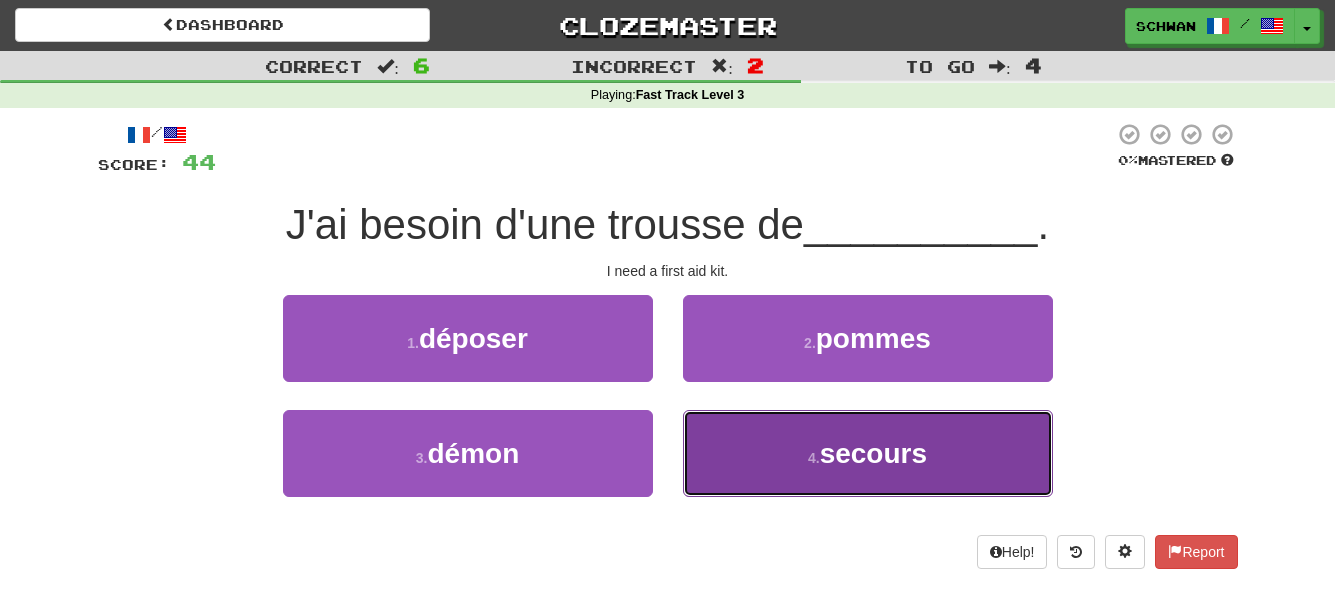 click on "4 .  secours" at bounding box center (868, 453) 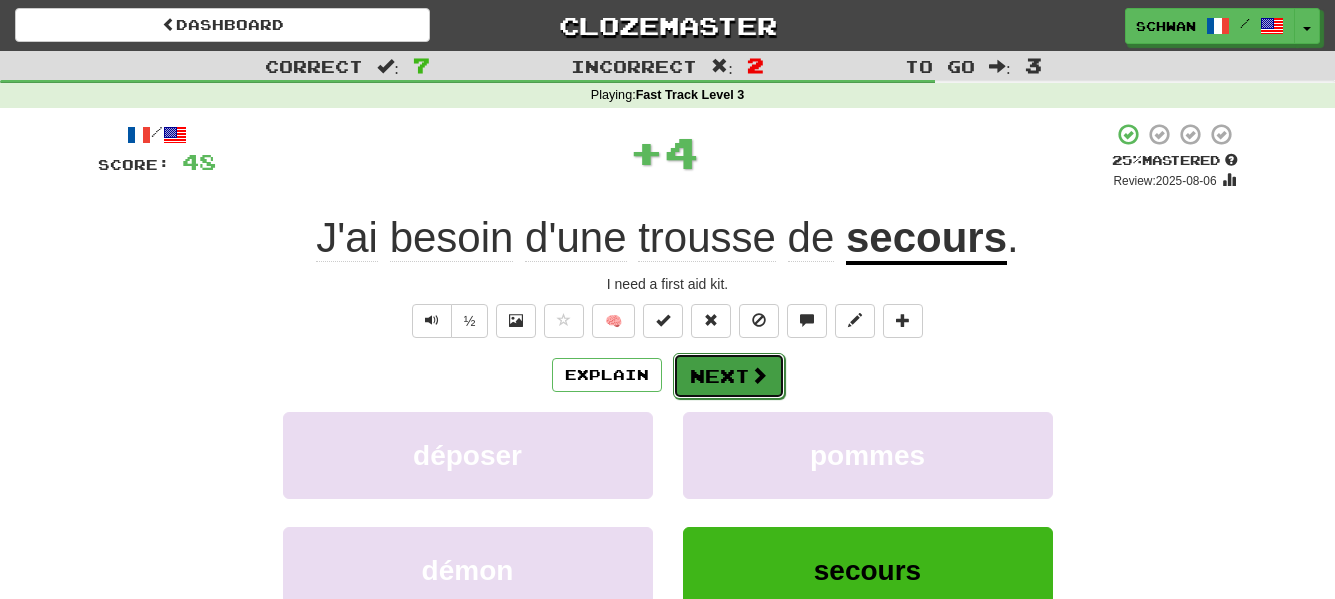 click on "Next" at bounding box center (729, 376) 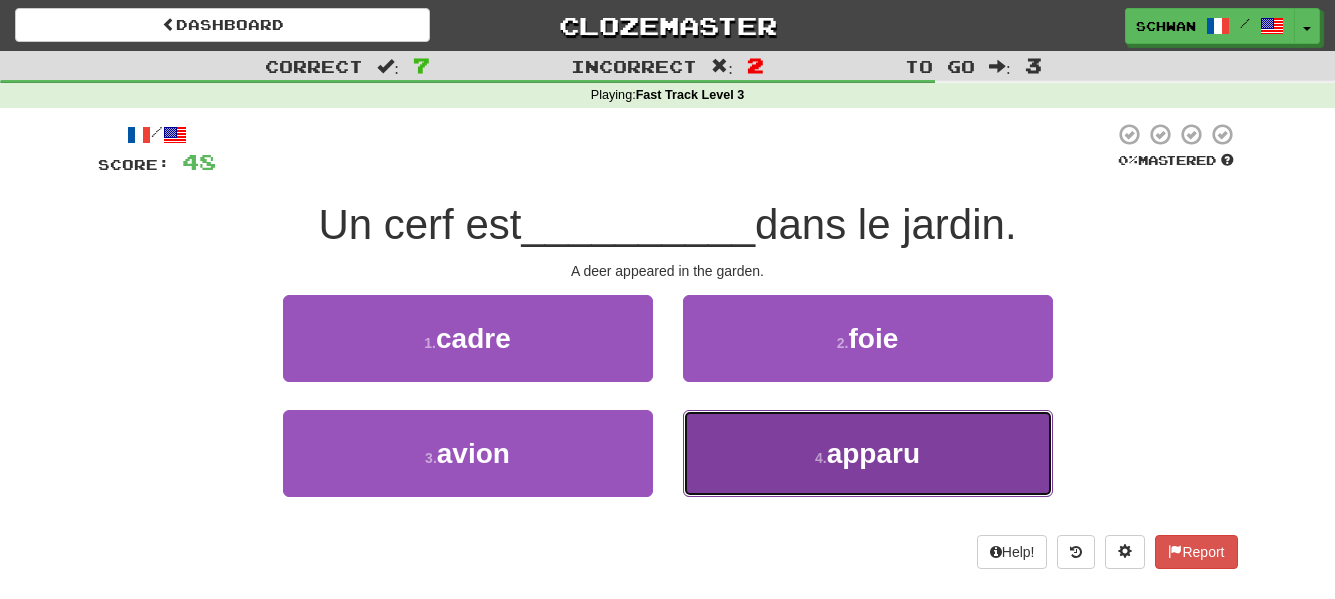 click on "4 ." at bounding box center [821, 458] 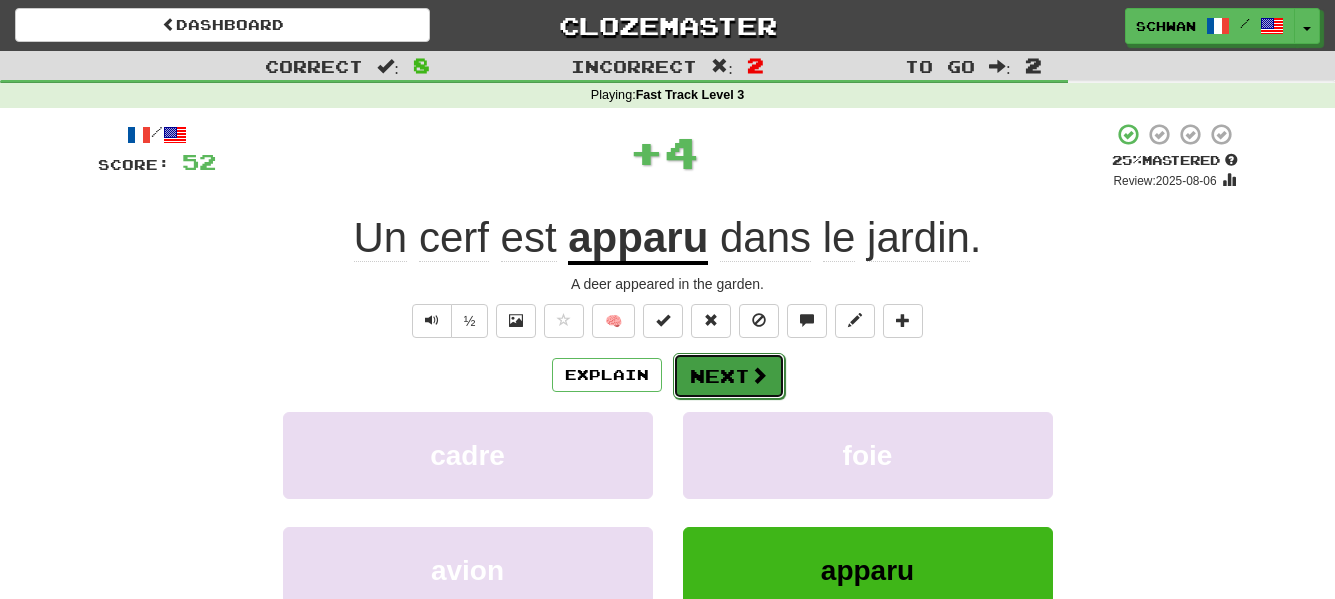 click on "Next" at bounding box center (729, 376) 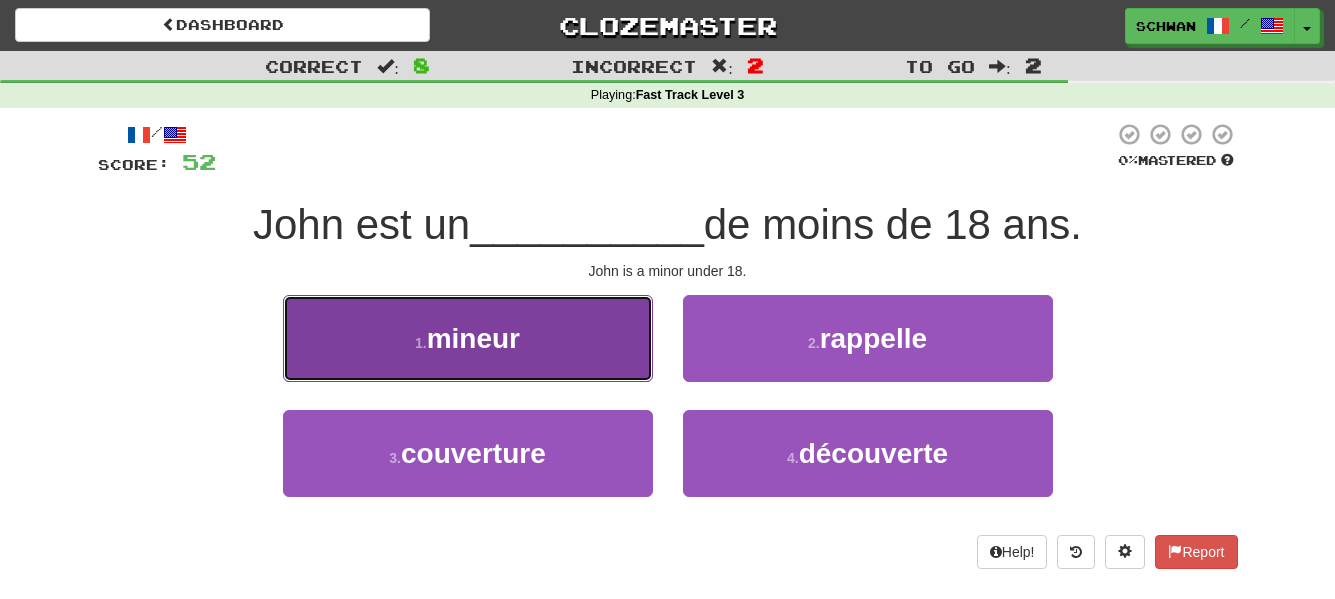click on "mineur" at bounding box center [473, 338] 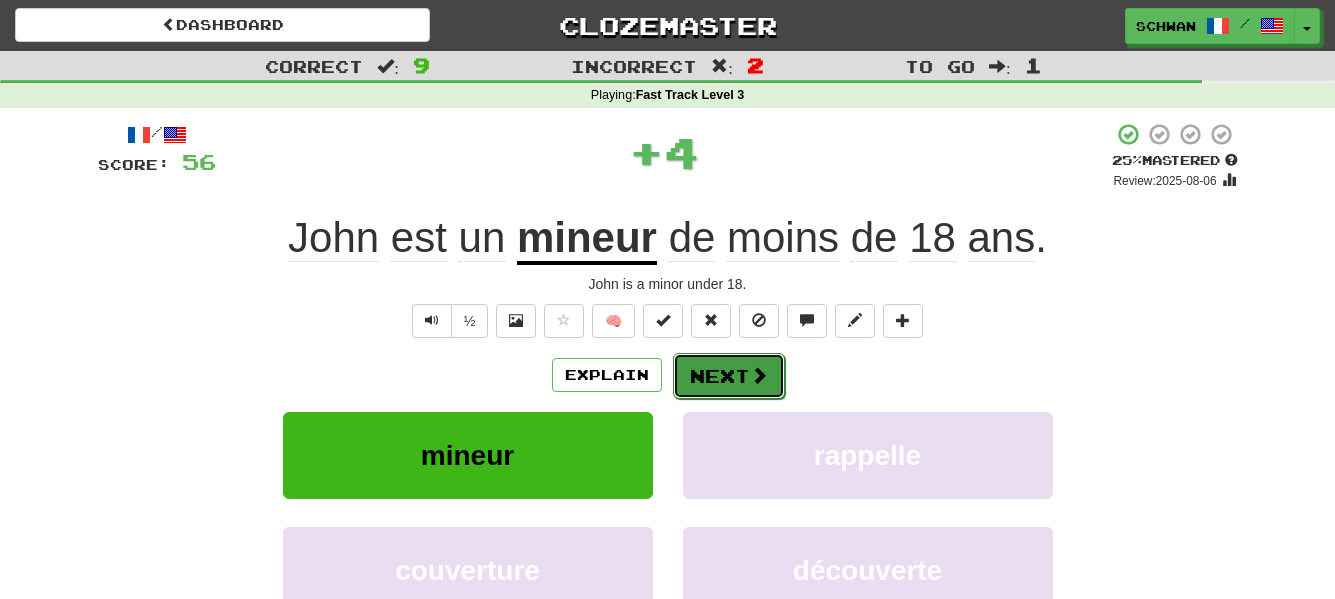 click on "Next" at bounding box center (729, 376) 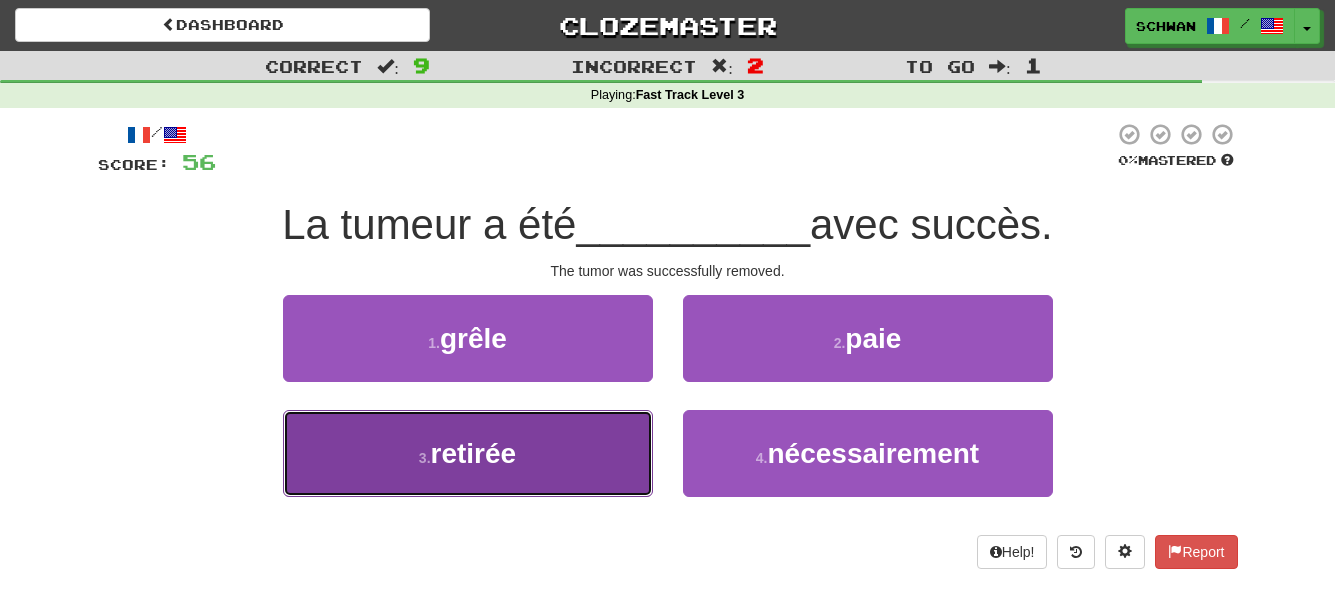click on "3 .  retirée" at bounding box center (468, 453) 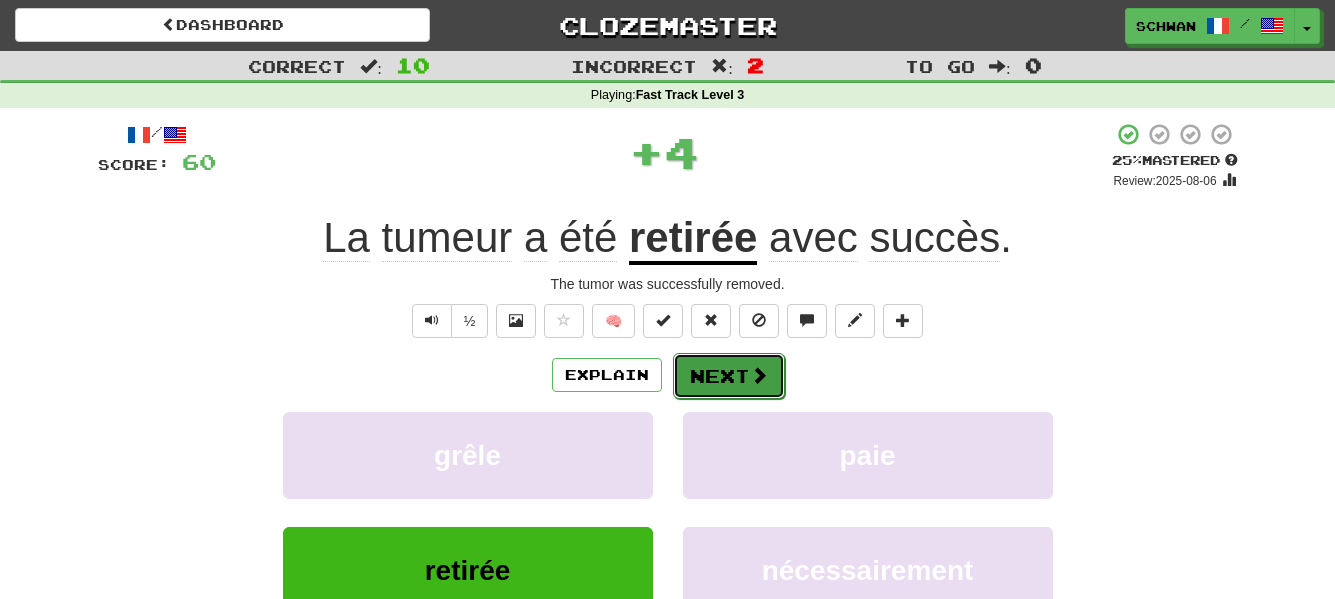 click on "Next" at bounding box center [729, 376] 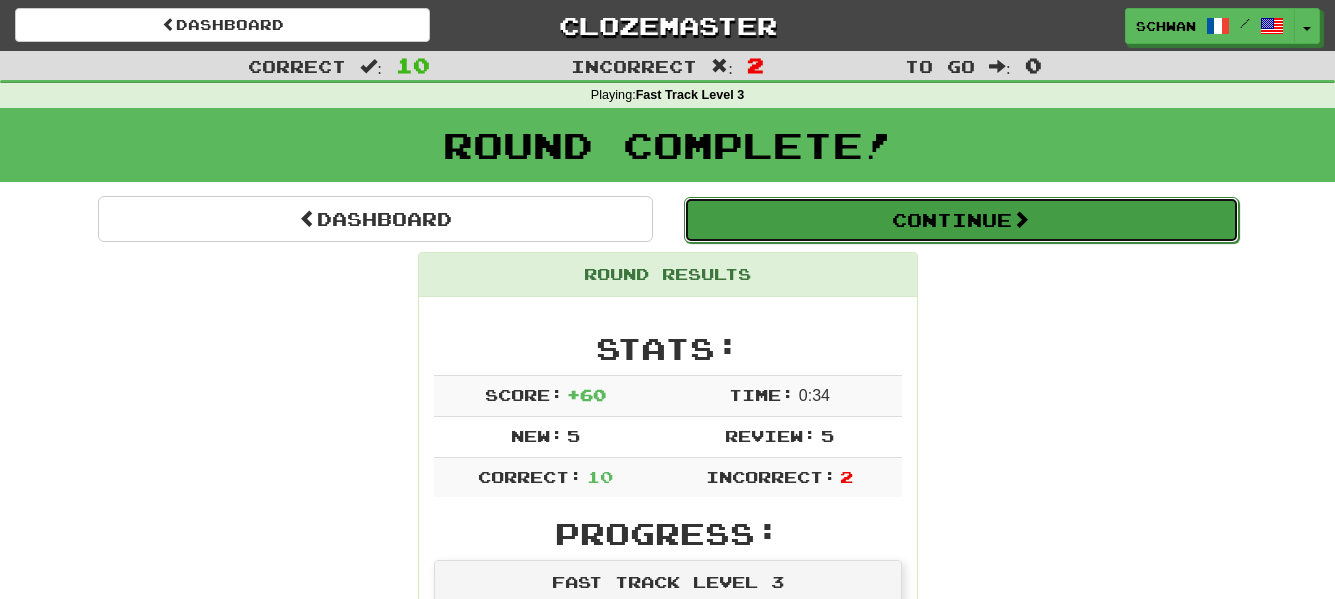 click on "Continue" at bounding box center [961, 220] 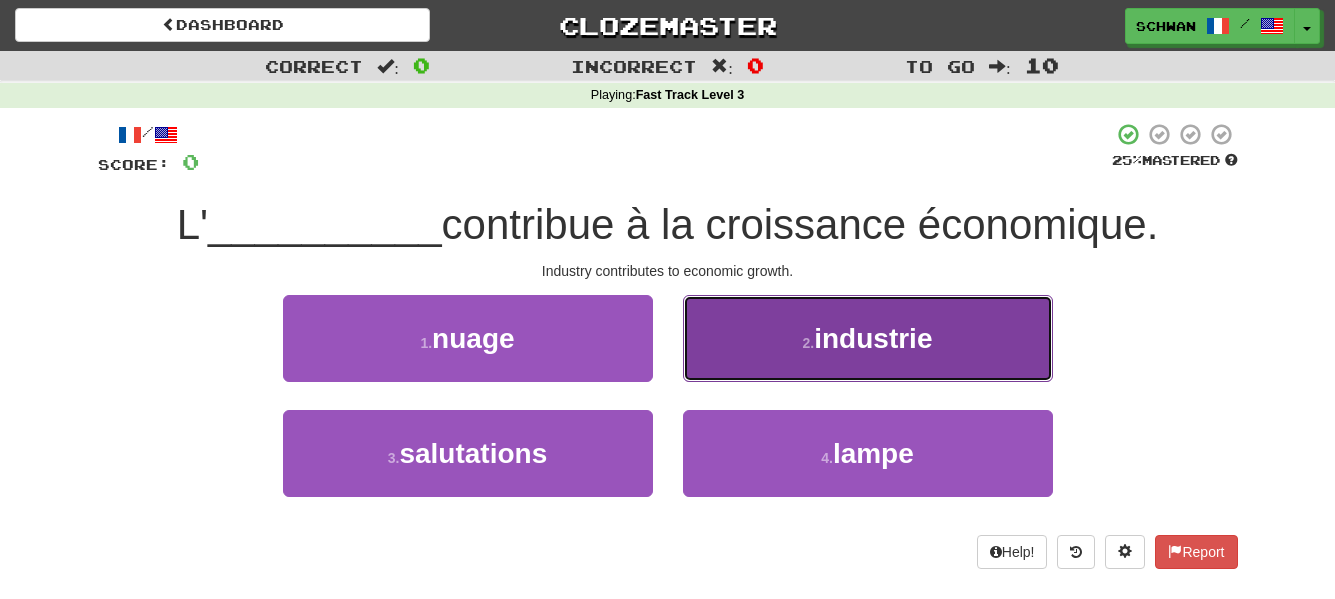 click on "2 .  industrie" at bounding box center (868, 338) 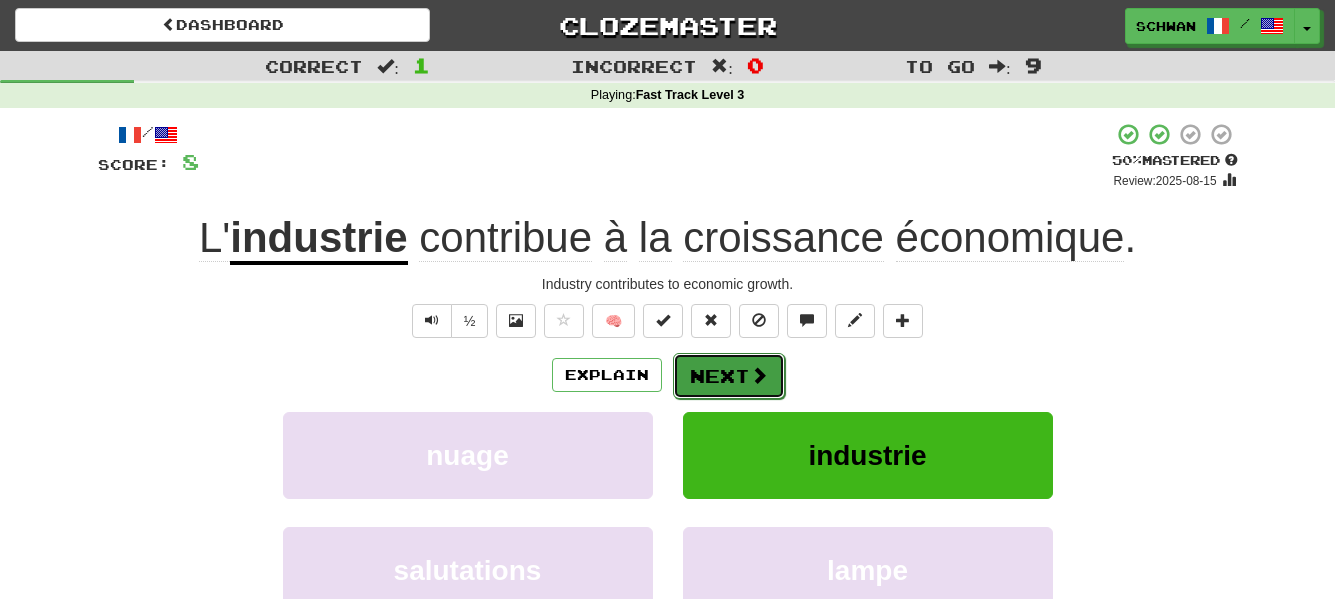 click on "Next" at bounding box center (729, 376) 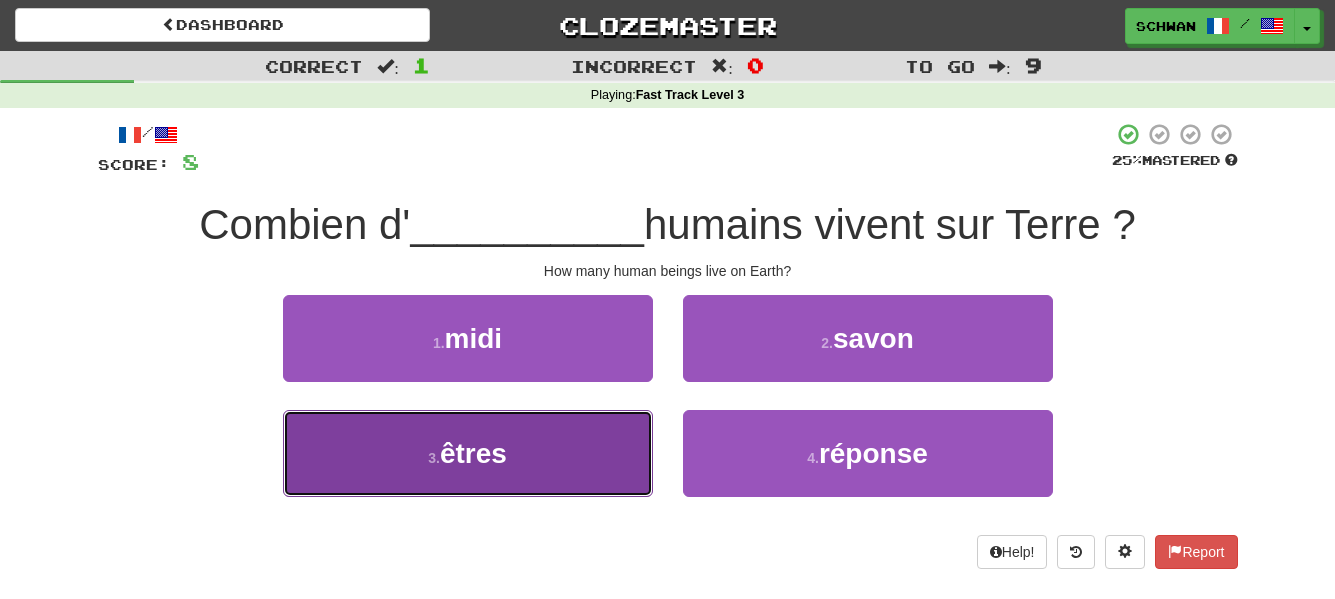 click on "êtres" at bounding box center [473, 453] 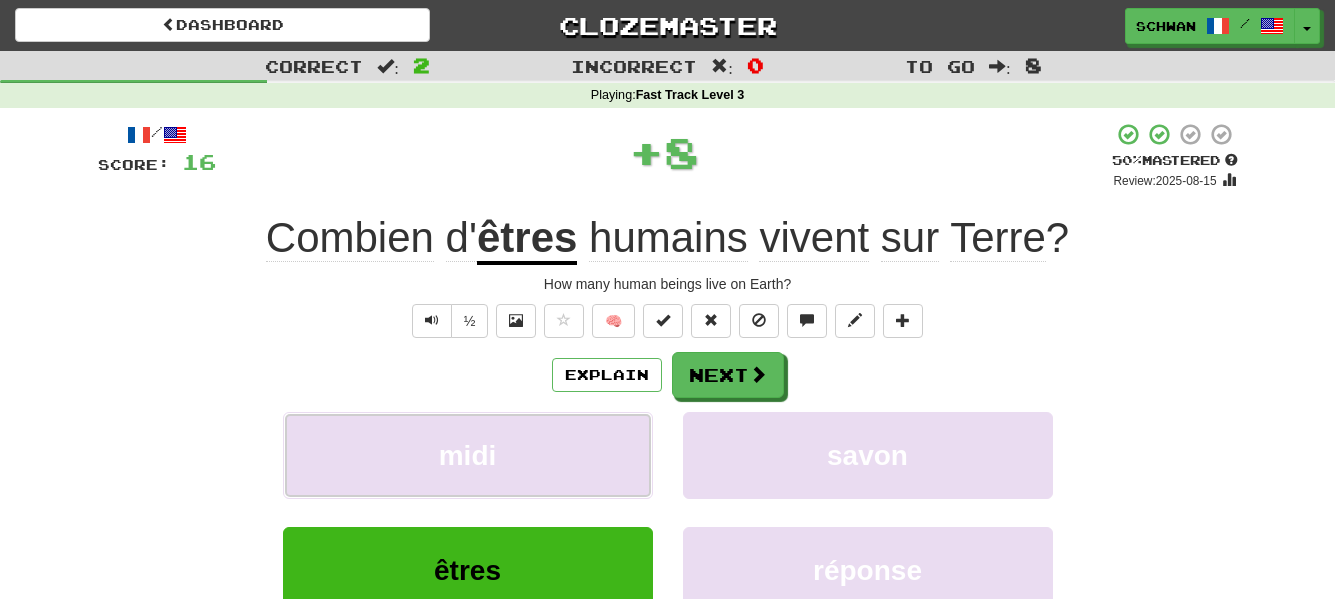 click on "midi" at bounding box center [468, 455] 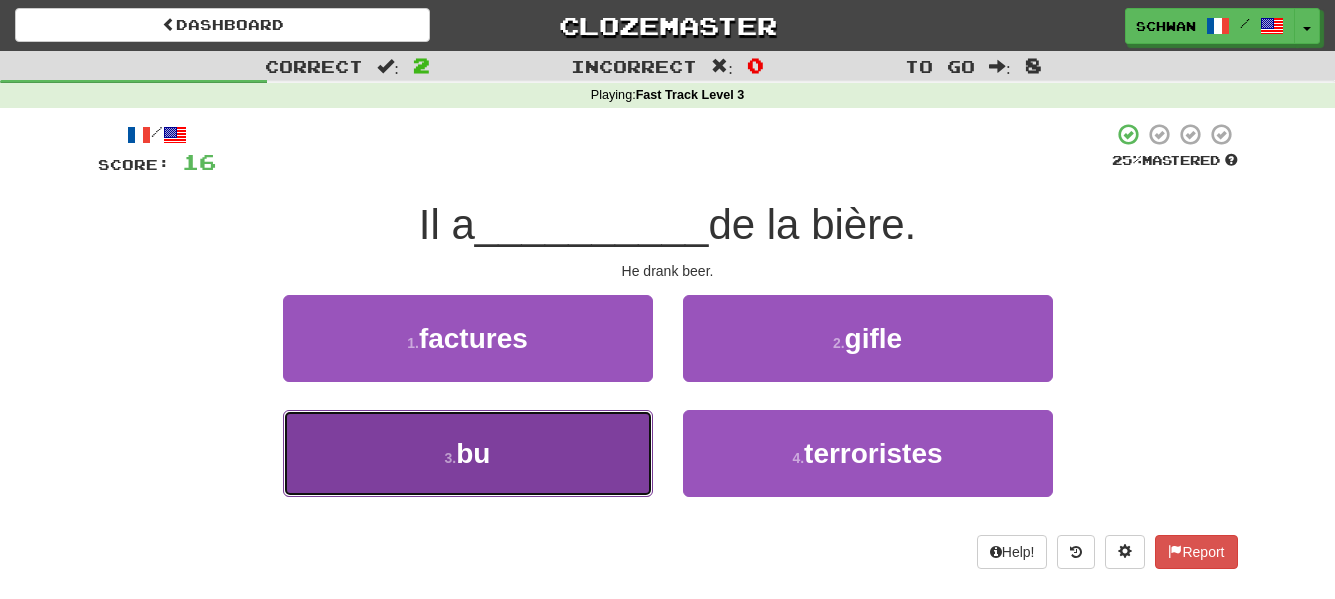 click on "bu" at bounding box center (473, 453) 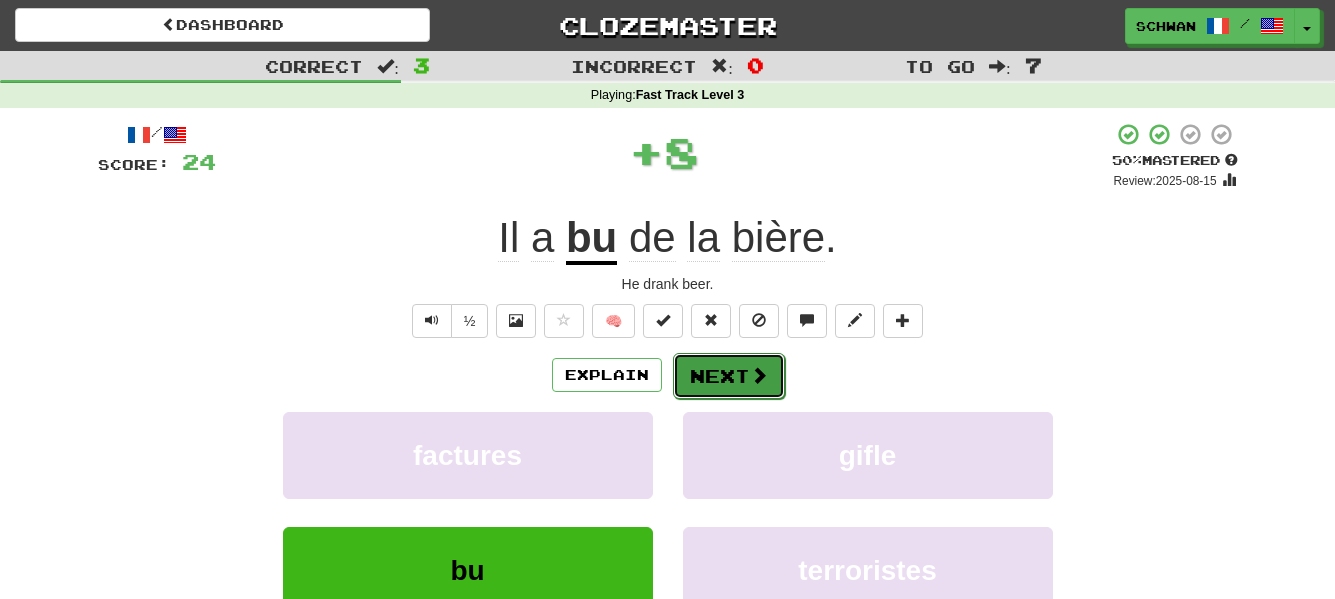 click at bounding box center (759, 375) 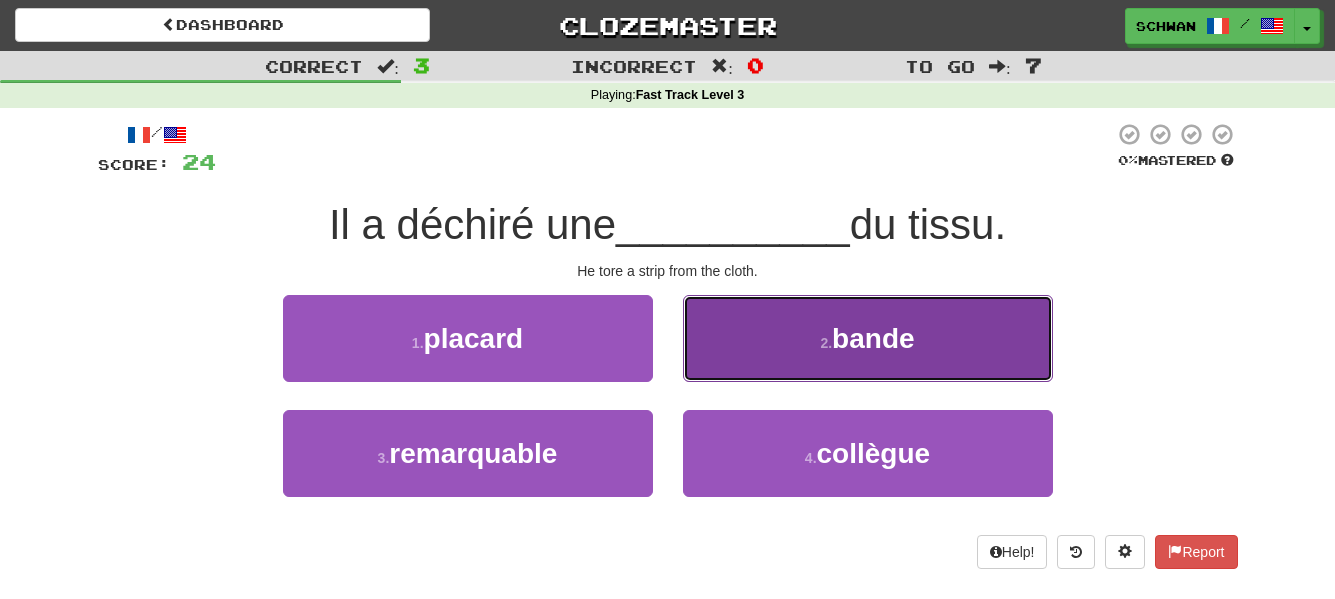 click on "2 .  bande" at bounding box center [868, 338] 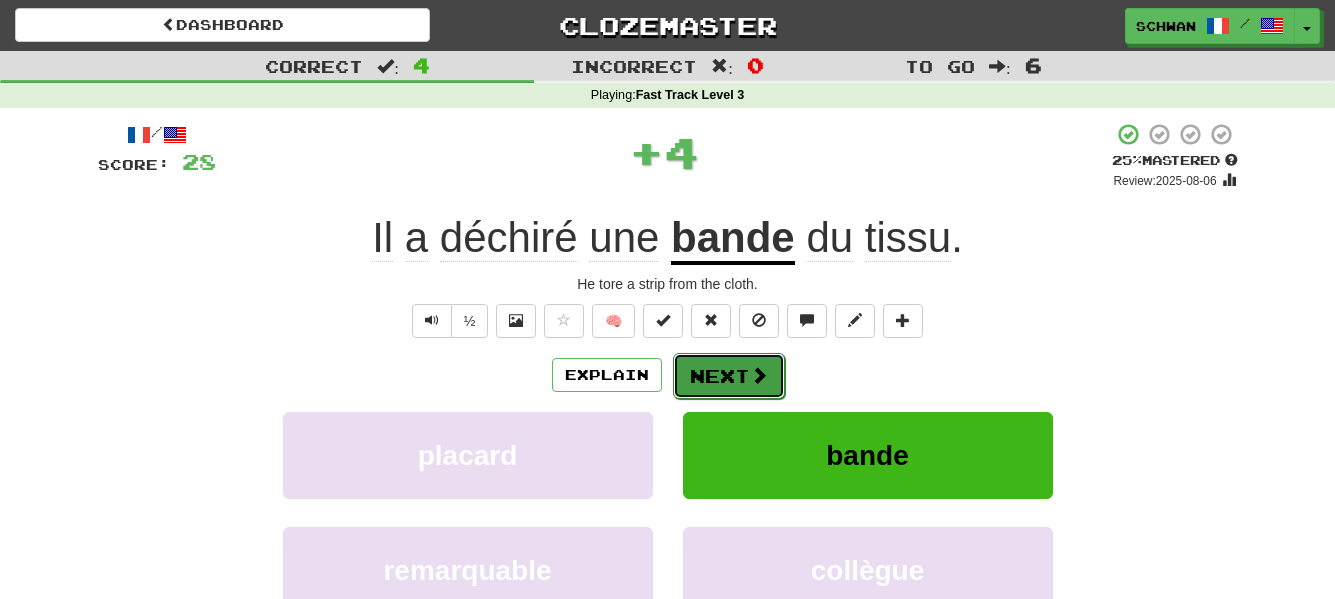 click at bounding box center [759, 375] 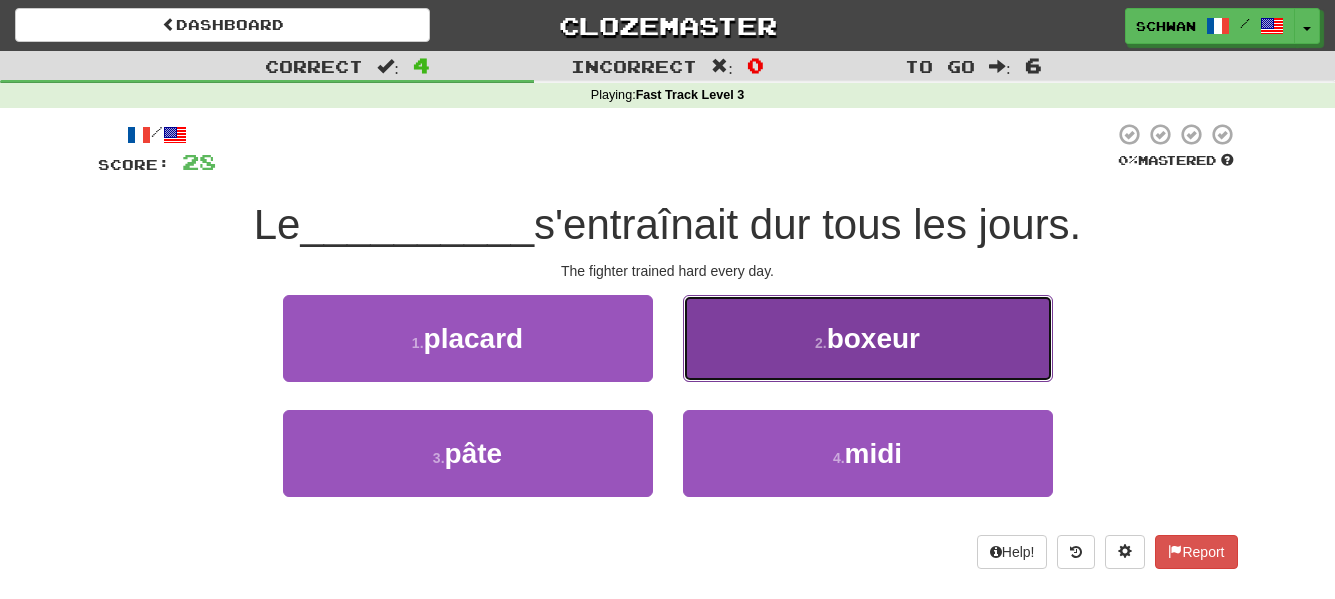 click on "boxeur" at bounding box center [873, 338] 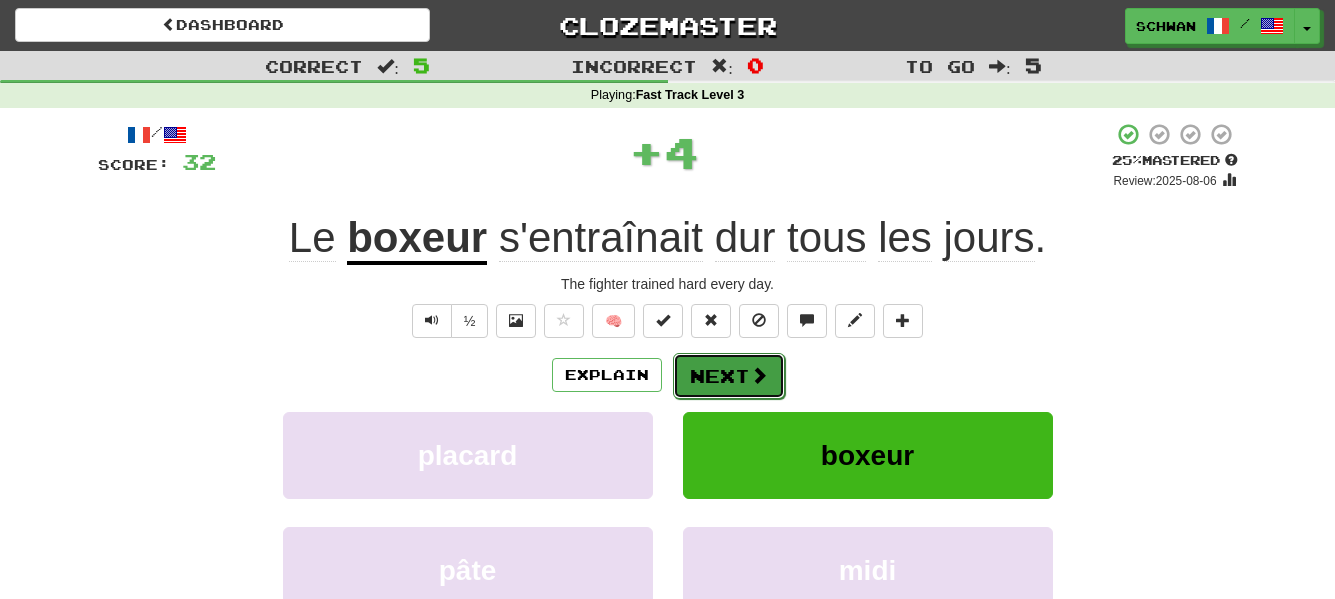 click on "Next" at bounding box center [729, 376] 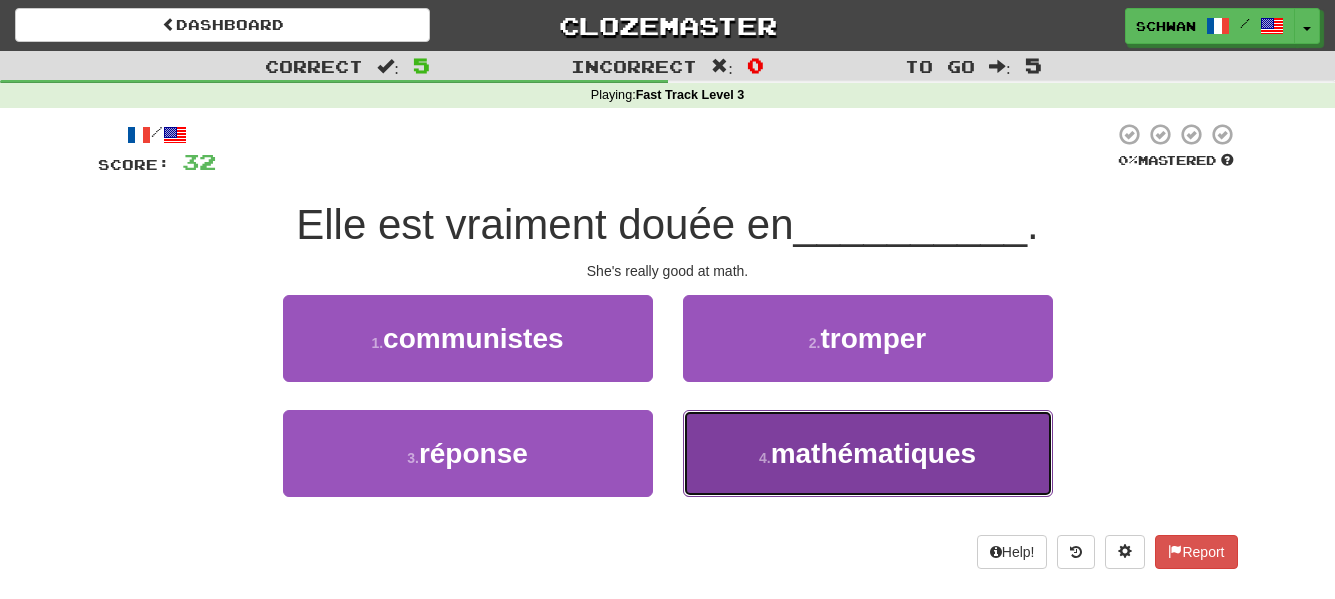 click on "mathématiques" at bounding box center (873, 453) 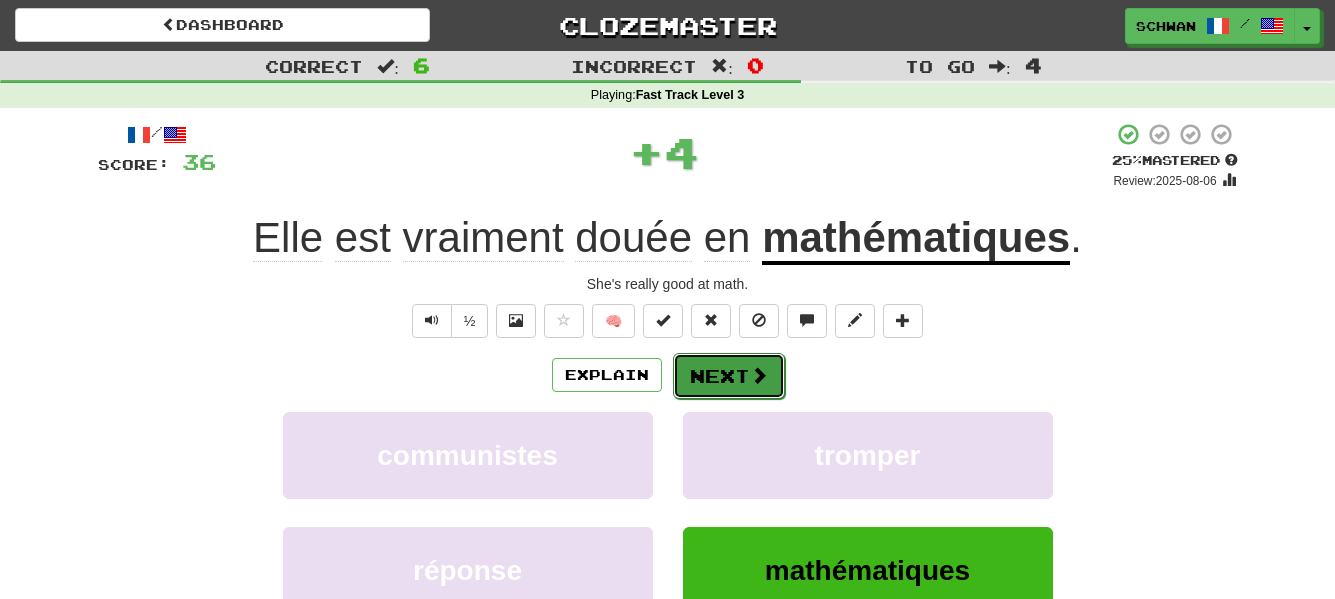 click on "Next" at bounding box center (729, 376) 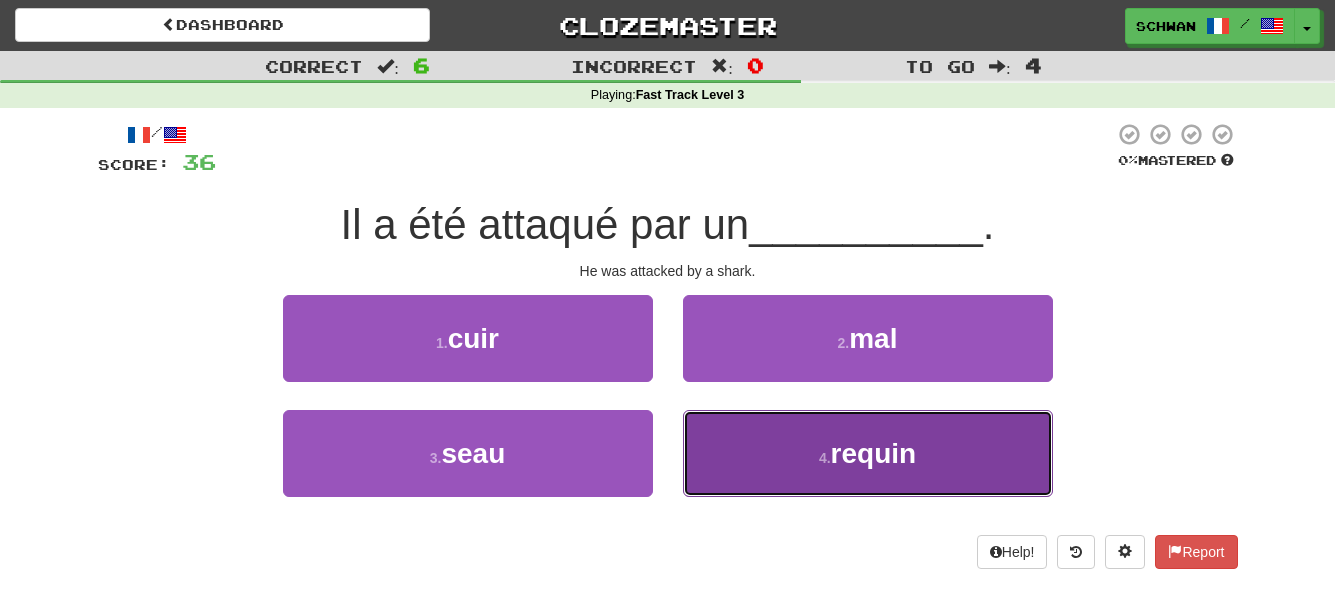 click on "4 .  requin" at bounding box center [868, 453] 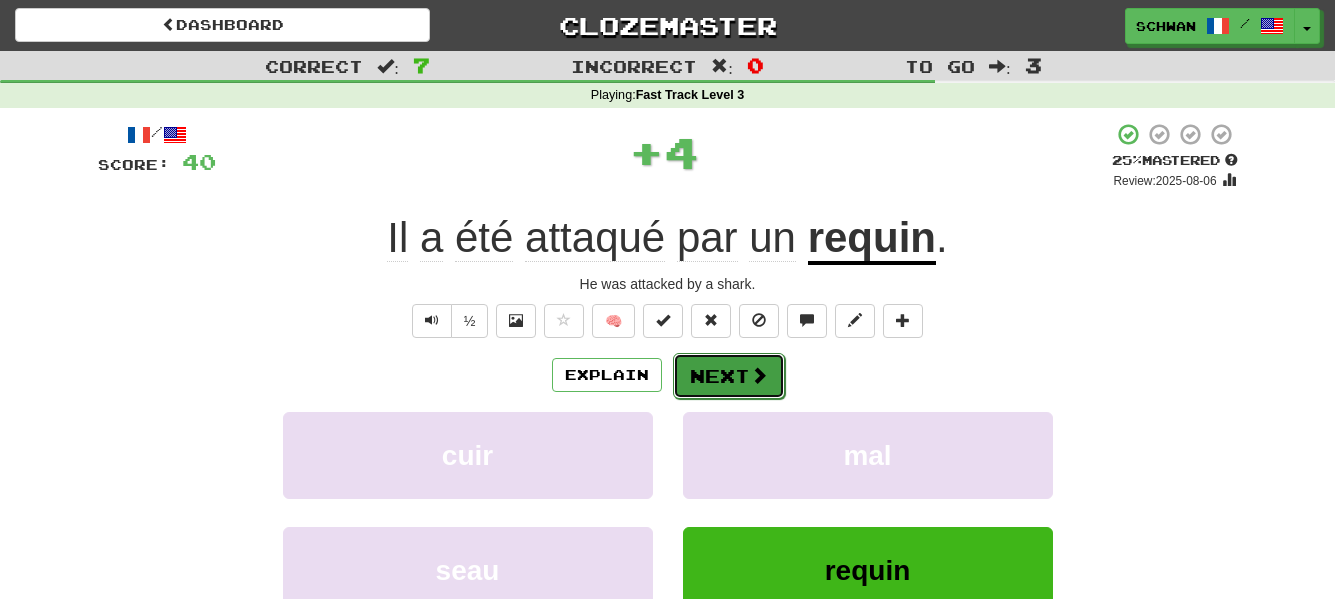 click on "Next" at bounding box center (729, 376) 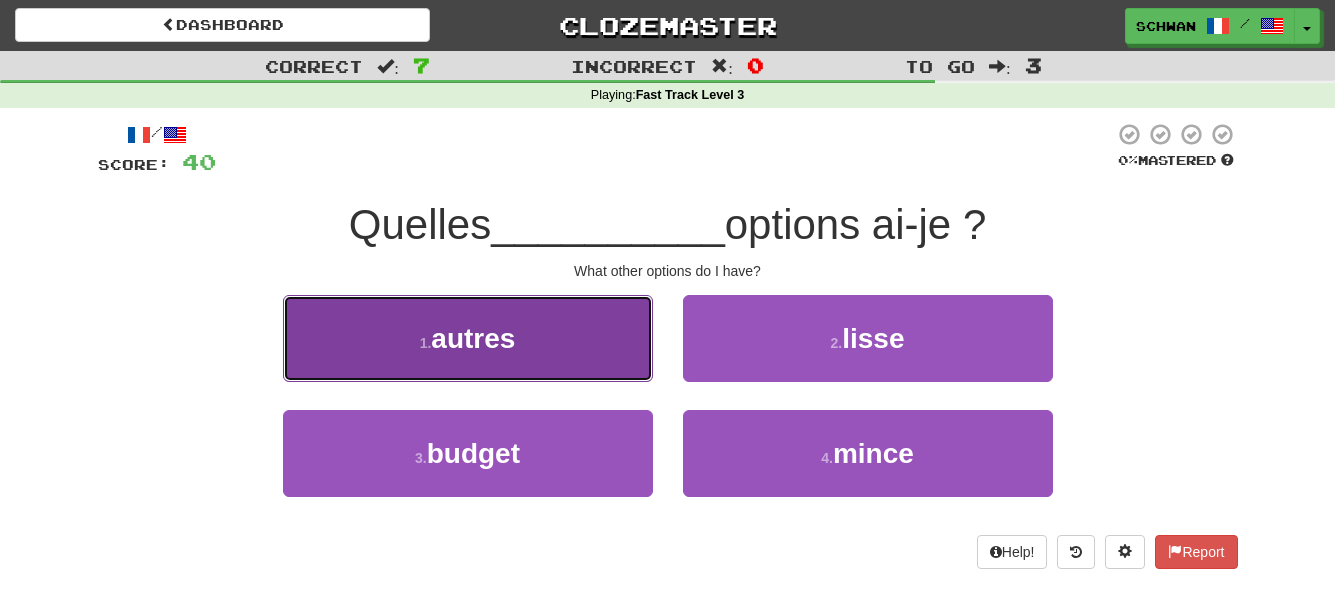 click on "1 .  autres" at bounding box center [468, 338] 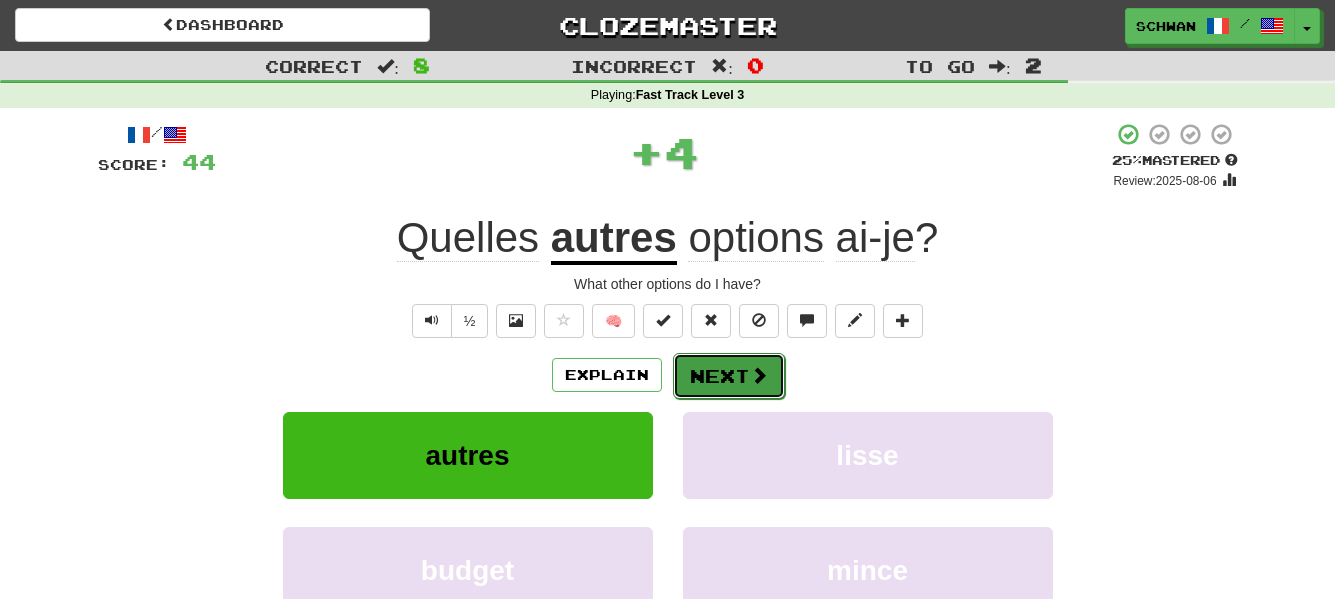 click at bounding box center [759, 375] 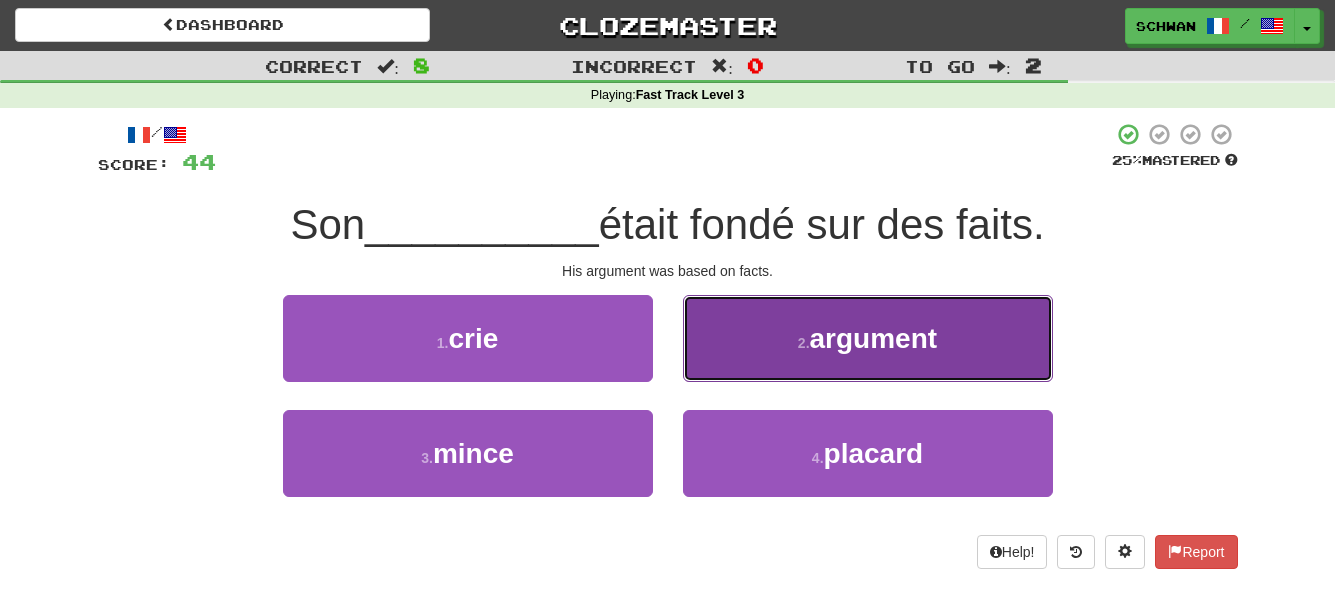 click on "2 .  argument" at bounding box center [868, 338] 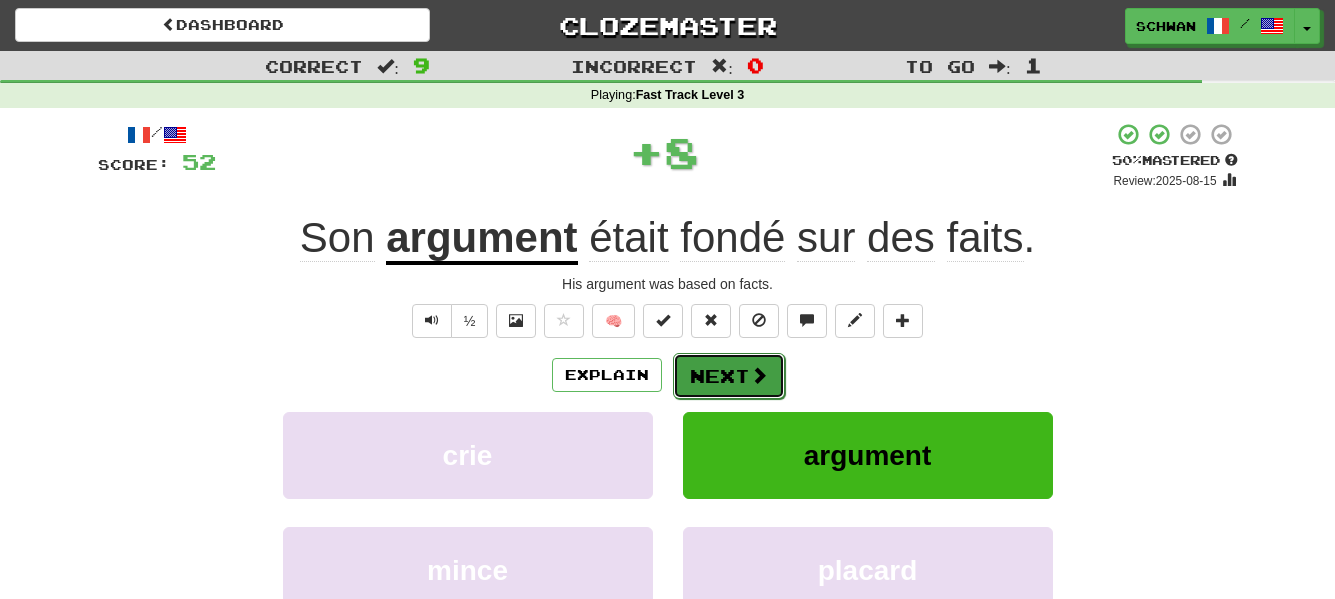click on "Next" at bounding box center (729, 376) 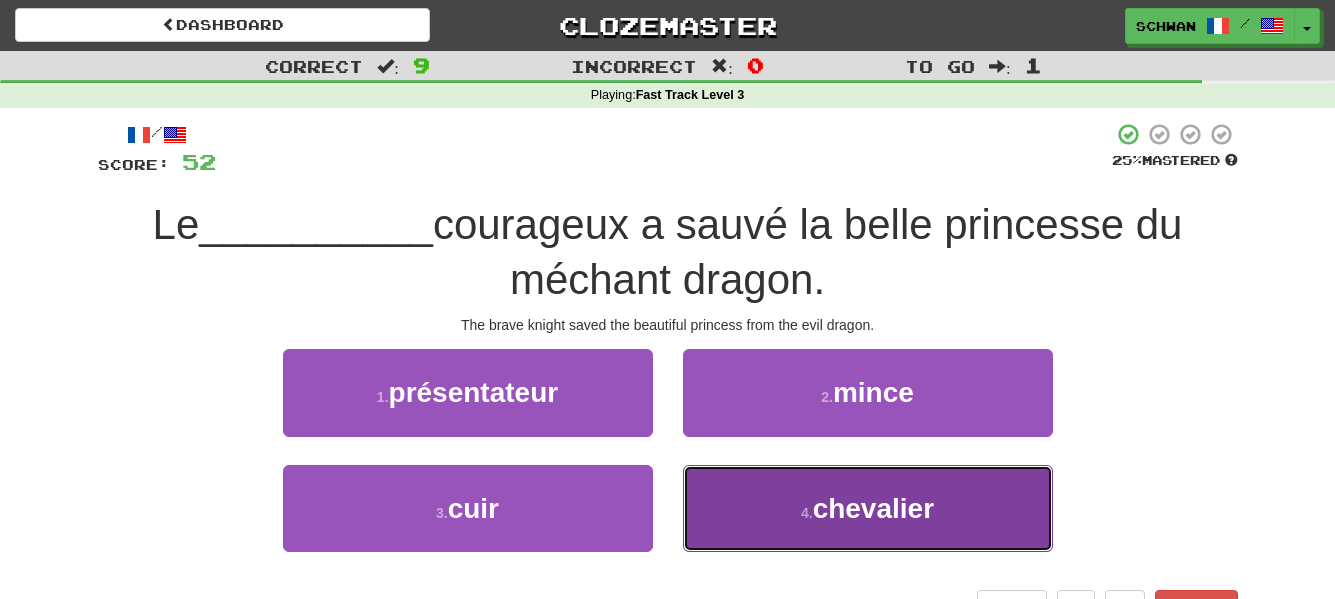 click on "4 .  chevalier" at bounding box center (868, 508) 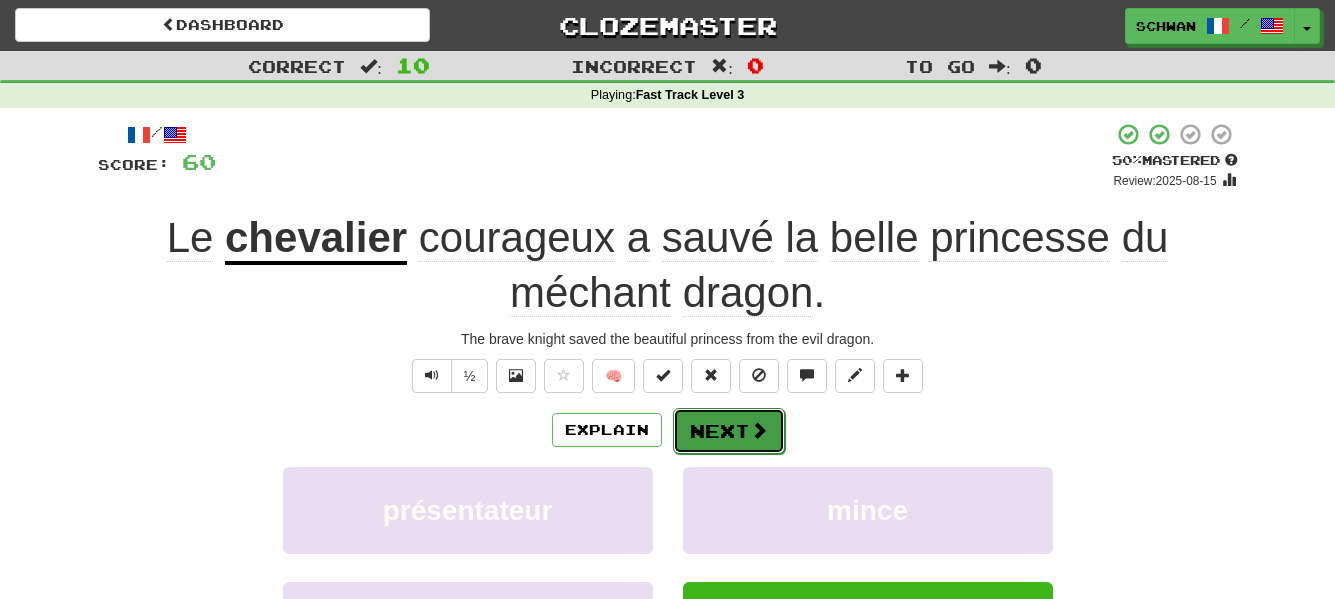 click on "Next" at bounding box center (729, 431) 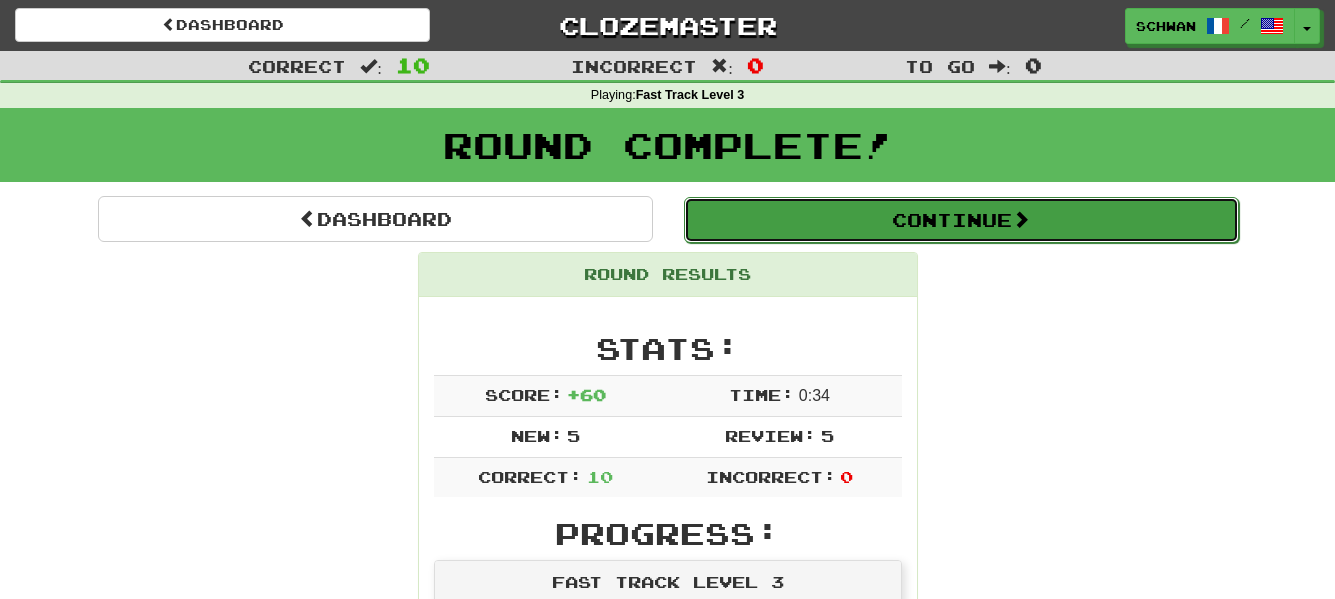 click on "Continue" at bounding box center [961, 220] 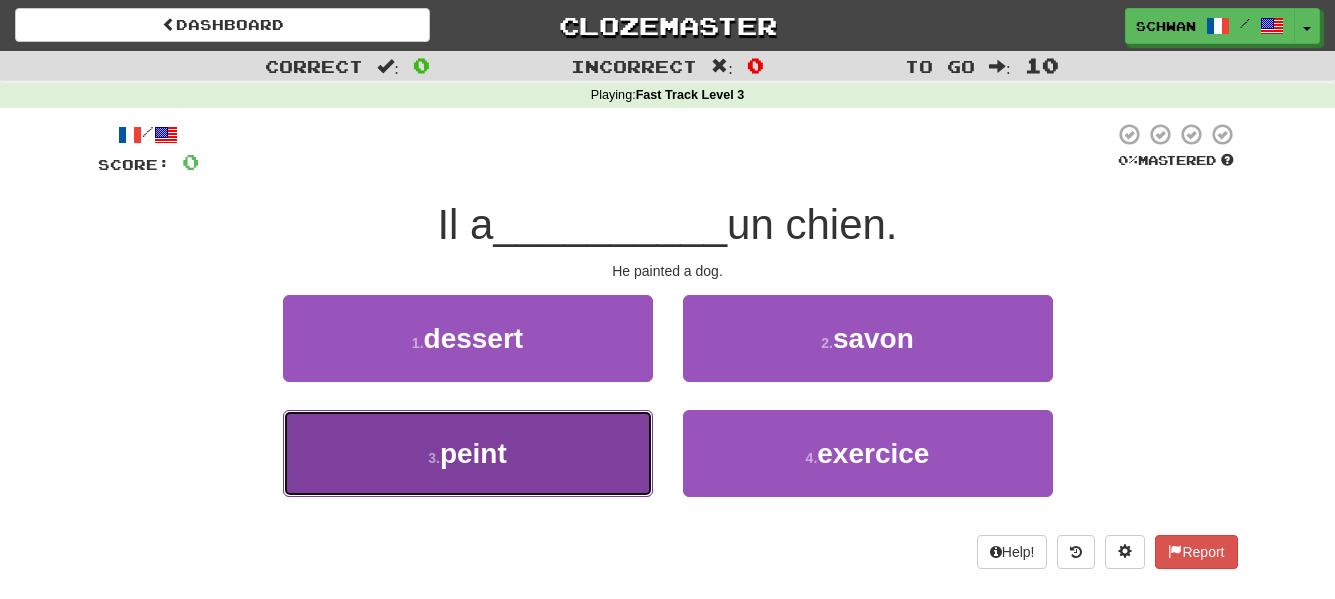 click on "peint" at bounding box center [473, 453] 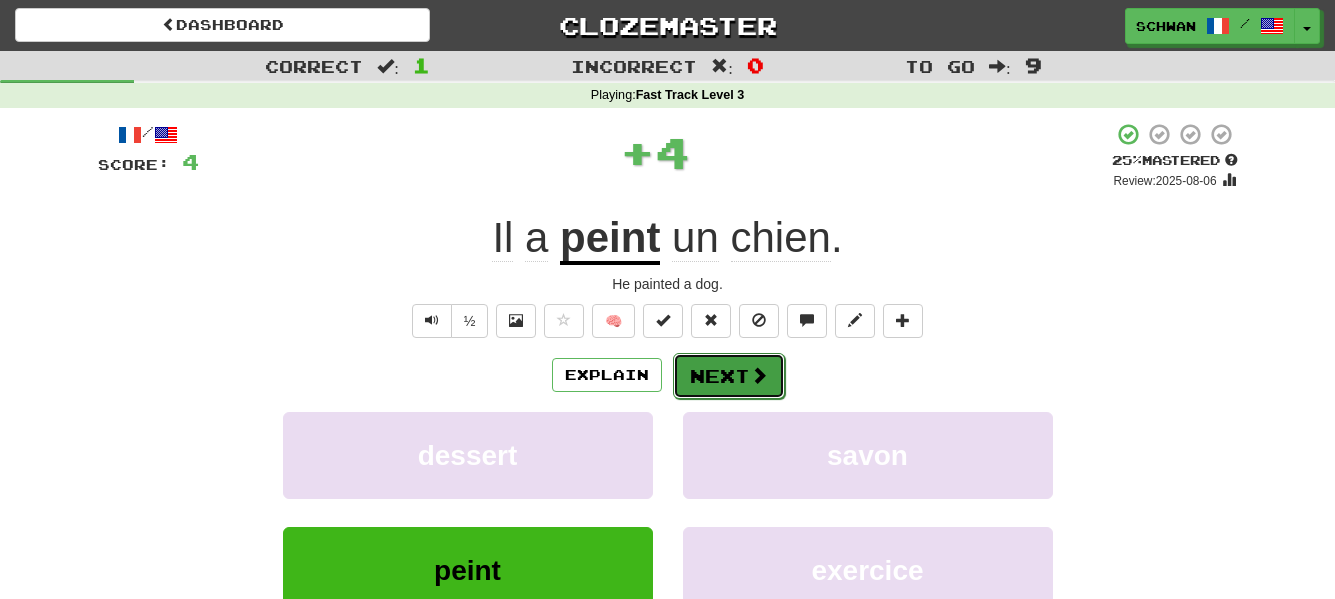 click on "Next" at bounding box center (729, 376) 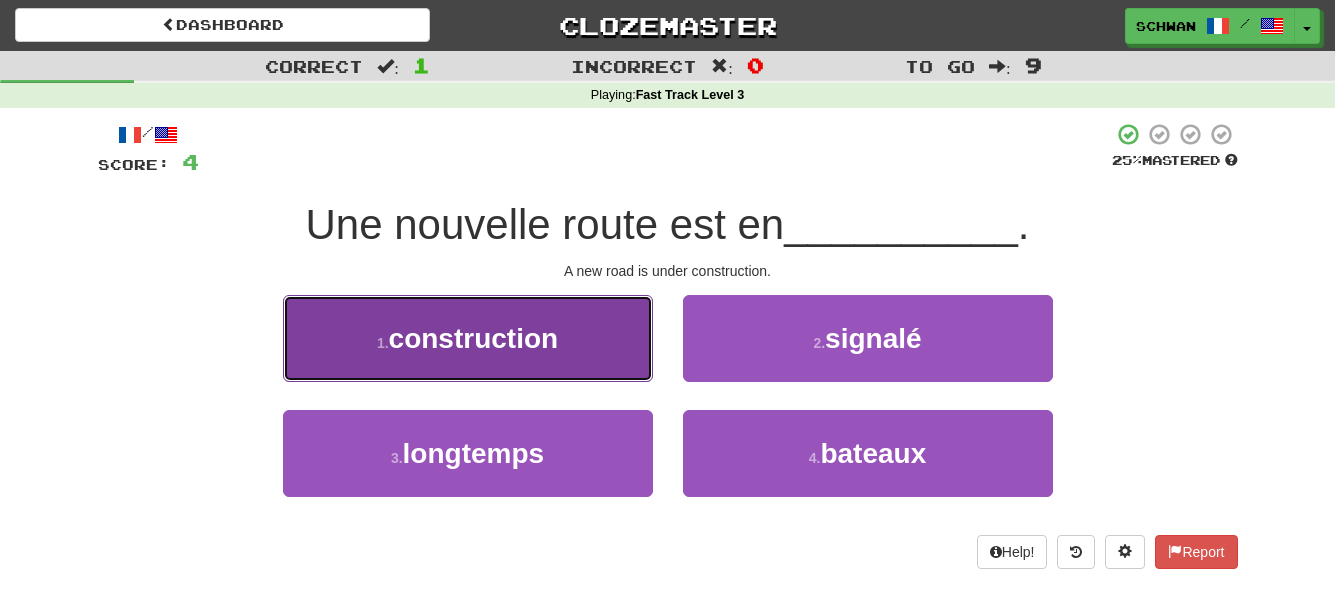 click on "construction" at bounding box center (474, 338) 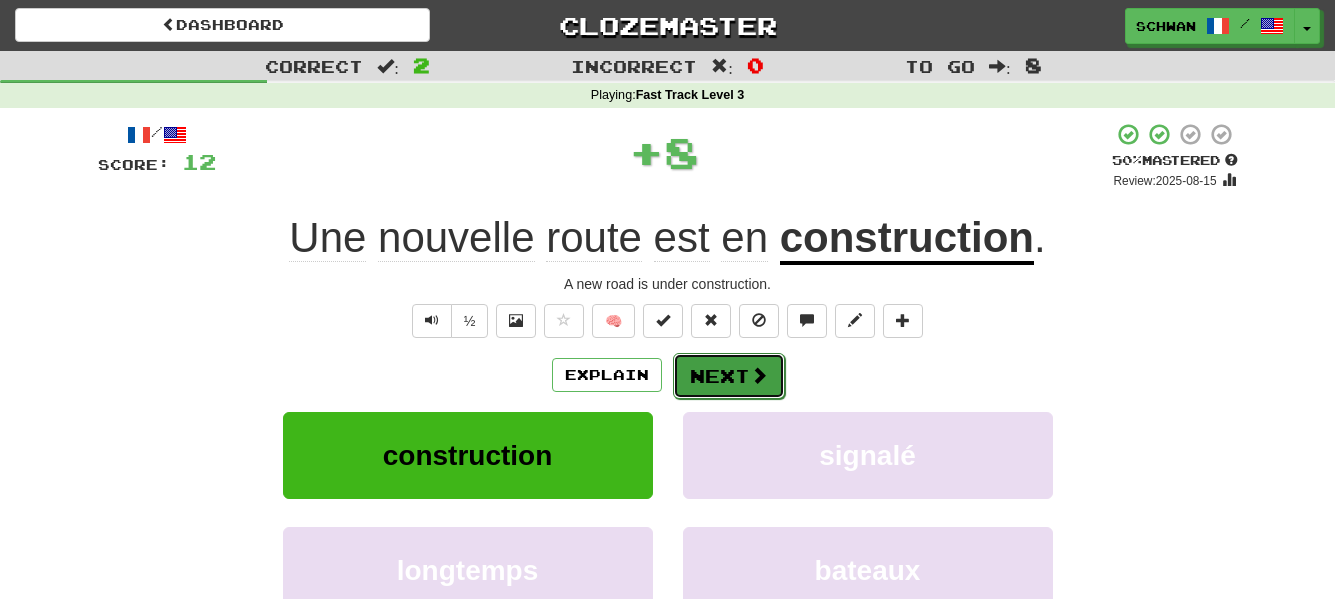 click on "Next" at bounding box center [729, 376] 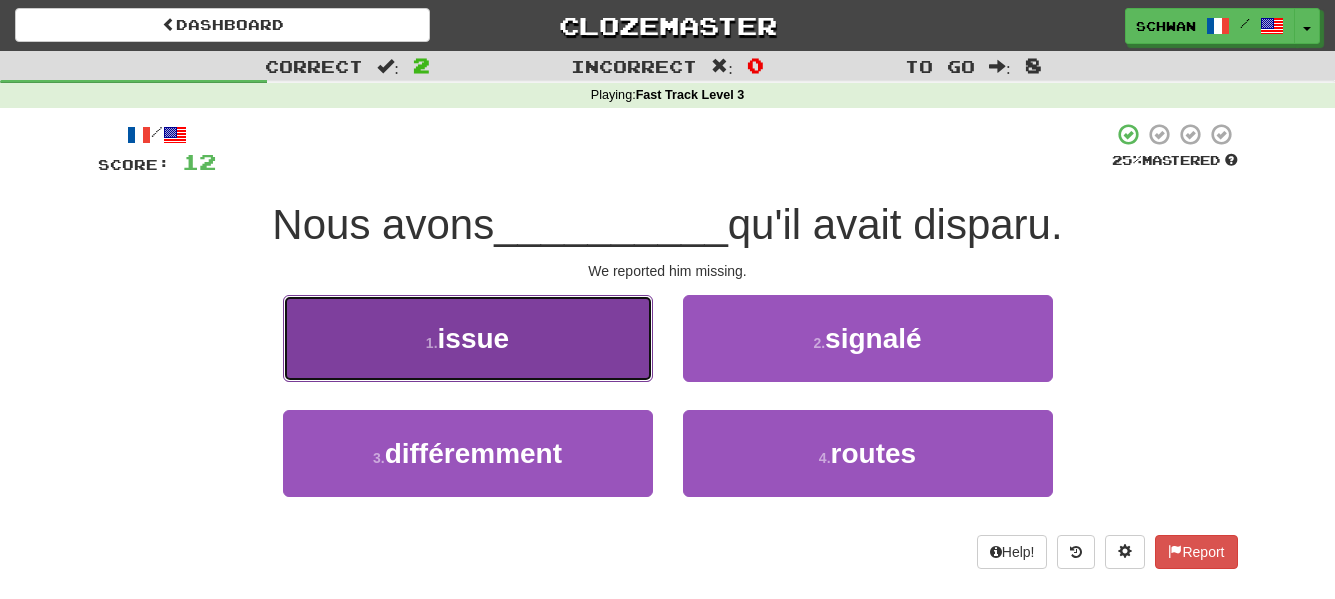 click on "1 .  issue" at bounding box center (468, 338) 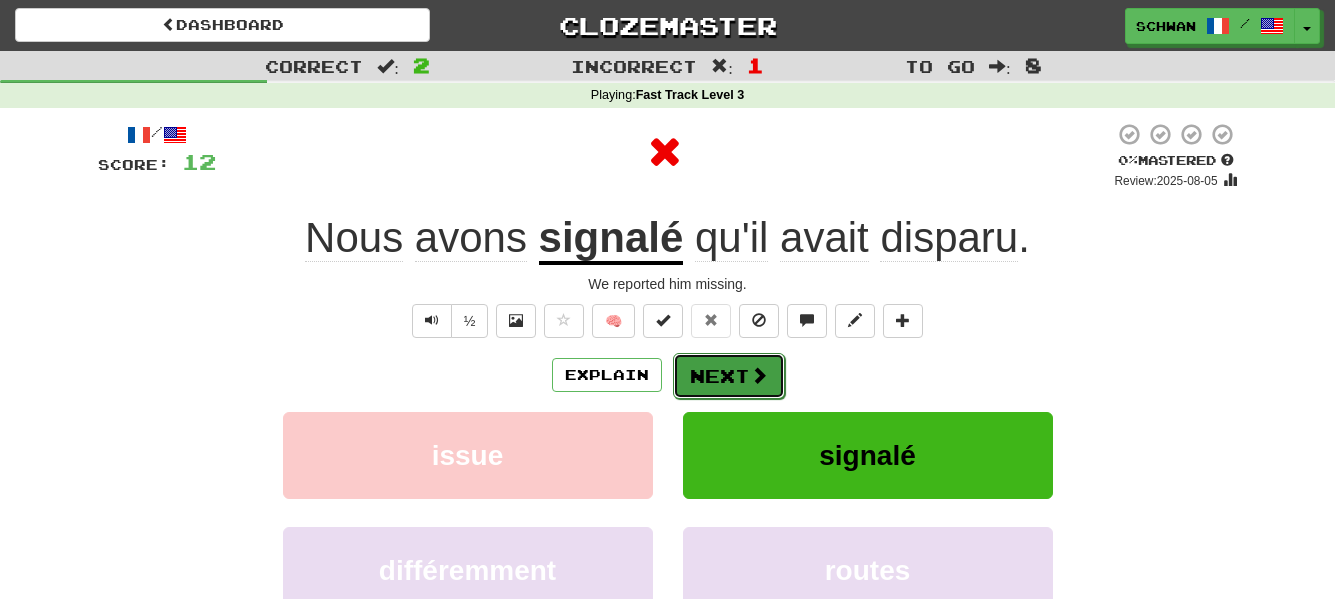 click on "Next" at bounding box center [729, 376] 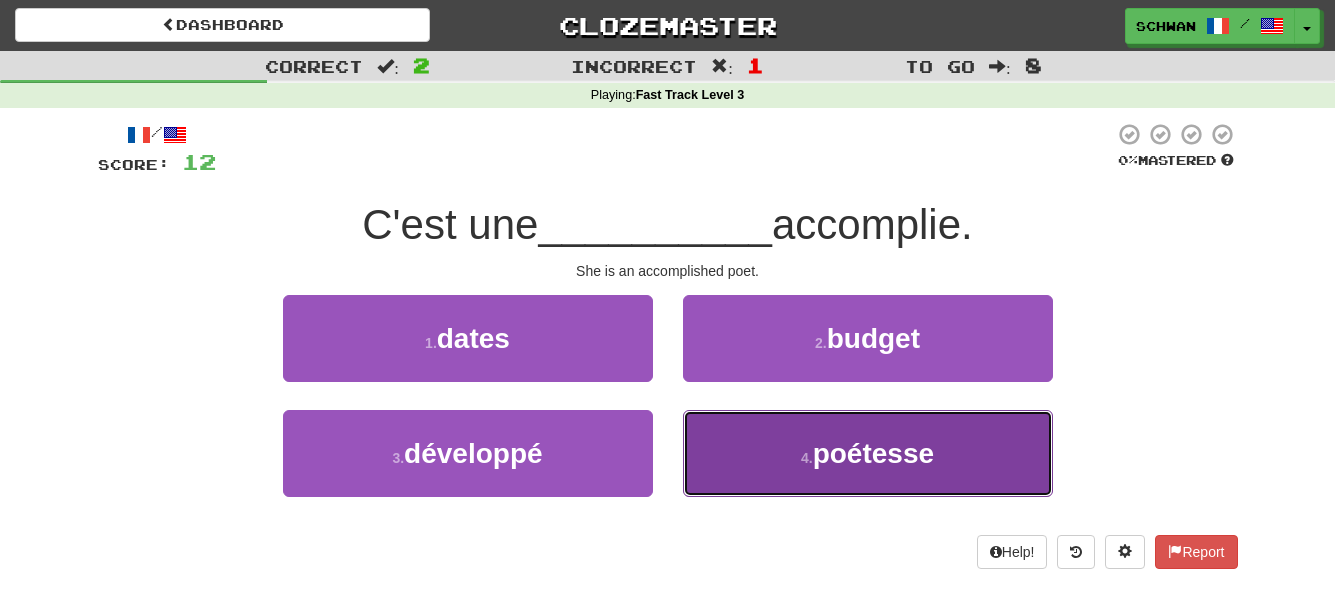 click on "4 .  poétesse" at bounding box center (868, 453) 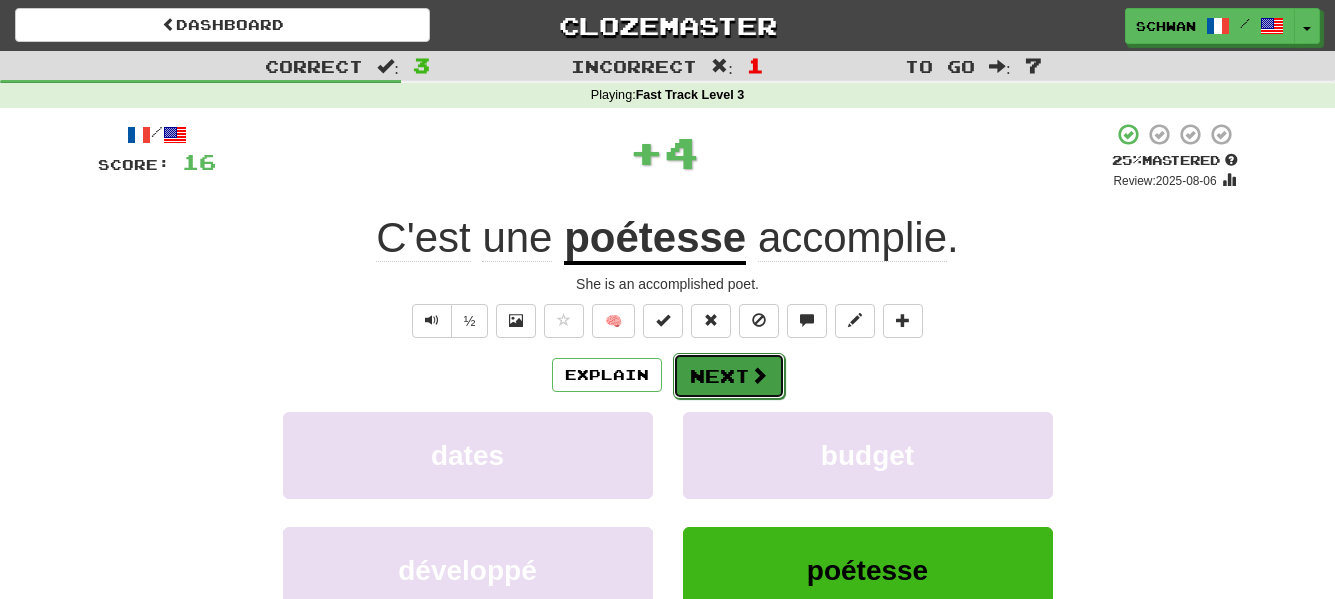 click on "Next" at bounding box center [729, 376] 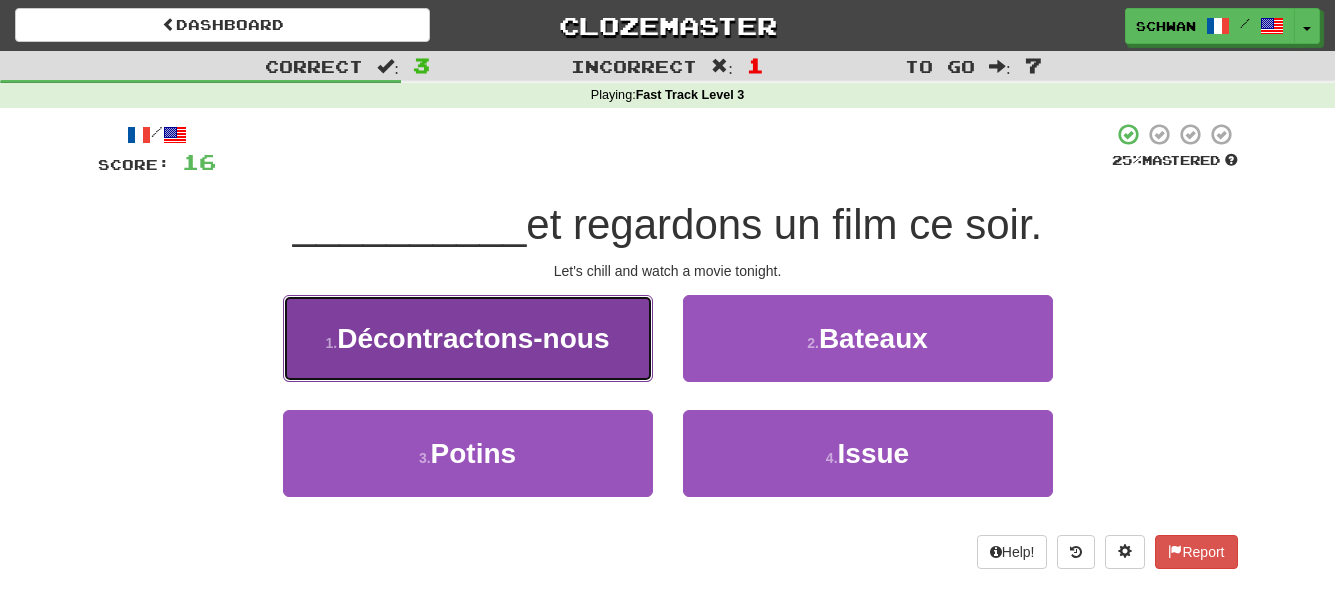 click on "1 .  Décontractons-nous" at bounding box center [468, 338] 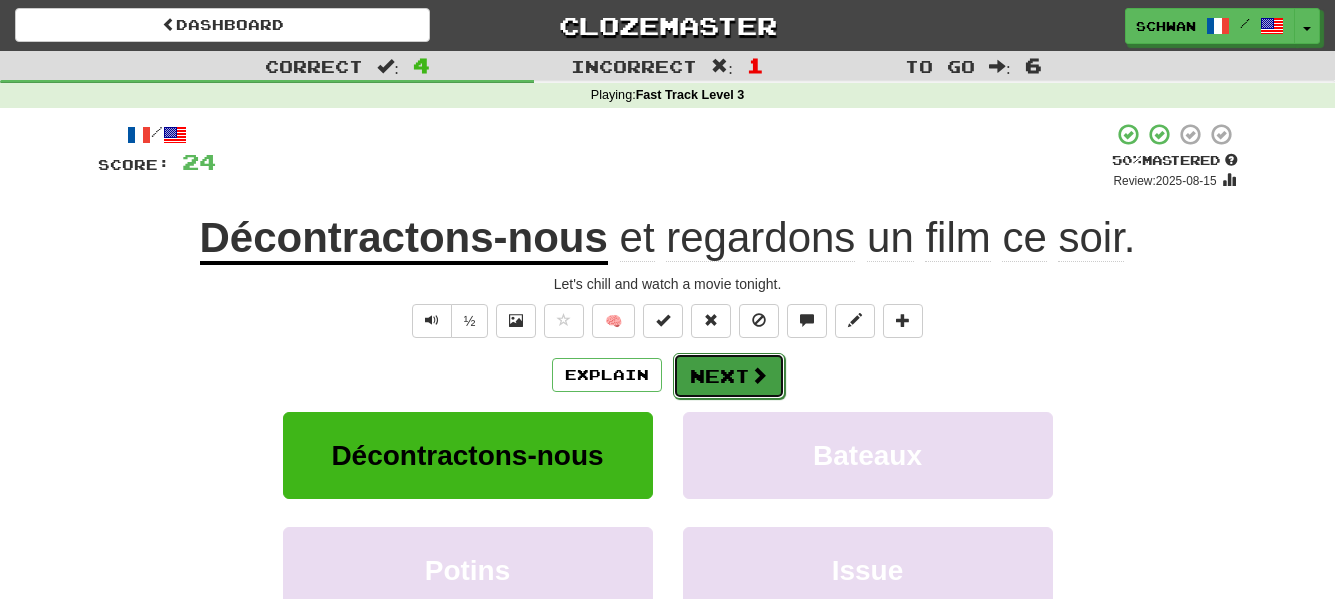 click on "Next" at bounding box center [729, 376] 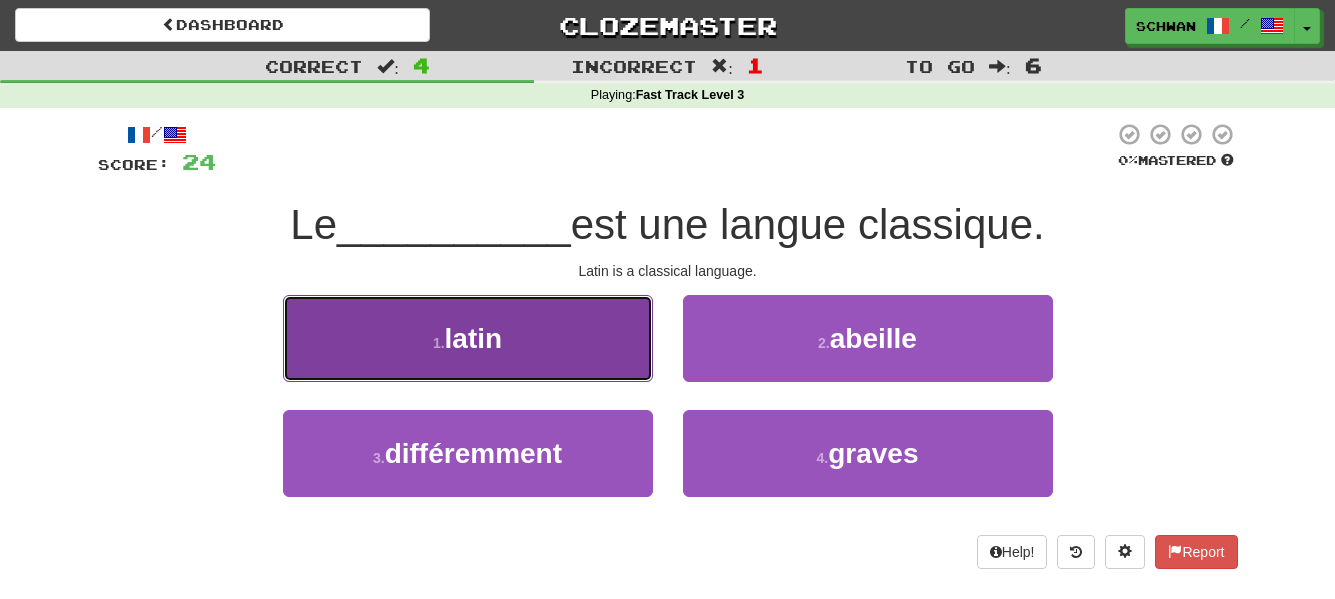click on "1 .  latin" at bounding box center [468, 338] 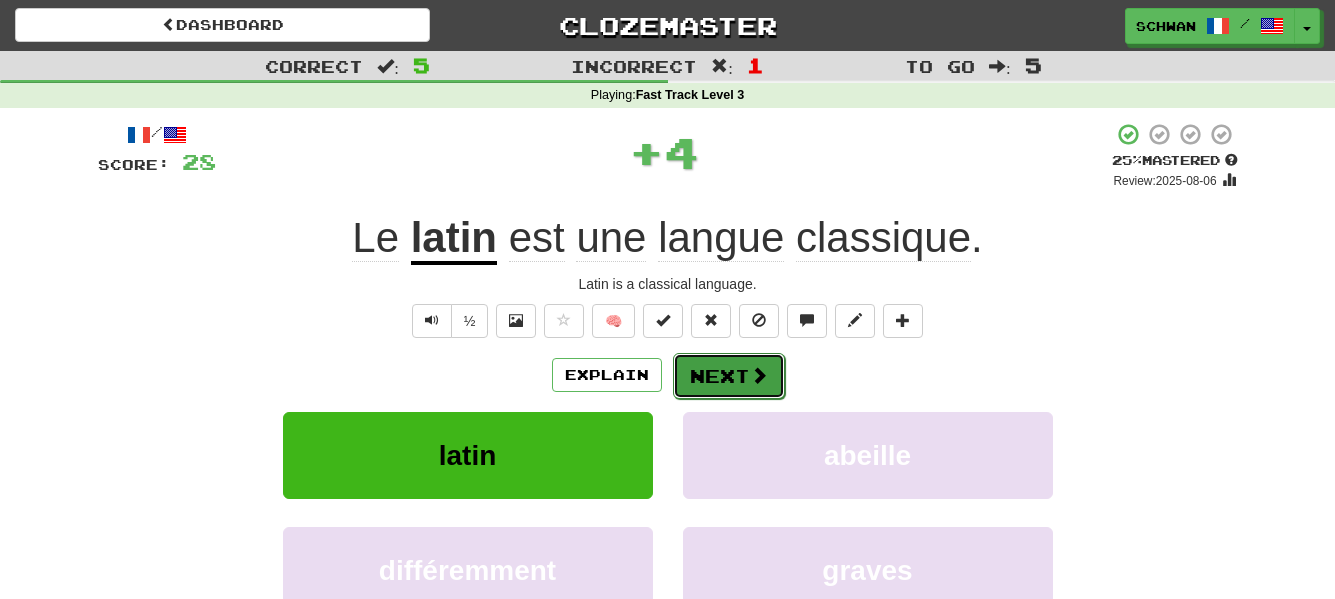 click on "Next" at bounding box center [729, 376] 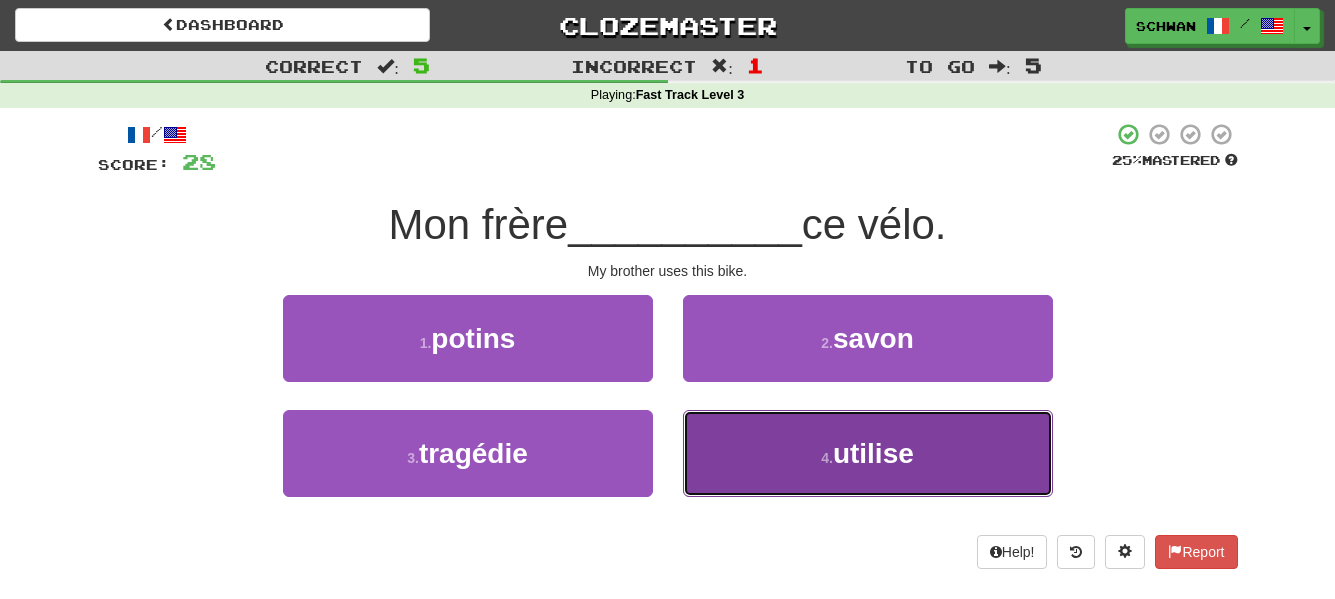 click on "4 .  utilise" at bounding box center (868, 453) 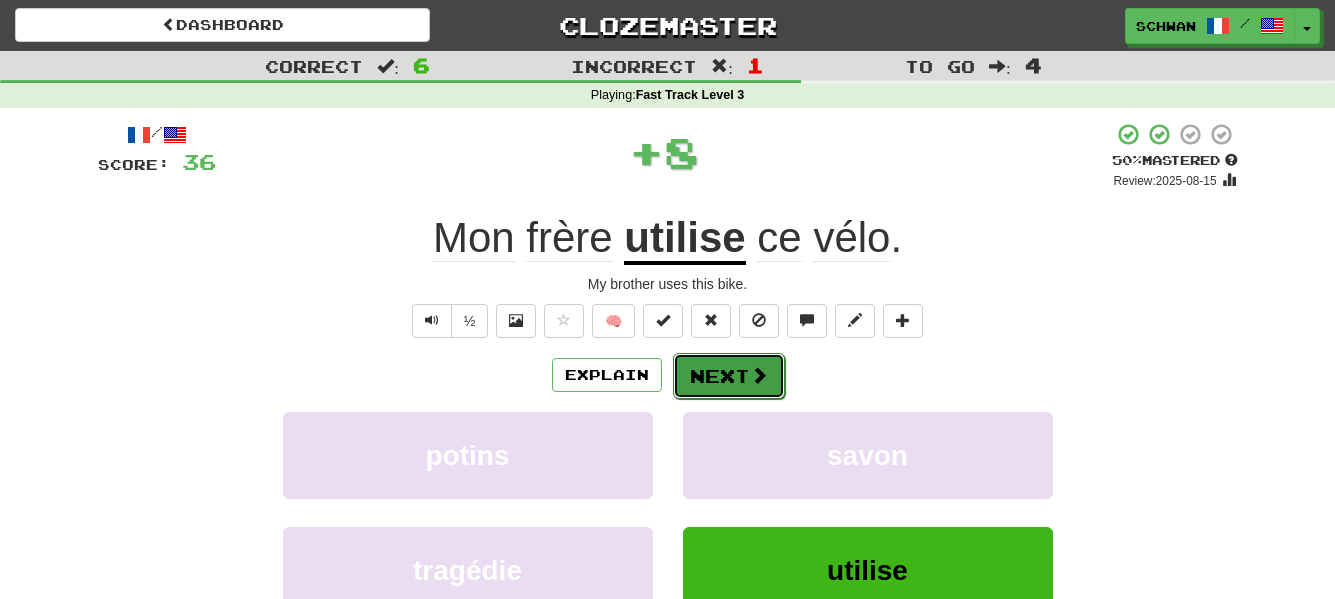 click on "Next" at bounding box center (729, 376) 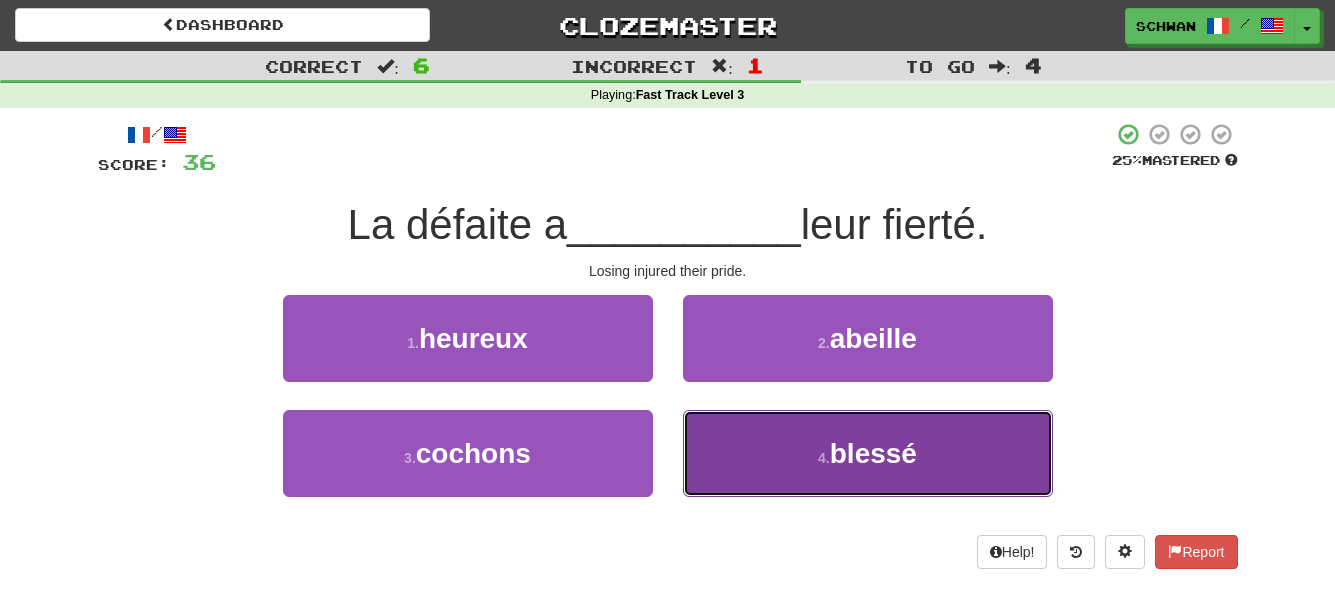 click on "4 .  blessé" at bounding box center (868, 453) 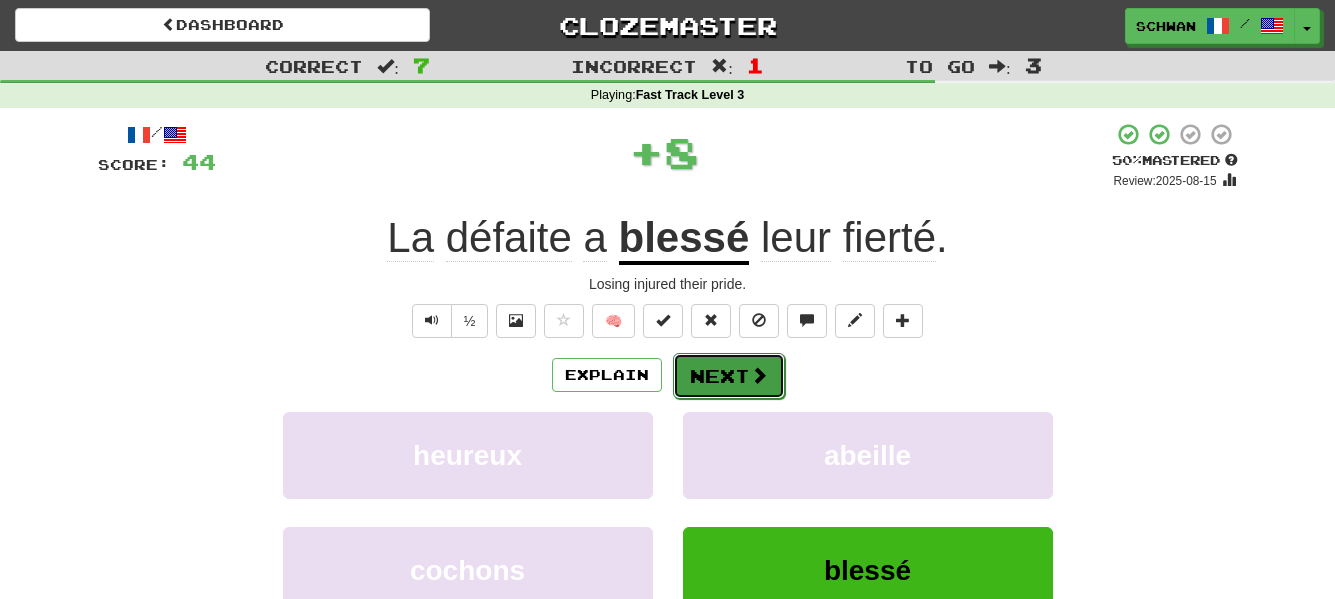 click on "Next" at bounding box center [729, 376] 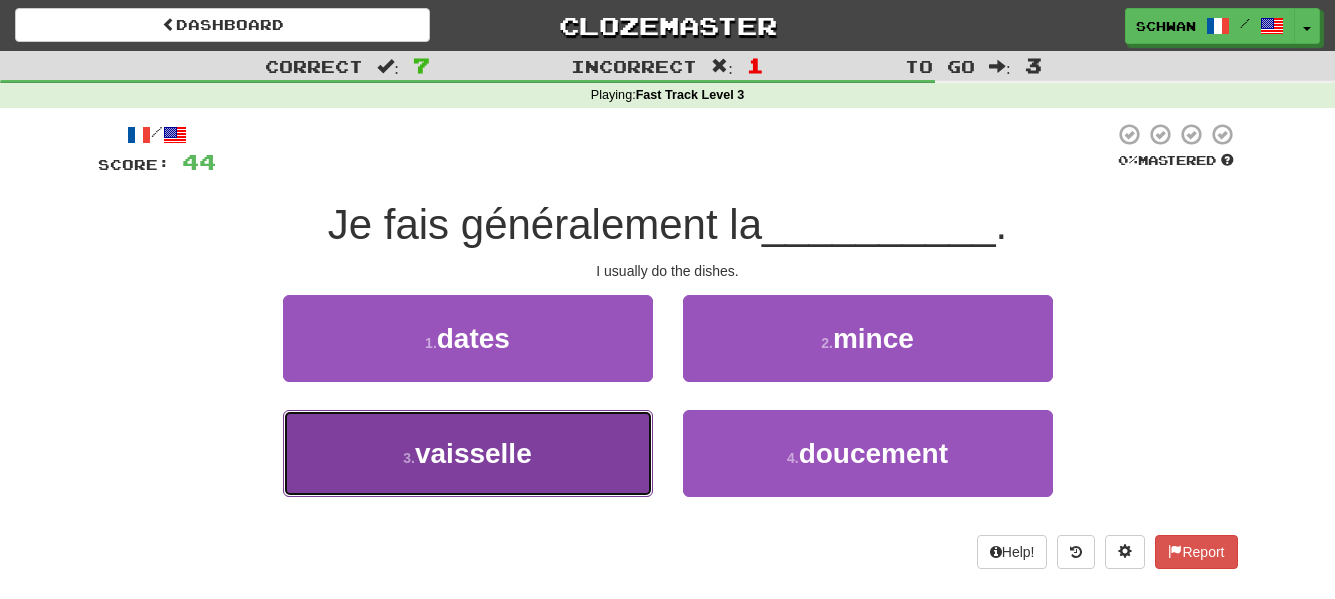 click on "vaisselle" at bounding box center (473, 453) 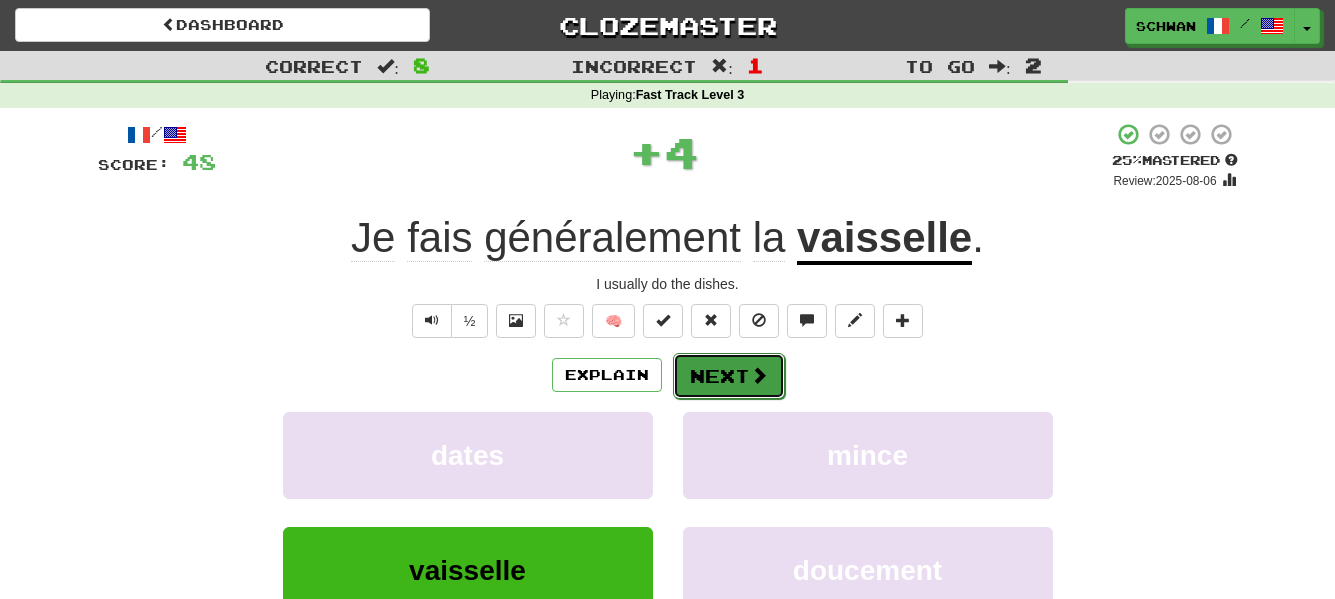 click on "Next" at bounding box center [729, 376] 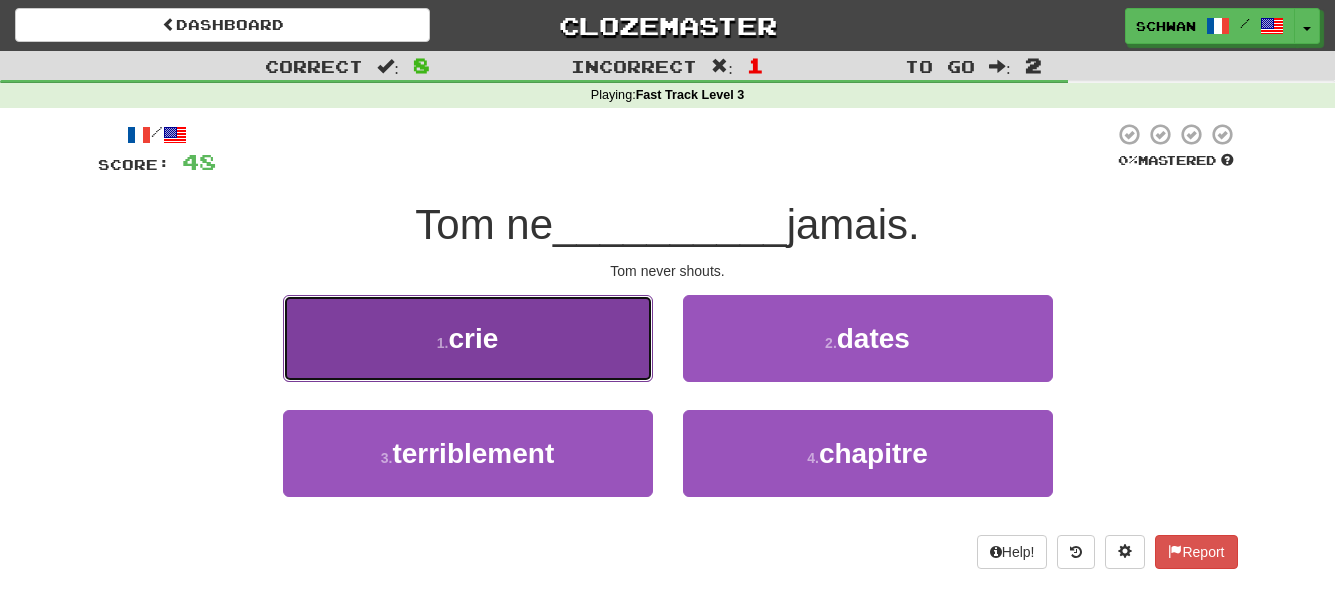 click on "1 .  crie" at bounding box center [468, 338] 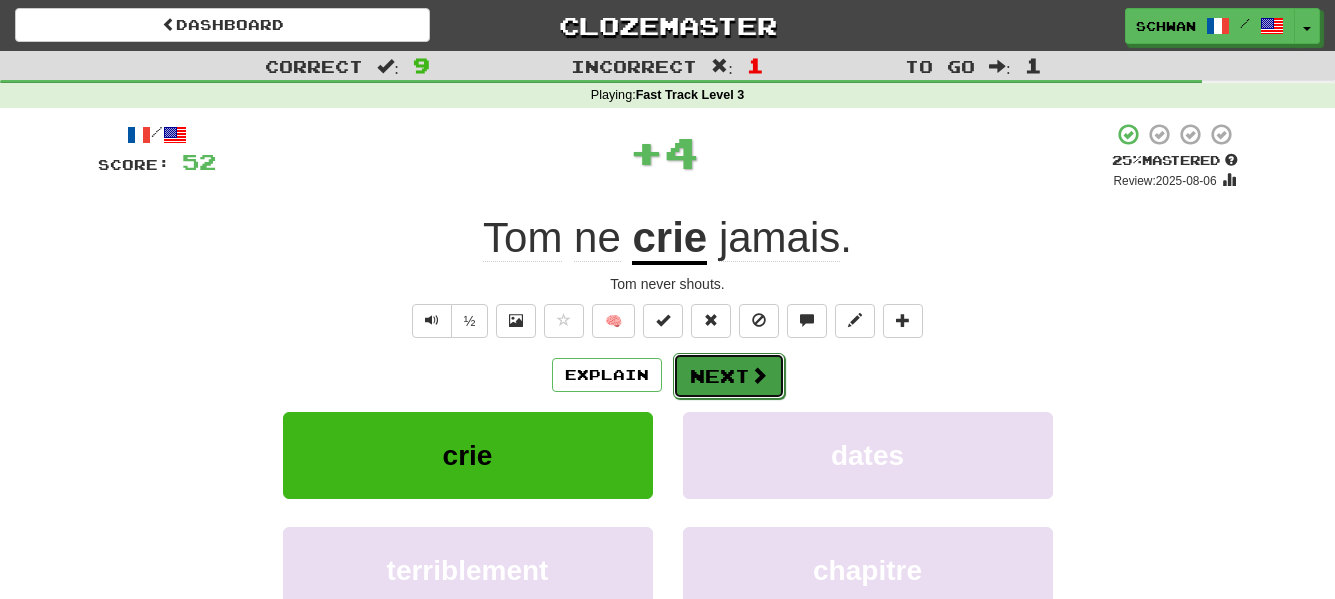 click on "Next" at bounding box center (729, 376) 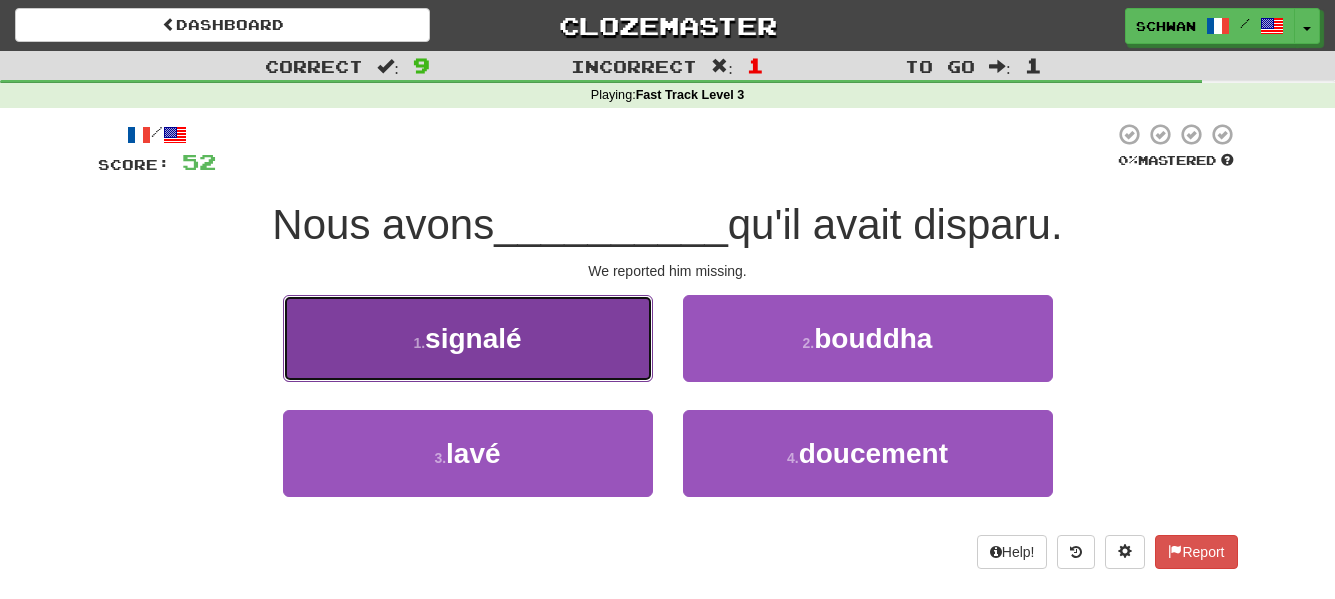 click on "1 .  signalé" at bounding box center [468, 338] 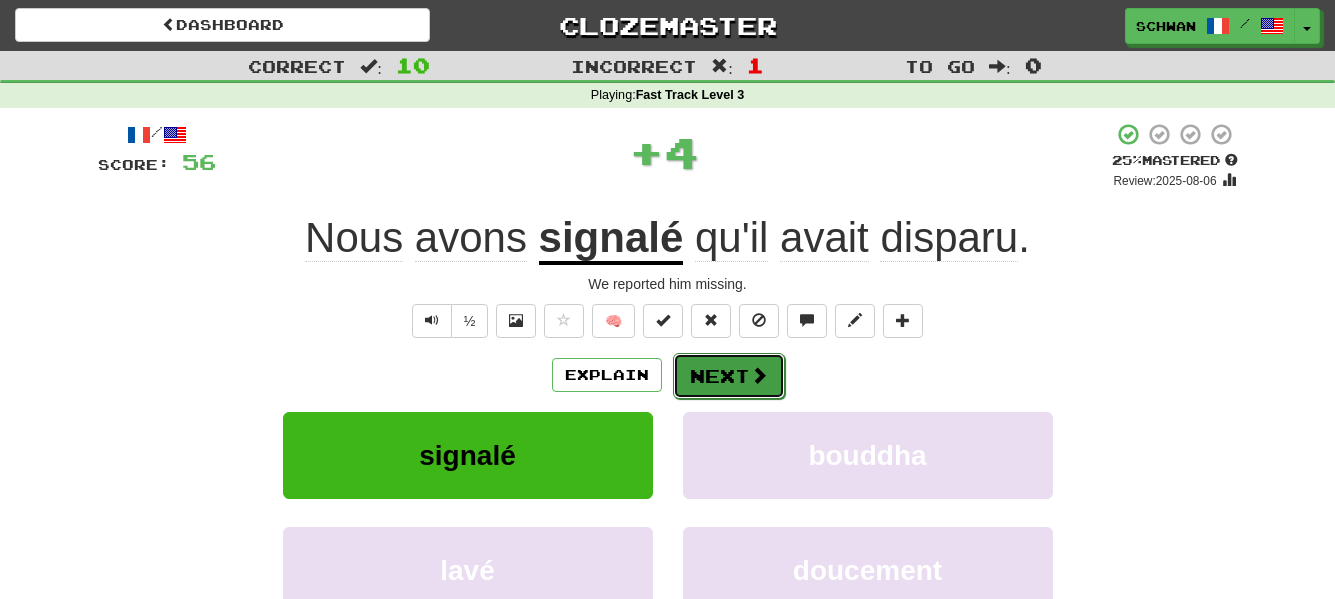 click on "Next" at bounding box center [729, 376] 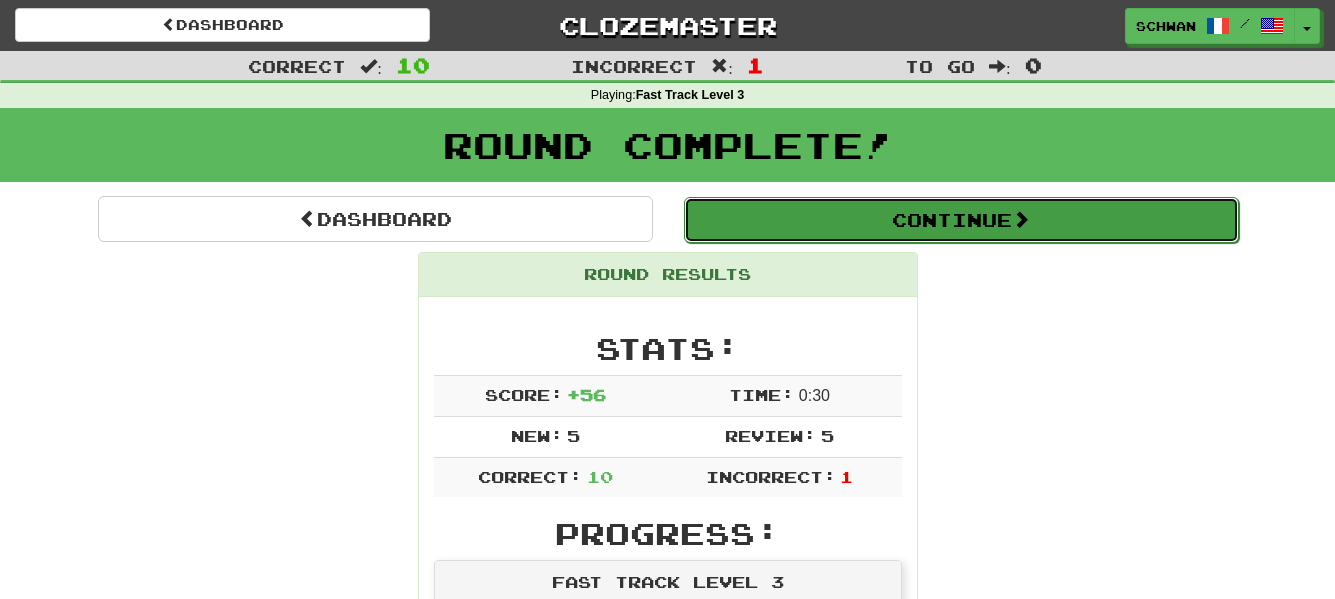 click on "Continue" at bounding box center (961, 220) 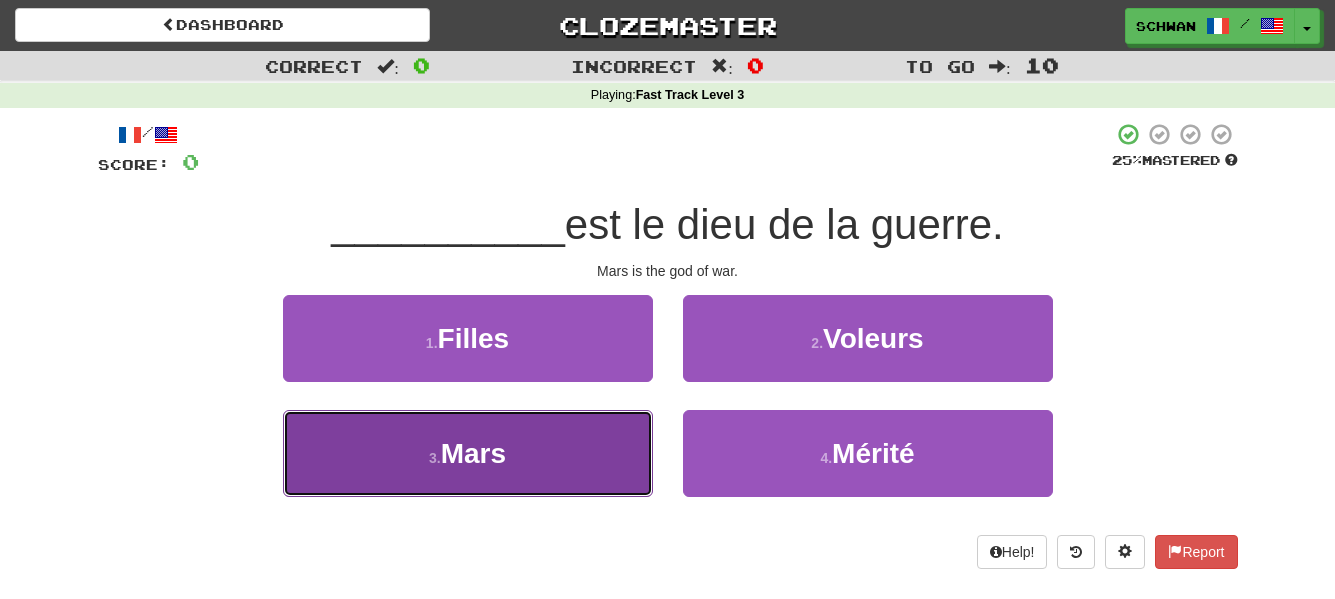 click on "3 .  Mars" at bounding box center (468, 453) 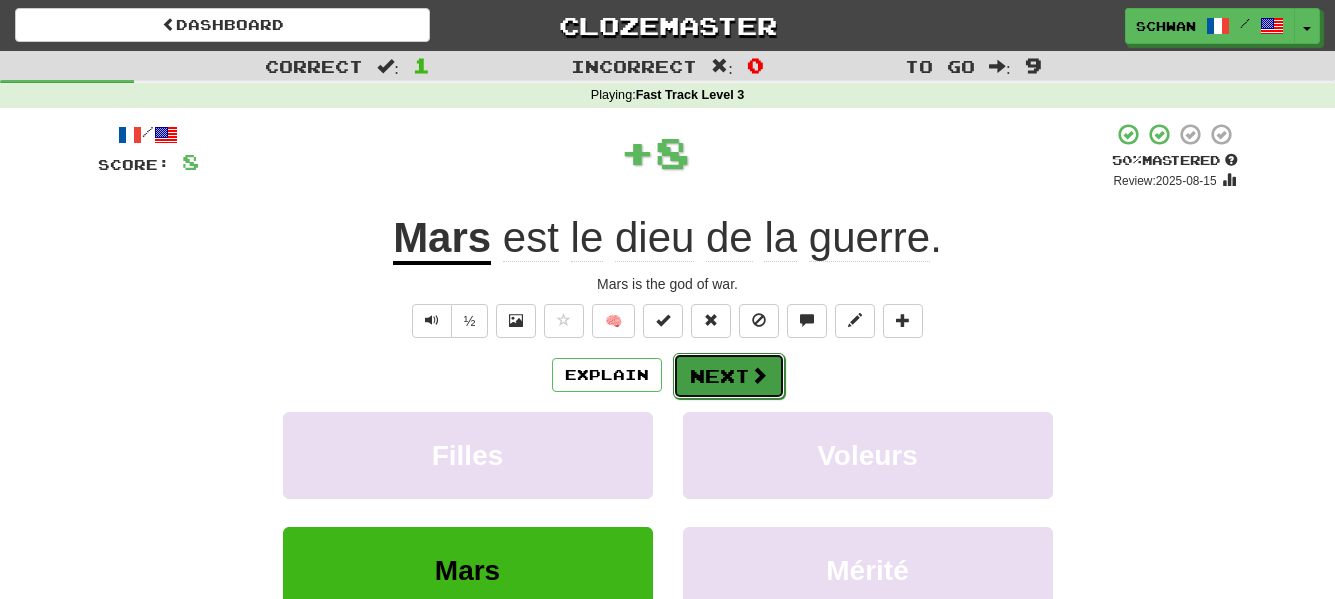 click on "Next" at bounding box center (729, 376) 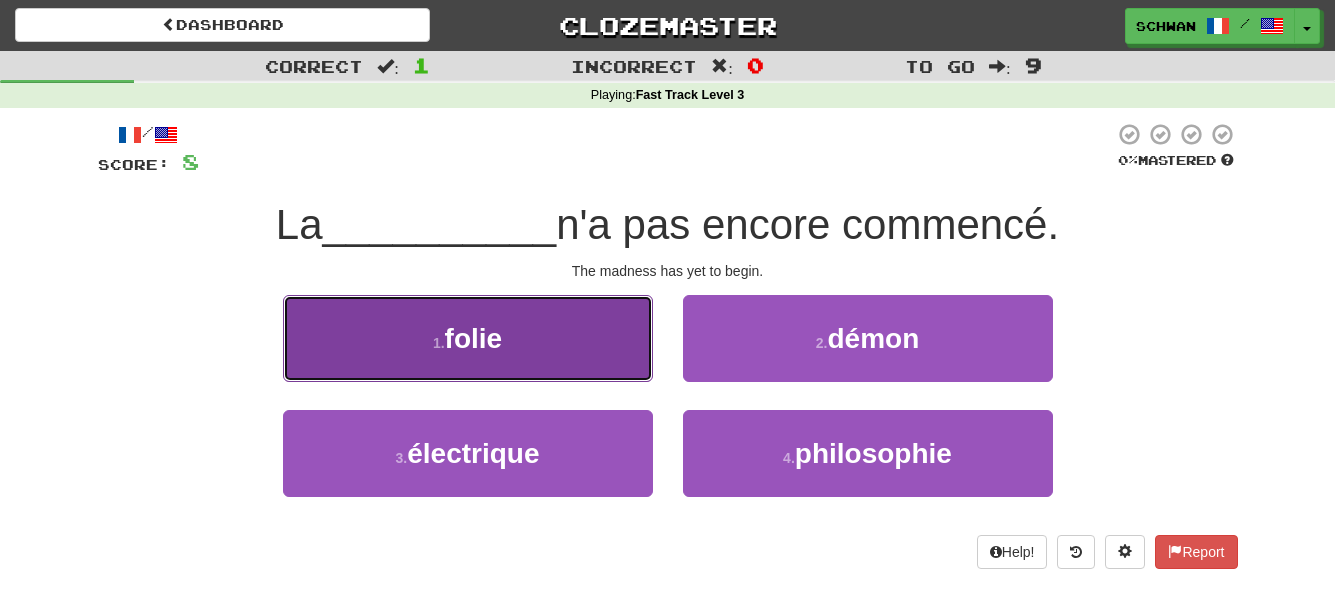 click on "1 .  folie" at bounding box center (468, 338) 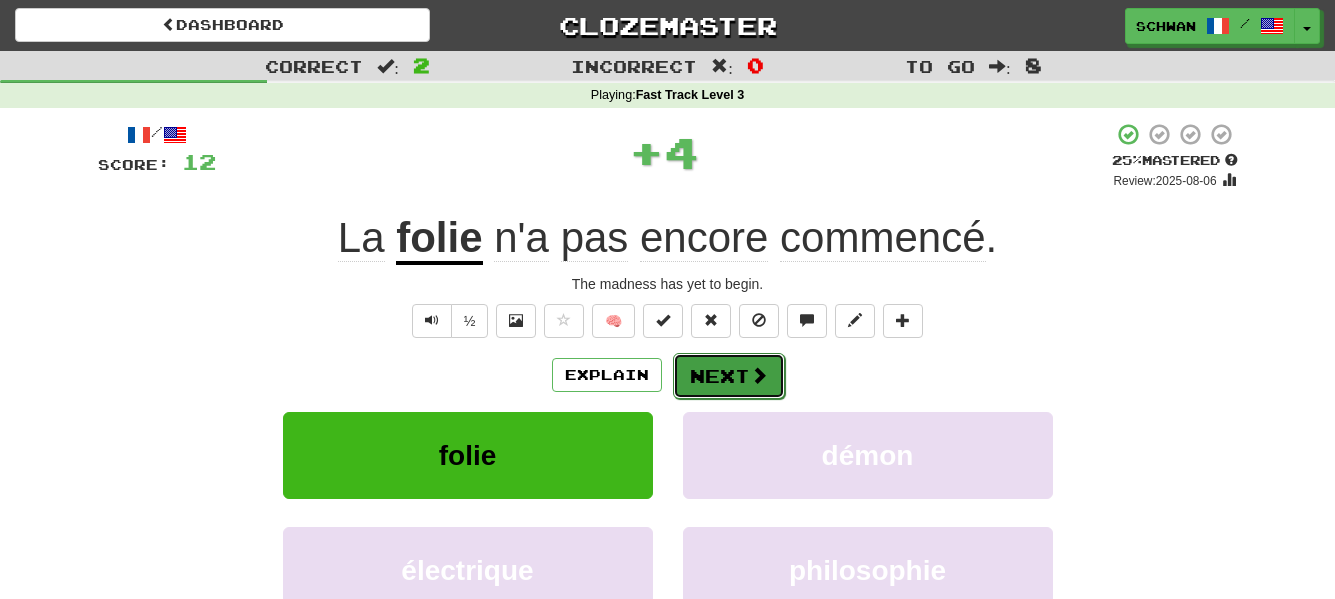 click on "Next" at bounding box center (729, 376) 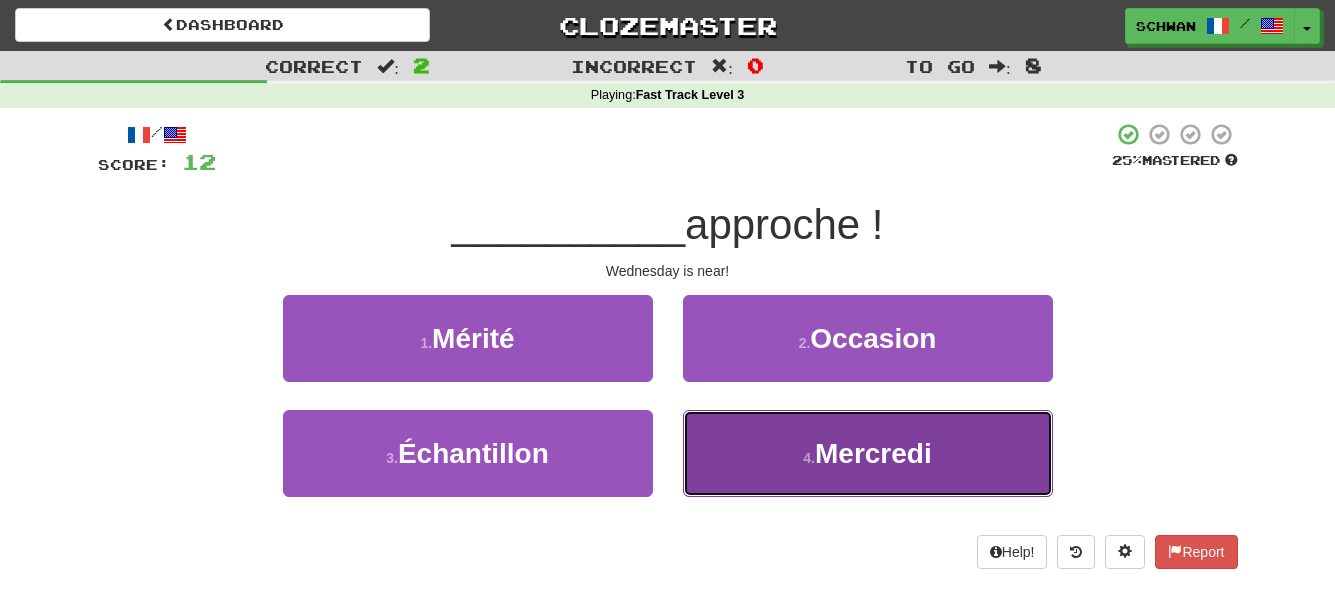 click on "4 .  Mercredi" at bounding box center [868, 453] 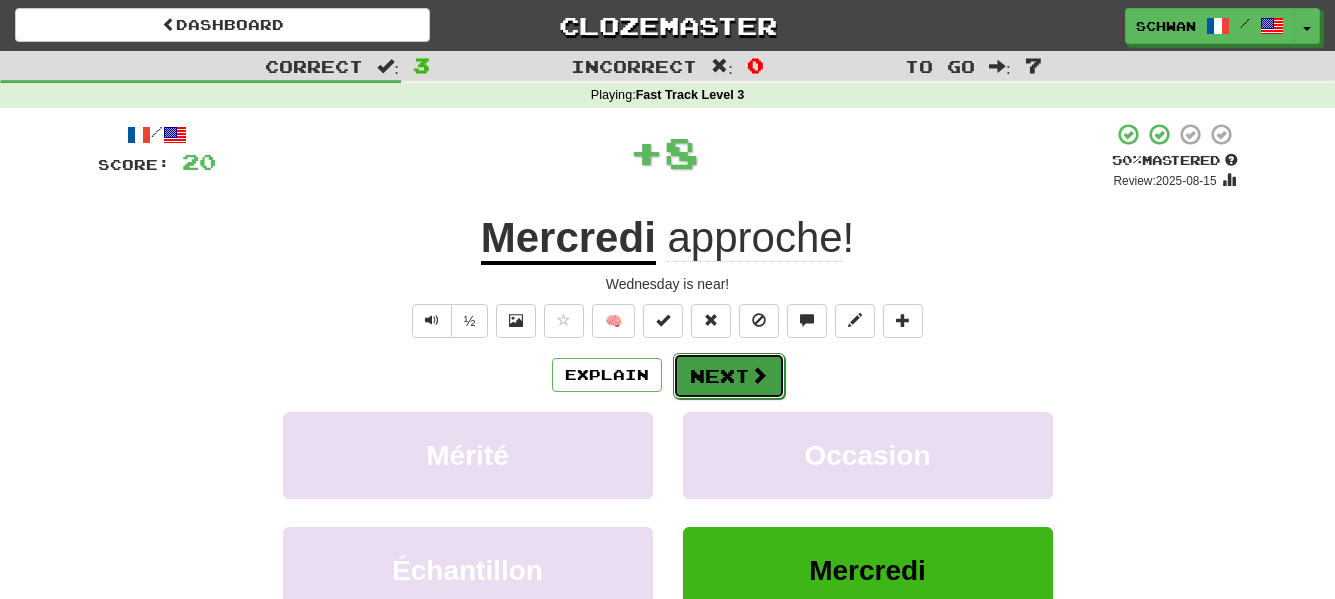 click on "Next" at bounding box center (729, 376) 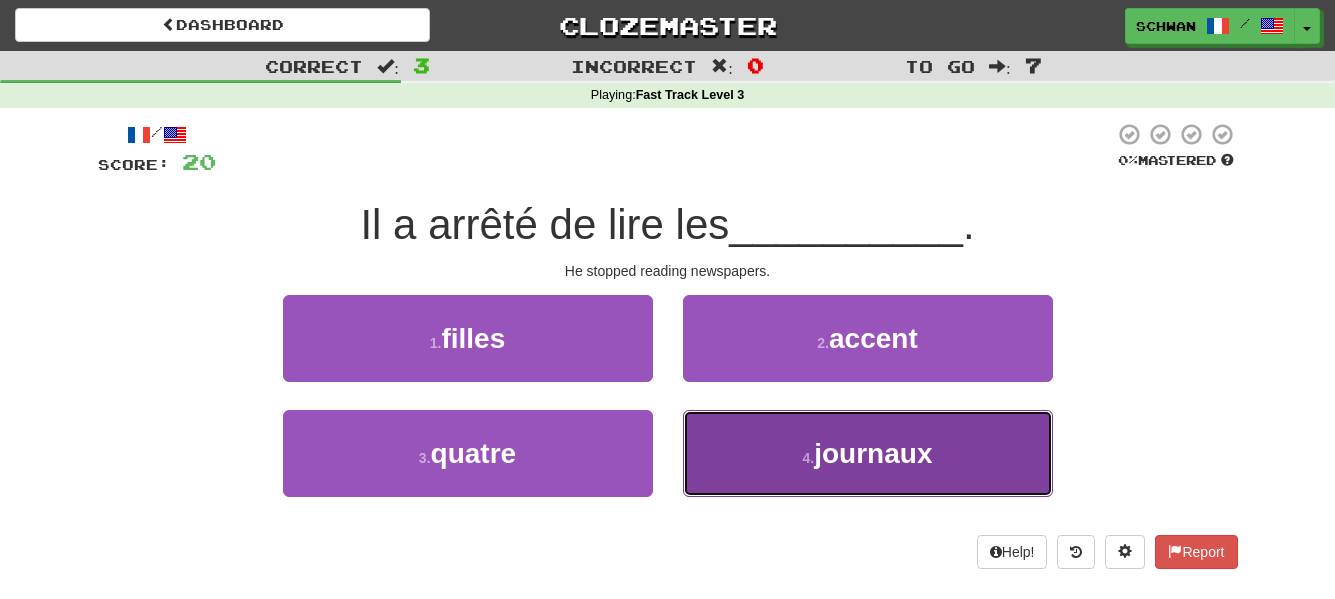 click on "4 .  journaux" at bounding box center [868, 453] 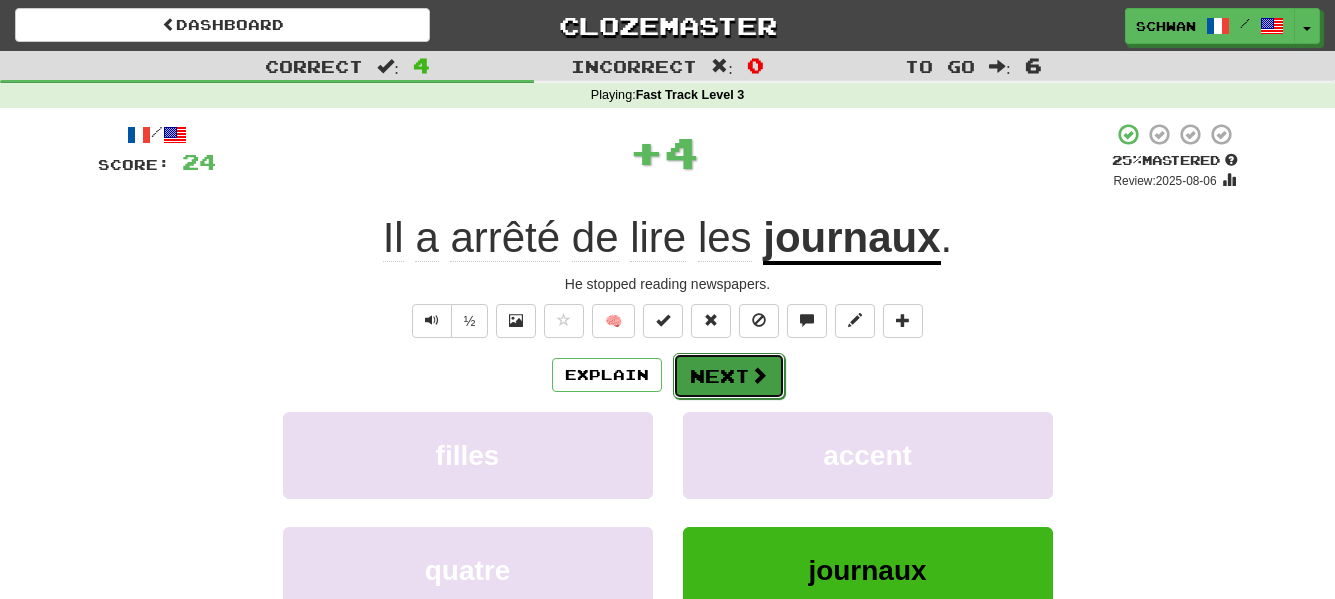 click on "Next" at bounding box center [729, 376] 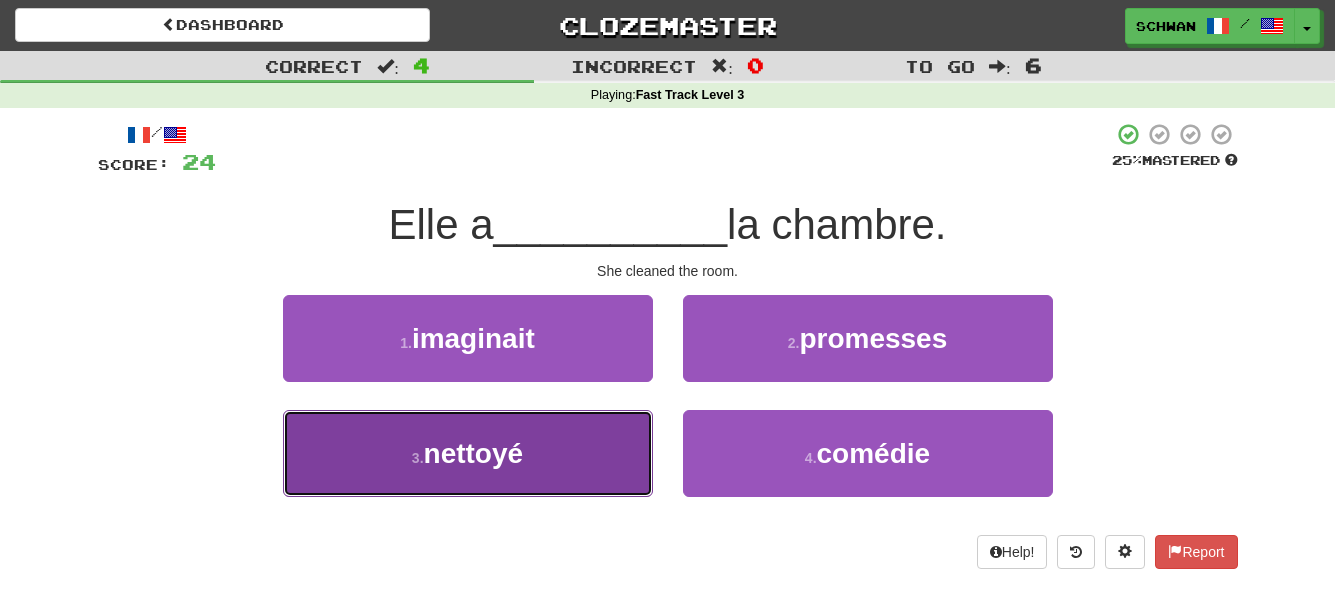 click on "nettoyé" at bounding box center (474, 453) 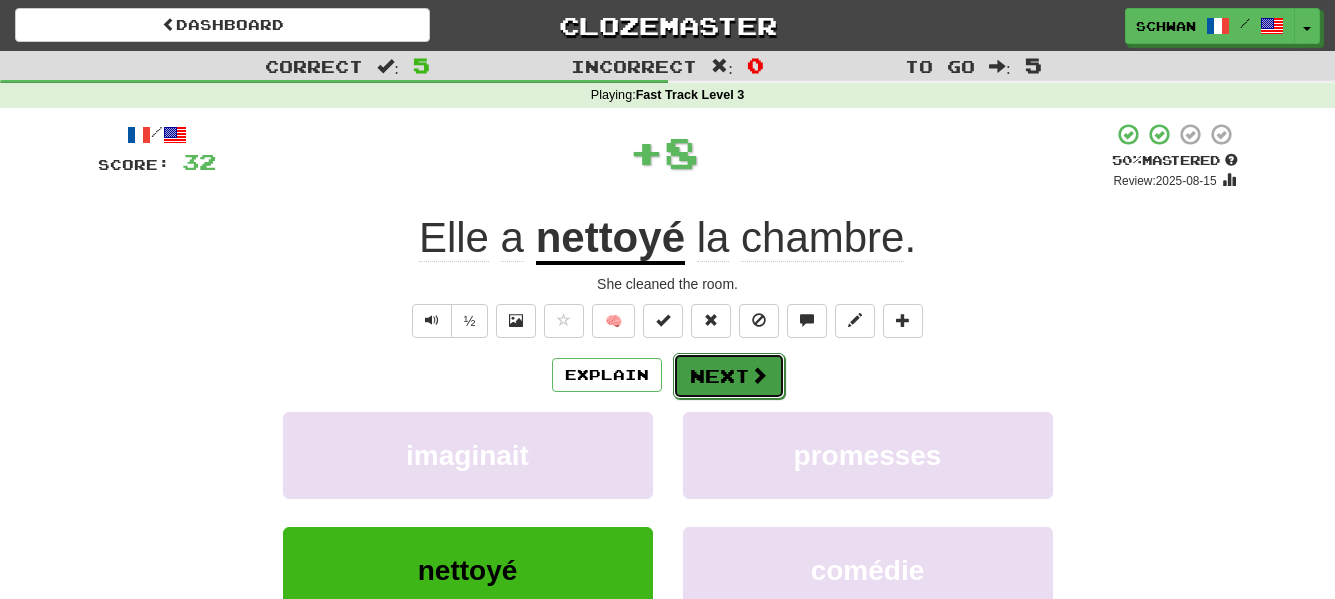 click on "Next" at bounding box center [729, 376] 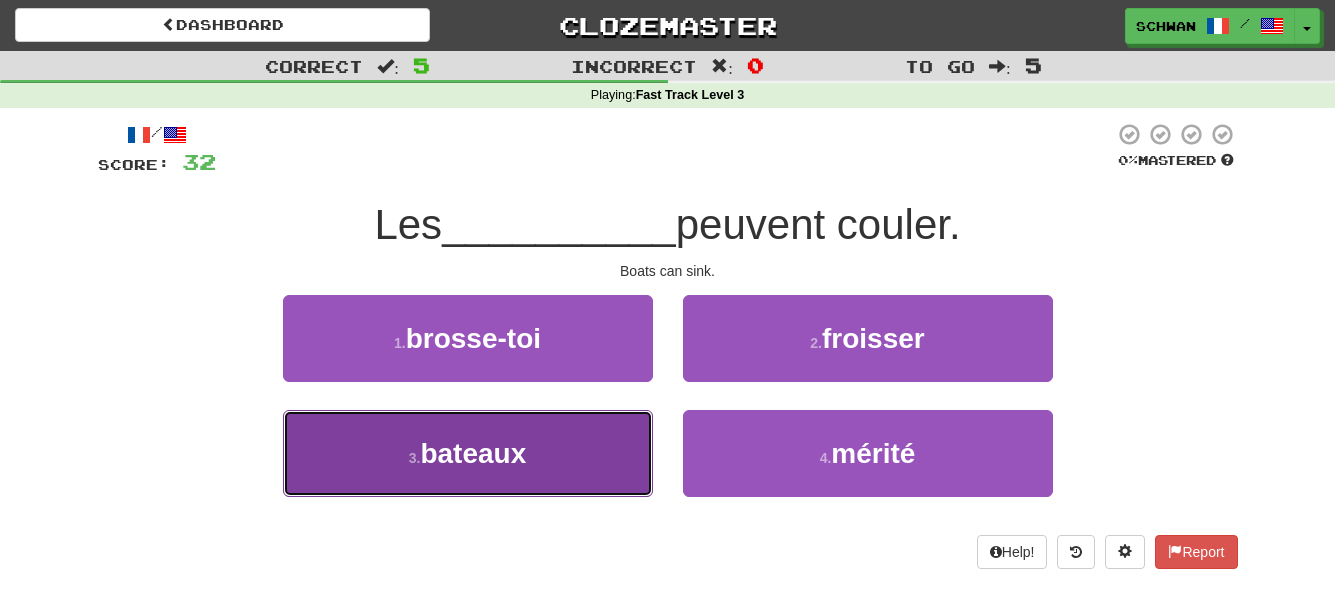click on "3 ." at bounding box center [415, 458] 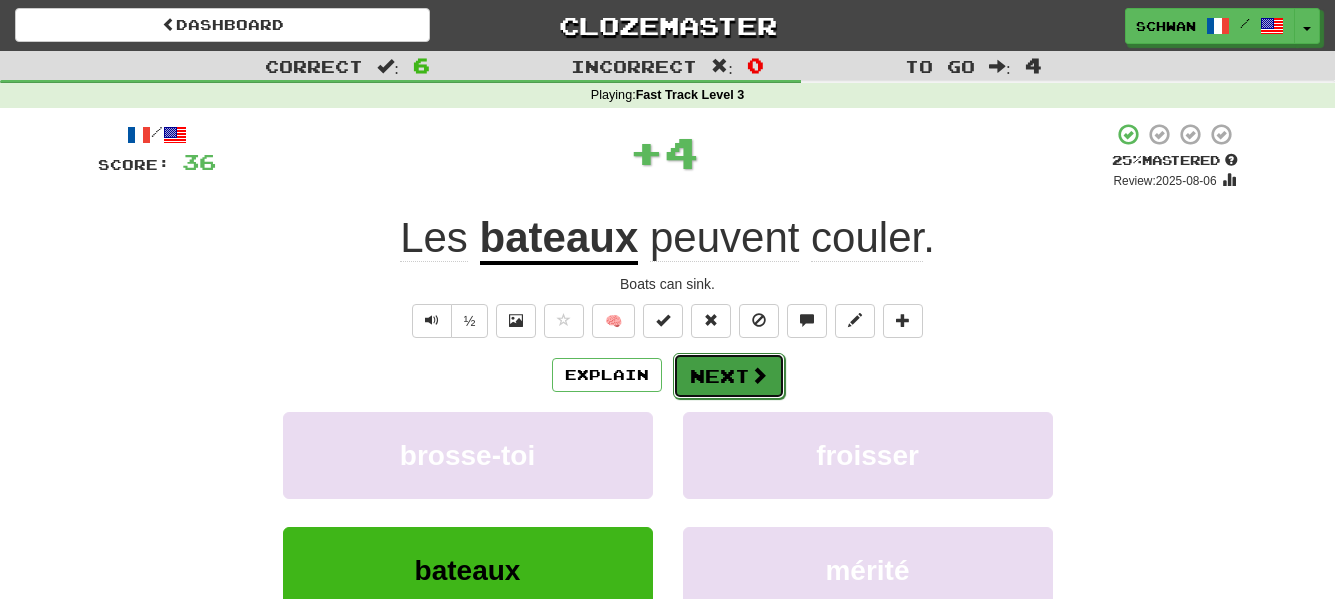 click on "Next" at bounding box center [729, 376] 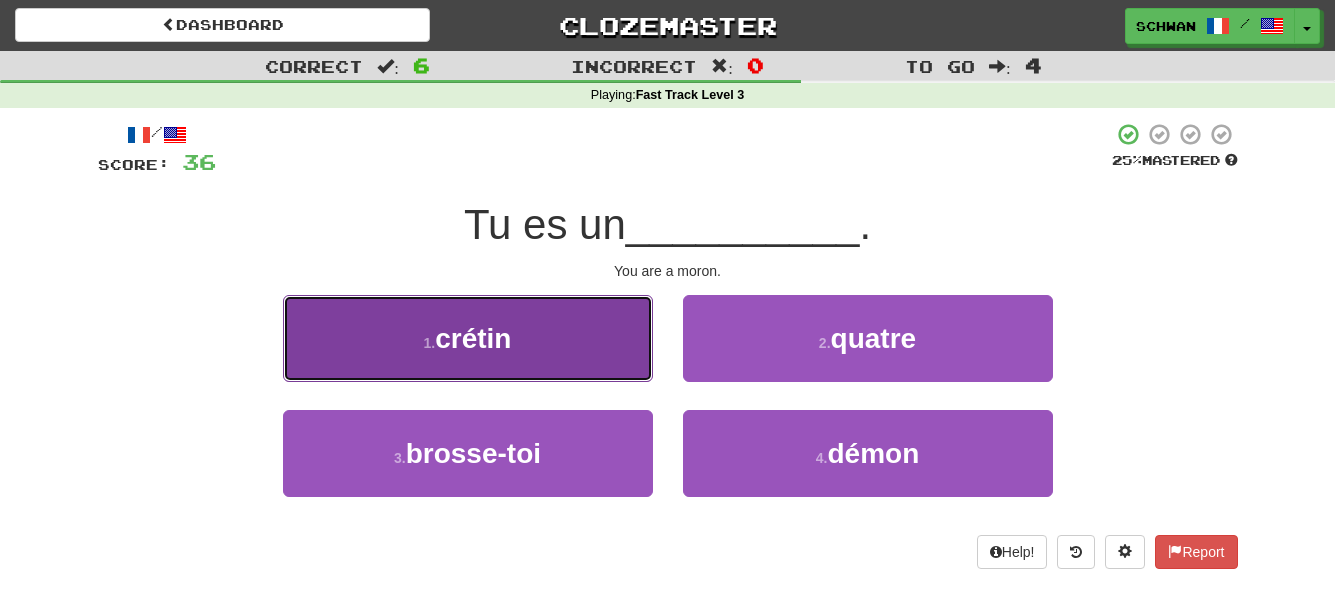 click on "1 .  crétin" at bounding box center (468, 338) 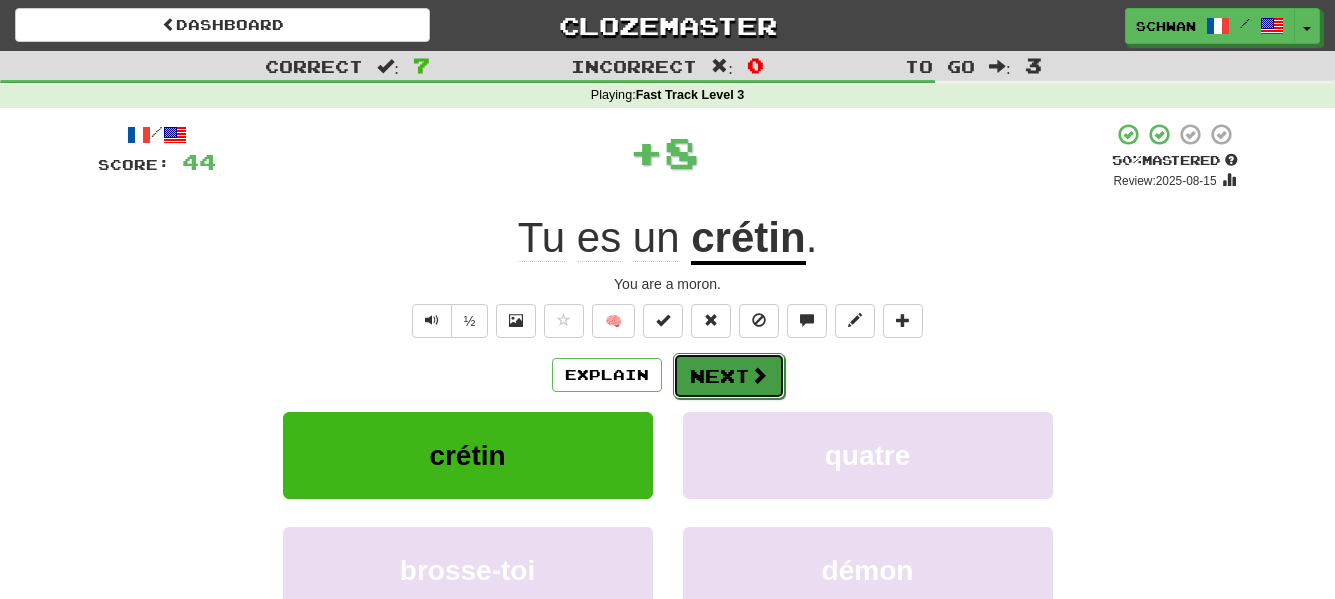 click on "Next" at bounding box center (729, 376) 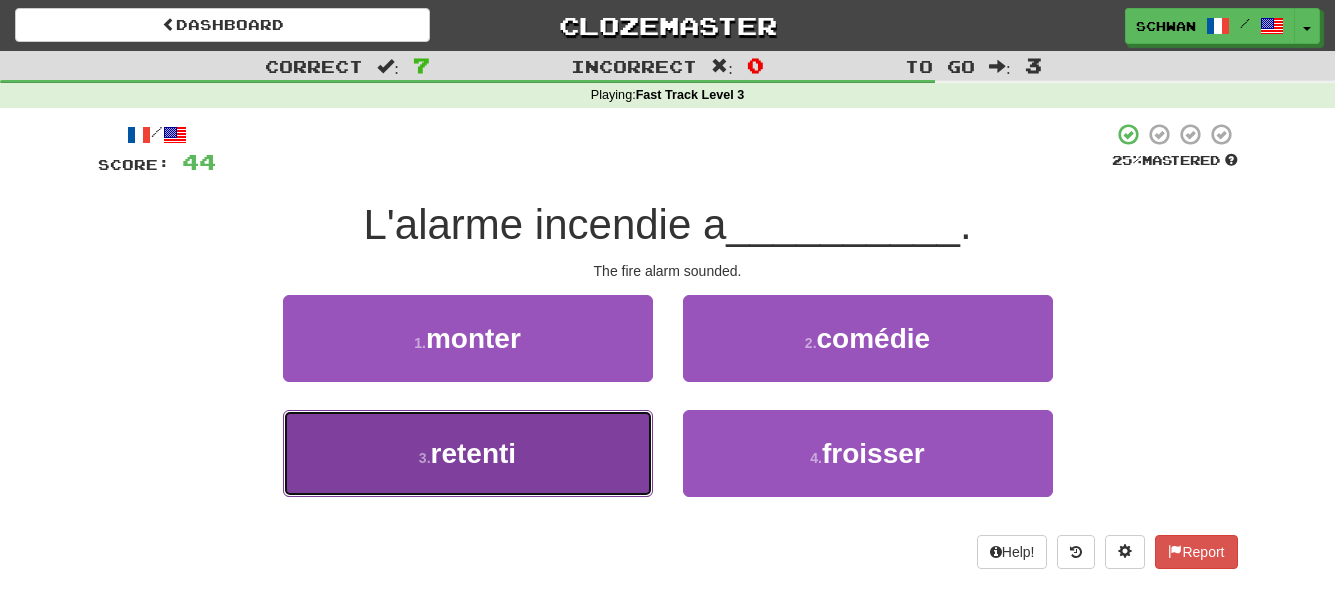 click on "3 .  retenti" at bounding box center [468, 453] 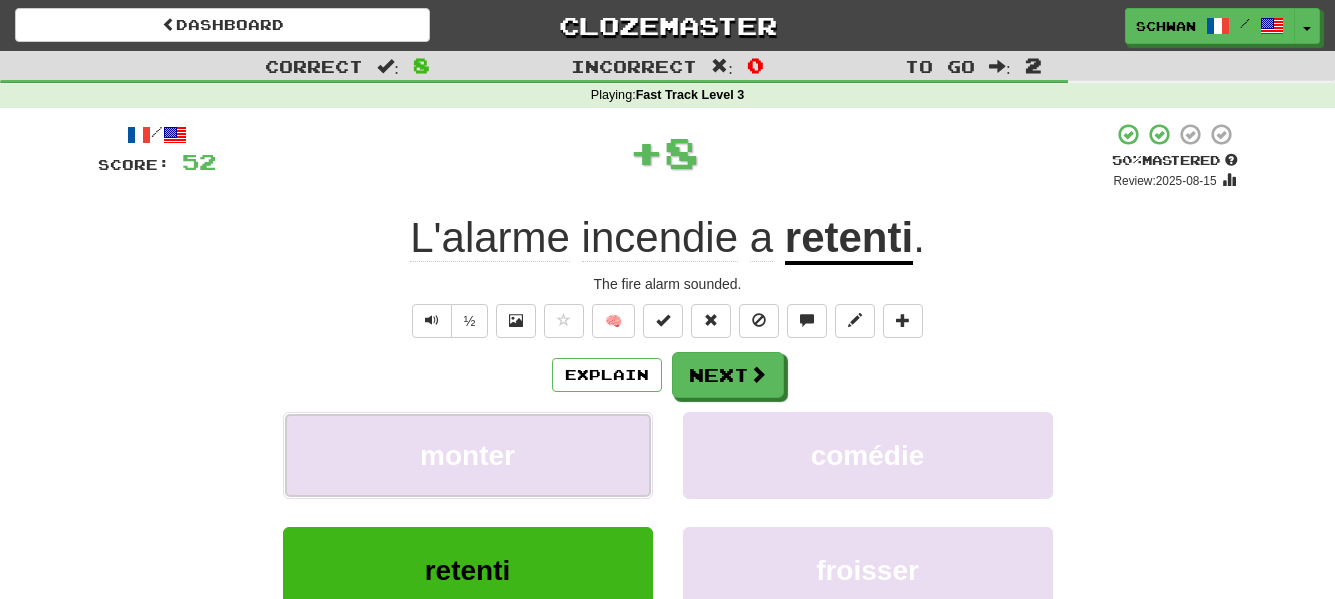 click on "monter" at bounding box center (468, 455) 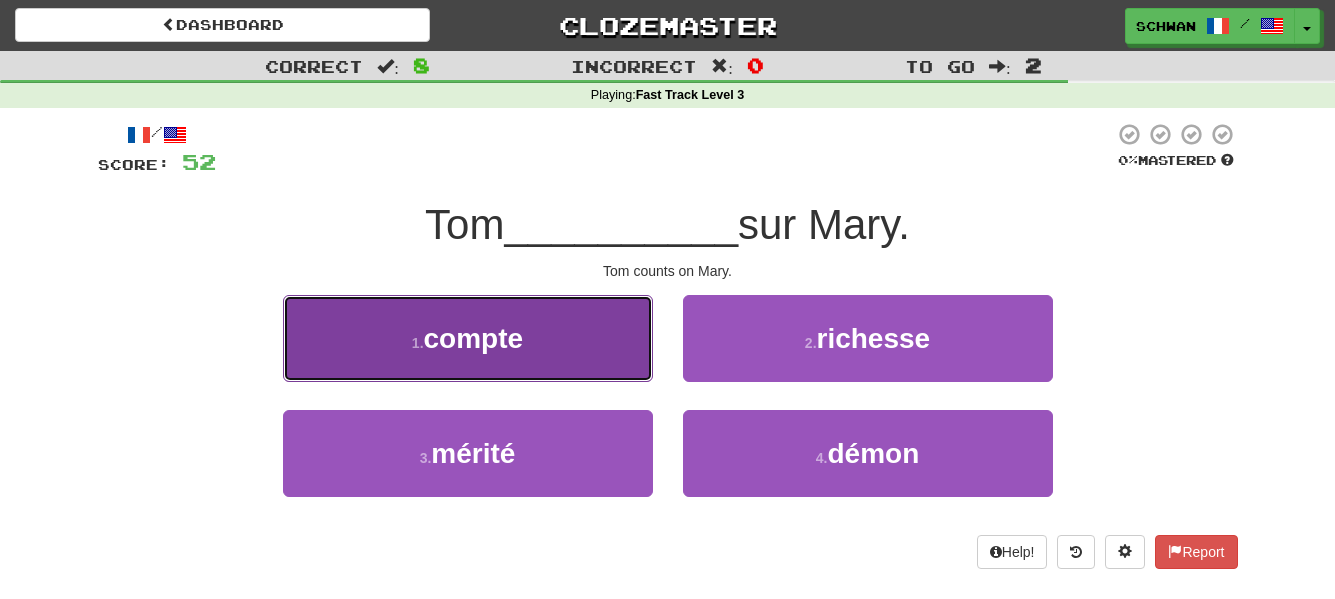 click on "1 .  compte" at bounding box center [468, 338] 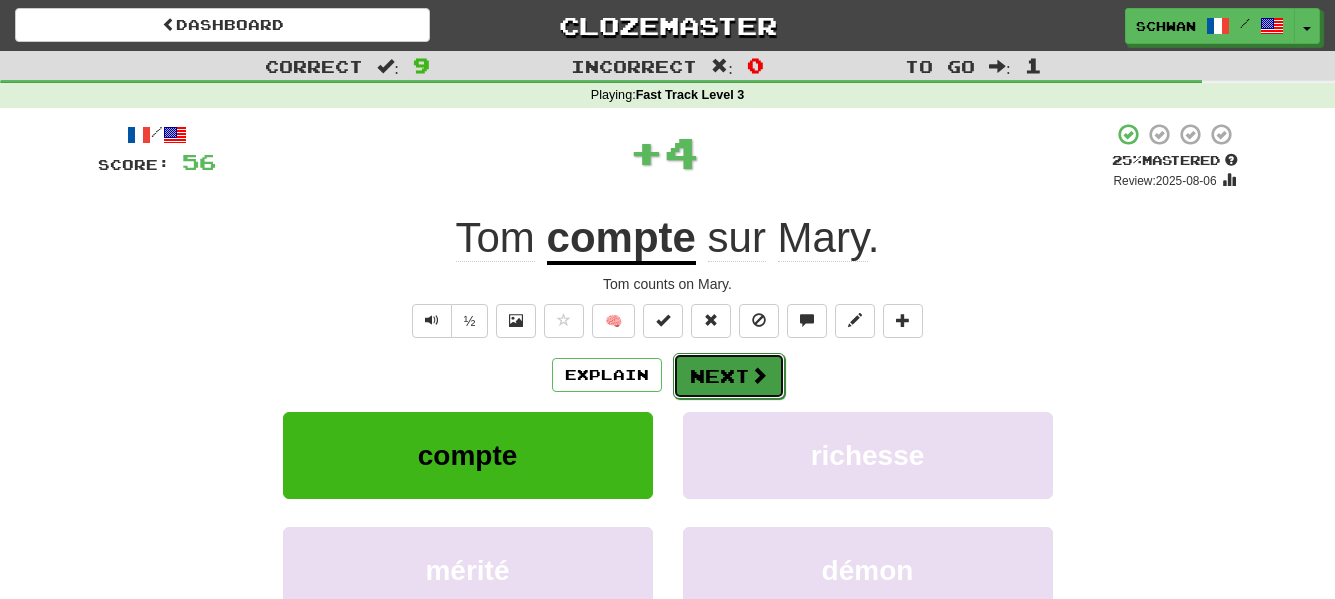 click on "Next" at bounding box center [729, 376] 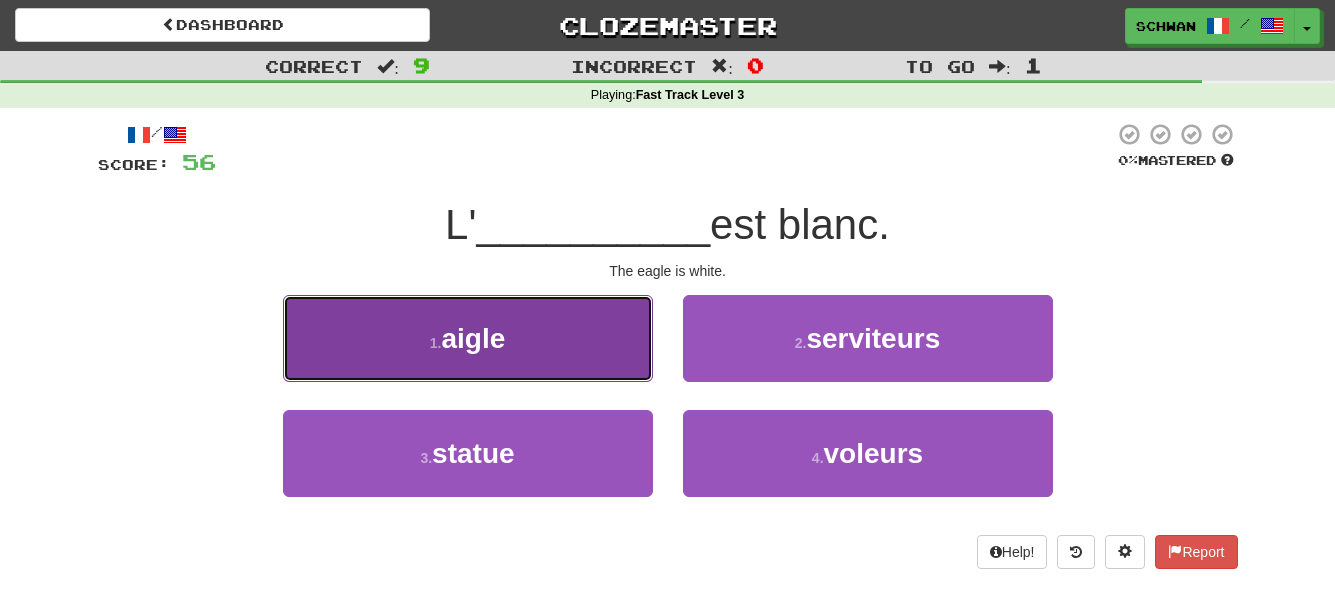 click on "1 .  aigle" at bounding box center [468, 338] 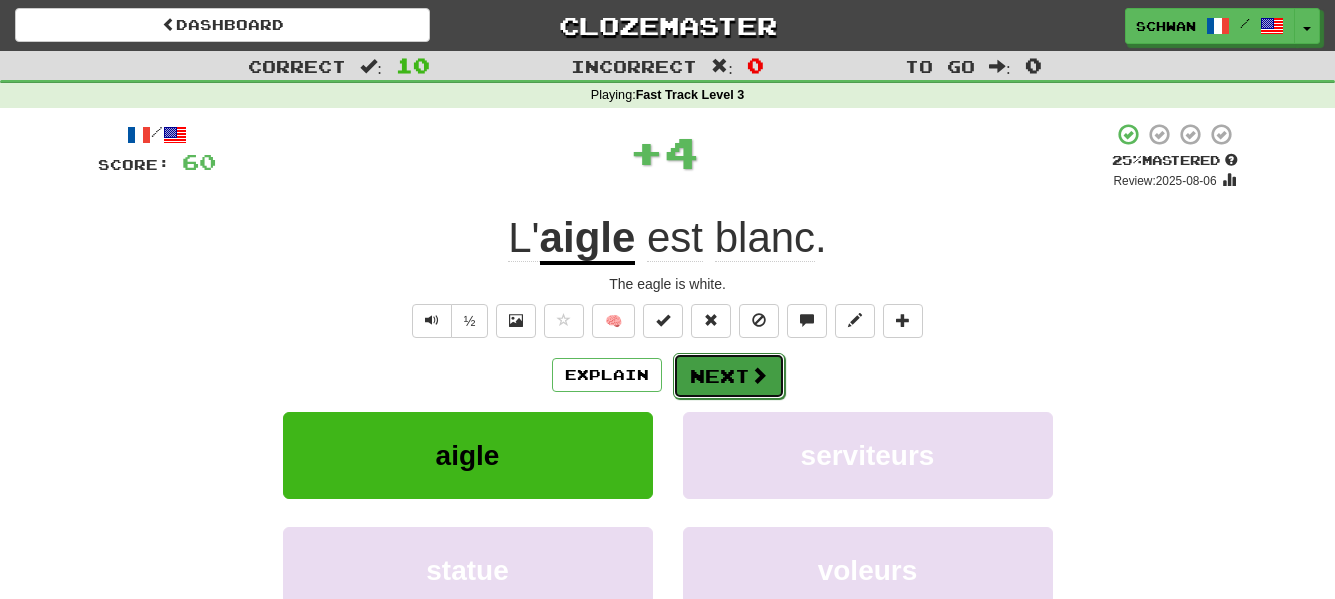 click on "Next" at bounding box center [729, 376] 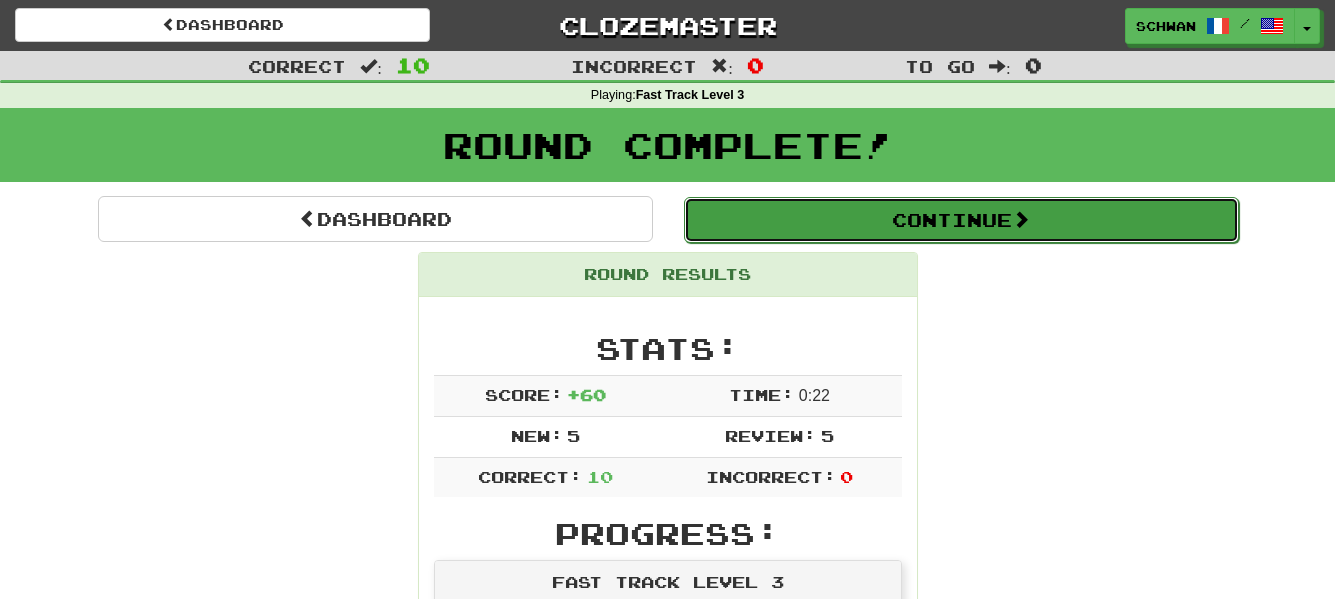 click on "Continue" at bounding box center (961, 220) 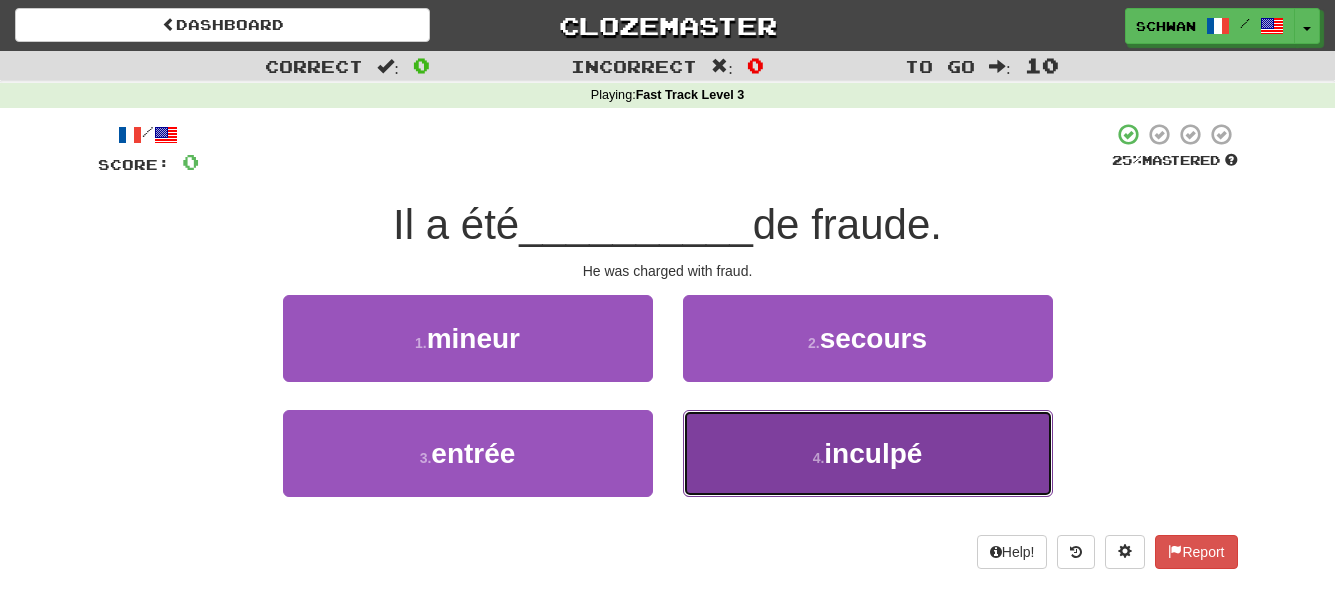 click on "4 .  inculpé" at bounding box center (868, 453) 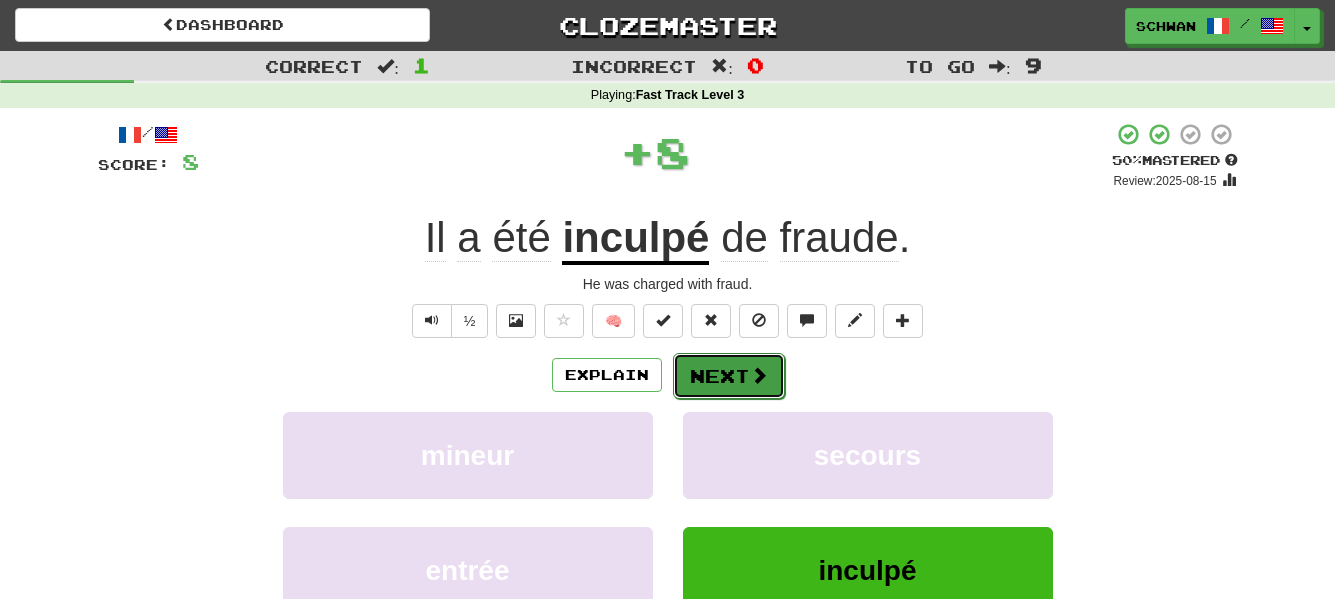click on "Next" at bounding box center (729, 376) 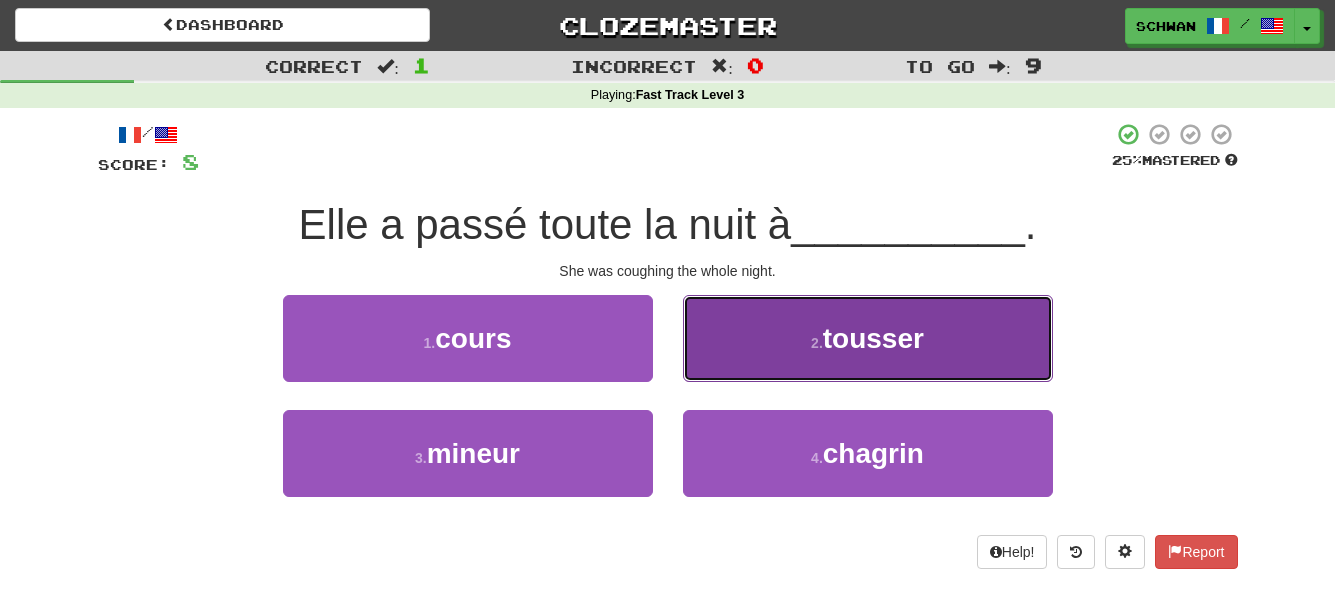 click on "2 .  tousser" at bounding box center [868, 338] 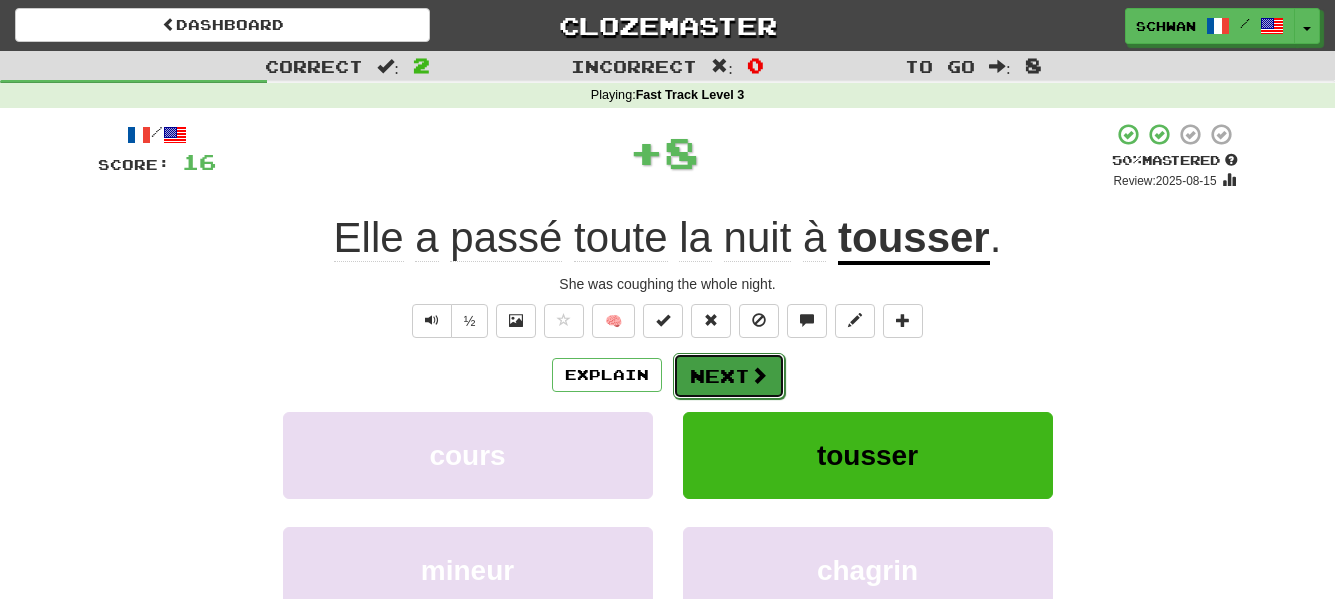 click on "Next" at bounding box center [729, 376] 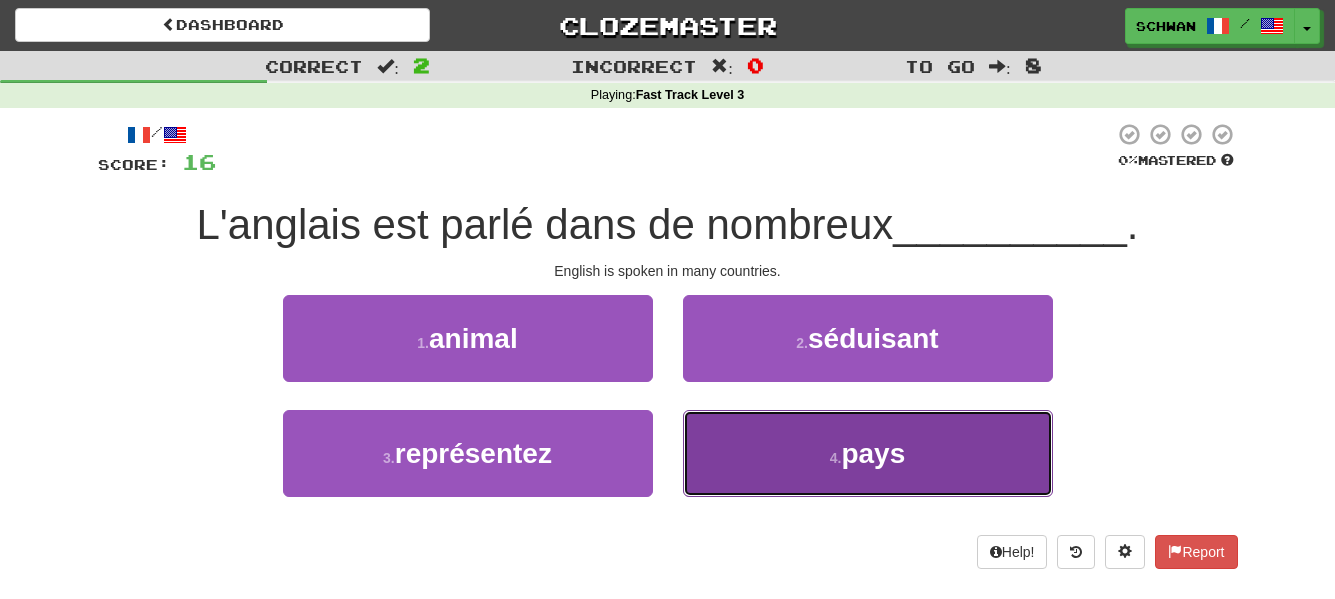 click on "4 .  pays" at bounding box center (868, 453) 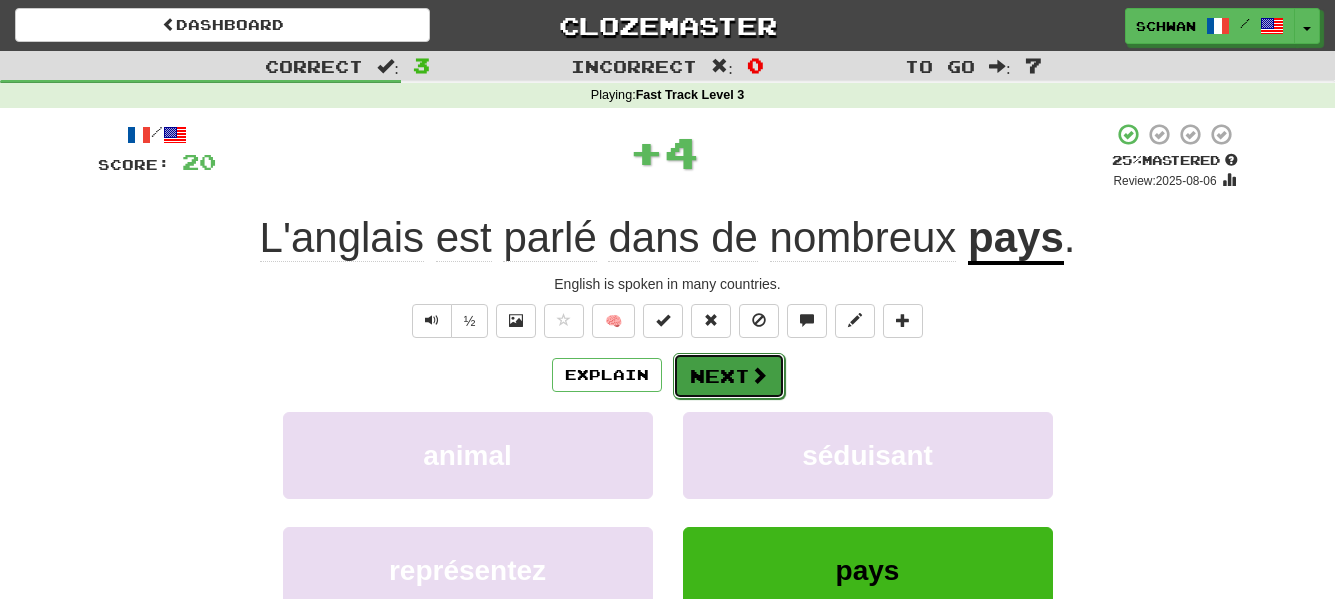 click on "Next" at bounding box center [729, 376] 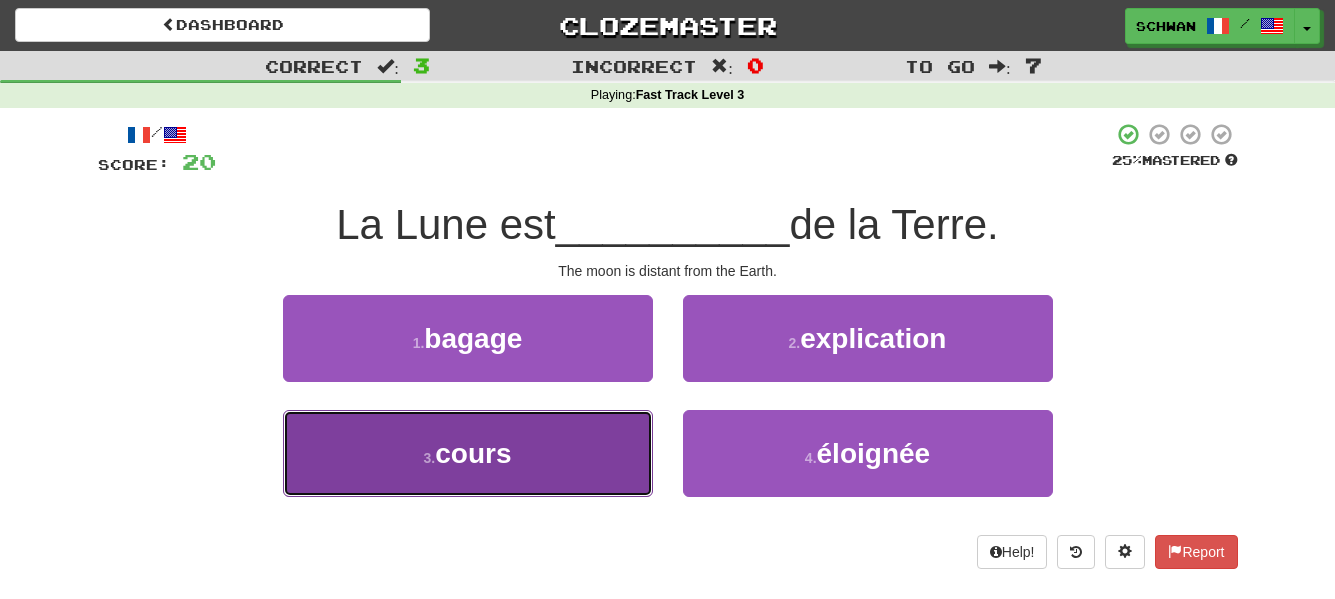 click on "cours" at bounding box center (473, 453) 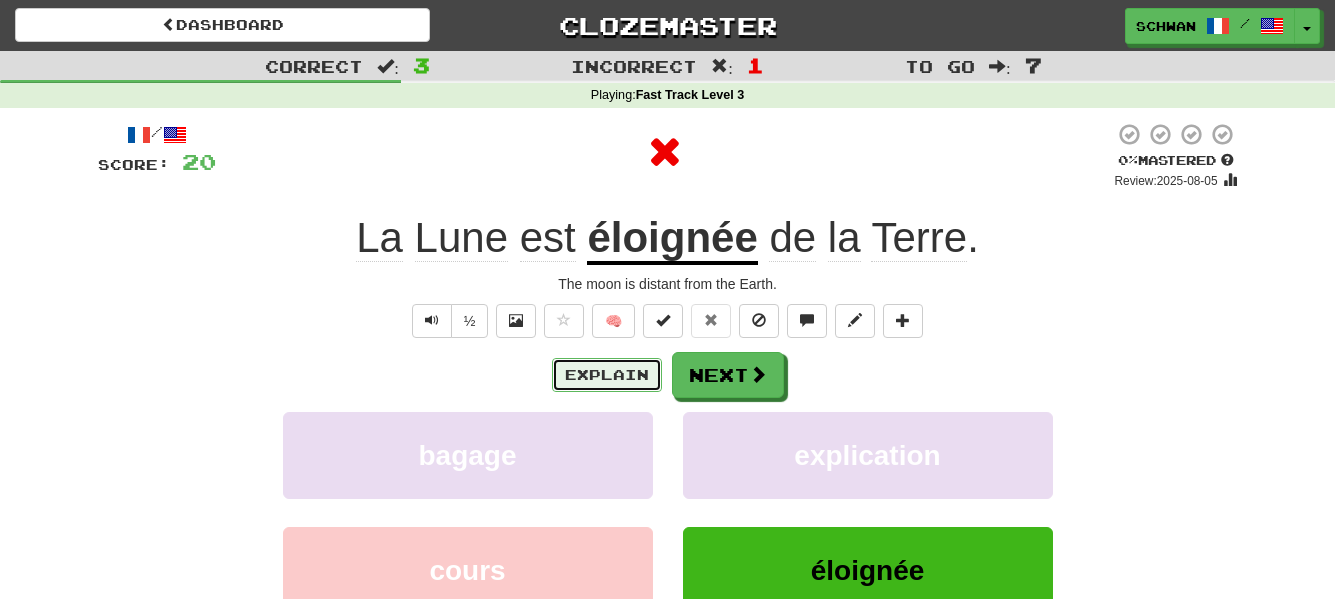 click on "Explain" at bounding box center [607, 375] 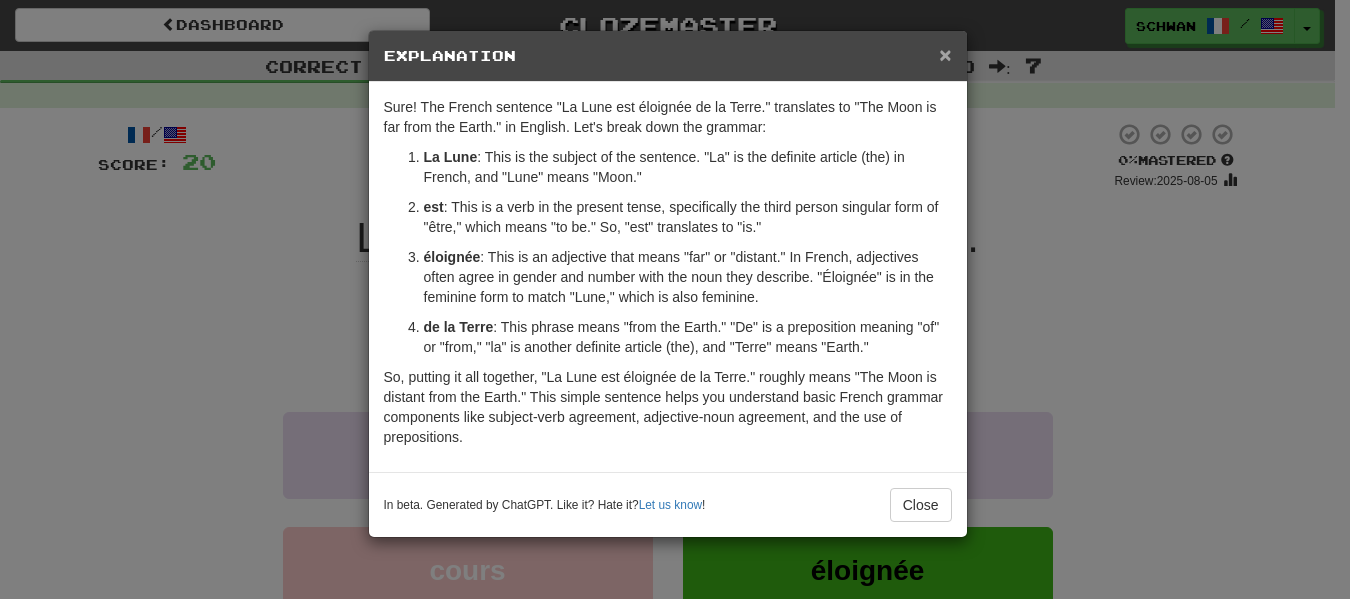 click on "×" at bounding box center [945, 54] 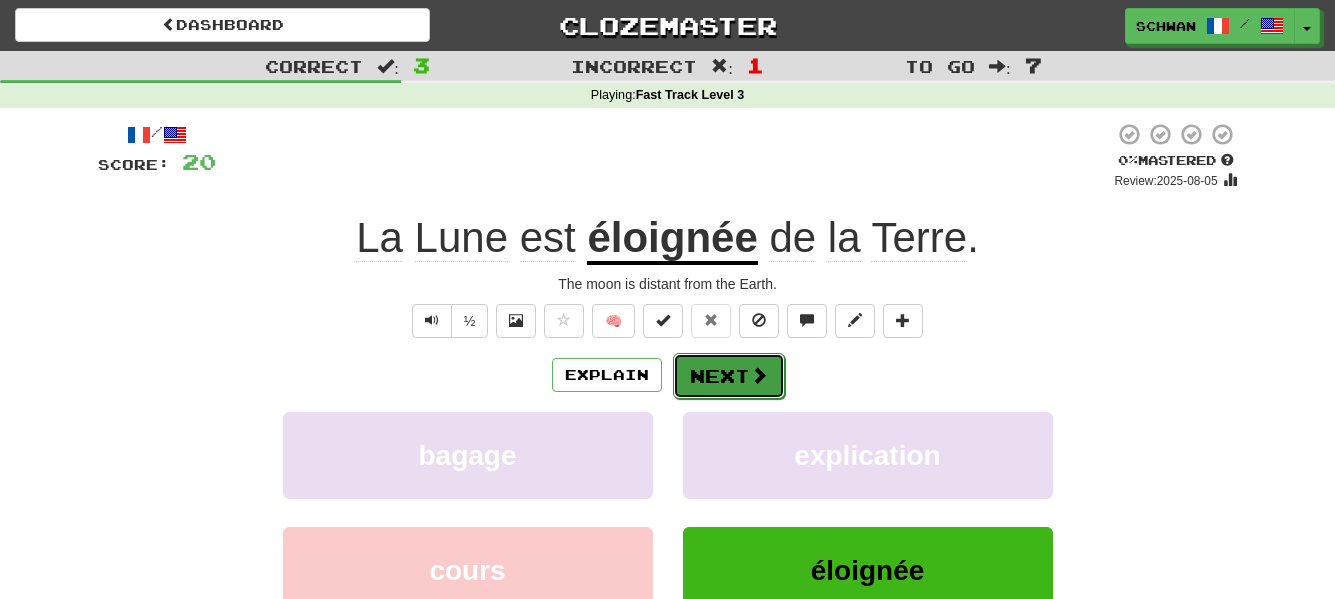 click at bounding box center [759, 375] 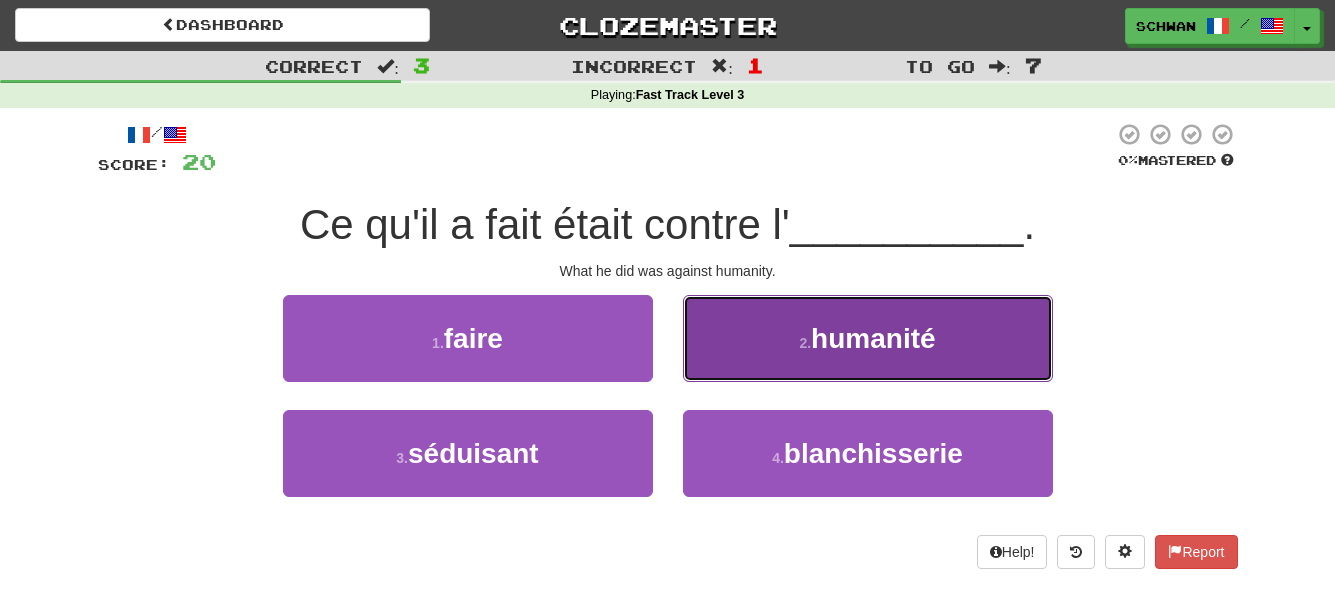 click on "humanité" at bounding box center (873, 338) 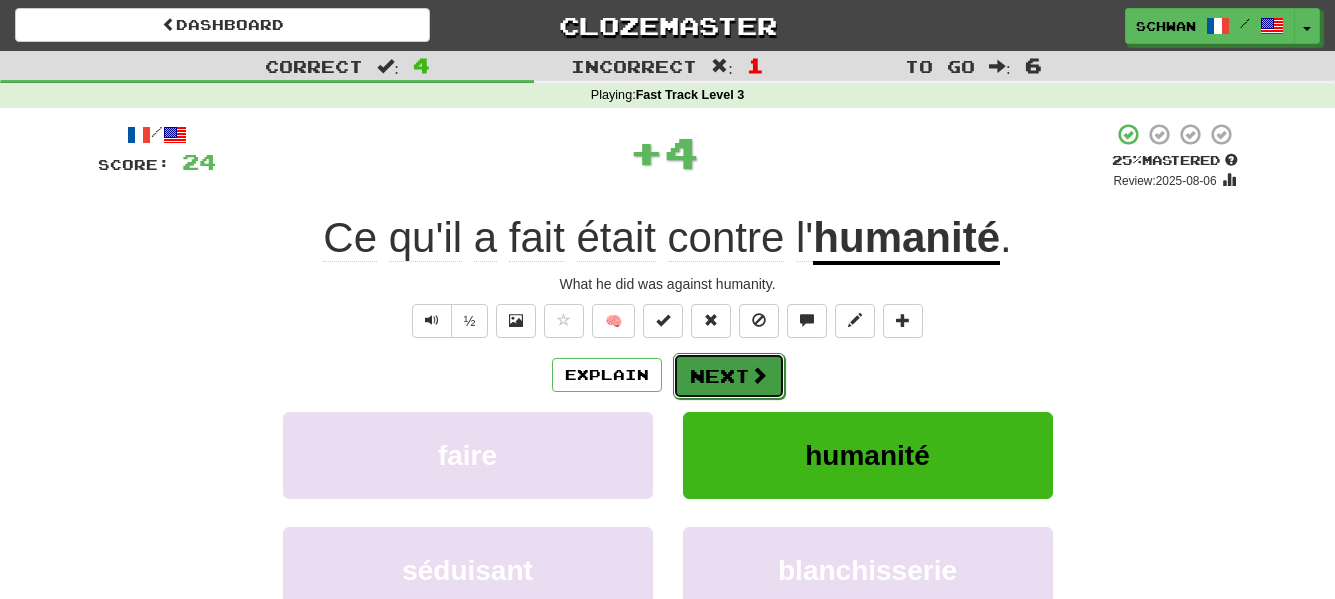 click on "Next" at bounding box center (729, 376) 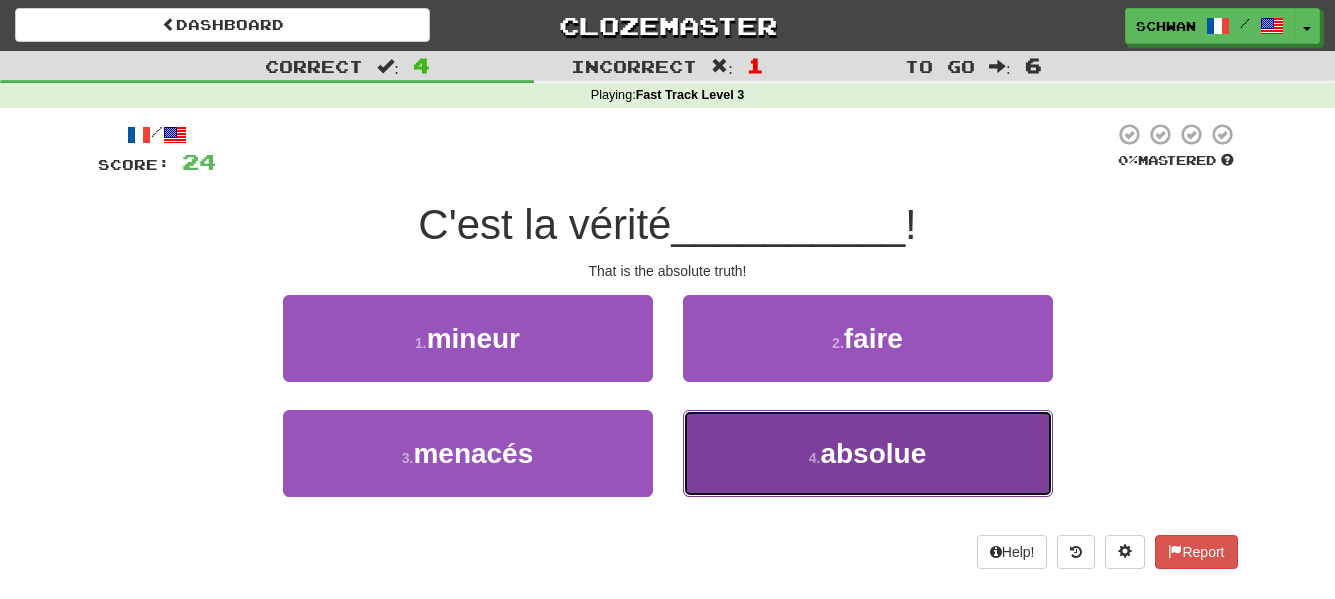 click on "4 .  absolue" at bounding box center (868, 453) 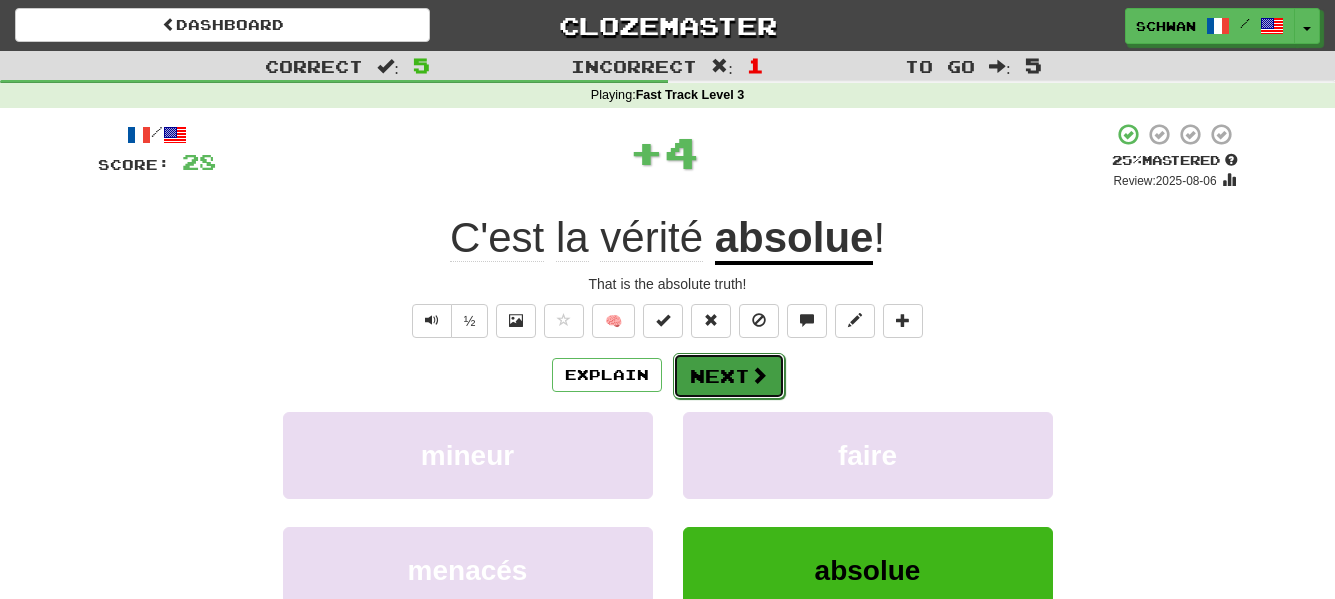 click on "Next" at bounding box center (729, 376) 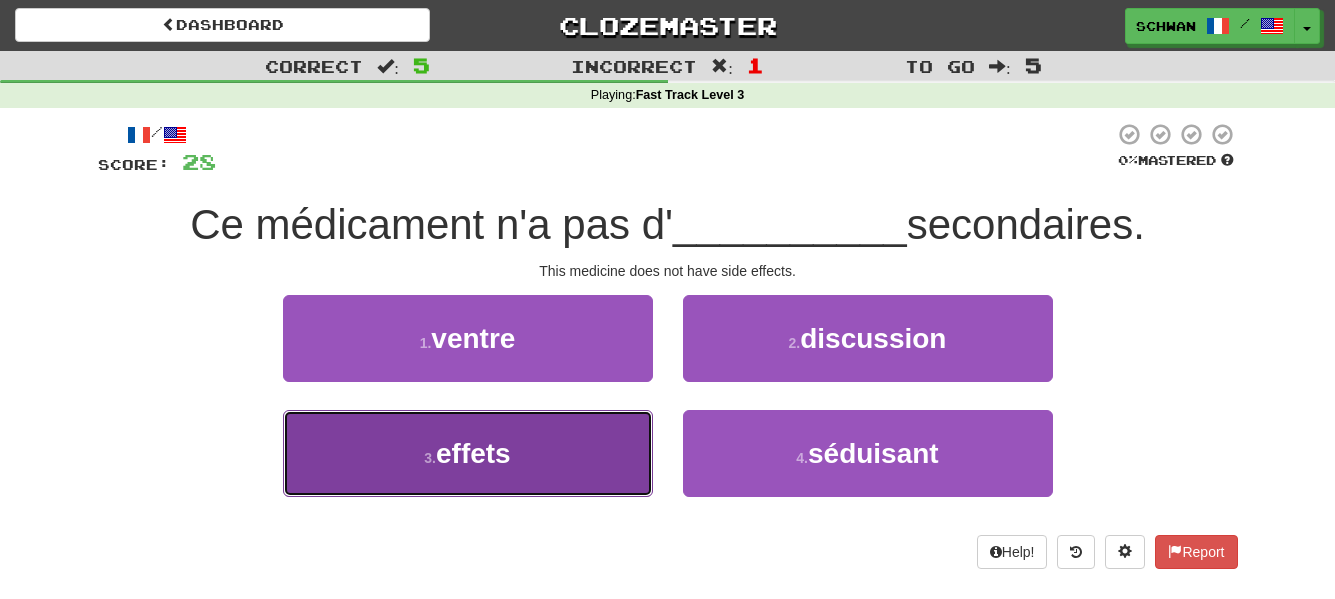 click on "3 .  effets" at bounding box center (468, 453) 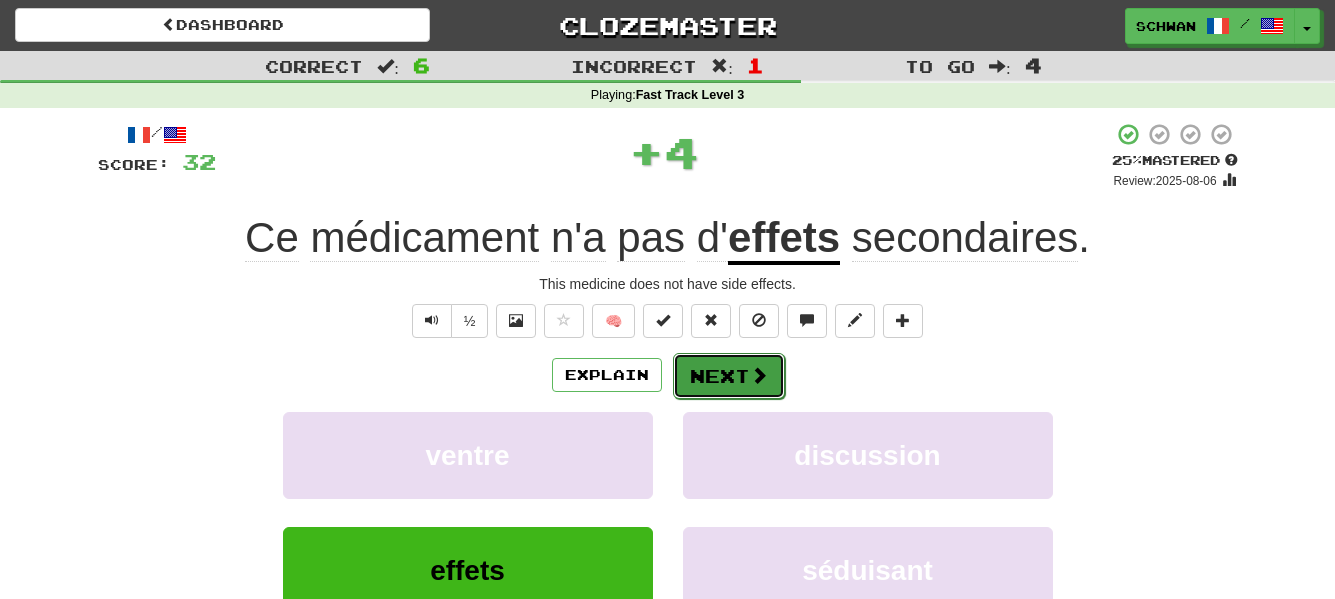 click on "Next" at bounding box center [729, 376] 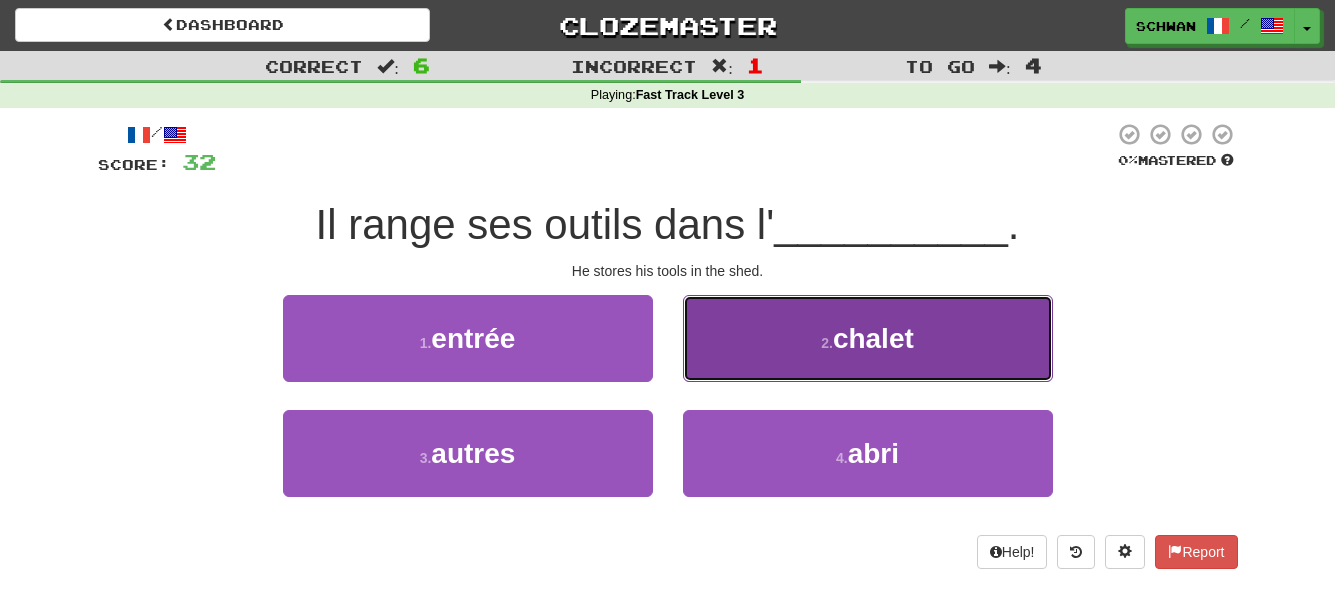 click on "2 .  chalet" at bounding box center [868, 338] 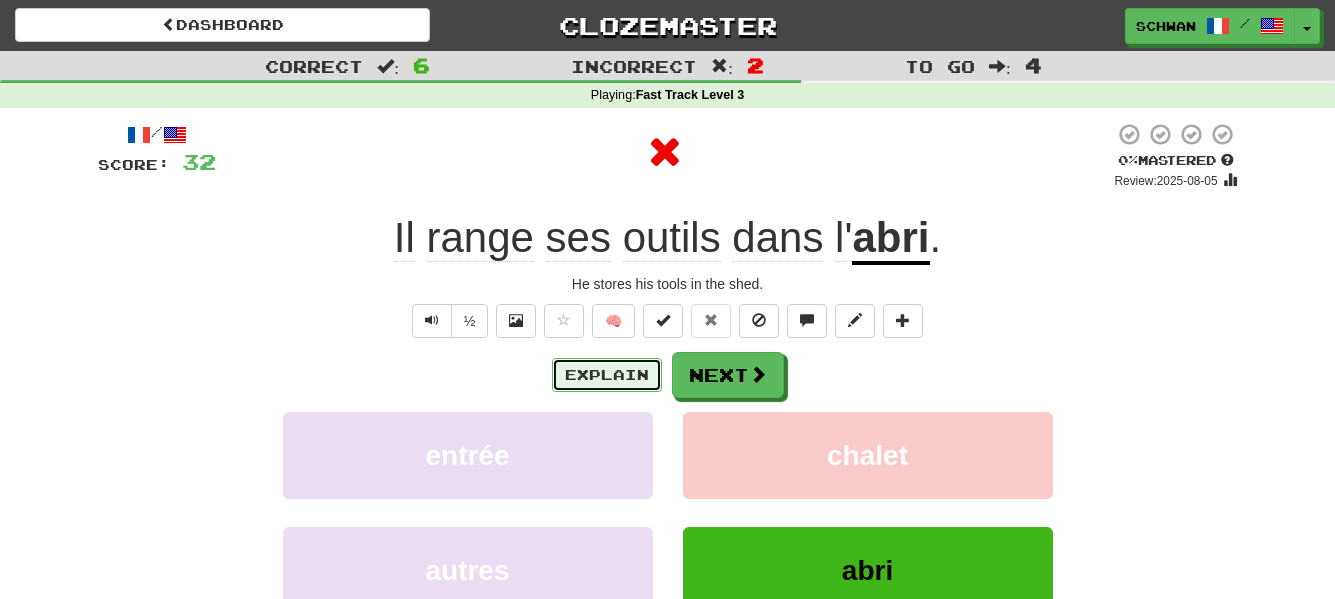 click on "Explain" at bounding box center (607, 375) 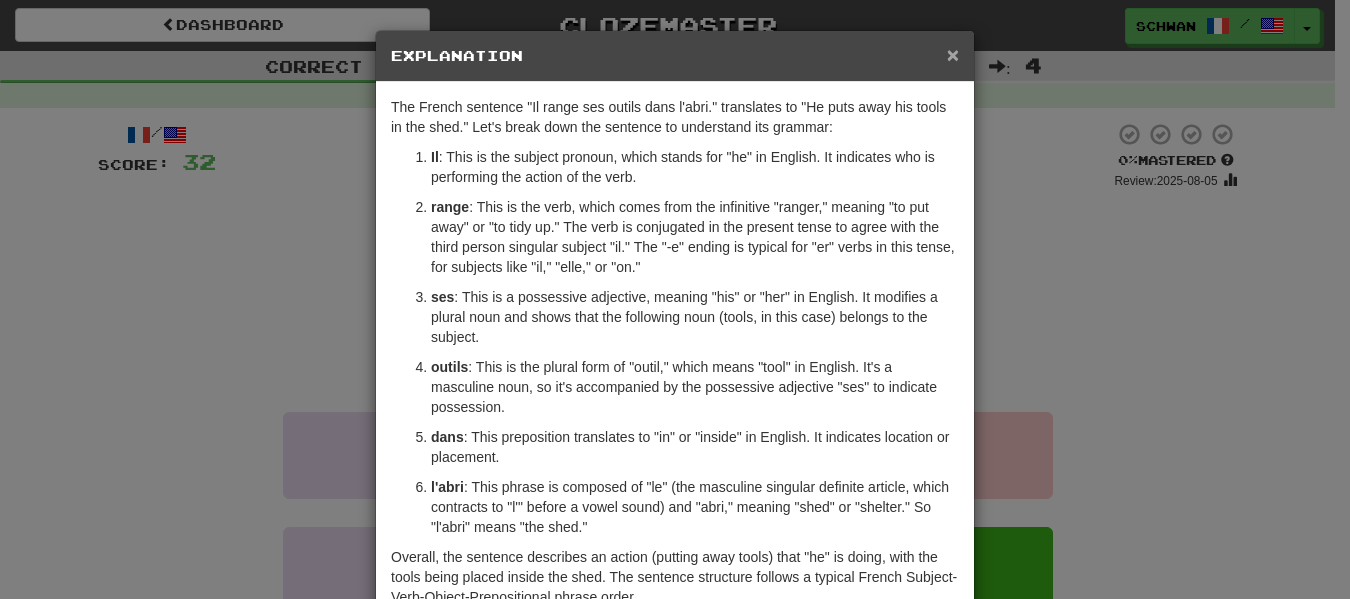 click on "×" at bounding box center (953, 54) 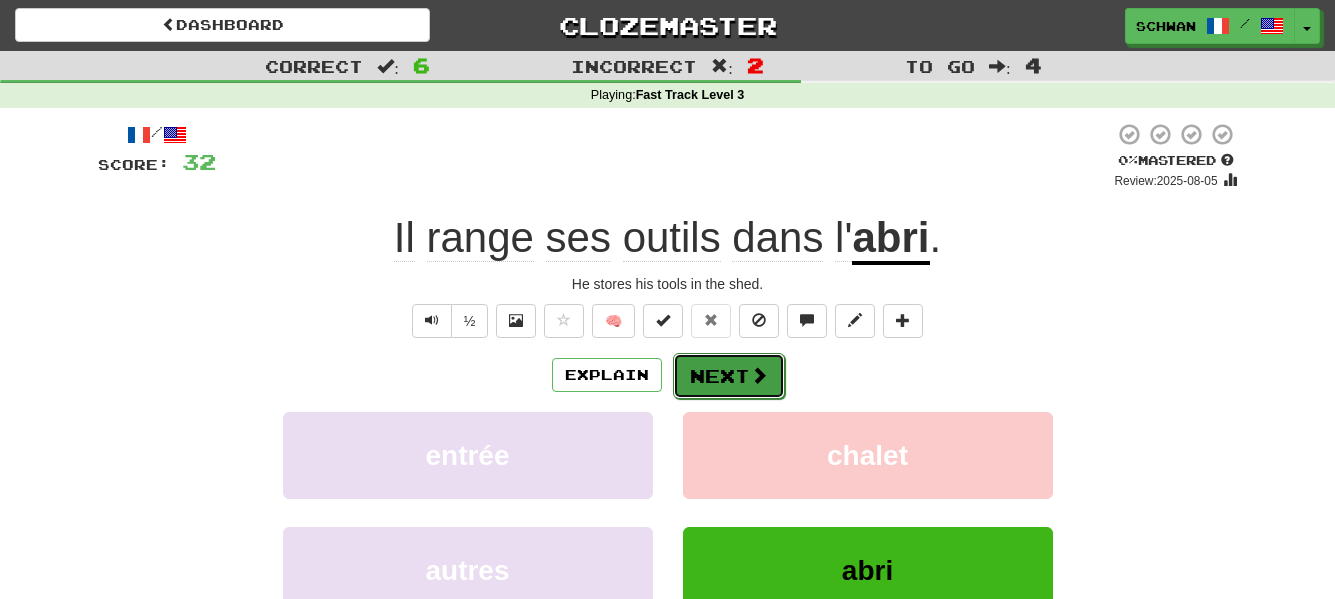 click on "Next" at bounding box center (729, 376) 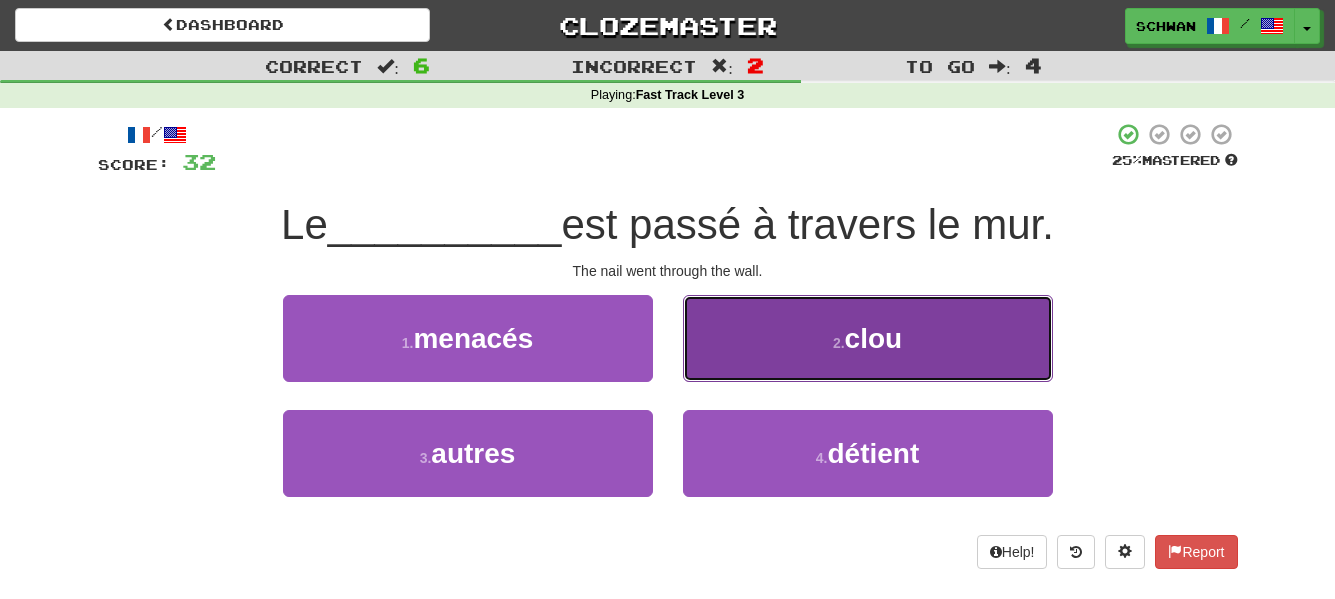 click on "2 .  clou" at bounding box center [868, 338] 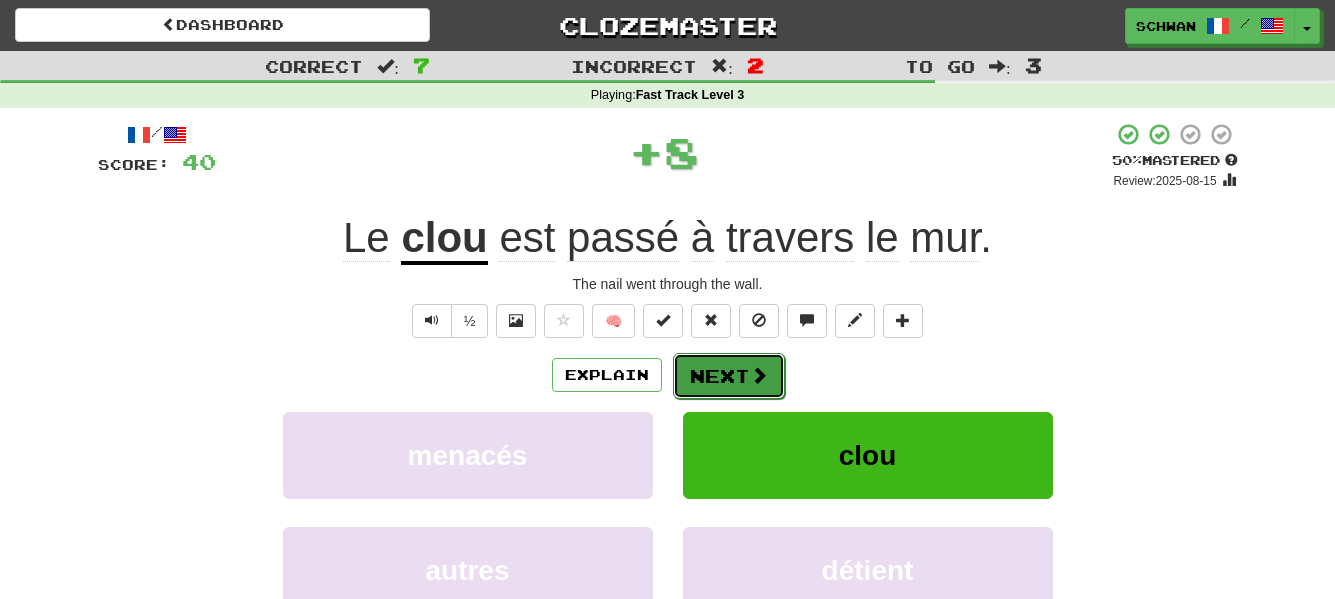 click on "Next" at bounding box center (729, 376) 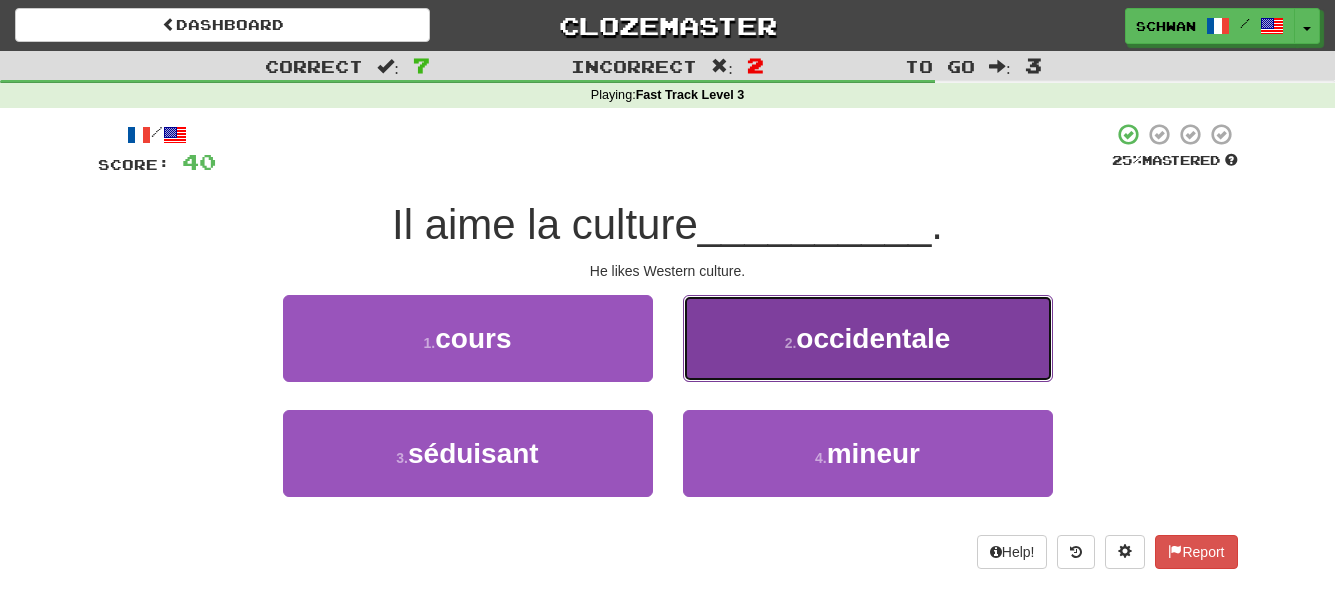 click on "2 .  occidentale" at bounding box center (868, 338) 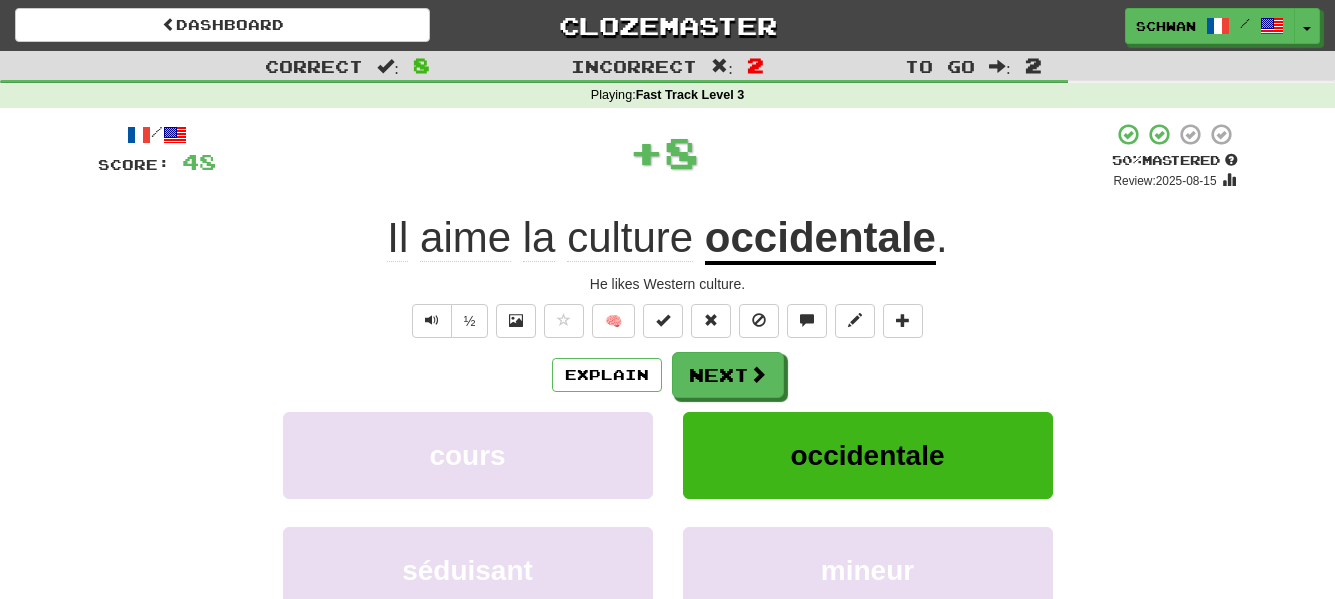 click on "/  Score:   48 + 8 50 %  Mastered Review:  2025-08-15 Il   aime   la   culture   occidentale . He likes Western culture. ½ 🧠 Explain Next cours occidentale séduisant mineur Learn more: cours occidentale séduisant mineur  Help!  Report" at bounding box center [668, 419] 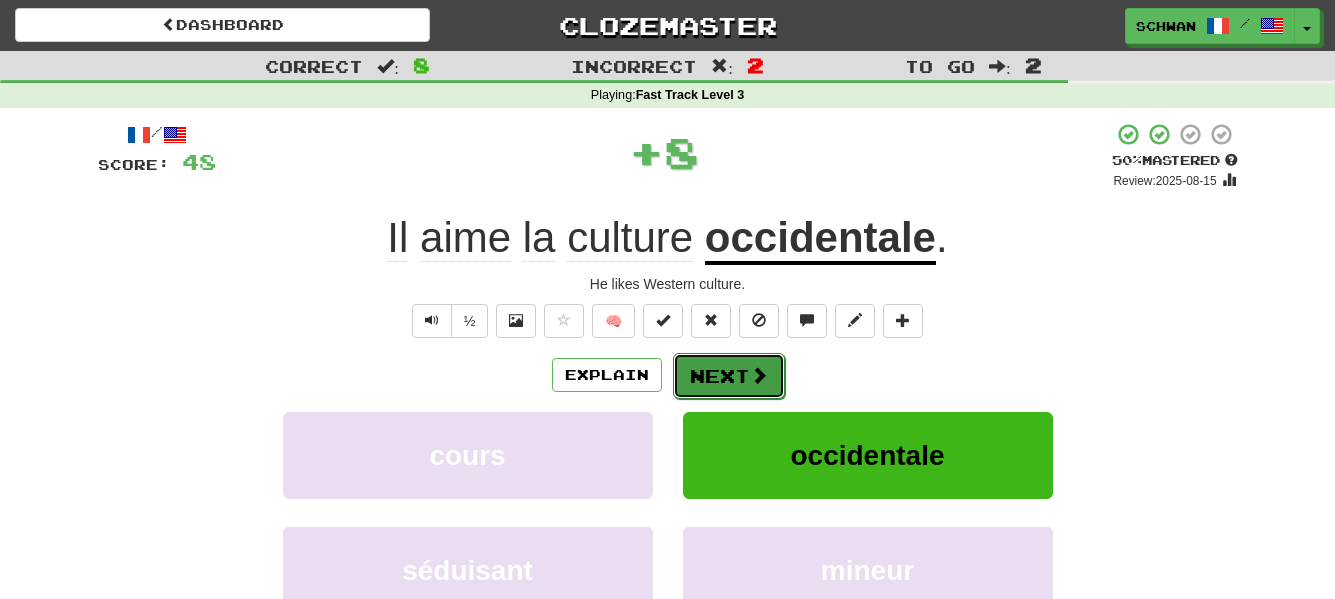 click on "Next" at bounding box center [729, 376] 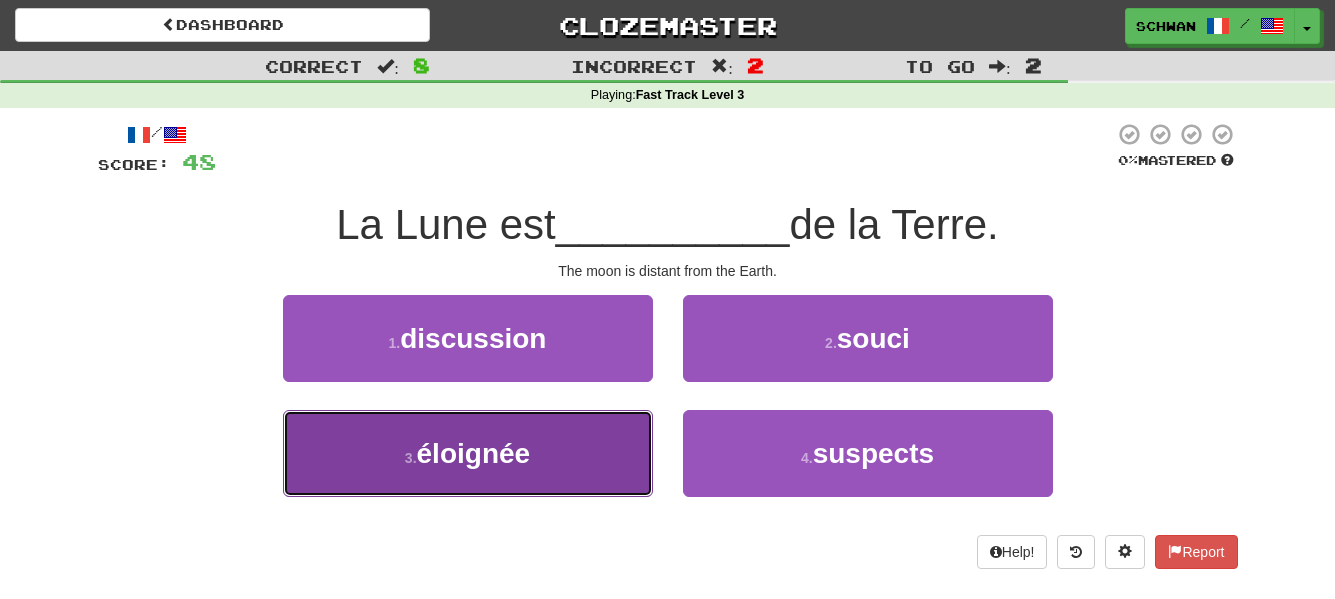 click on "3 .  éloignée" at bounding box center [468, 453] 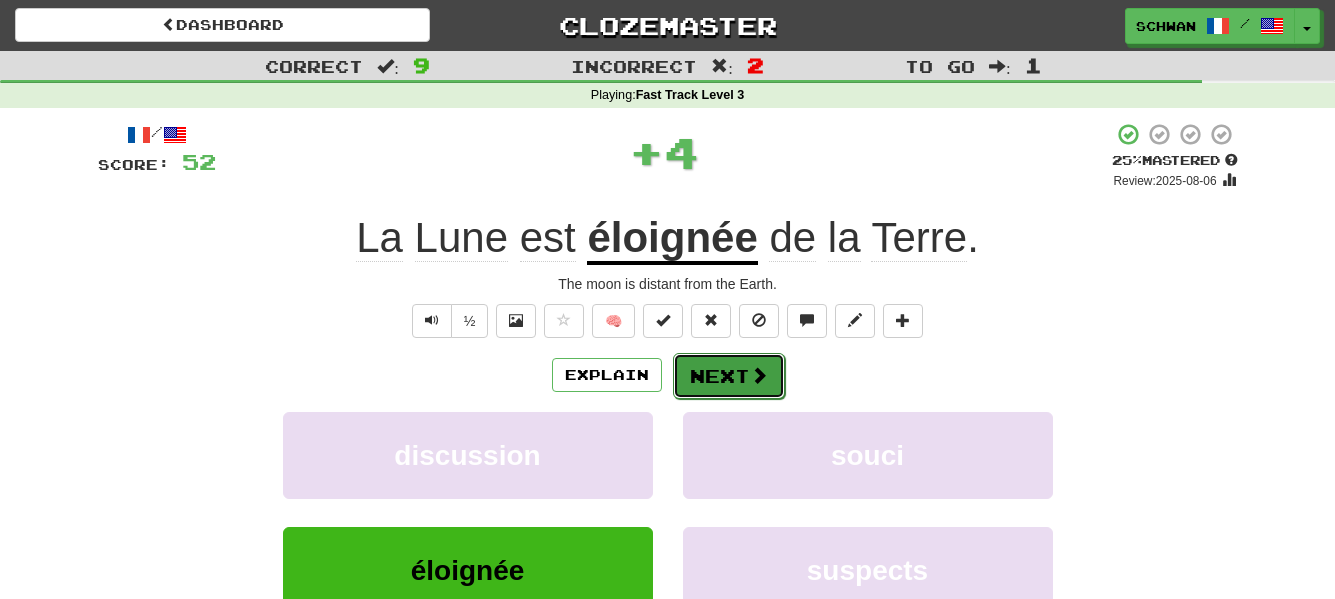 click on "Next" at bounding box center (729, 376) 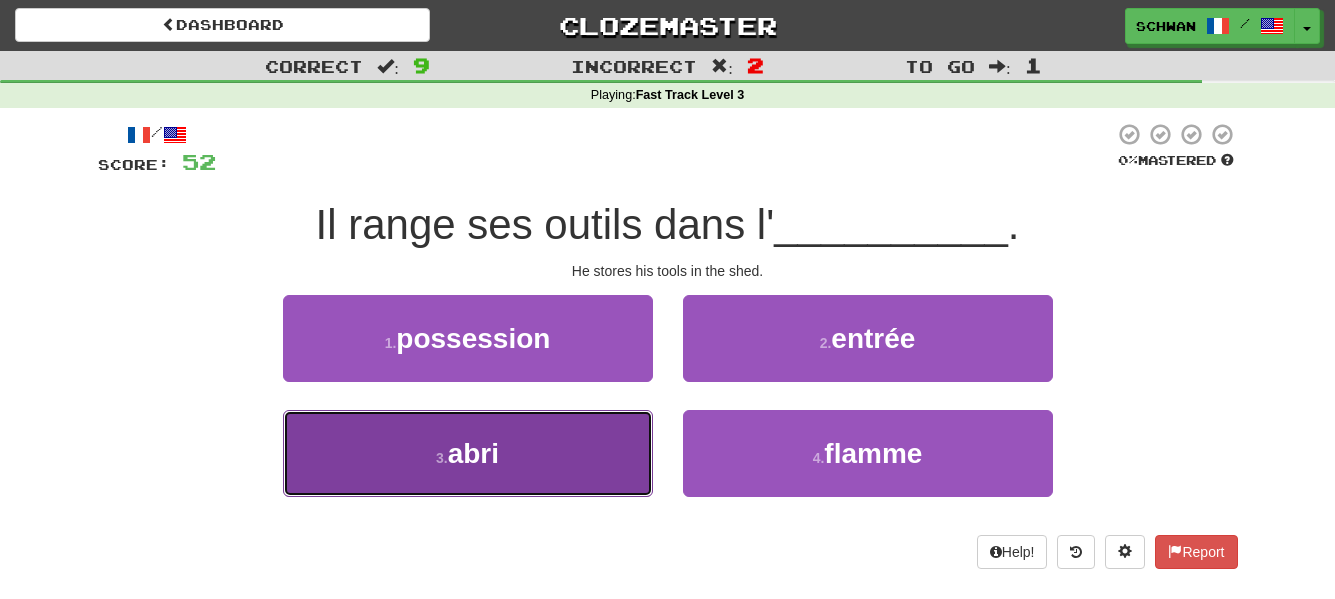 click on "3 .  abri" at bounding box center (468, 453) 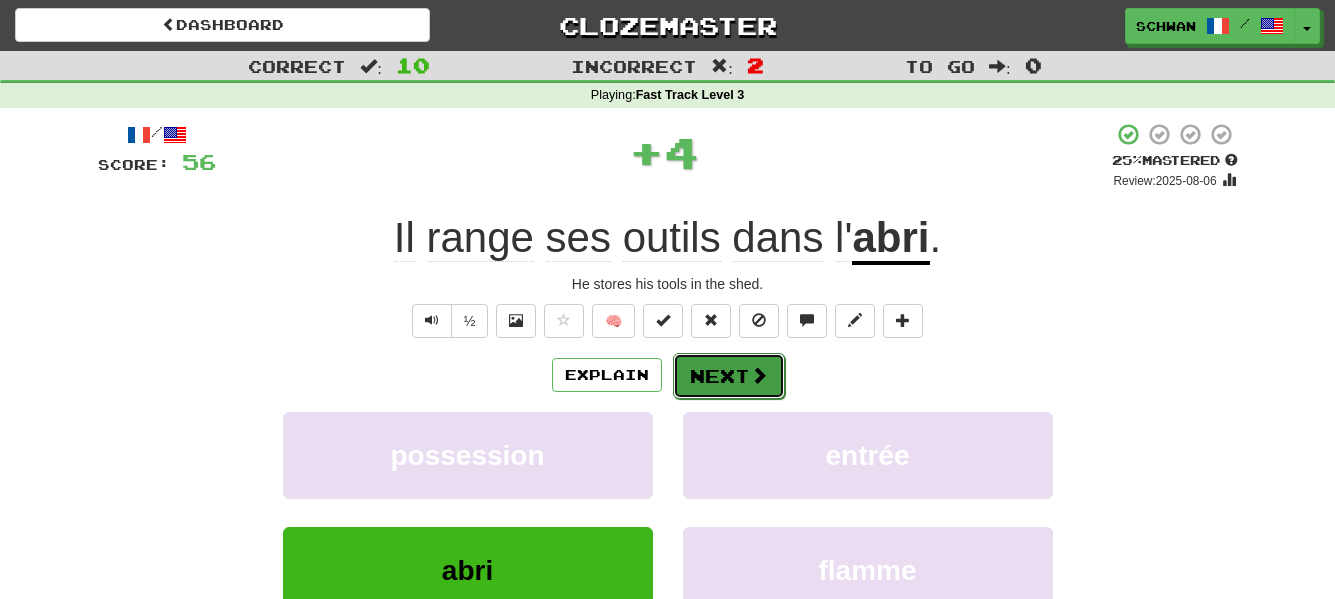 click on "Next" at bounding box center (729, 376) 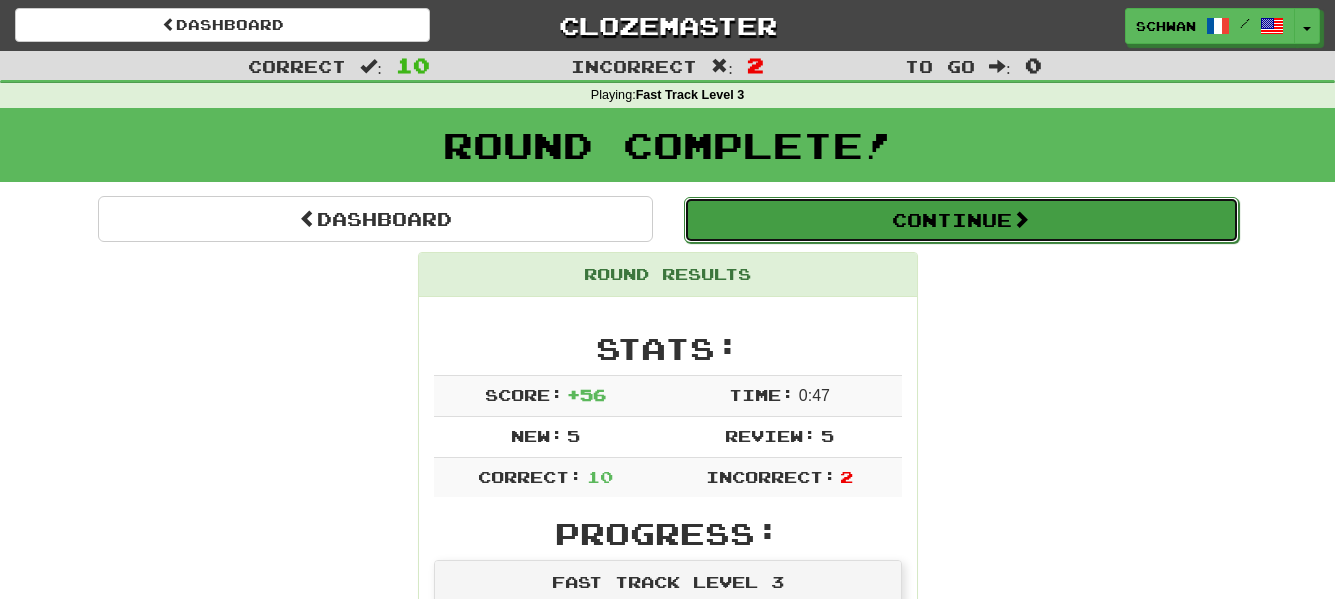 click on "Continue" at bounding box center (961, 220) 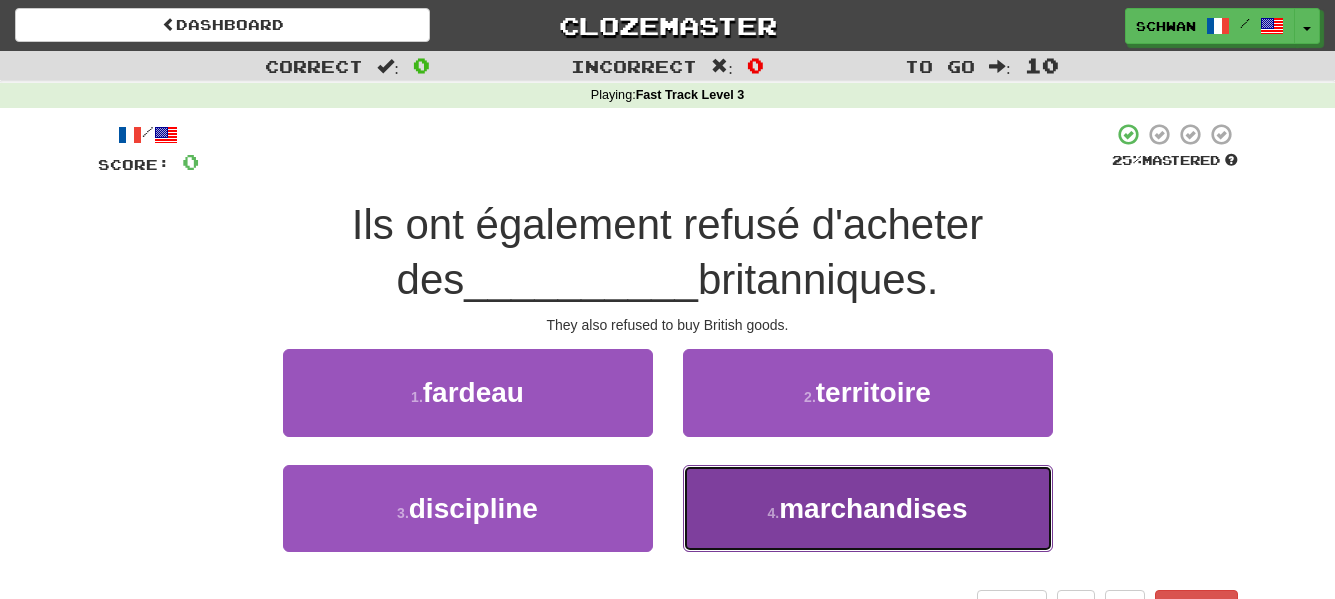 click on "marchandises" at bounding box center (873, 508) 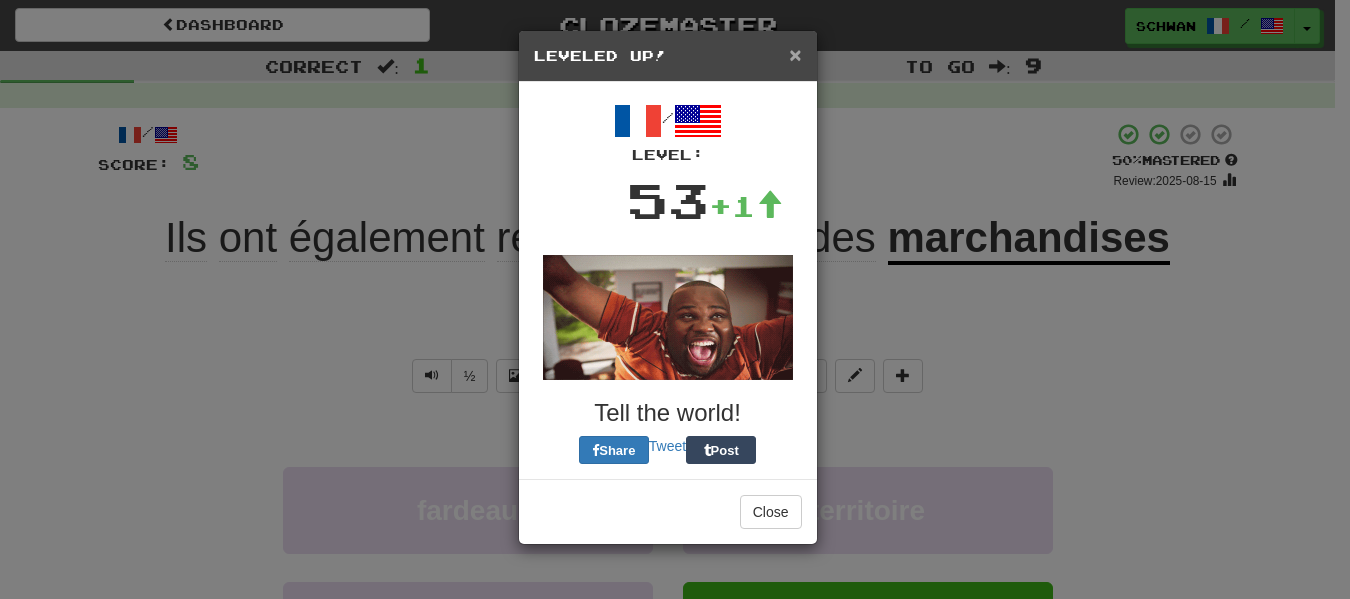 click on "×" at bounding box center [795, 54] 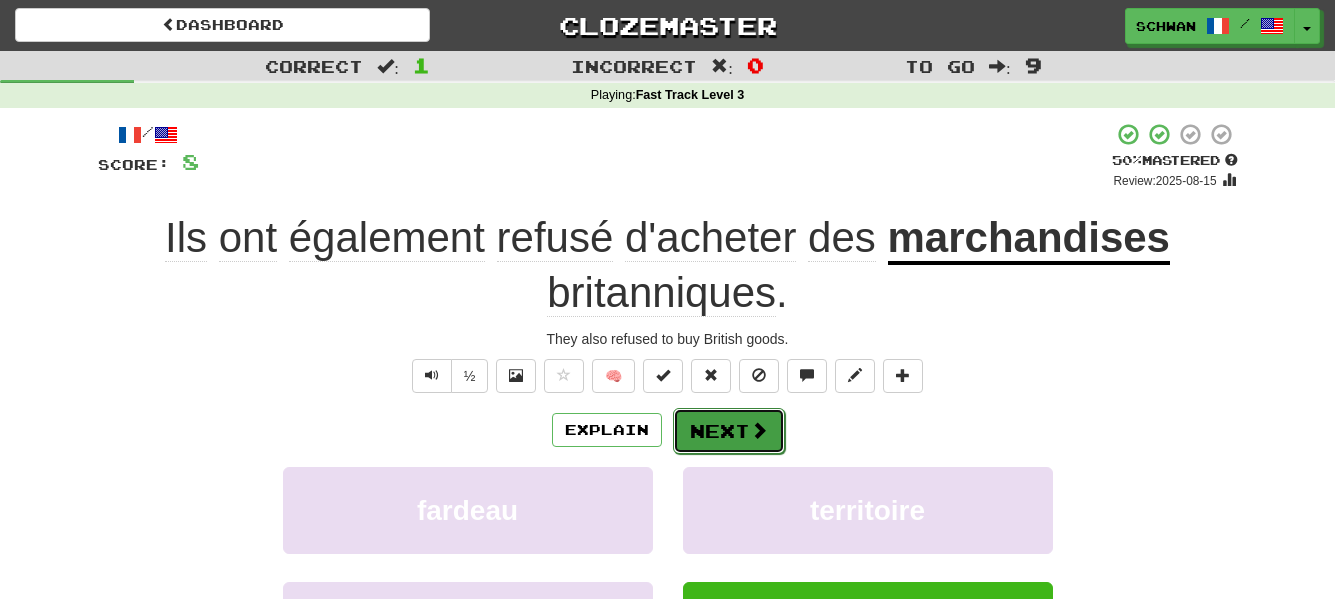 click on "Next" at bounding box center [729, 431] 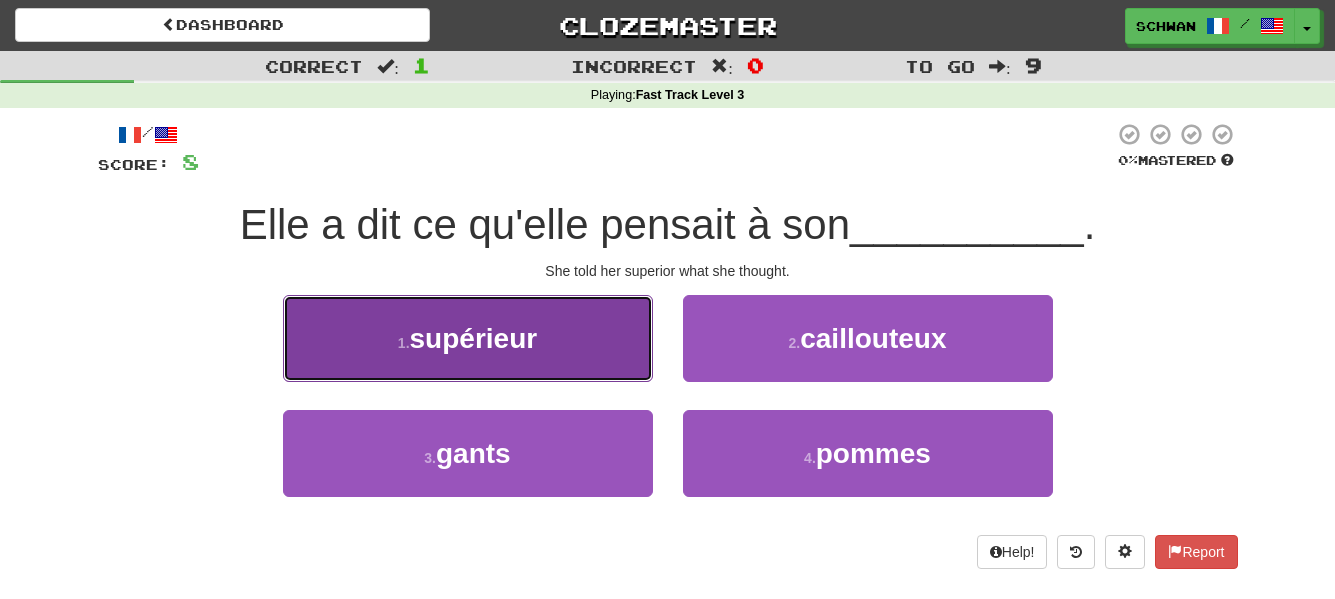 click on "1 .  supérieur" at bounding box center (468, 338) 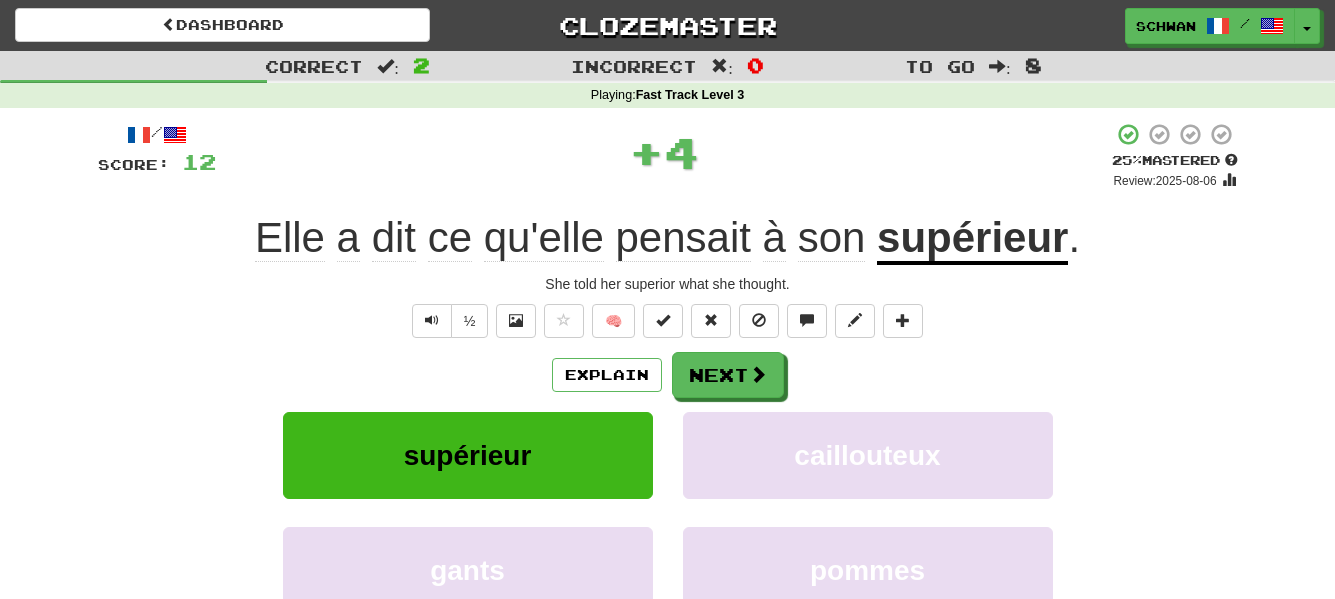click on "Explain Next" at bounding box center (668, 375) 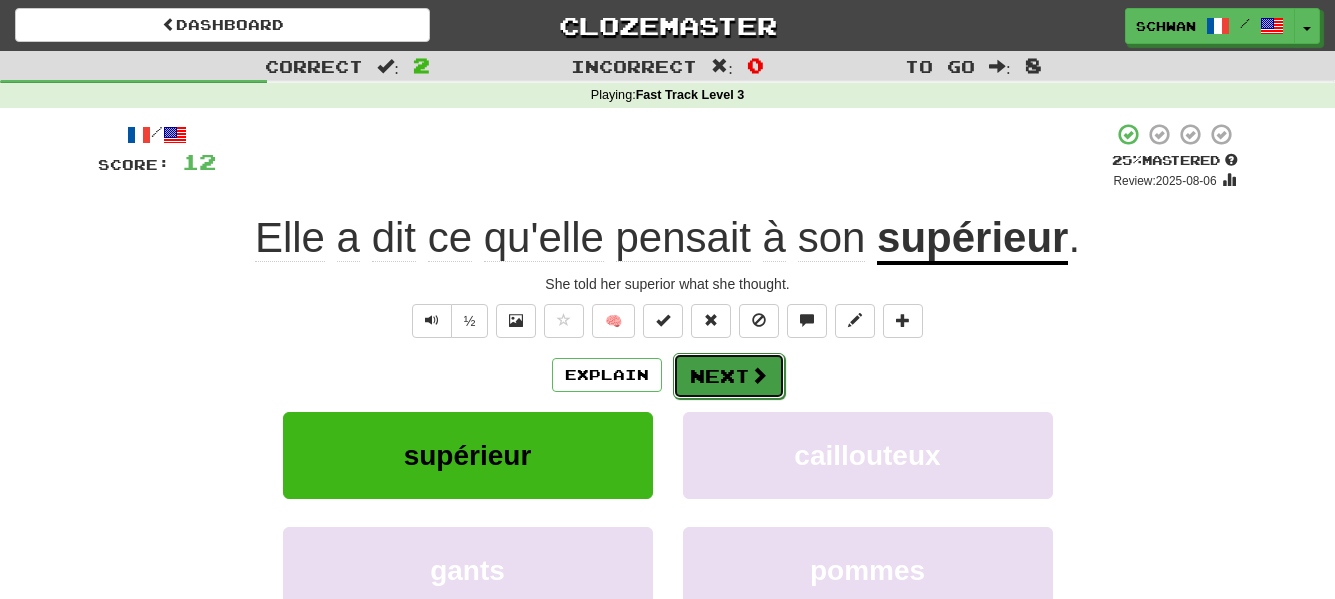 click on "Next" at bounding box center (729, 376) 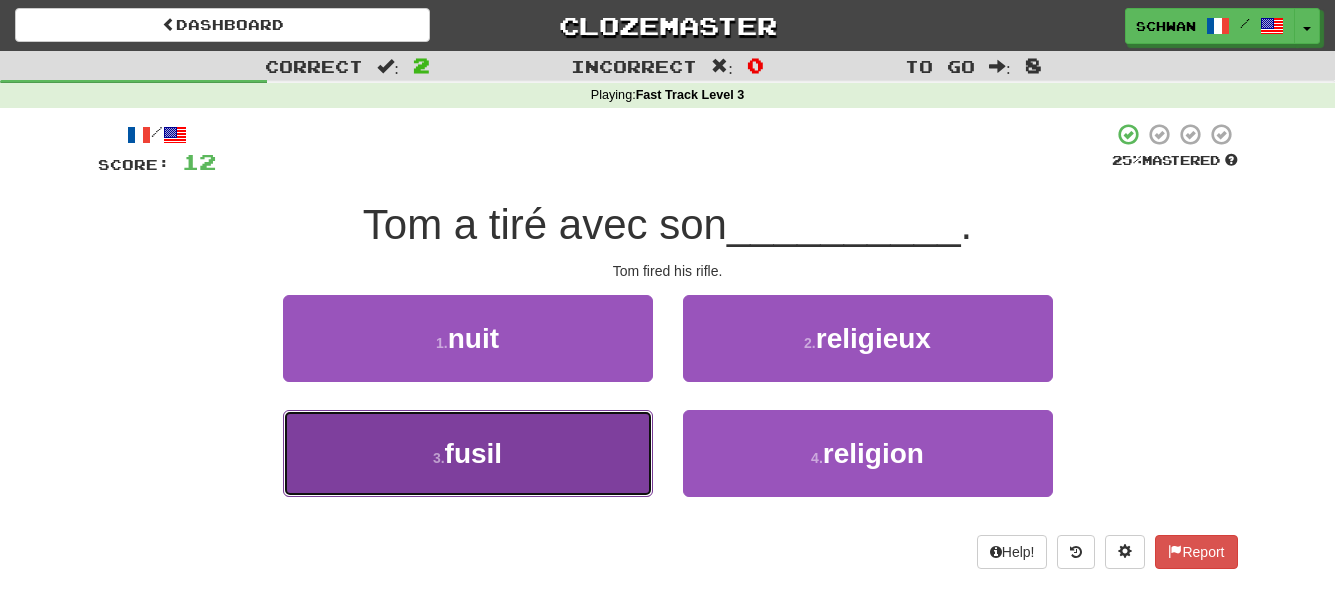 click on "3 .  fusil" at bounding box center [468, 453] 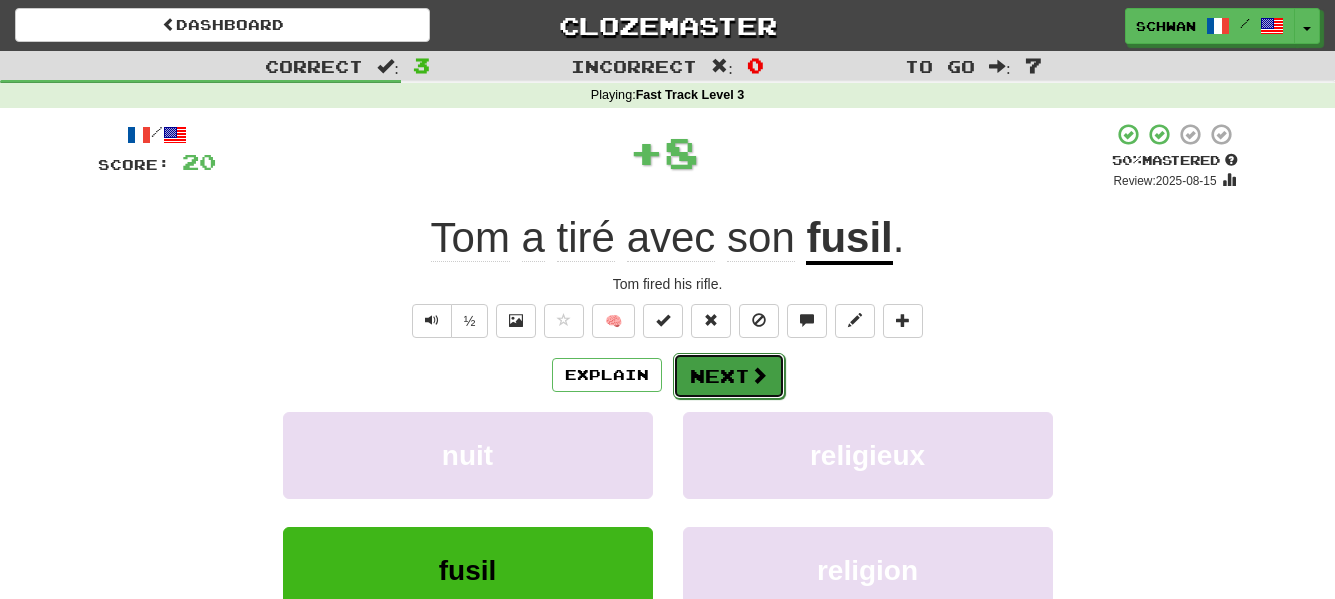 click on "Next" at bounding box center [729, 376] 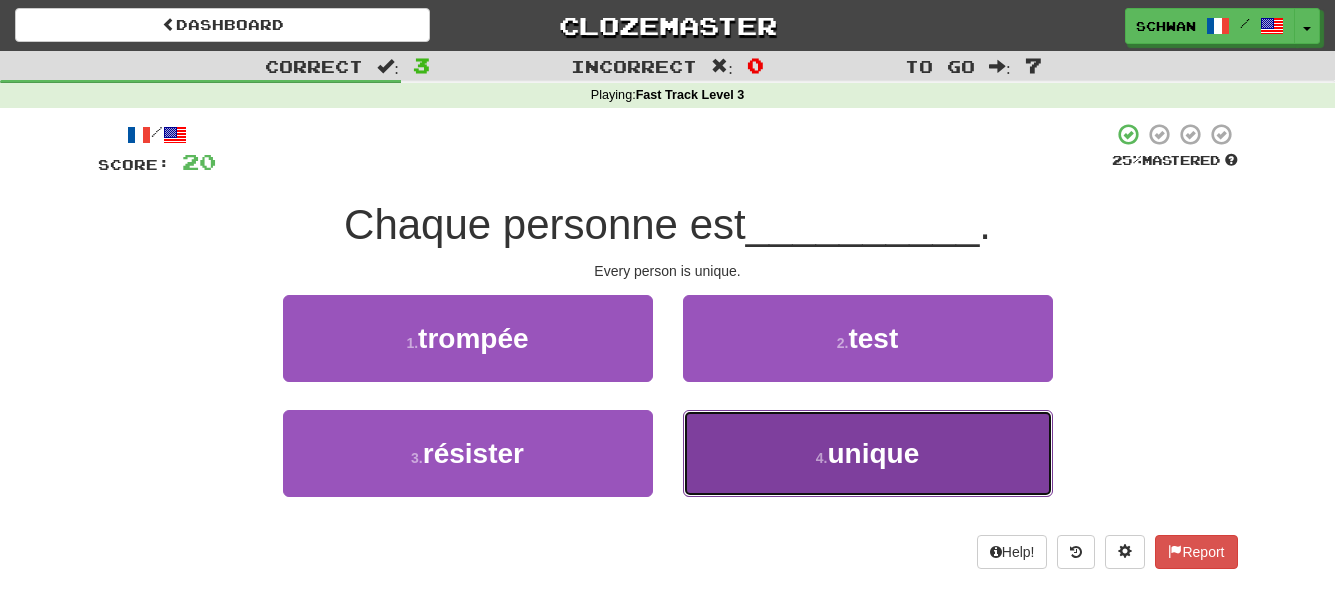 click on "4 .  unique" at bounding box center [868, 453] 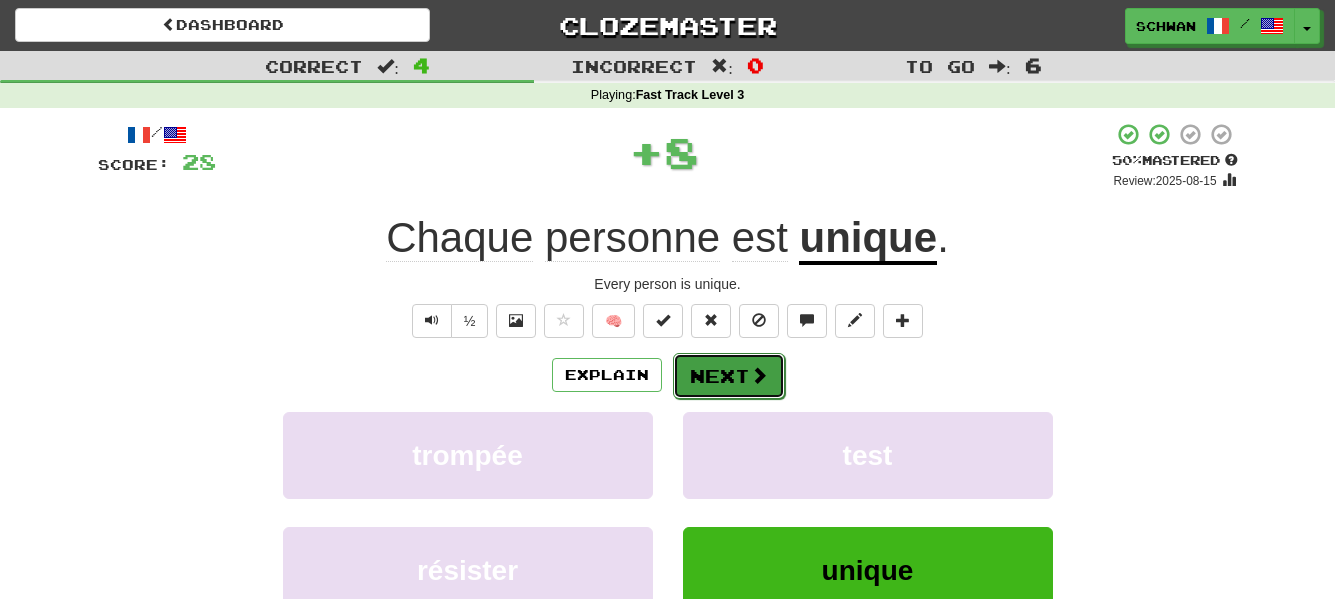 click on "Next" at bounding box center [729, 376] 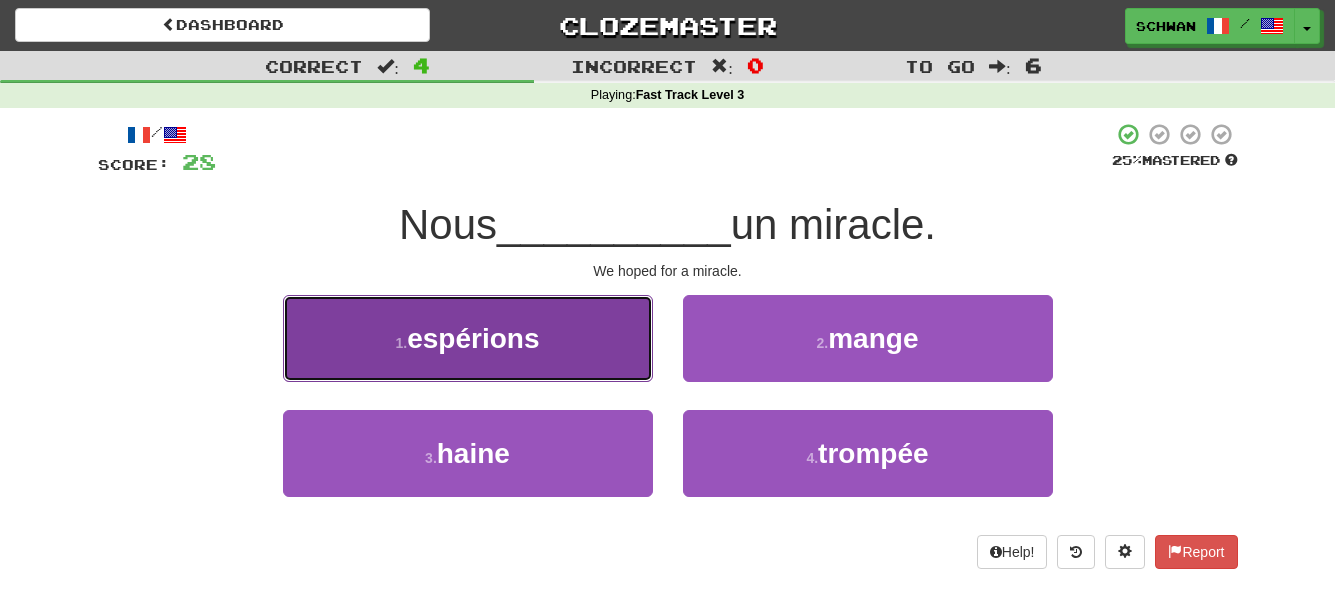 click on "espérions" at bounding box center (473, 338) 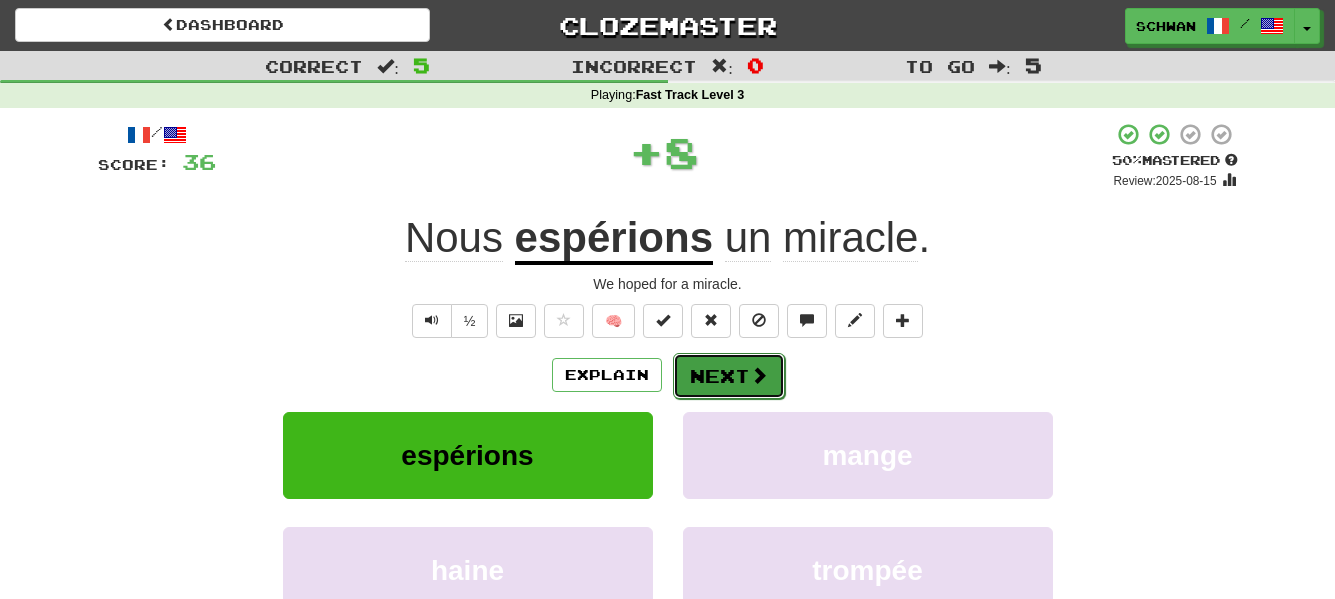 click on "Next" at bounding box center (729, 376) 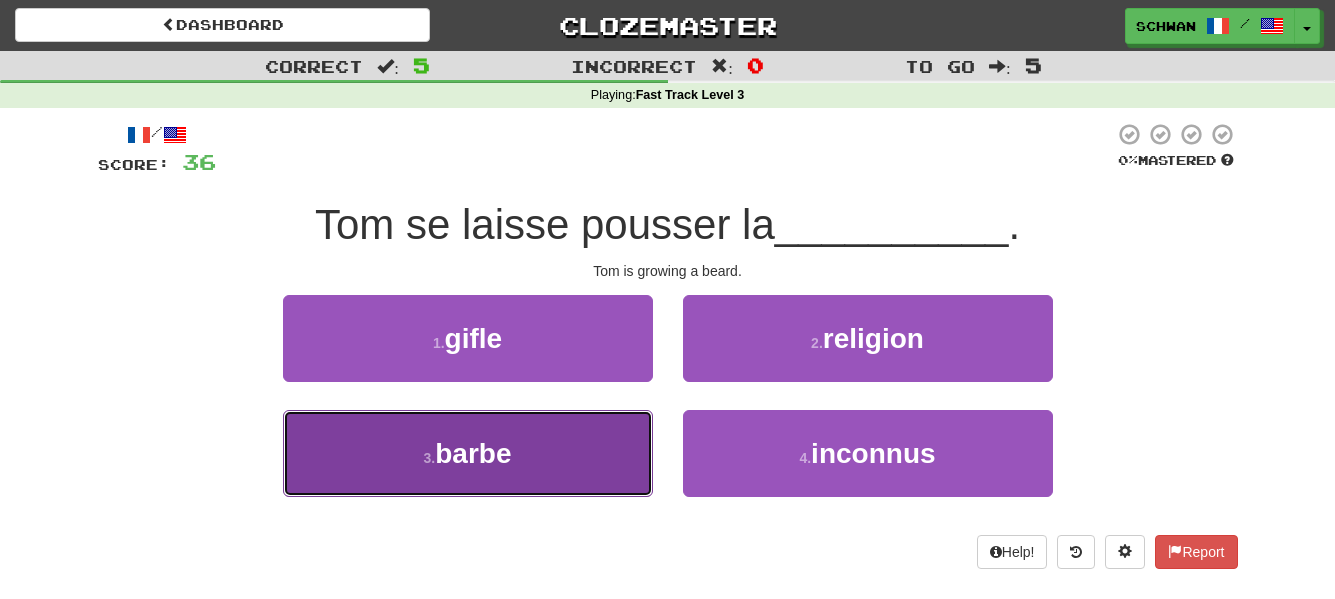 click on "3 .  barbe" at bounding box center (468, 453) 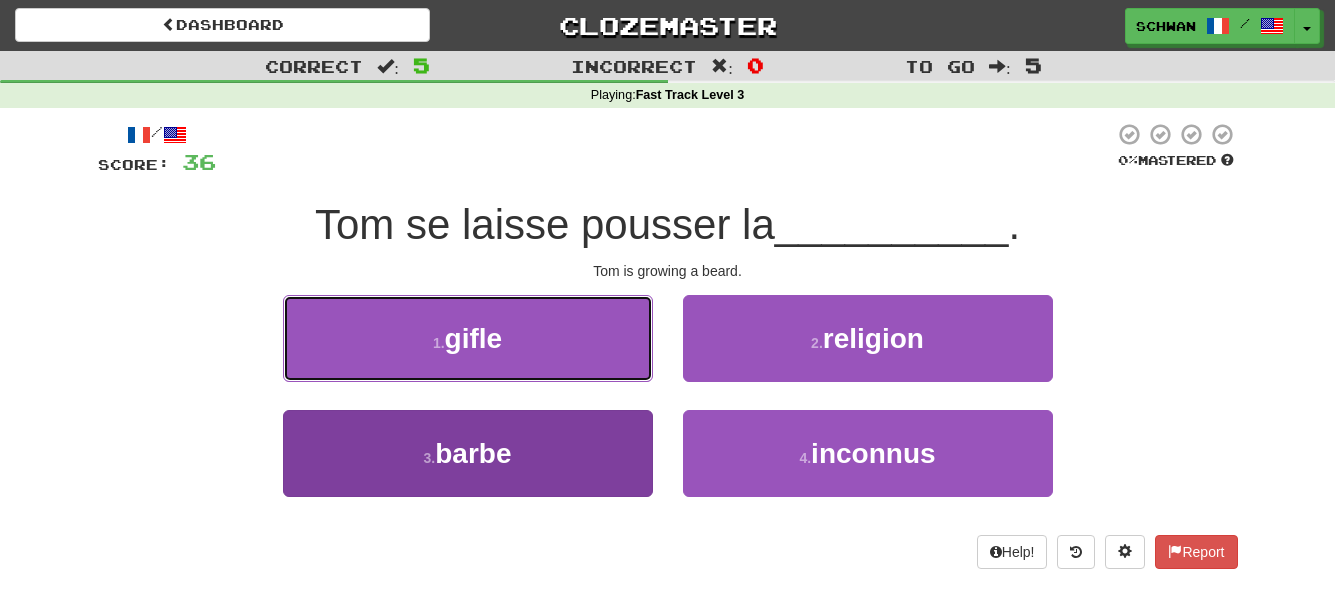 click on "1 .  gifle" at bounding box center (468, 338) 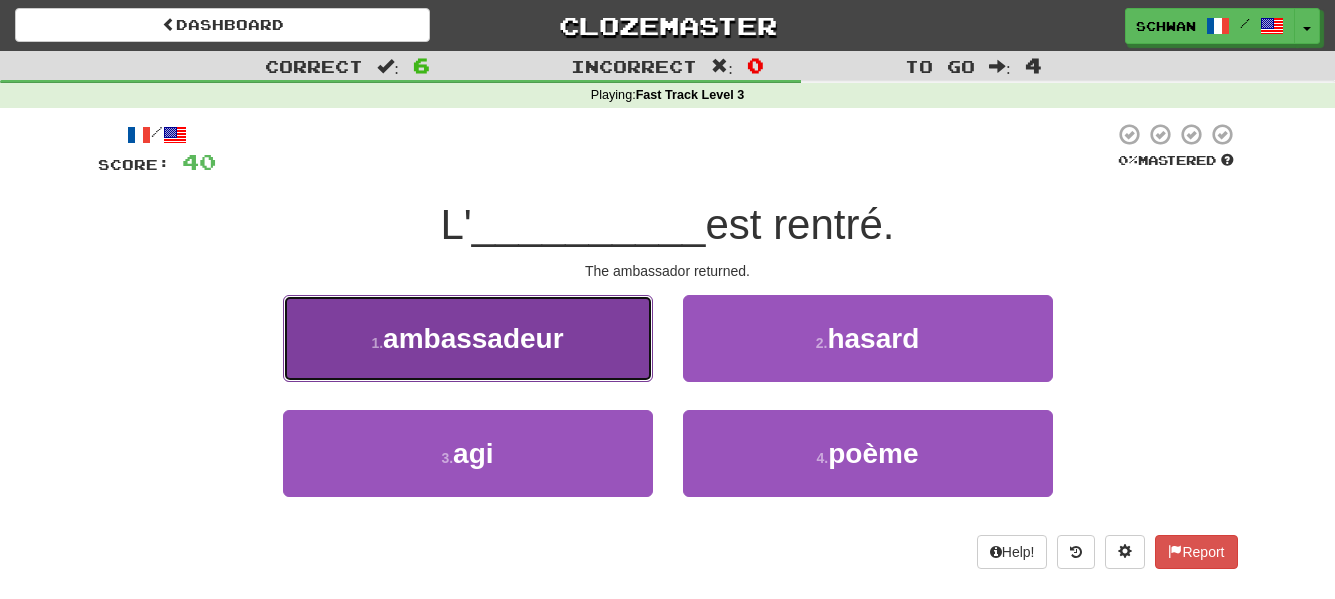 click on "1 .  ambassadeur" at bounding box center [468, 338] 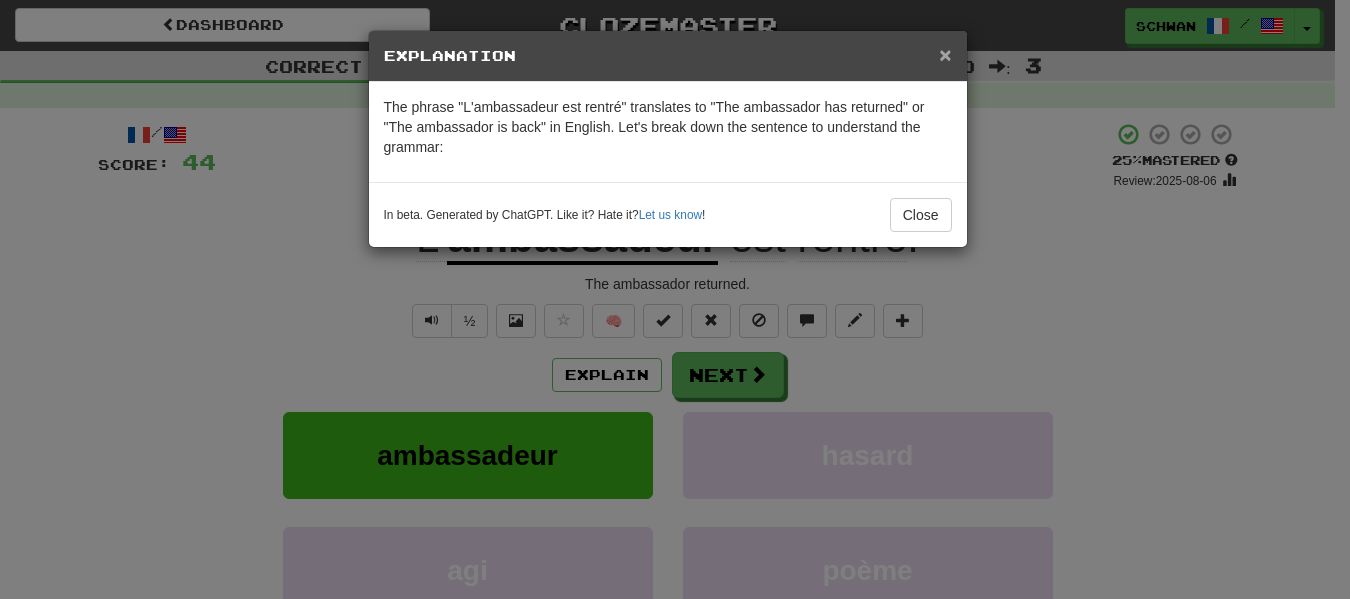 click on "×" at bounding box center [945, 54] 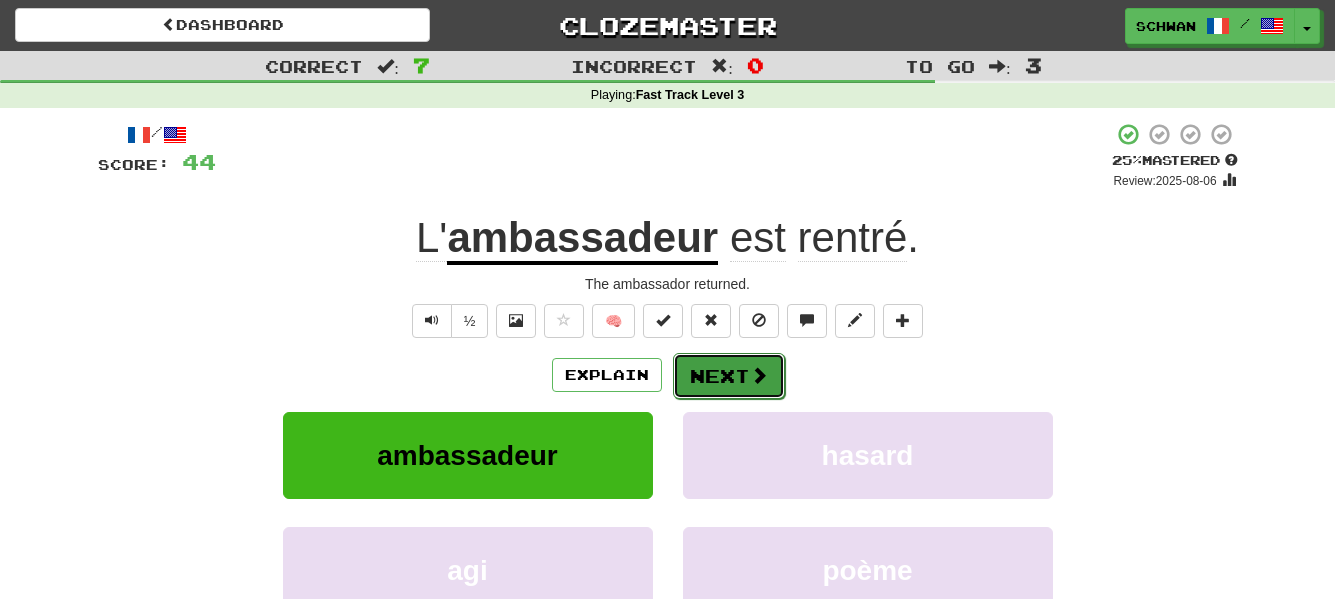 click on "Next" at bounding box center (729, 376) 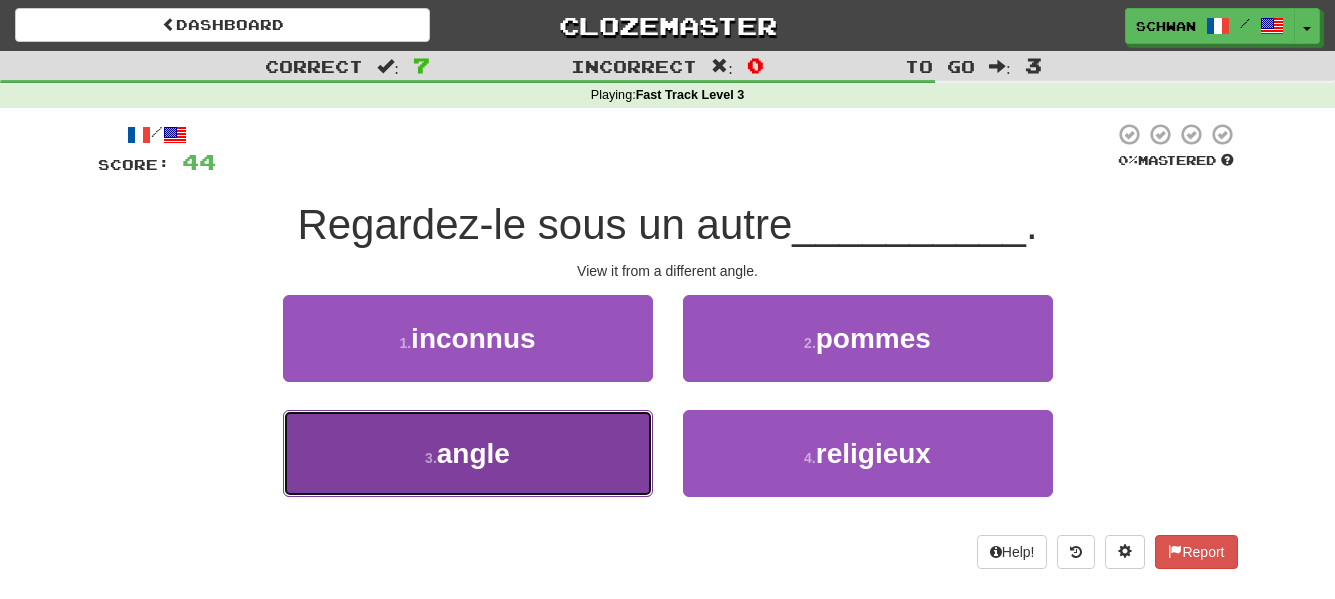 click on "3 .  angle" at bounding box center (468, 453) 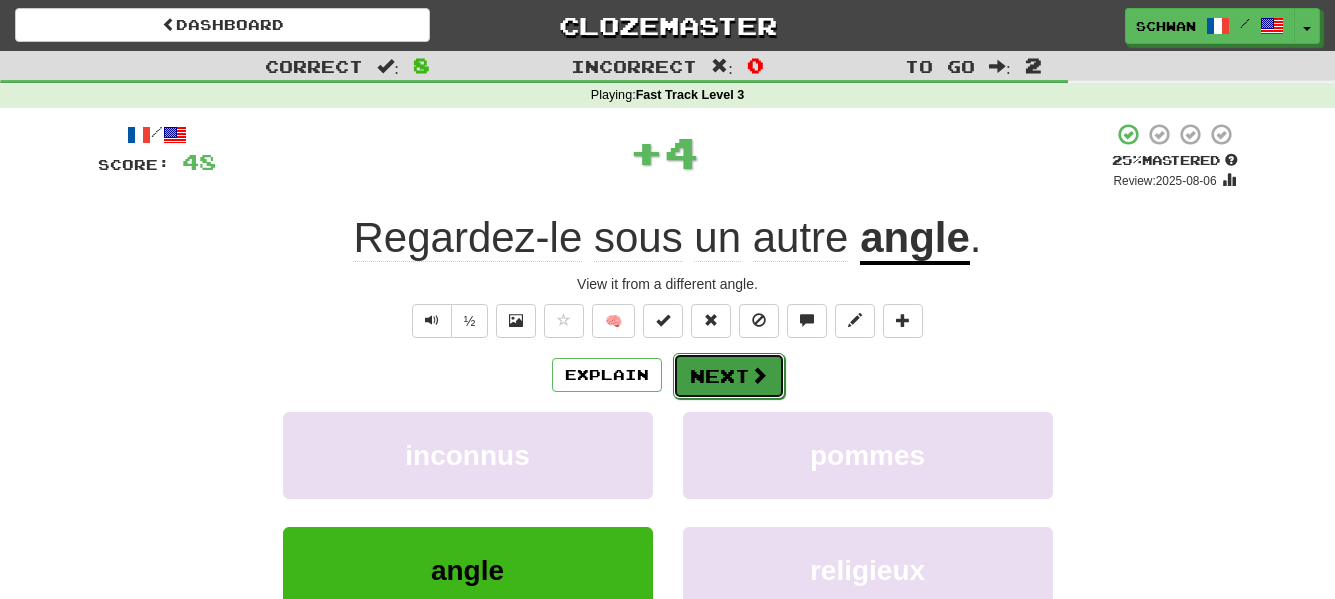 click on "Next" at bounding box center [729, 376] 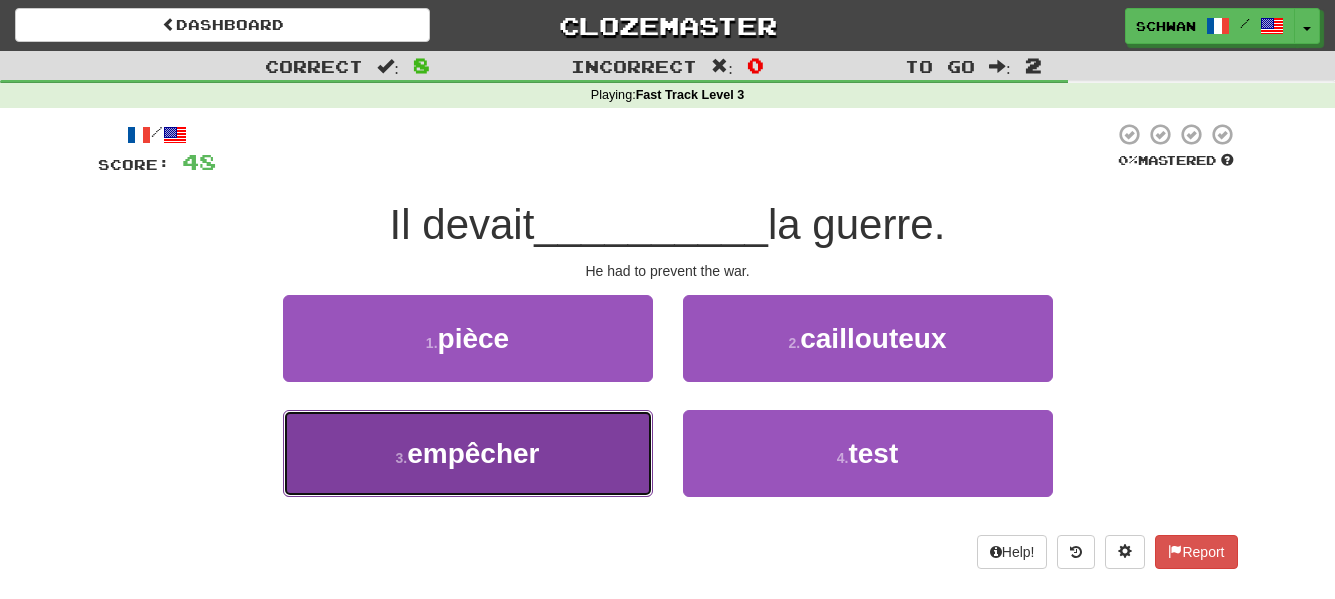 click on "3 .  empêcher" at bounding box center [468, 453] 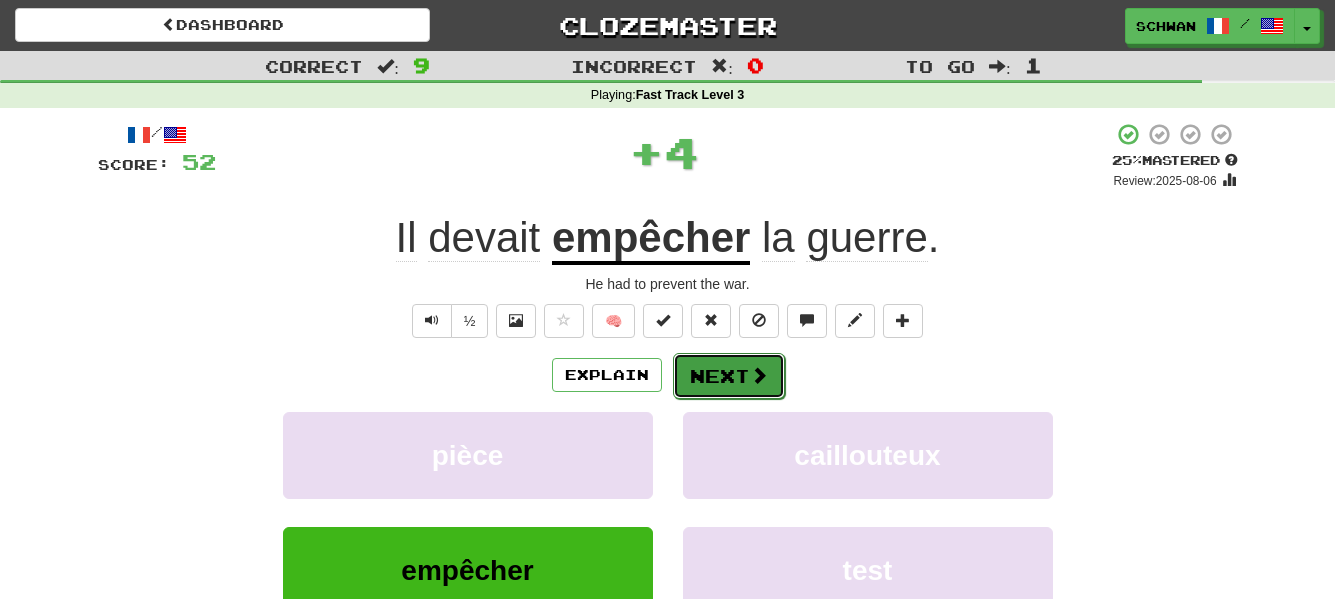 click on "Next" at bounding box center (729, 376) 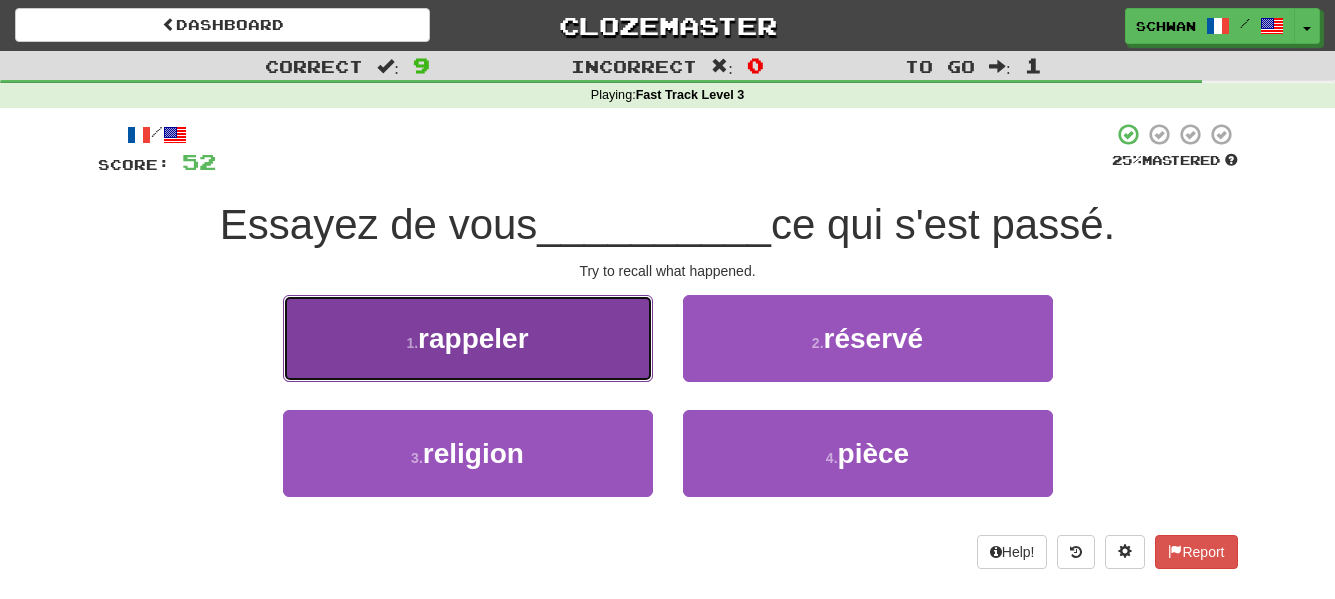 click on "1 .  rappeler" at bounding box center [468, 338] 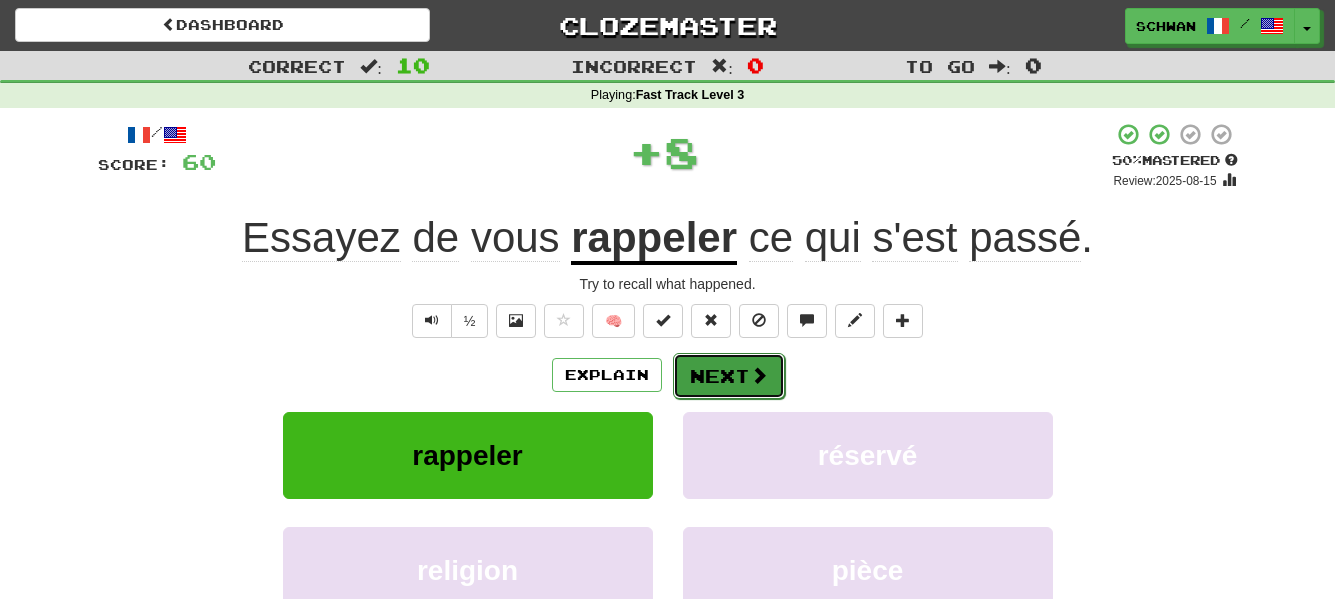 click on "Next" at bounding box center [729, 376] 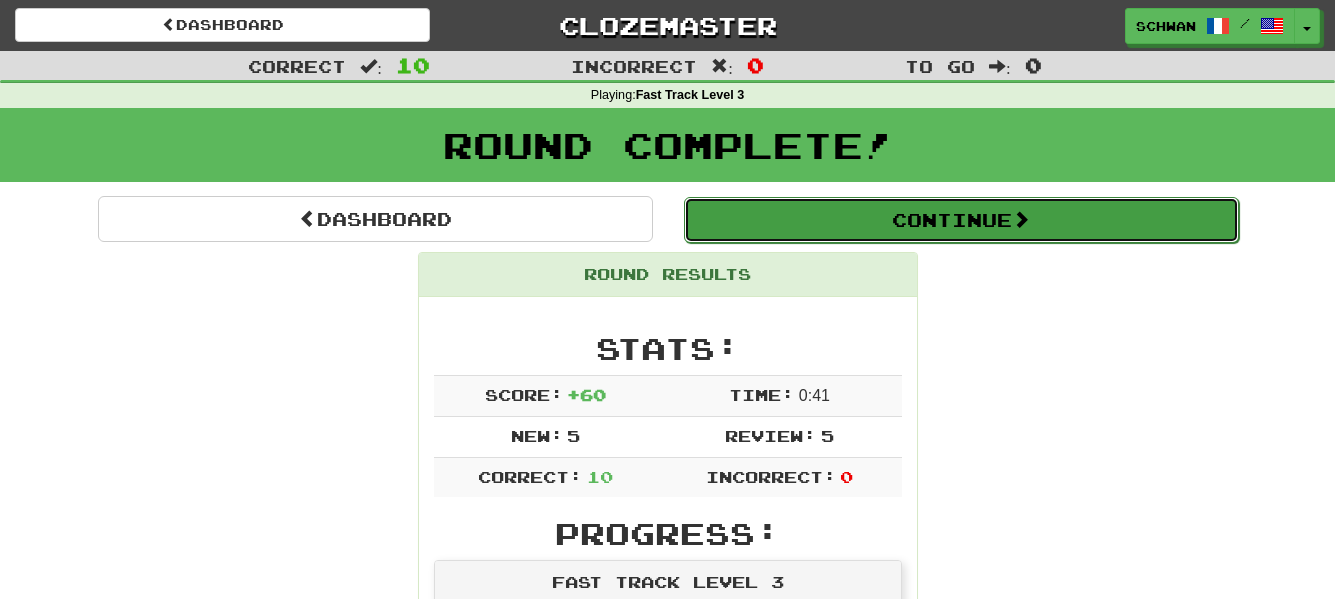 click on "Continue" at bounding box center (961, 220) 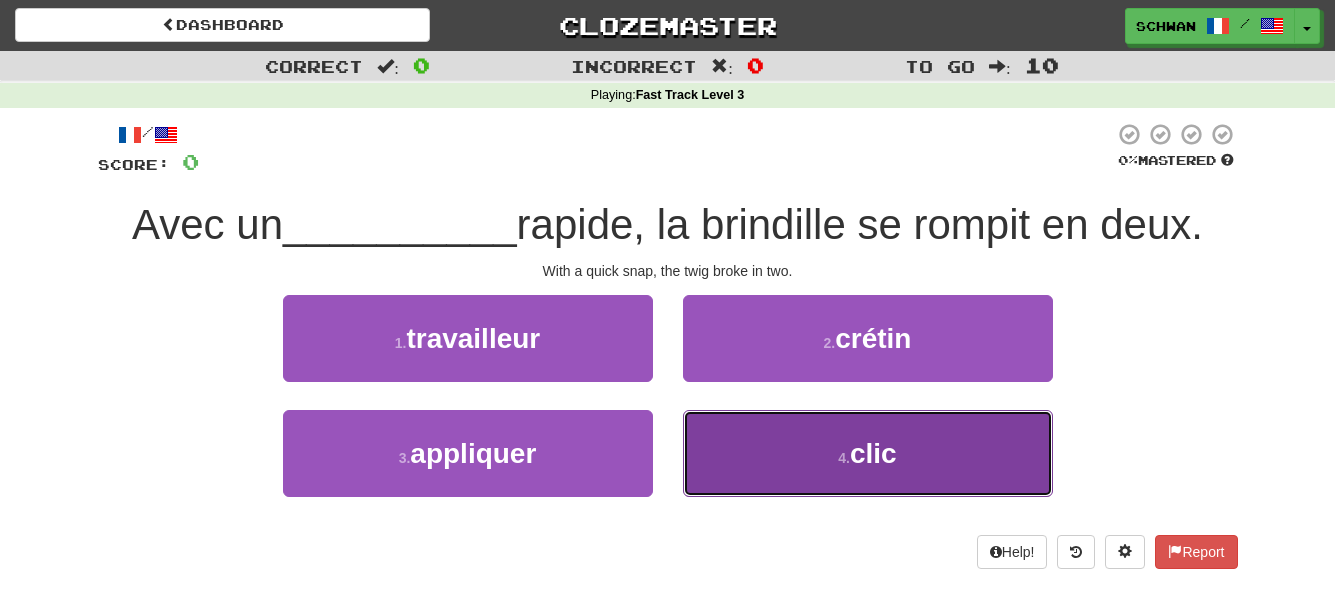 click on "4 .  clic" at bounding box center (868, 453) 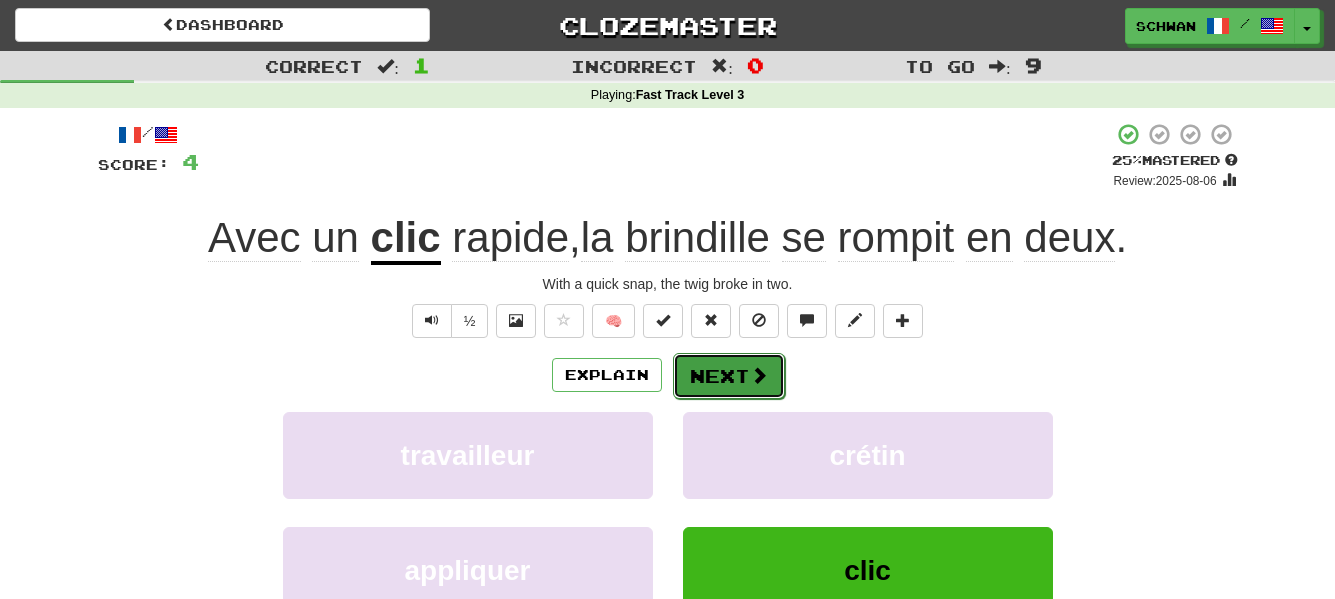 click on "Next" at bounding box center [729, 376] 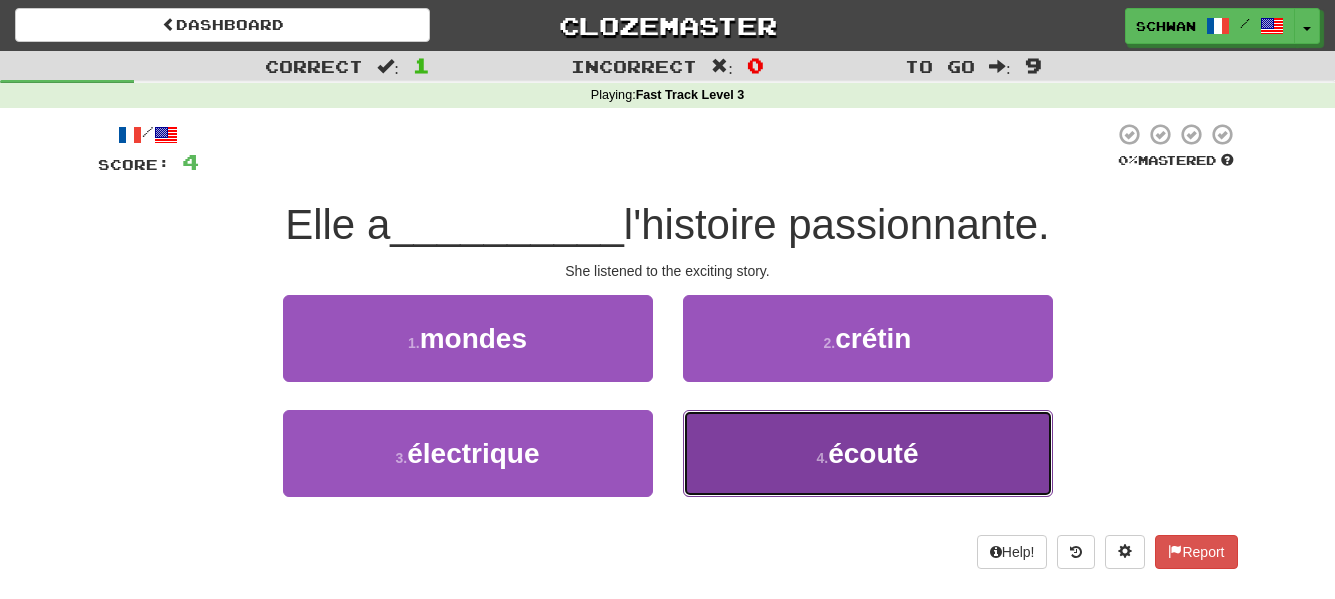 click on "4 .  écouté" at bounding box center [868, 453] 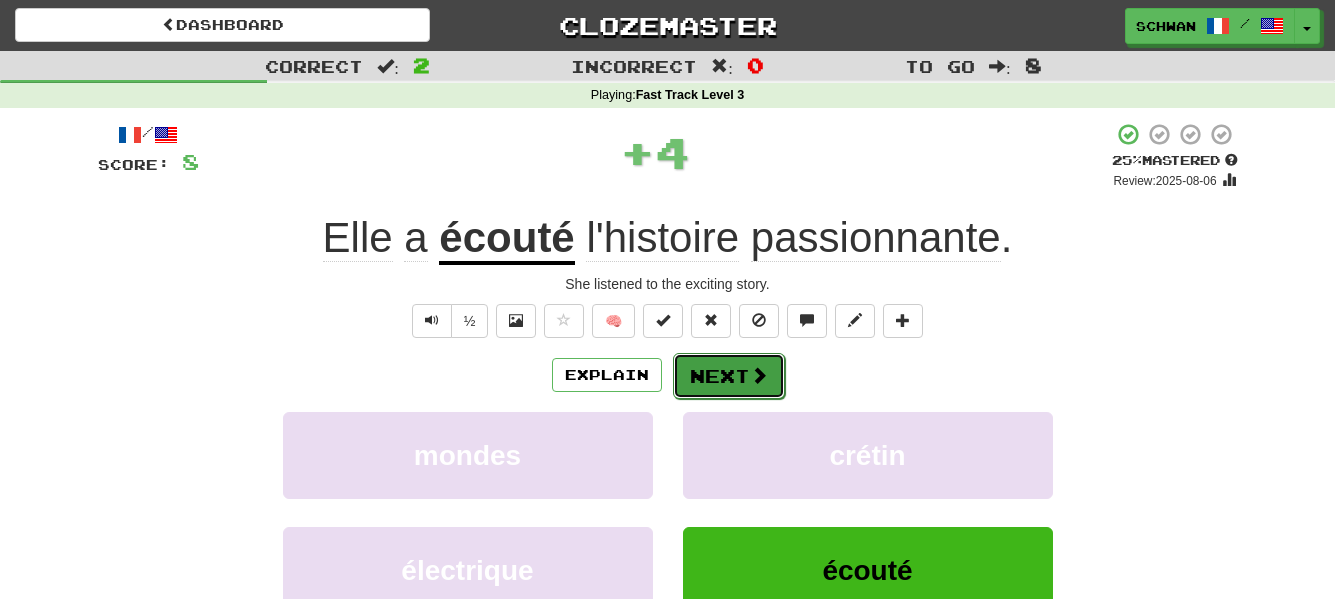 click on "Next" at bounding box center [729, 376] 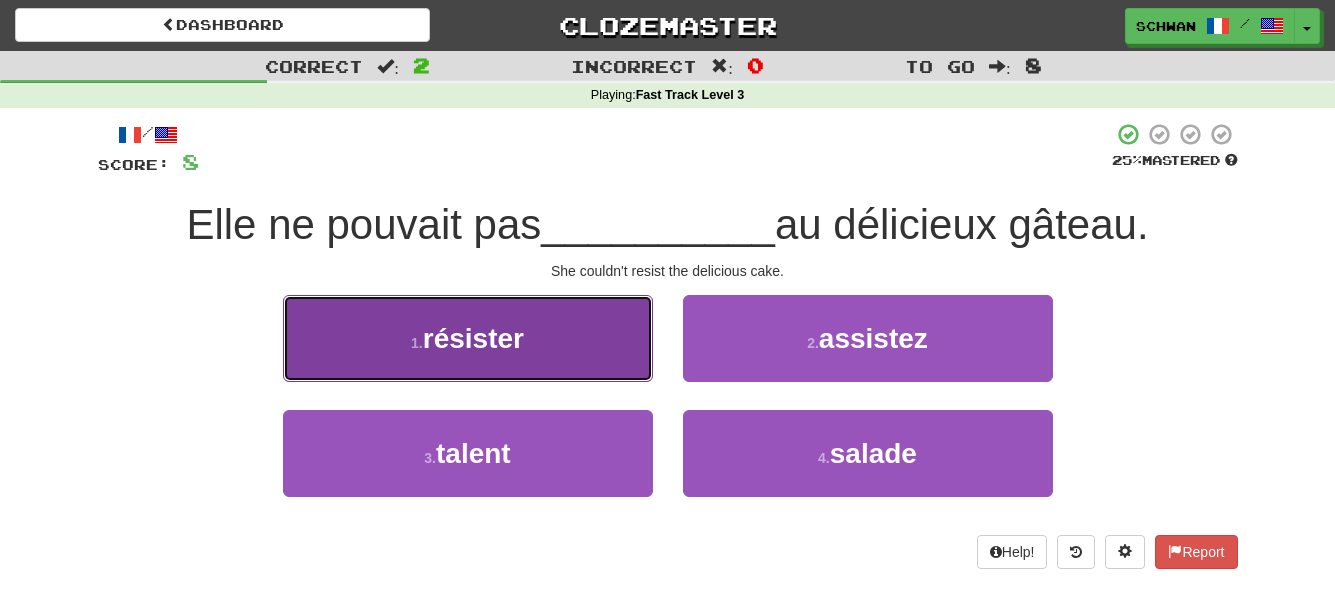 click on "1 .  résister" at bounding box center (468, 338) 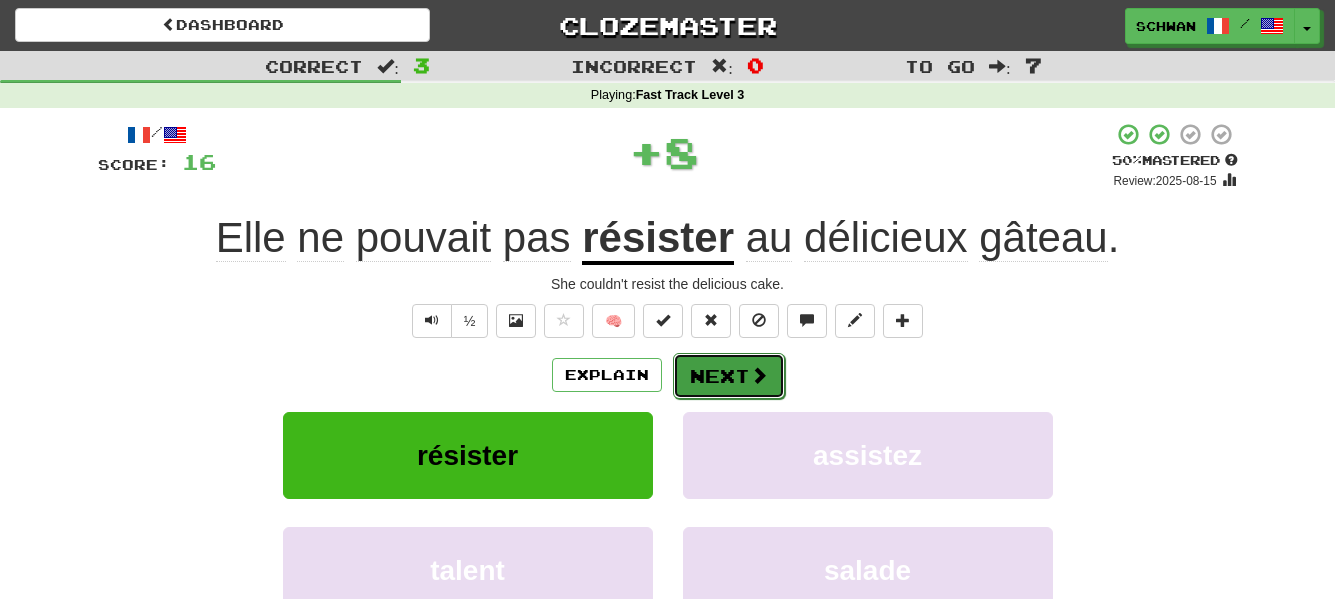 click on "Next" at bounding box center (729, 376) 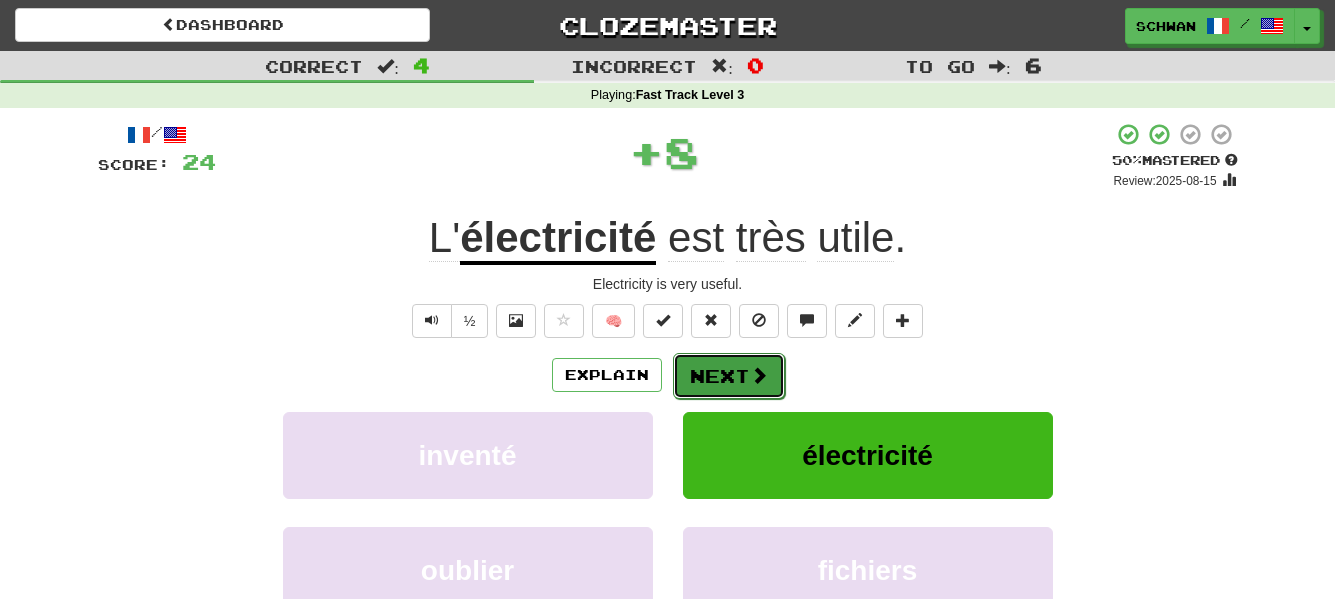 click on "Next" at bounding box center (729, 376) 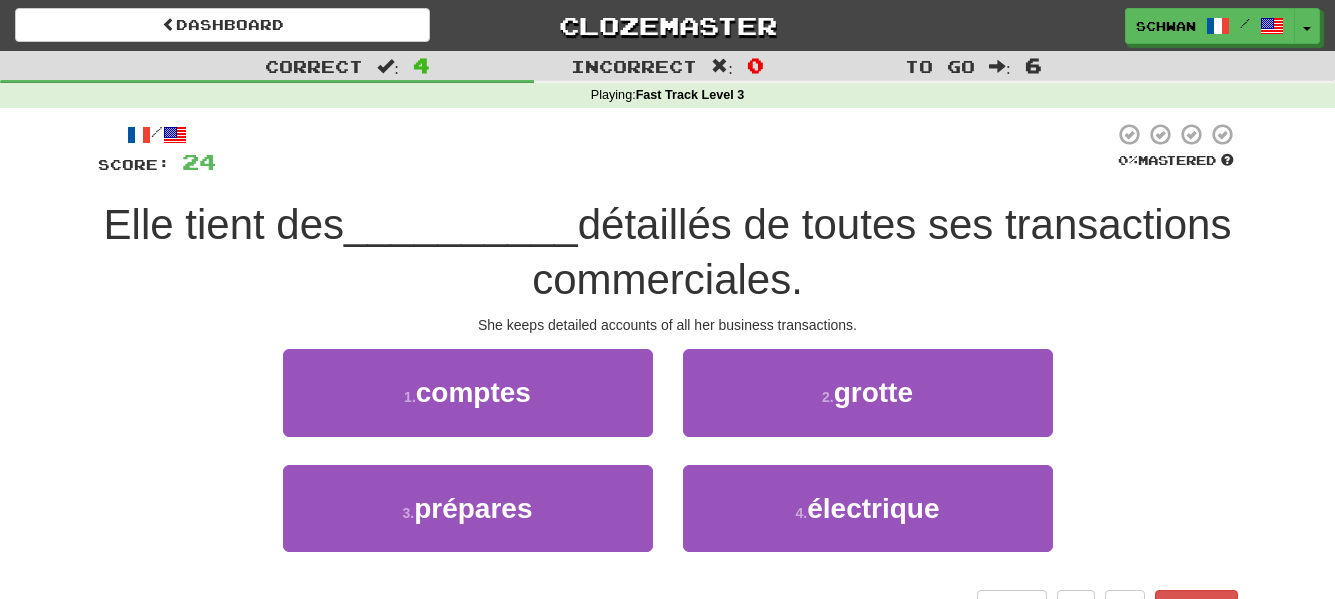 click on "2 .  grotte" at bounding box center [868, 392] 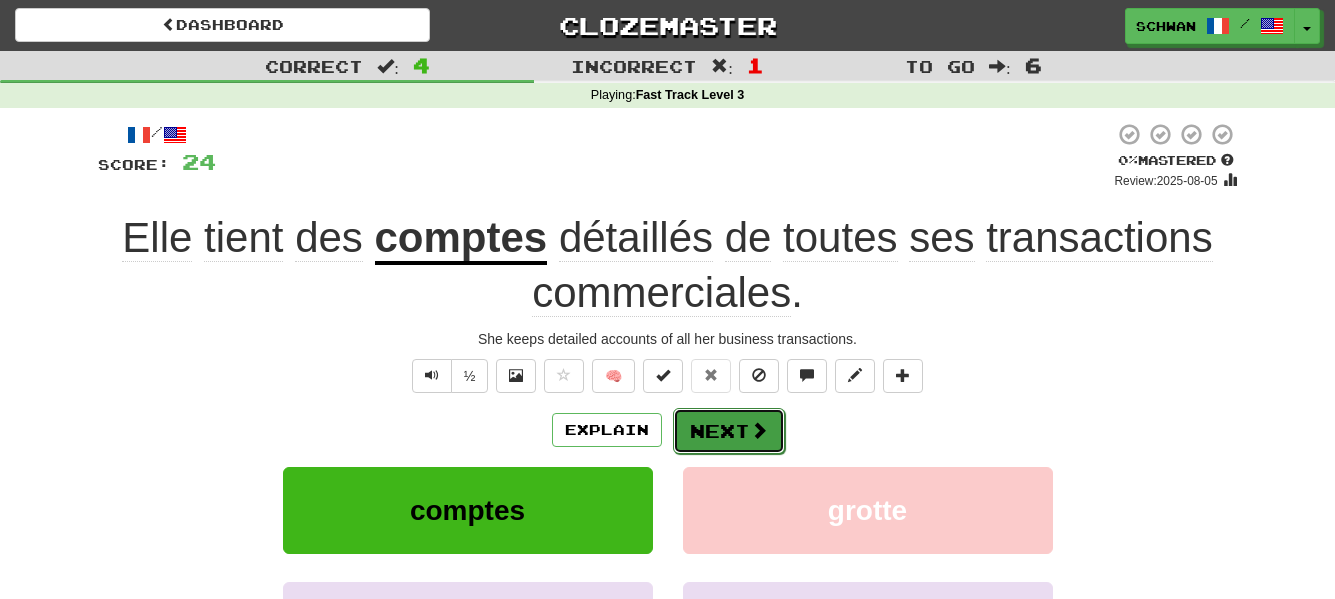 click on "Next" at bounding box center (729, 431) 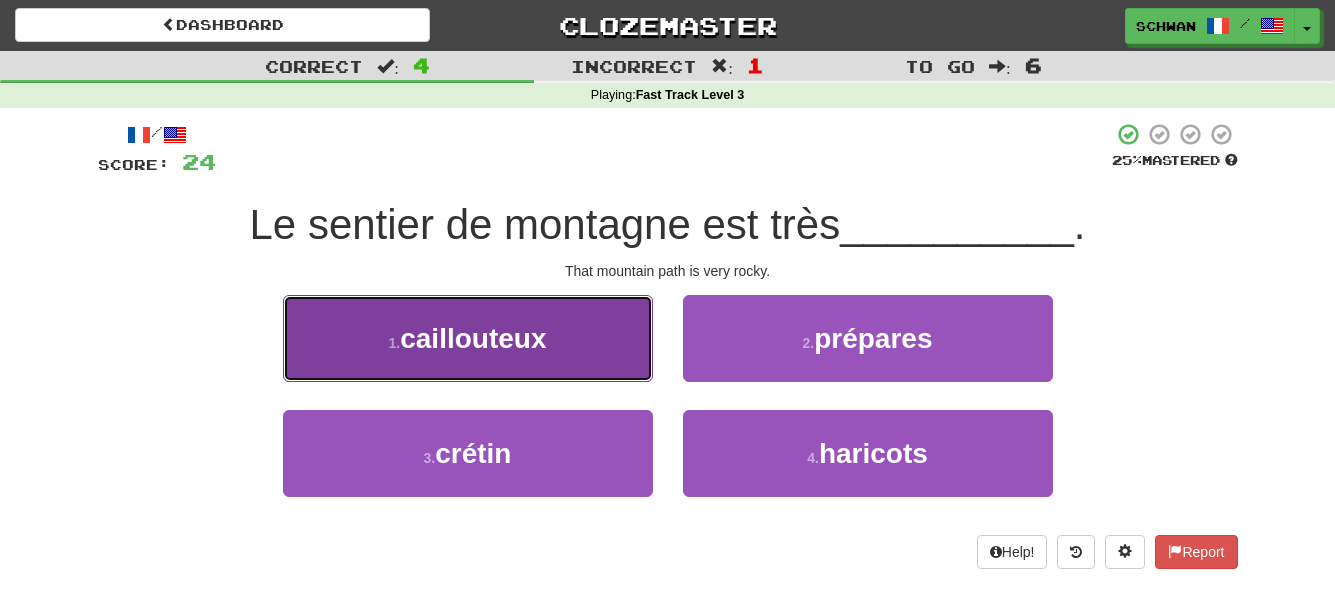 click on "1 .  caillouteux" at bounding box center [468, 338] 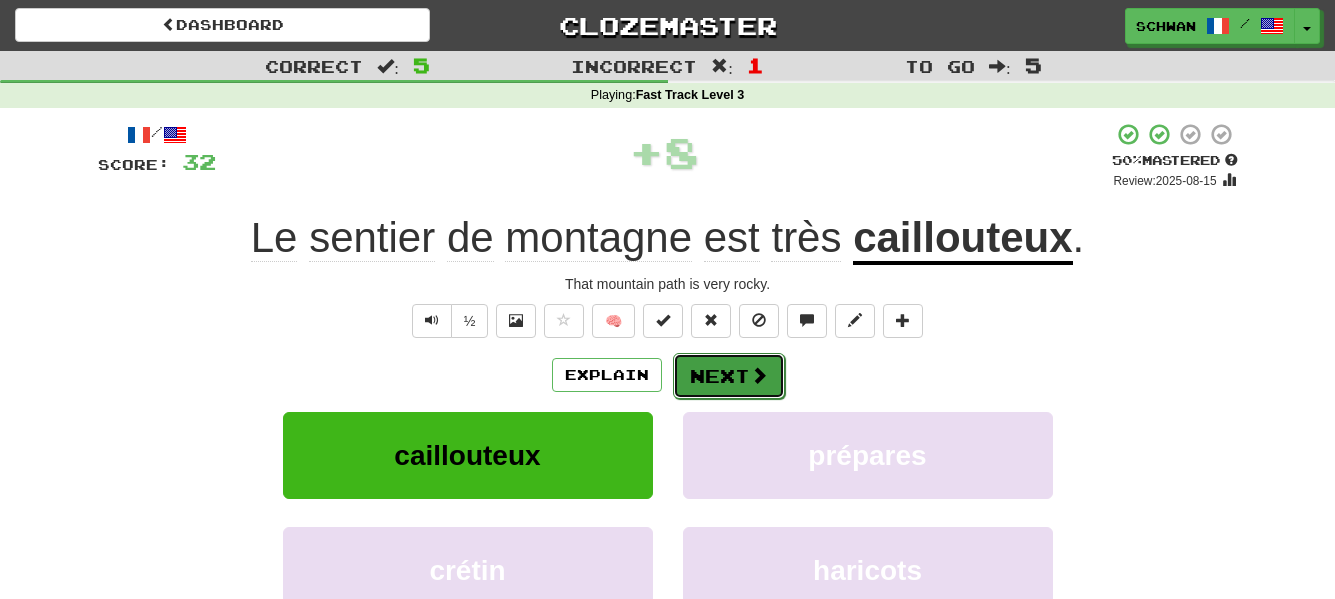 click on "Next" at bounding box center (729, 376) 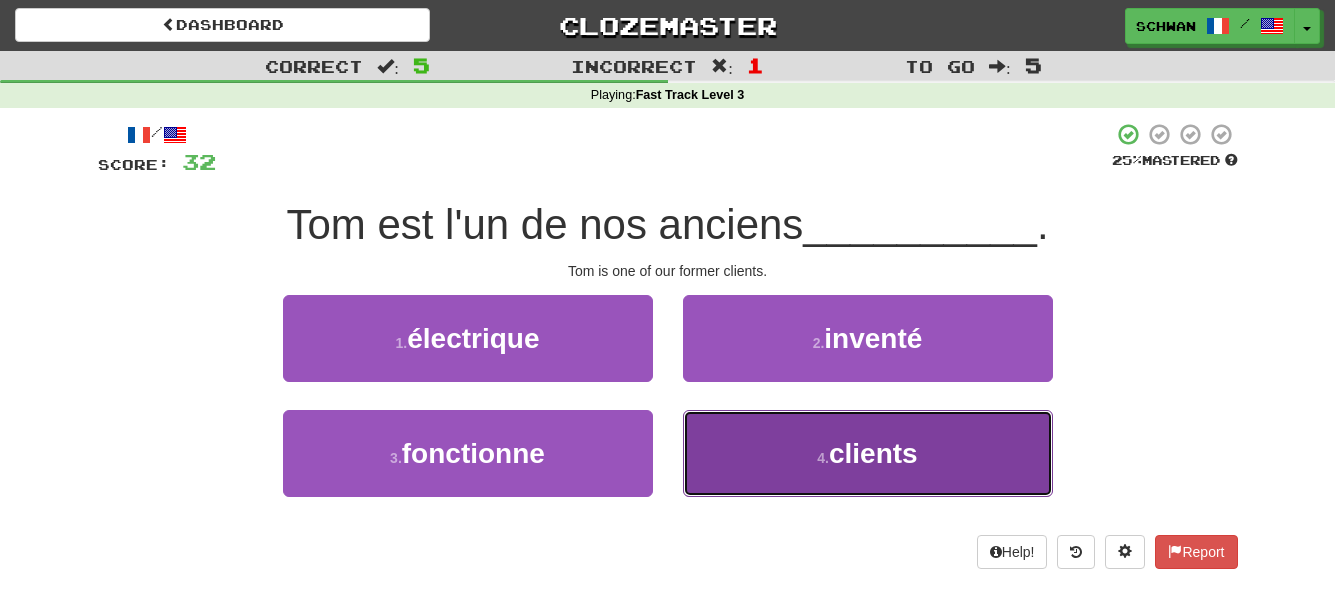 click on "4 .  clients" at bounding box center (868, 453) 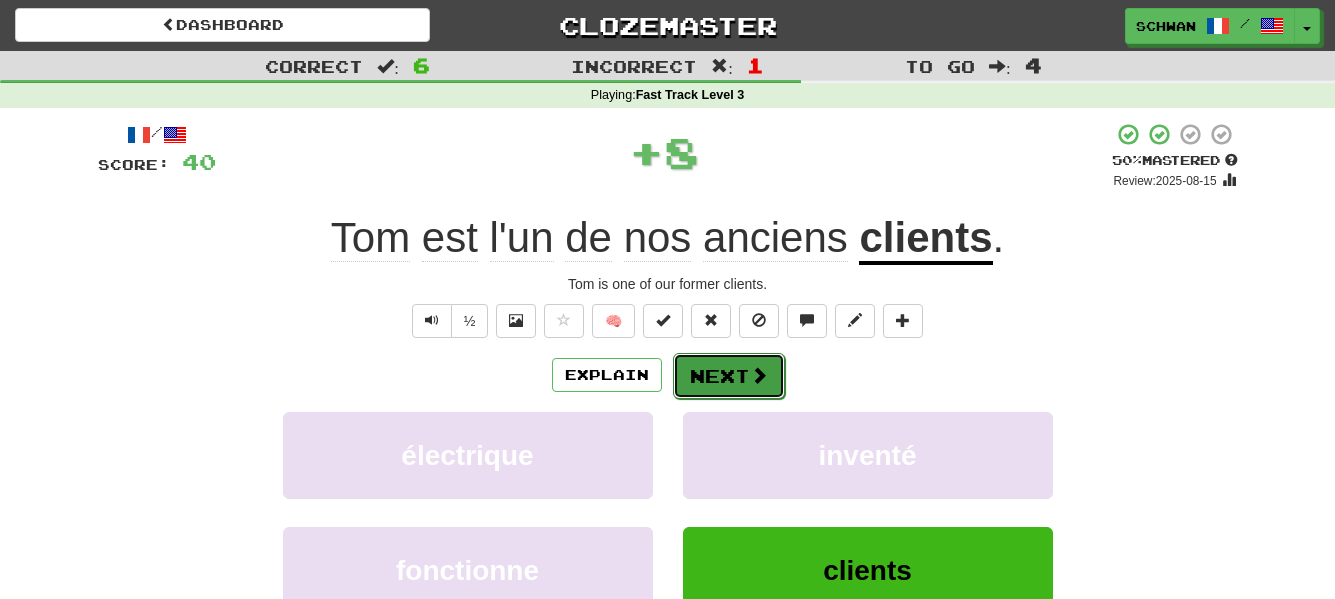 click on "Next" at bounding box center [729, 376] 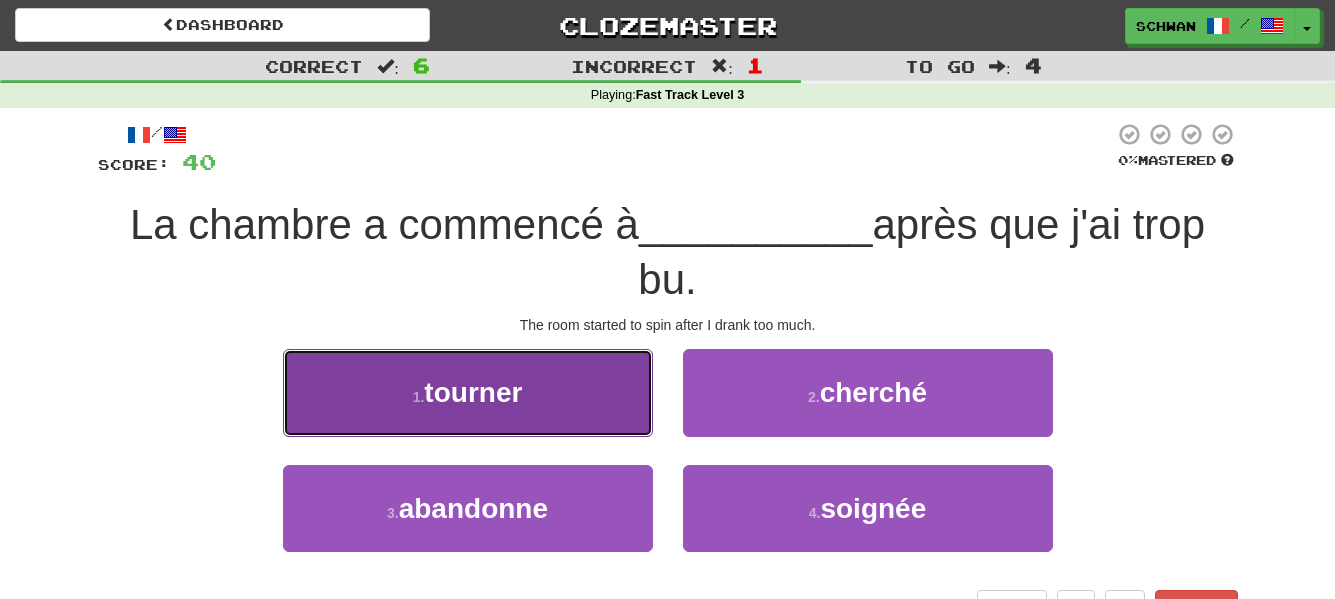 click on "tourner" at bounding box center (473, 392) 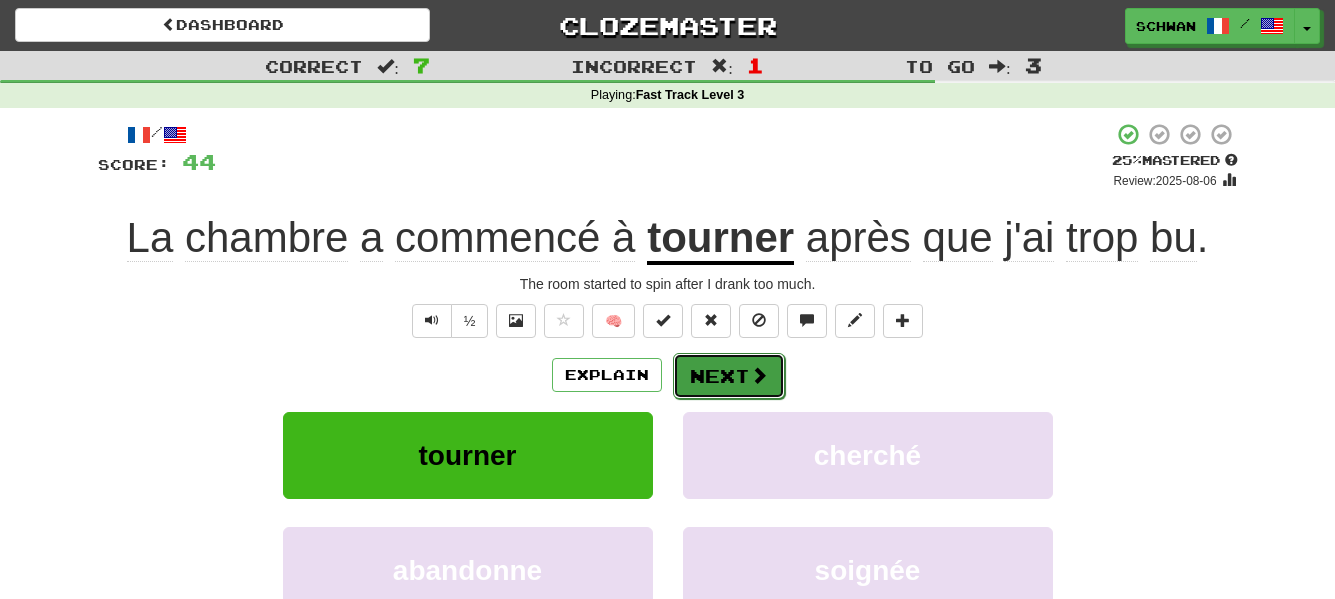 click on "Next" at bounding box center [729, 376] 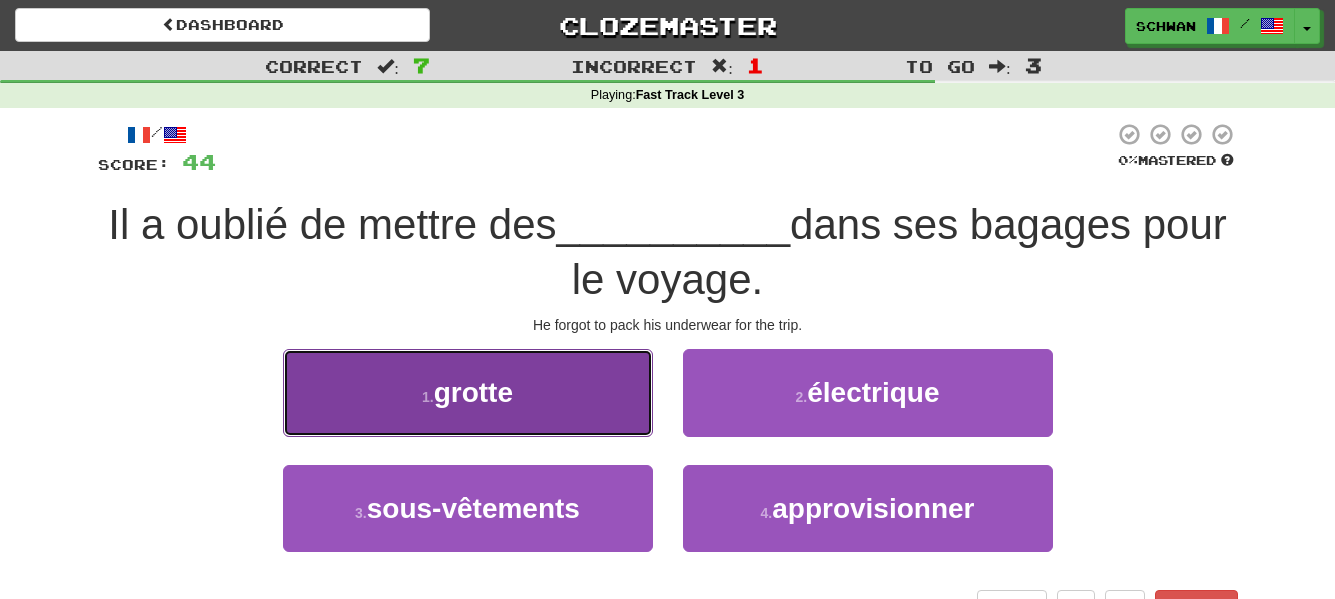 click on "1 .  grotte" at bounding box center (468, 392) 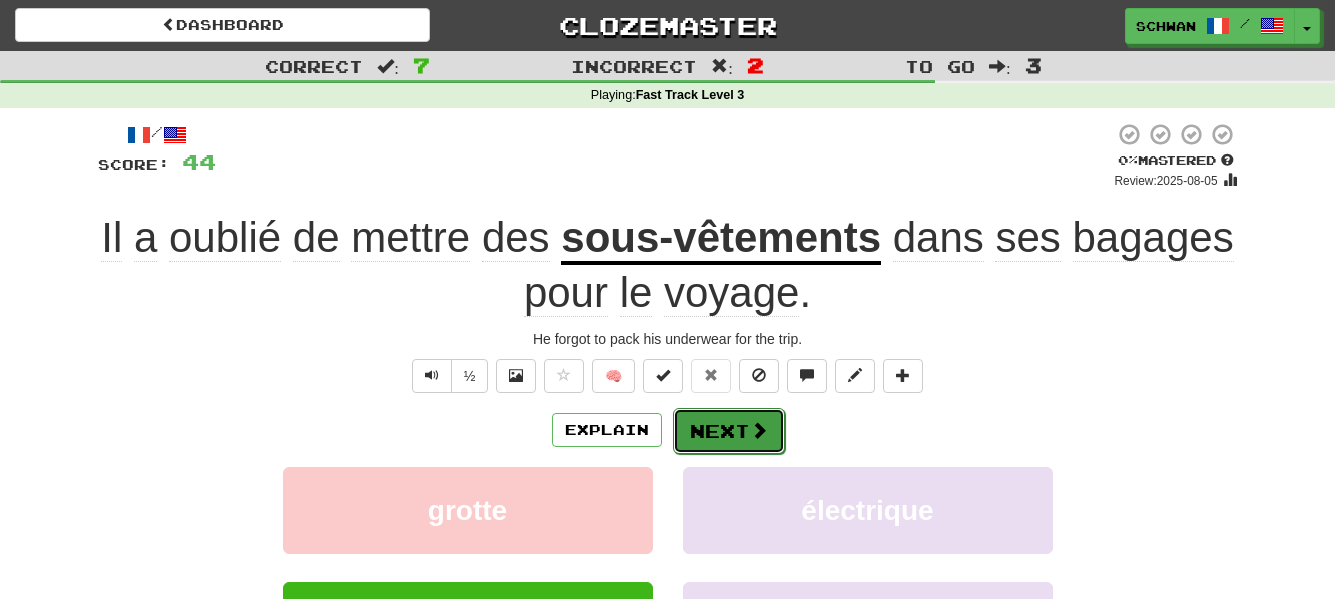 click on "Next" at bounding box center [729, 431] 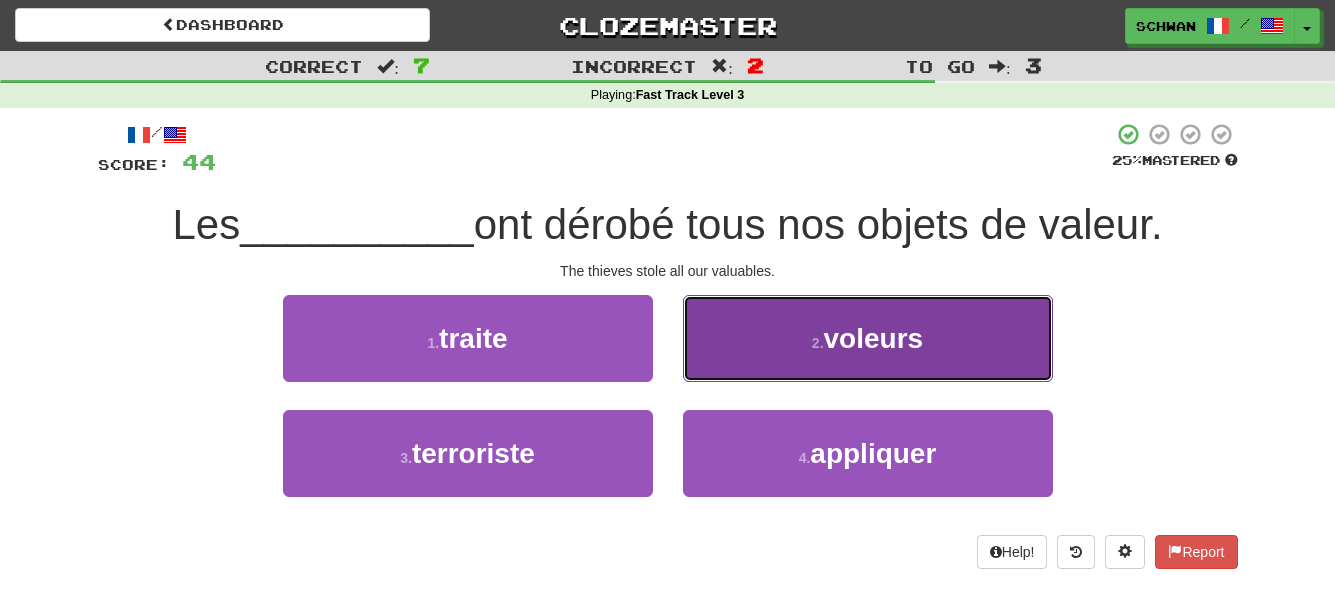 click on "2 .  voleurs" at bounding box center (868, 338) 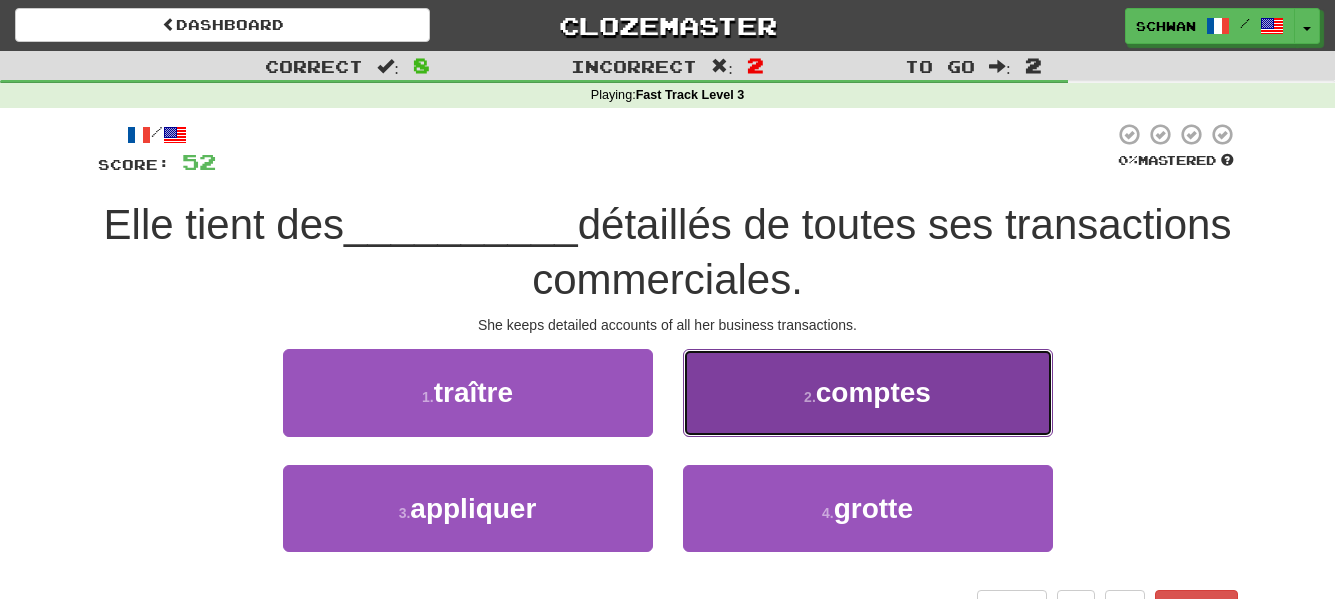 click on "2 .  comptes" at bounding box center [868, 392] 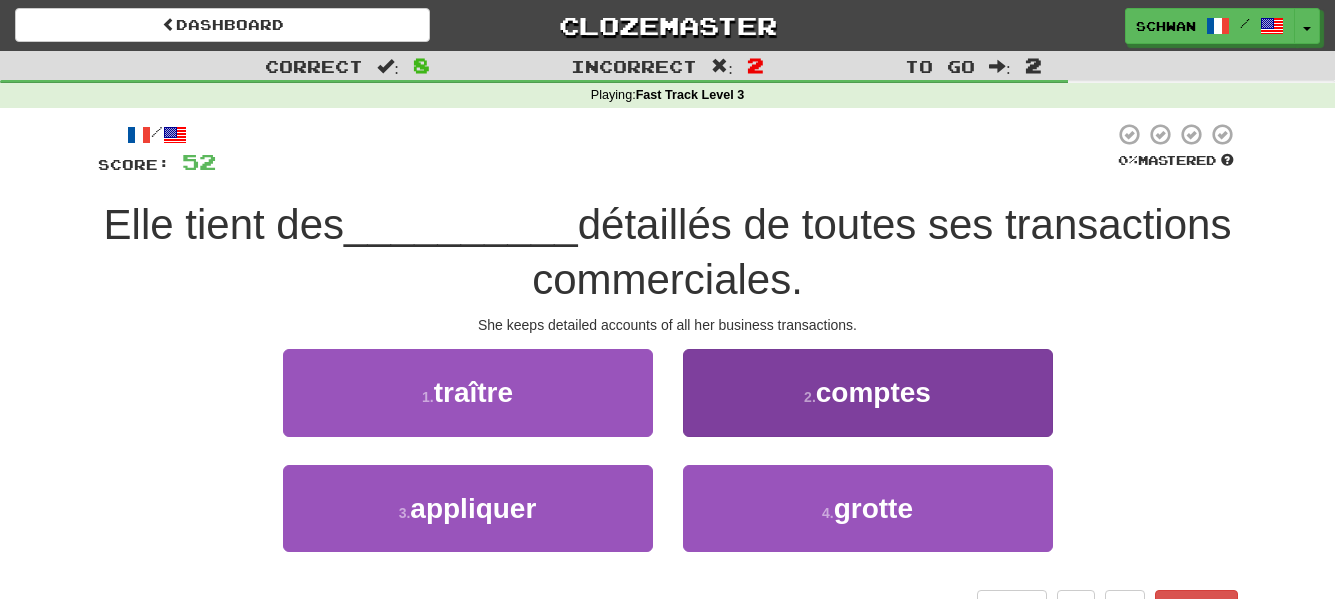 click on "/  Score:   52 0 %  Mastered Elle tient des  __________  détaillés de toutes ses transactions commerciales. She keeps detailed accounts of all her business transactions. 1 .  traître 2 .  comptes 3 .  appliquer 4 .  grotte  Help!  Report" at bounding box center (668, 372) 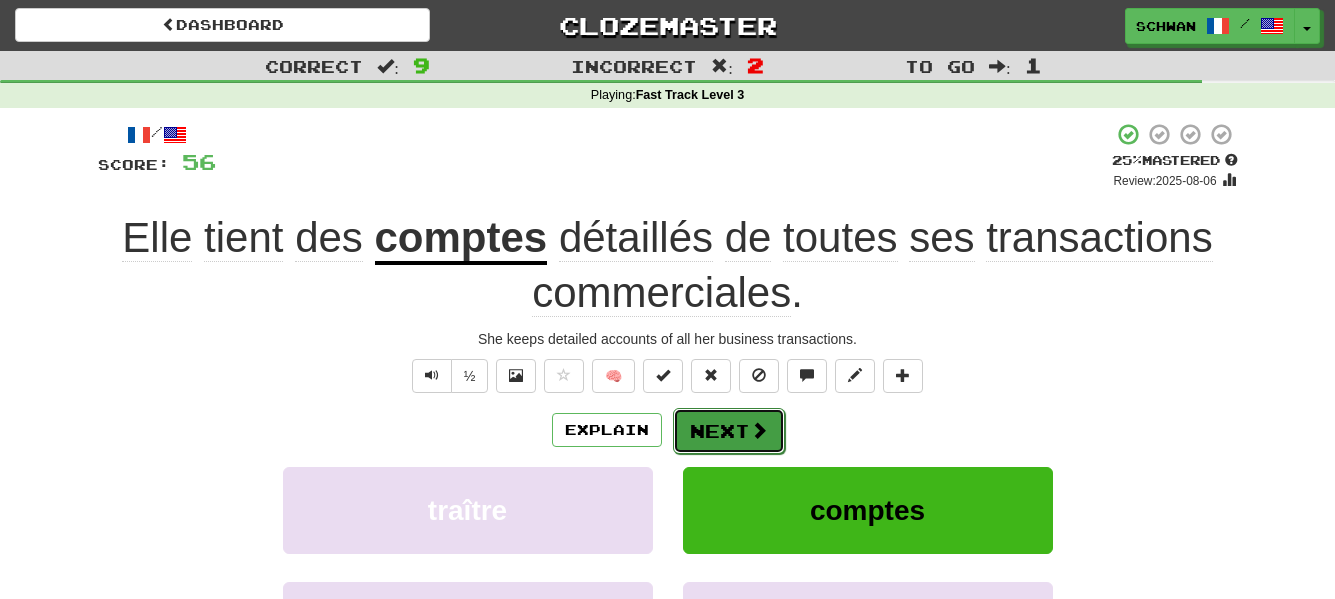 click on "Next" at bounding box center (729, 431) 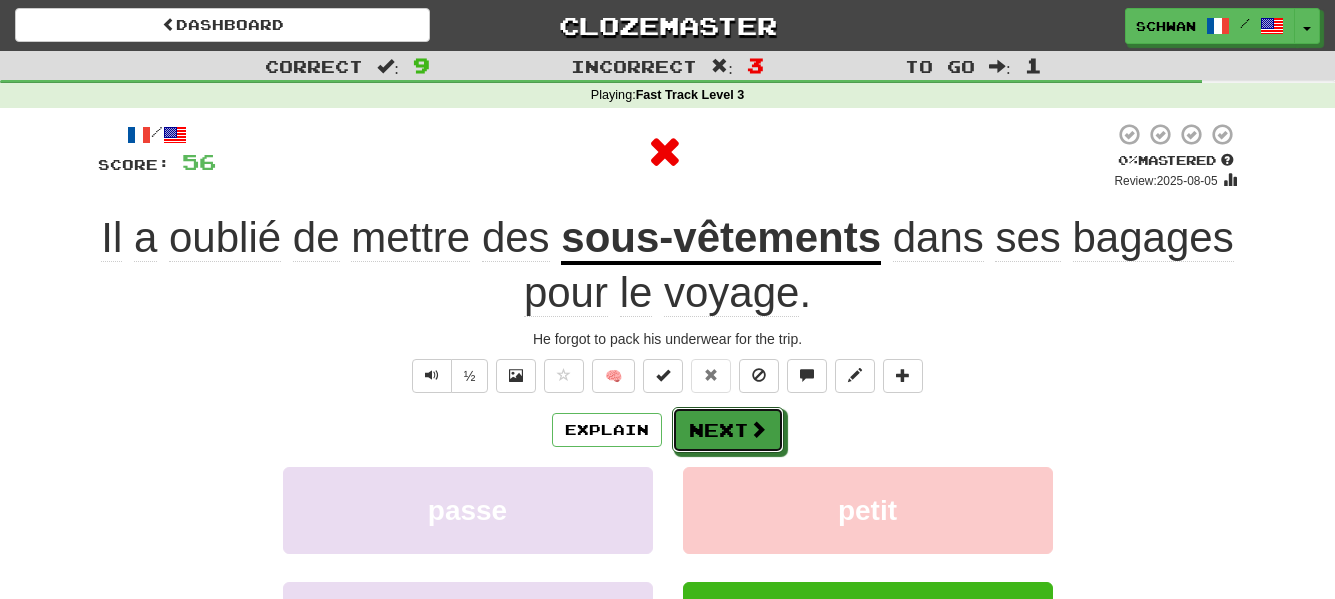 click on "Next" at bounding box center (728, 430) 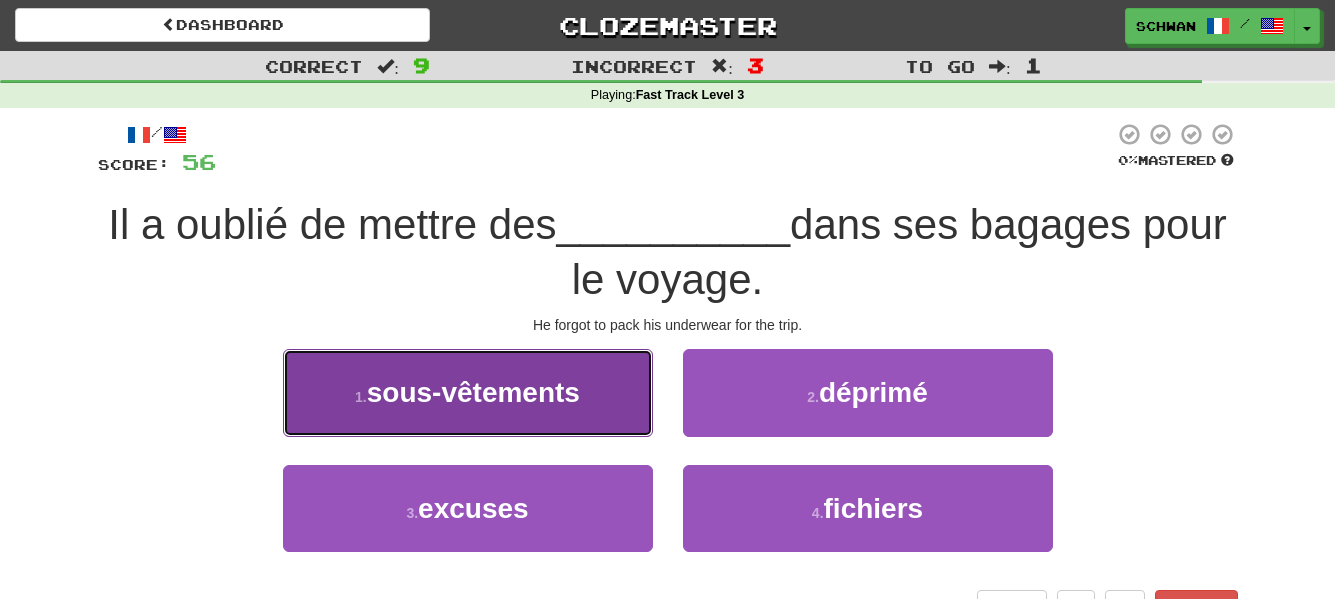 click on "sous-vêtements" at bounding box center [473, 392] 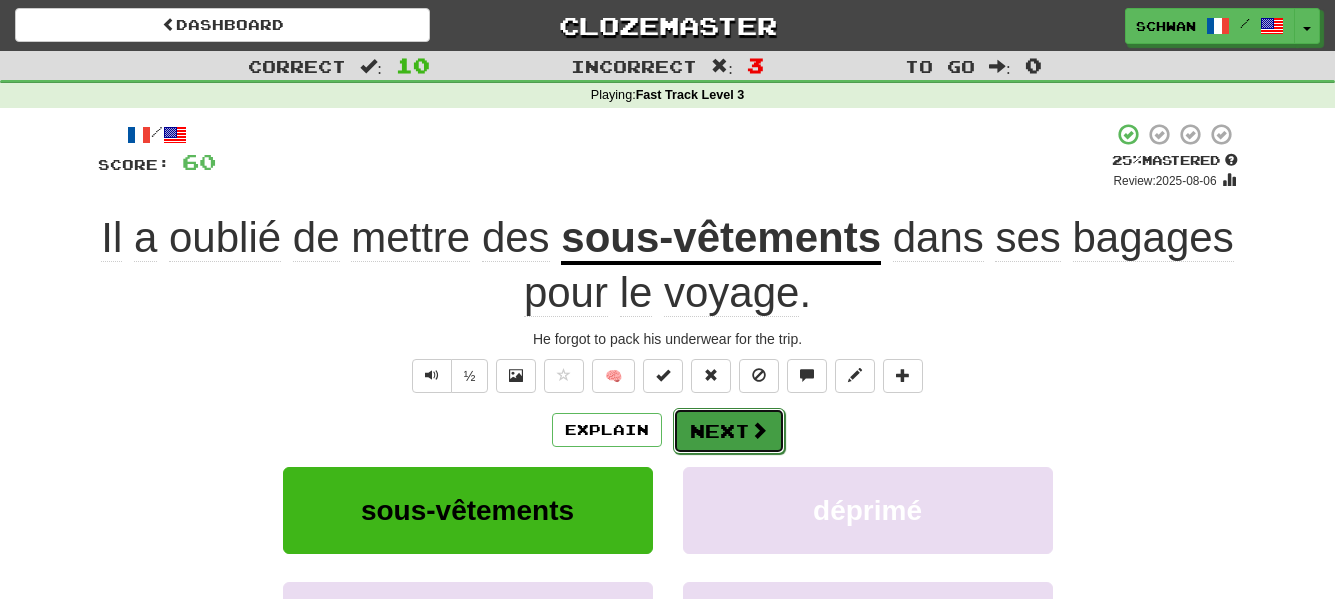 click on "Next" at bounding box center [729, 431] 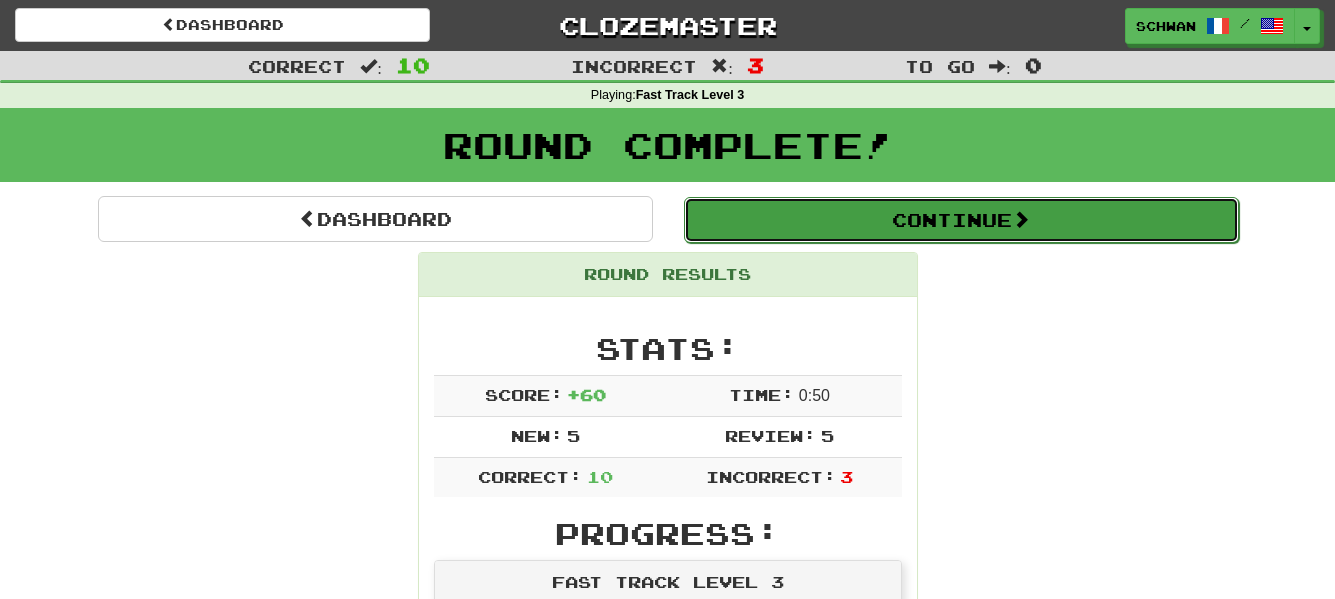 click on "Continue" at bounding box center [961, 220] 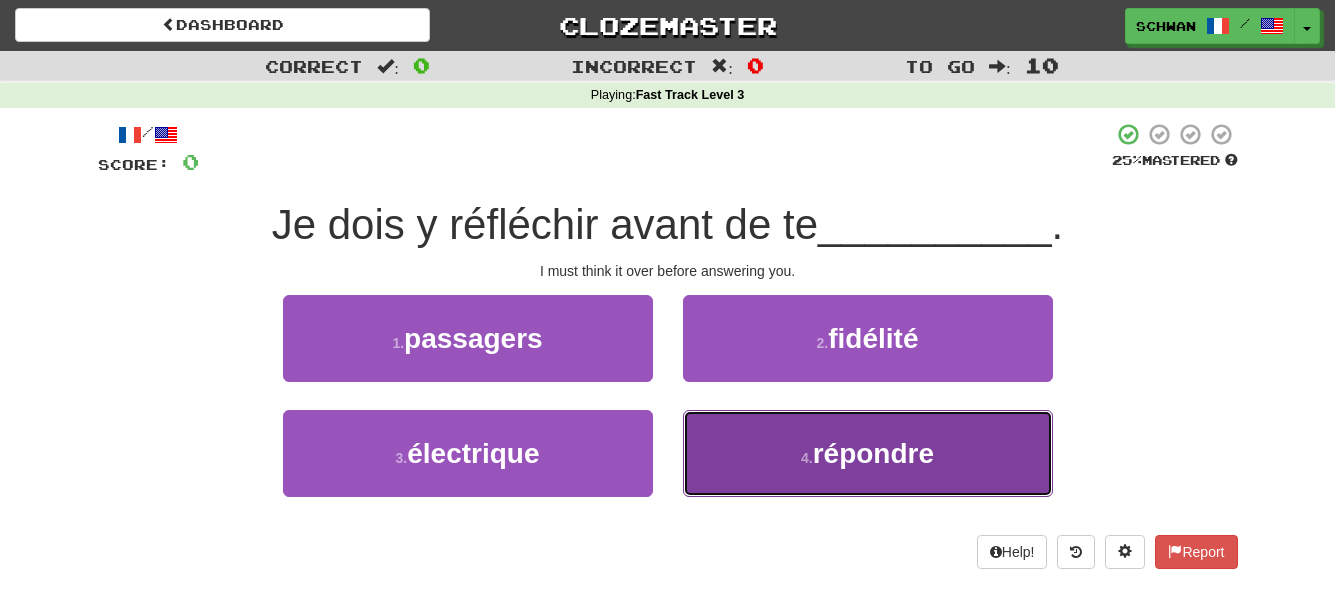 click on "4 .  répondre" at bounding box center (868, 453) 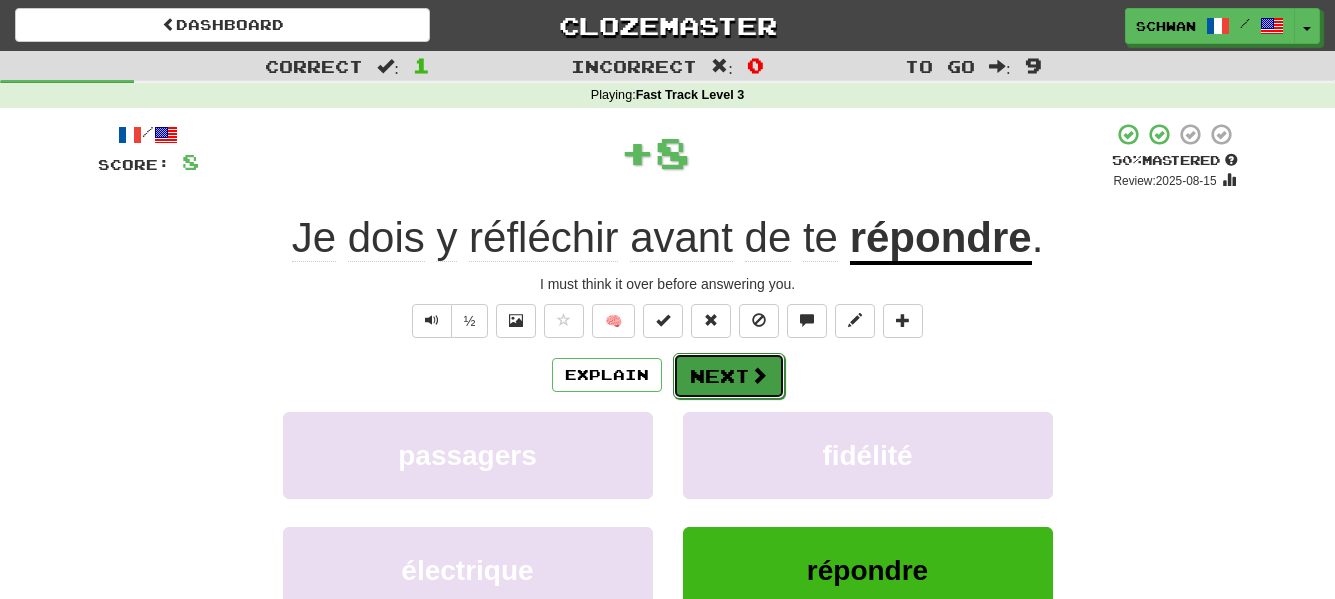 click on "Next" at bounding box center (729, 376) 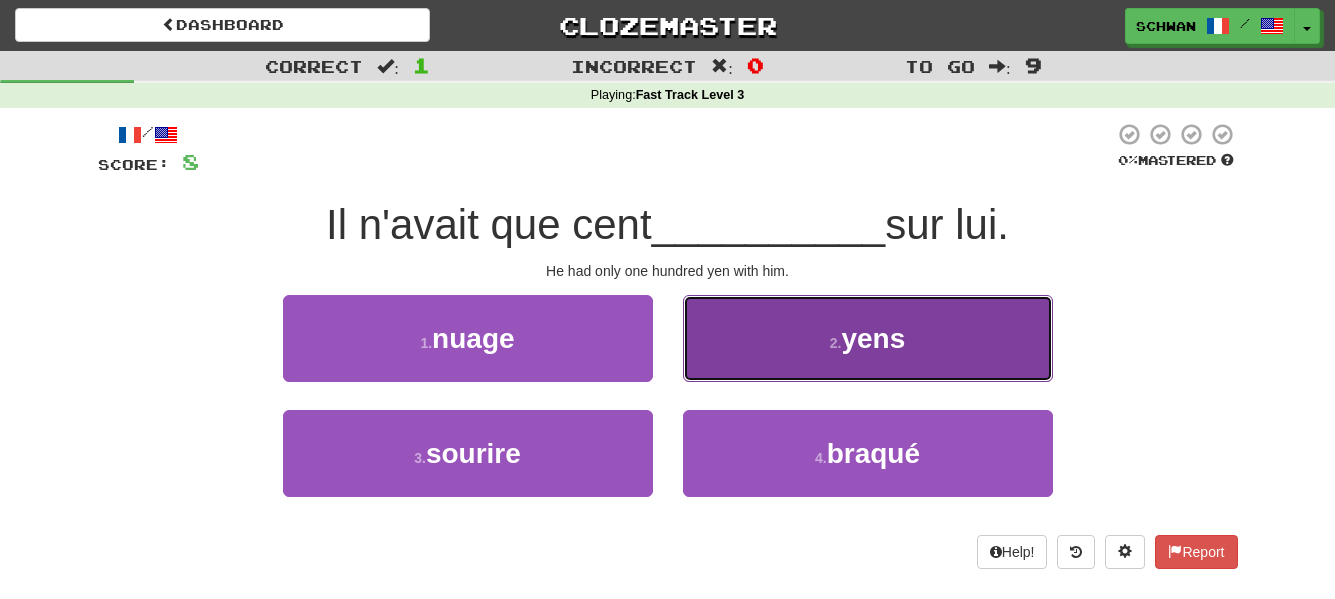 click on "2 .  yens" at bounding box center (868, 338) 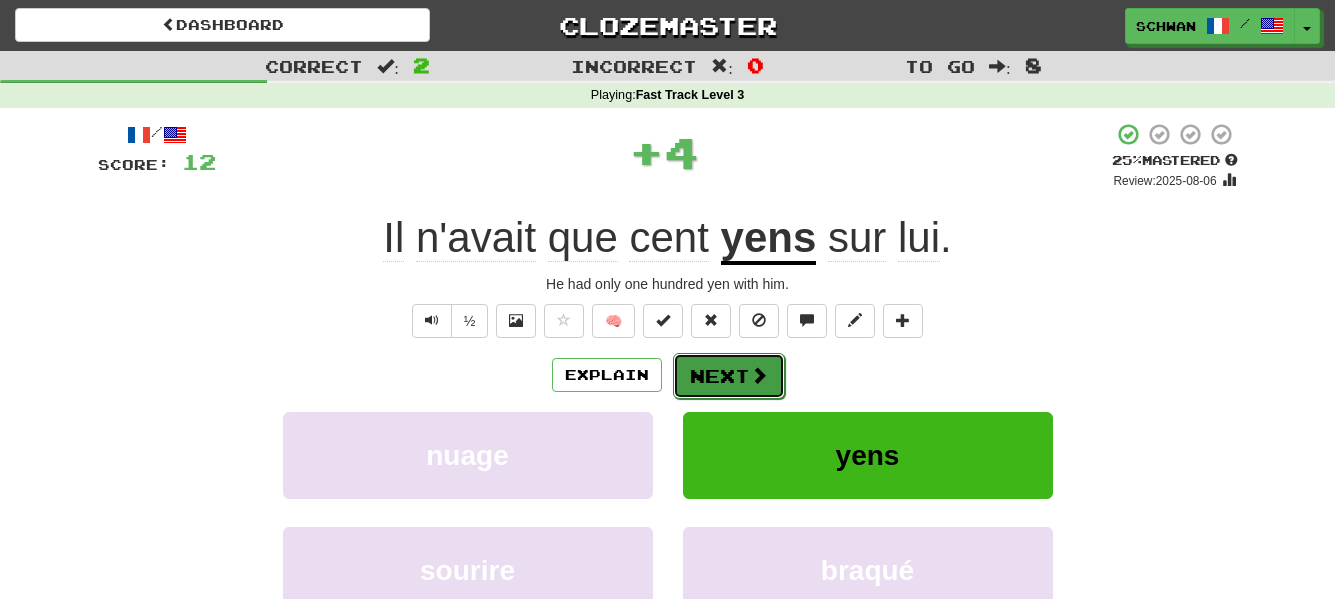 click on "Next" at bounding box center [729, 376] 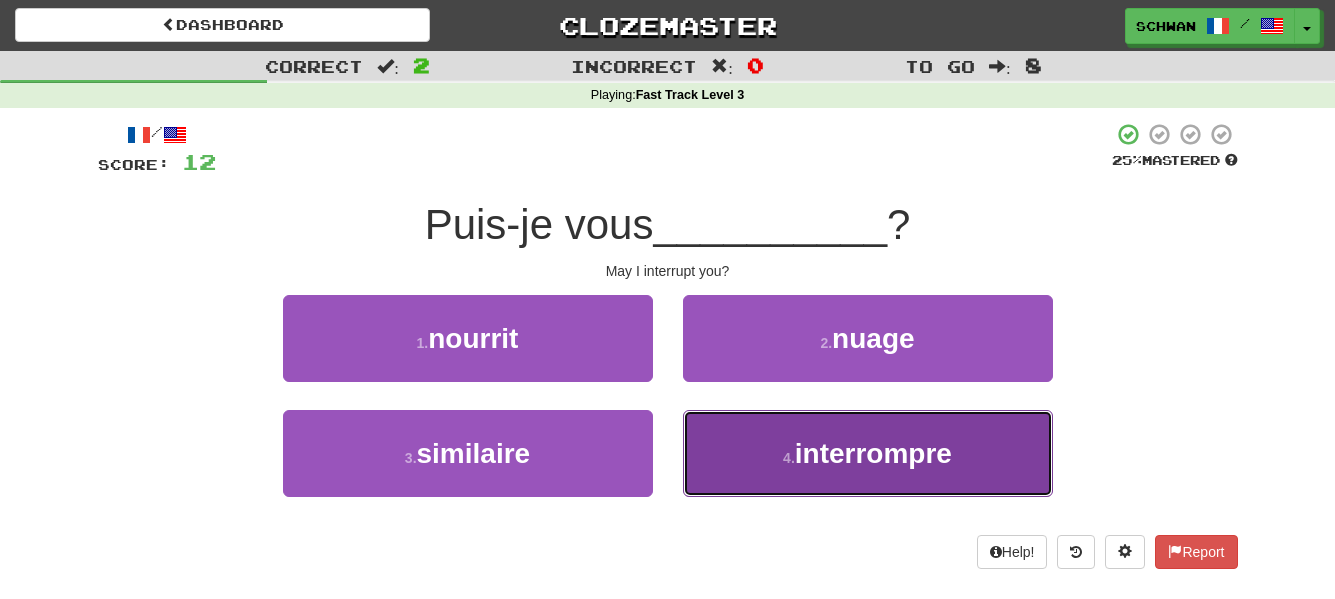 click on "4 ." at bounding box center [789, 458] 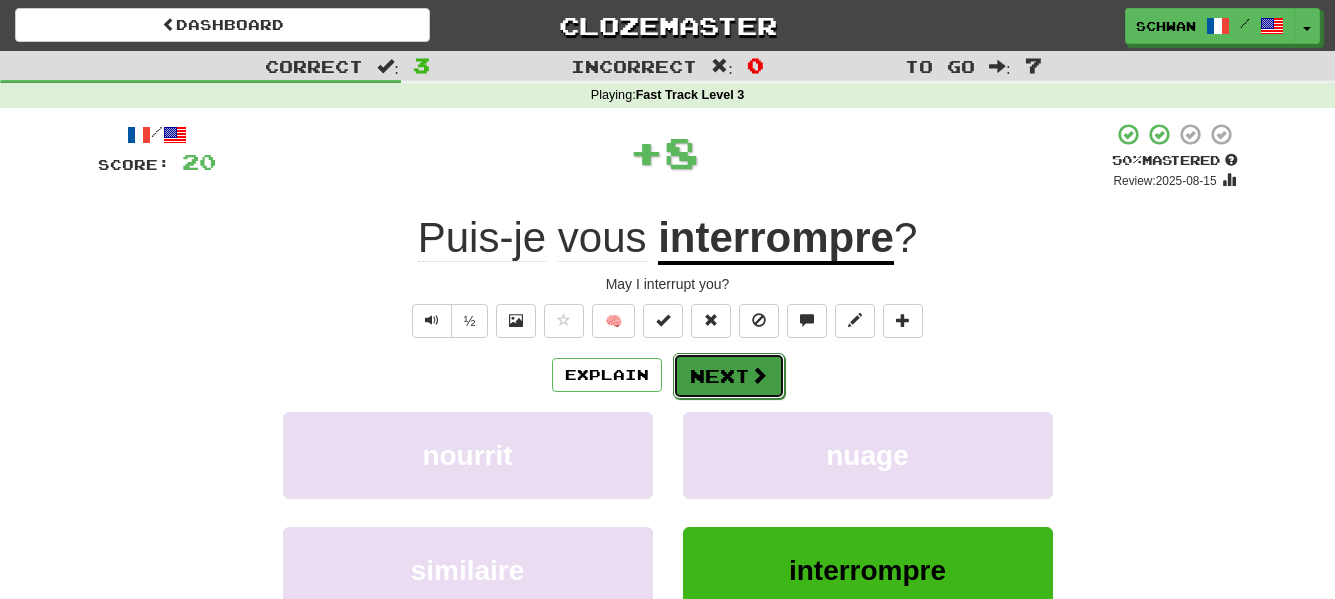 click on "Next" at bounding box center [729, 376] 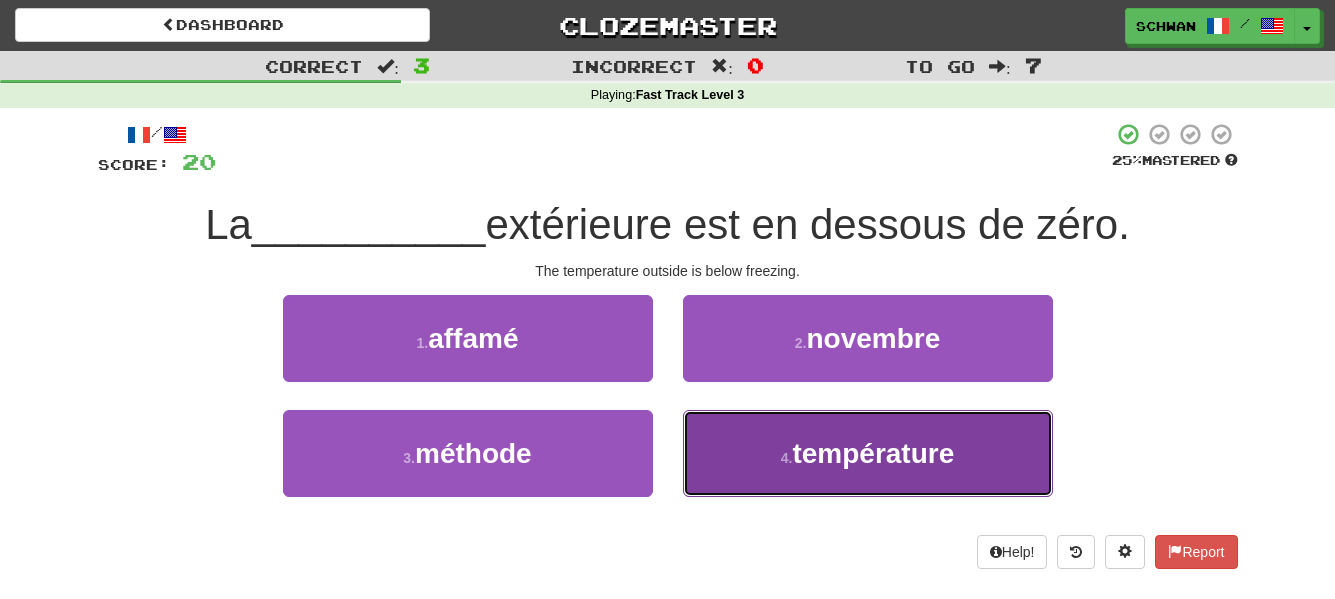click on "4 ." at bounding box center [787, 458] 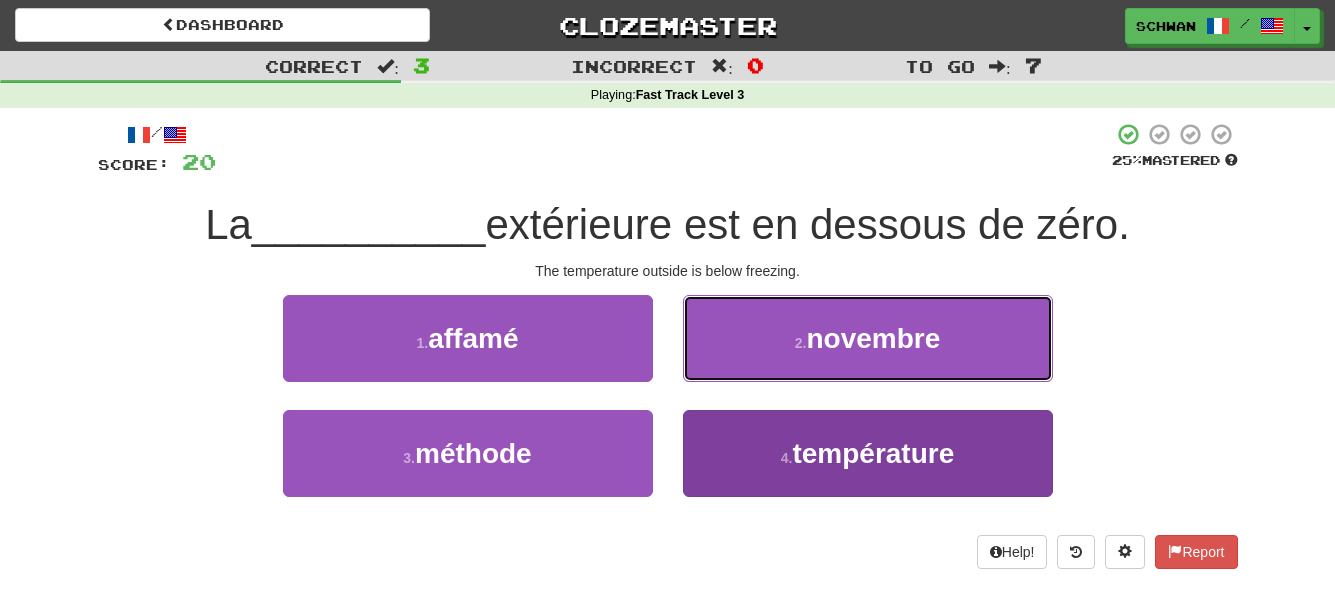 click on "2 .  novembre" at bounding box center (868, 338) 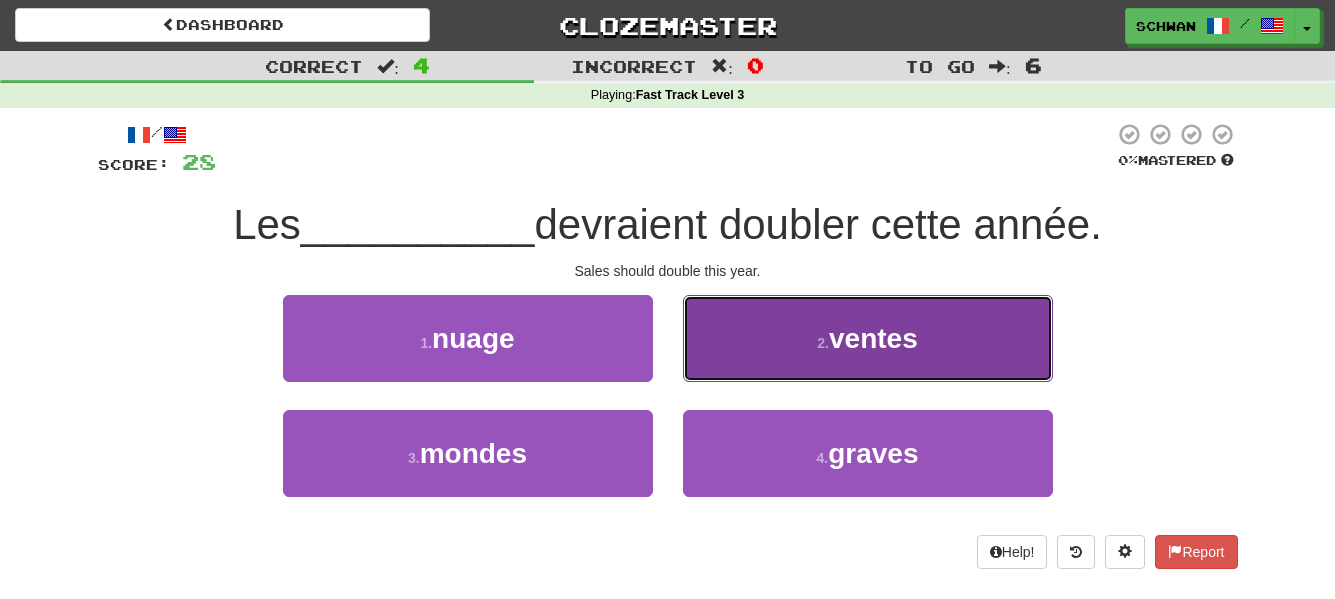 click on "2 .  ventes" at bounding box center [868, 338] 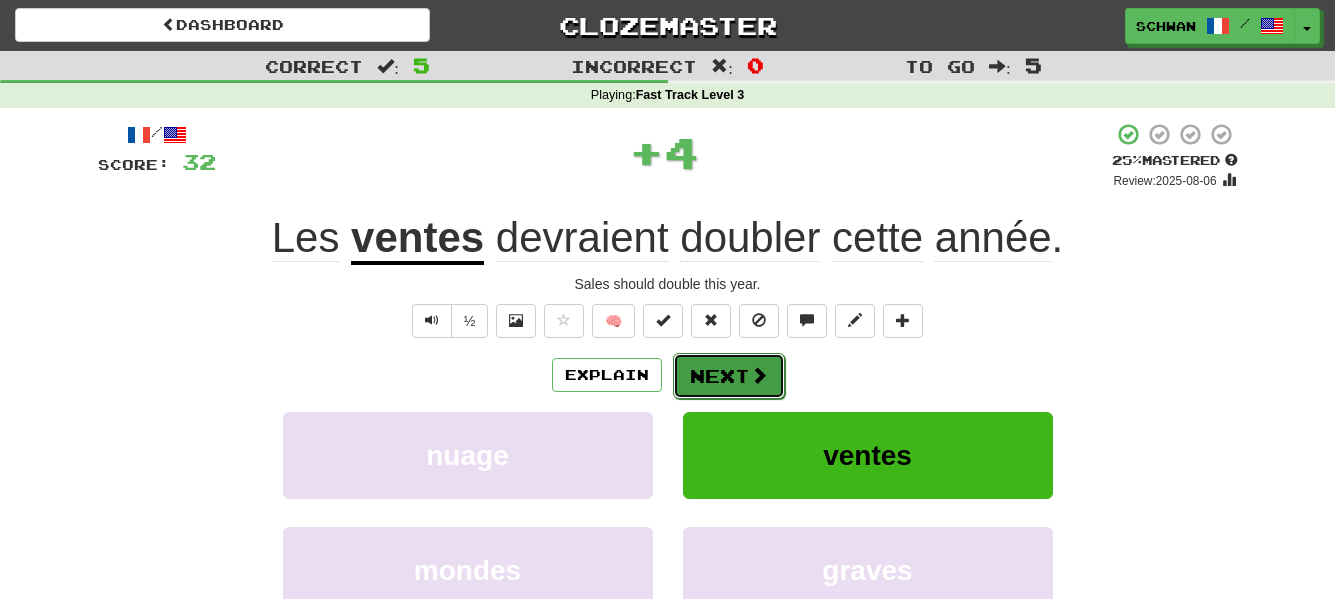 click at bounding box center [759, 375] 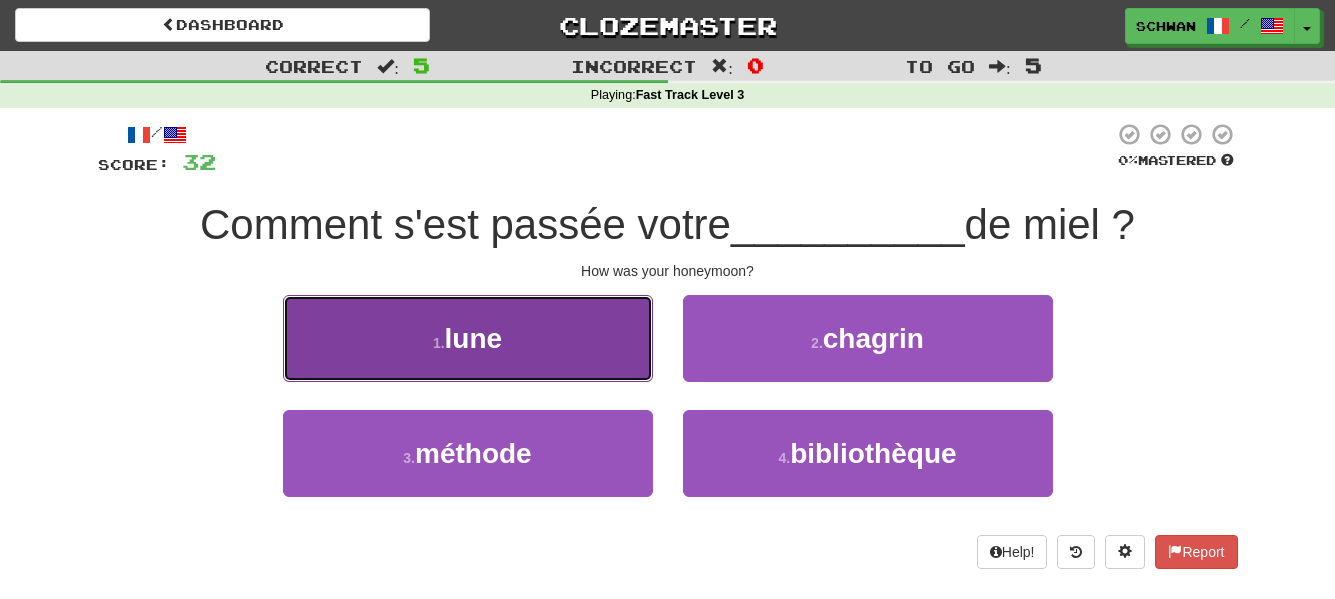 click on "1 .  lune" at bounding box center (468, 338) 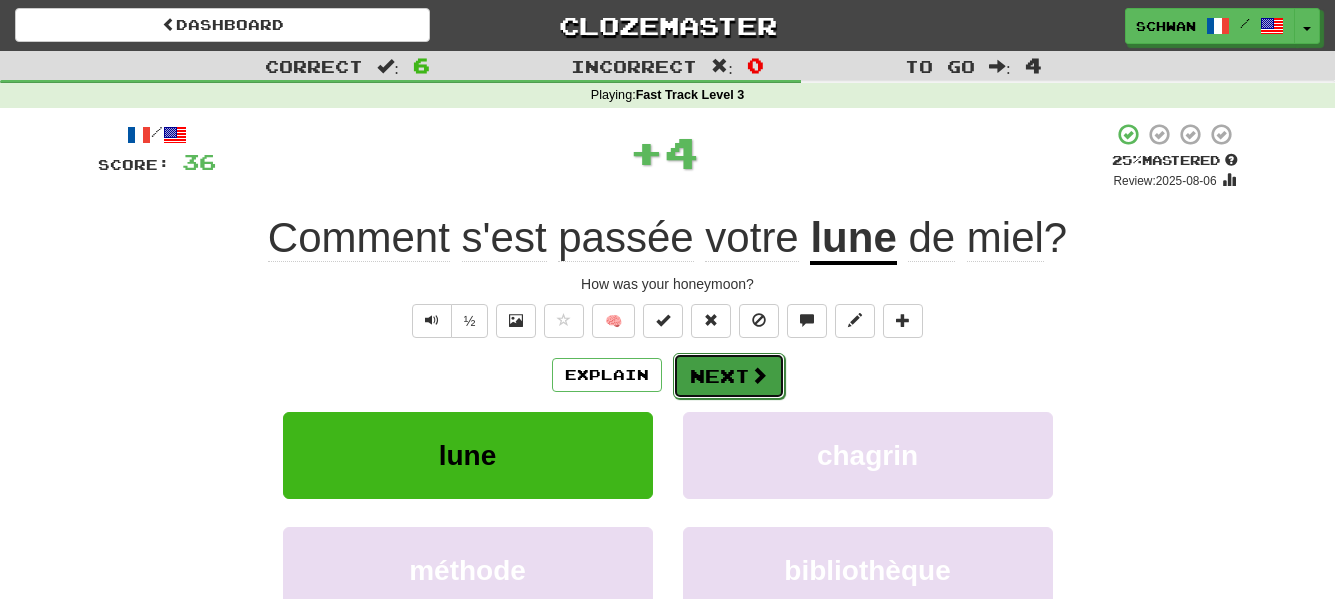 click on "Next" at bounding box center [729, 376] 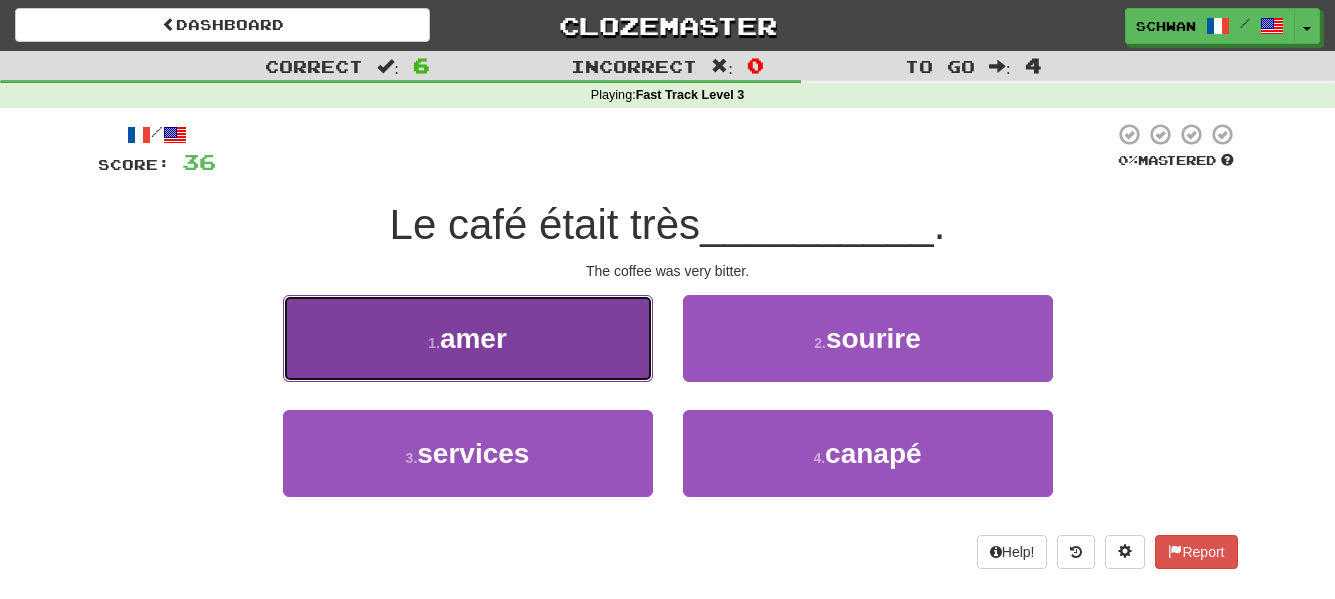 click on "1 .  amer" at bounding box center (468, 338) 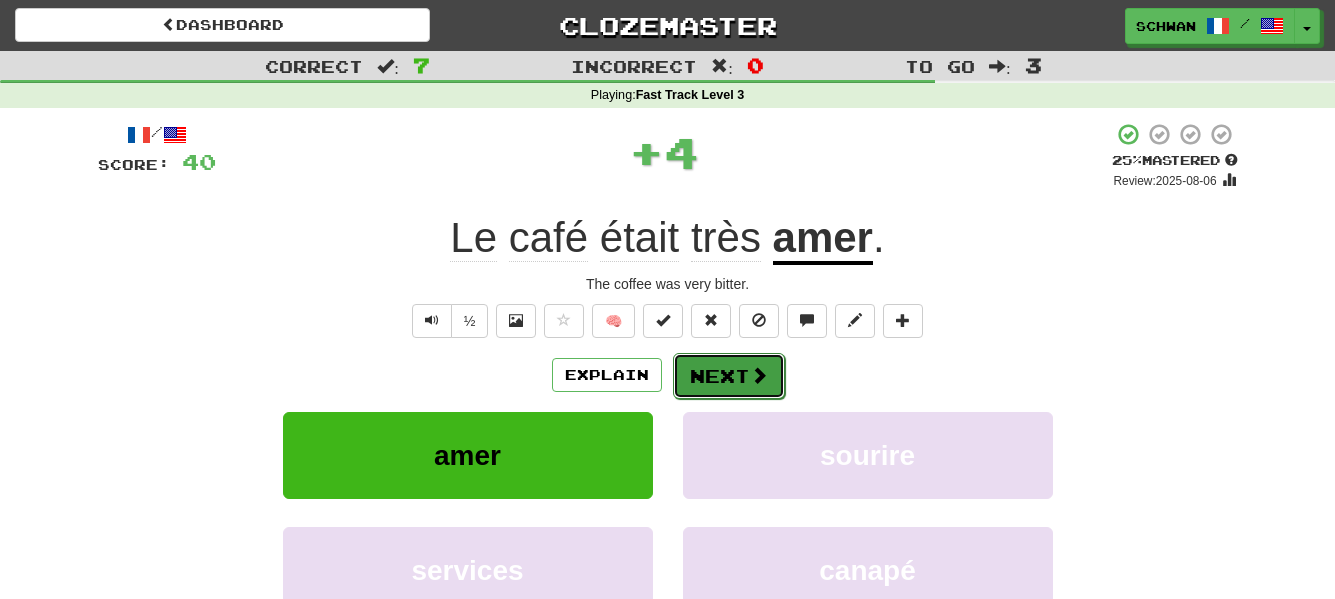 click on "Next" at bounding box center (729, 376) 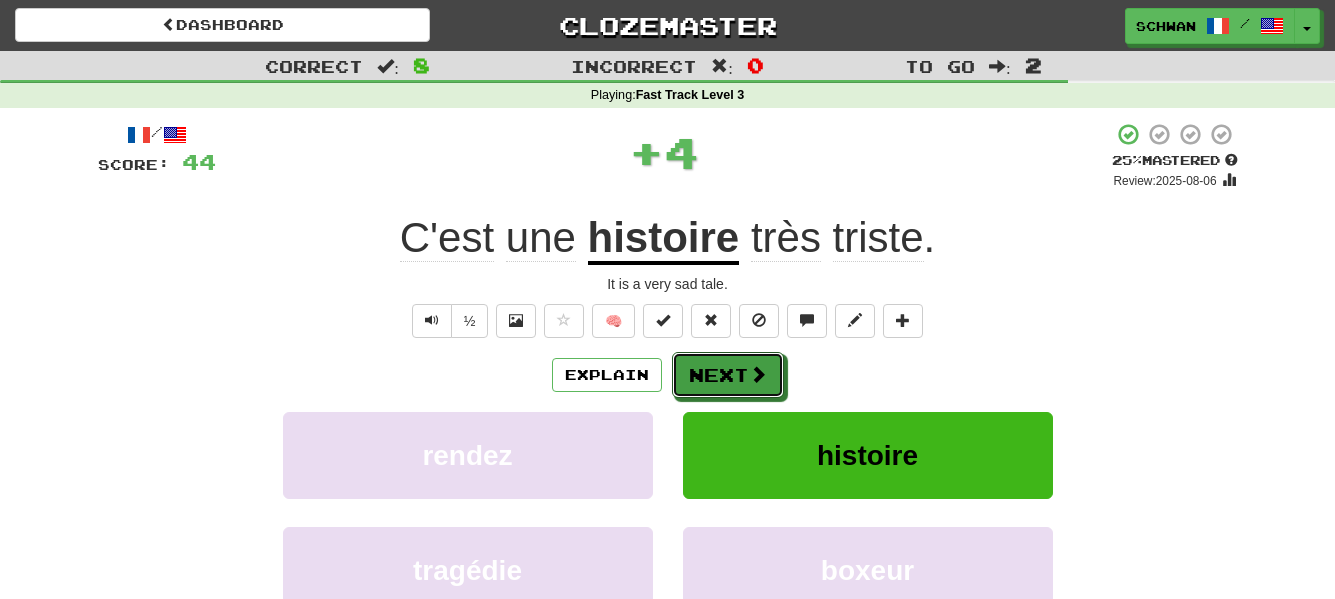 click on "Next" at bounding box center (728, 375) 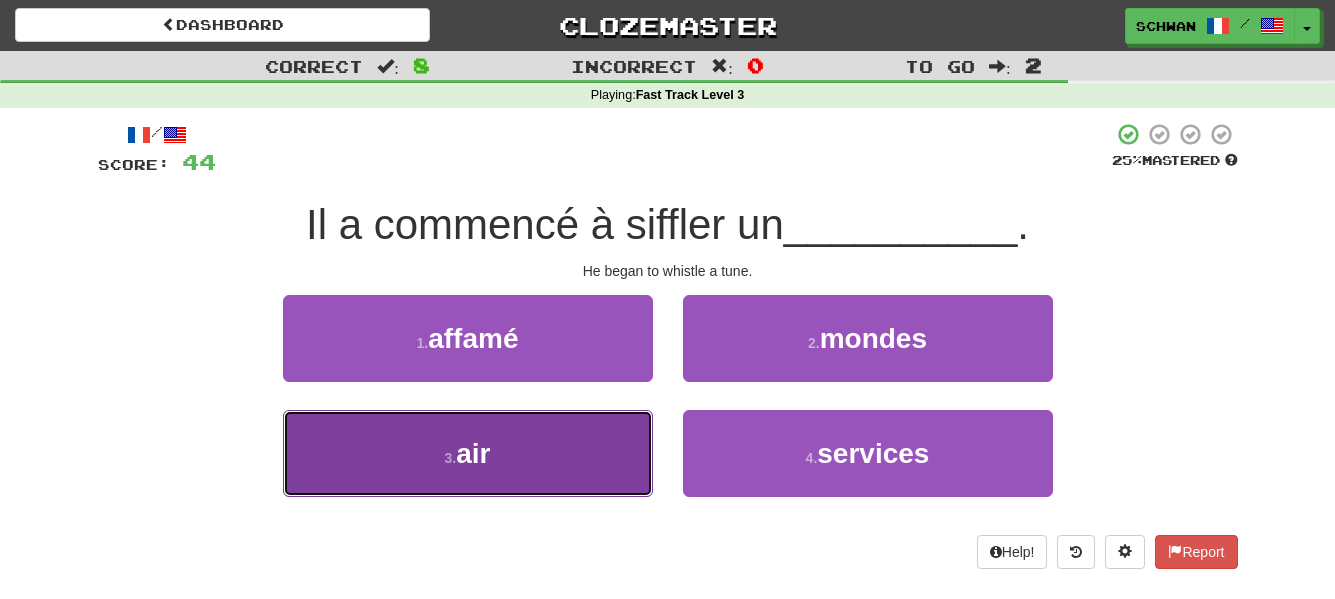 click on "3 .  air" at bounding box center [468, 453] 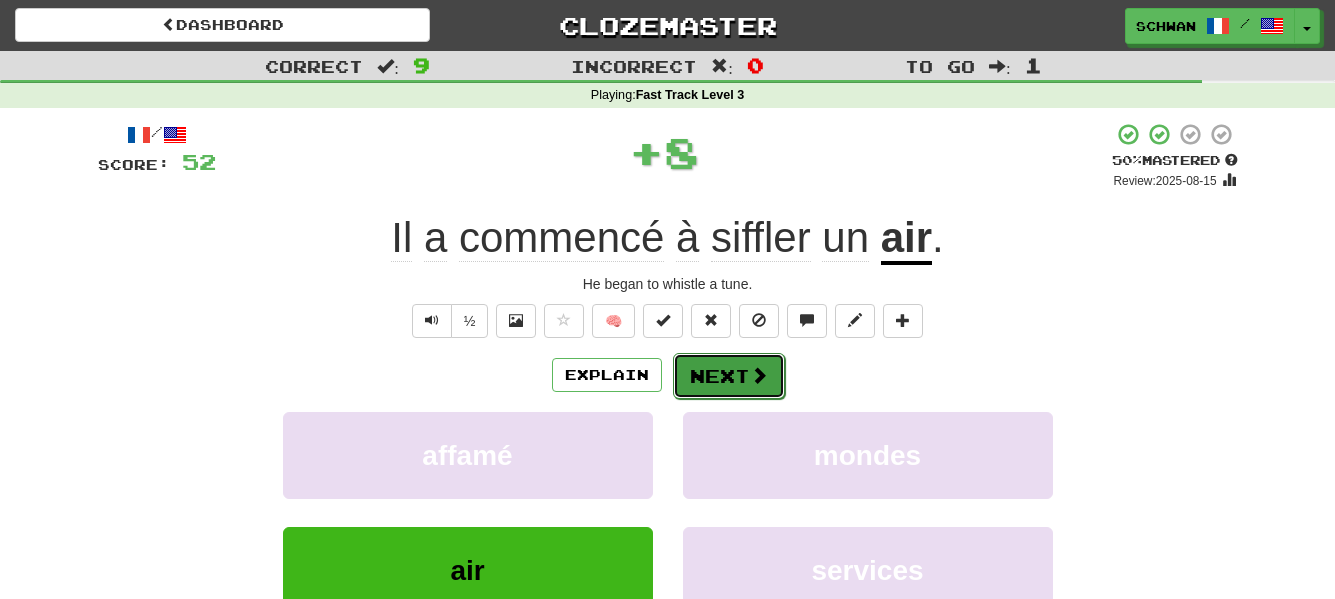 click on "Next" at bounding box center (729, 376) 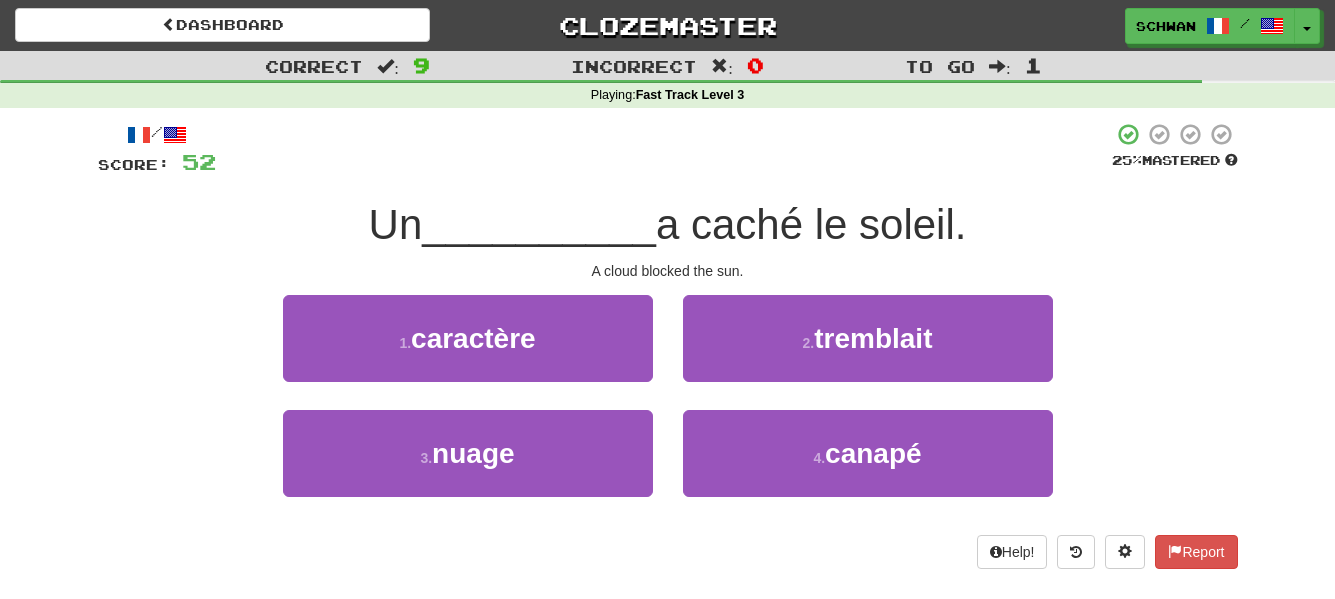 click on "2 .  tremblait" at bounding box center [868, 352] 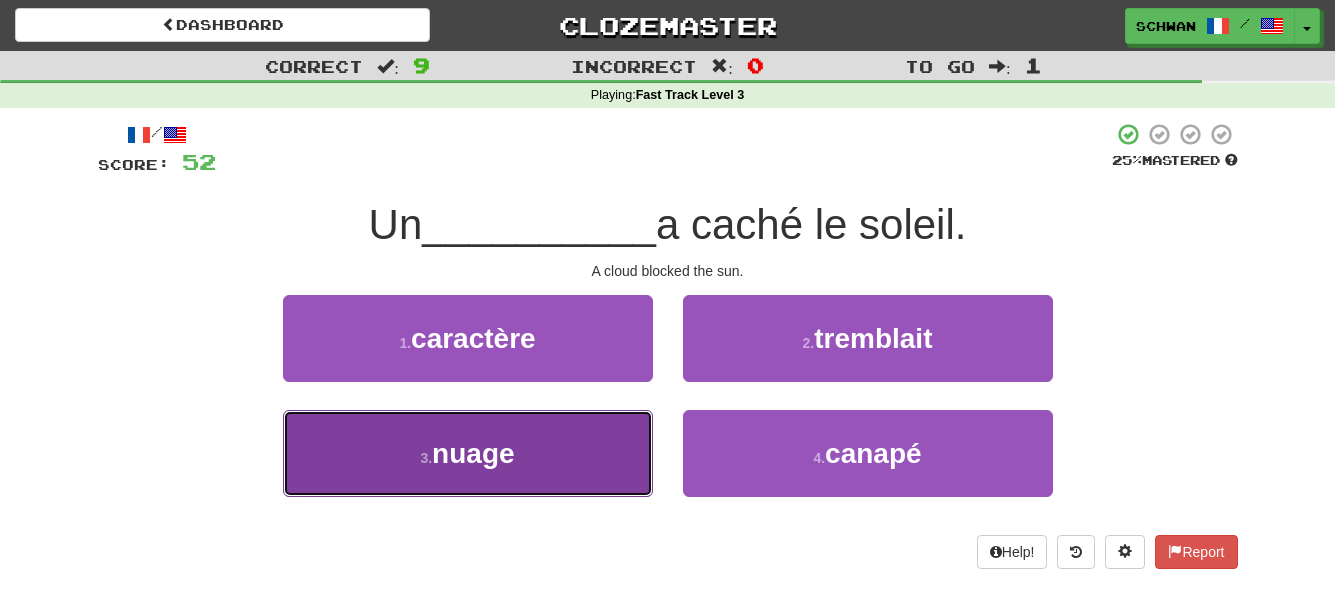 click on "nuage" at bounding box center (473, 453) 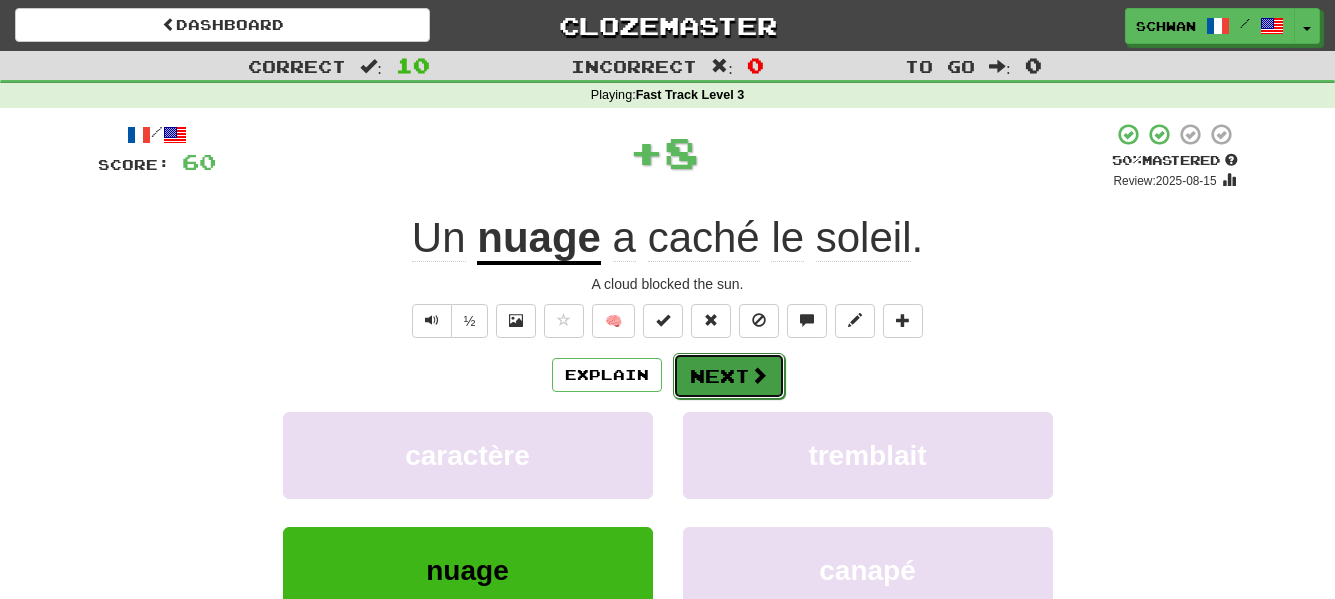 click on "Next" at bounding box center [729, 376] 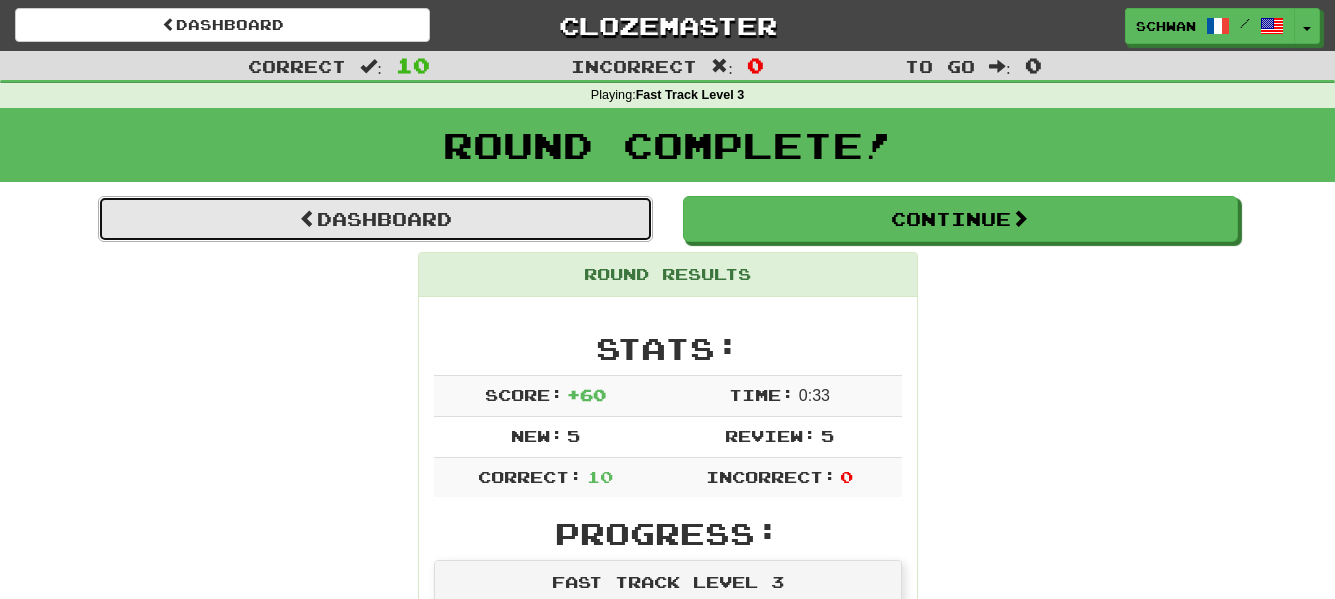 click on "Dashboard" at bounding box center [375, 219] 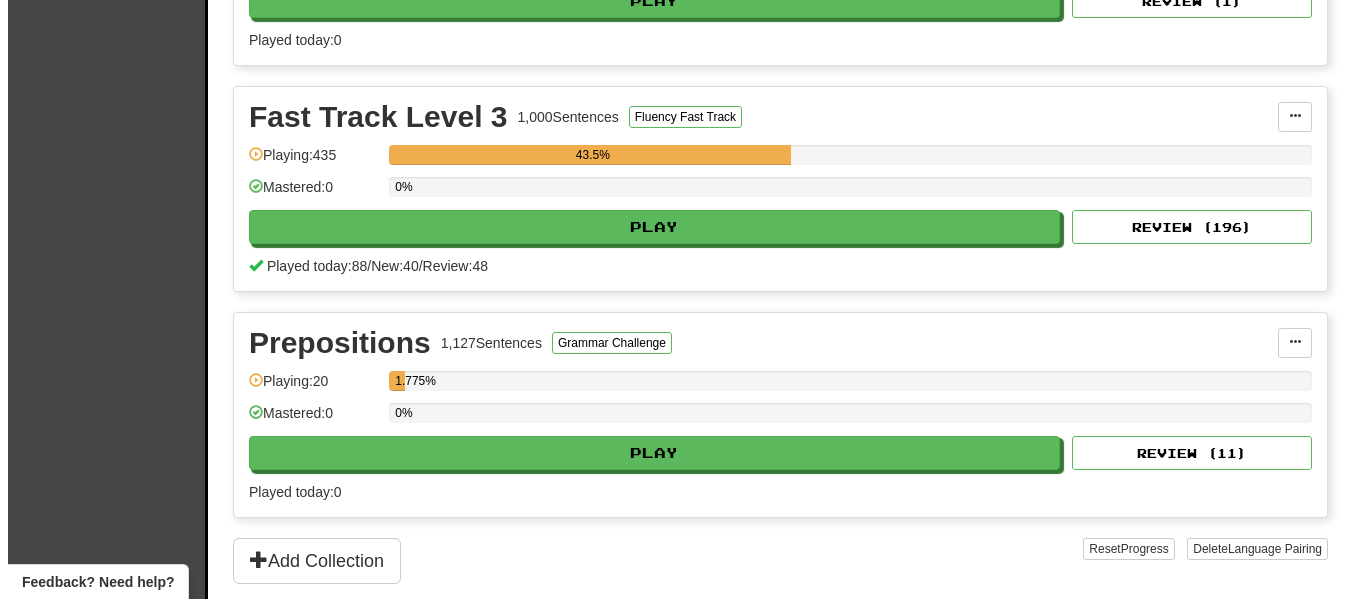 scroll, scrollTop: 1100, scrollLeft: 0, axis: vertical 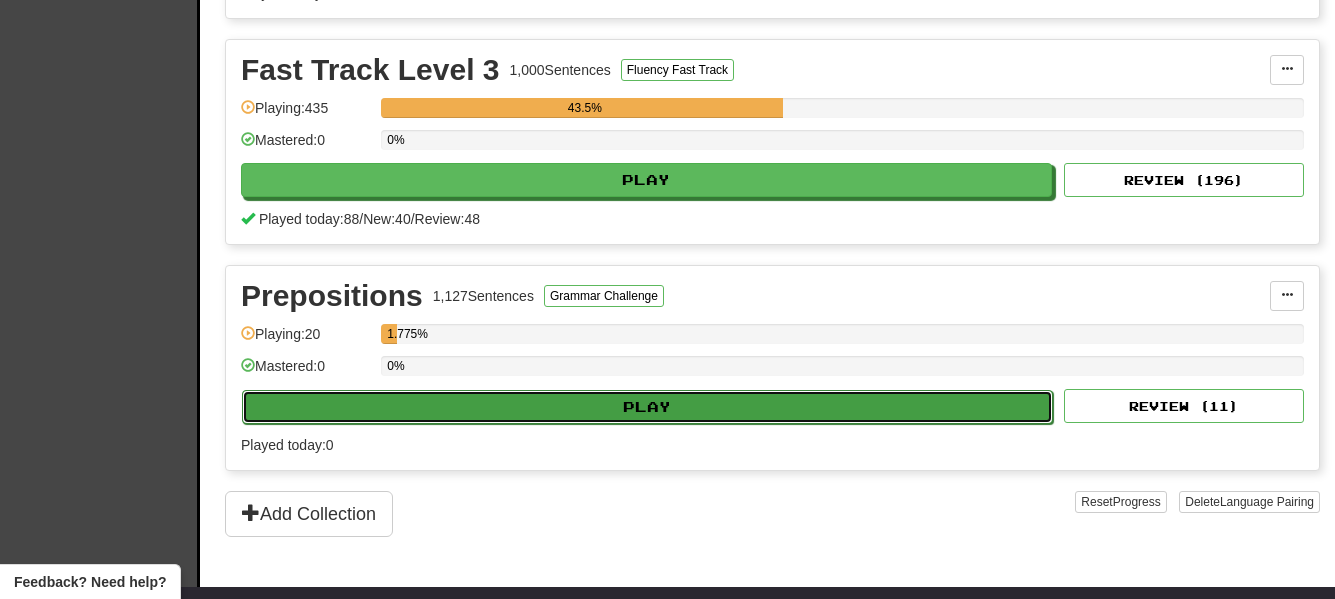 click on "Play" at bounding box center (647, 407) 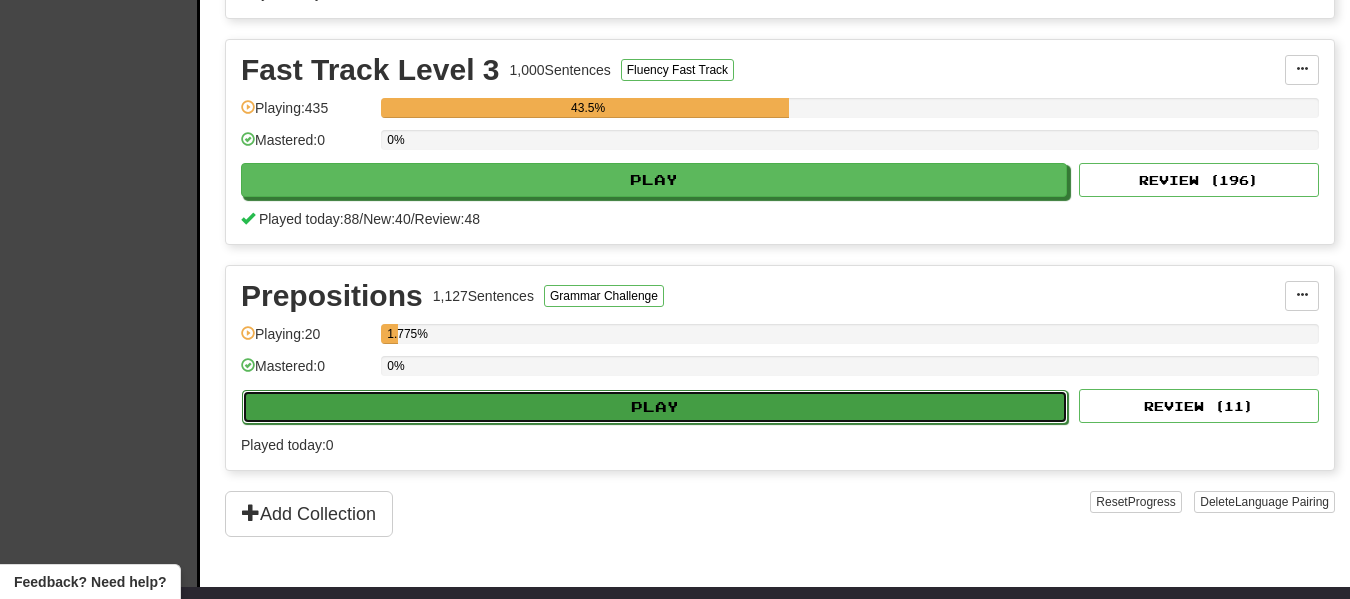 select on "**" 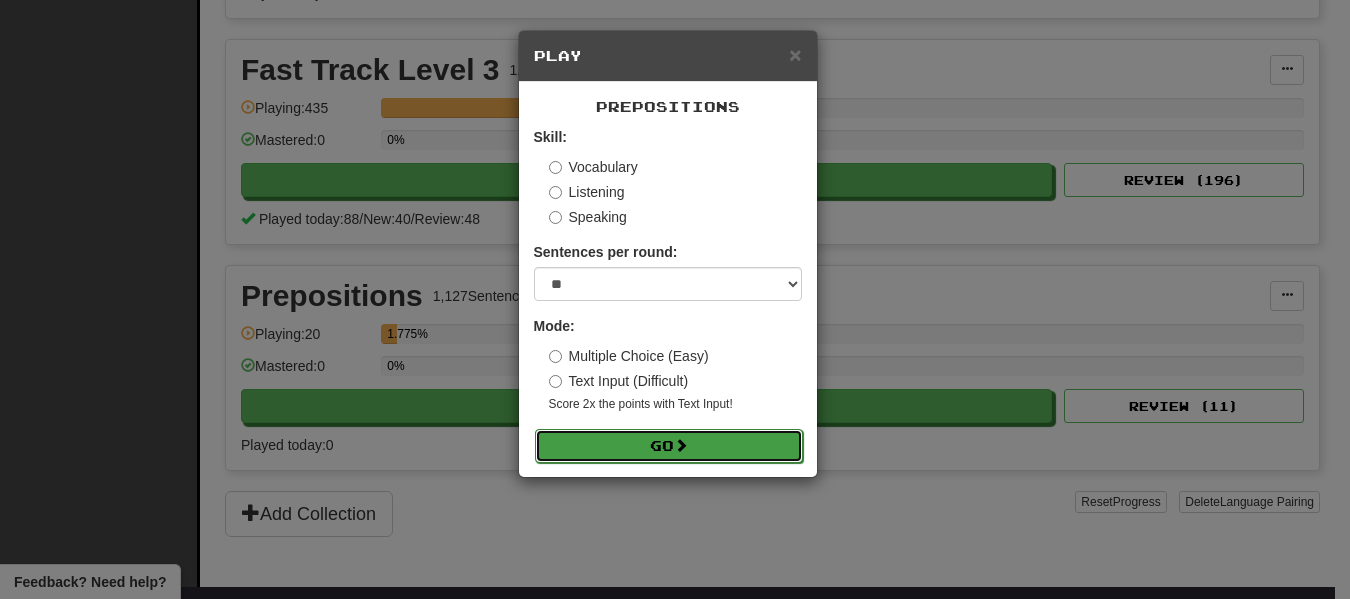 click on "Go" at bounding box center (669, 446) 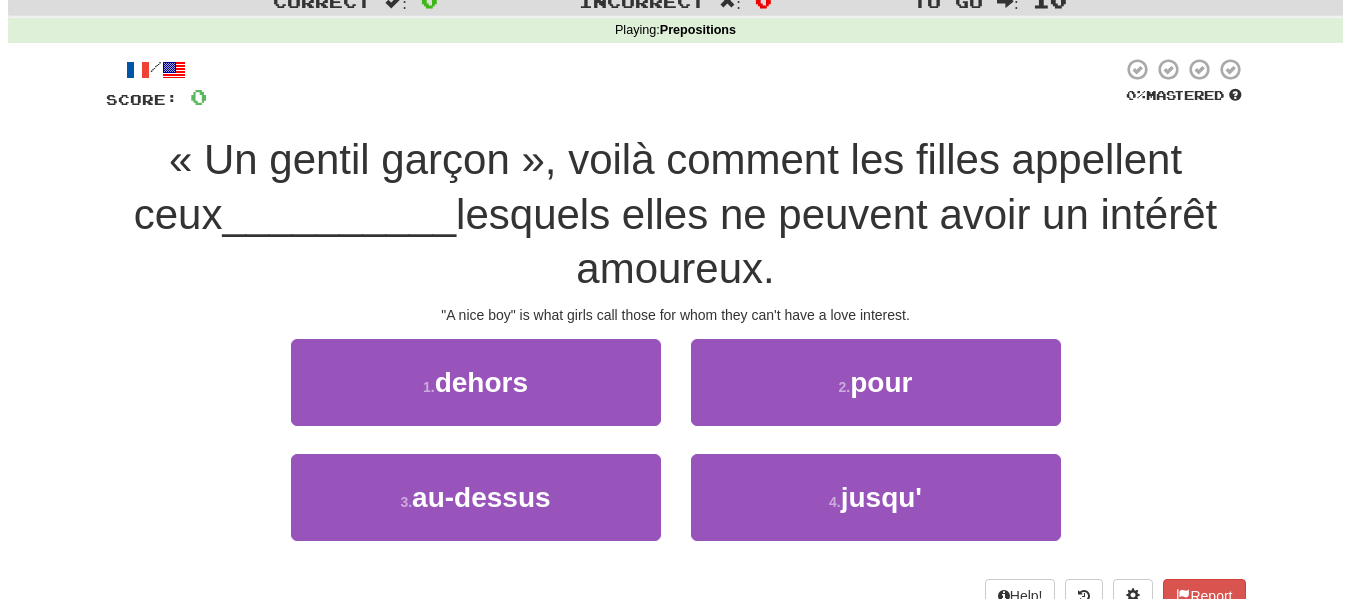 scroll, scrollTop: 100, scrollLeft: 0, axis: vertical 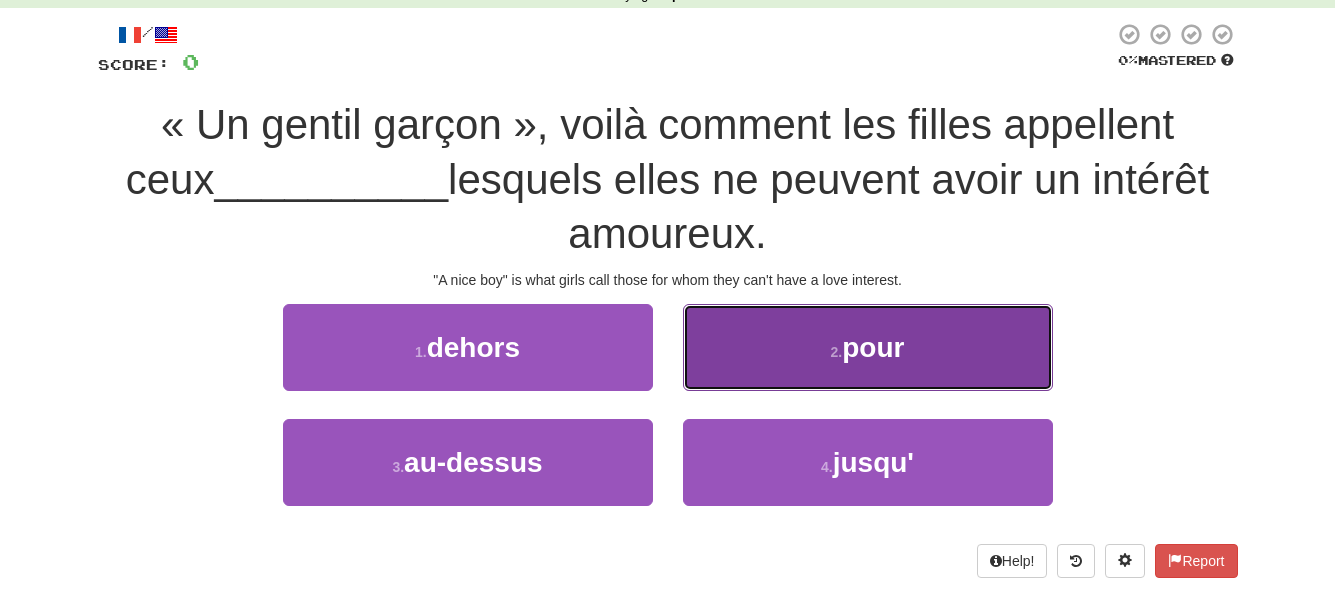 click on "2 .  pour" at bounding box center [868, 347] 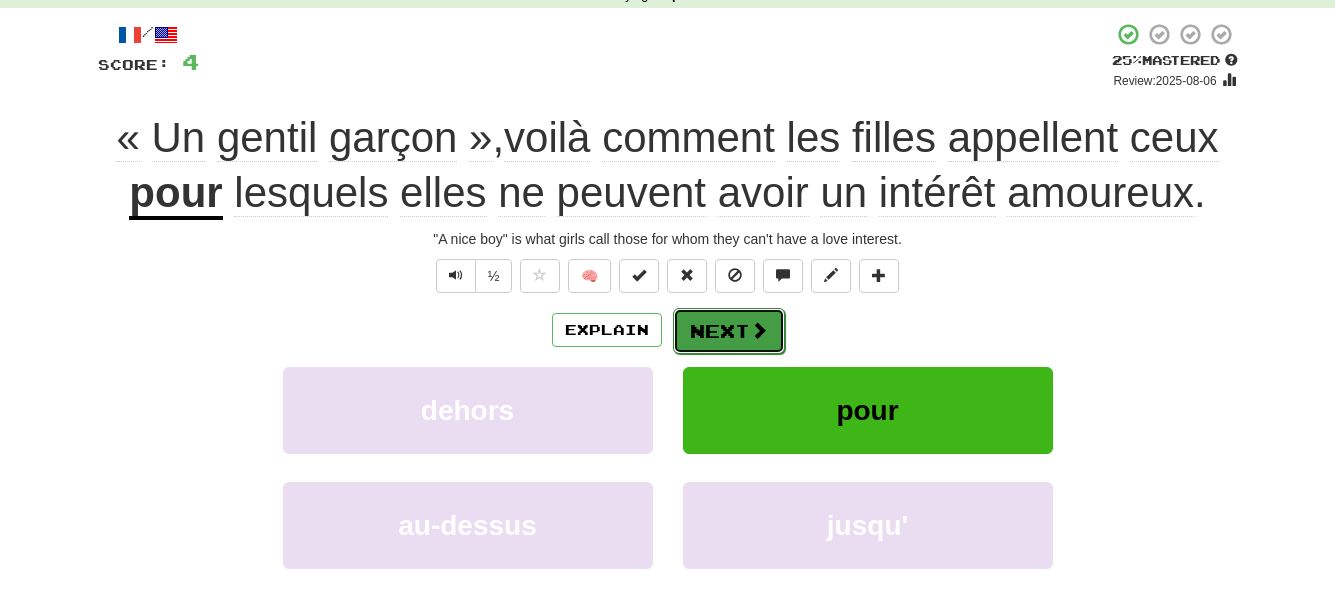 click on "Next" at bounding box center (729, 331) 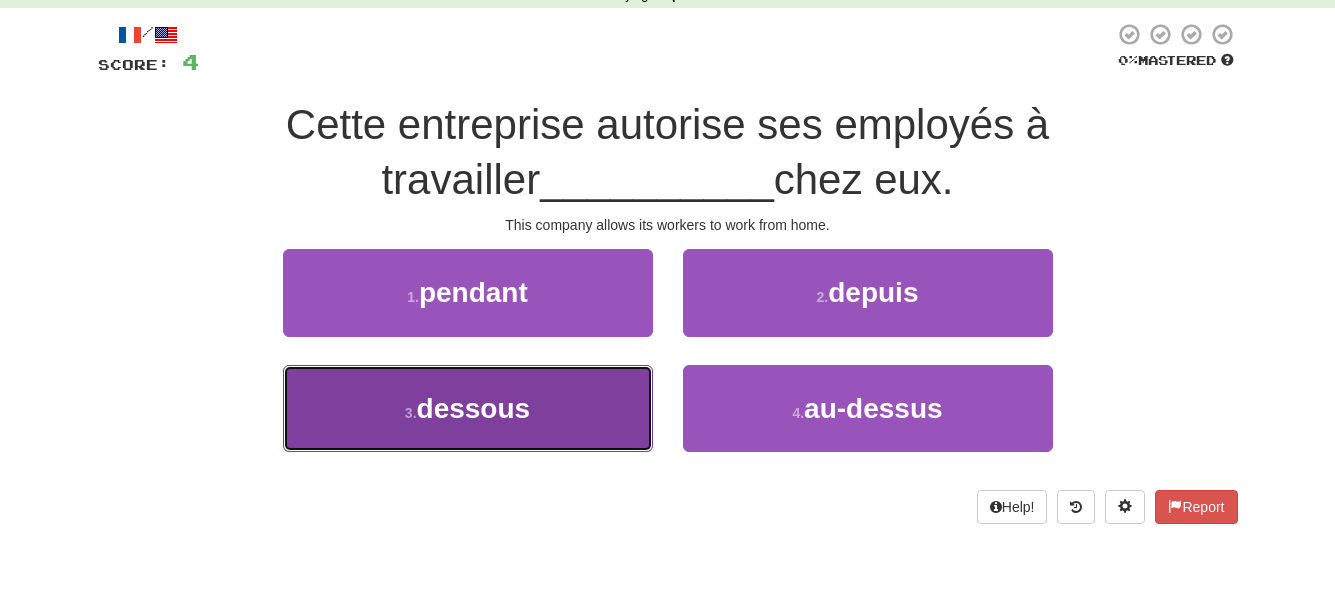 click on "3 .  dessous" at bounding box center (468, 408) 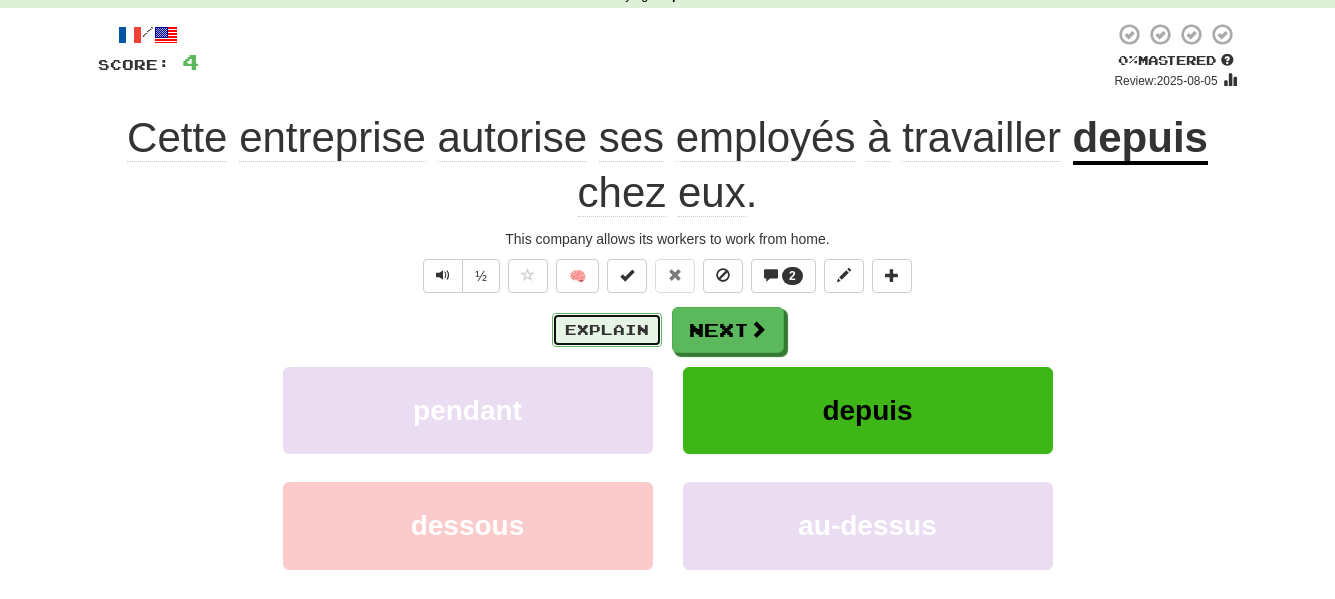 click on "Explain" at bounding box center (607, 330) 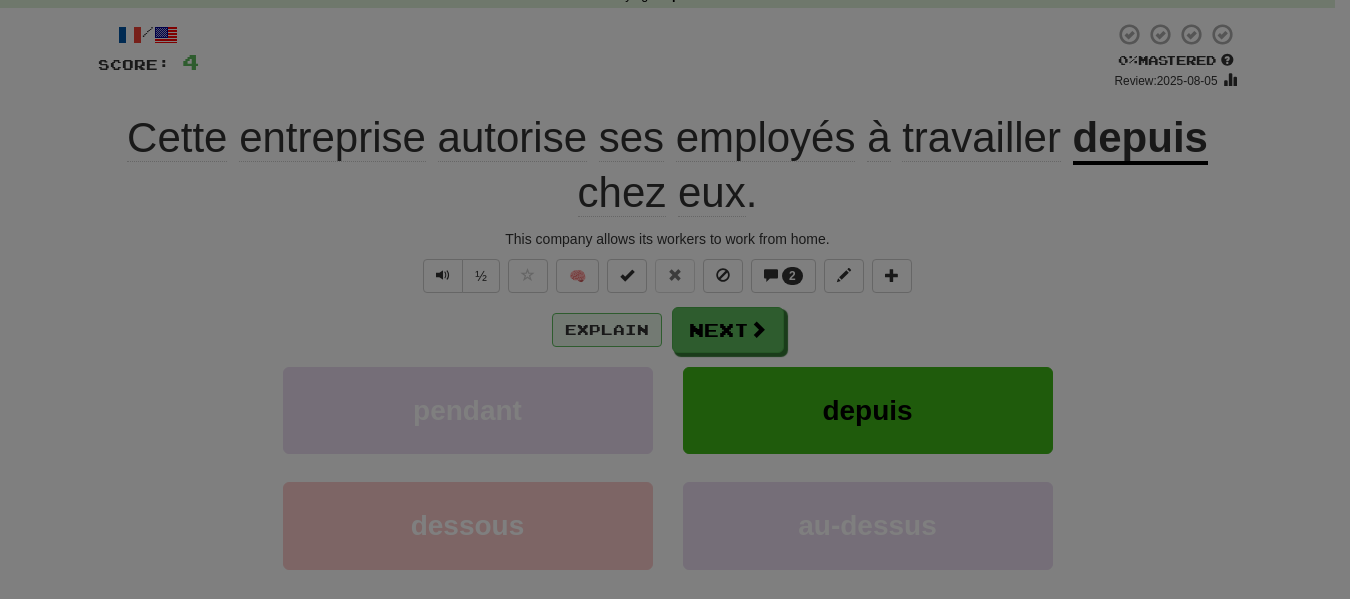 click at bounding box center (675, 299) 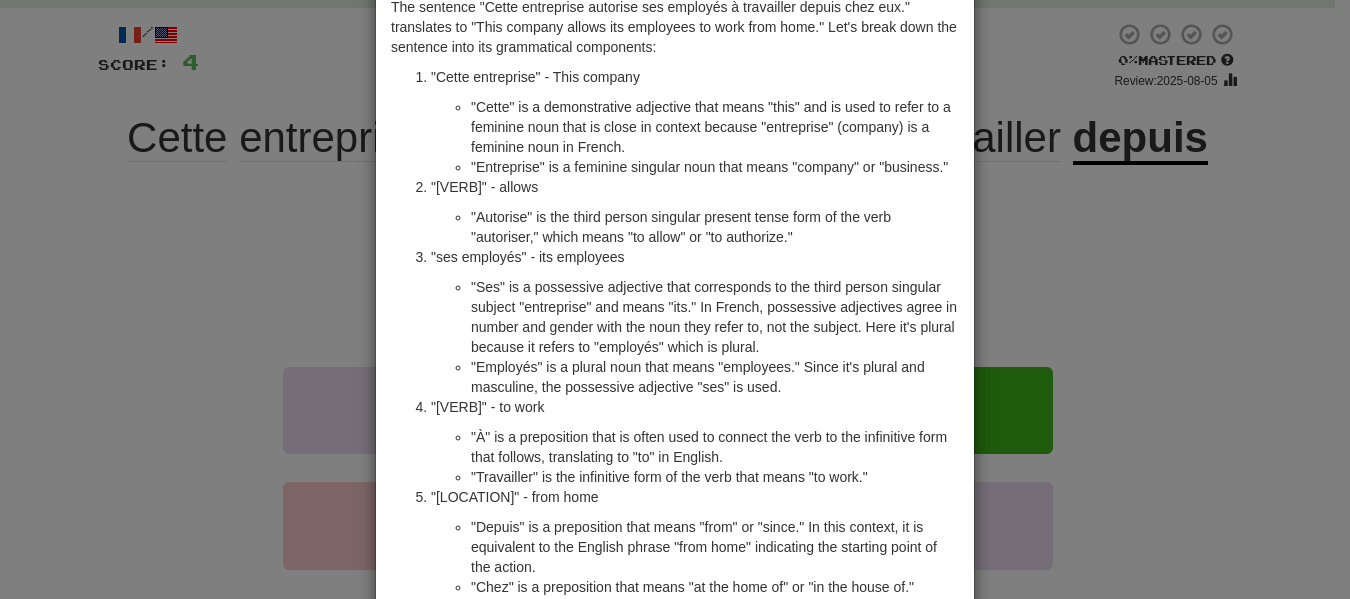 scroll, scrollTop: 0, scrollLeft: 0, axis: both 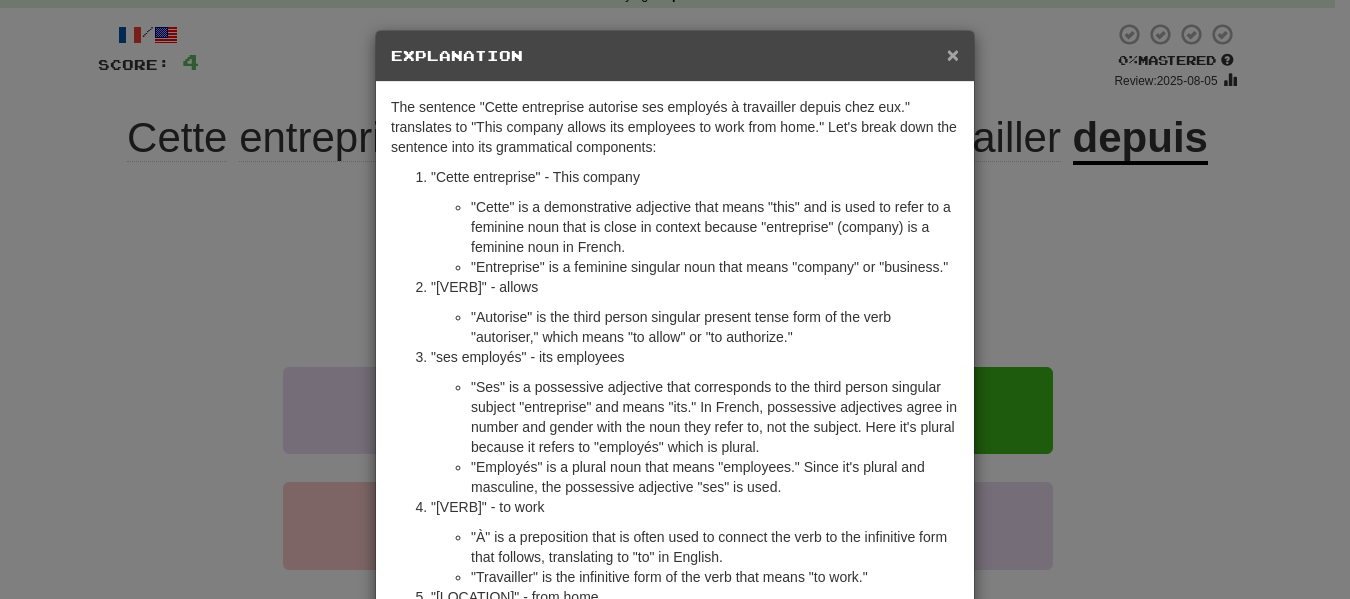 click on "×" at bounding box center (953, 54) 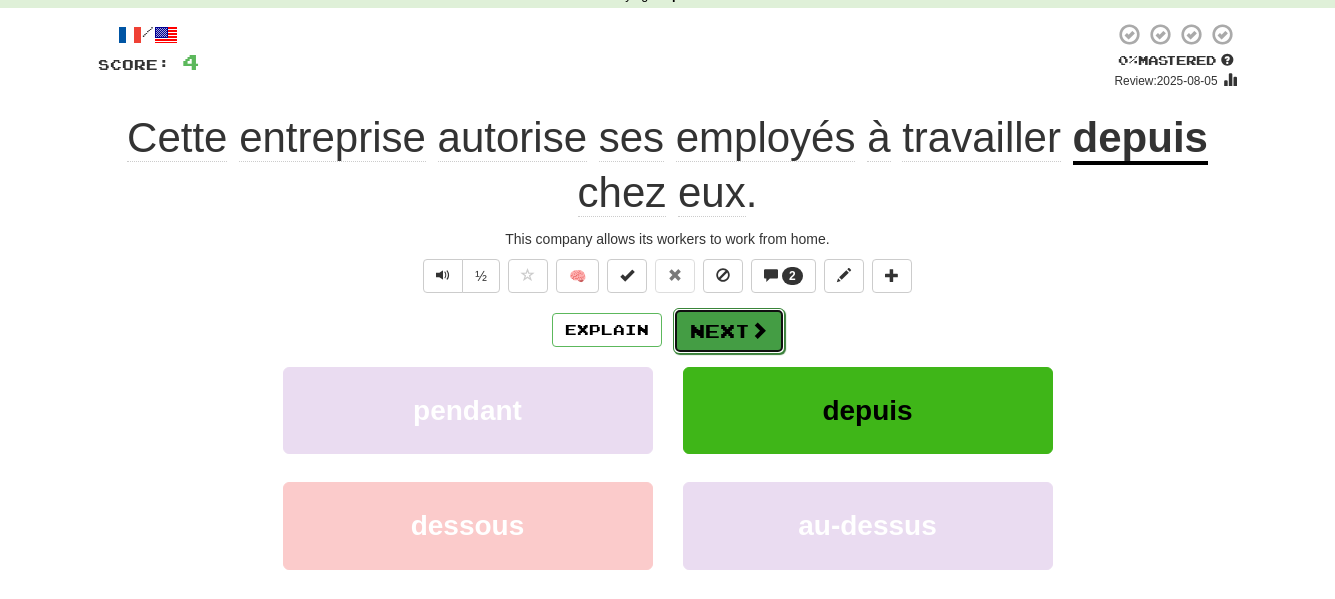 click at bounding box center (759, 330) 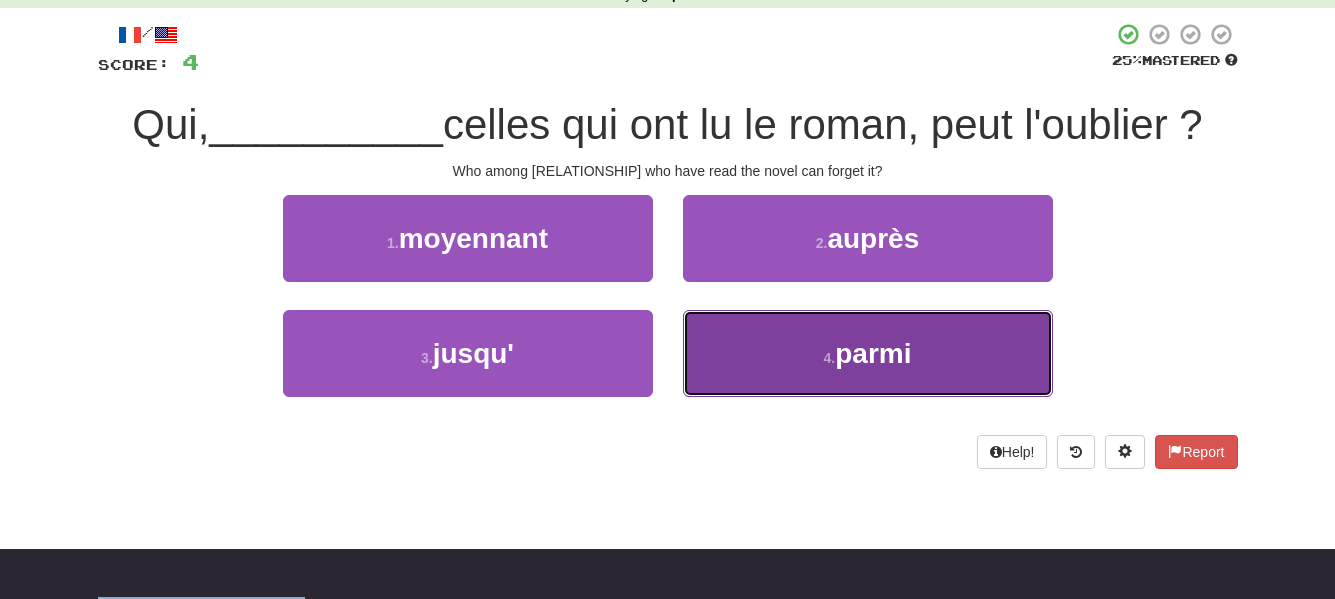 click on "parmi" at bounding box center [873, 353] 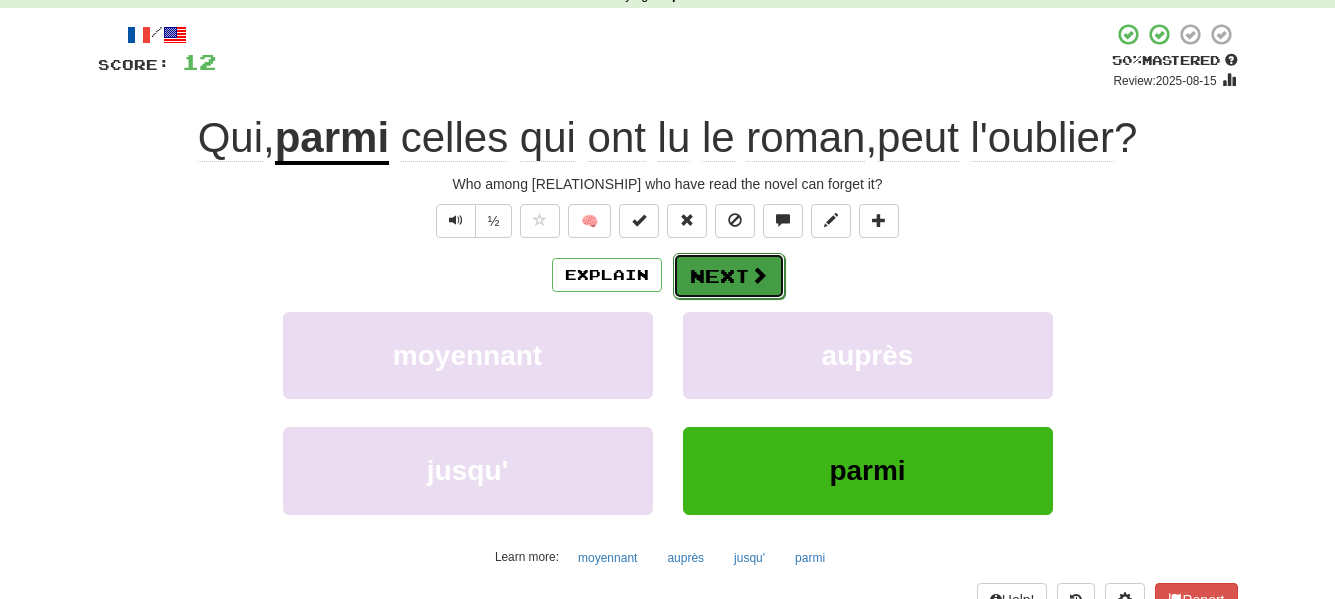 click on "Next" at bounding box center (729, 276) 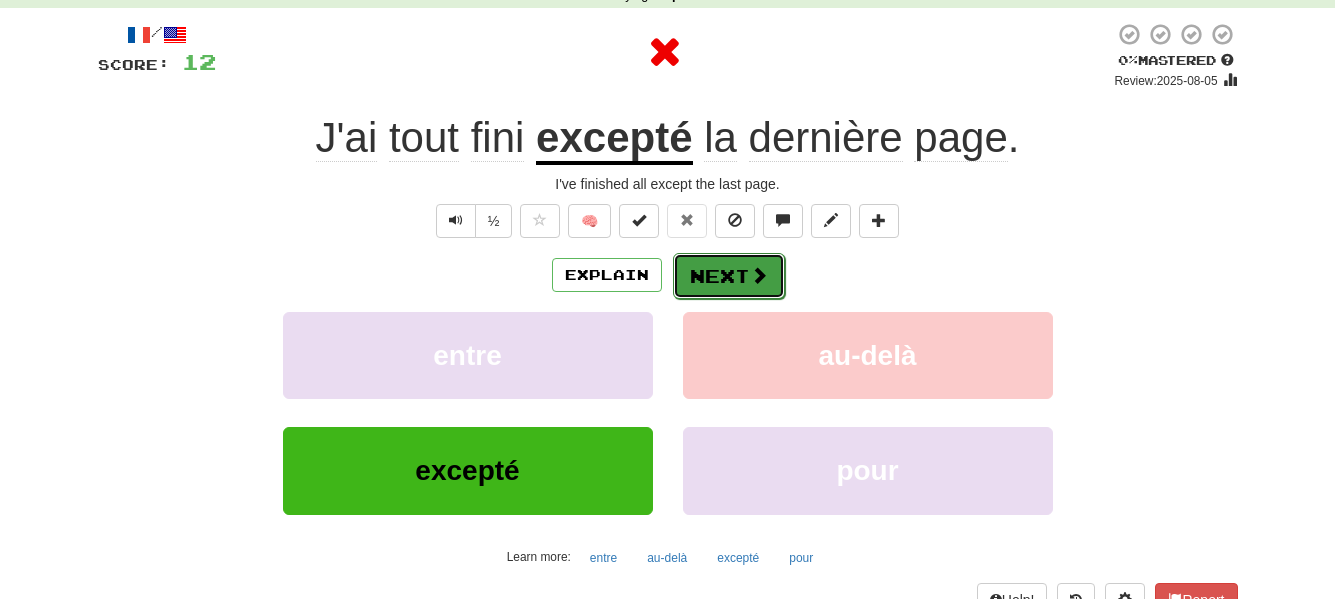 click on "Next" at bounding box center (729, 276) 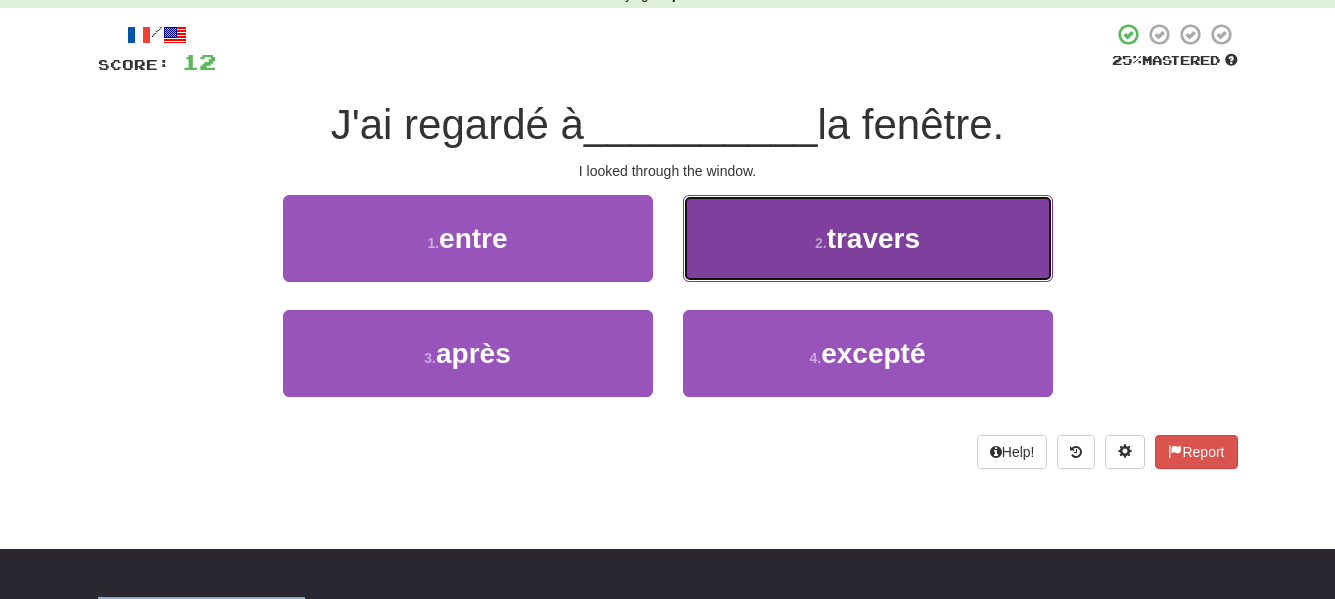 click on "[NUMBER] . travers" at bounding box center [868, 238] 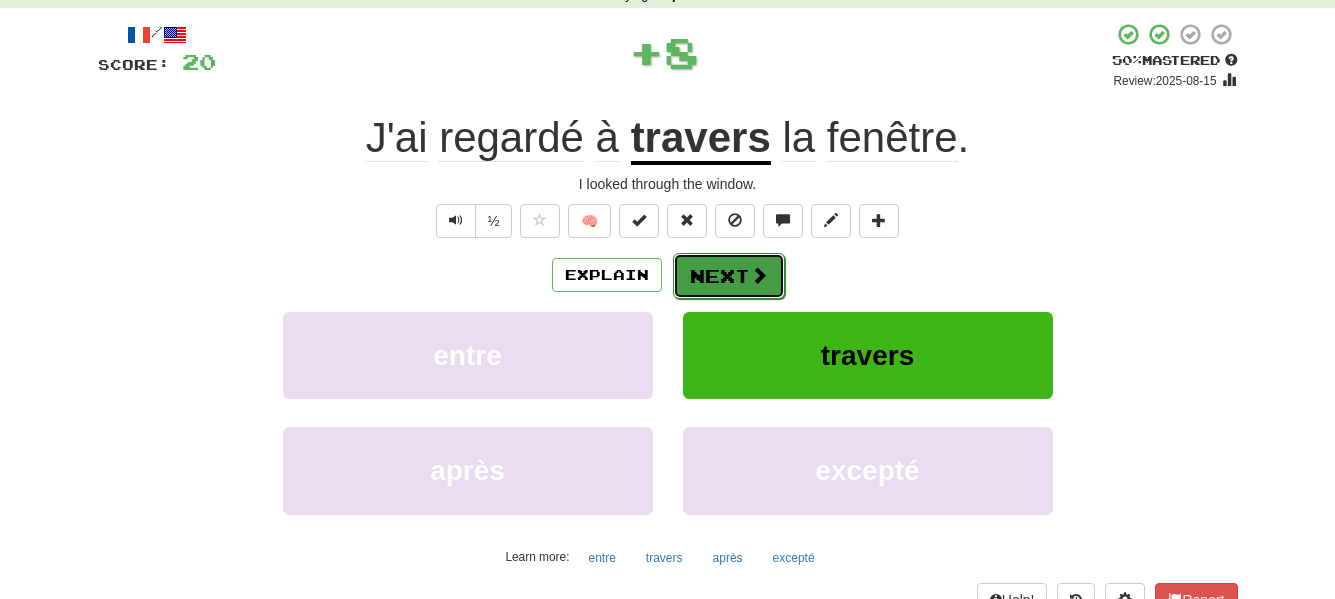 click at bounding box center [759, 275] 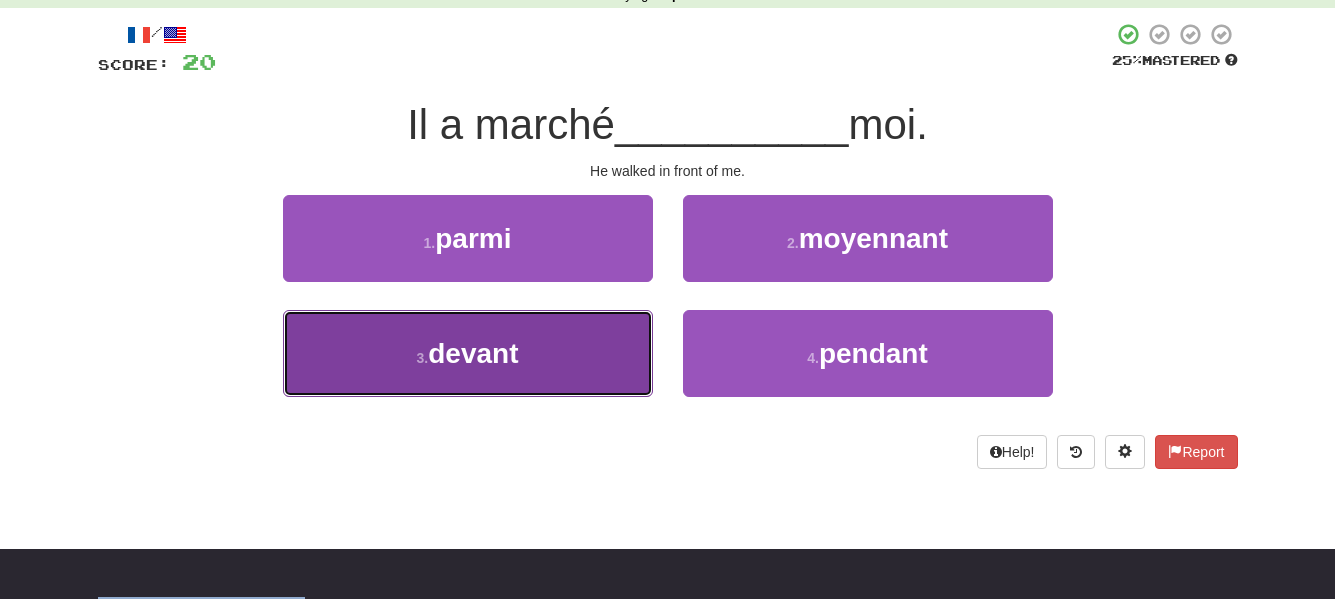 click on "3 .  devant" at bounding box center [468, 353] 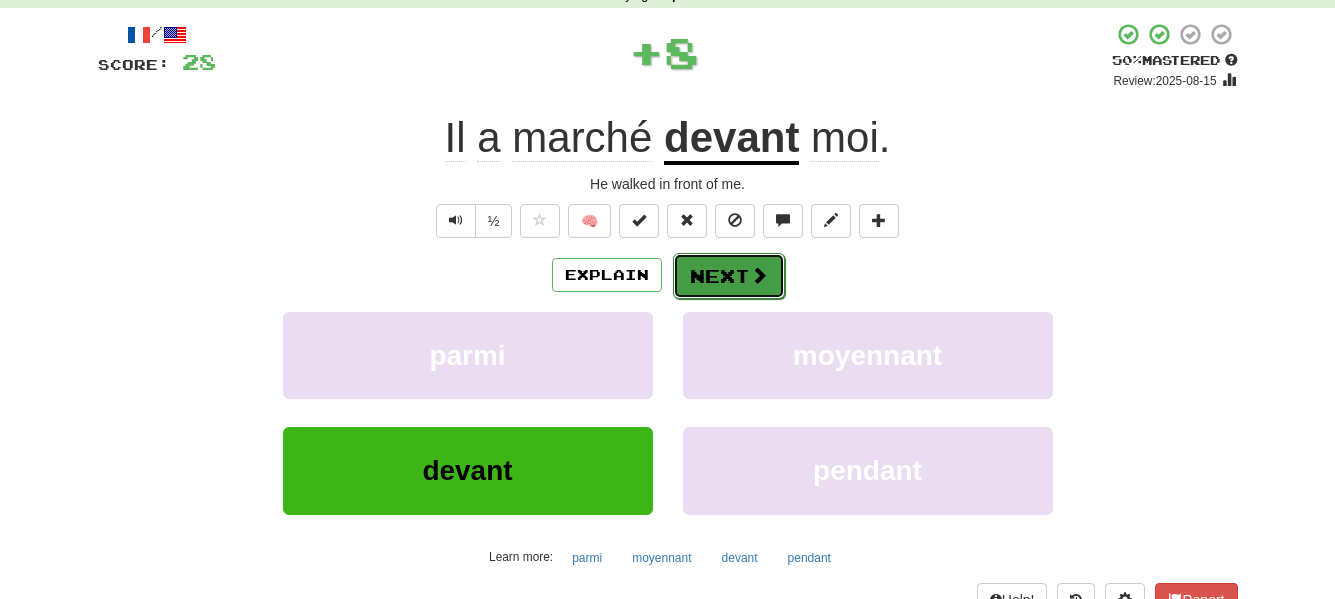 click on "Next" at bounding box center [729, 276] 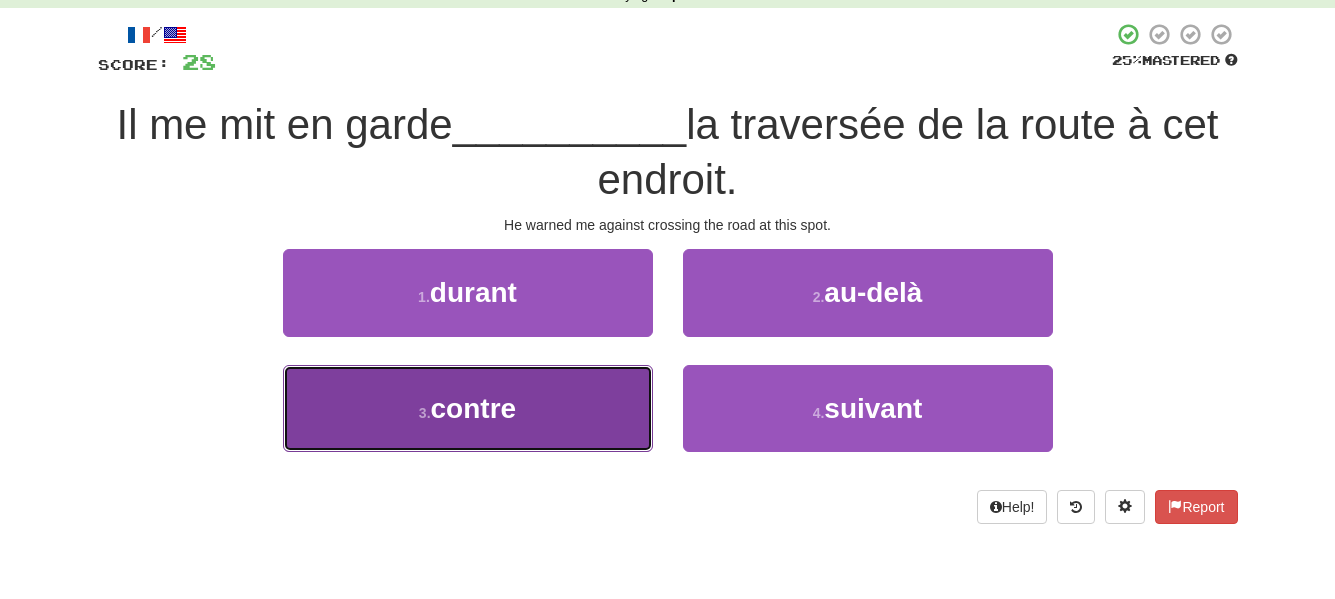 click on "[NUMBER] . contre" at bounding box center (468, 408) 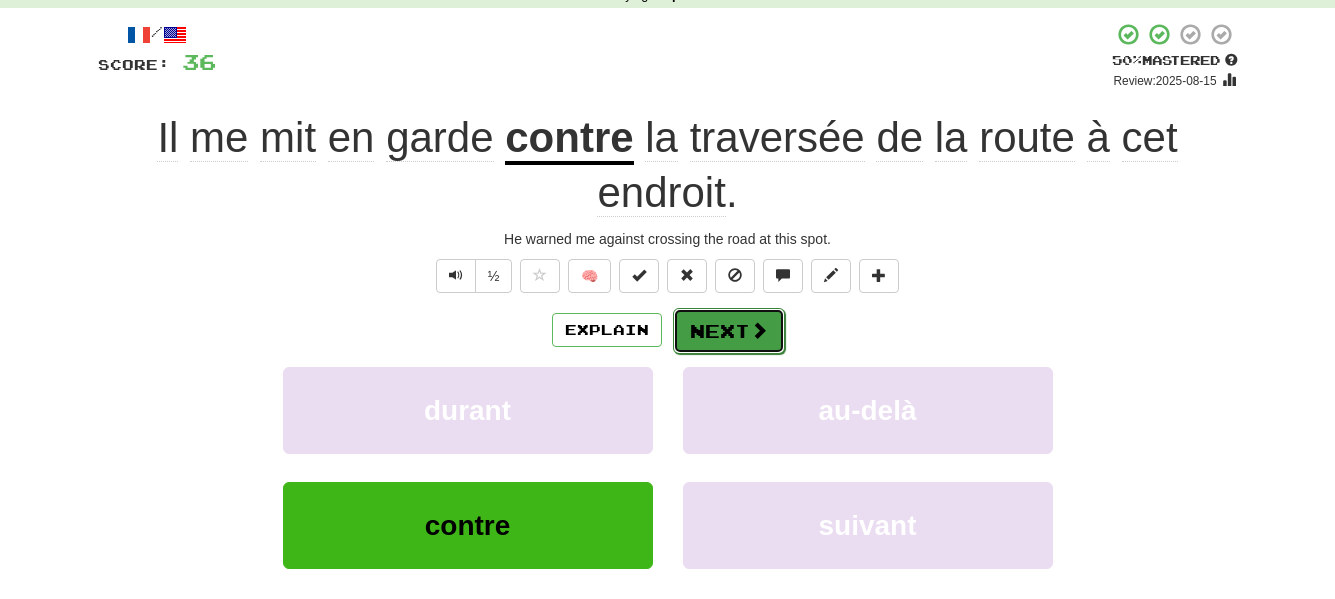click on "Next" at bounding box center (729, 331) 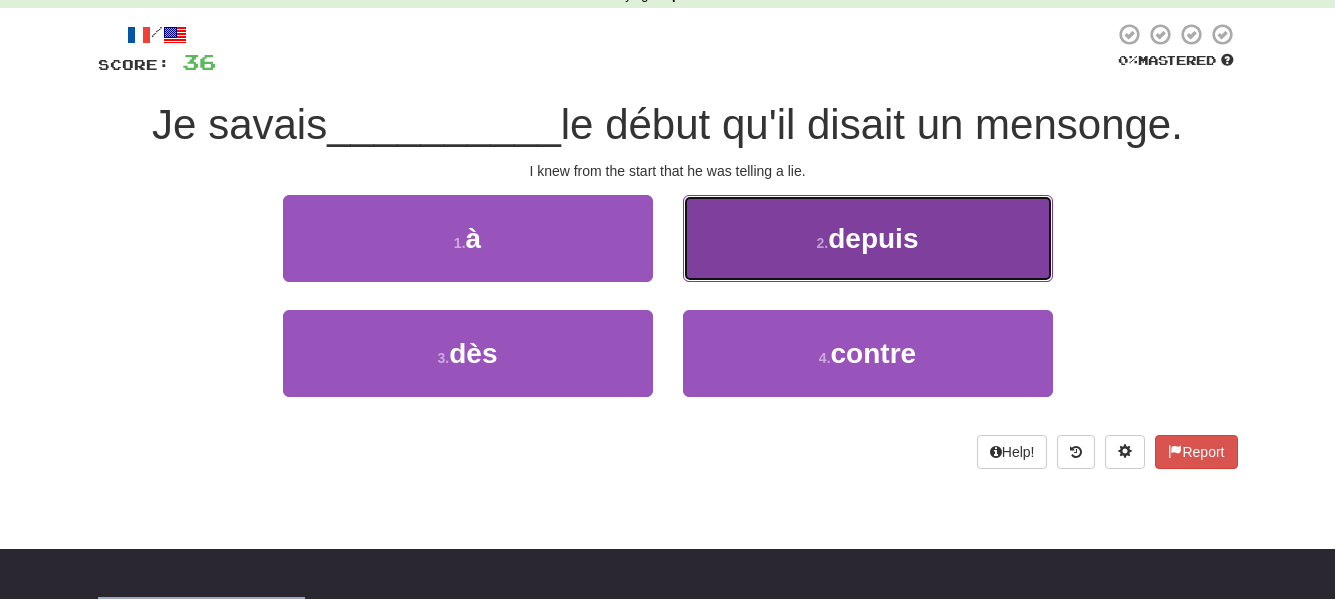 click on "2 .  depuis" at bounding box center (868, 238) 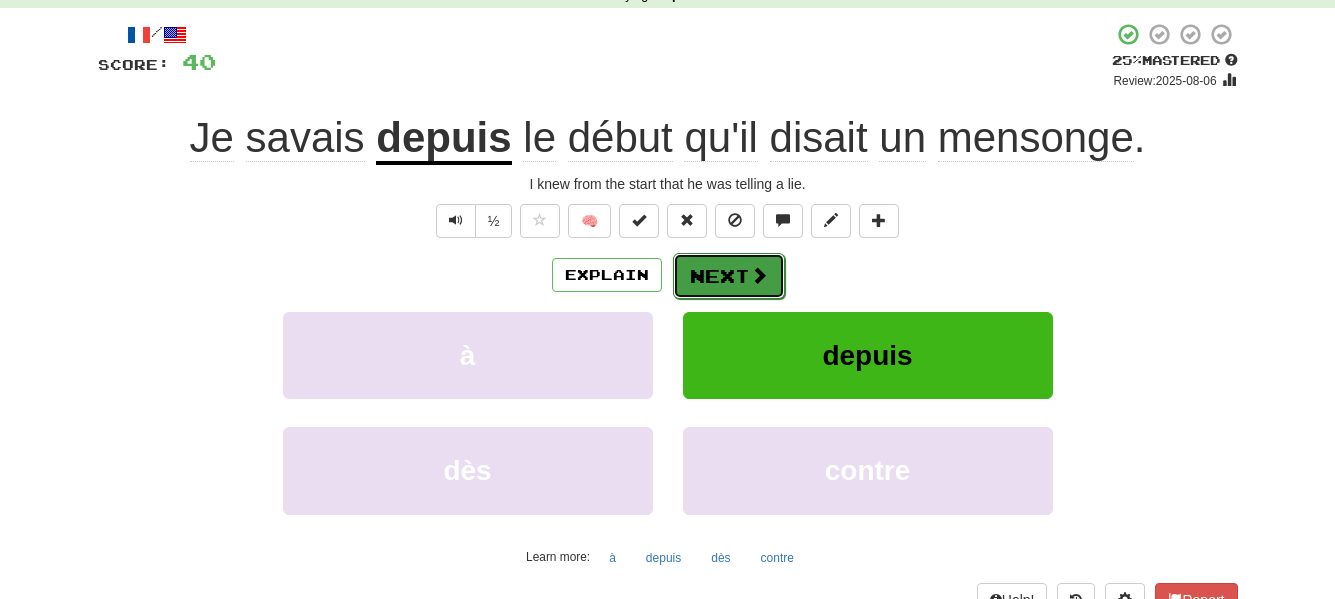 click on "Next" at bounding box center [729, 276] 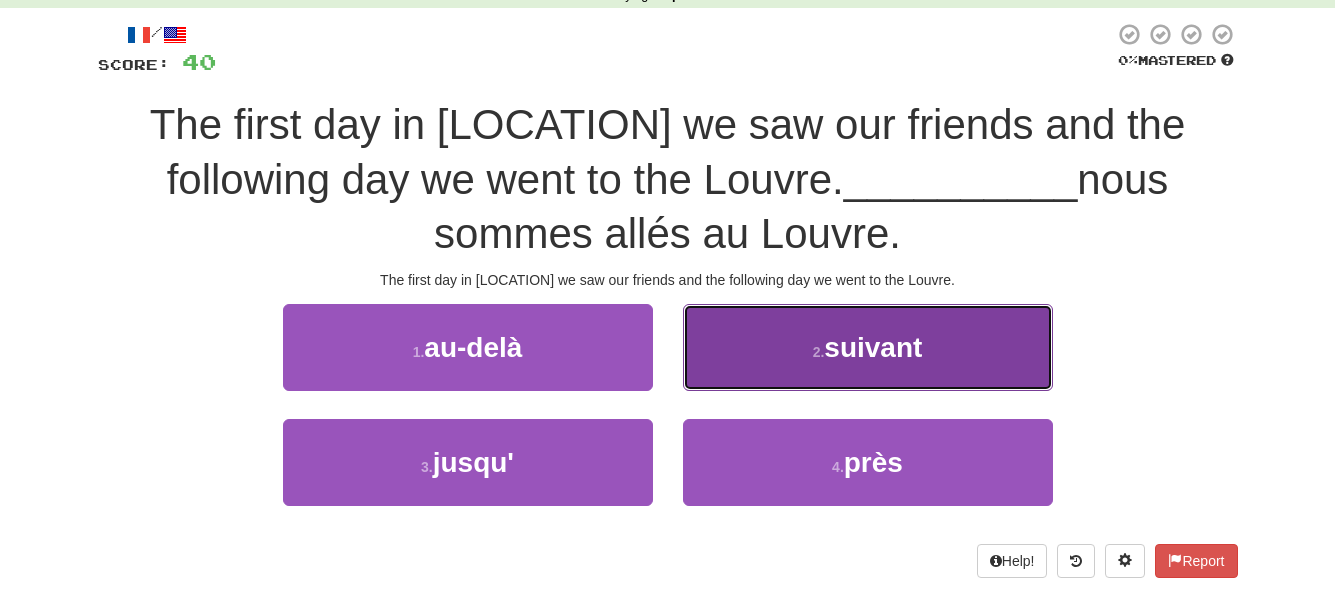 click on "2 .  suivant" at bounding box center (868, 347) 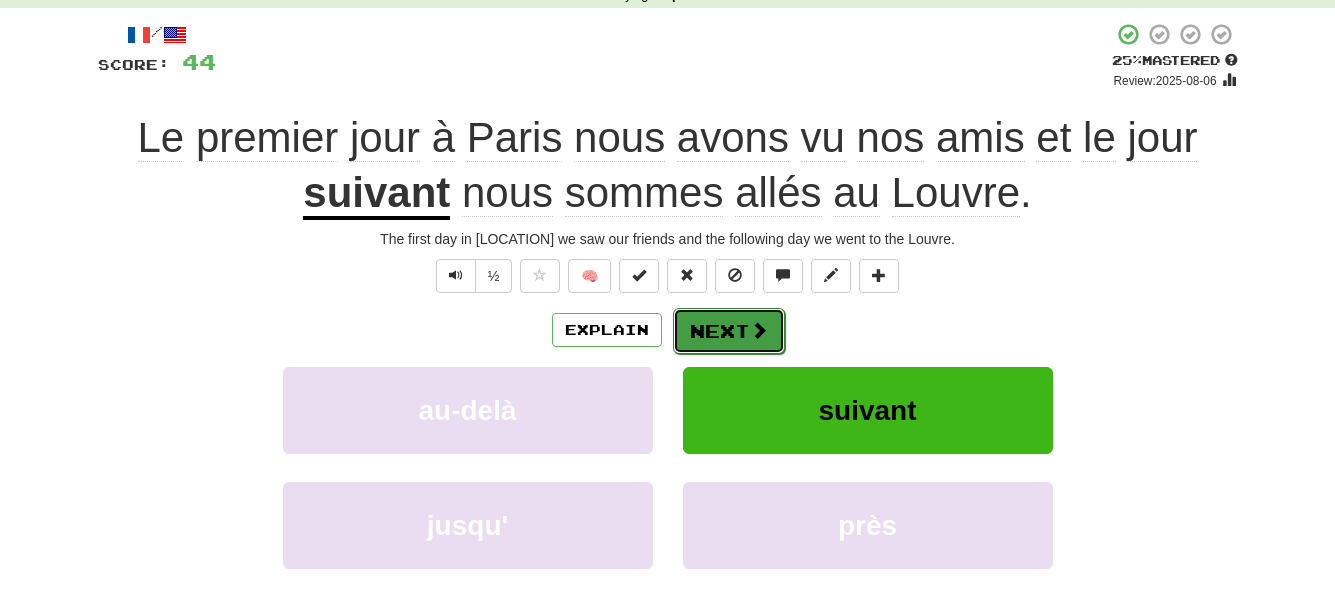 click on "Next" at bounding box center [729, 331] 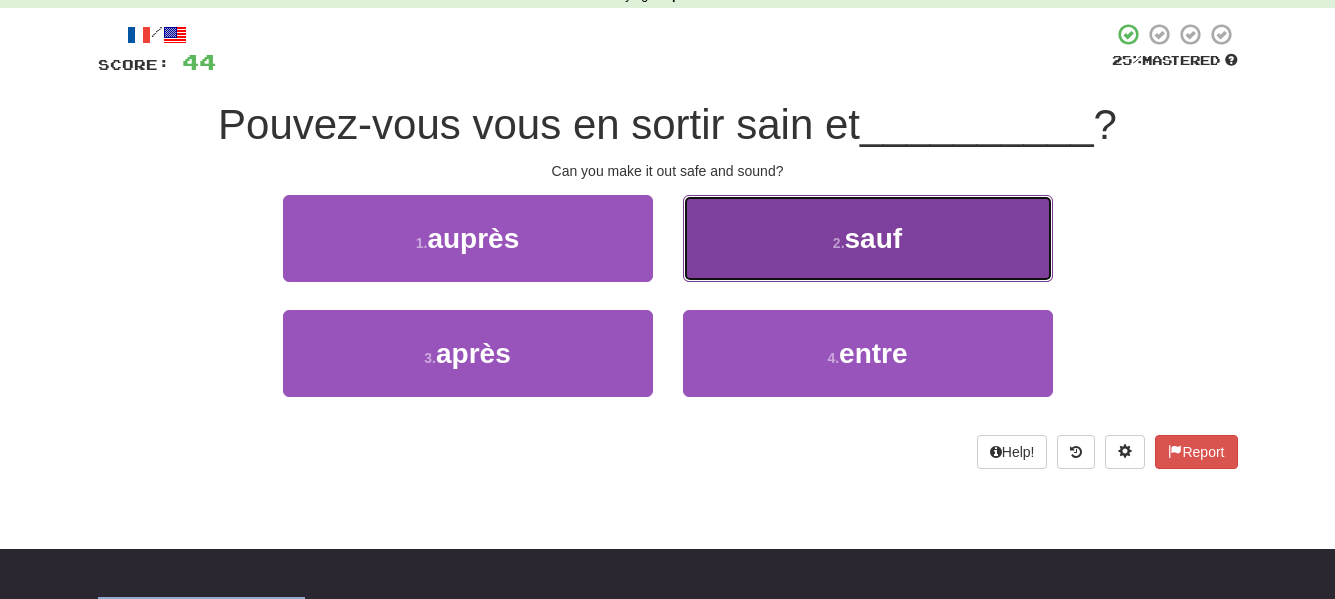 click on "2 .  sauf" at bounding box center (868, 238) 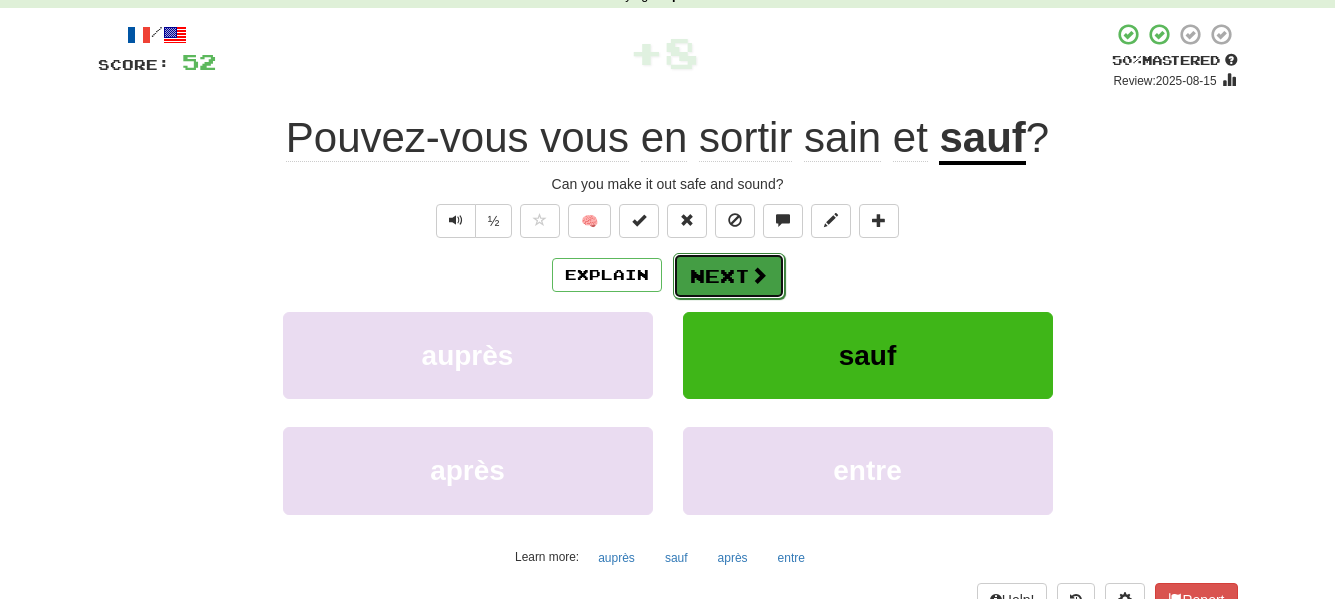 click on "Next" at bounding box center [729, 276] 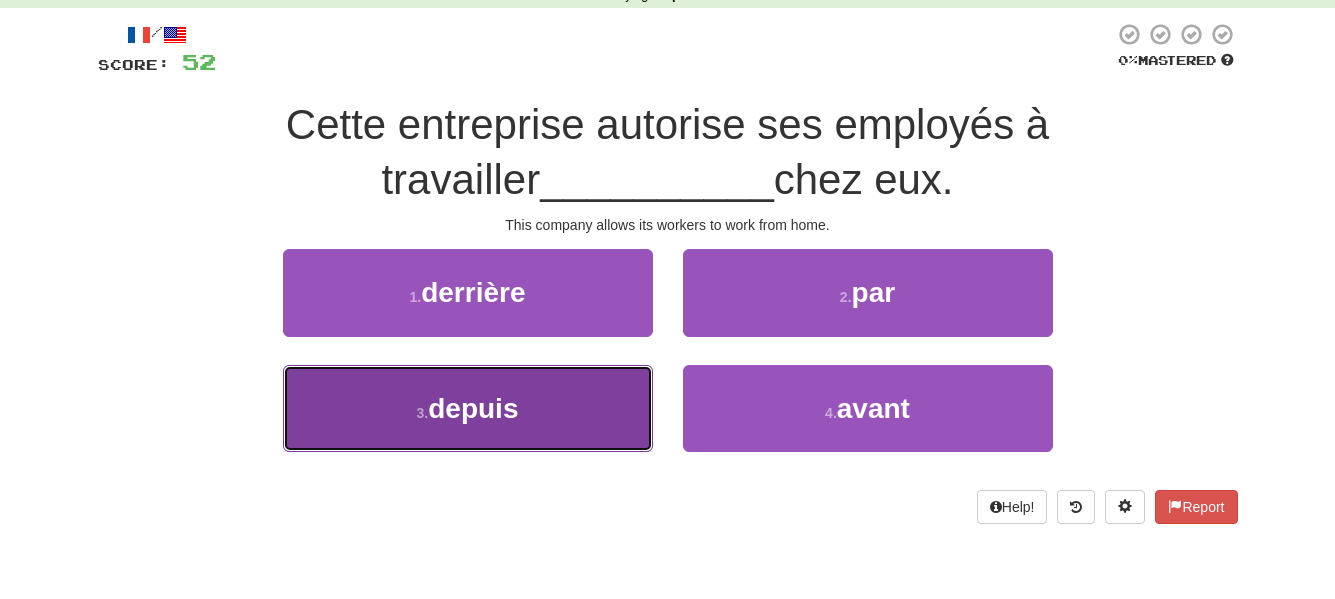 click on "3 ." at bounding box center (423, 413) 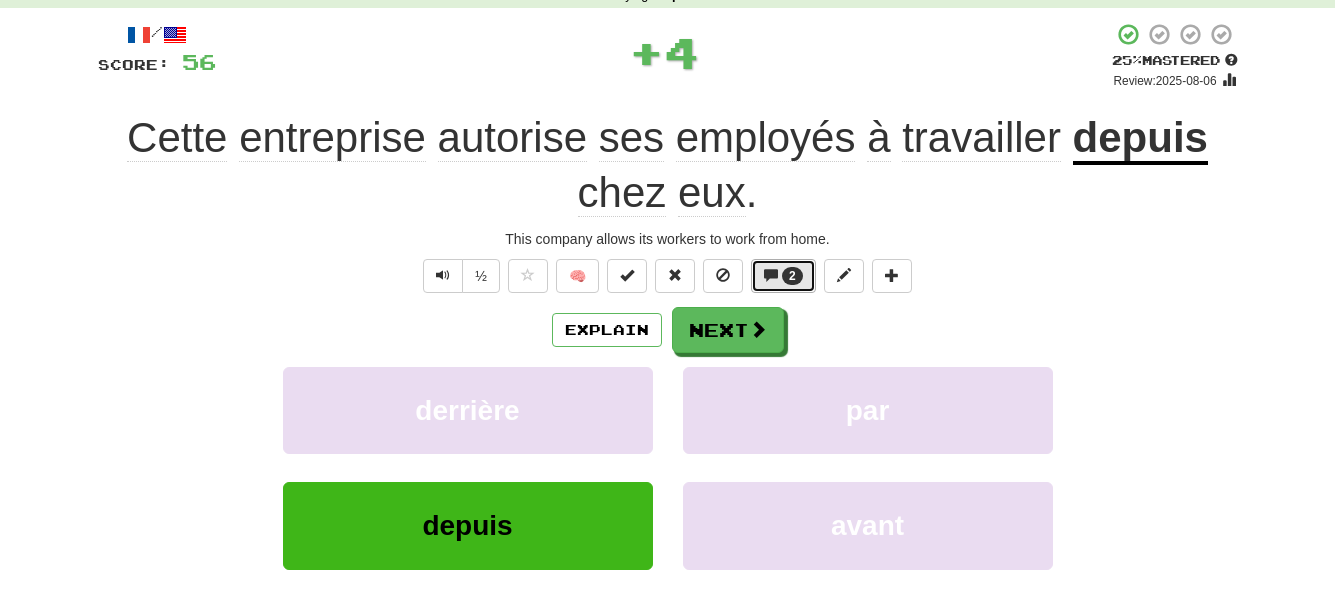 click on "2" at bounding box center (783, 276) 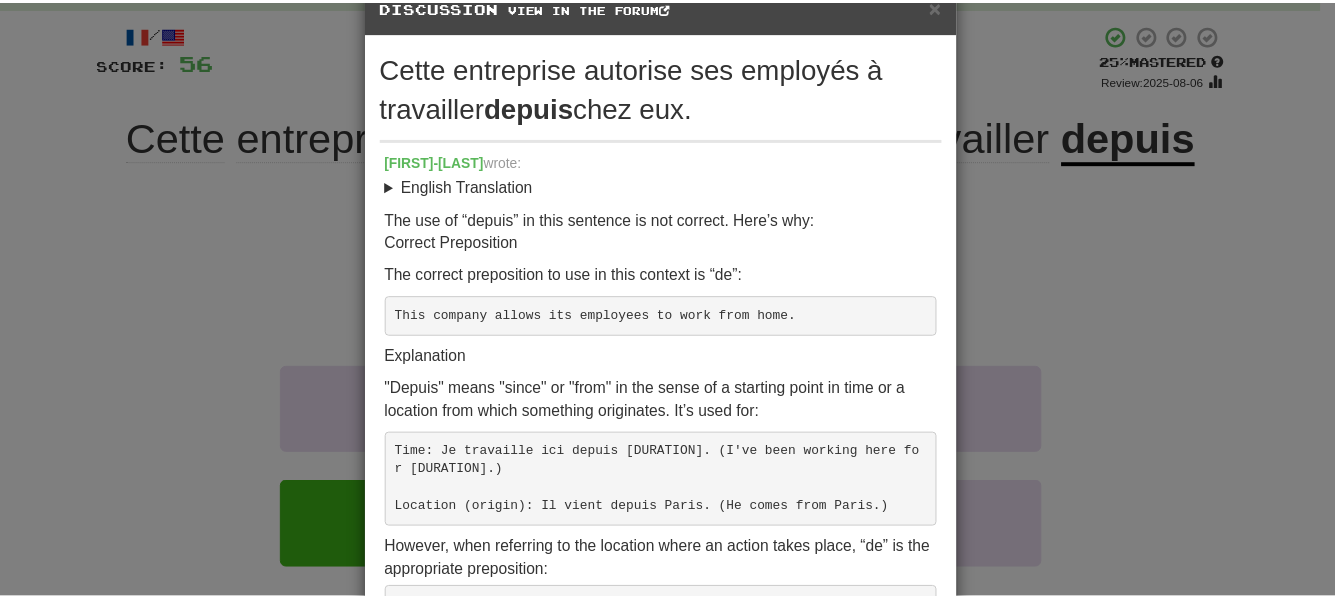 scroll, scrollTop: 0, scrollLeft: 0, axis: both 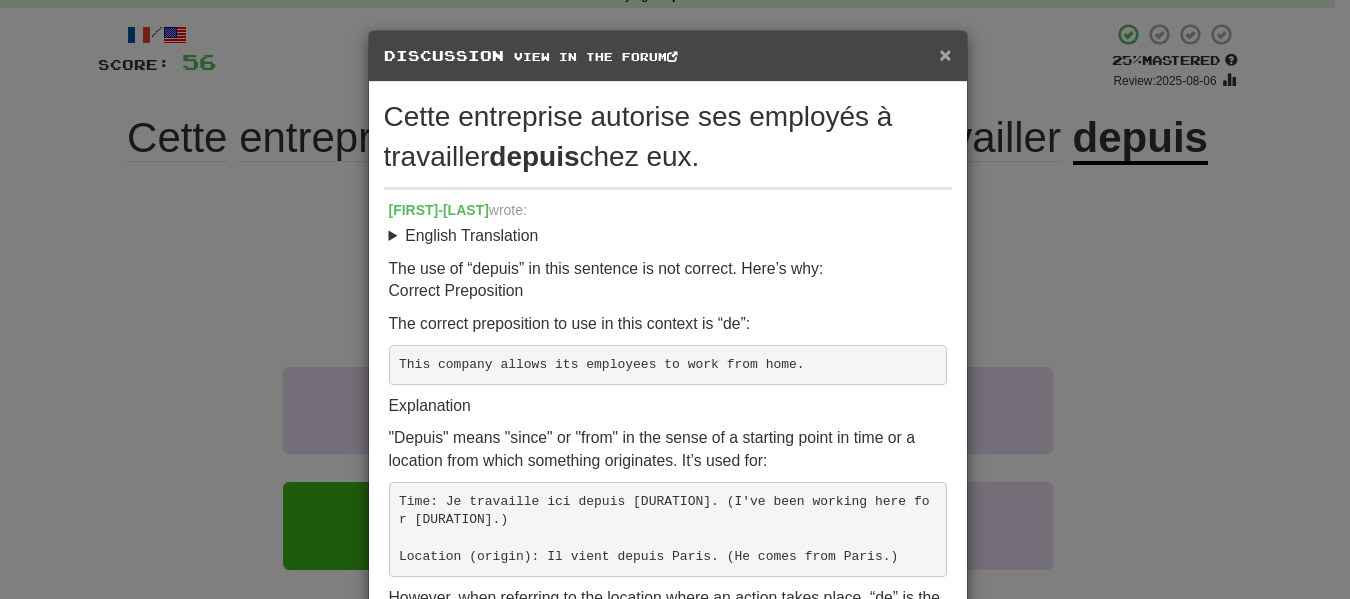 click on "×" at bounding box center (945, 54) 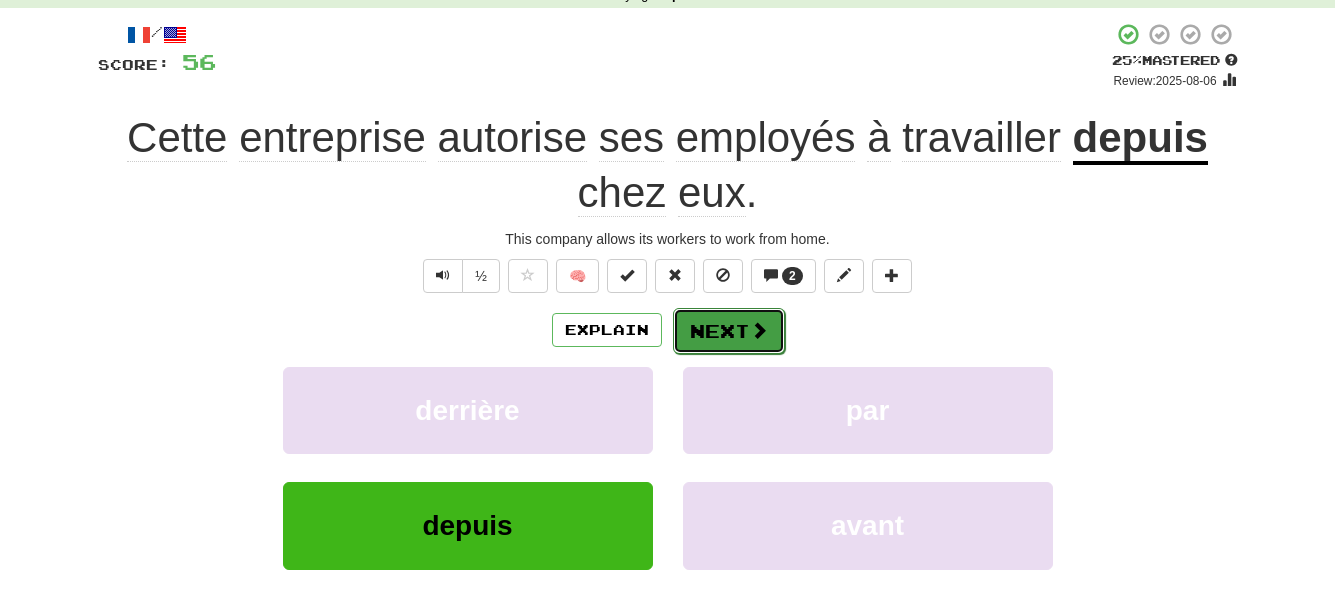 click on "Next" at bounding box center (729, 331) 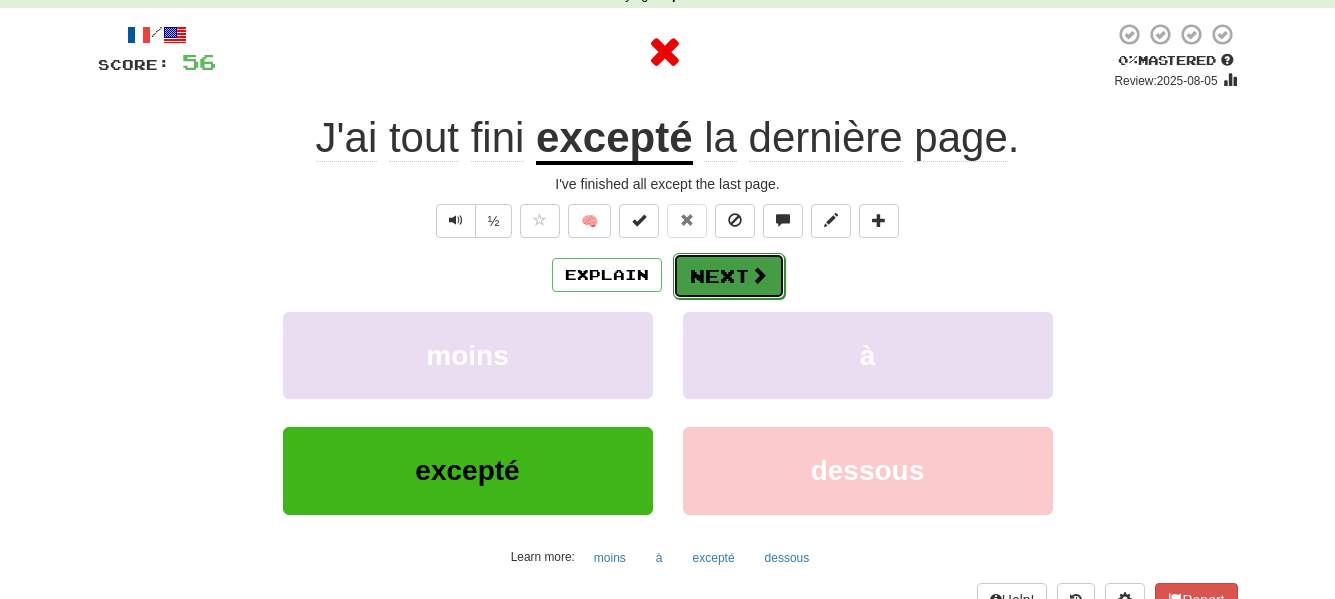 click on "Next" at bounding box center (729, 276) 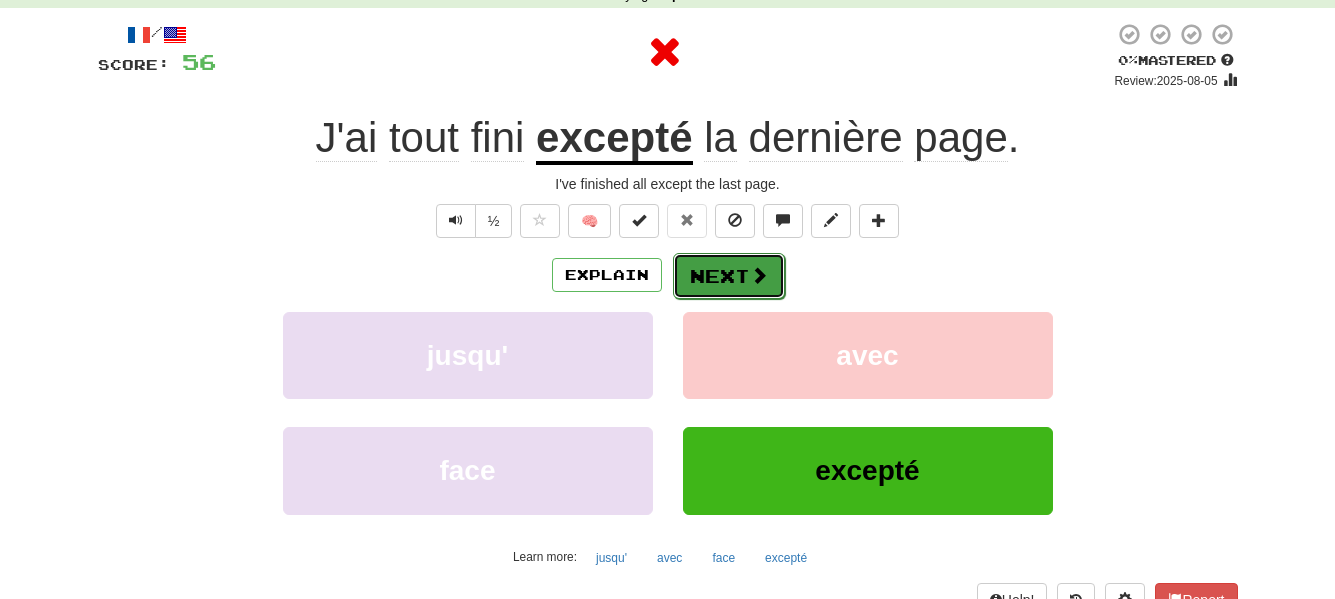 click on "Next" at bounding box center [729, 276] 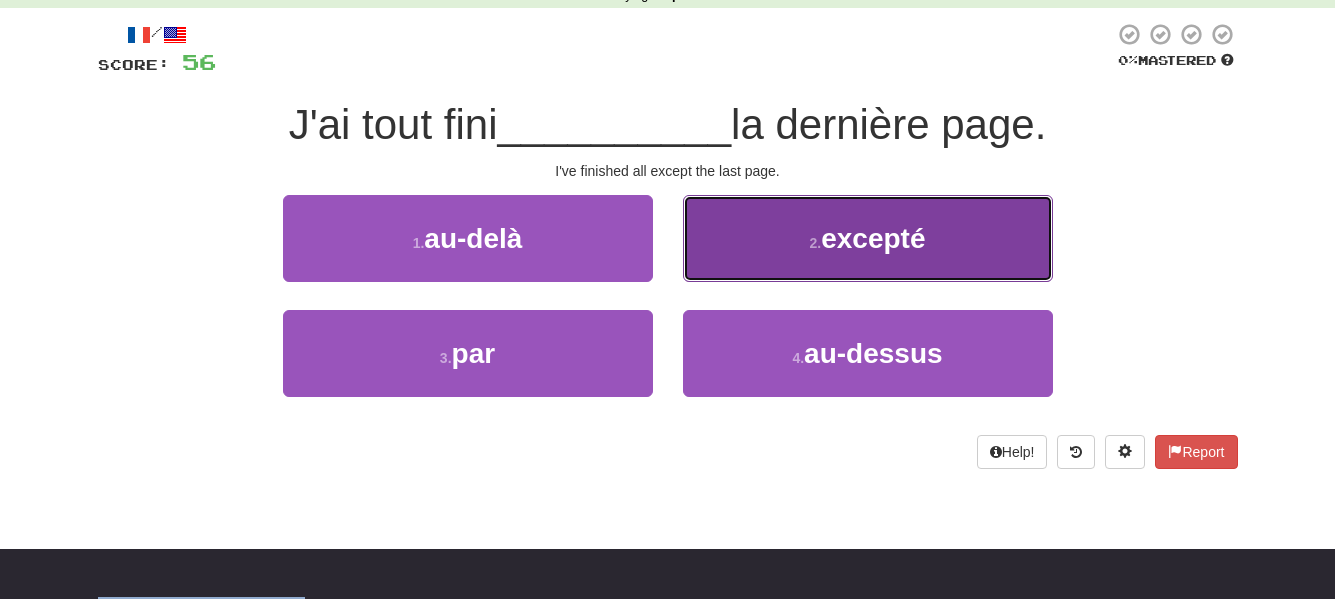 click on "[NUMBER] . excepté" at bounding box center (868, 238) 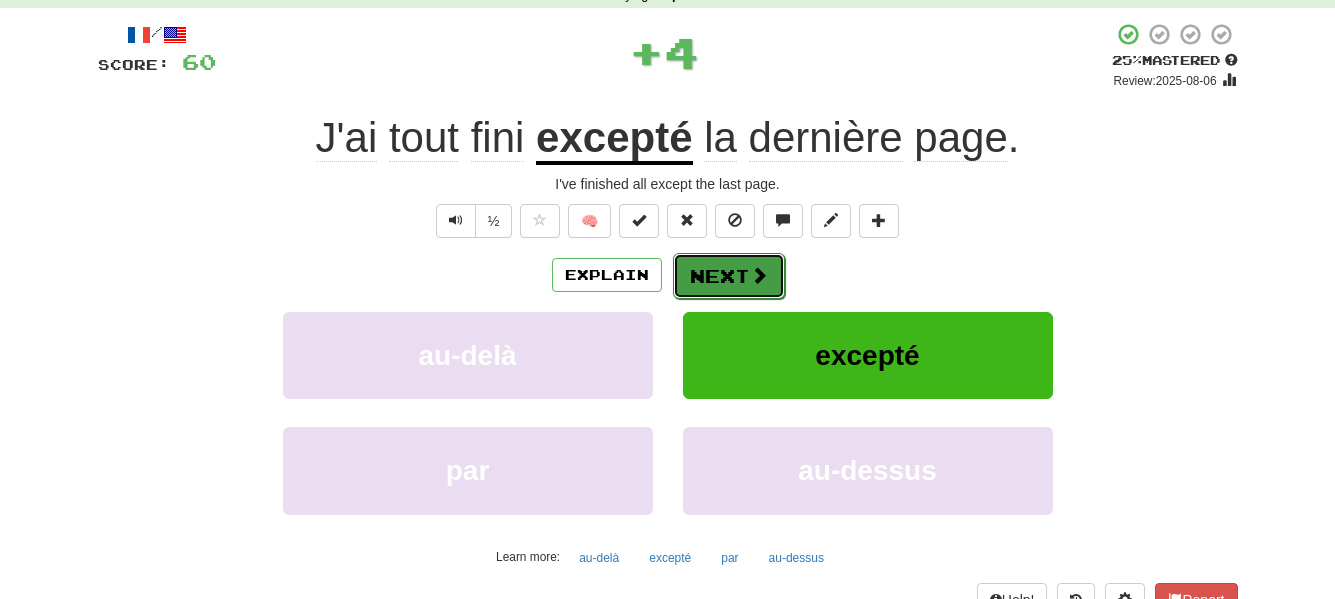 click on "Next" at bounding box center (729, 276) 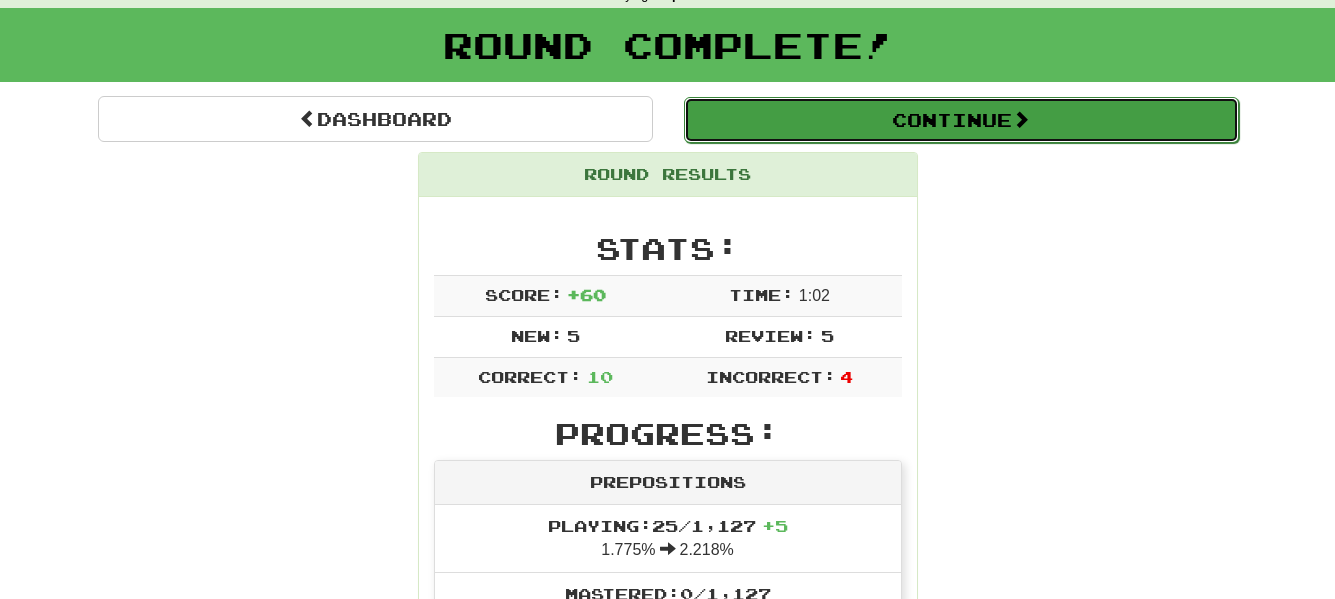 click on "Continue" at bounding box center [961, 120] 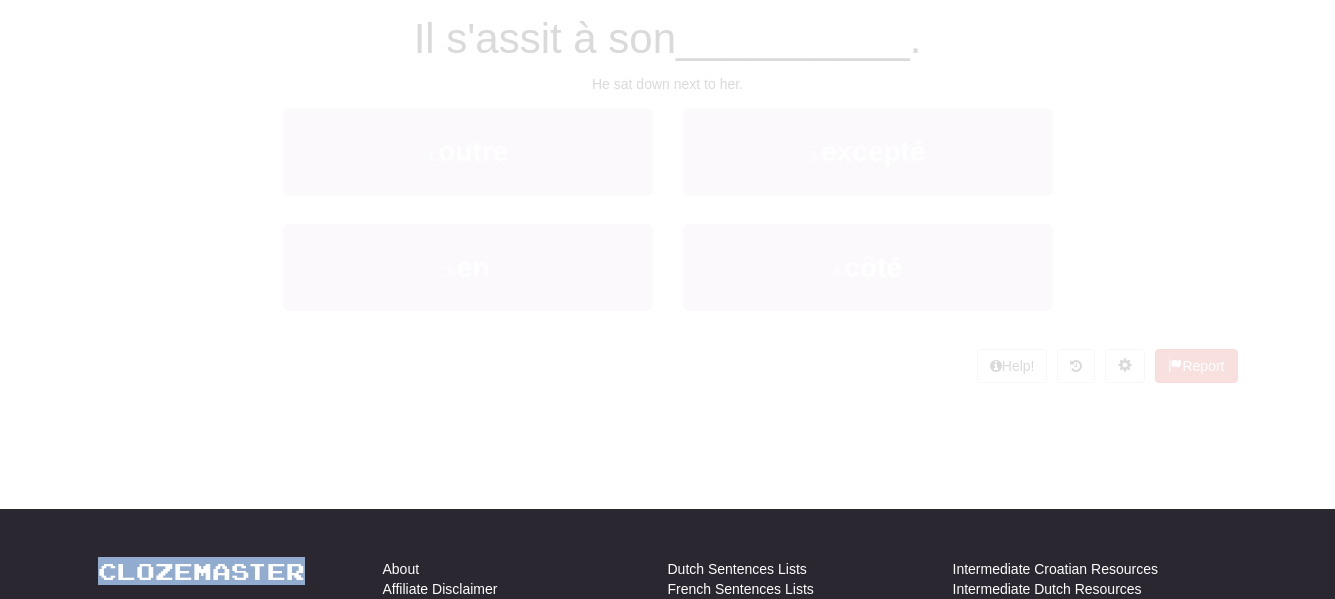 scroll, scrollTop: 100, scrollLeft: 0, axis: vertical 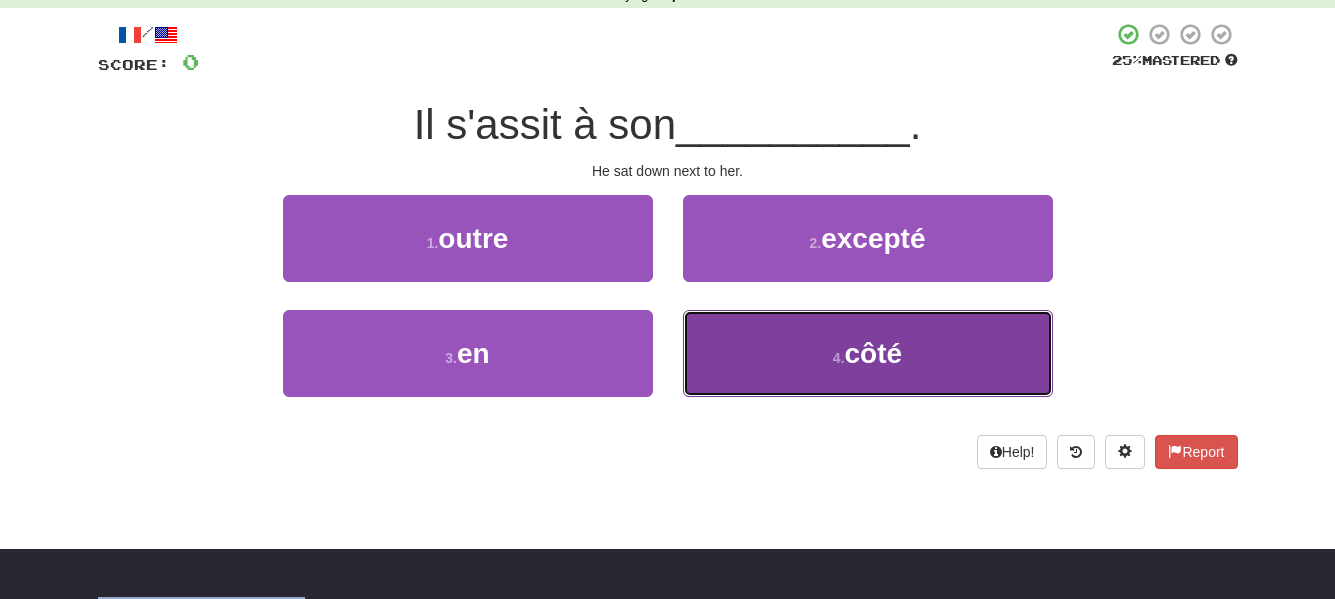 click on "4 .  côté" at bounding box center [868, 353] 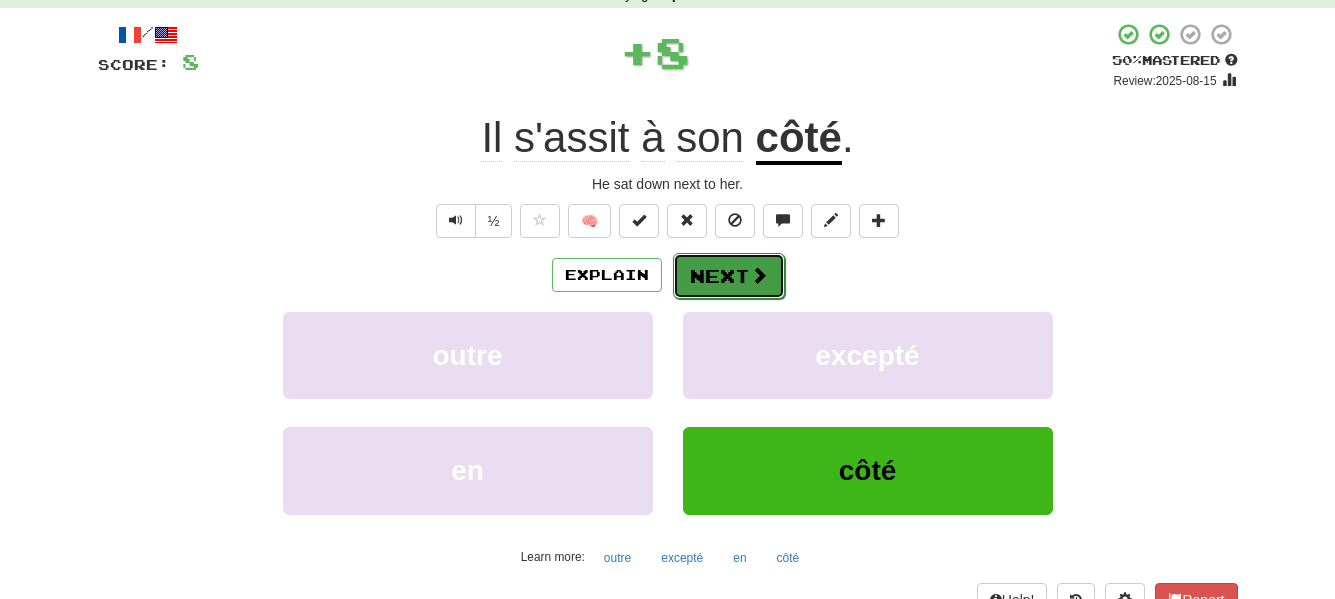 click on "Next" at bounding box center (729, 276) 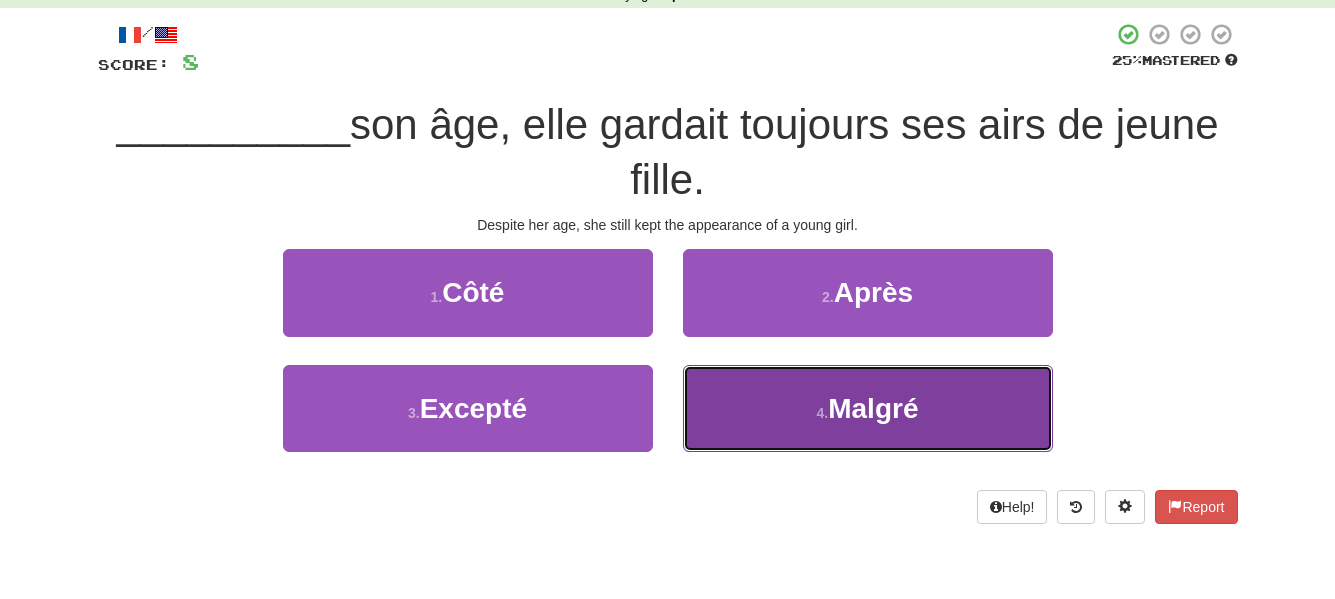 click on "4 .  Malgré" at bounding box center [868, 408] 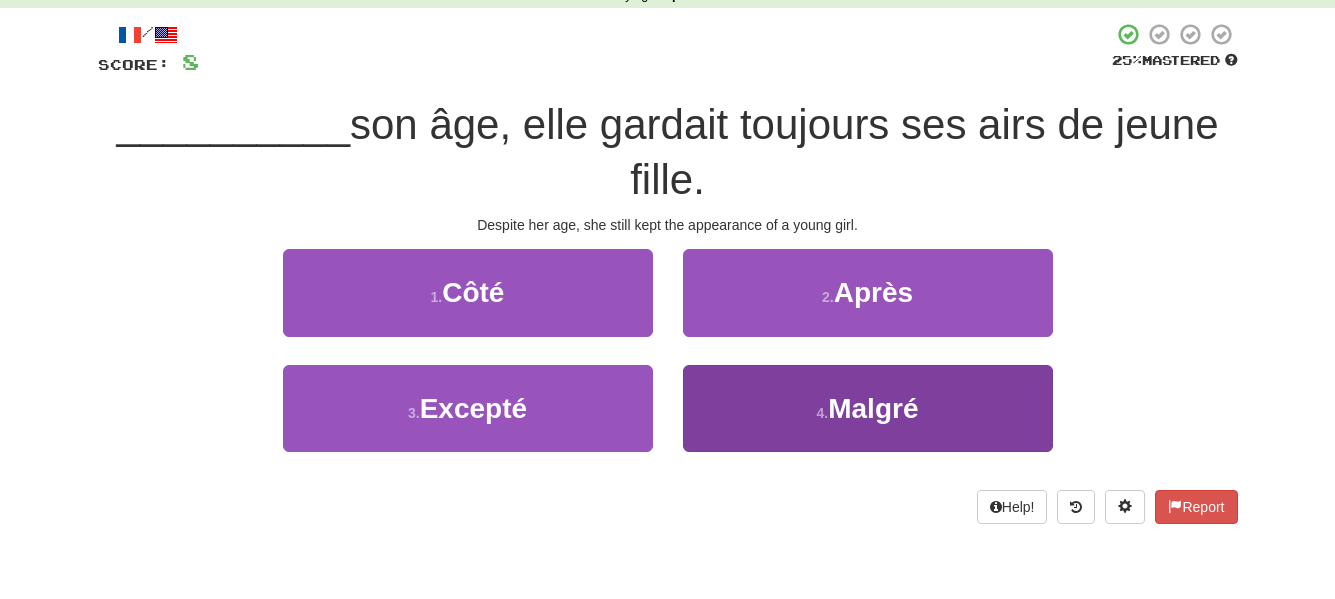 click on "[NUMBER] . Après" at bounding box center (868, 306) 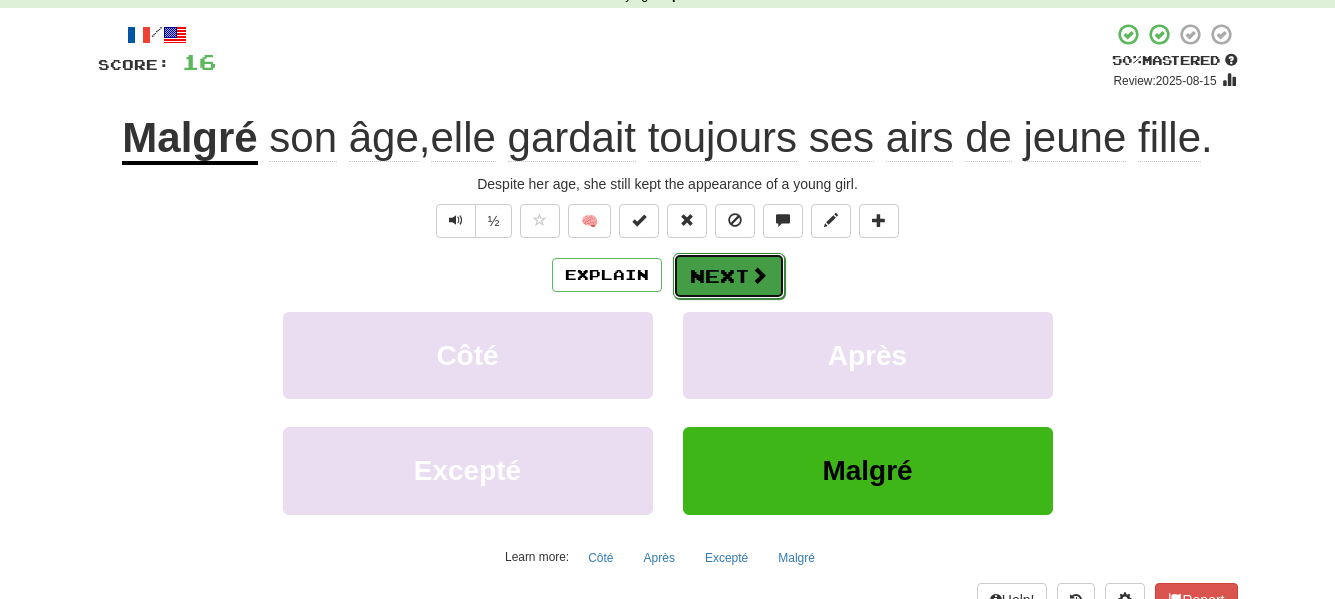 click on "Next" at bounding box center (729, 276) 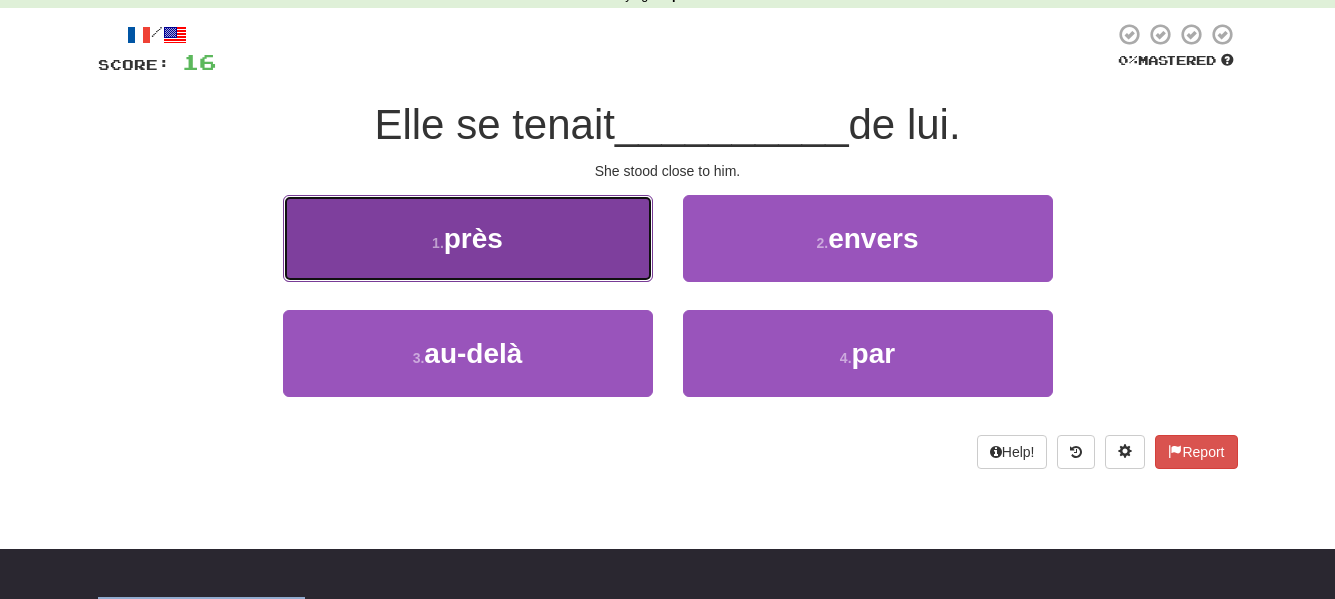 click on "1 .  près" at bounding box center [468, 238] 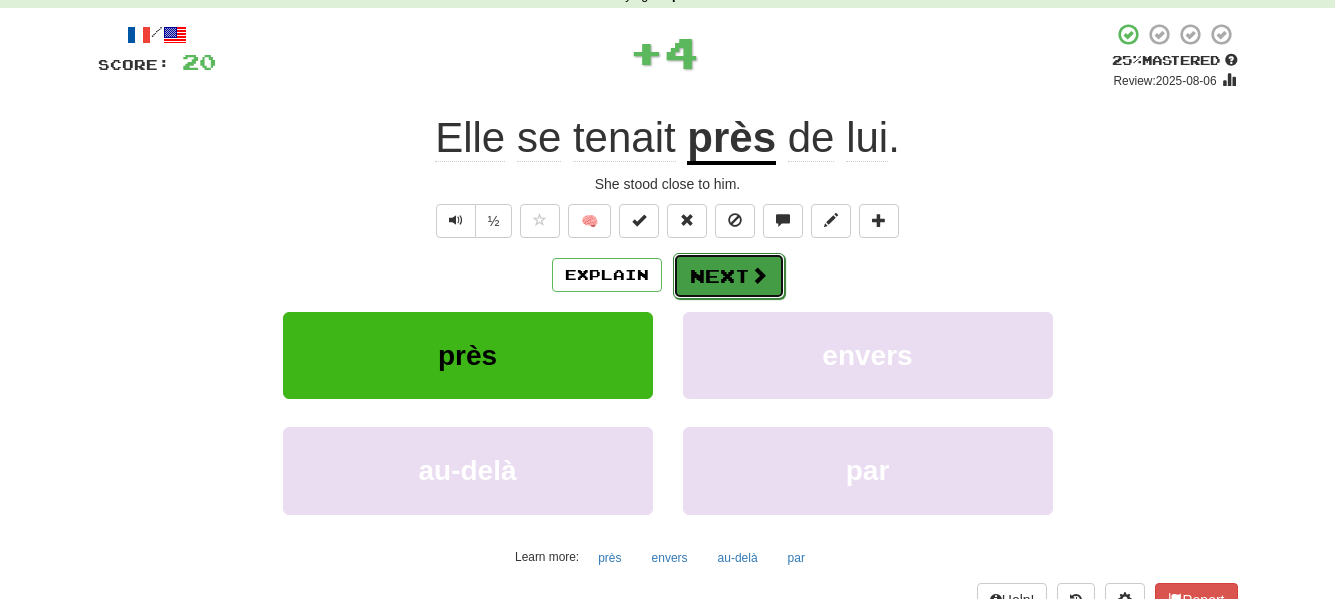 click on "Next" at bounding box center [729, 276] 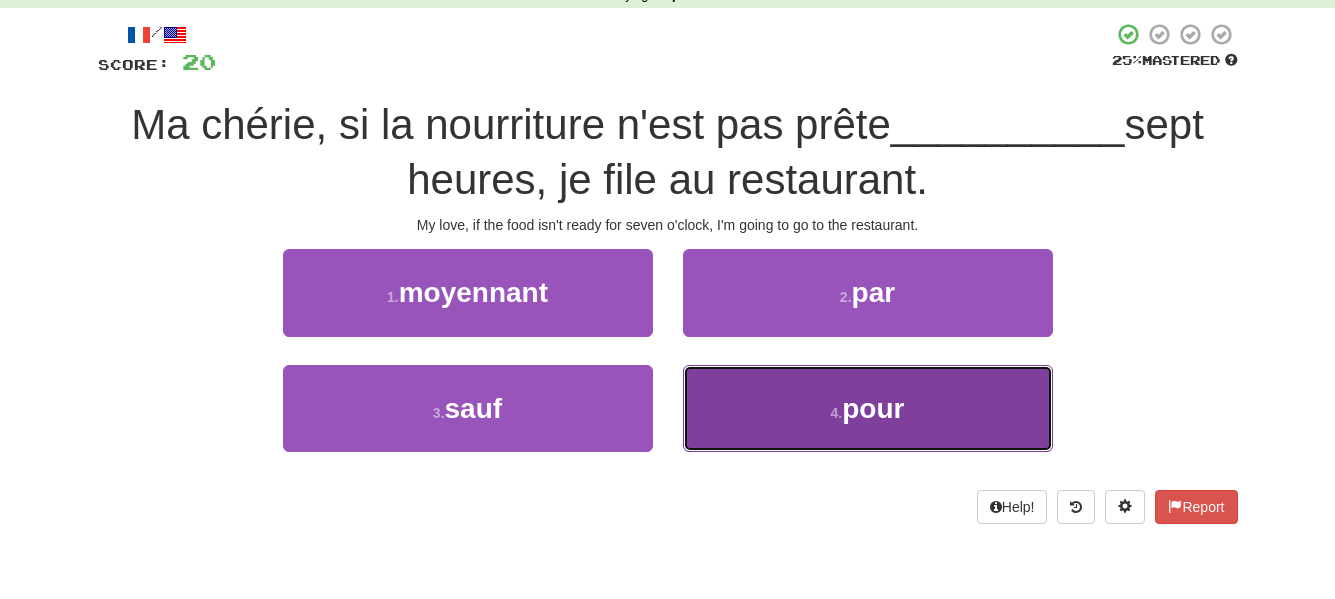click on "4 .  pour" at bounding box center (868, 408) 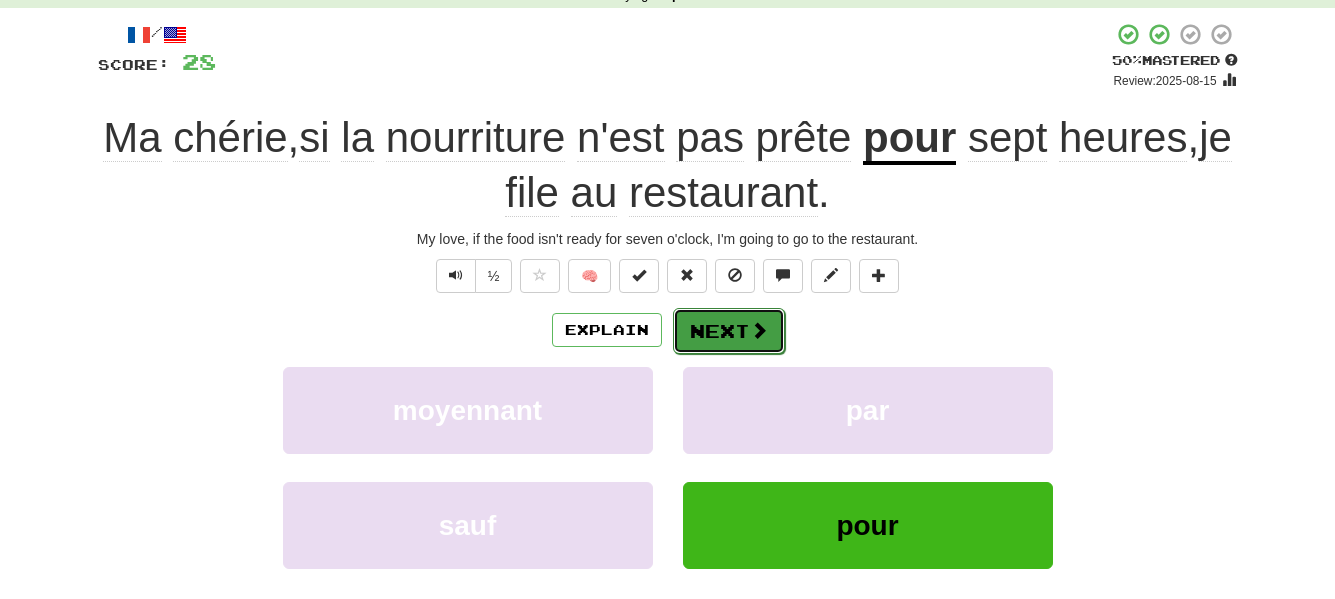 click on "Next" at bounding box center (729, 331) 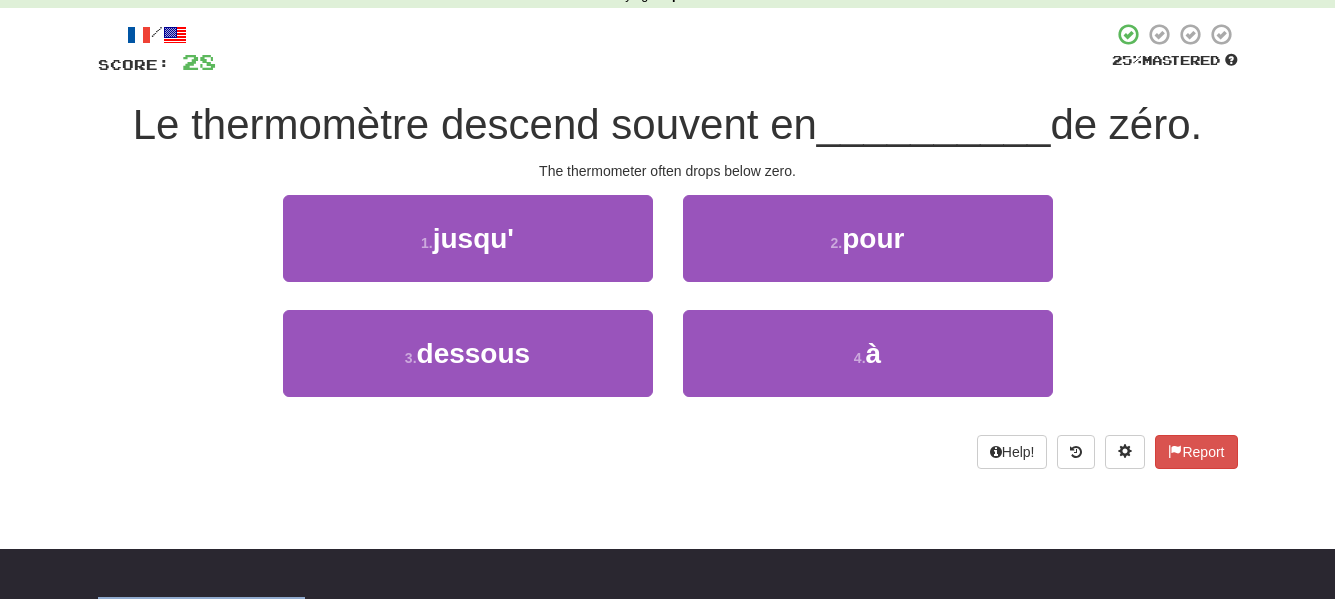 click on "4 .  à" at bounding box center (868, 353) 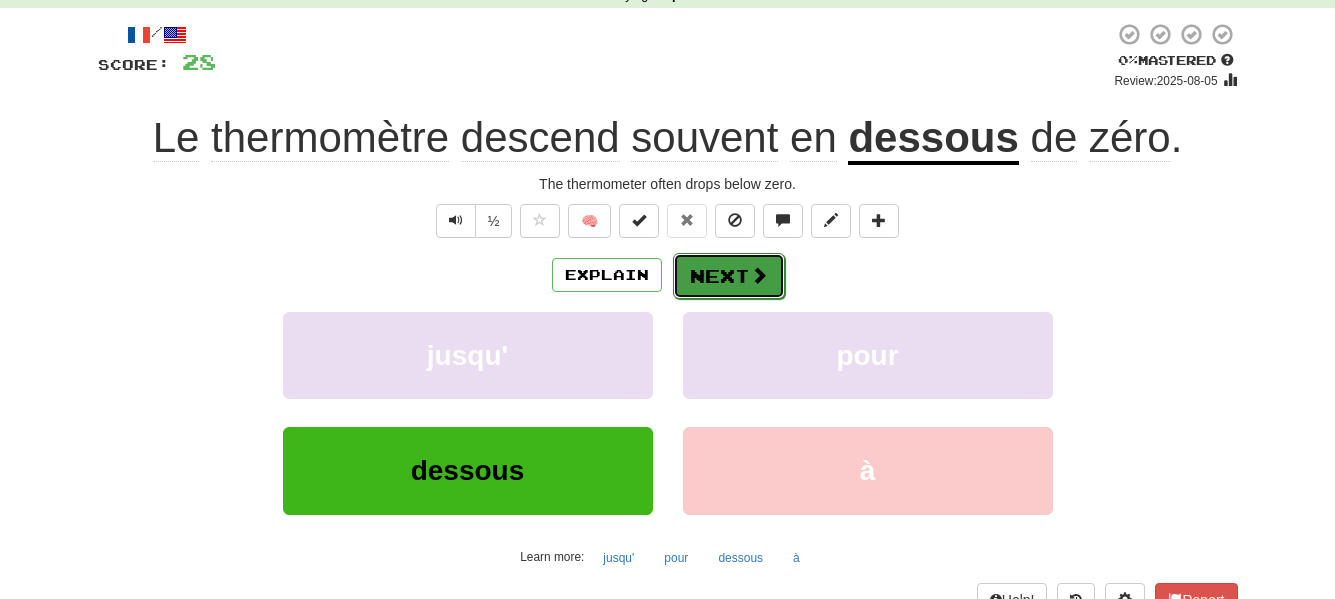 click on "Next" at bounding box center [729, 276] 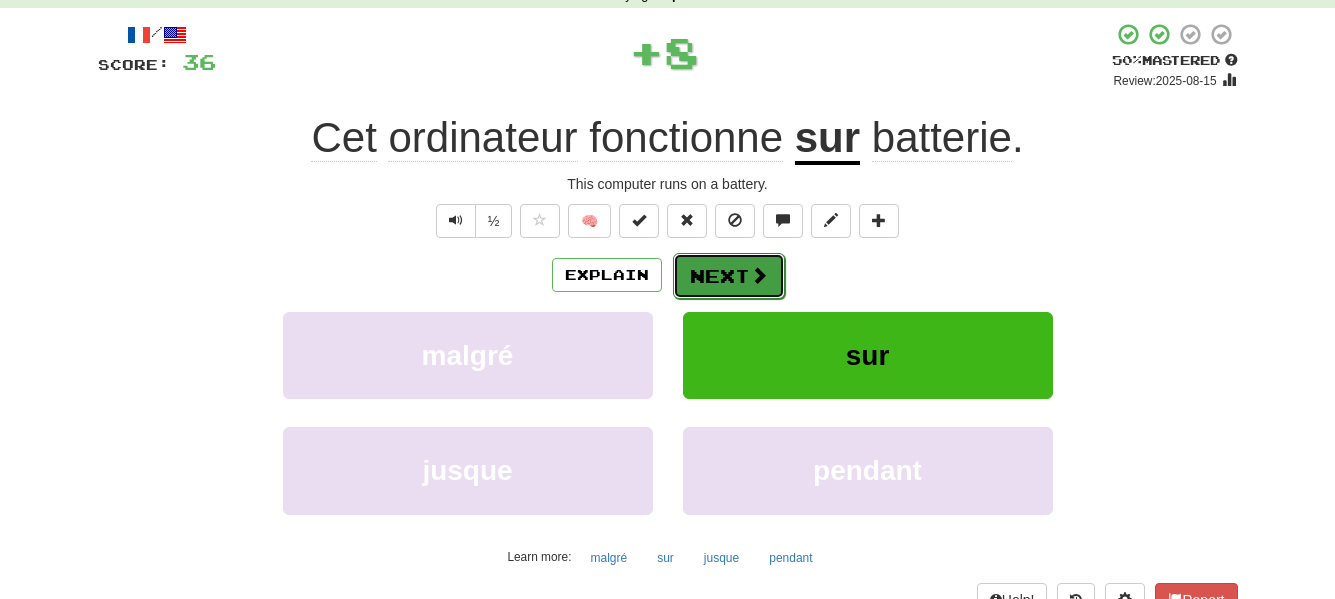 click on "Next" at bounding box center [729, 276] 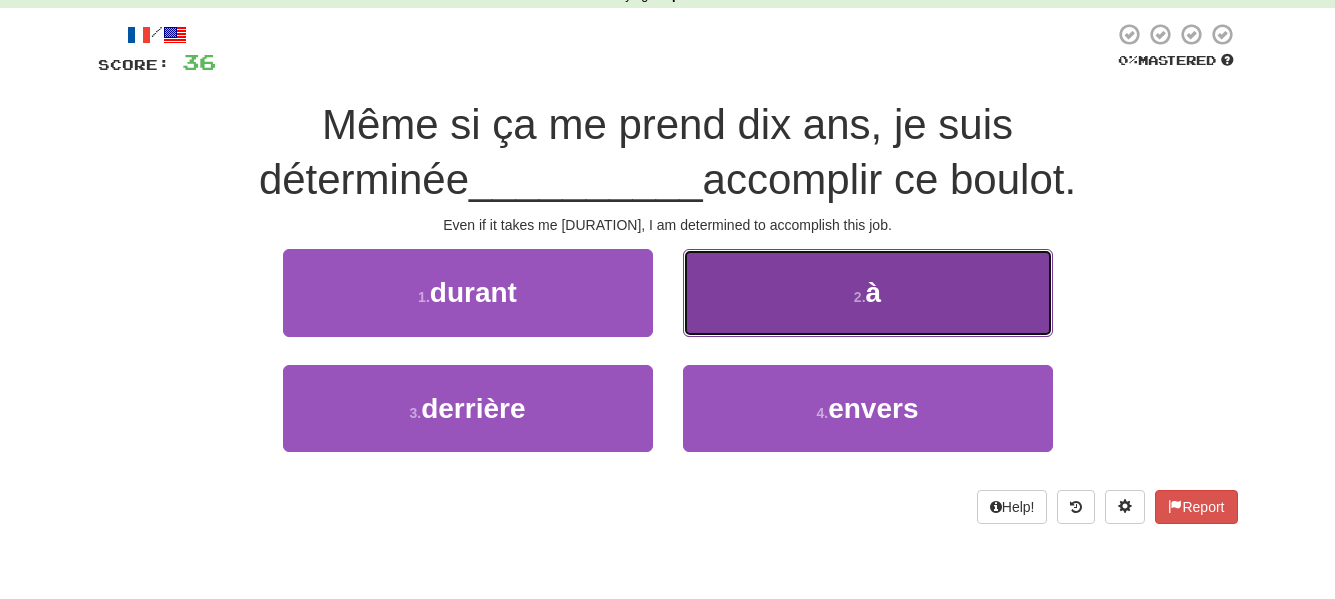 click on "2 .  à" at bounding box center [868, 292] 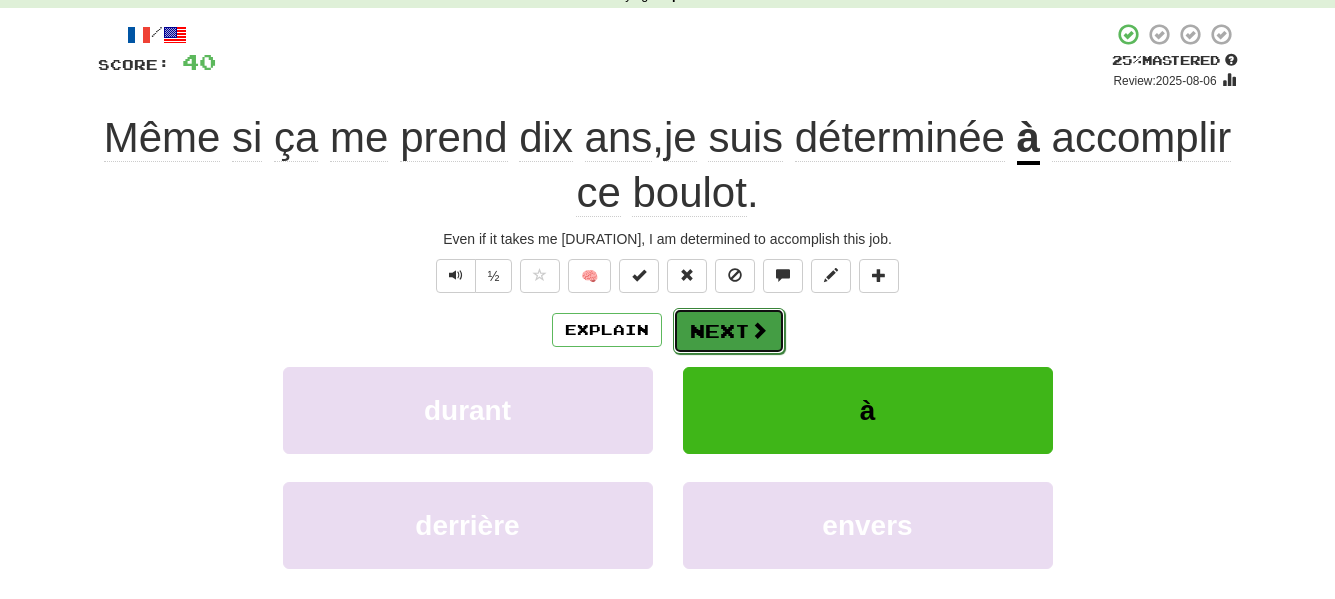 click on "Next" at bounding box center [729, 331] 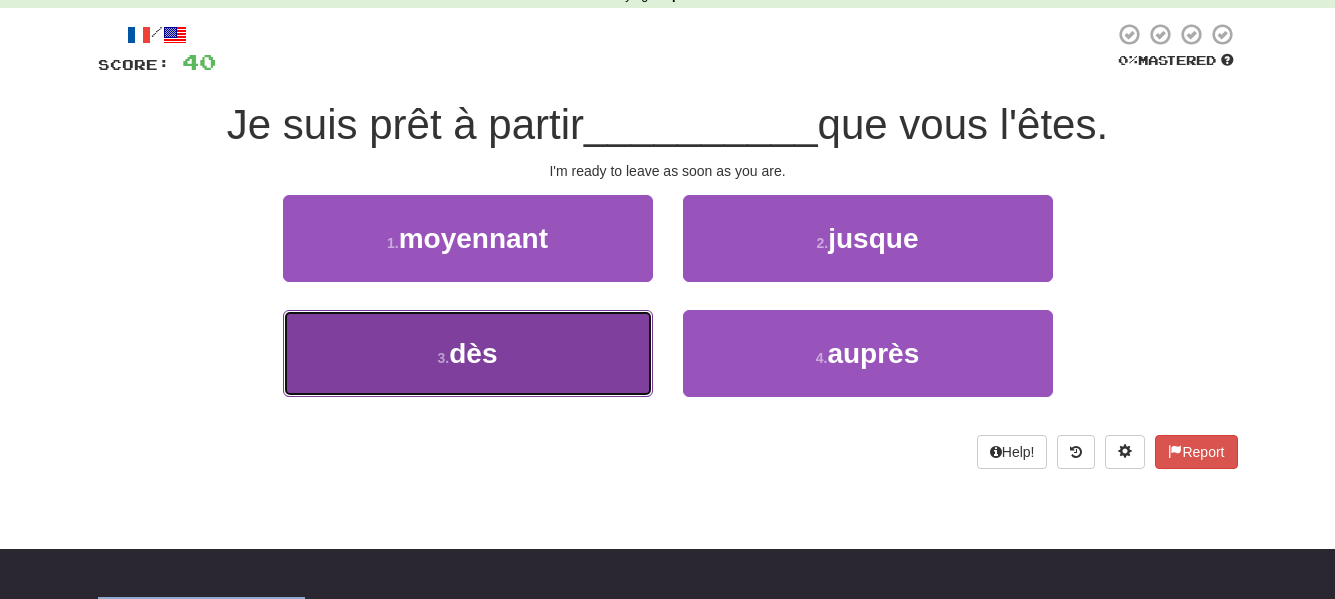 click on "3 .  dès" at bounding box center [468, 353] 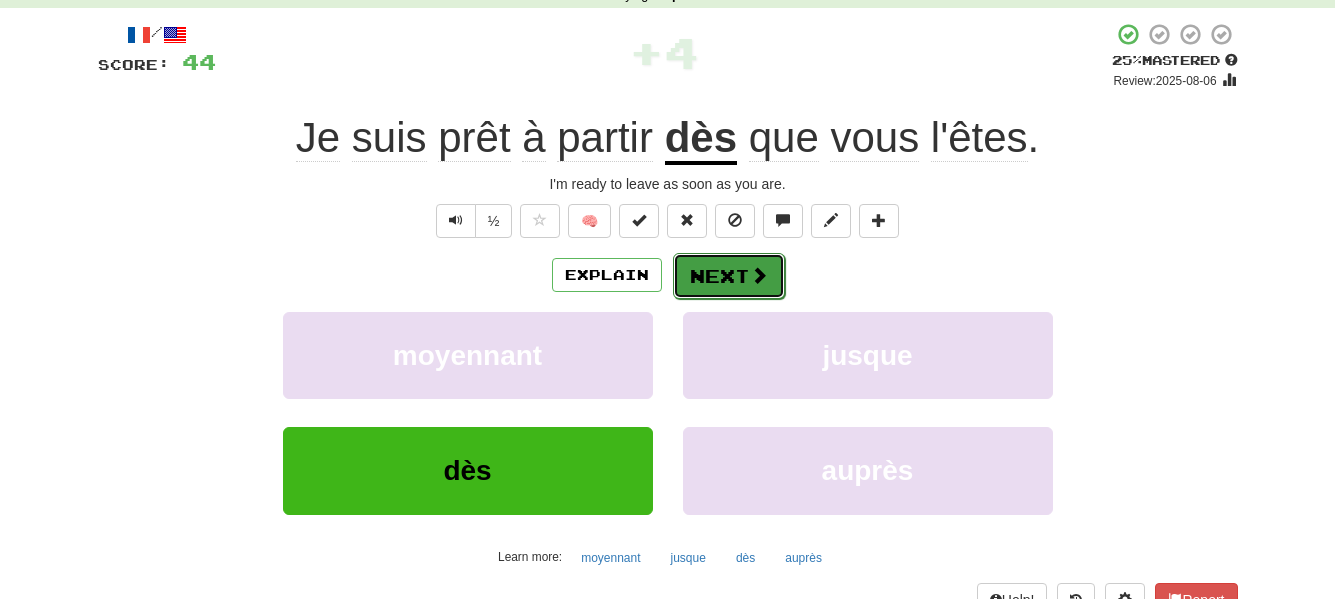 click on "Next" at bounding box center (729, 276) 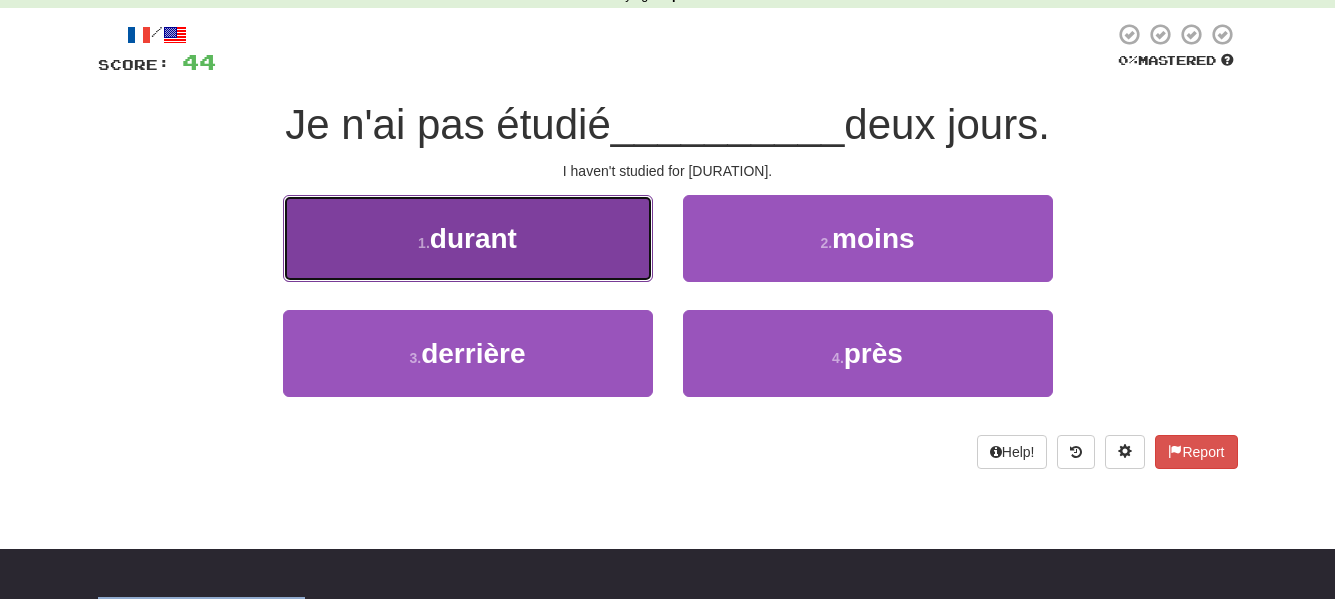 click on "1 .  durant" at bounding box center [468, 238] 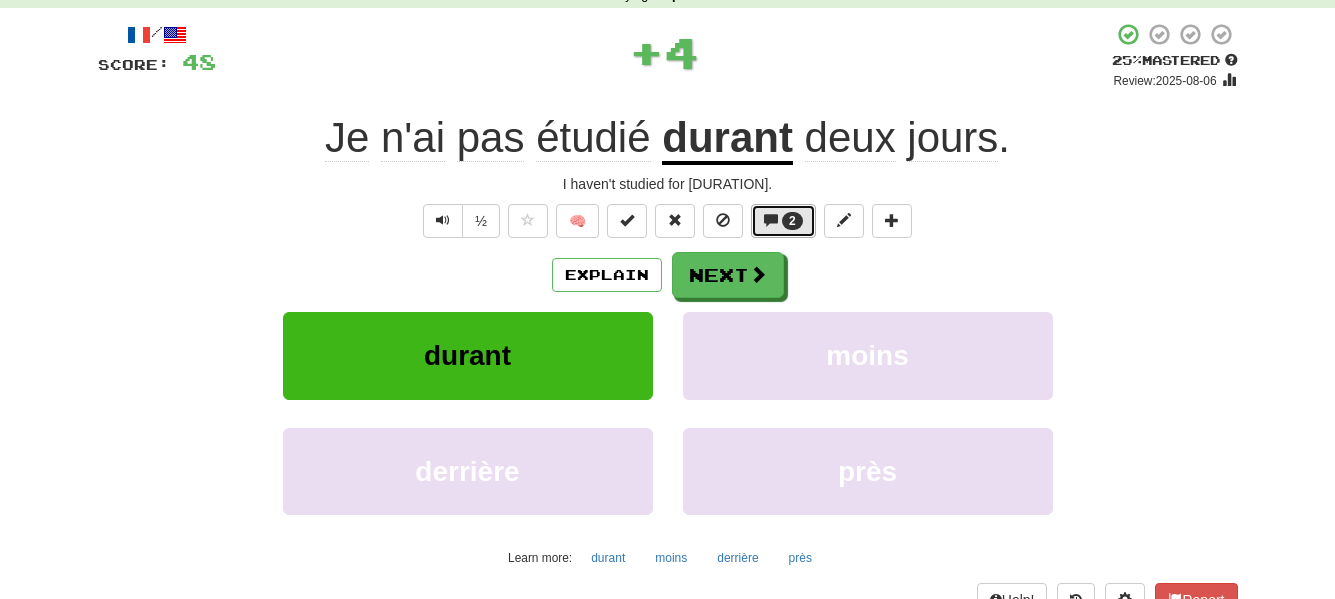 click on "2" at bounding box center (792, 221) 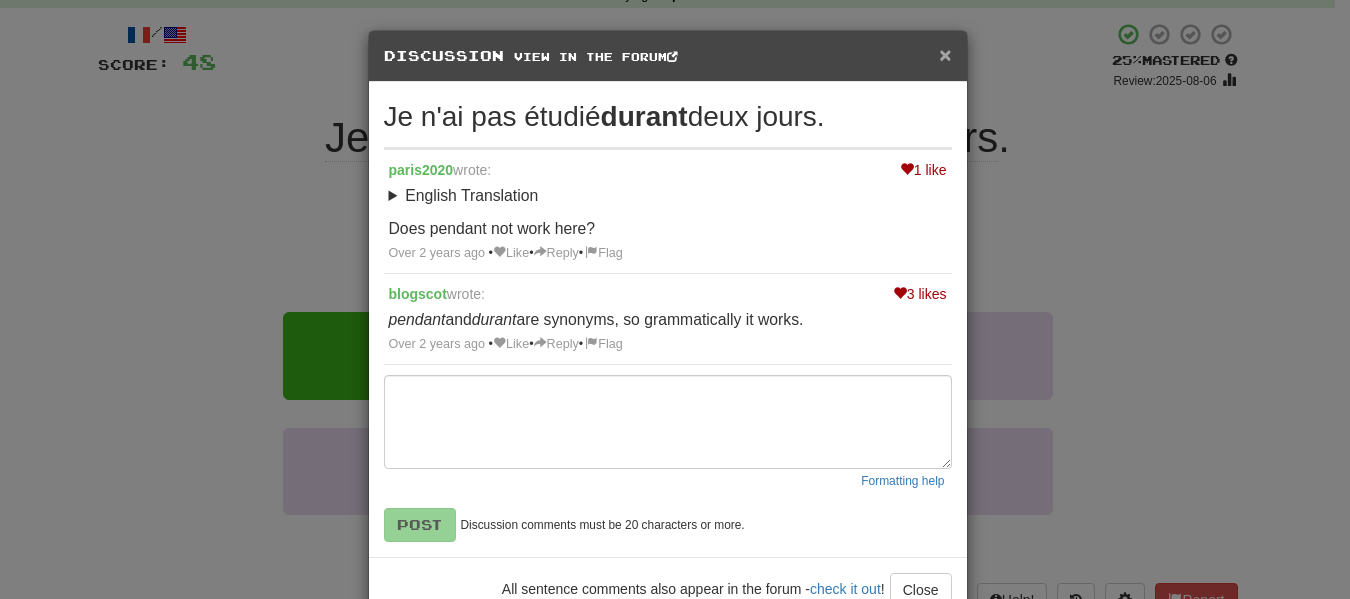 click on "×" at bounding box center [945, 54] 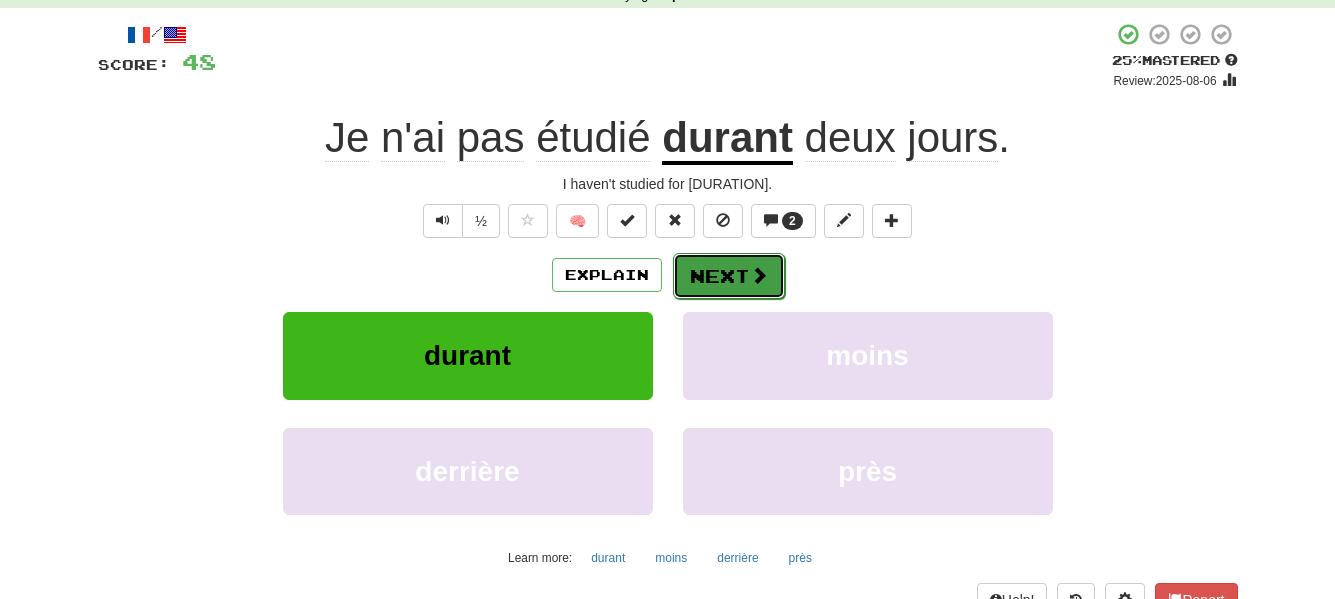 click at bounding box center (759, 275) 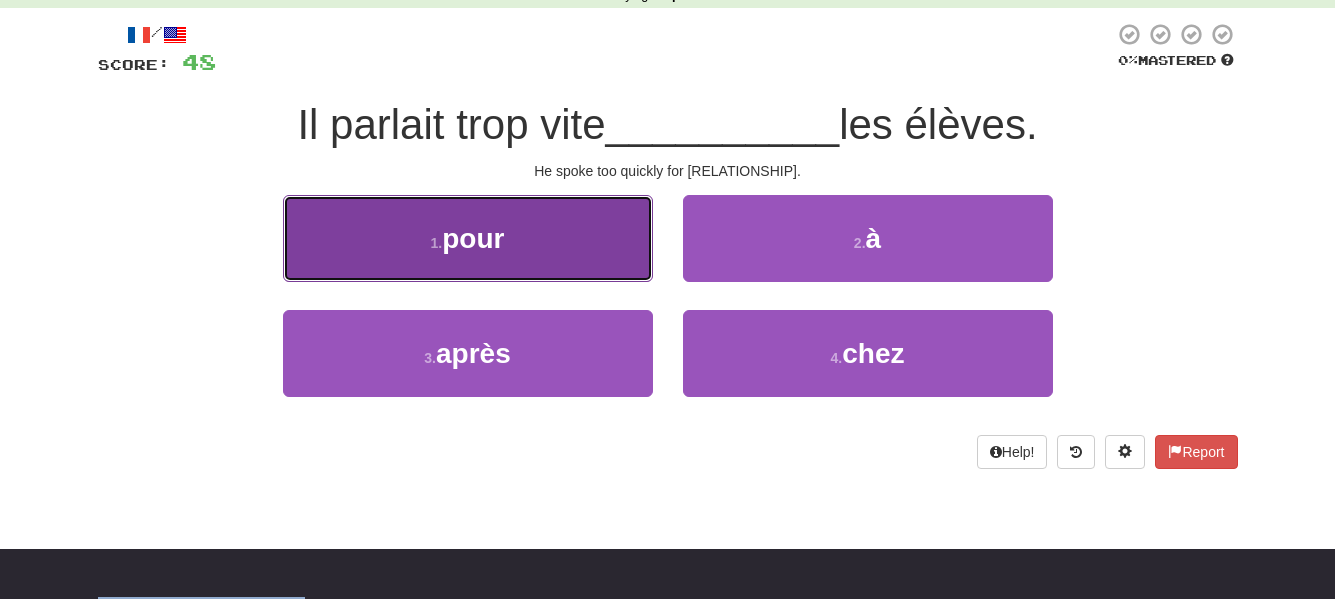 click on "1 .  pour" at bounding box center (468, 238) 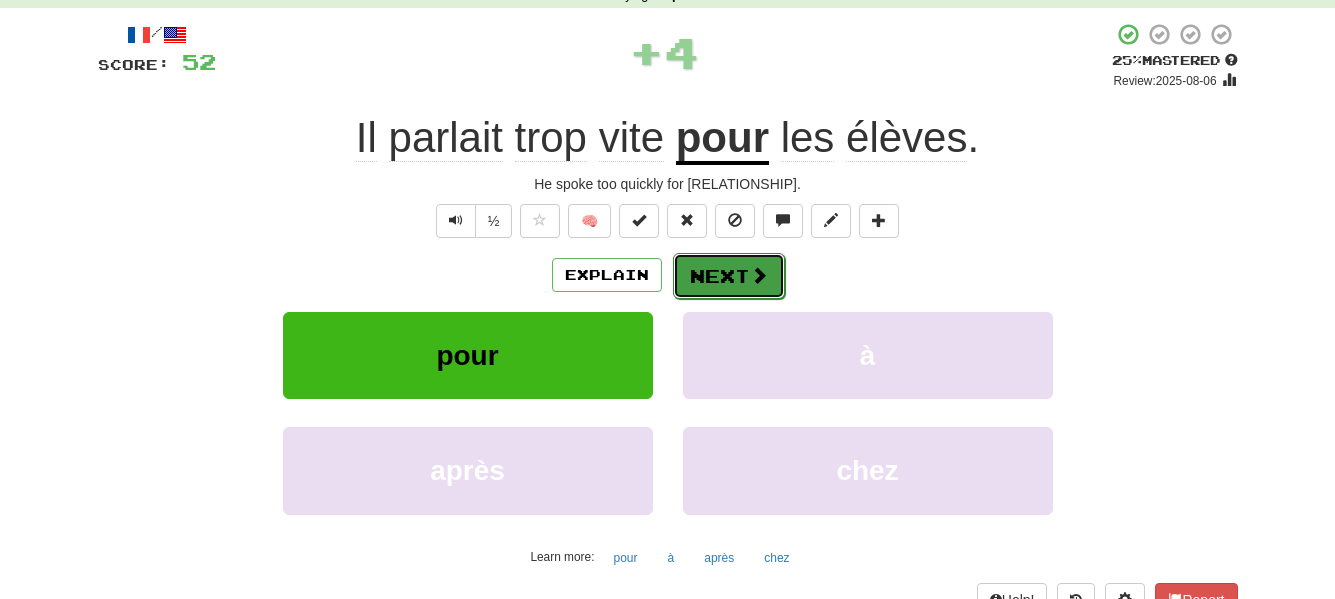 click on "Next" at bounding box center [729, 276] 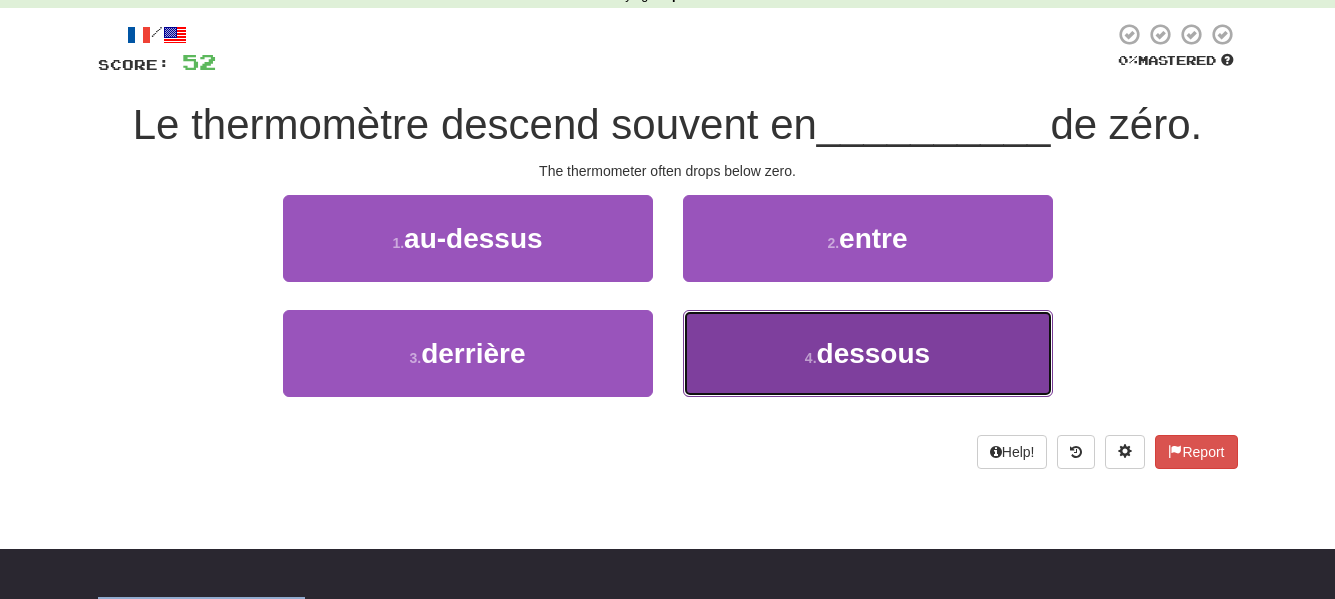 click on "4 ." at bounding box center [811, 358] 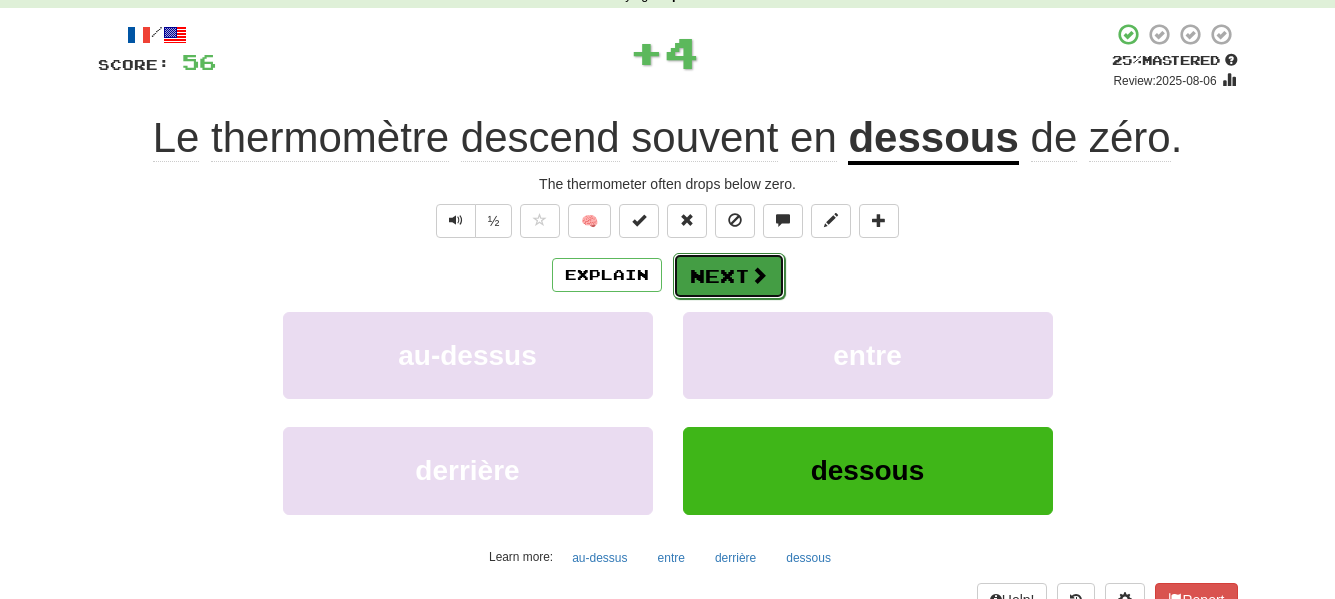 click on "Next" at bounding box center (729, 276) 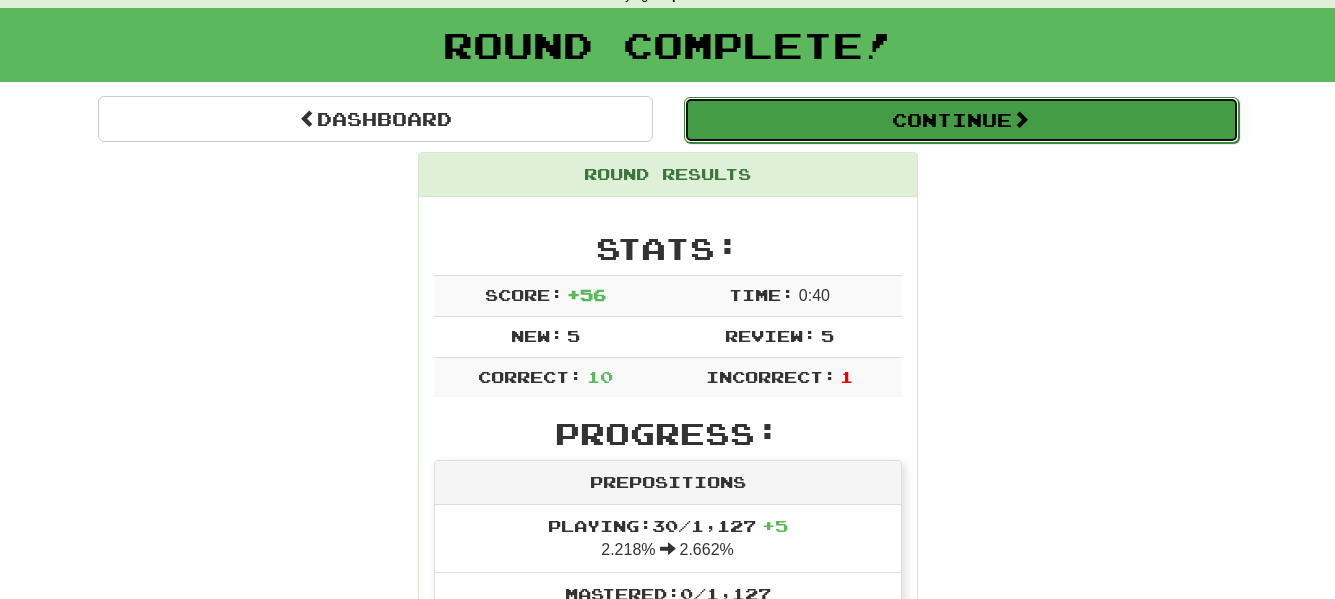 click on "Continue" at bounding box center (961, 120) 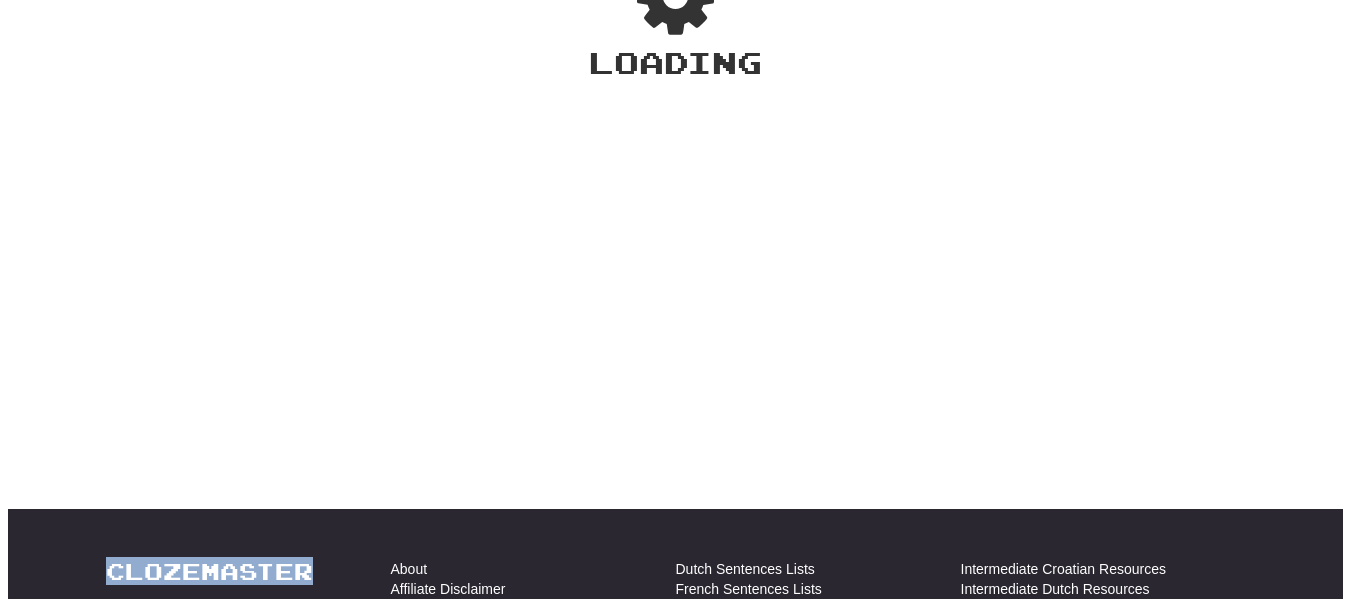 scroll, scrollTop: 100, scrollLeft: 0, axis: vertical 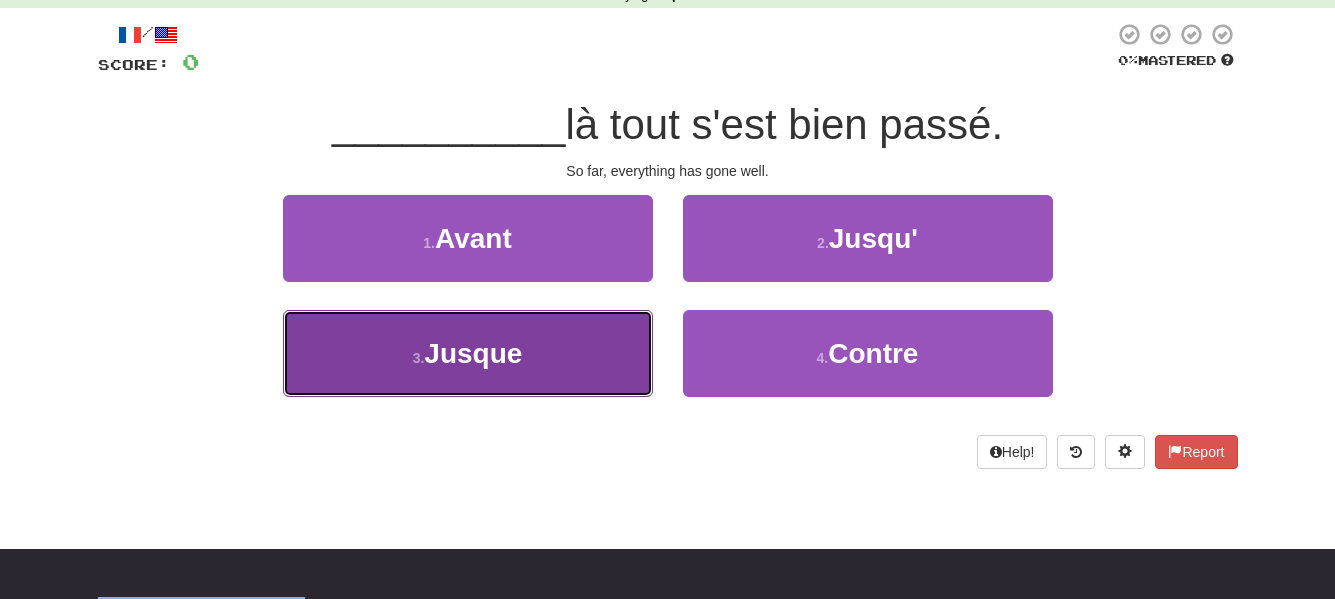 click on "Jusque" at bounding box center (473, 353) 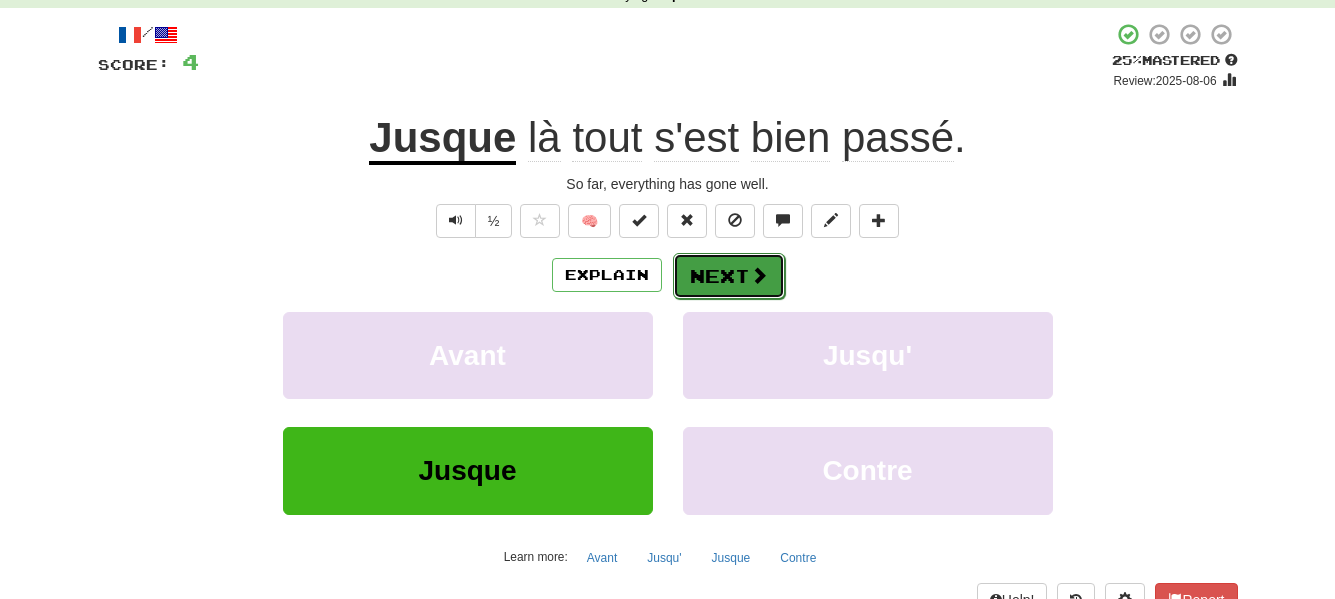 click on "Next" at bounding box center (729, 276) 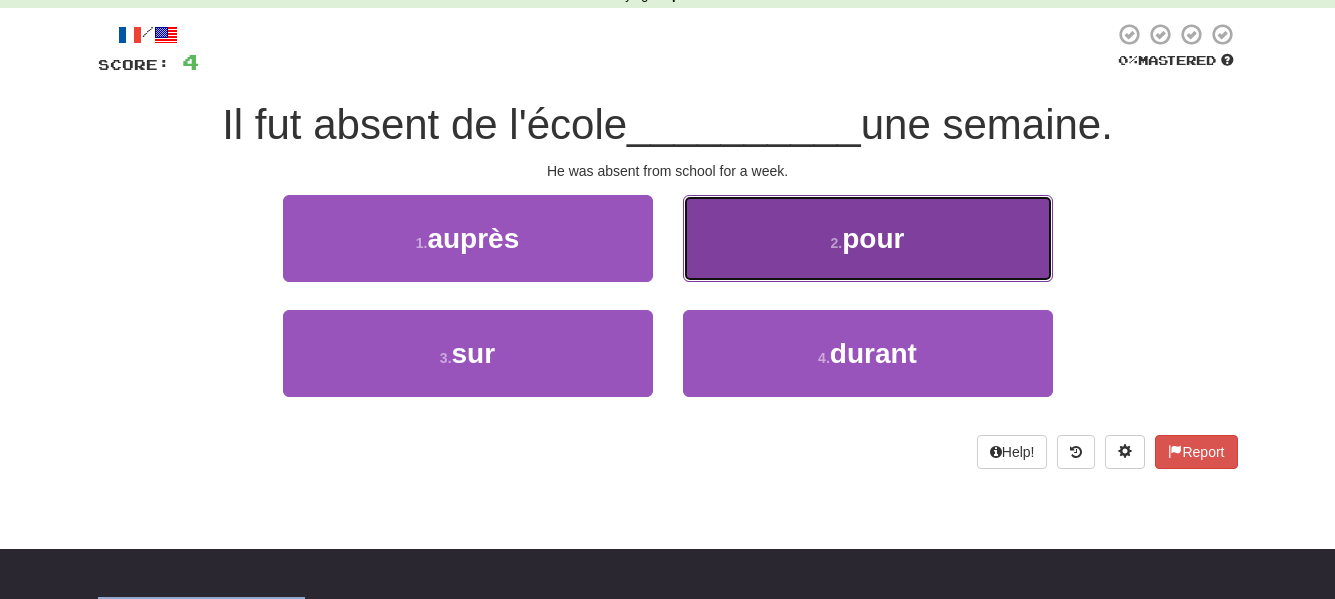 click on "2 .  pour" at bounding box center (868, 238) 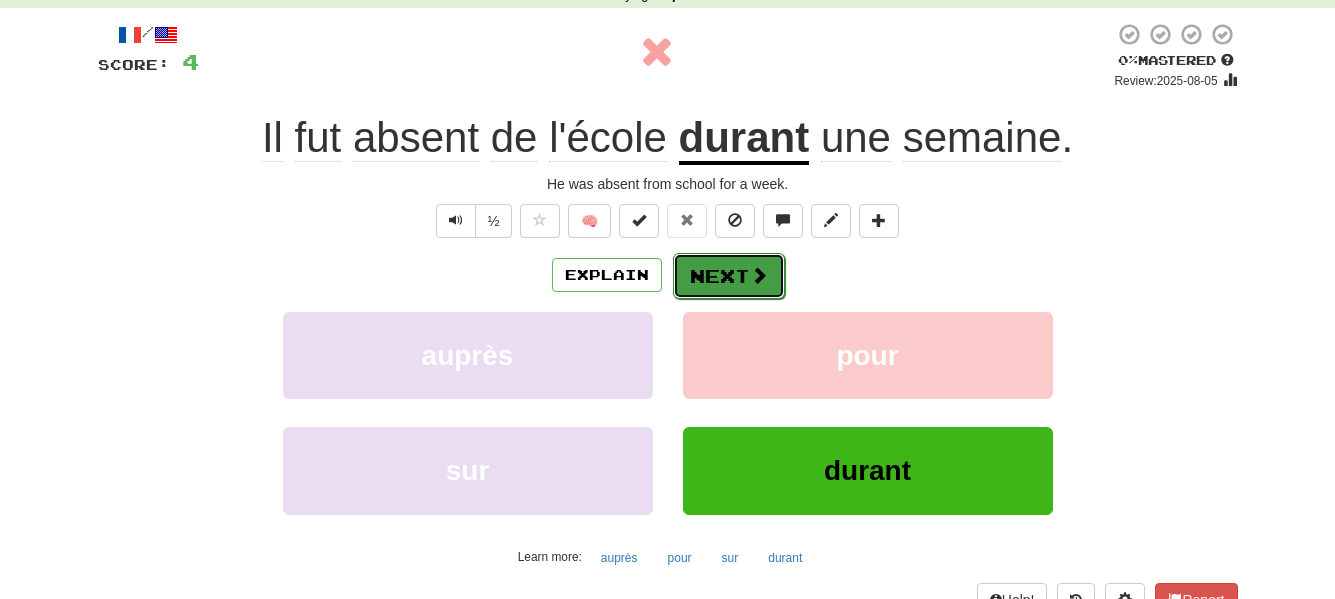 click on "Next" at bounding box center [729, 276] 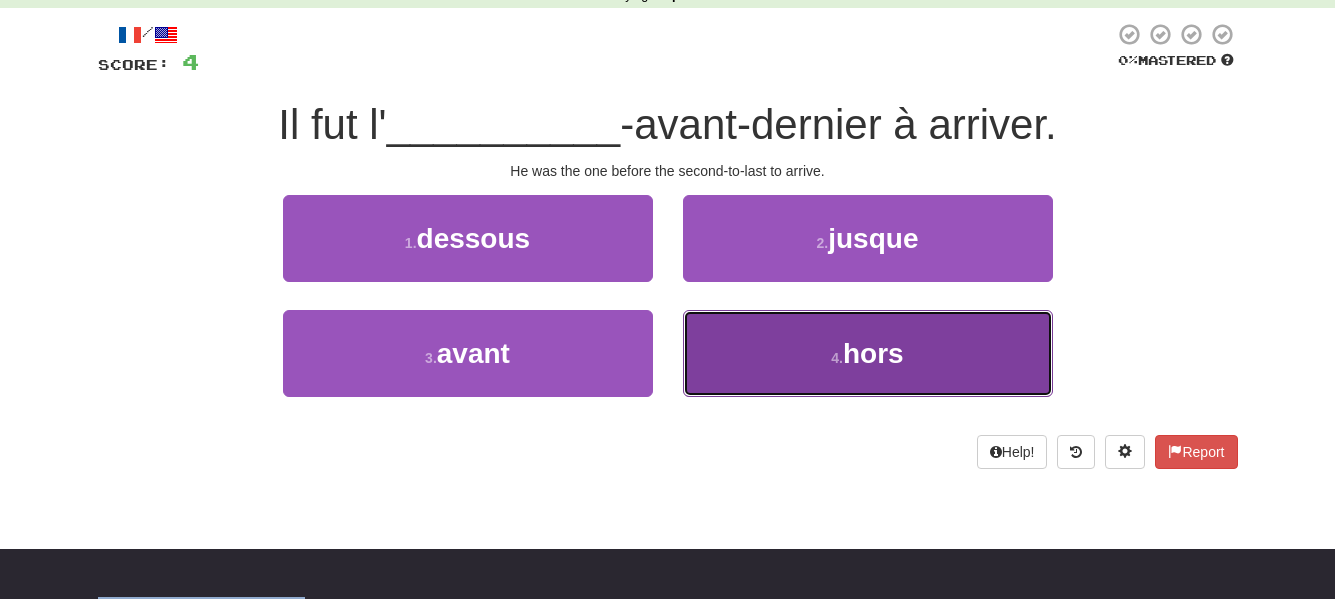 click on "4 .  hors" at bounding box center (868, 353) 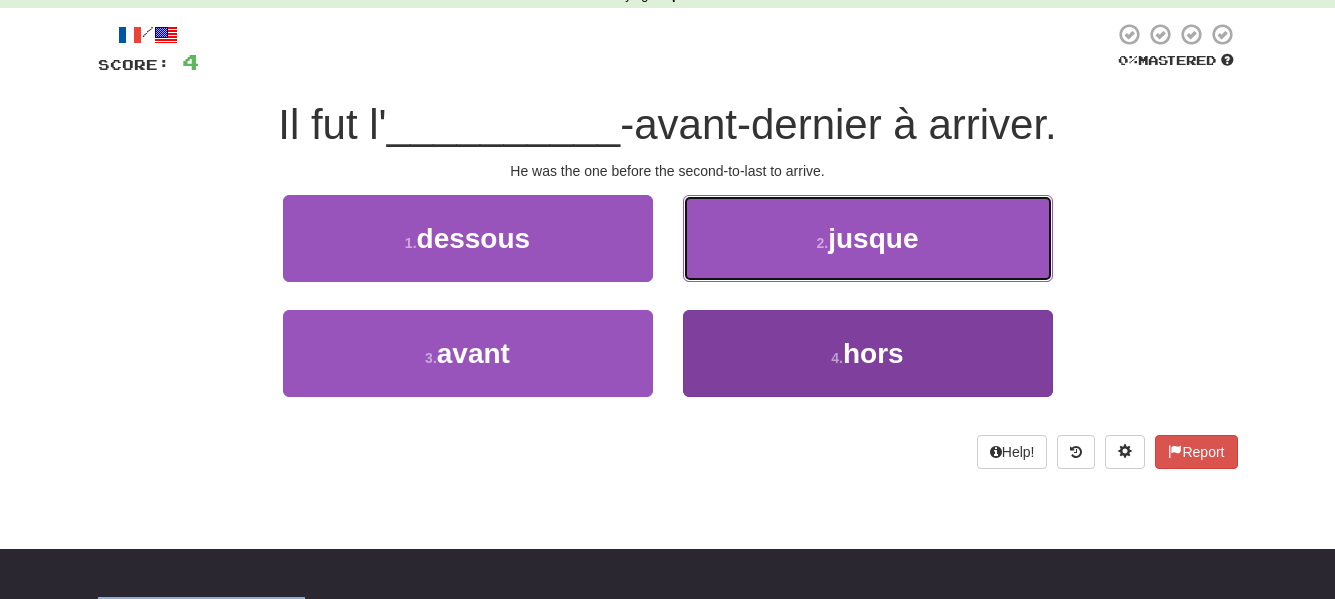 click on "2 .  jusque" at bounding box center [868, 238] 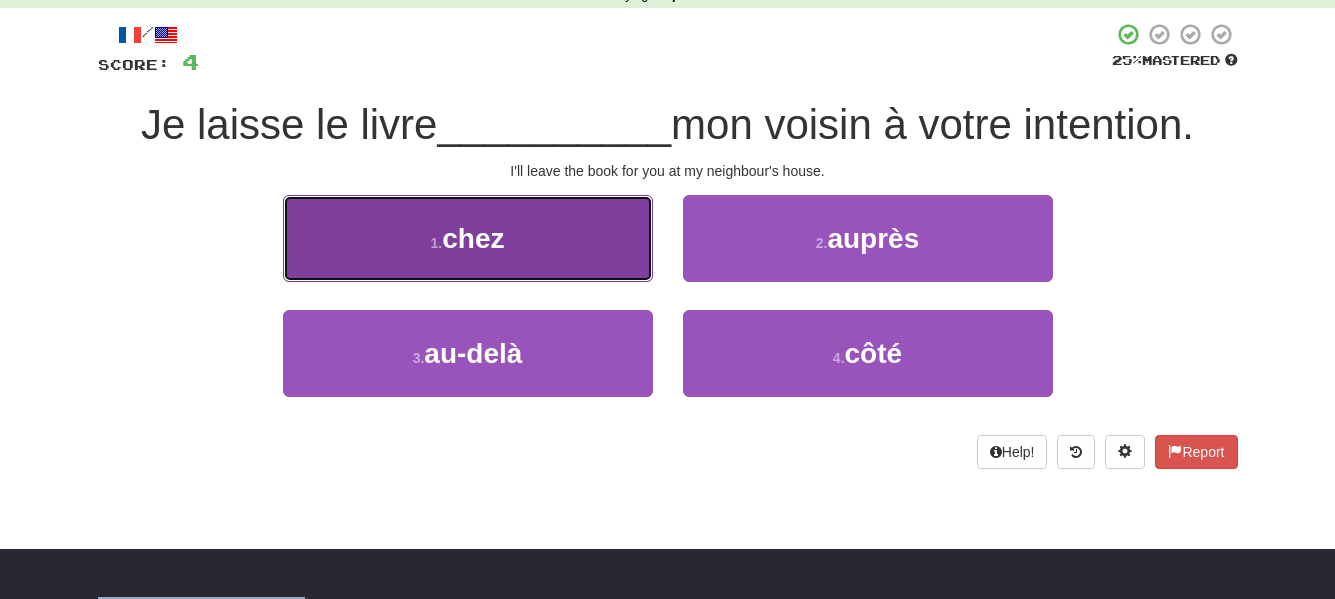 click on "1 .  chez" at bounding box center (468, 238) 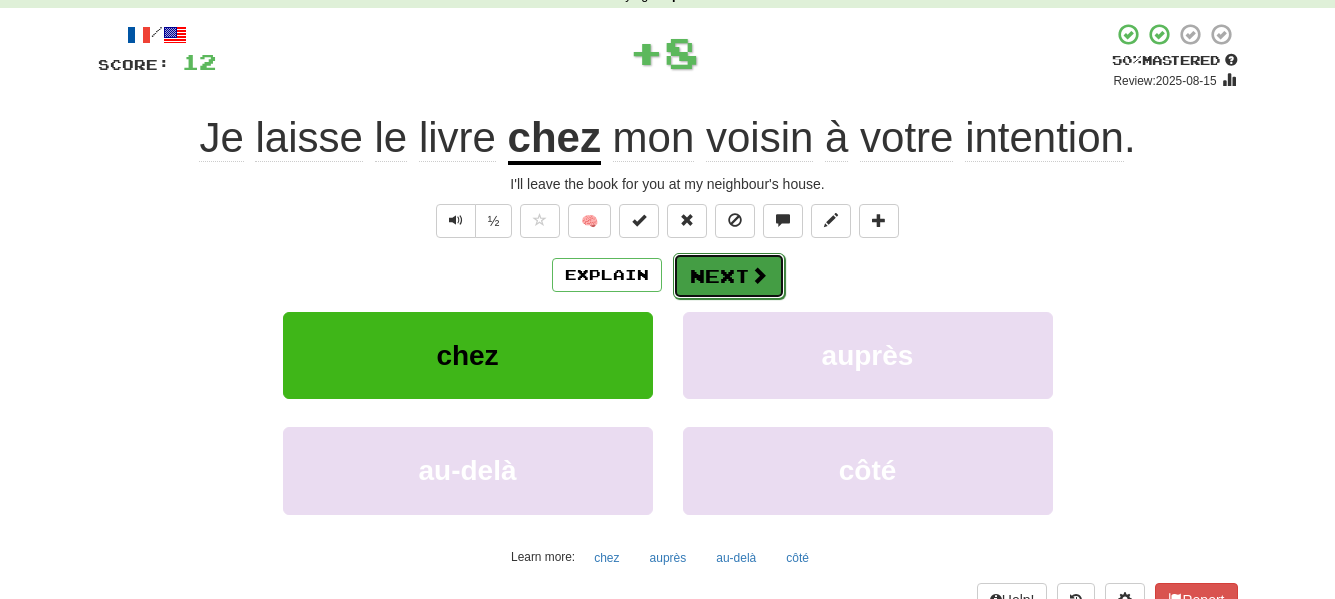 click on "Next" at bounding box center (729, 276) 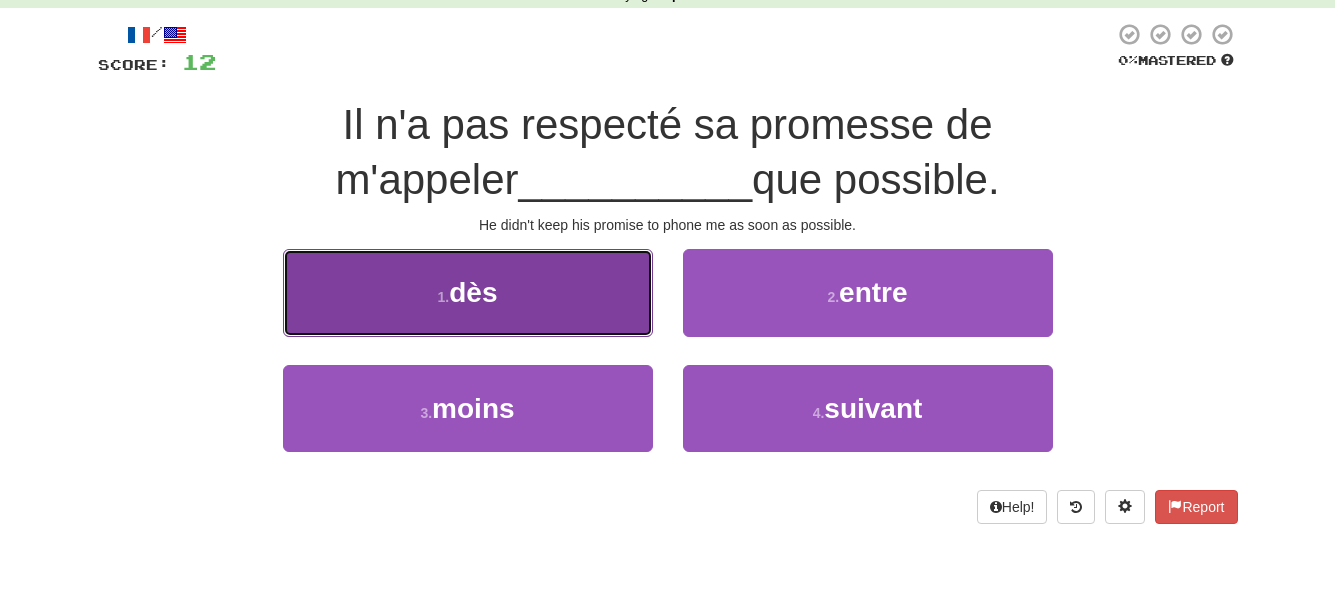 click on "1 .  dès" at bounding box center (468, 292) 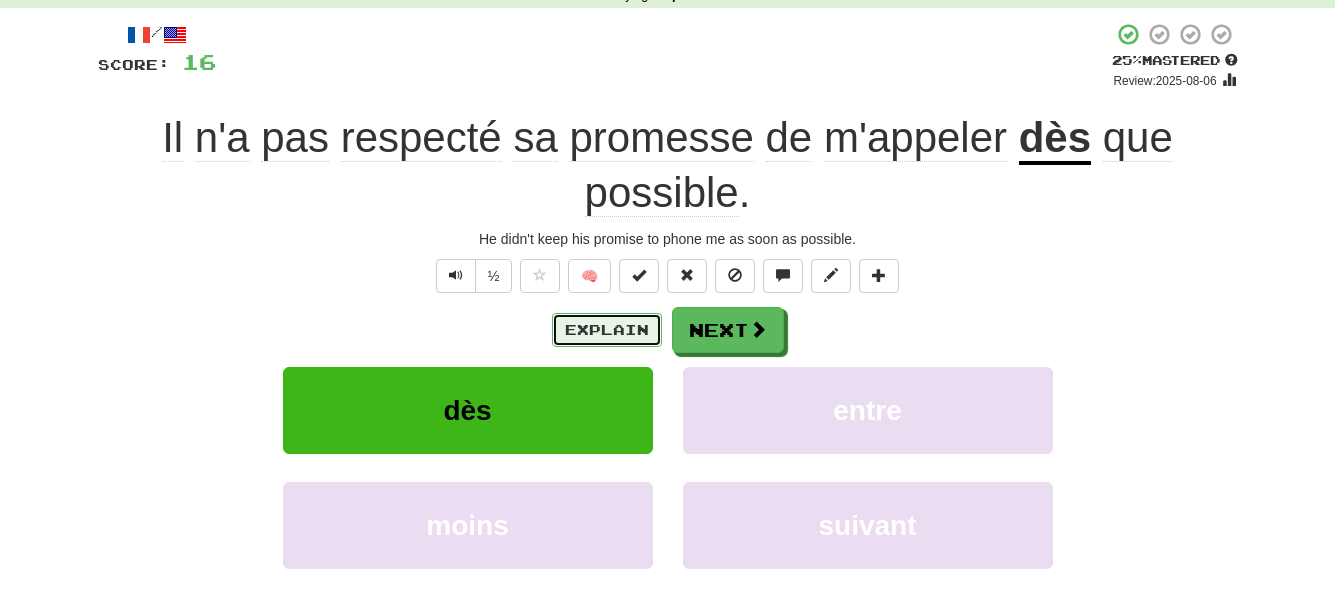 click on "Explain" at bounding box center [607, 330] 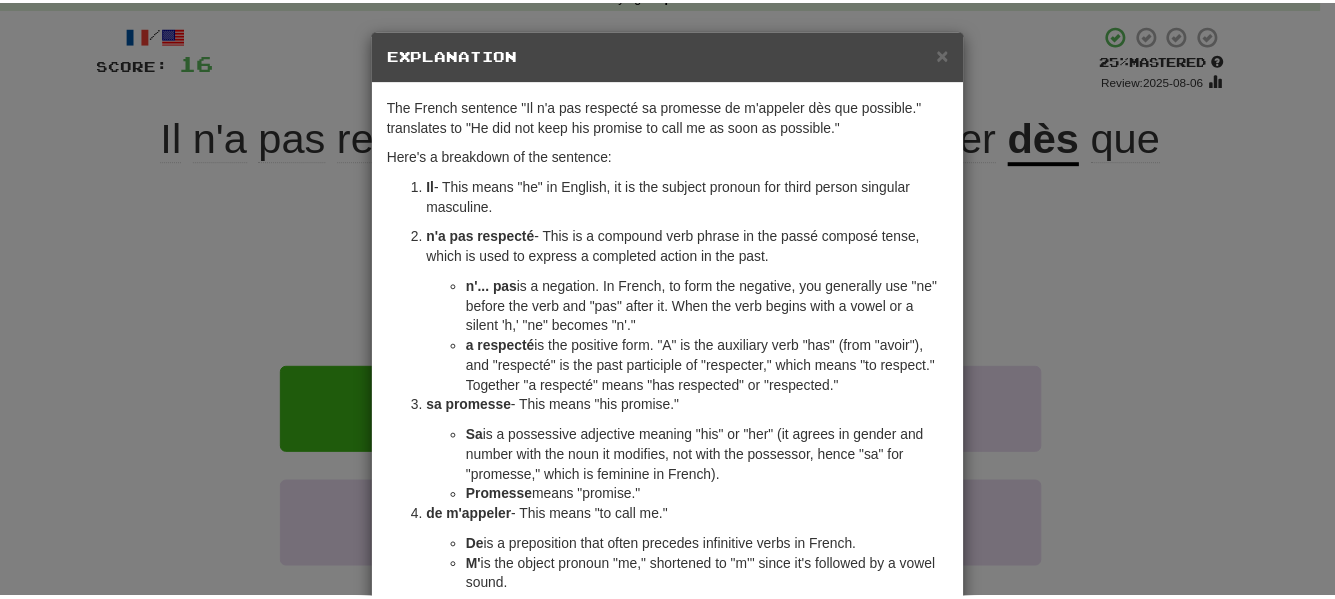 scroll, scrollTop: 0, scrollLeft: 0, axis: both 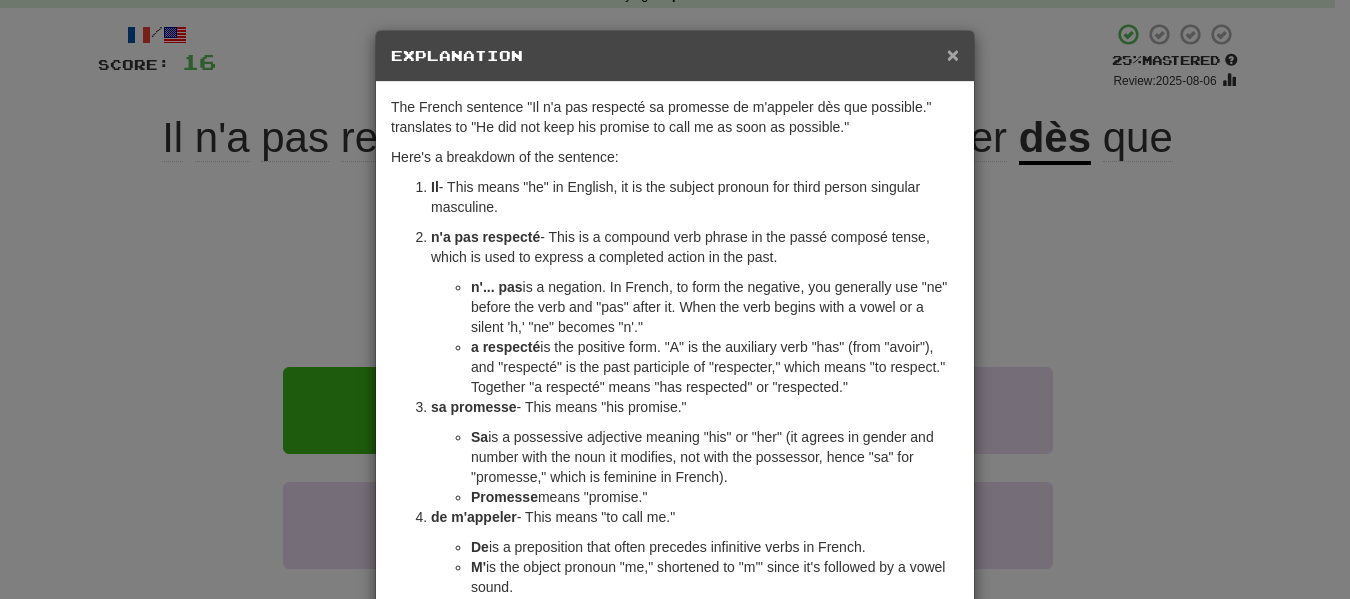 click on "×" at bounding box center (953, 54) 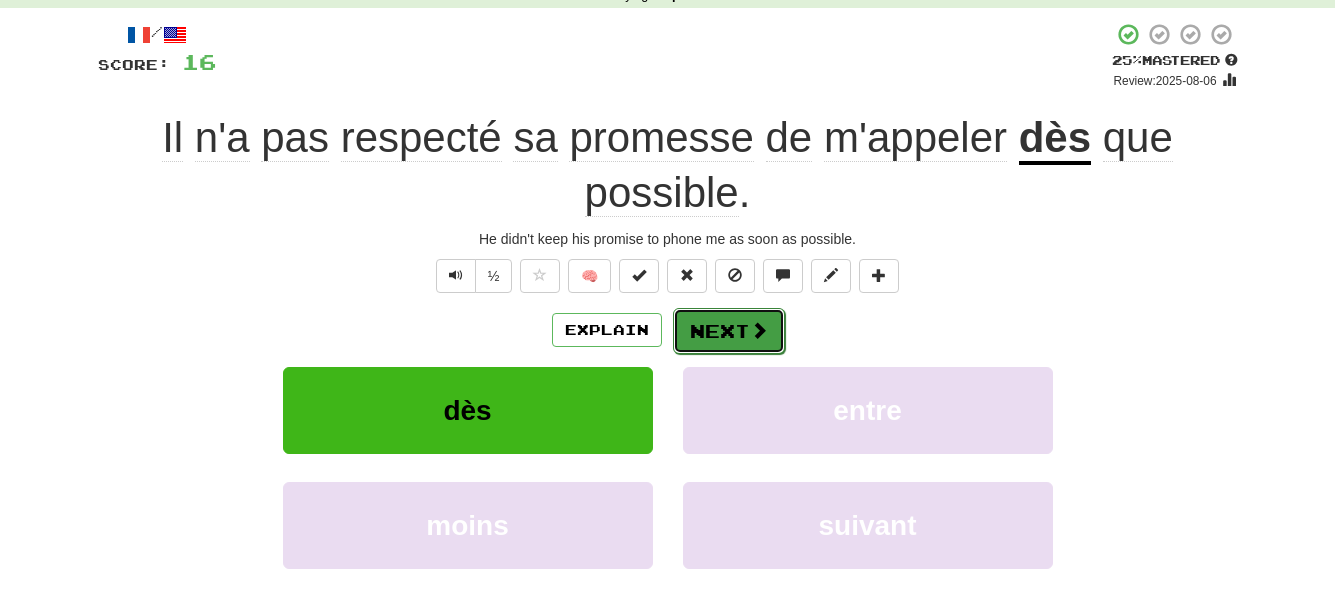 click on "Next" at bounding box center [729, 331] 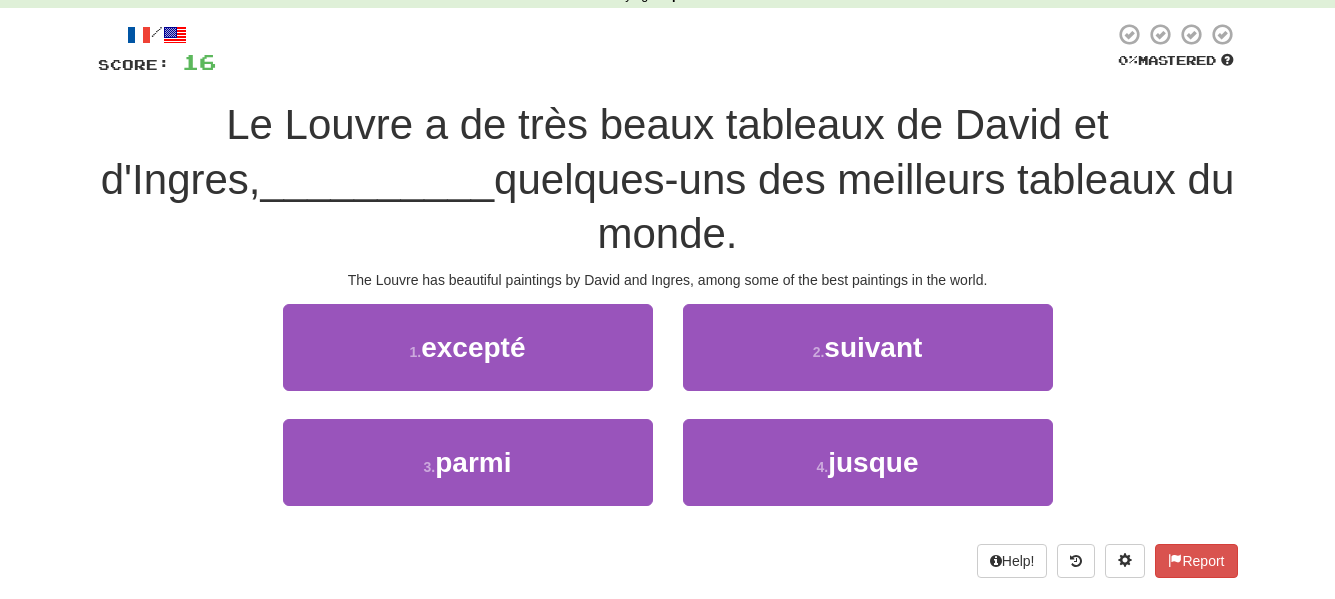 click on "3 .  parmi" at bounding box center (468, 476) 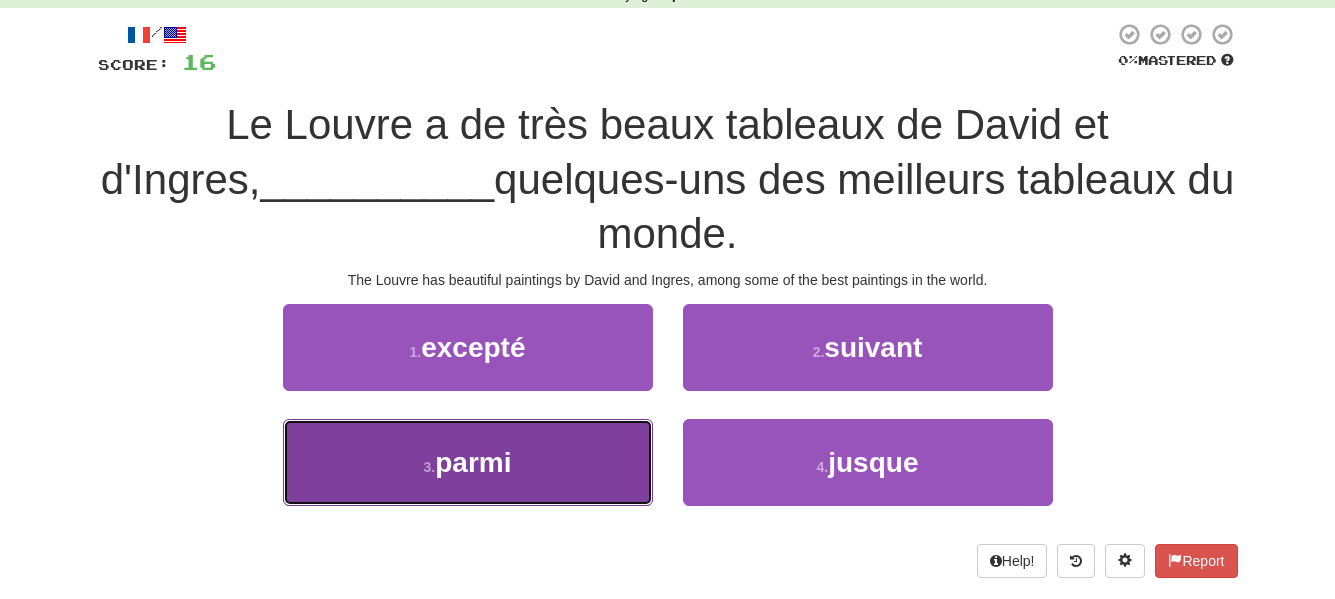 click on "3 .  parmi" at bounding box center (468, 462) 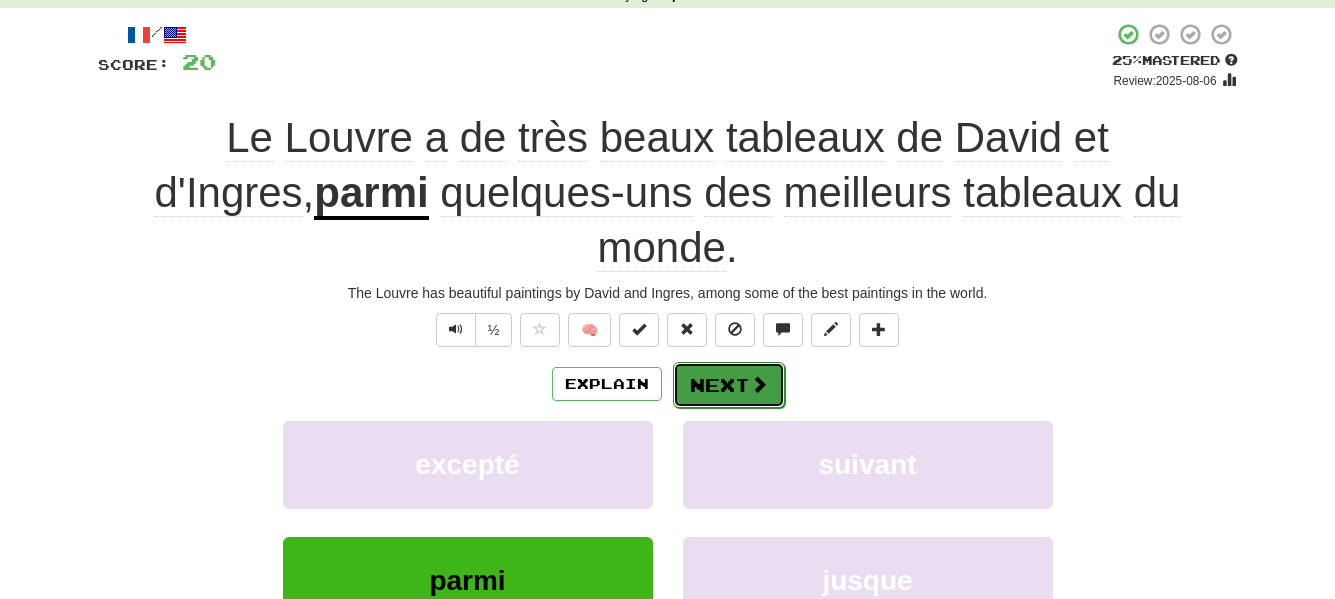 click on "Next" at bounding box center (729, 385) 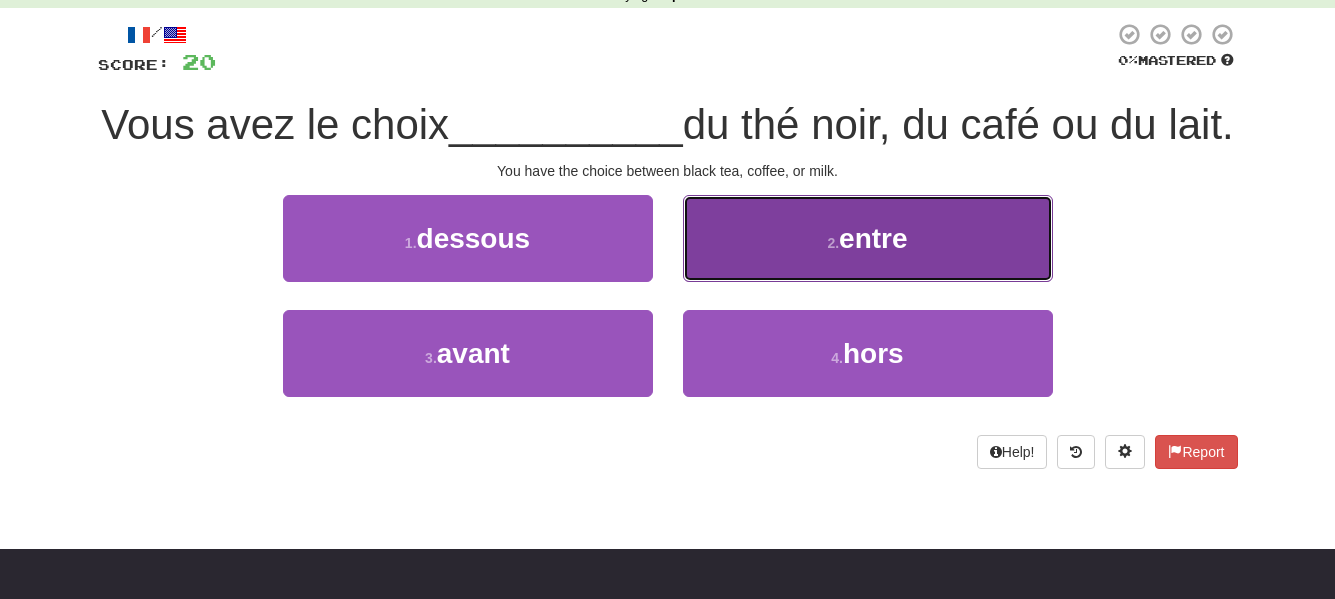 click on "2 .  entre" at bounding box center [868, 238] 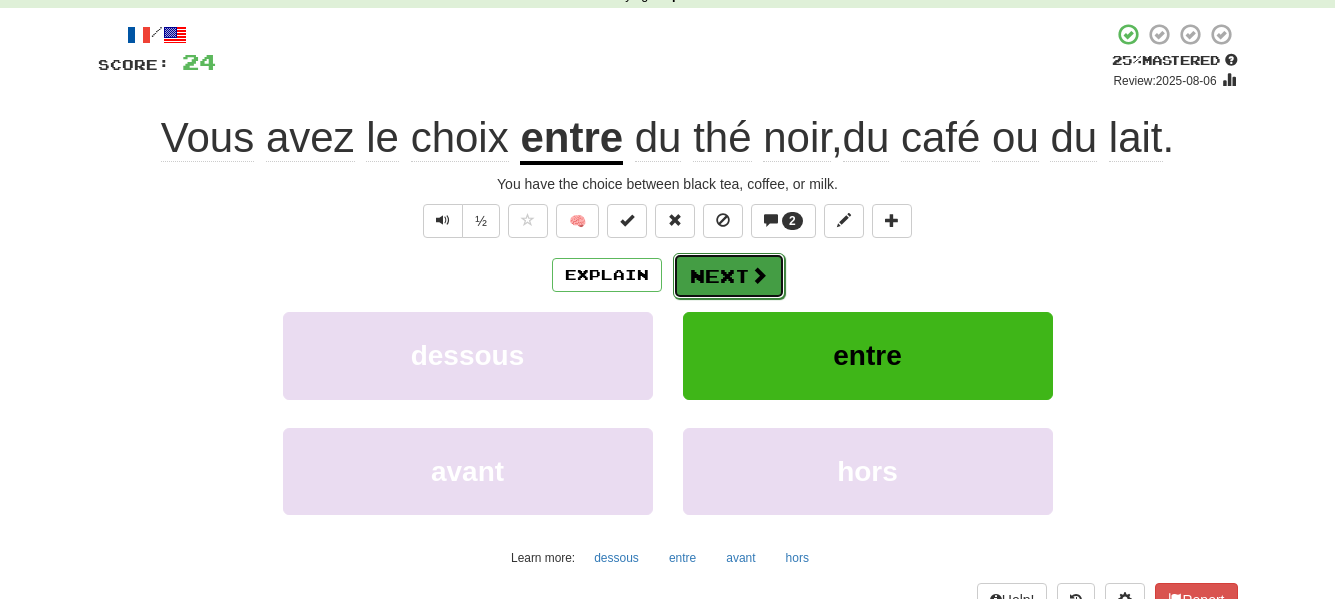 click on "Next" at bounding box center (729, 276) 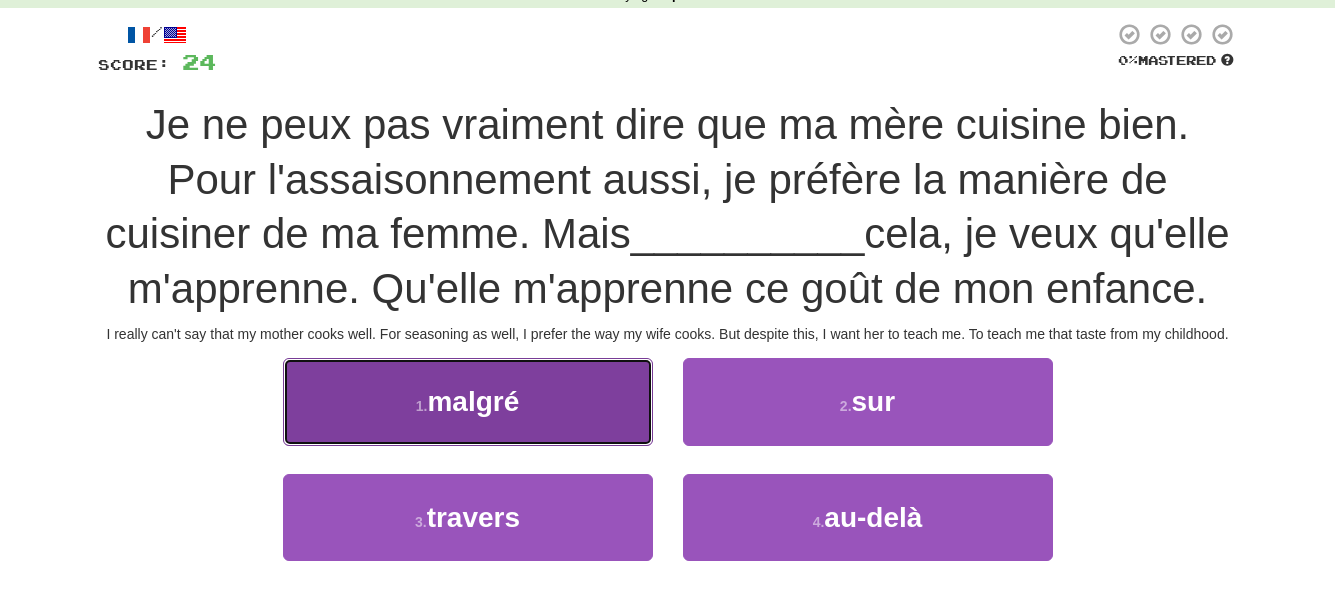 click on "malgré" at bounding box center (473, 401) 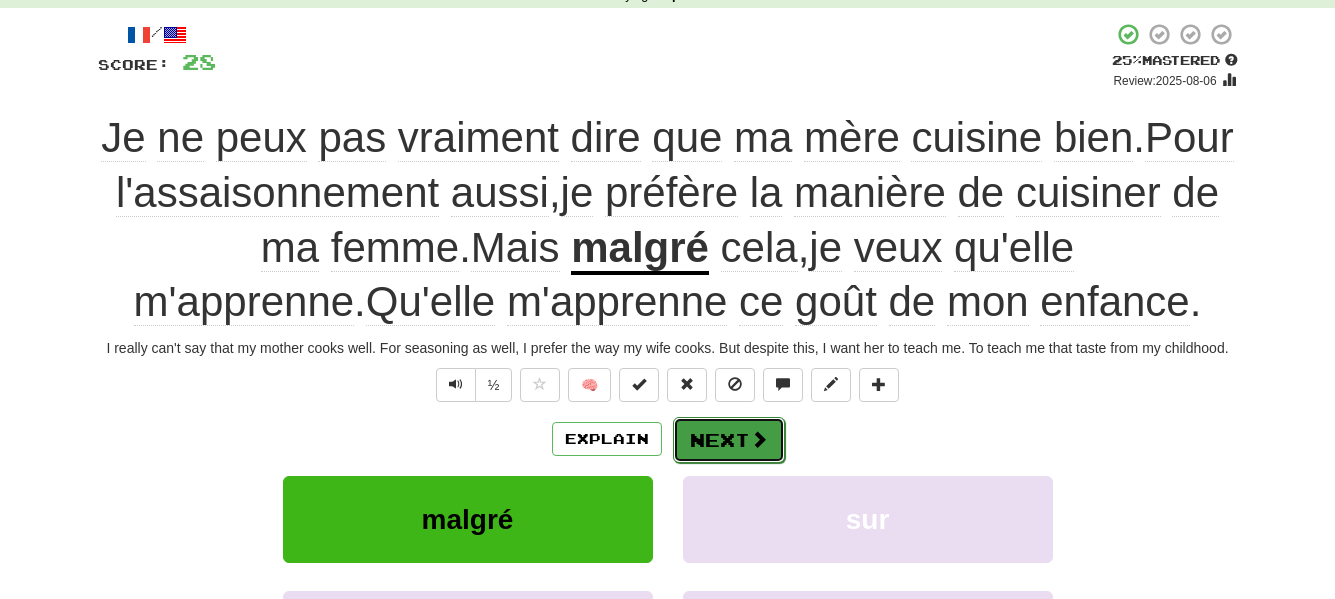 click on "Next" at bounding box center (729, 440) 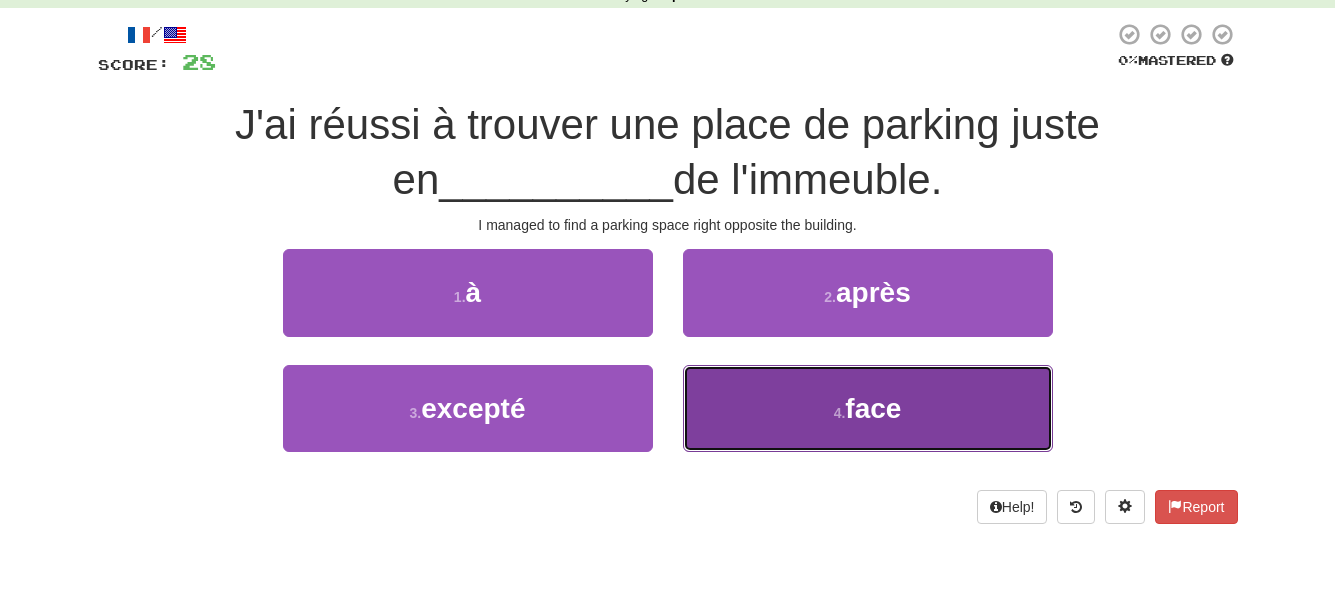 click on "4 .  face" at bounding box center [868, 408] 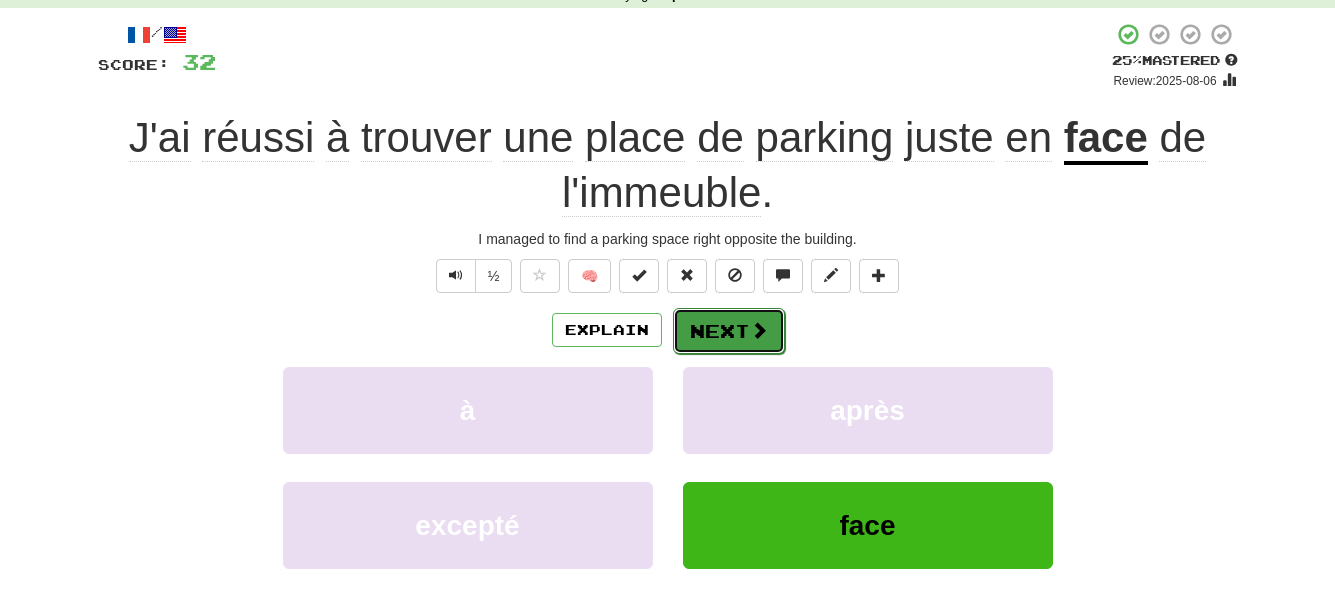 click on "Next" at bounding box center (729, 331) 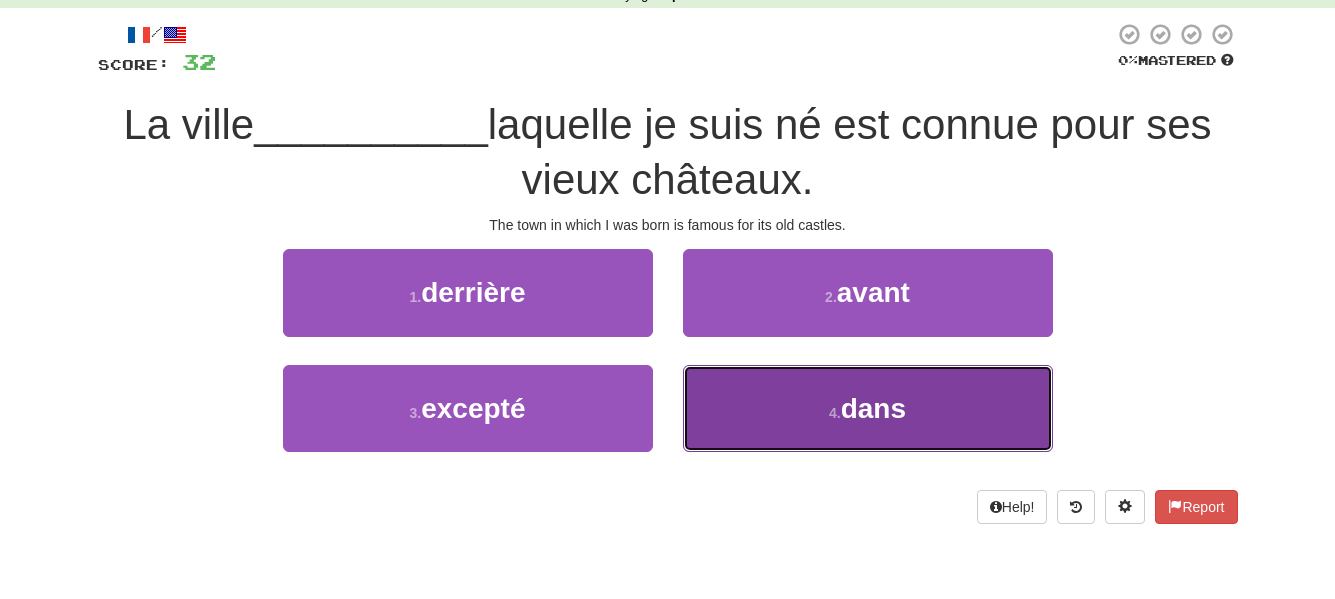 click on "dans" at bounding box center (873, 408) 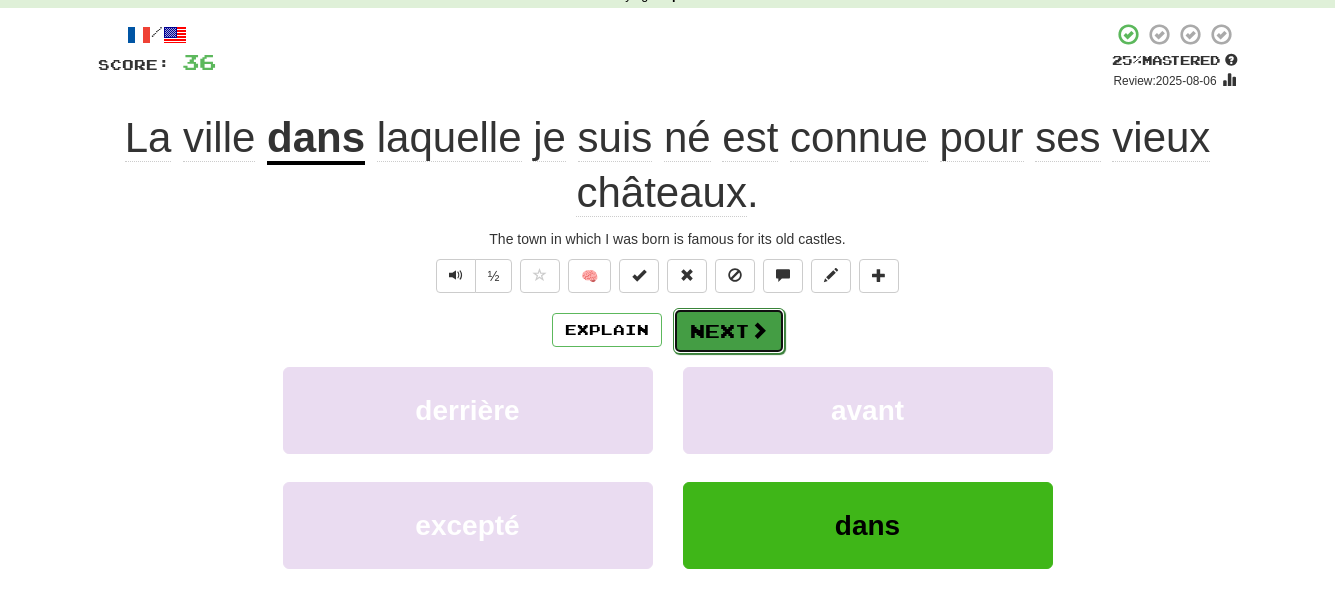 click on "Next" at bounding box center [729, 331] 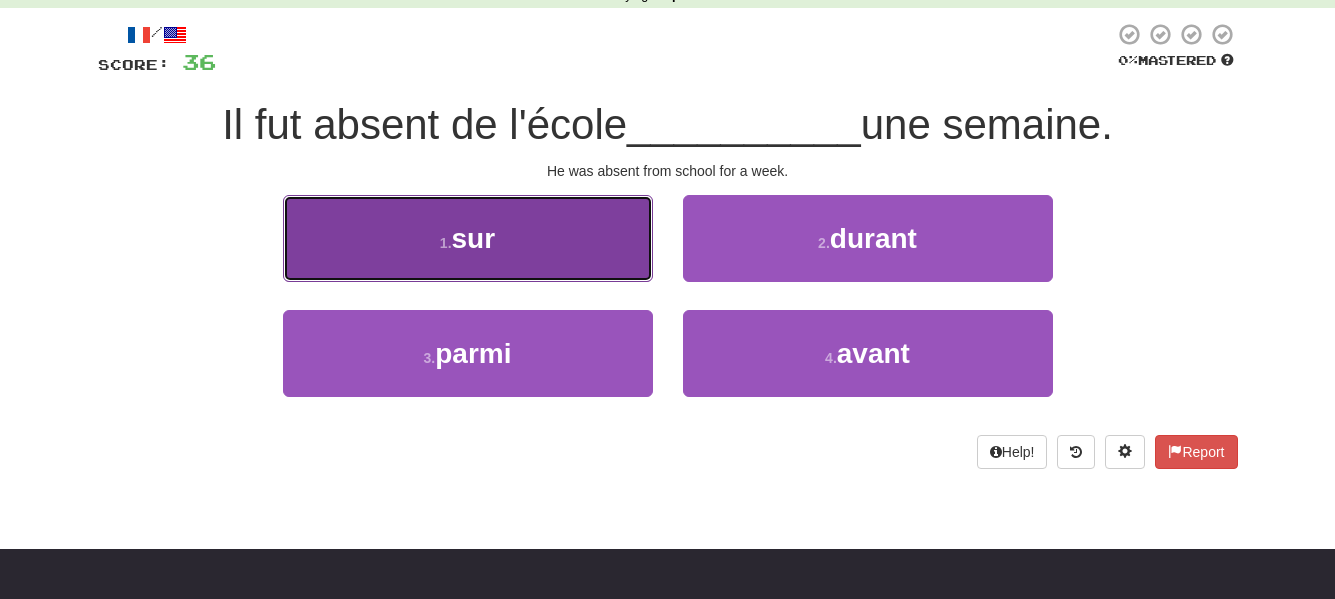 click on "1 .  sur" at bounding box center [468, 238] 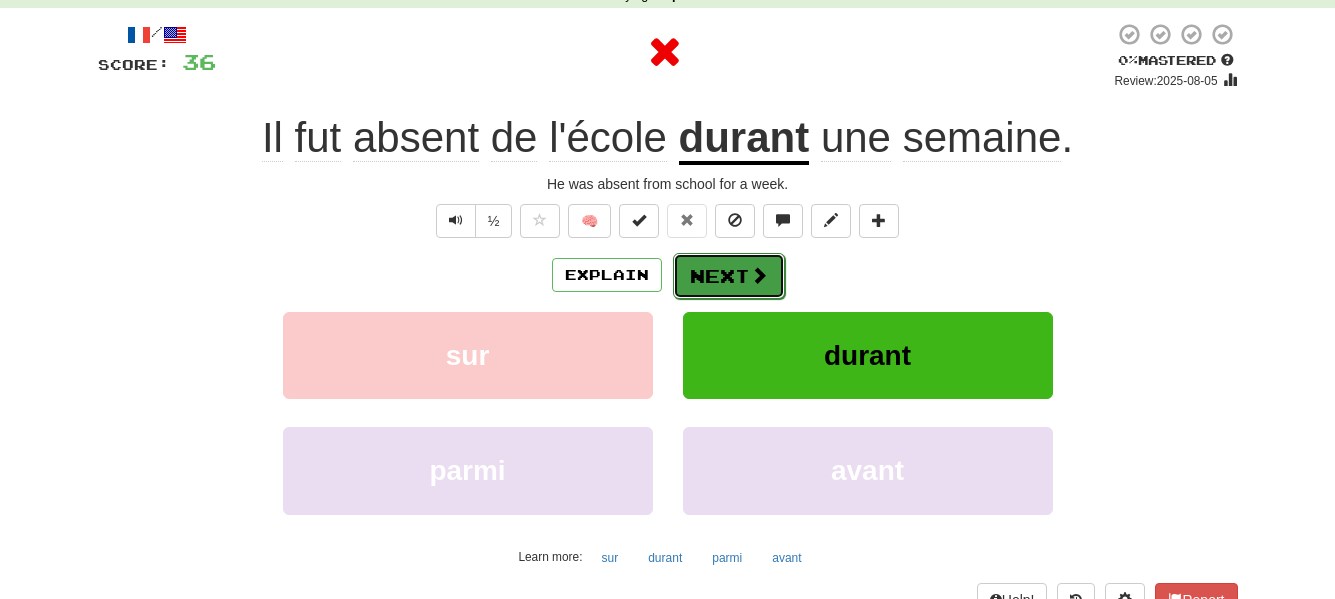 click on "Next" at bounding box center [729, 276] 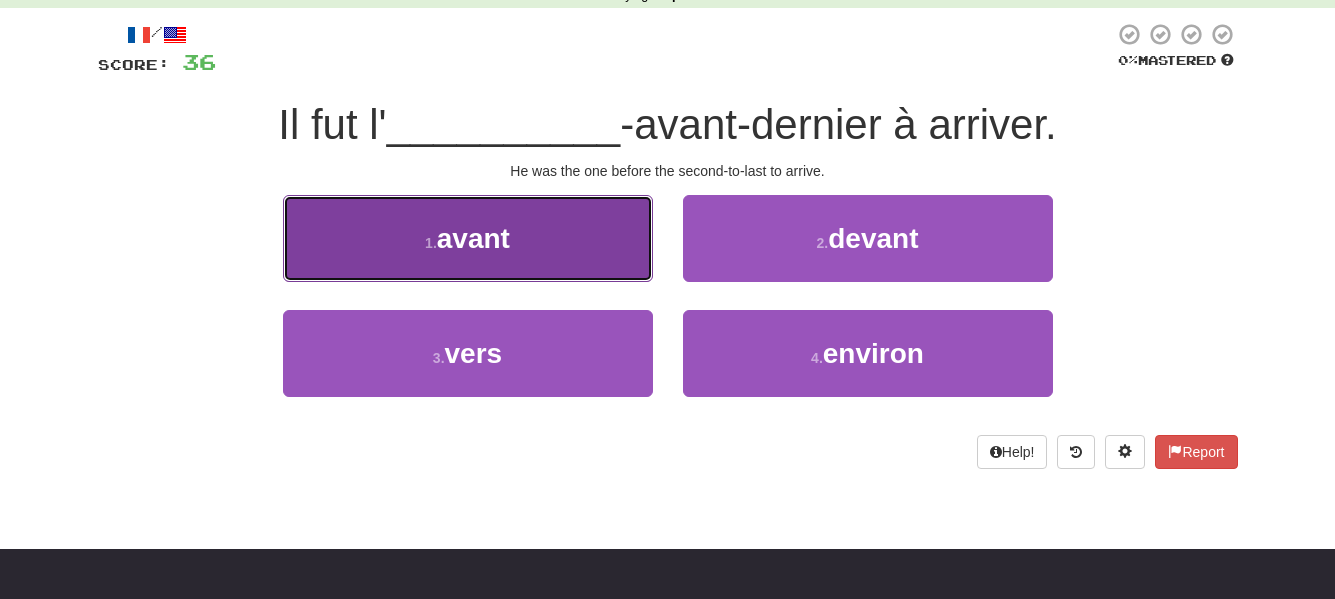 click on "avant" at bounding box center (473, 238) 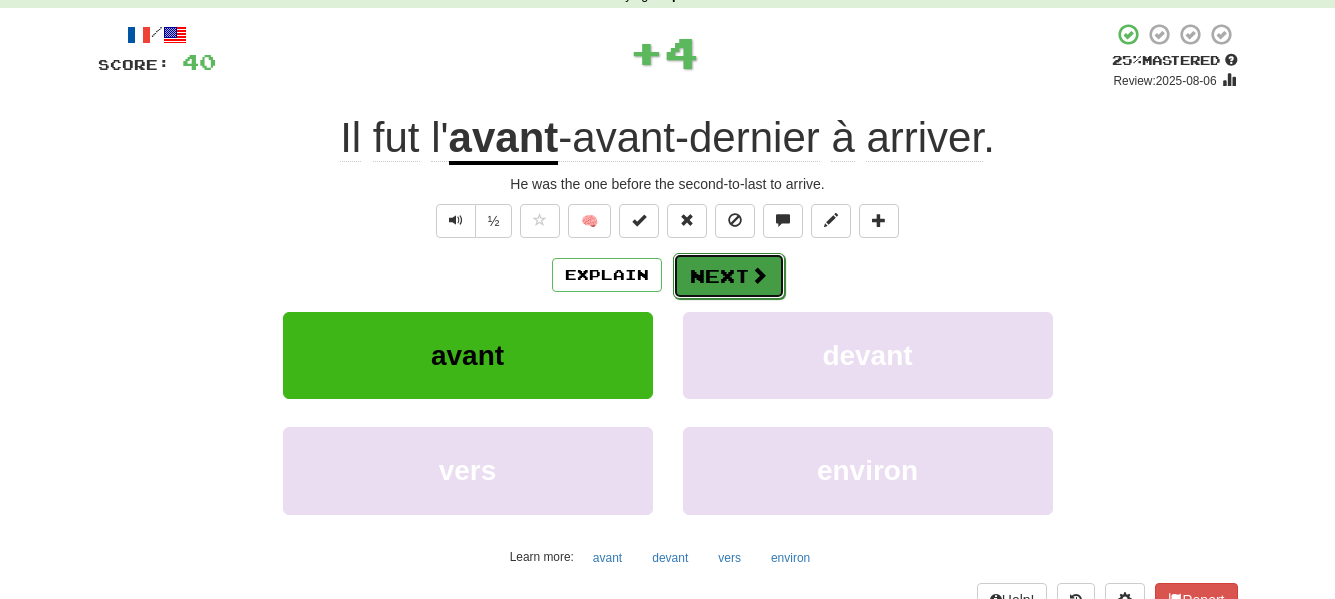 click on "Next" at bounding box center [729, 276] 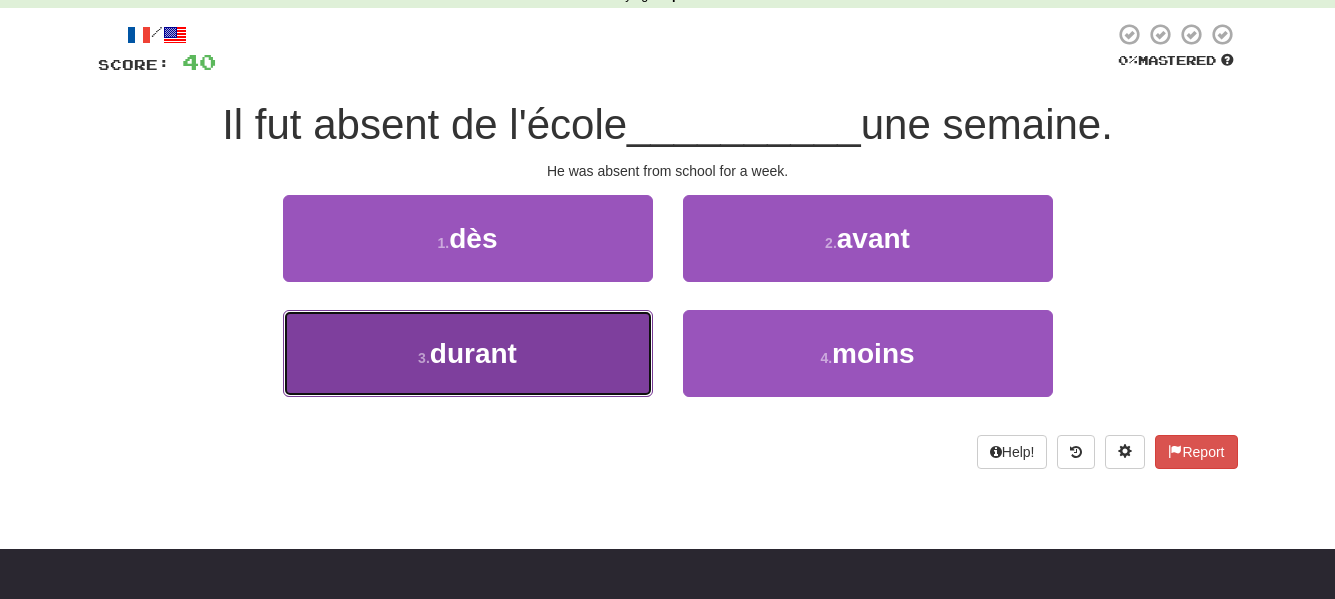 click on "durant" at bounding box center [473, 353] 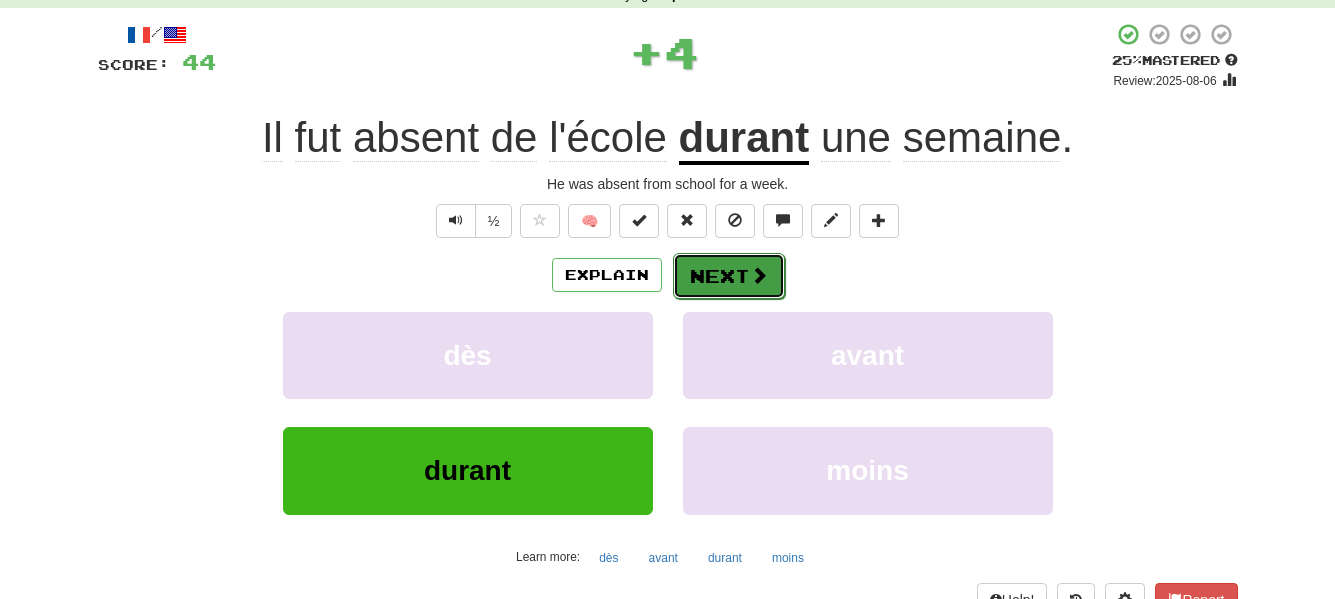 click on "Next" at bounding box center (729, 276) 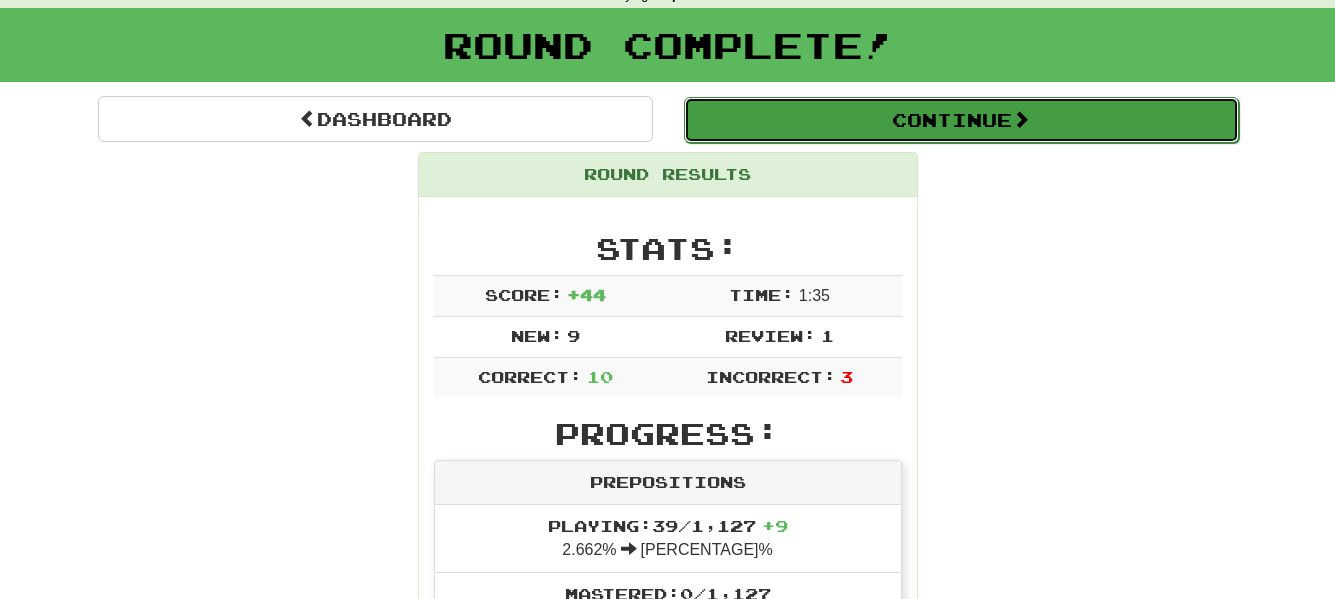 click on "Continue" at bounding box center [961, 120] 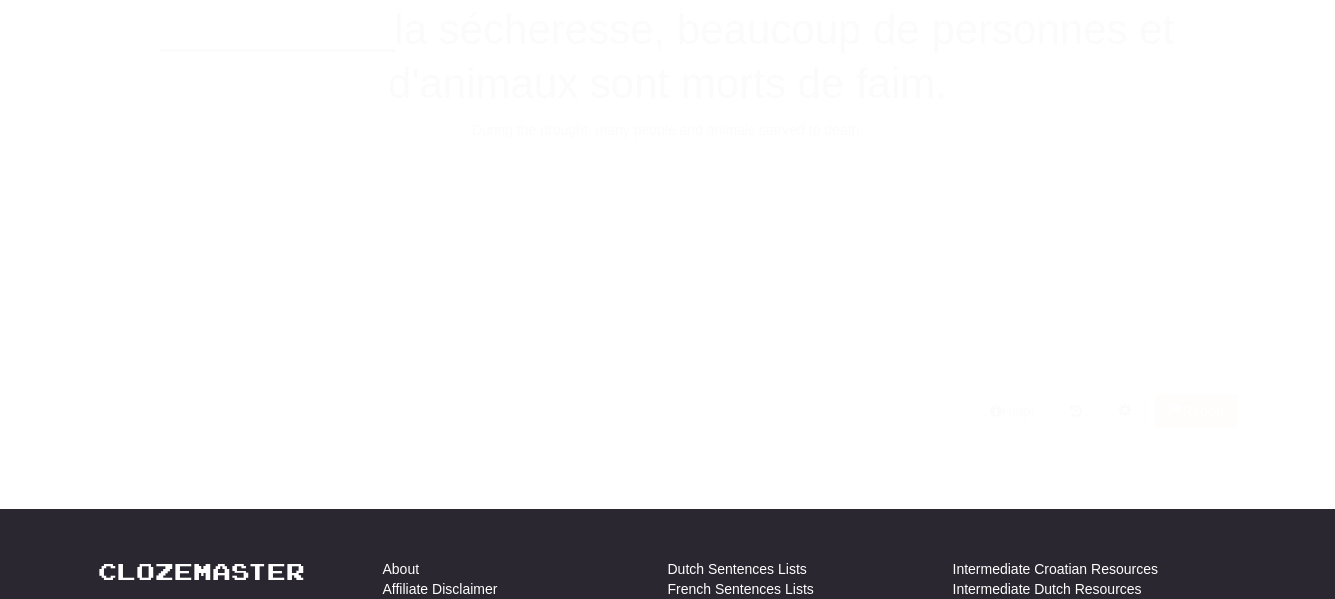 scroll, scrollTop: 100, scrollLeft: 0, axis: vertical 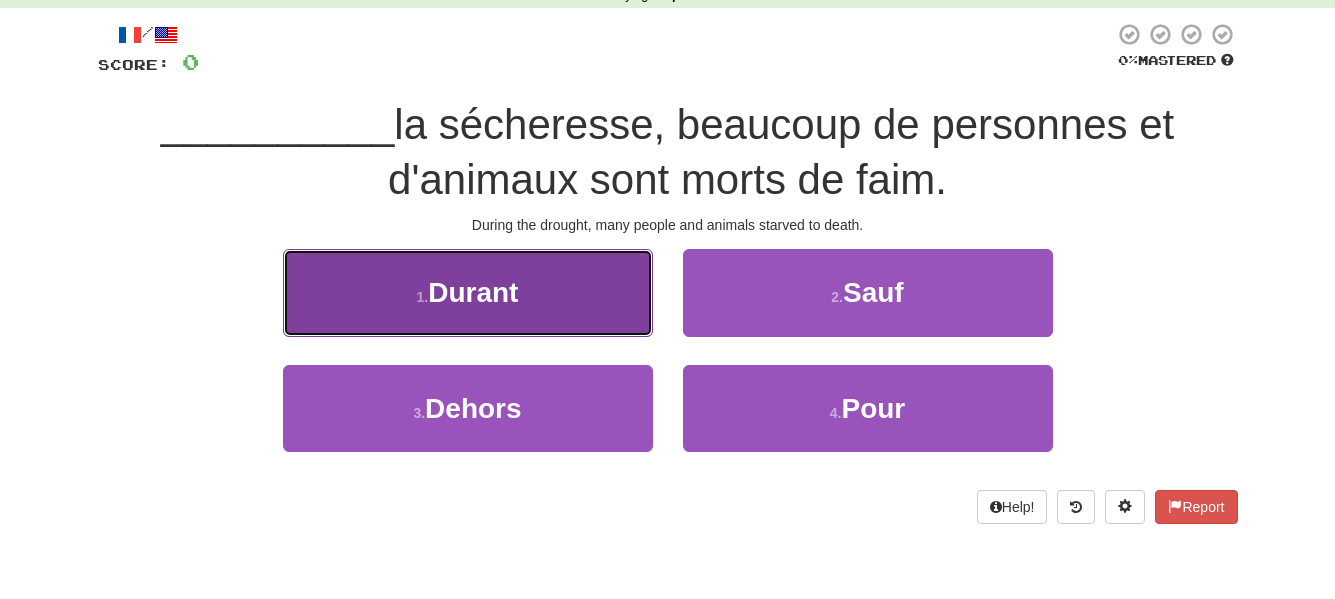 click on "Durant" at bounding box center [473, 292] 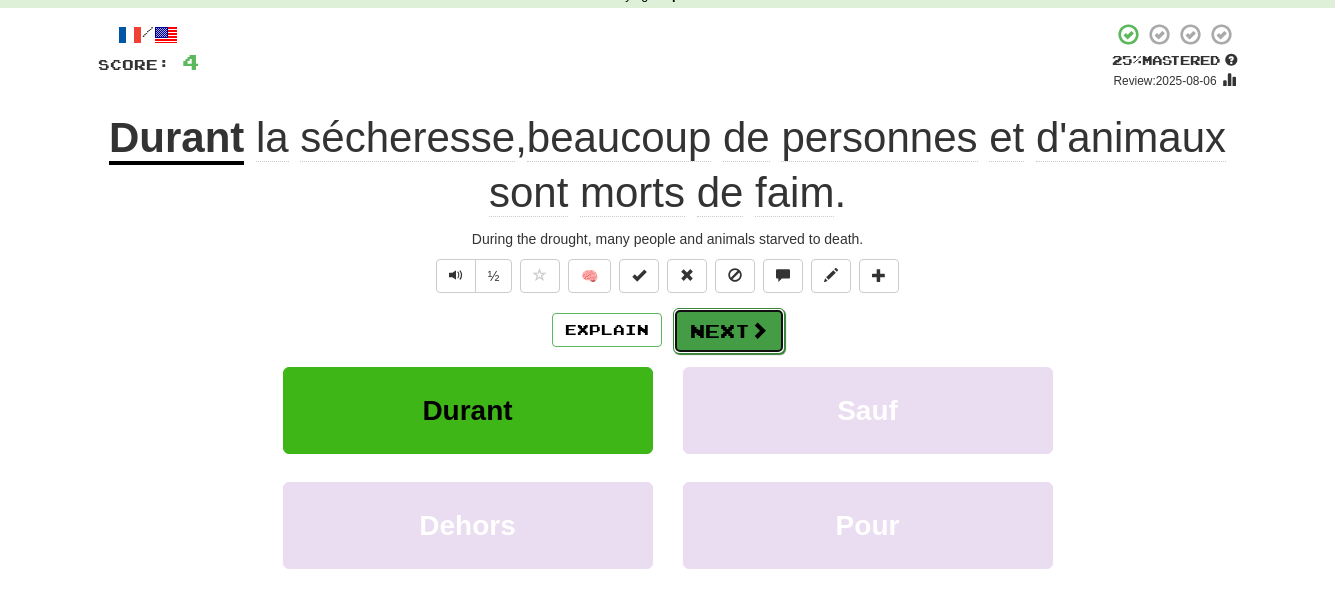click on "Next" at bounding box center (729, 331) 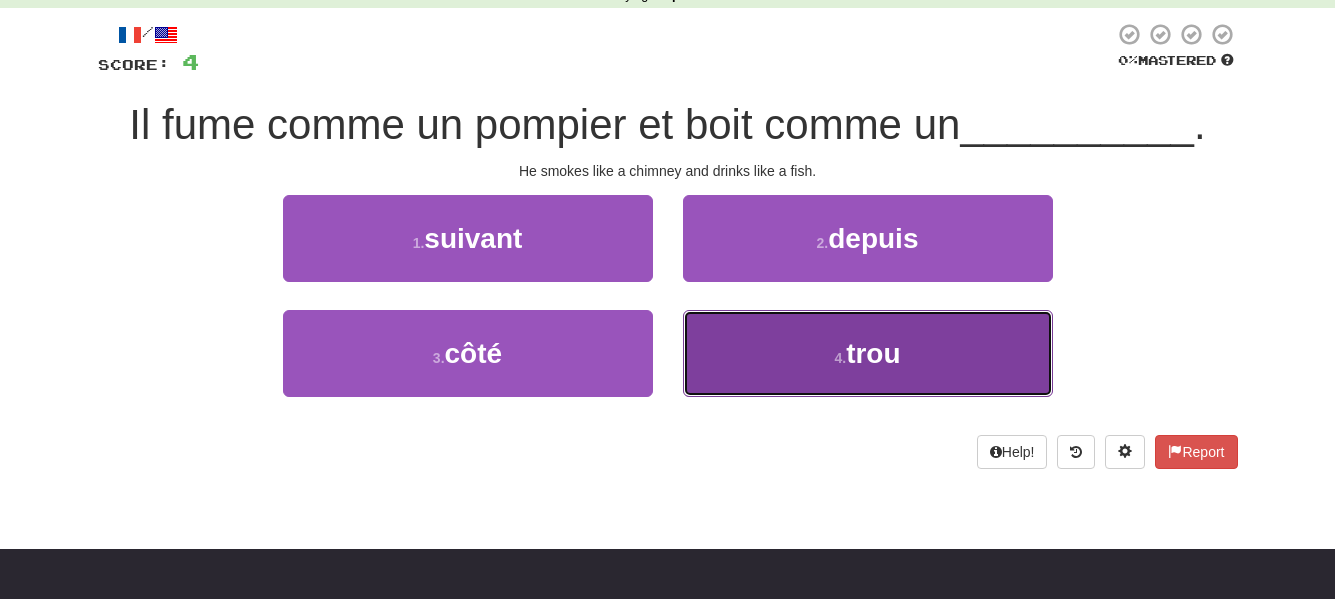 click on "[NUMBER] . trou" at bounding box center (868, 353) 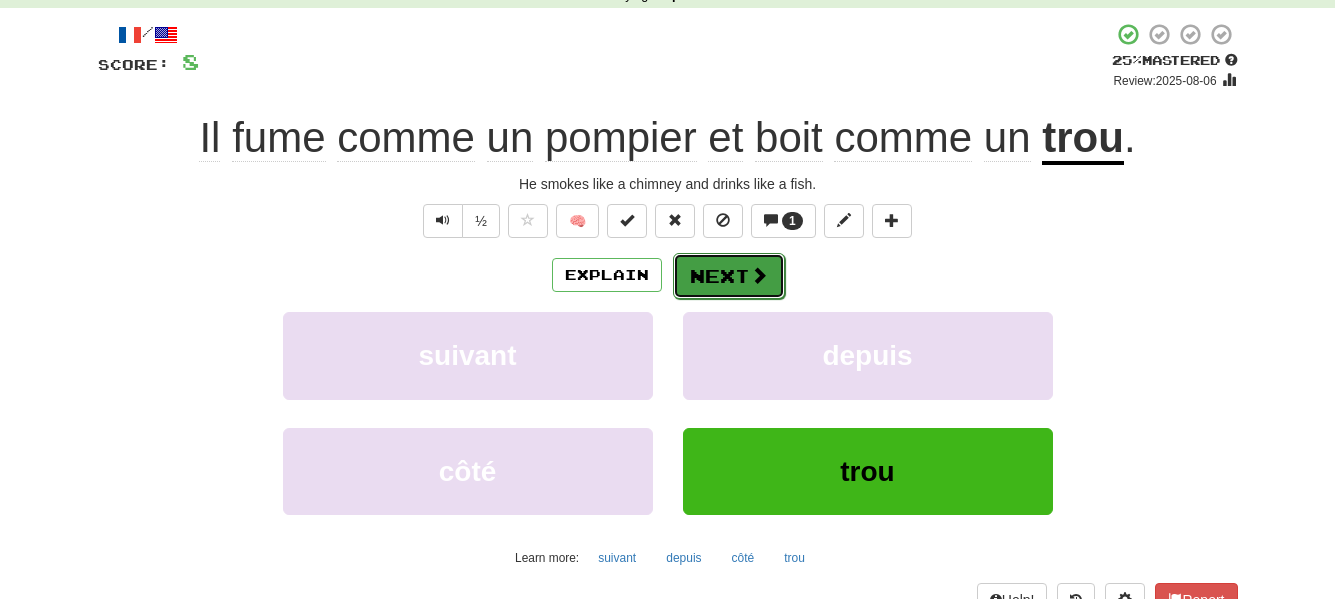 click on "Next" at bounding box center (729, 276) 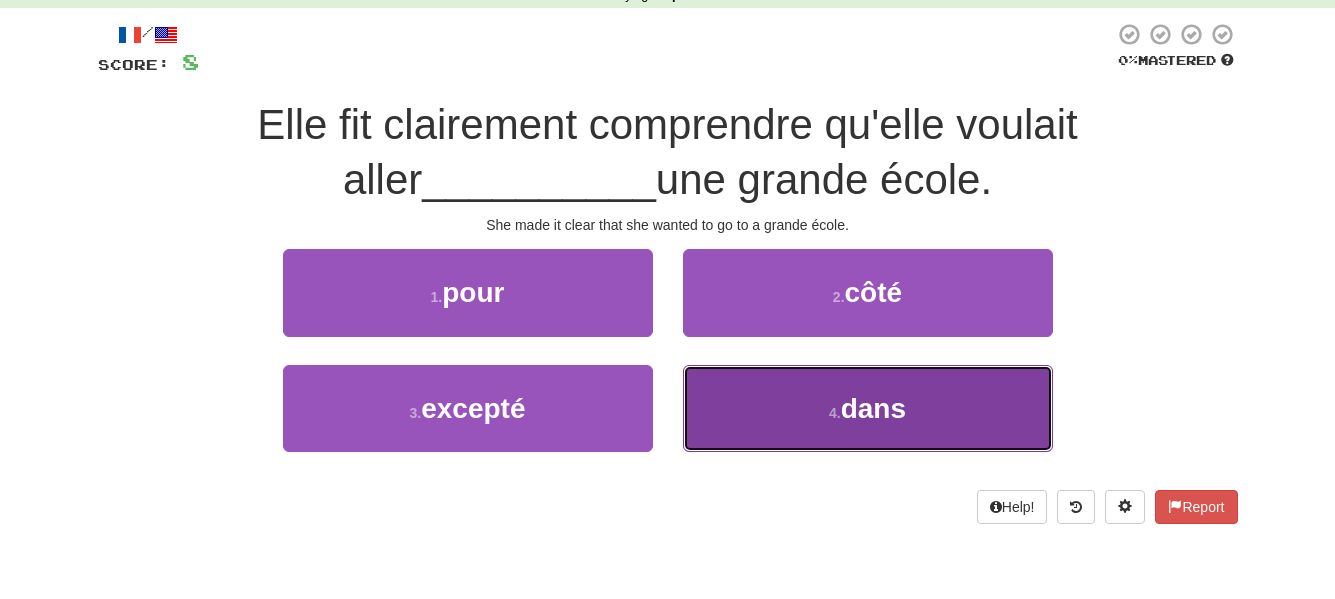 click on "4 .  dans" at bounding box center [868, 408] 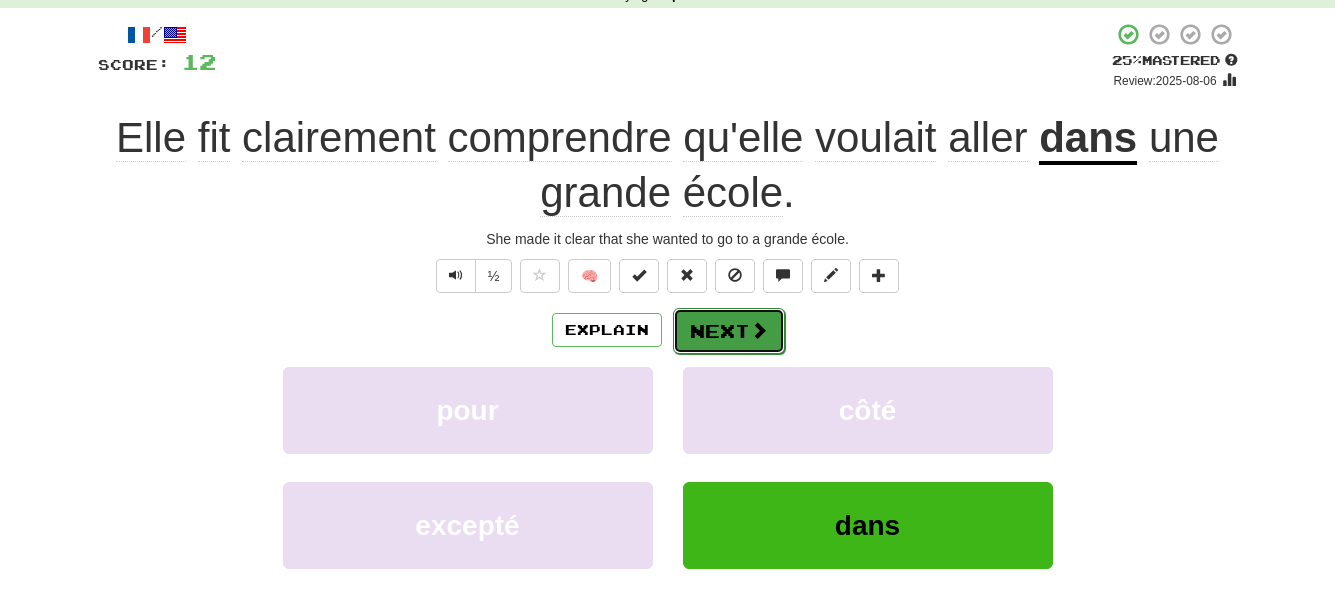 click on "Next" at bounding box center [729, 331] 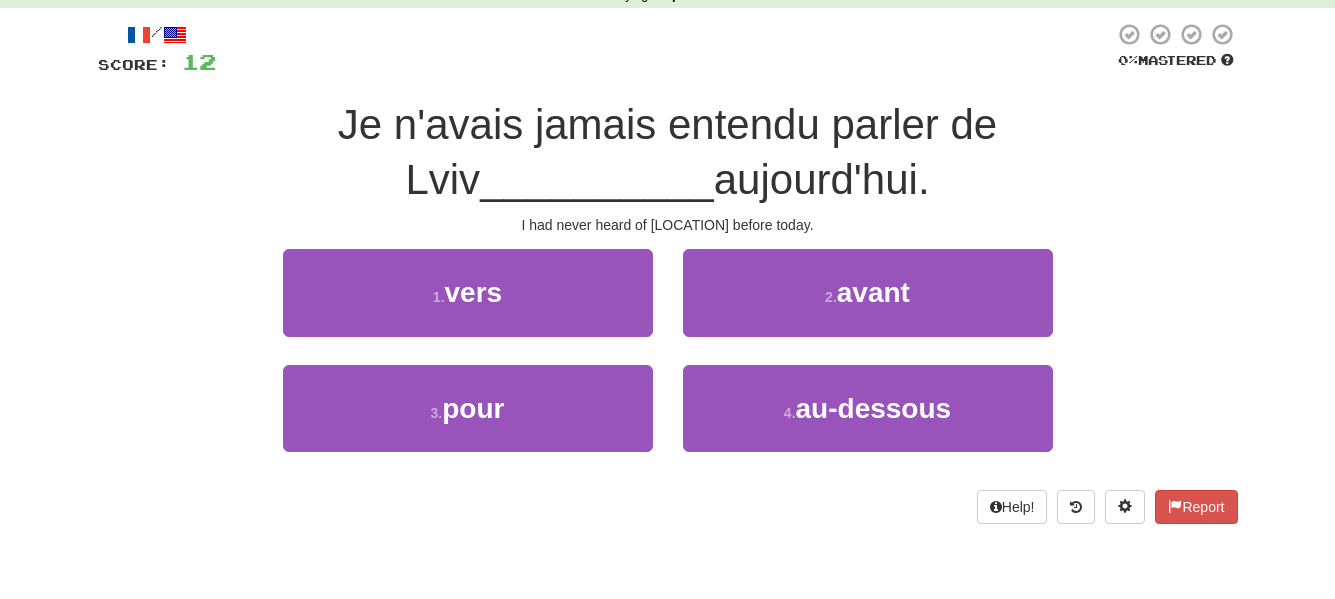 click on "2 .  avant" at bounding box center [868, 292] 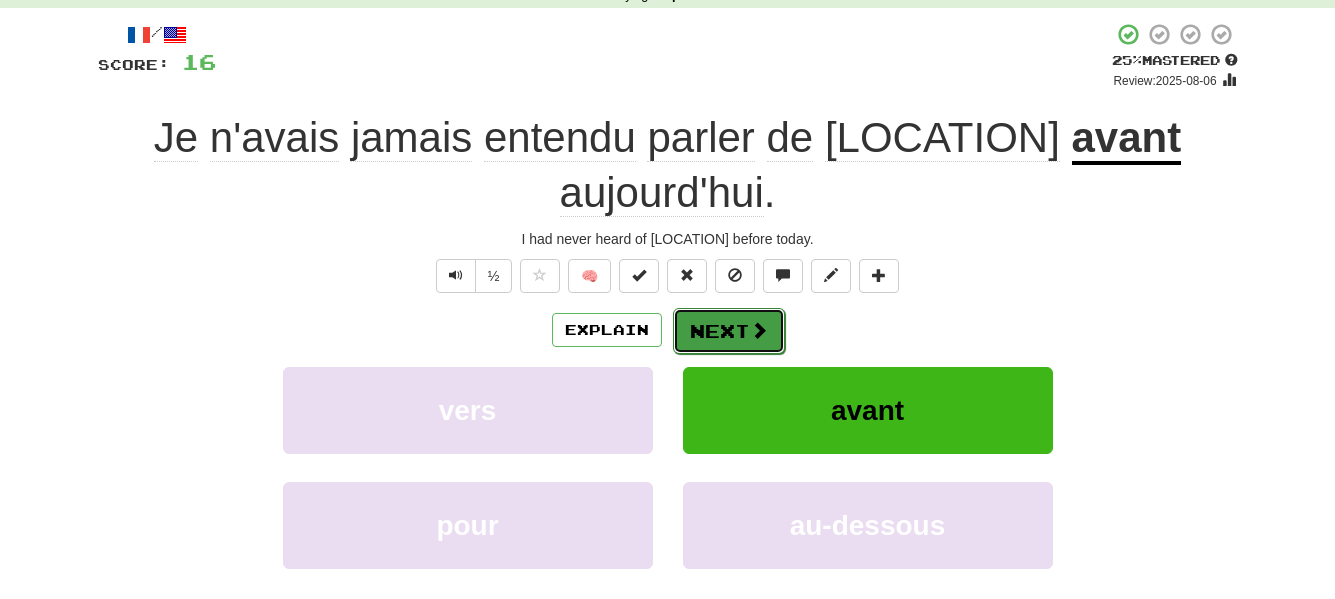 click on "Next" at bounding box center (729, 331) 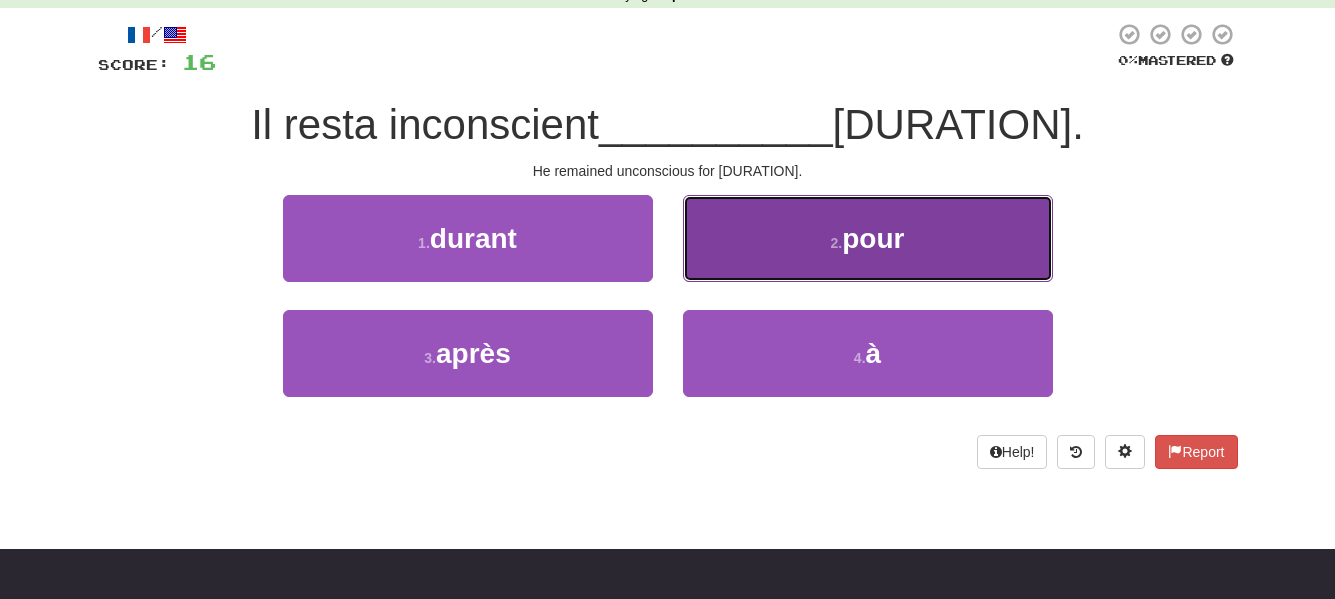 click on "2 .  pour" at bounding box center (868, 238) 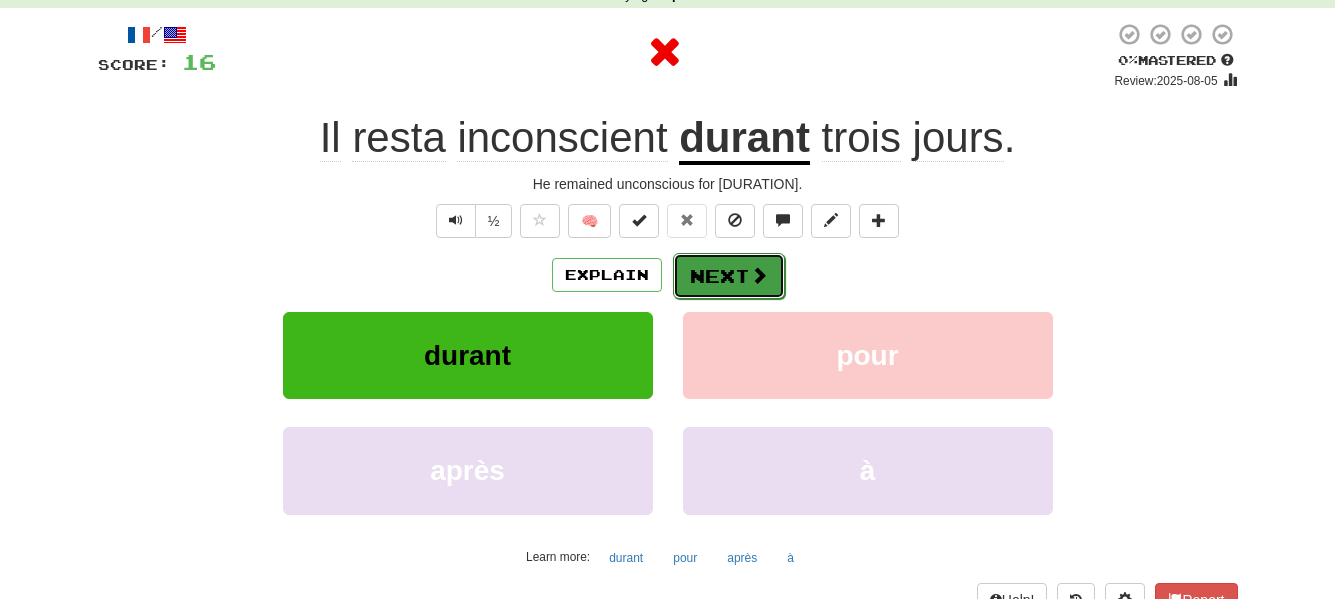 click on "Next" at bounding box center [729, 276] 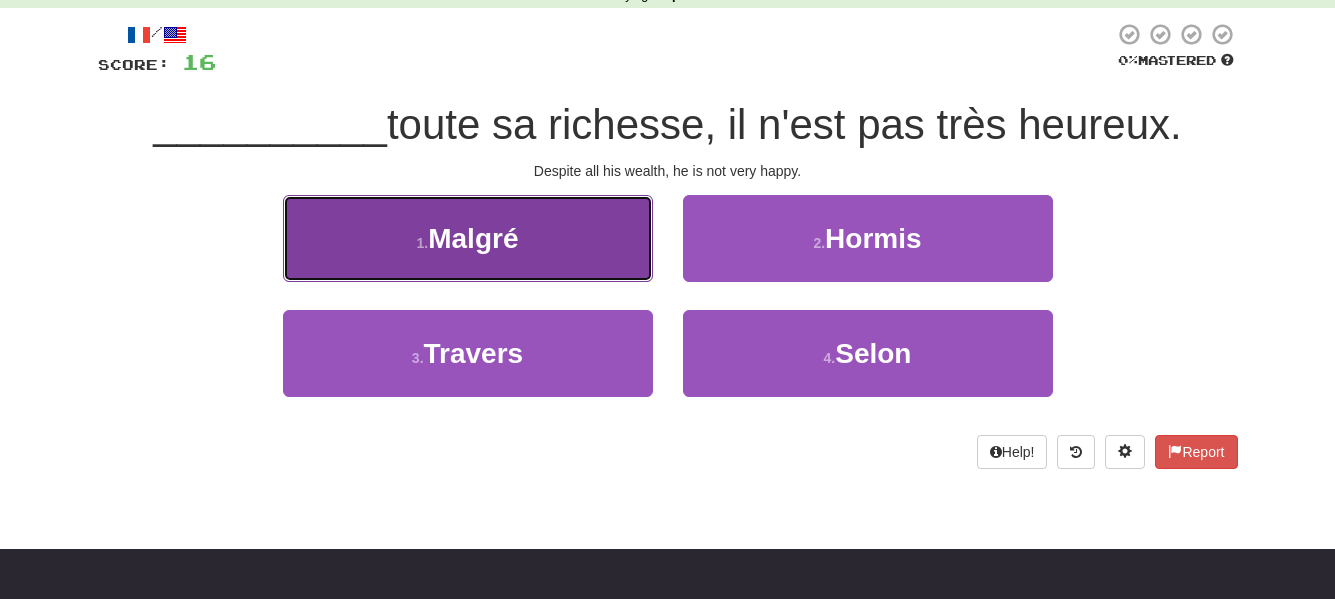click on "1 .  Malgré" at bounding box center [468, 238] 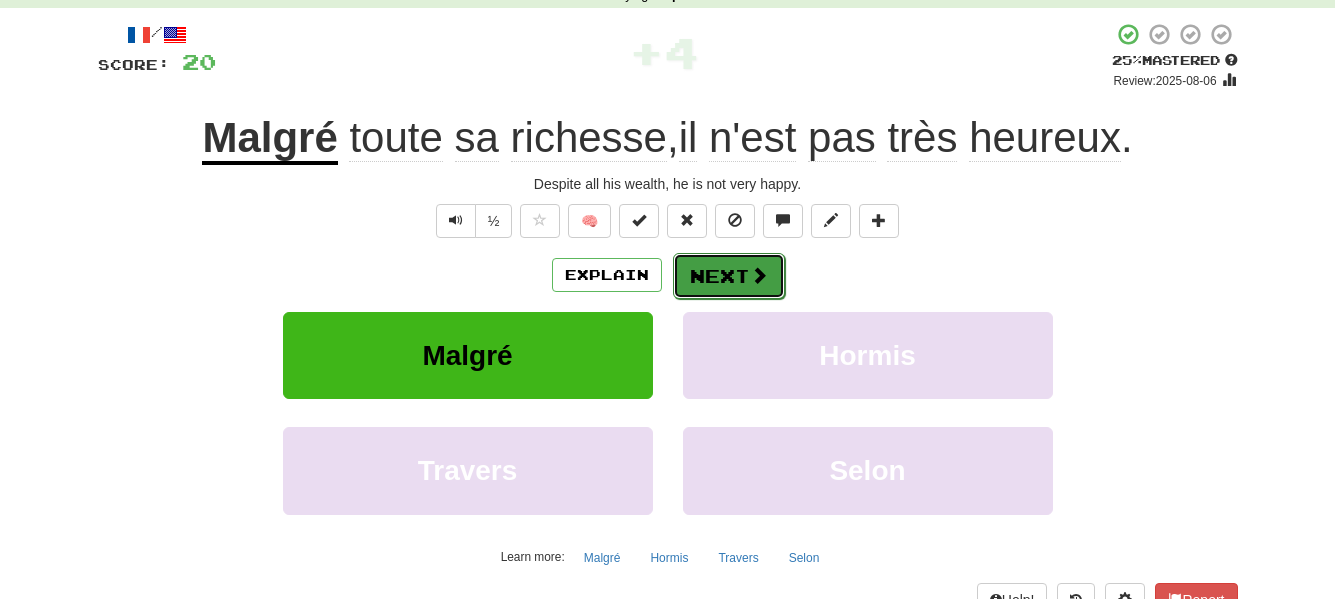 click on "Next" at bounding box center (729, 276) 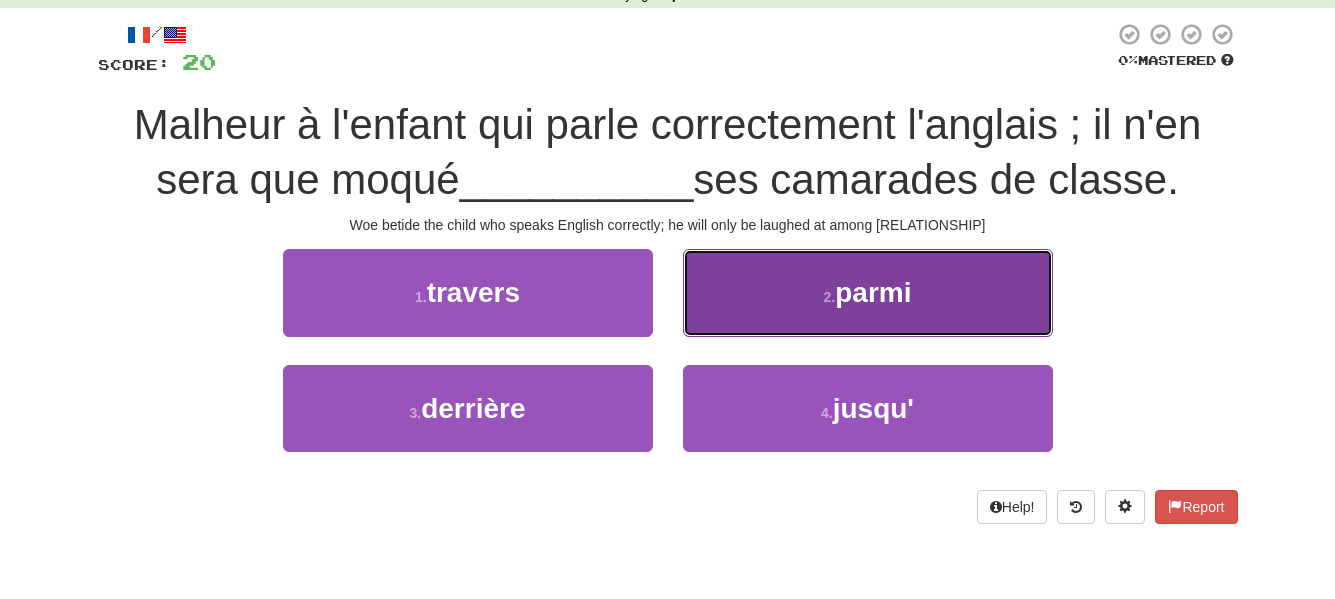 click on "2 .  parmi" at bounding box center (868, 292) 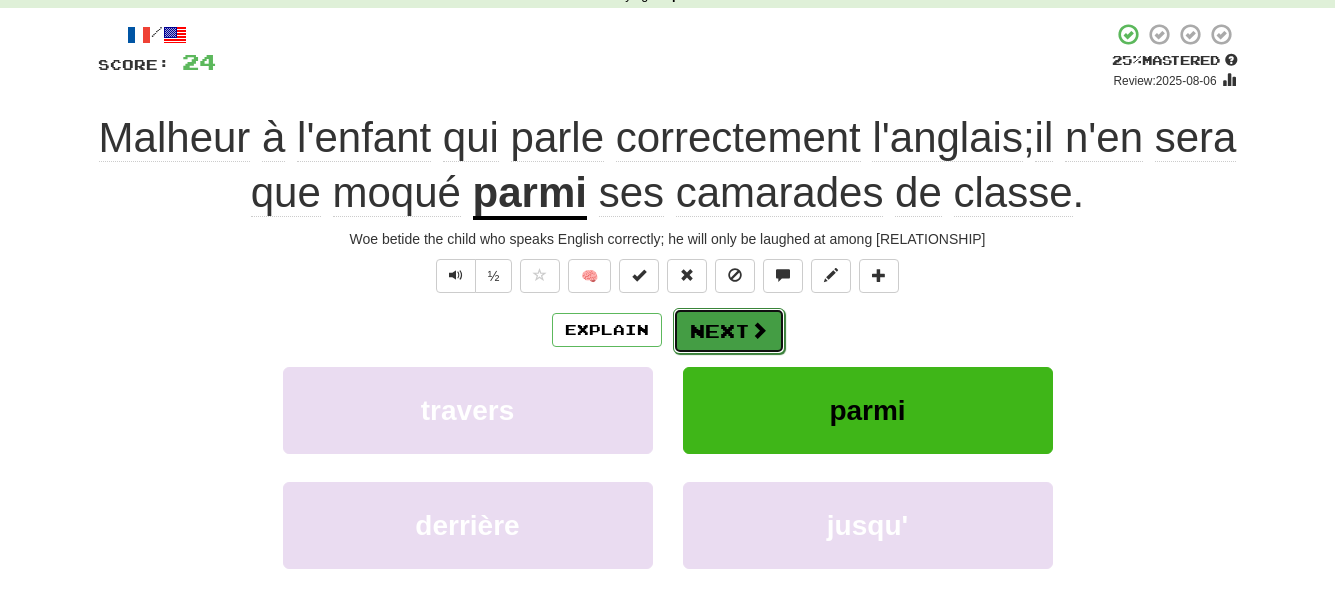 click on "Next" at bounding box center (729, 331) 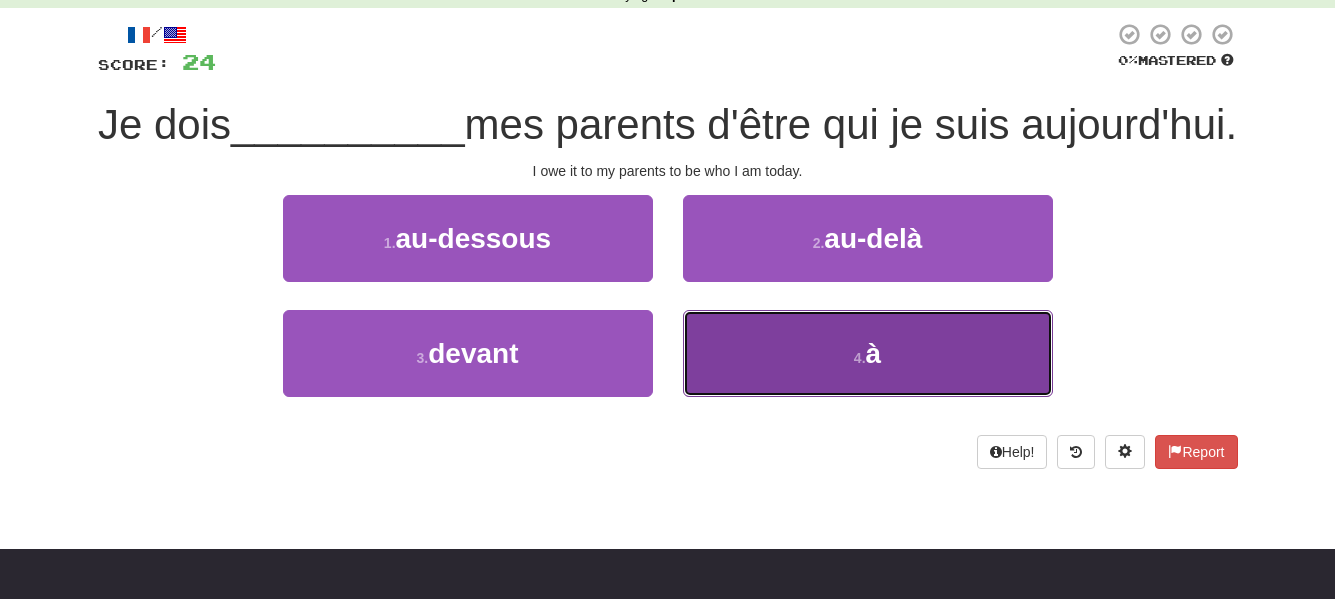 click on "4 .  à" at bounding box center [868, 353] 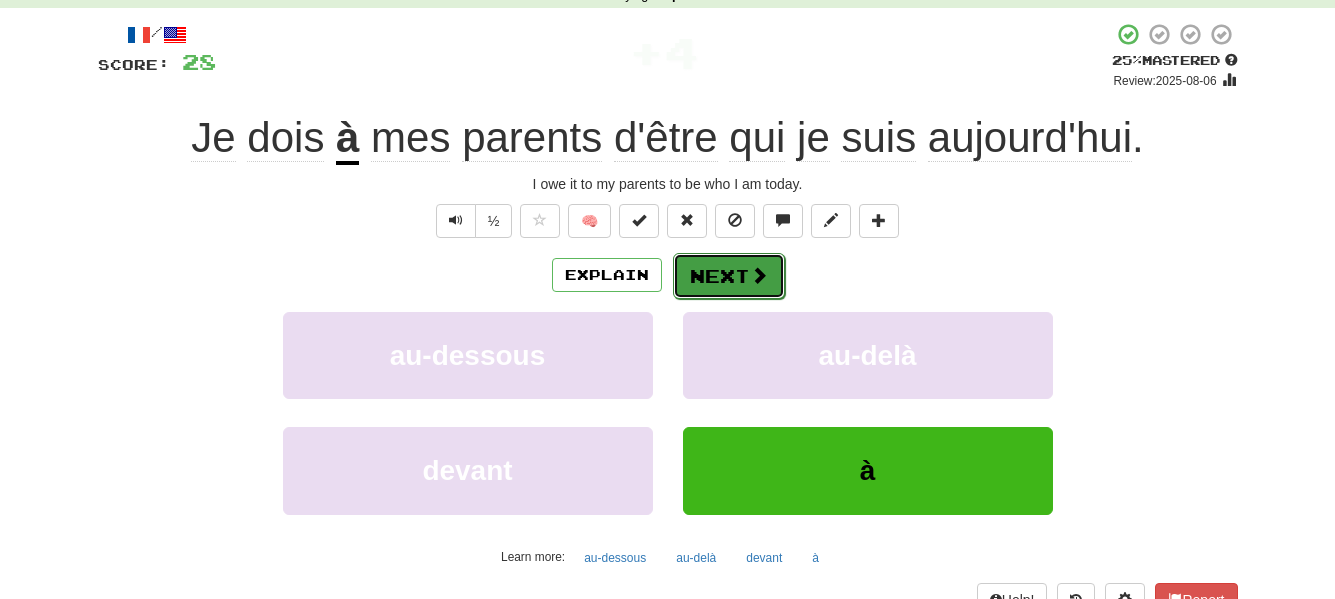 click on "Next" at bounding box center [729, 276] 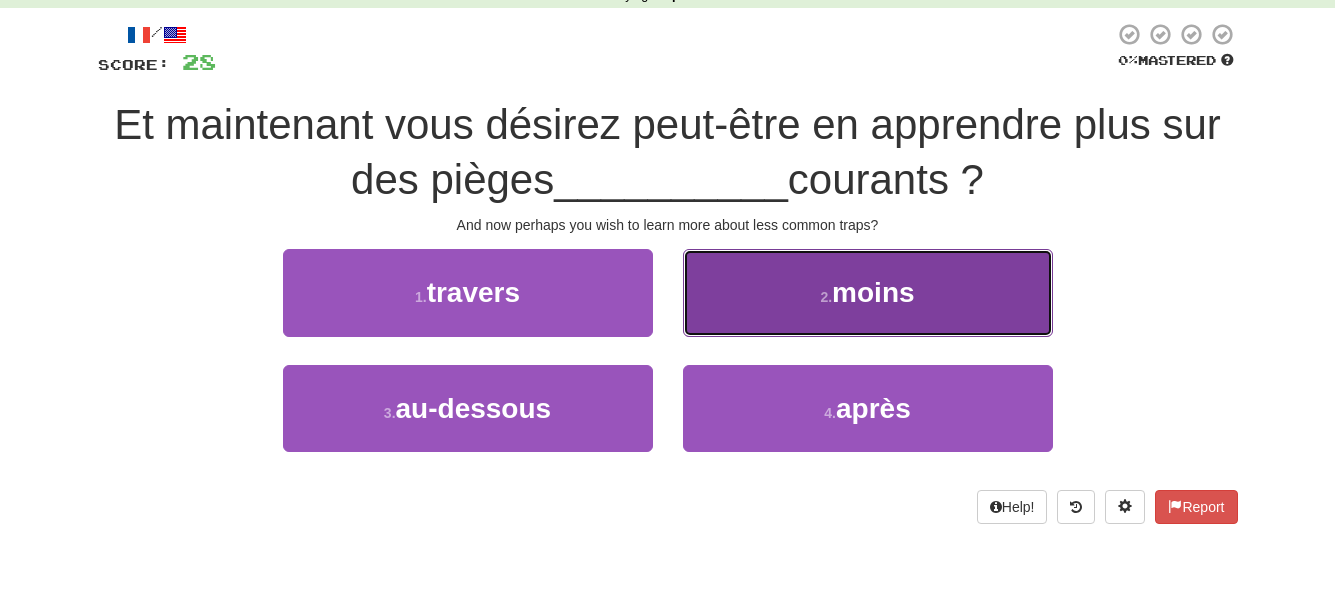 click on "2 .  moins" at bounding box center [868, 292] 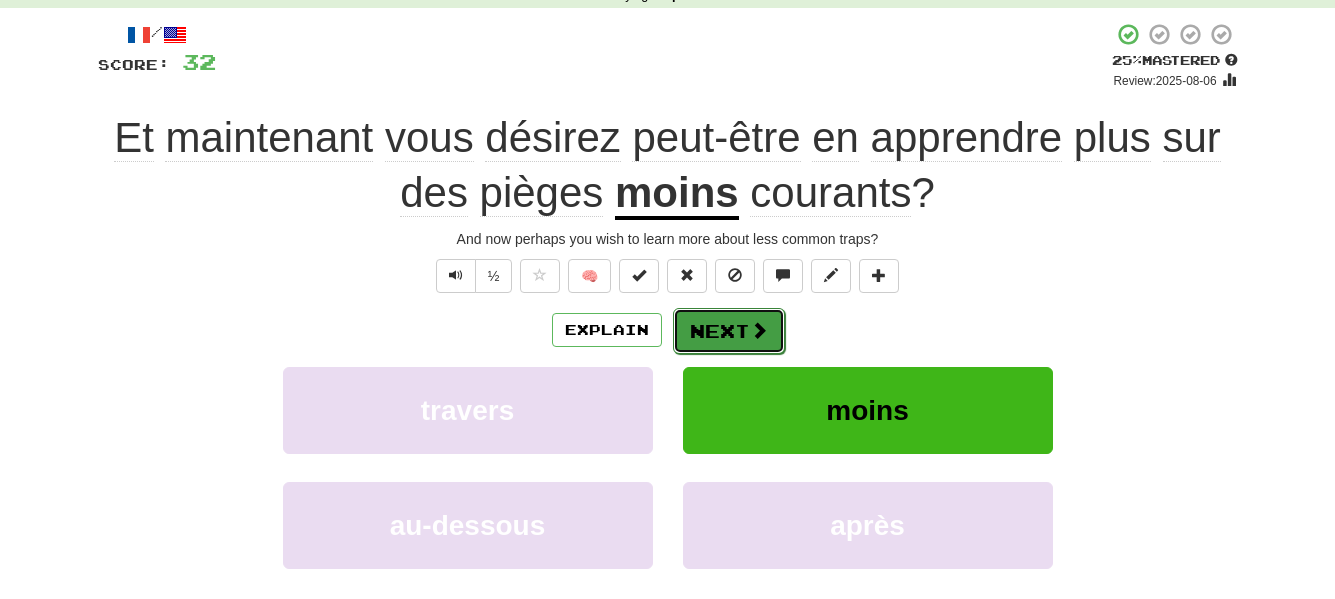click on "Next" at bounding box center [729, 331] 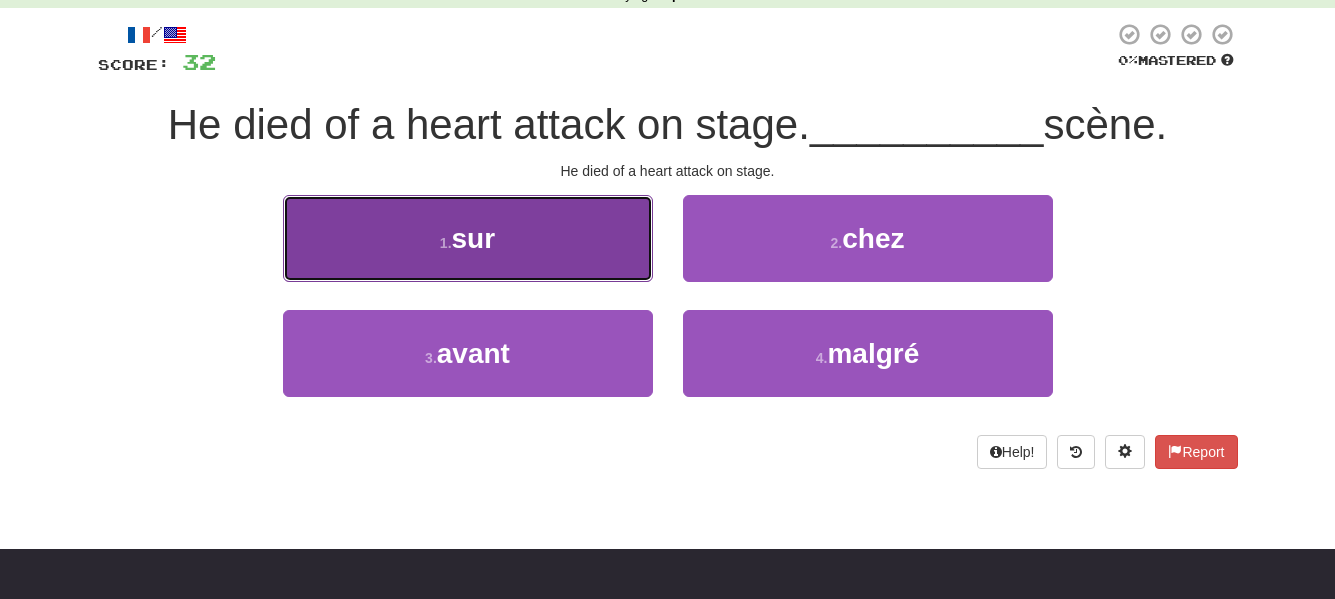 click on "1 .  sur" at bounding box center (468, 238) 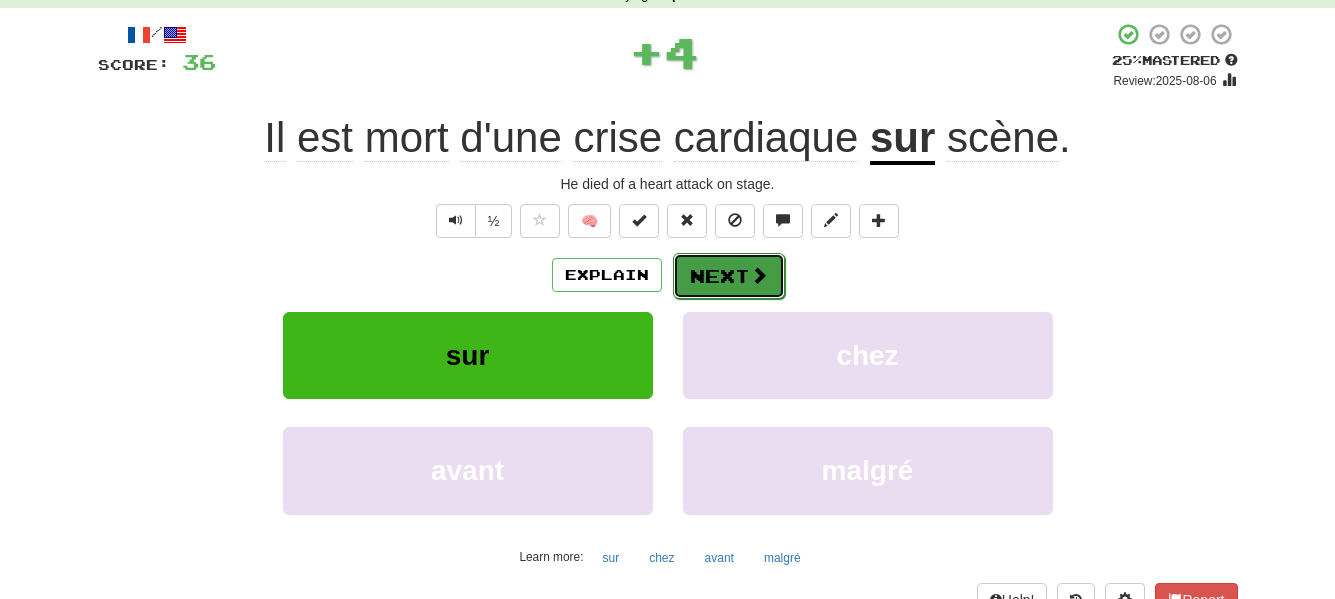 click at bounding box center [759, 275] 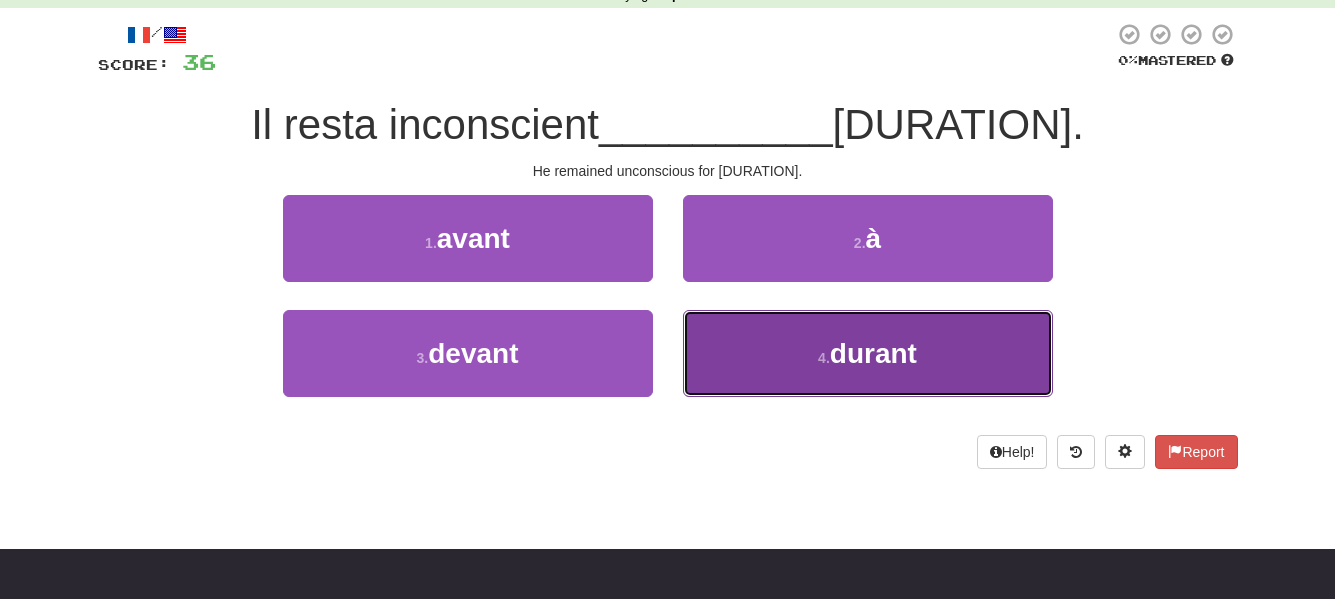 click on "[NUMBER] . durant" at bounding box center [868, 353] 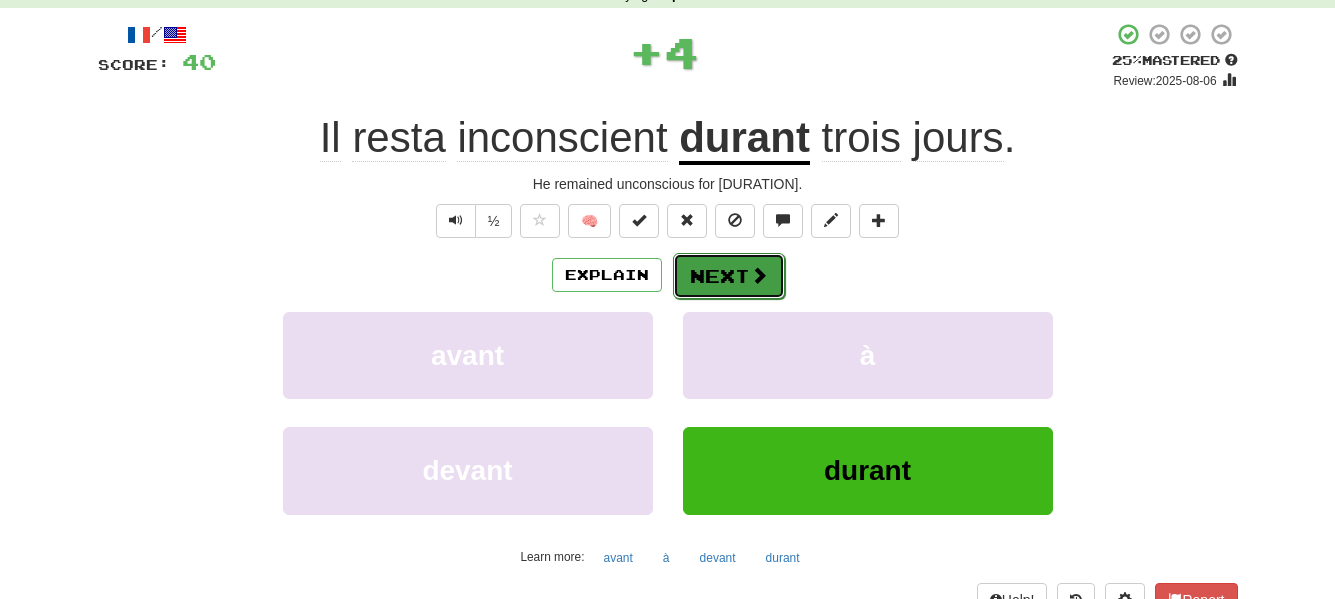 click on "Next" at bounding box center (729, 276) 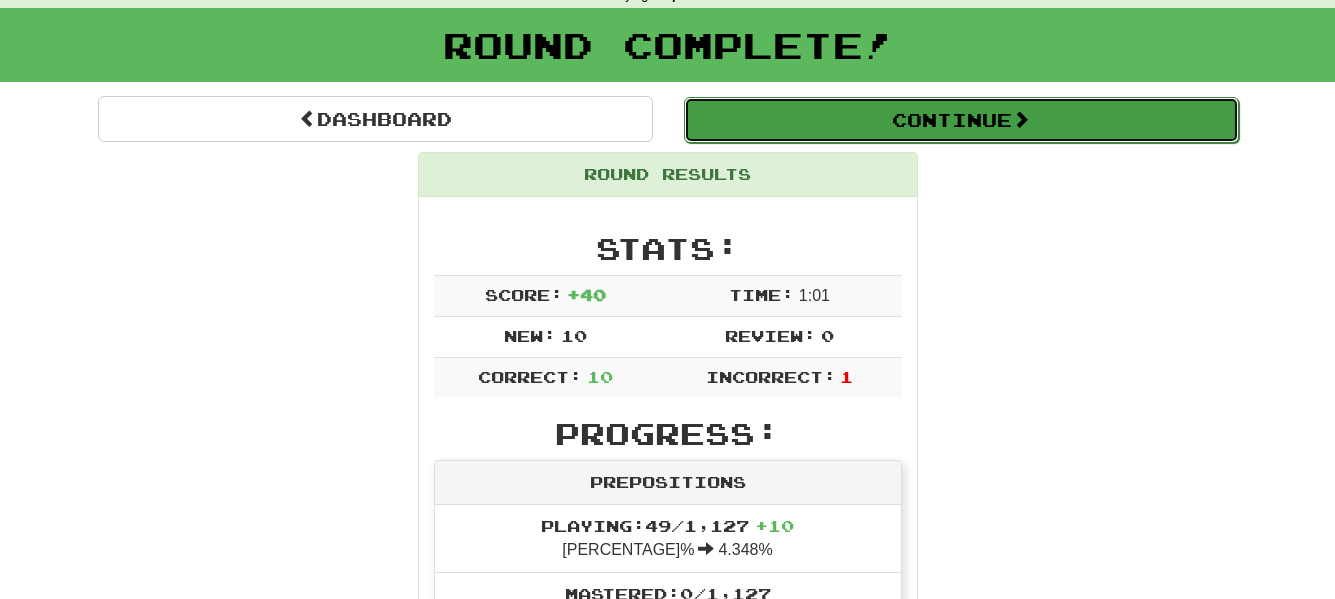 click on "Continue" at bounding box center (961, 120) 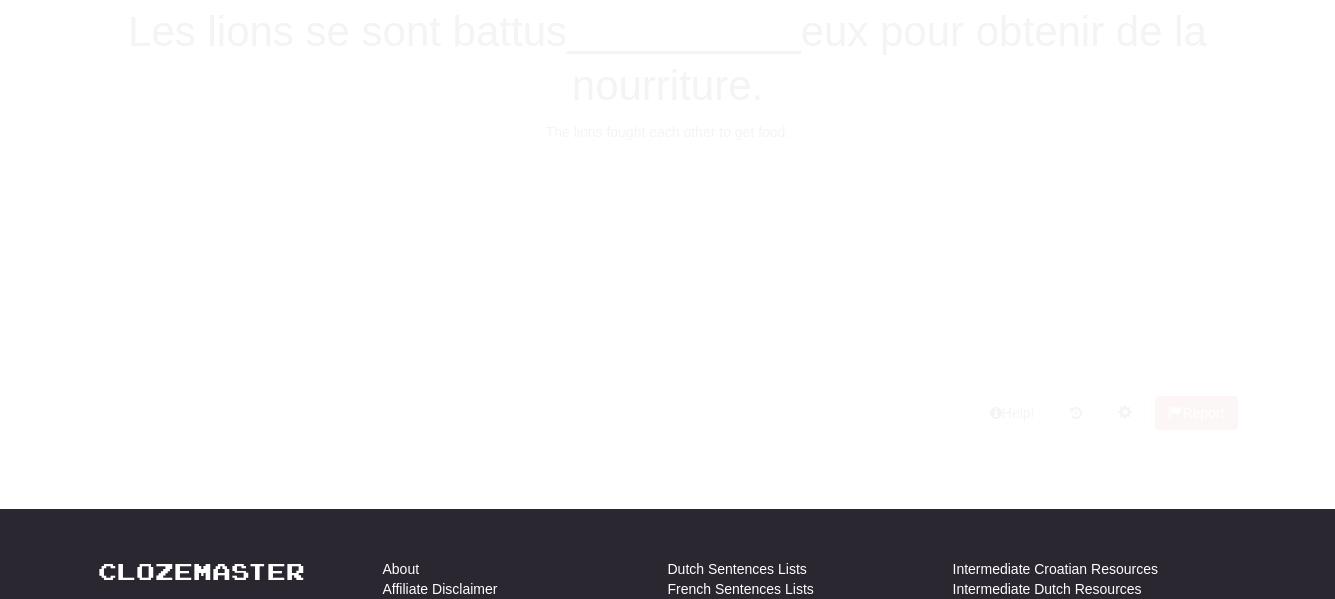 scroll, scrollTop: 100, scrollLeft: 0, axis: vertical 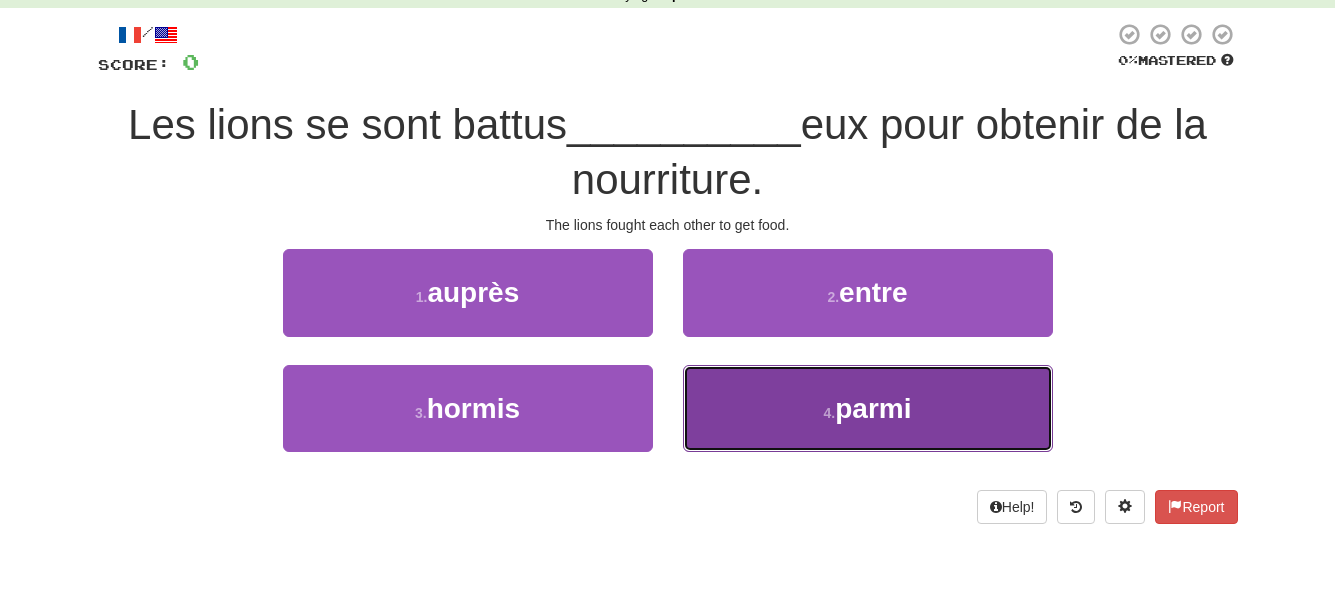 click on "4 .  parmi" at bounding box center (868, 408) 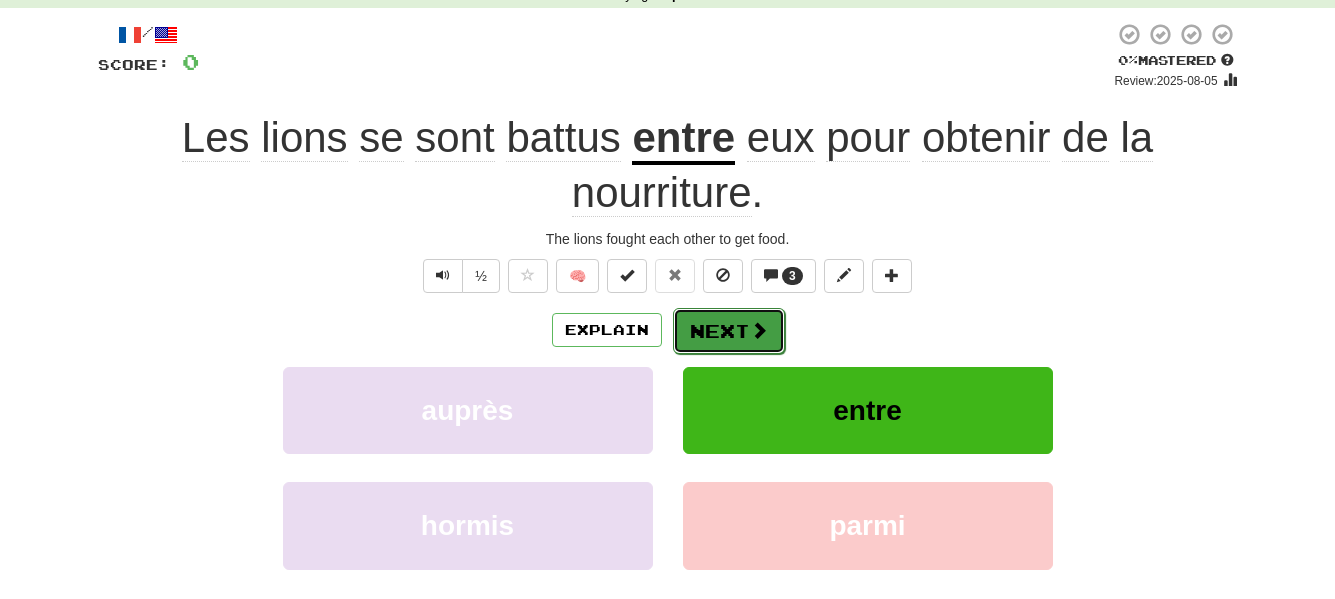 click on "Next" at bounding box center [729, 331] 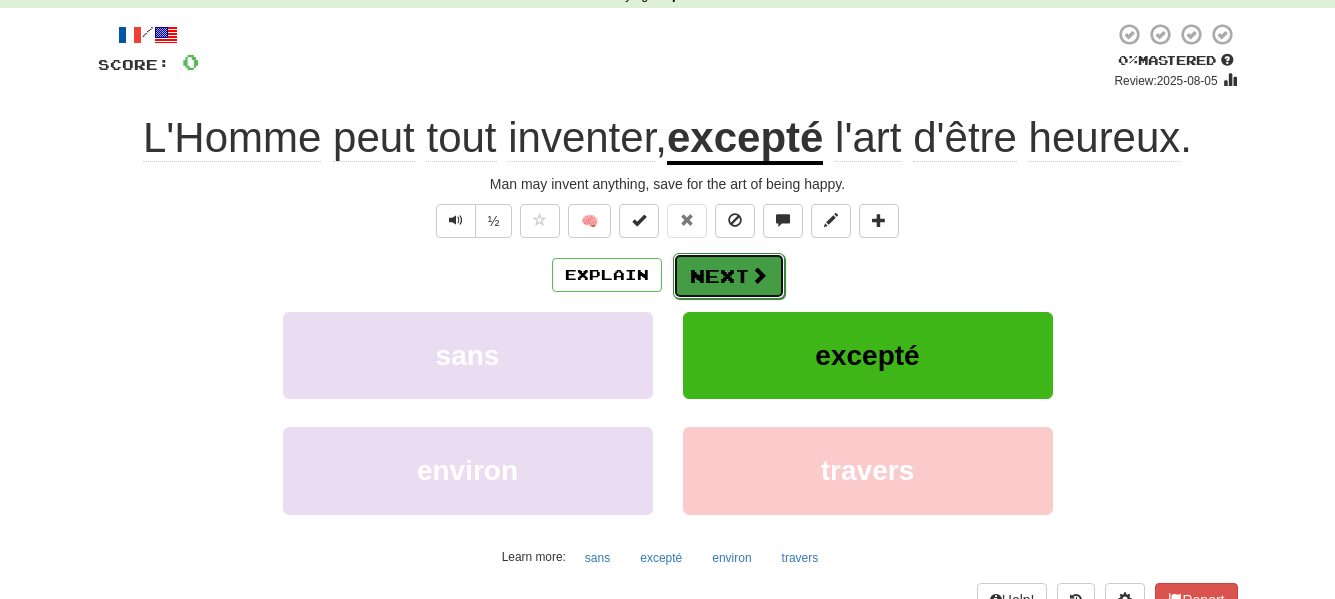 click on "Next" at bounding box center (729, 276) 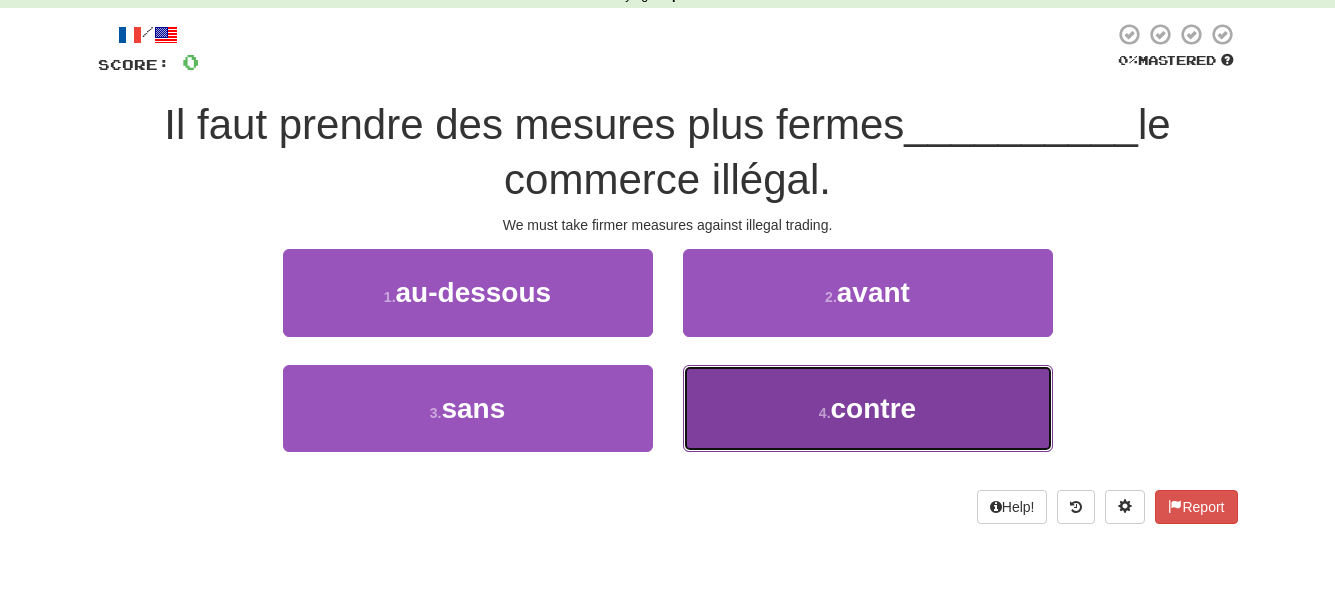 click on "4 .  contre" at bounding box center [868, 408] 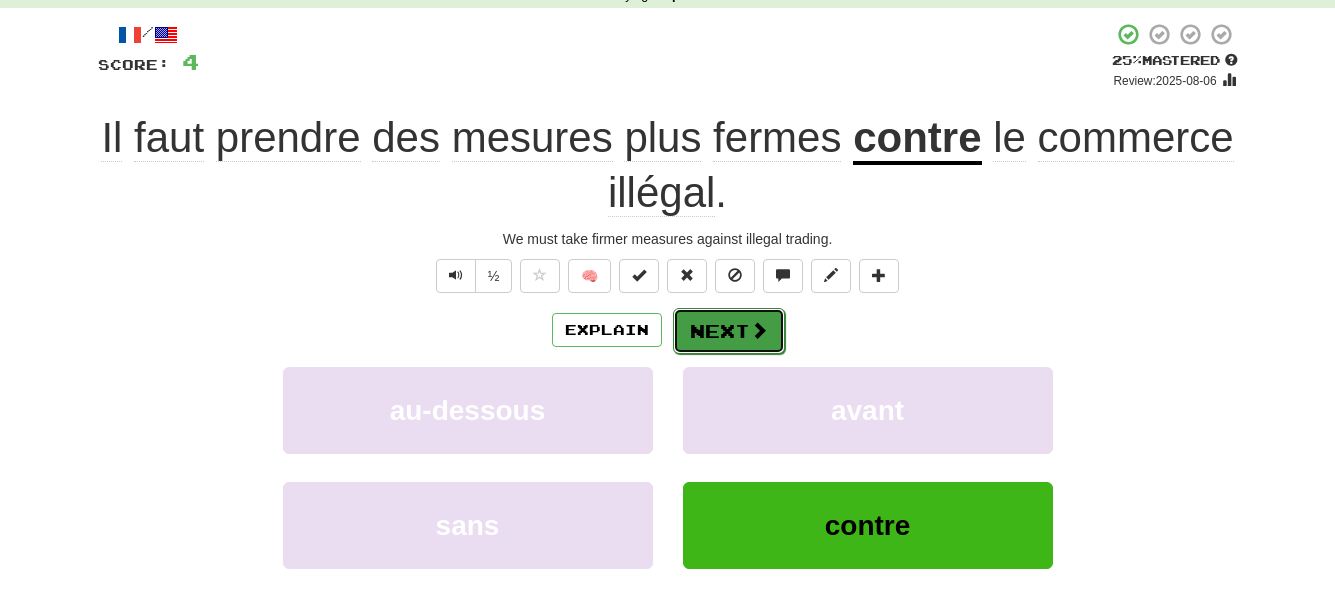 click on "Next" at bounding box center [729, 331] 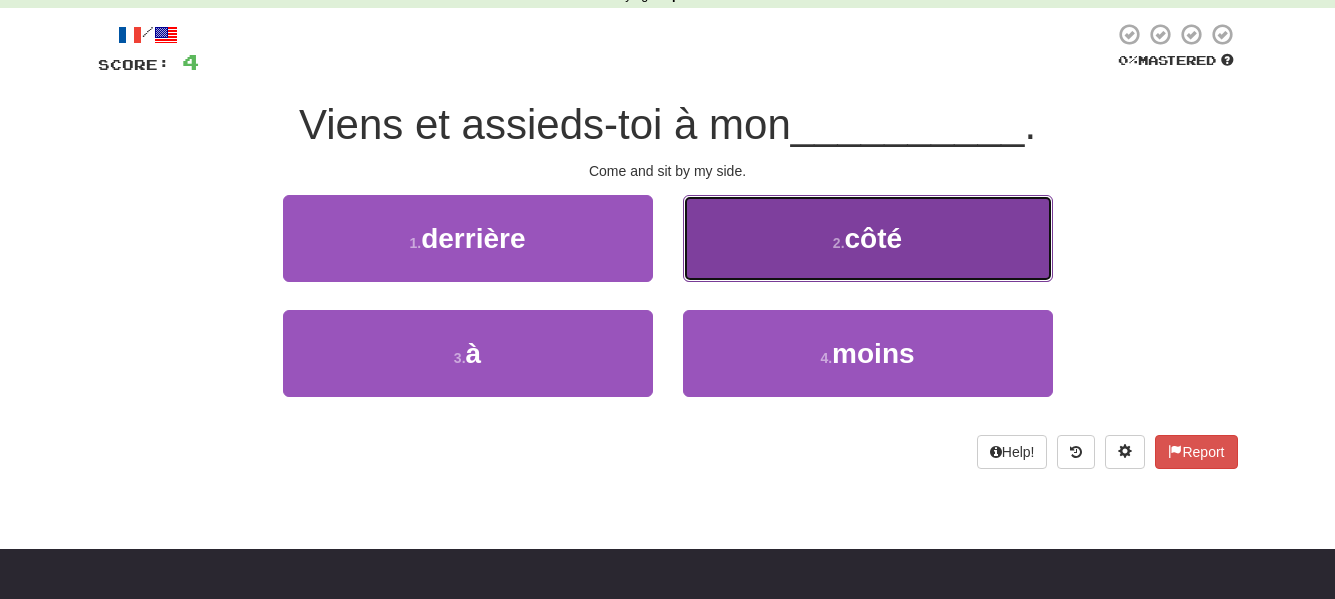 click on "2 .  côté" at bounding box center [868, 238] 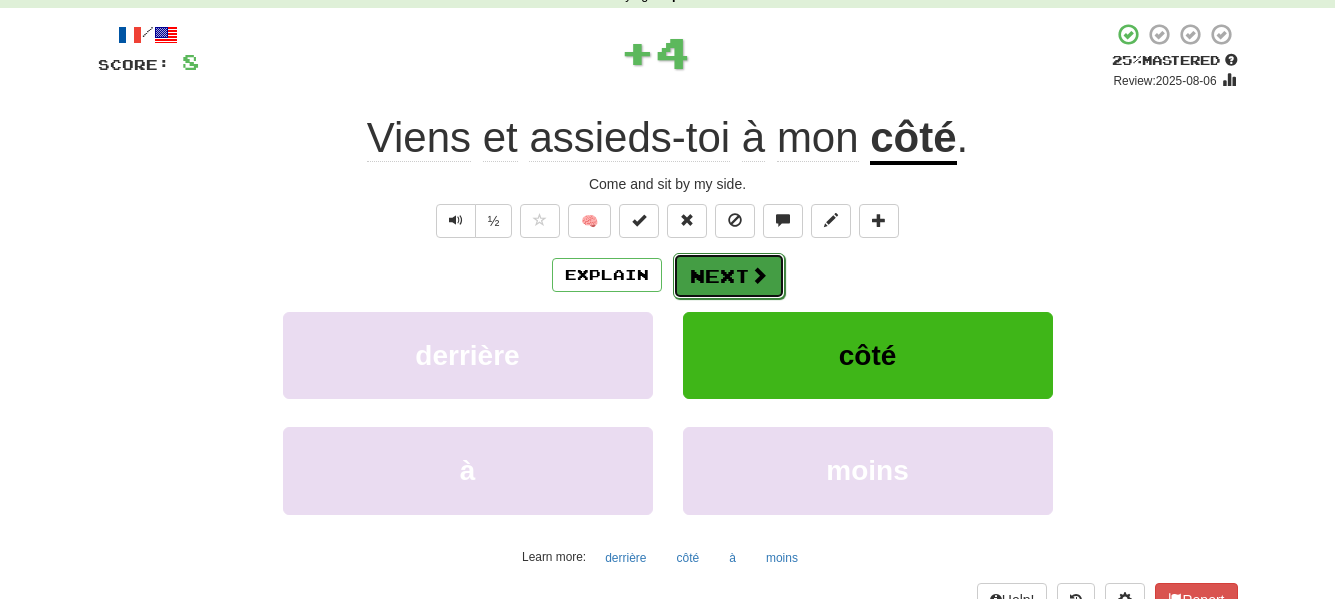 click on "Next" at bounding box center (729, 276) 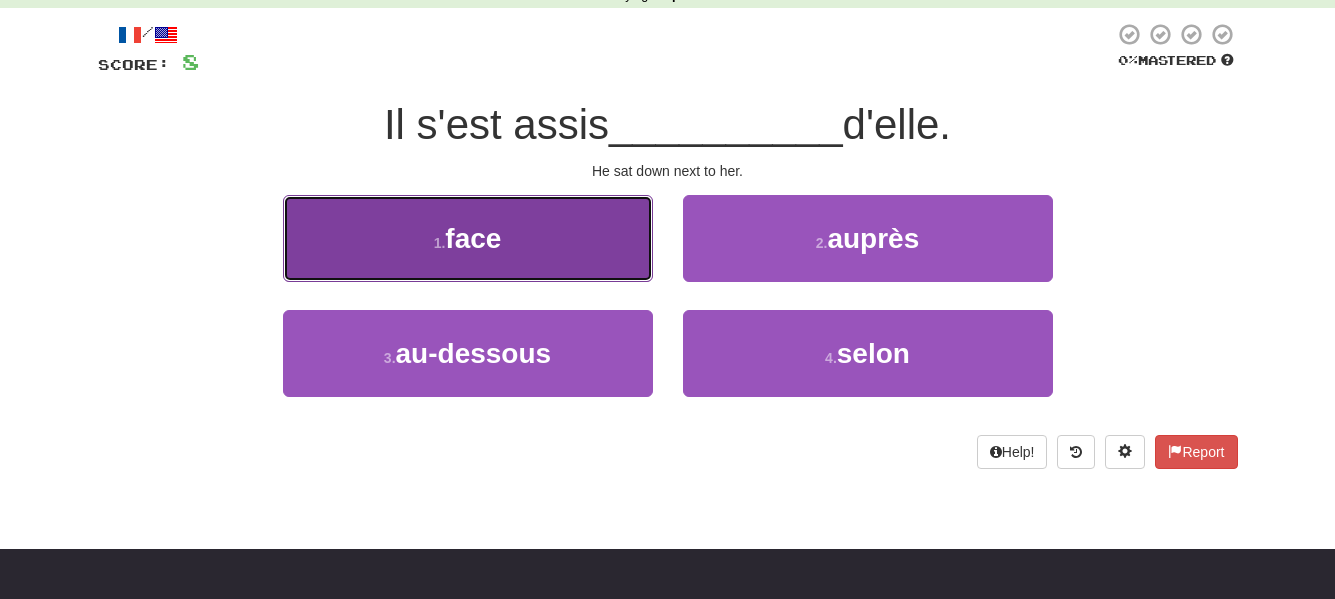 click on "face" at bounding box center (473, 238) 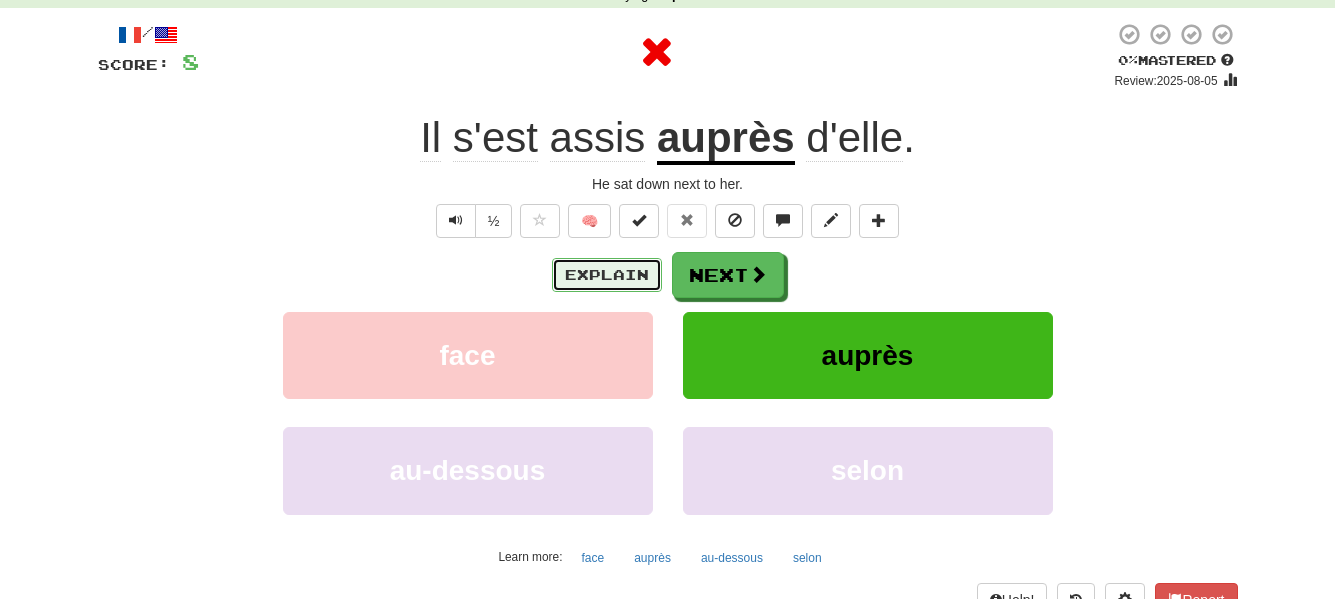 click on "Explain" at bounding box center (607, 275) 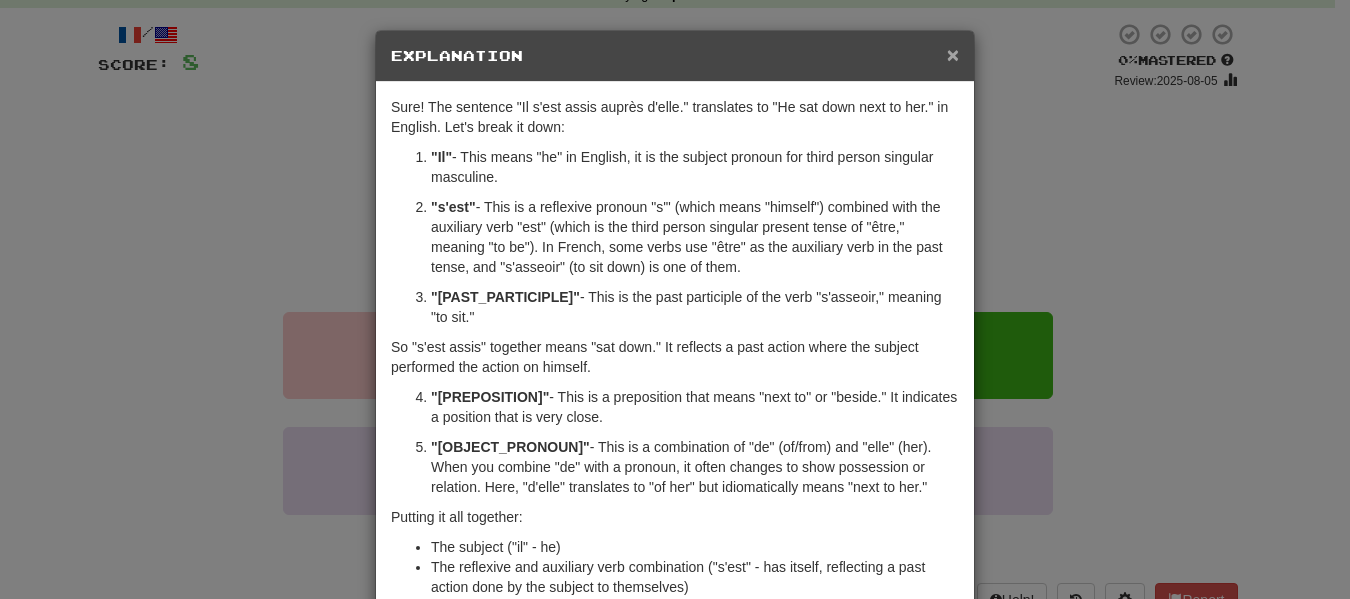 click on "×" at bounding box center [953, 54] 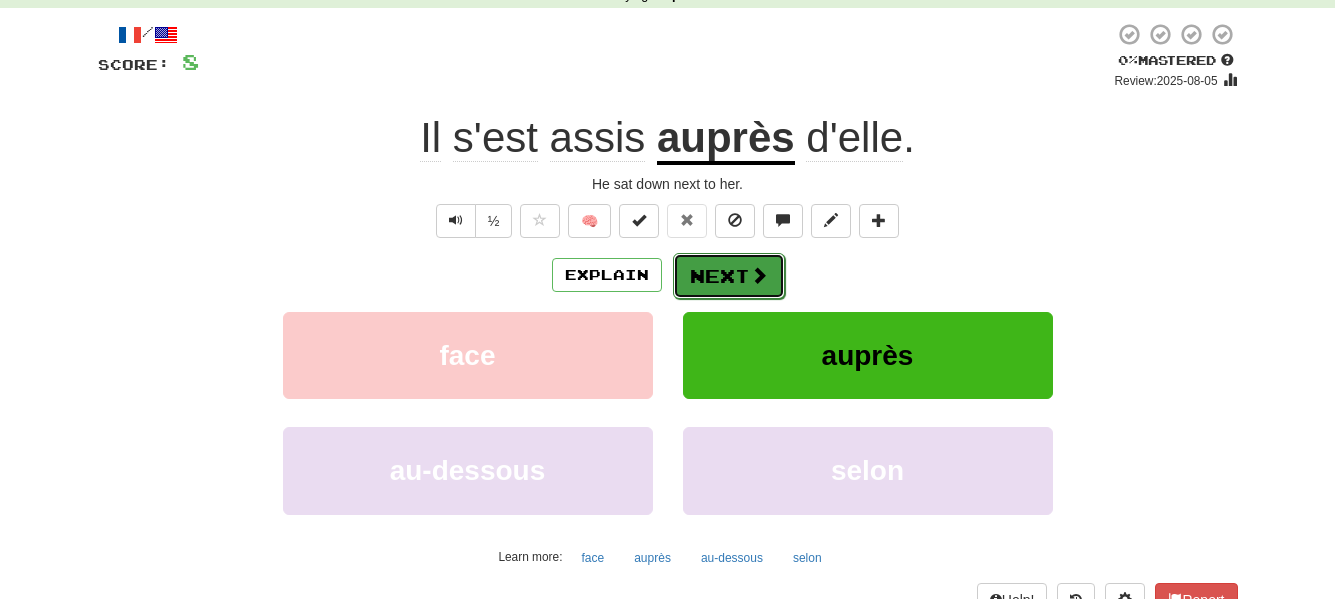 click on "Next" at bounding box center (729, 276) 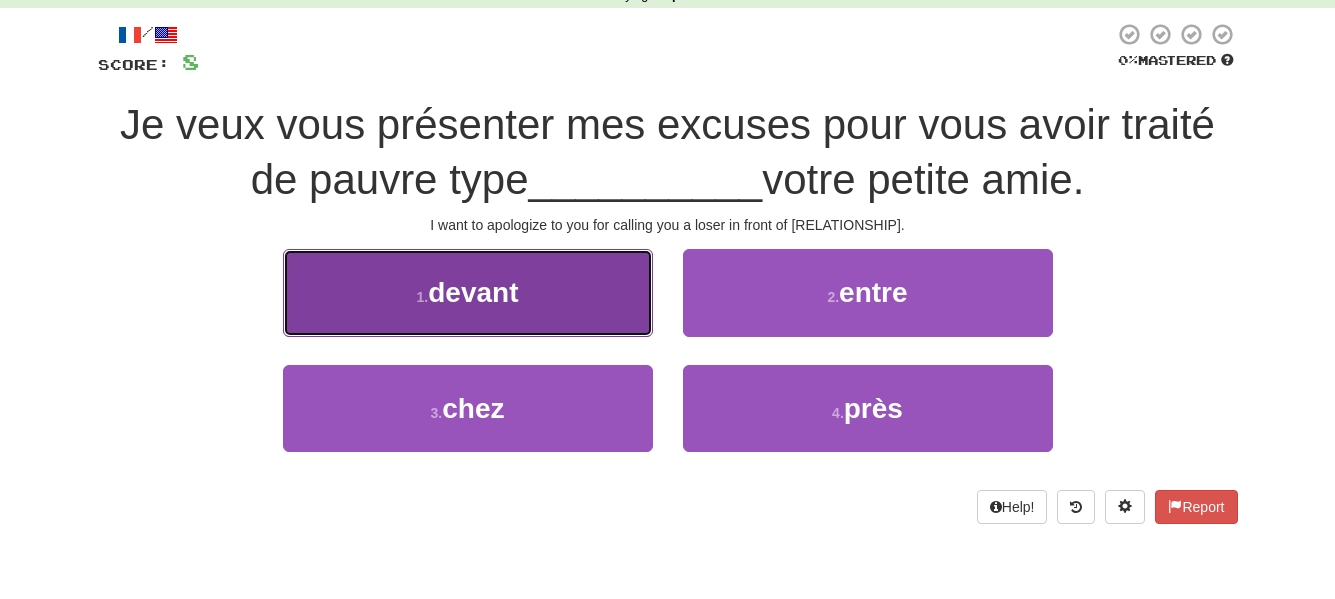 click on "devant" at bounding box center (473, 292) 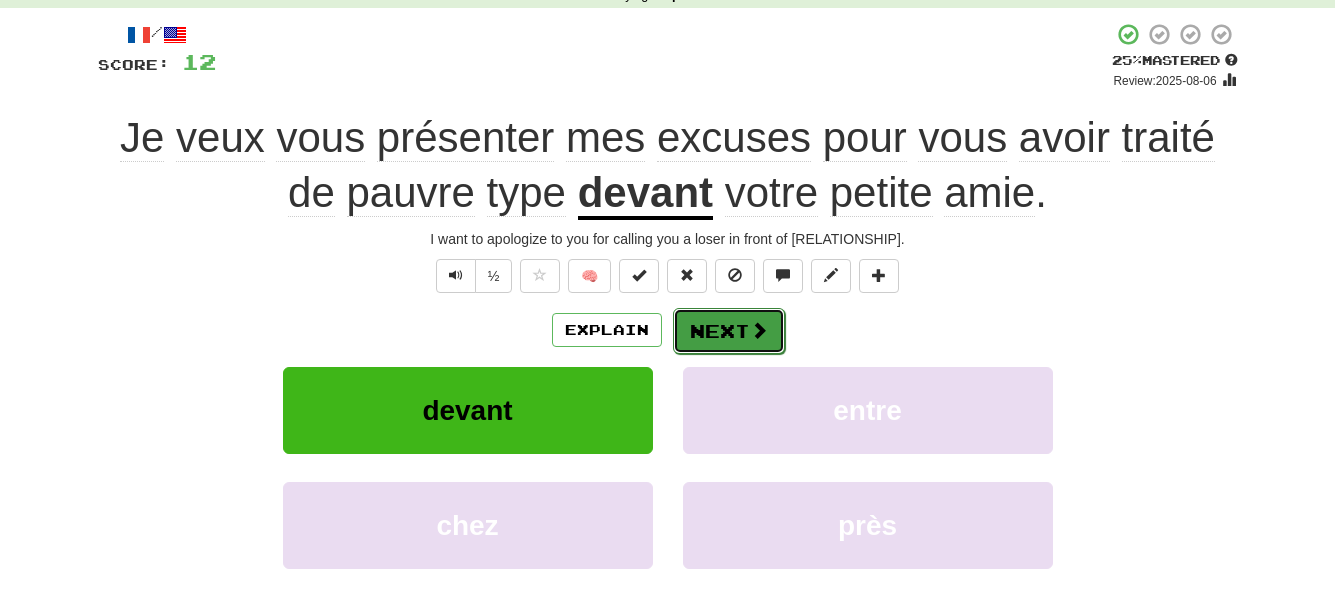 click on "Next" at bounding box center [729, 331] 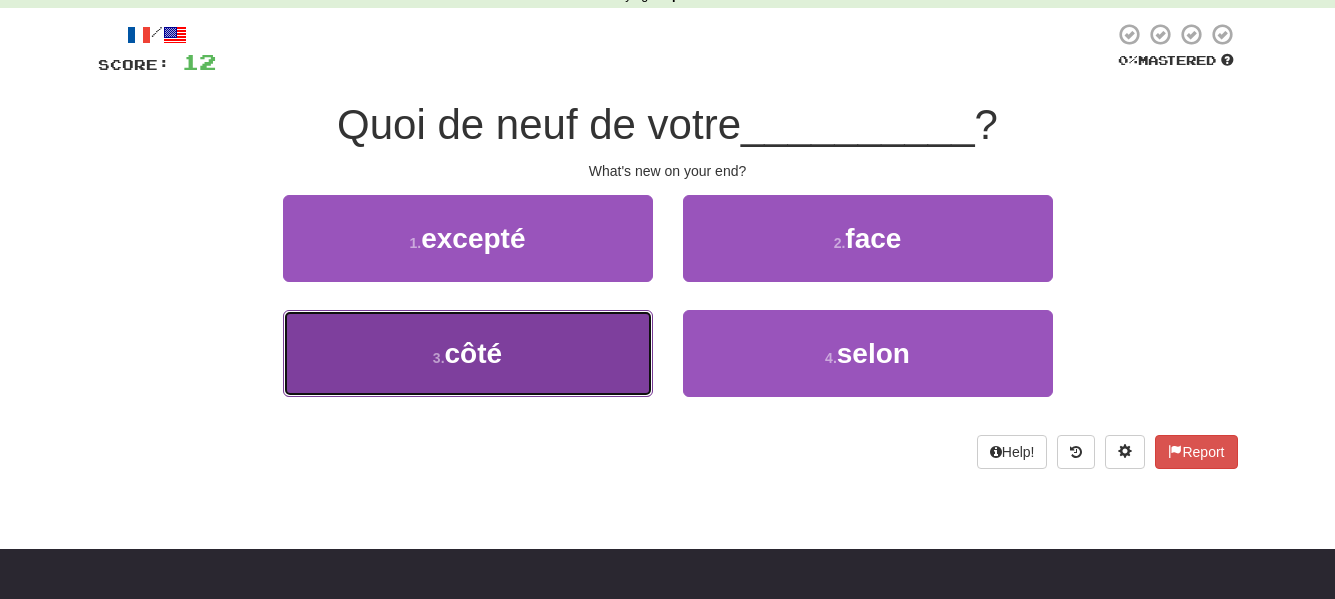 click on "3 .  côté" at bounding box center [468, 353] 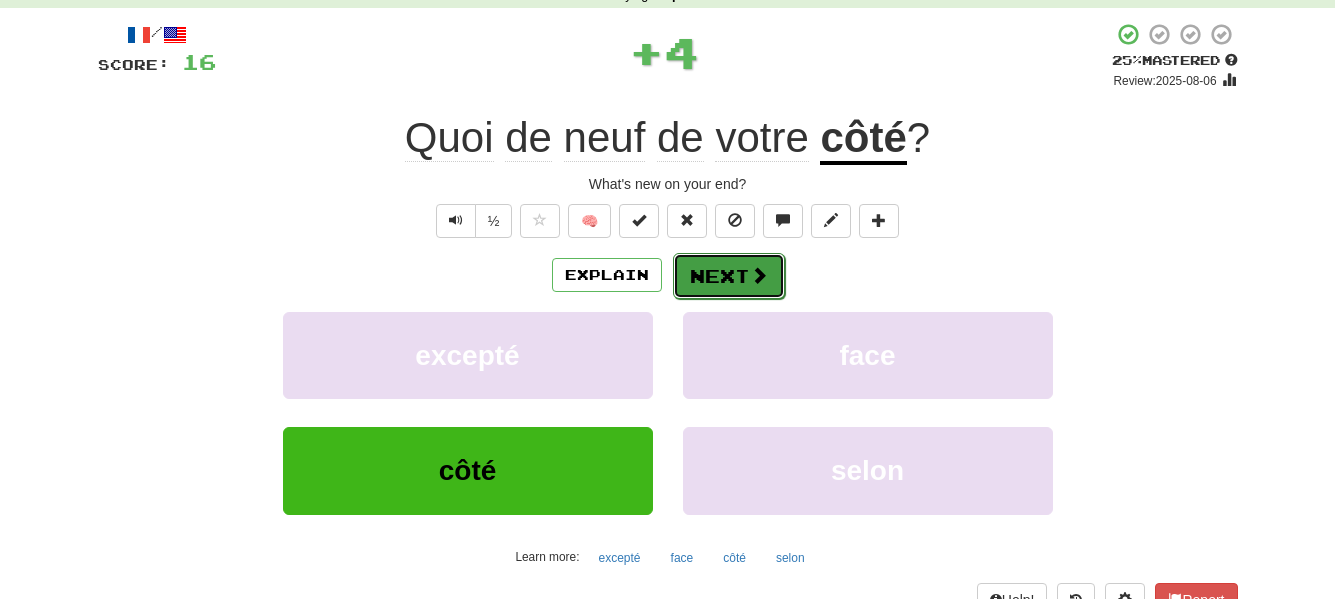 click on "Next" at bounding box center (729, 276) 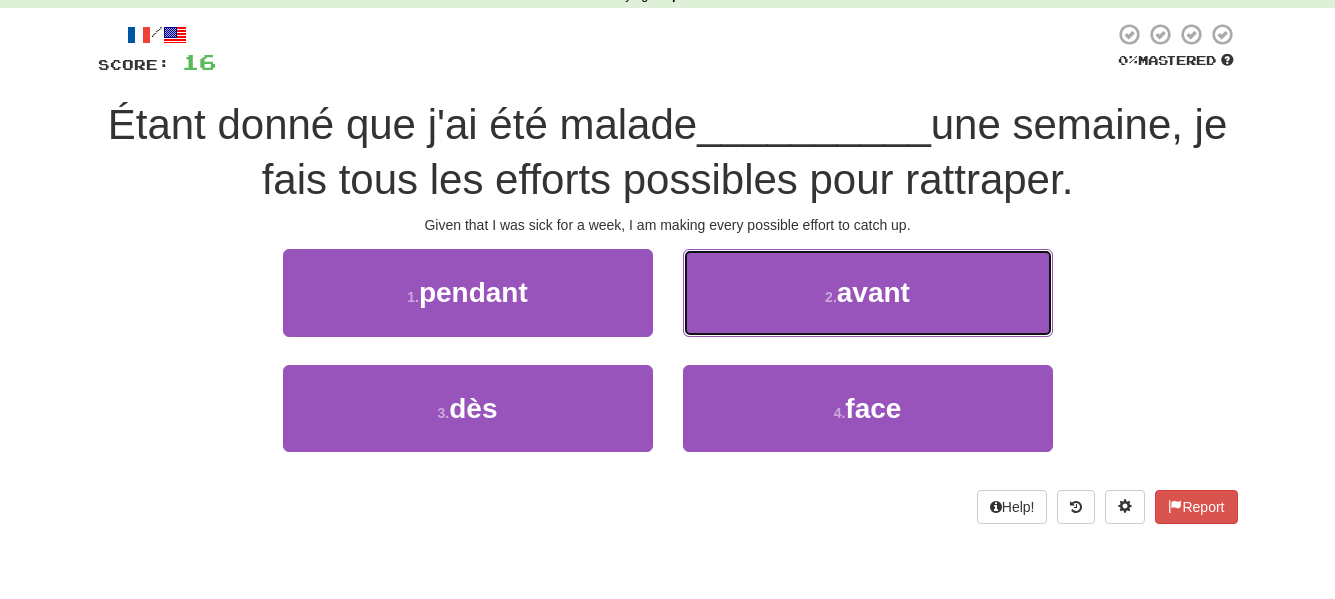click on "2 .  avant" at bounding box center [868, 292] 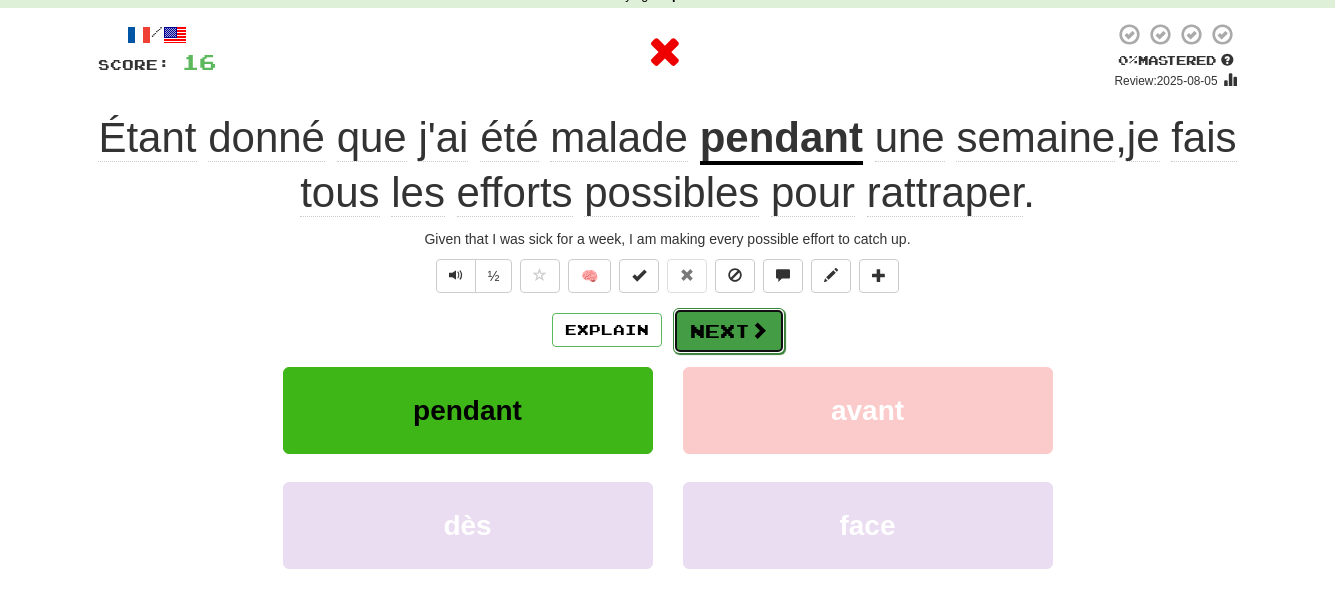 click on "Next" at bounding box center [729, 331] 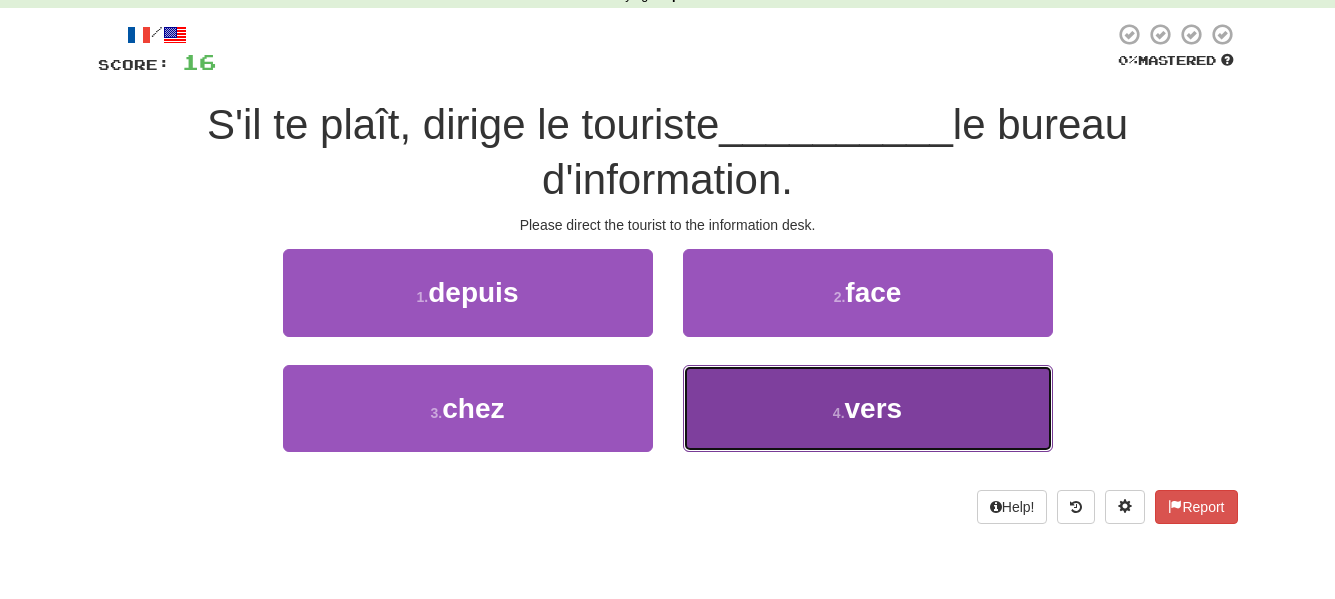 click on "4 .  vers" at bounding box center (868, 408) 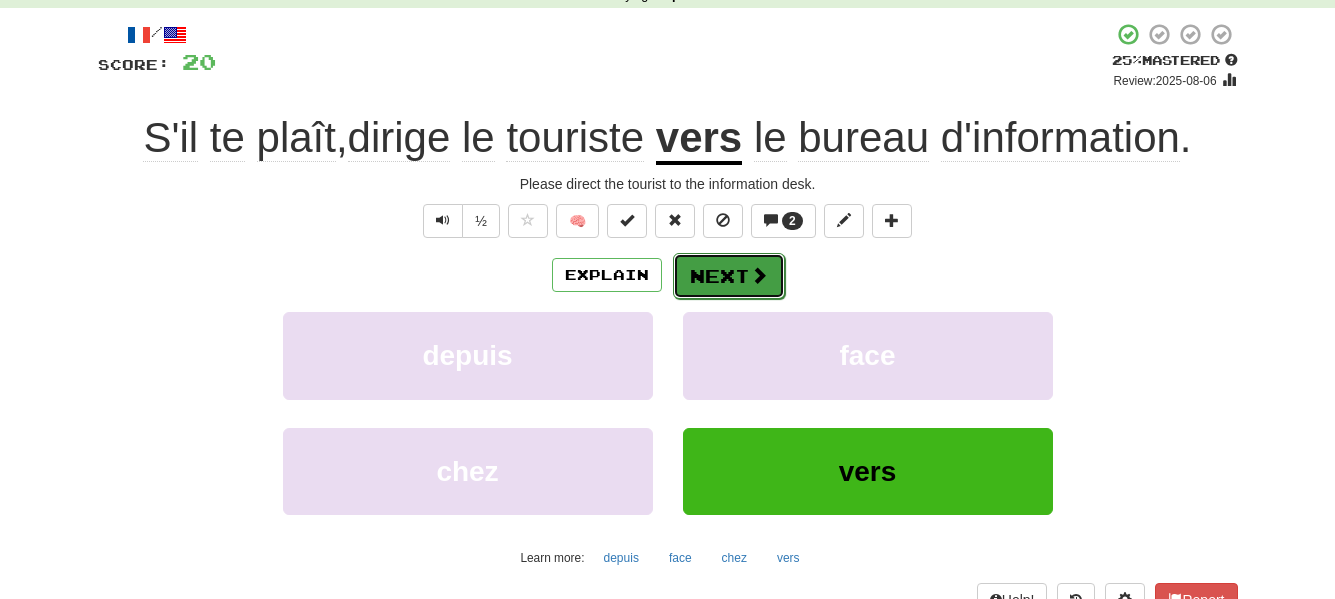click on "Next" at bounding box center [729, 276] 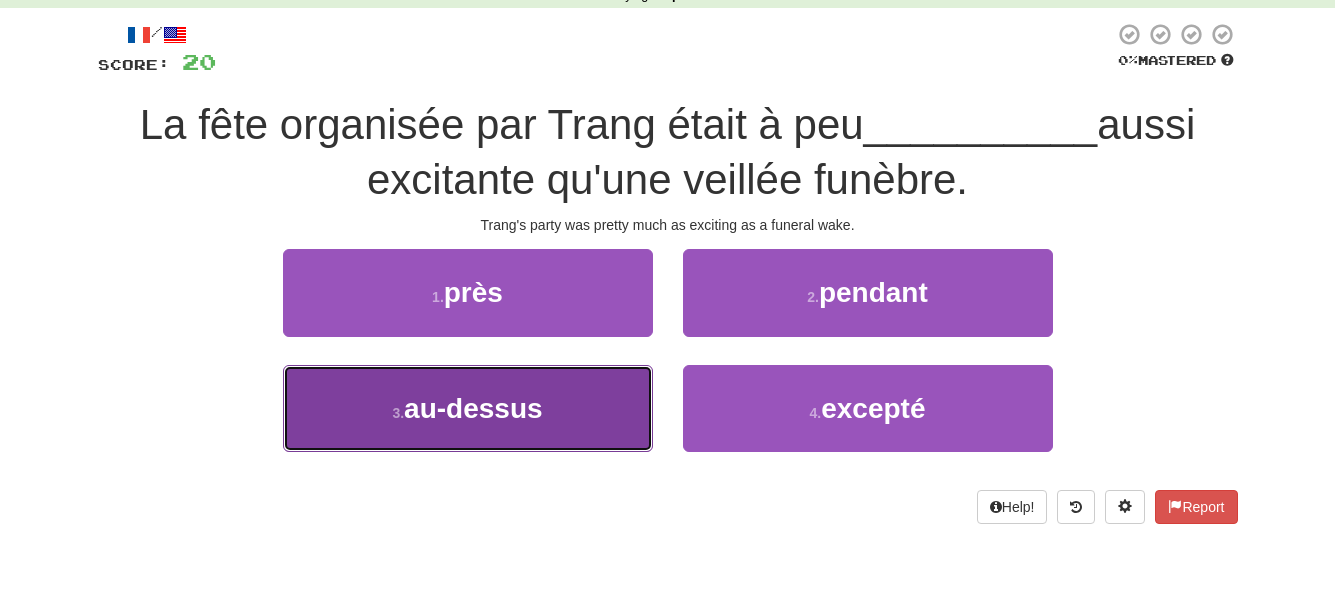 click on "[NUMBER] . au-dessus" at bounding box center [468, 408] 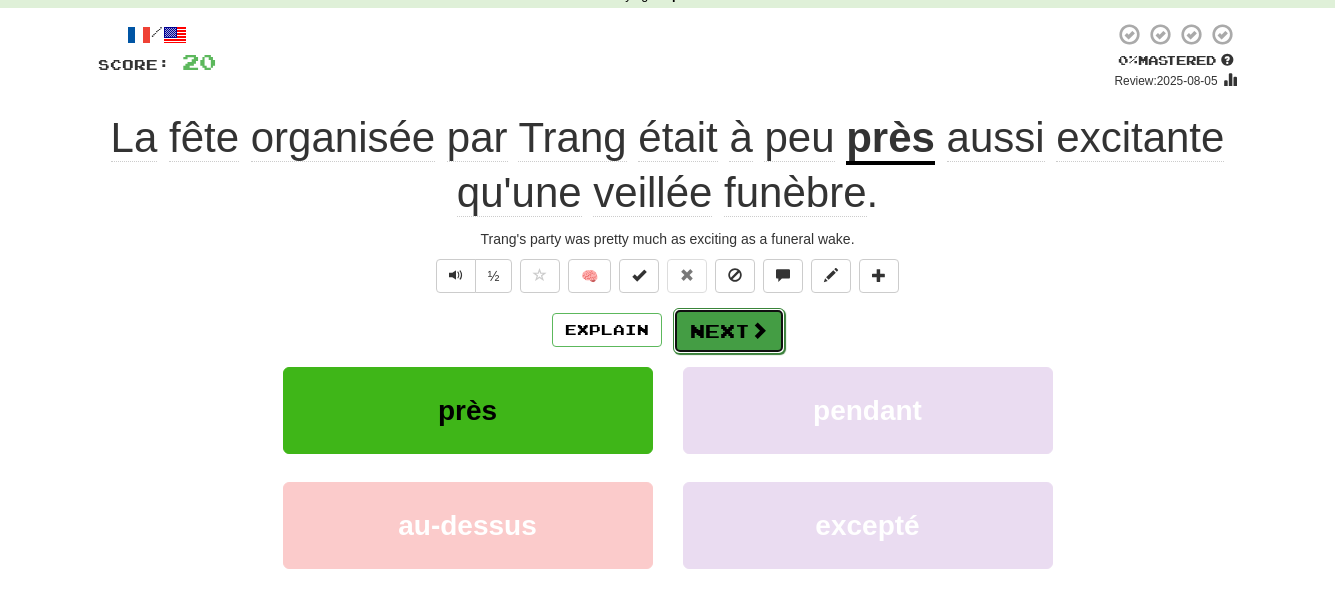 click on "Next" at bounding box center (729, 331) 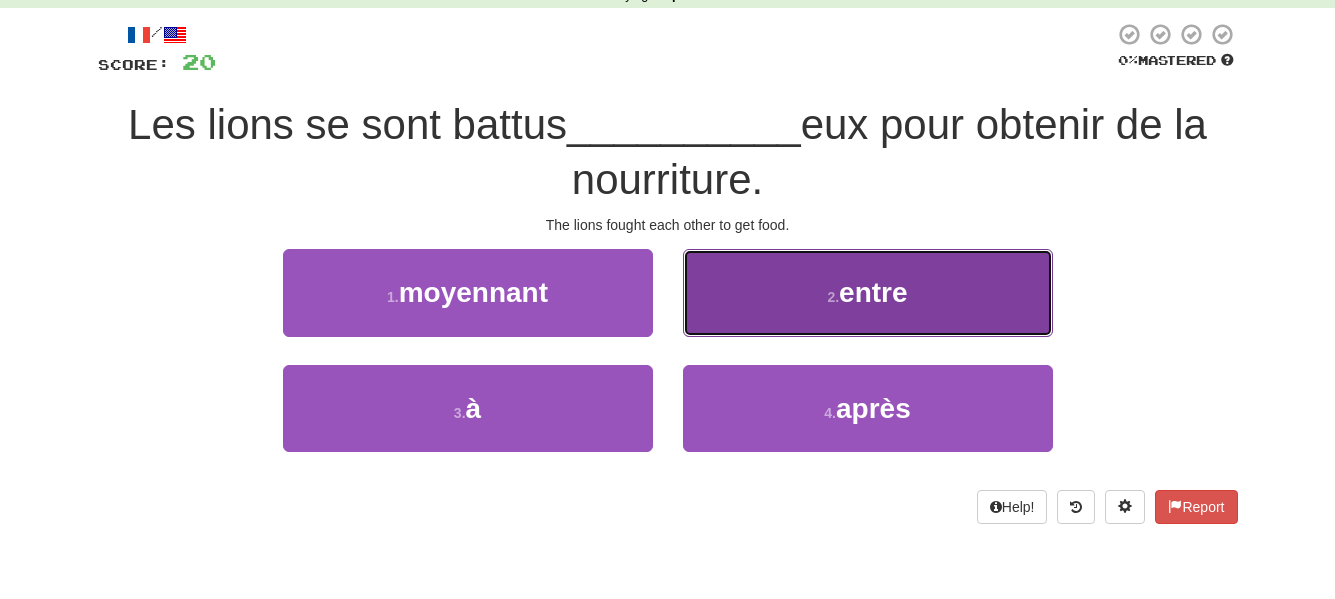 click on "2 .  entre" at bounding box center (868, 292) 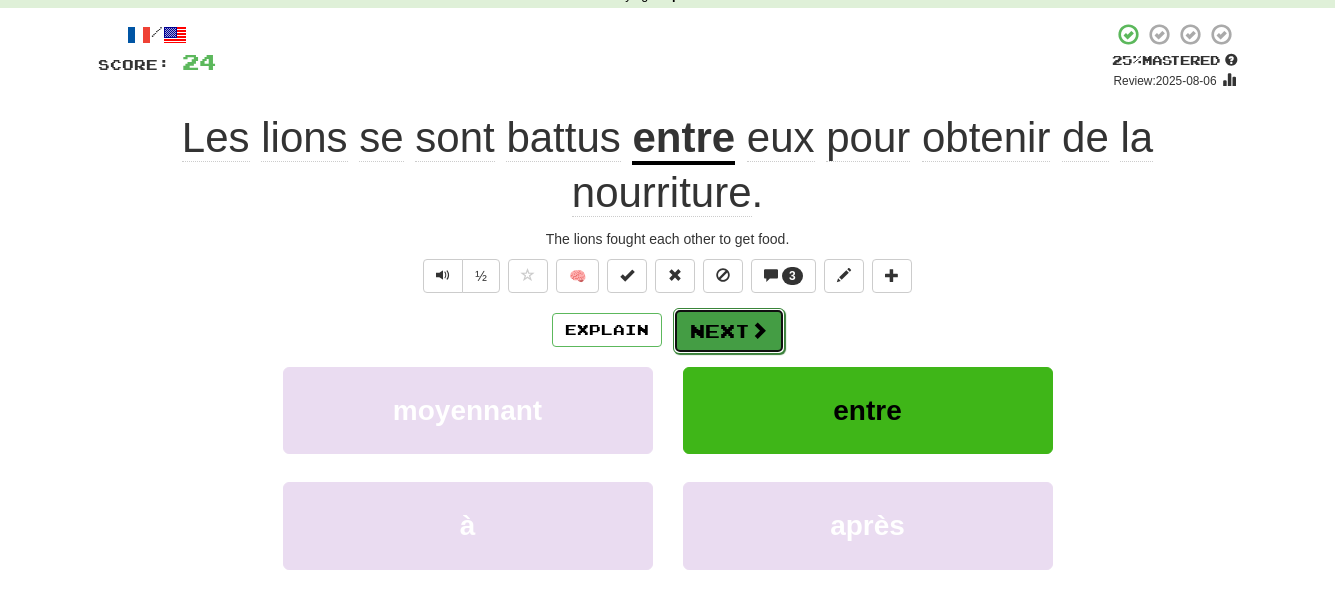 click on "Next" at bounding box center (729, 331) 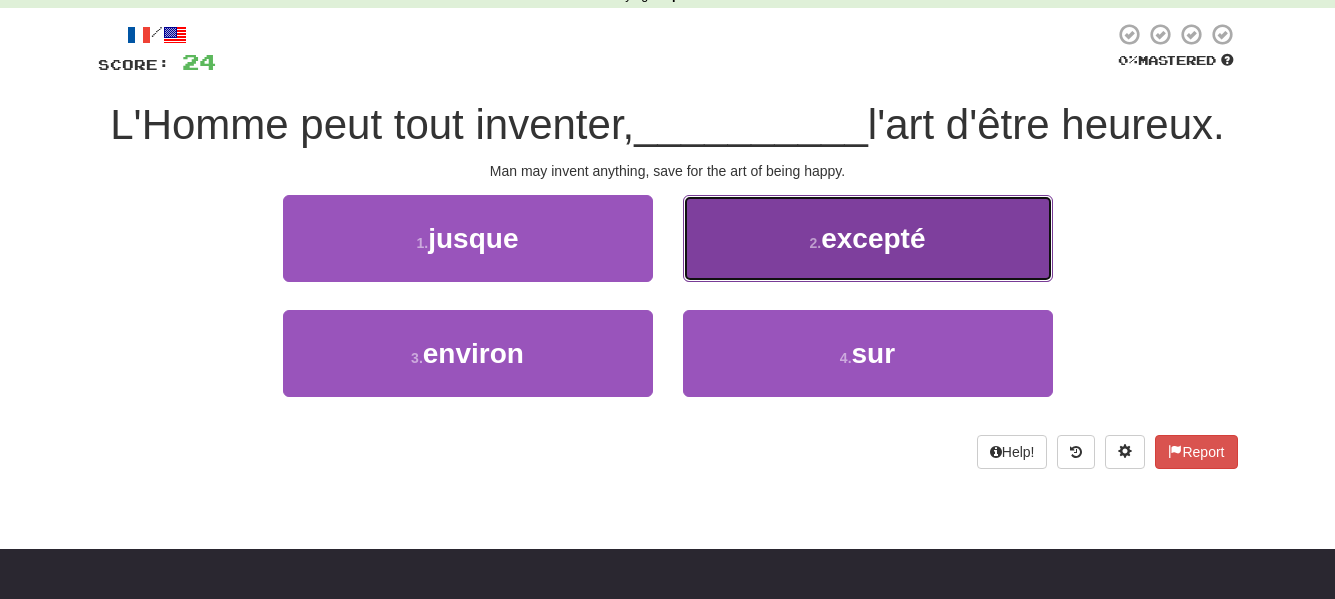 click on "[NUMBER] . excepté" at bounding box center (868, 238) 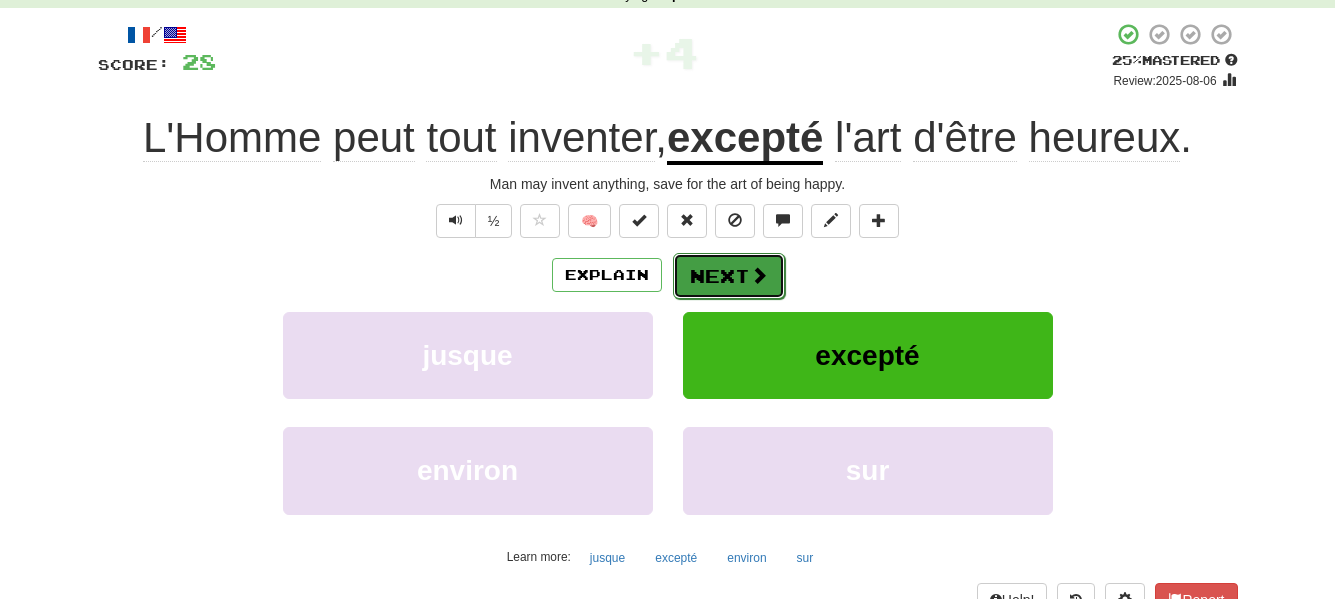 click on "Next" at bounding box center [729, 276] 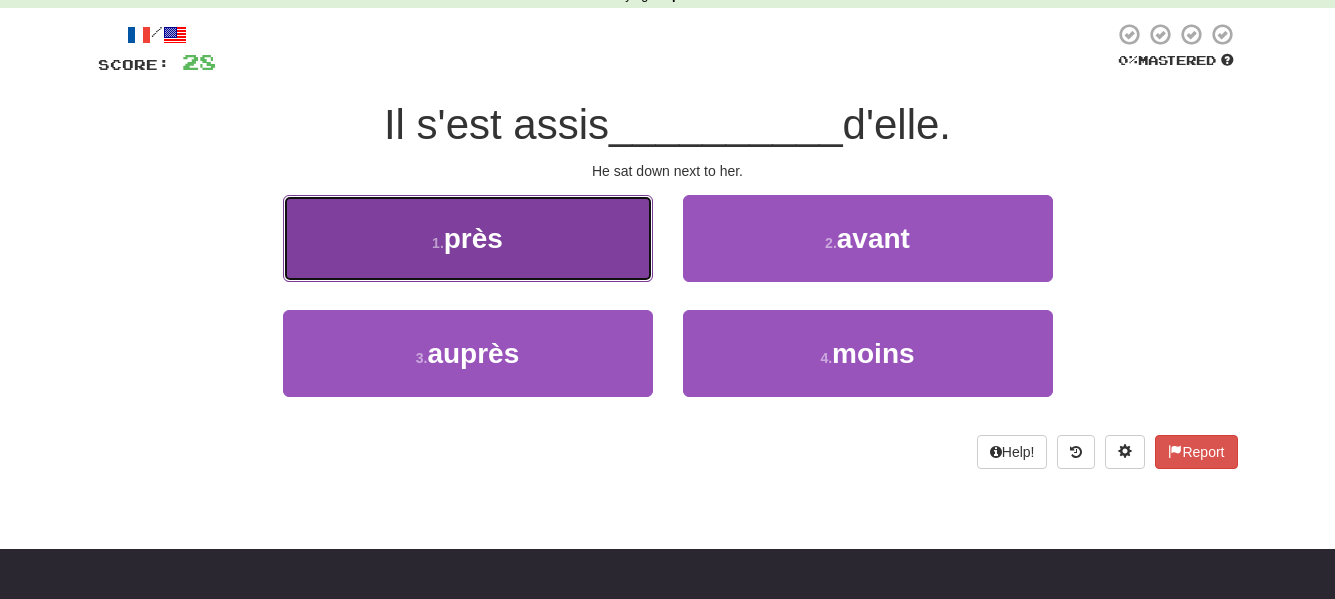 click on "1 .  près" at bounding box center [468, 238] 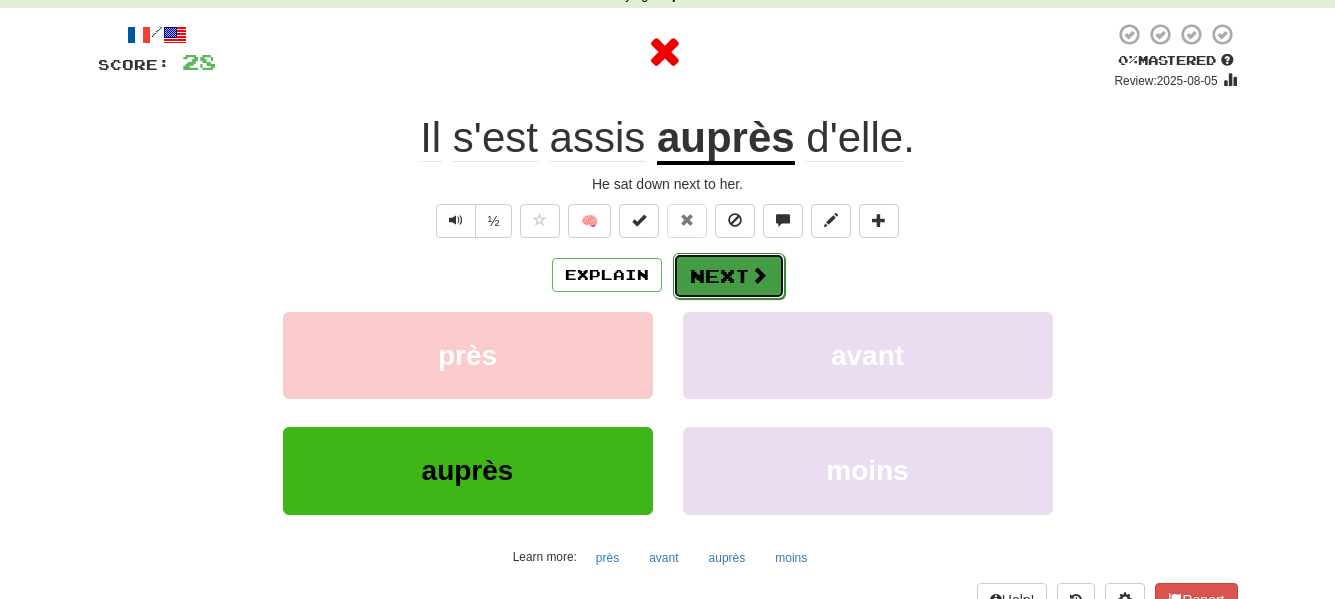 click on "Next" at bounding box center (729, 276) 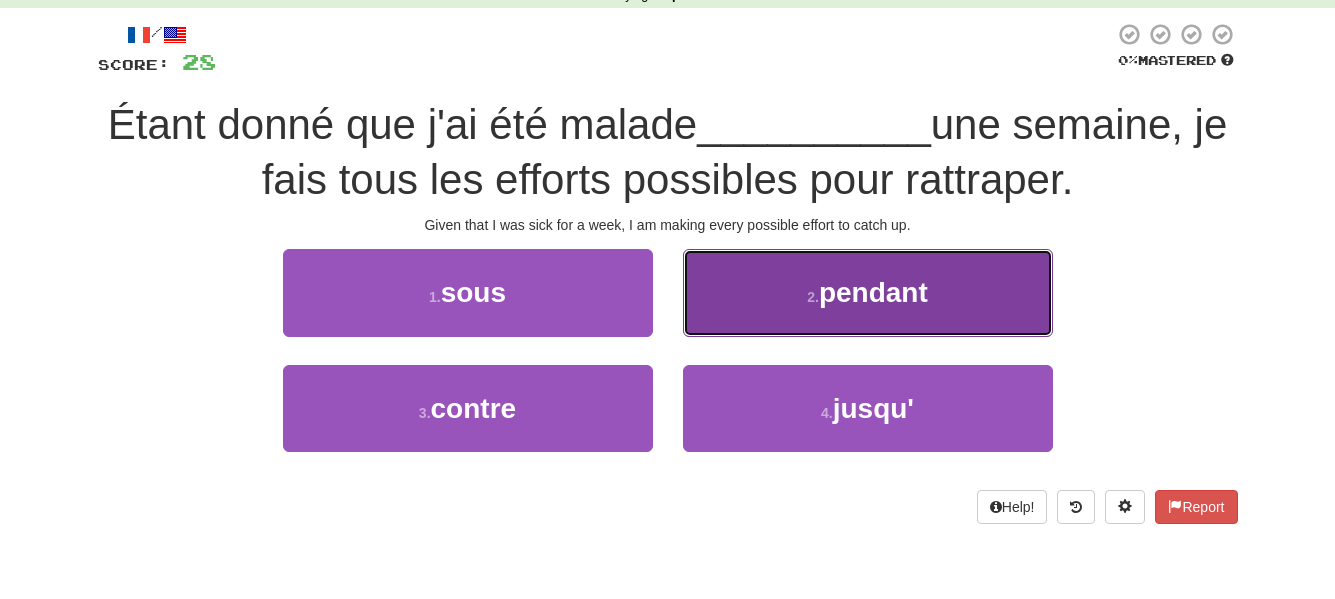 click on "[NUMBER] . pendant" at bounding box center [868, 292] 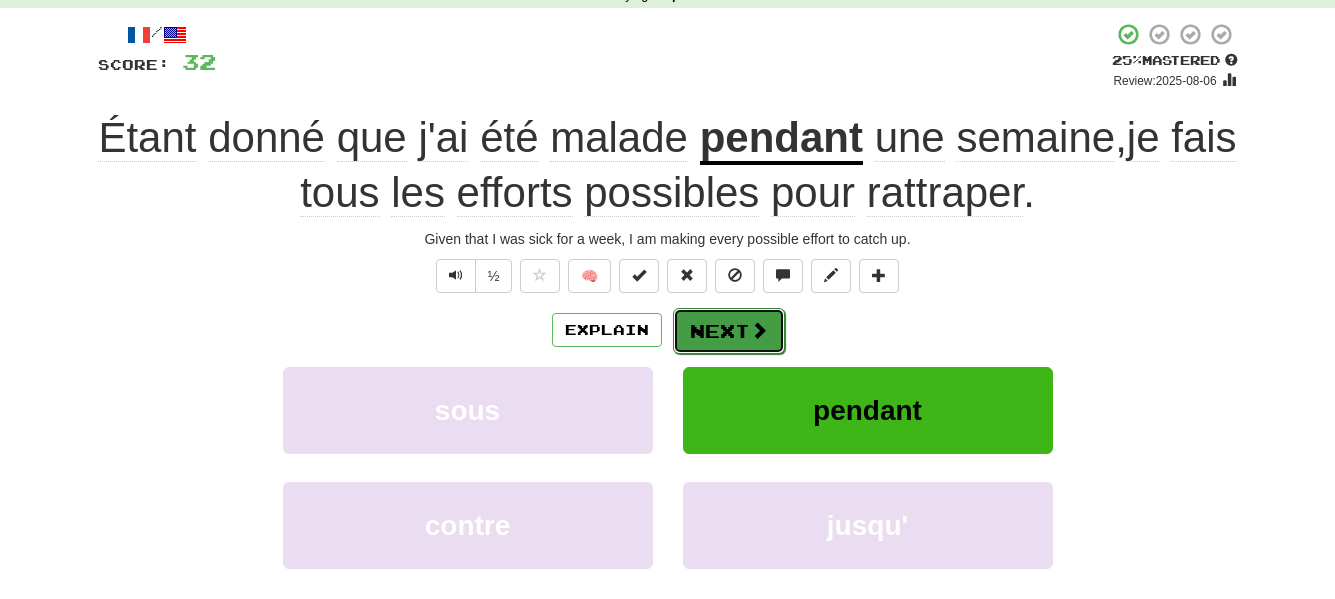 click on "Next" at bounding box center [729, 331] 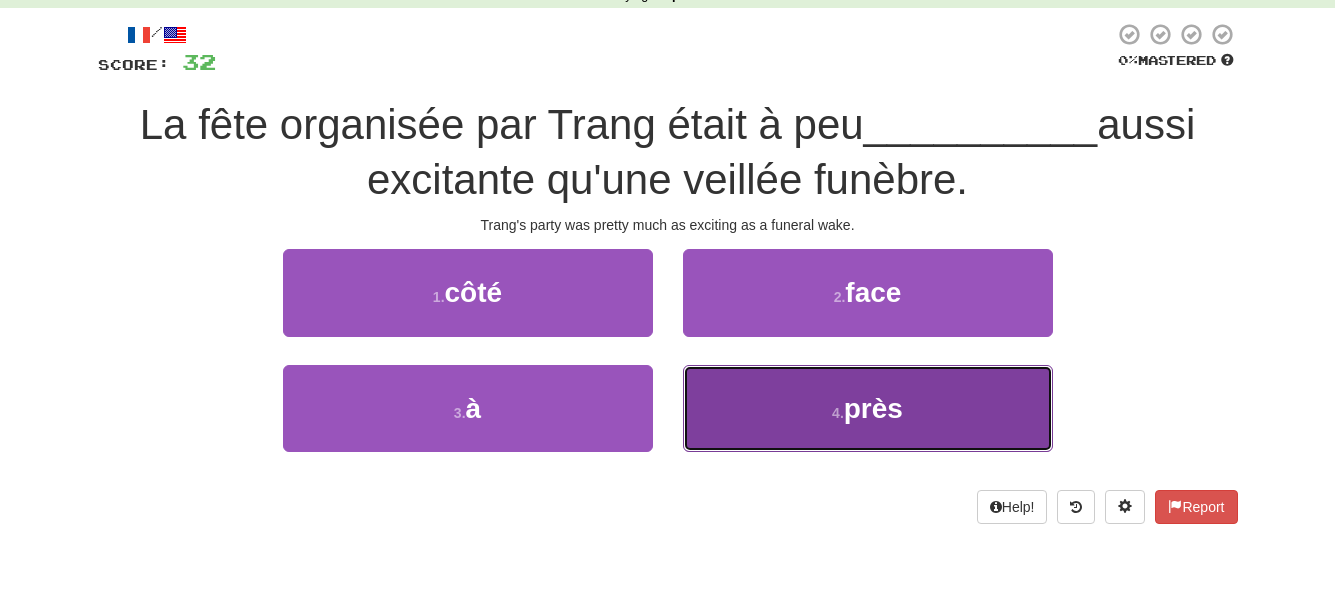 click on "4 .  près" at bounding box center (868, 408) 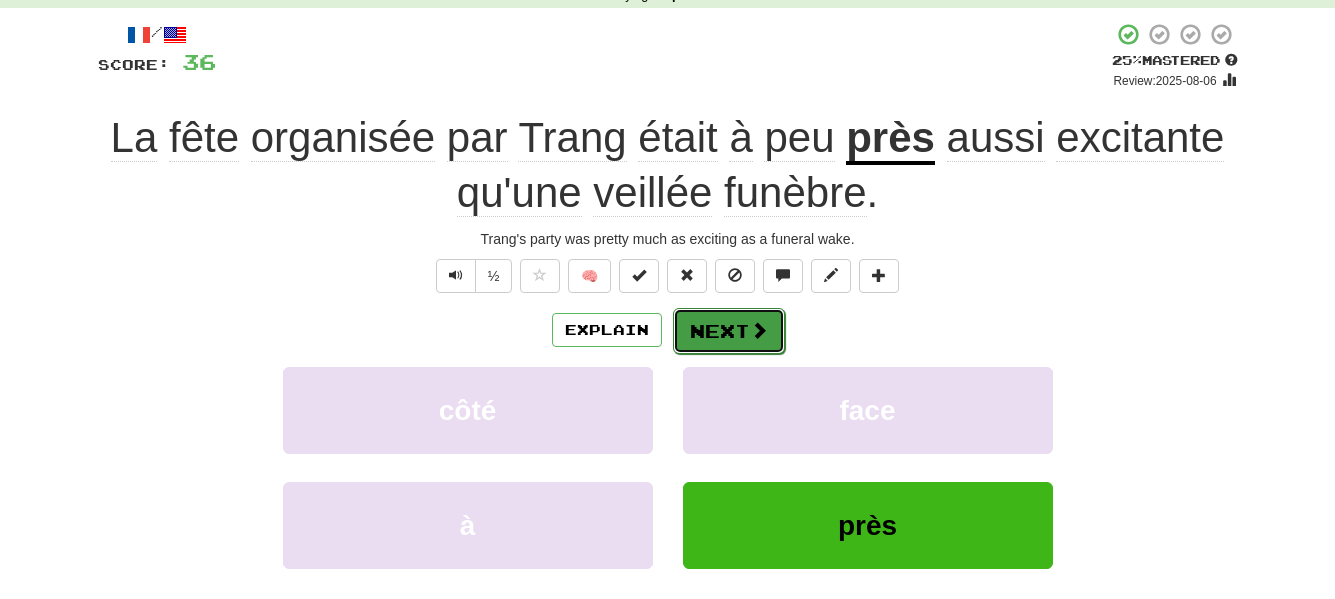 click on "Next" at bounding box center [729, 331] 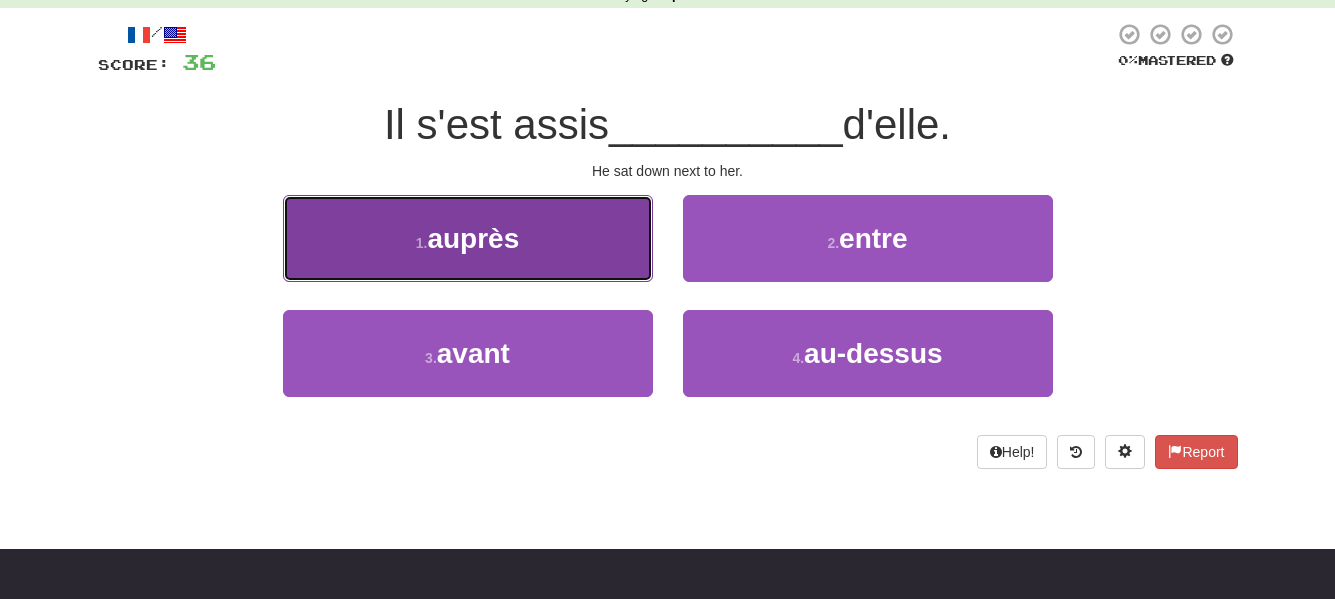 click on "1 .  auprès" at bounding box center (468, 238) 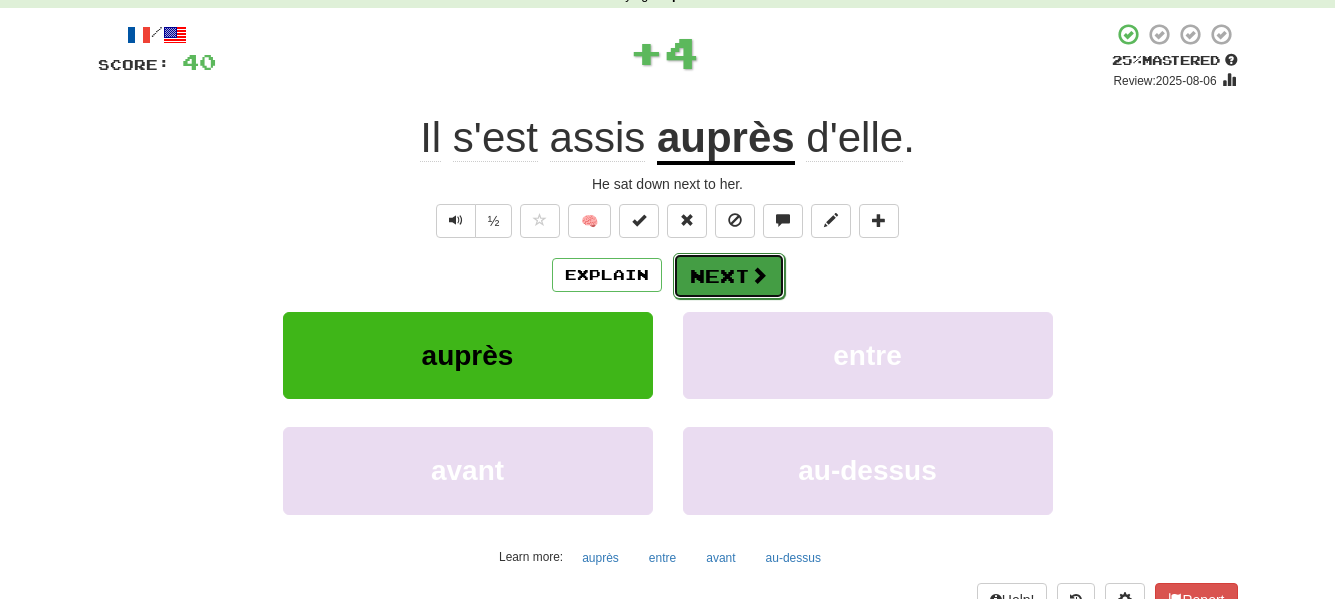 click on "Next" at bounding box center (729, 276) 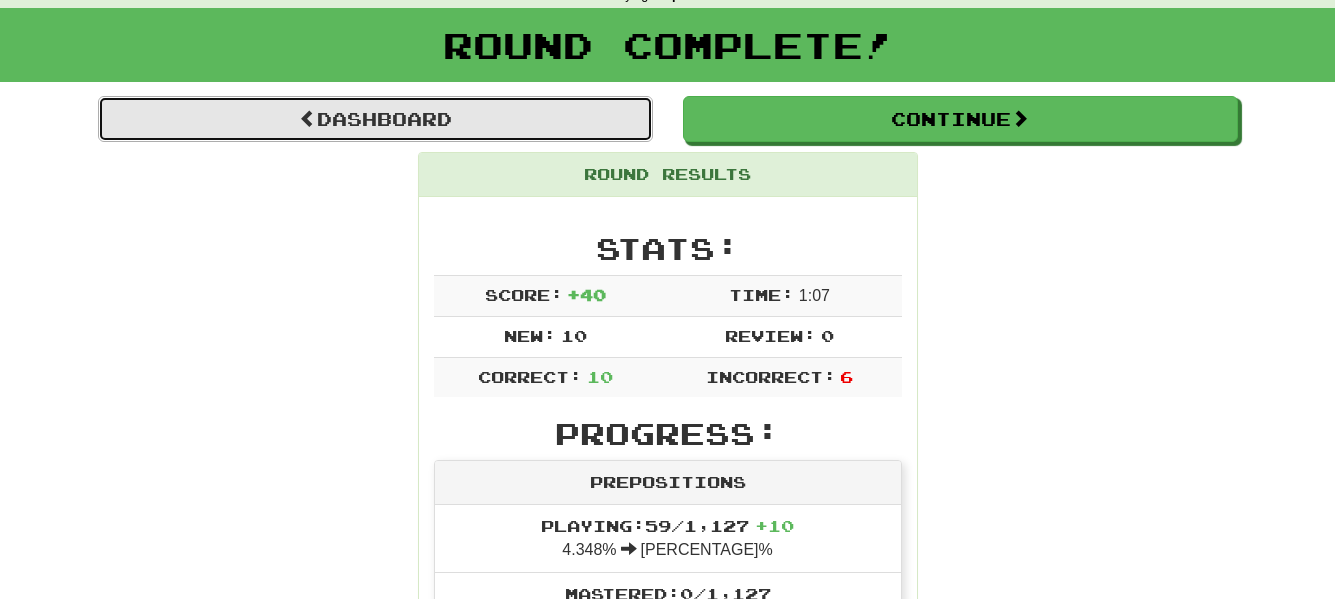 click on "Dashboard" at bounding box center (375, 119) 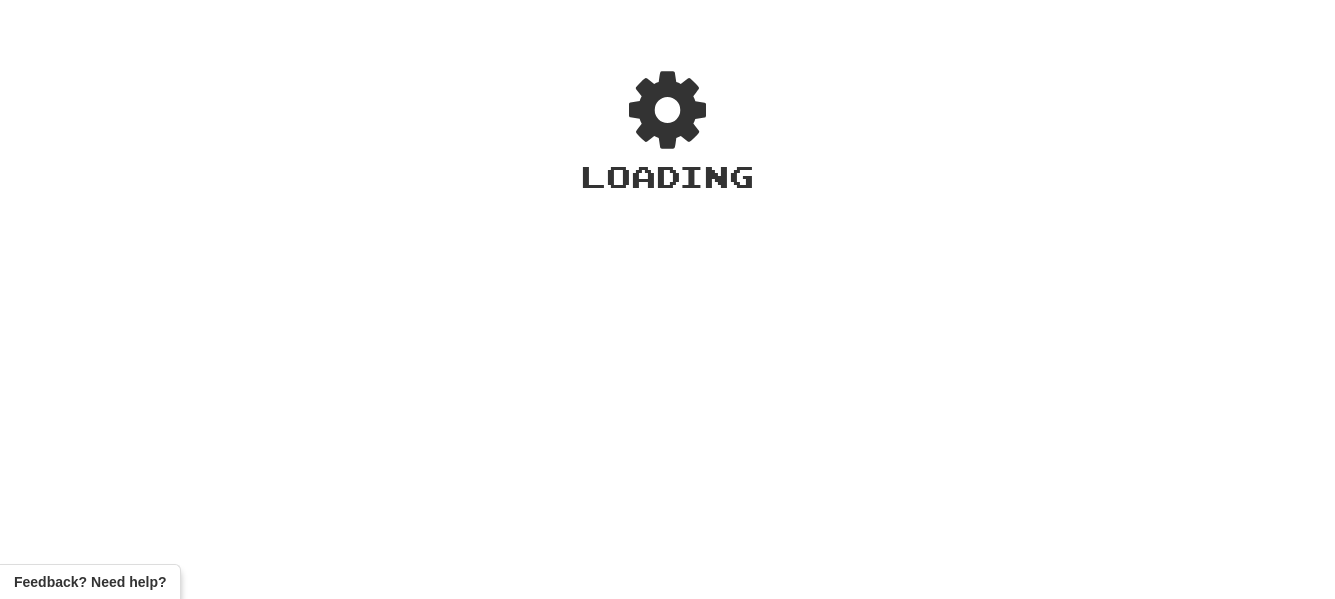 scroll, scrollTop: 0, scrollLeft: 0, axis: both 